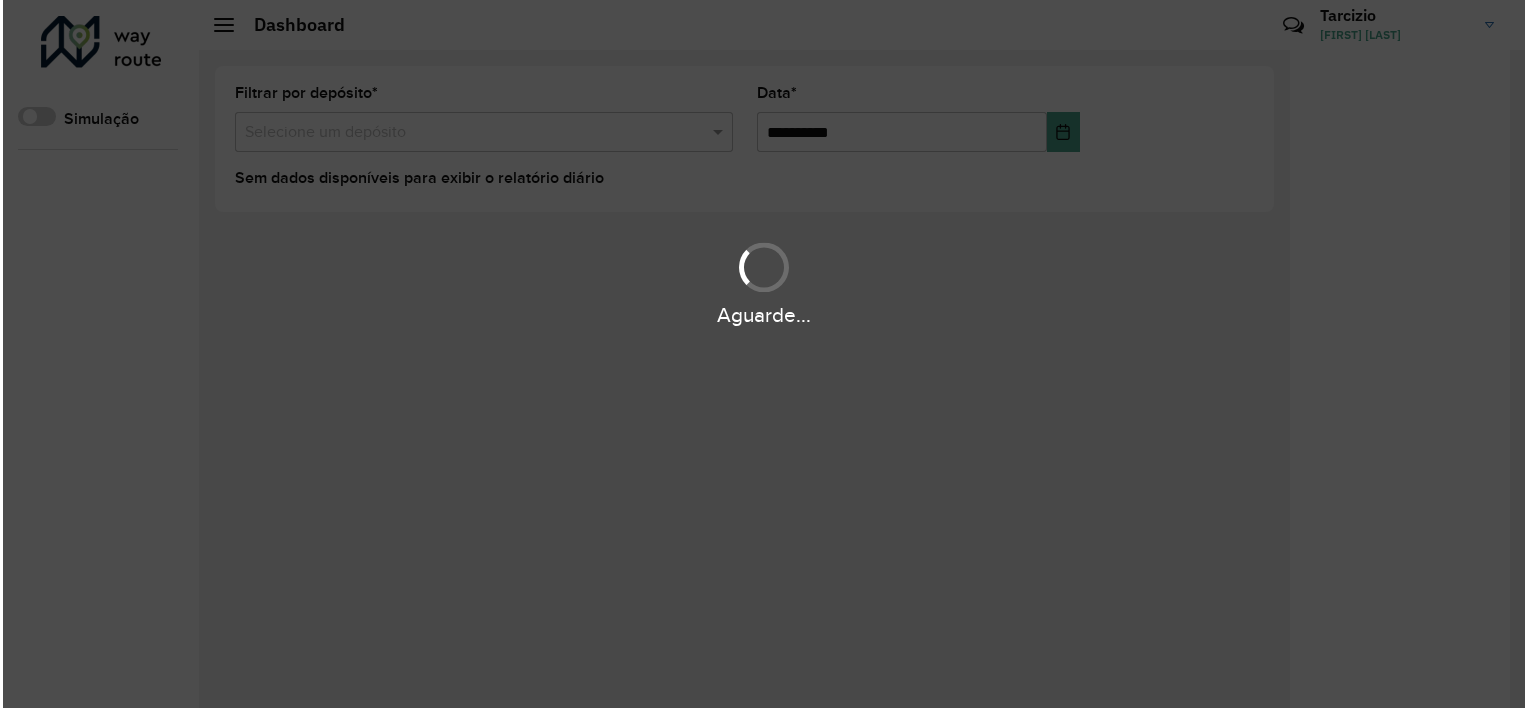 scroll, scrollTop: 0, scrollLeft: 0, axis: both 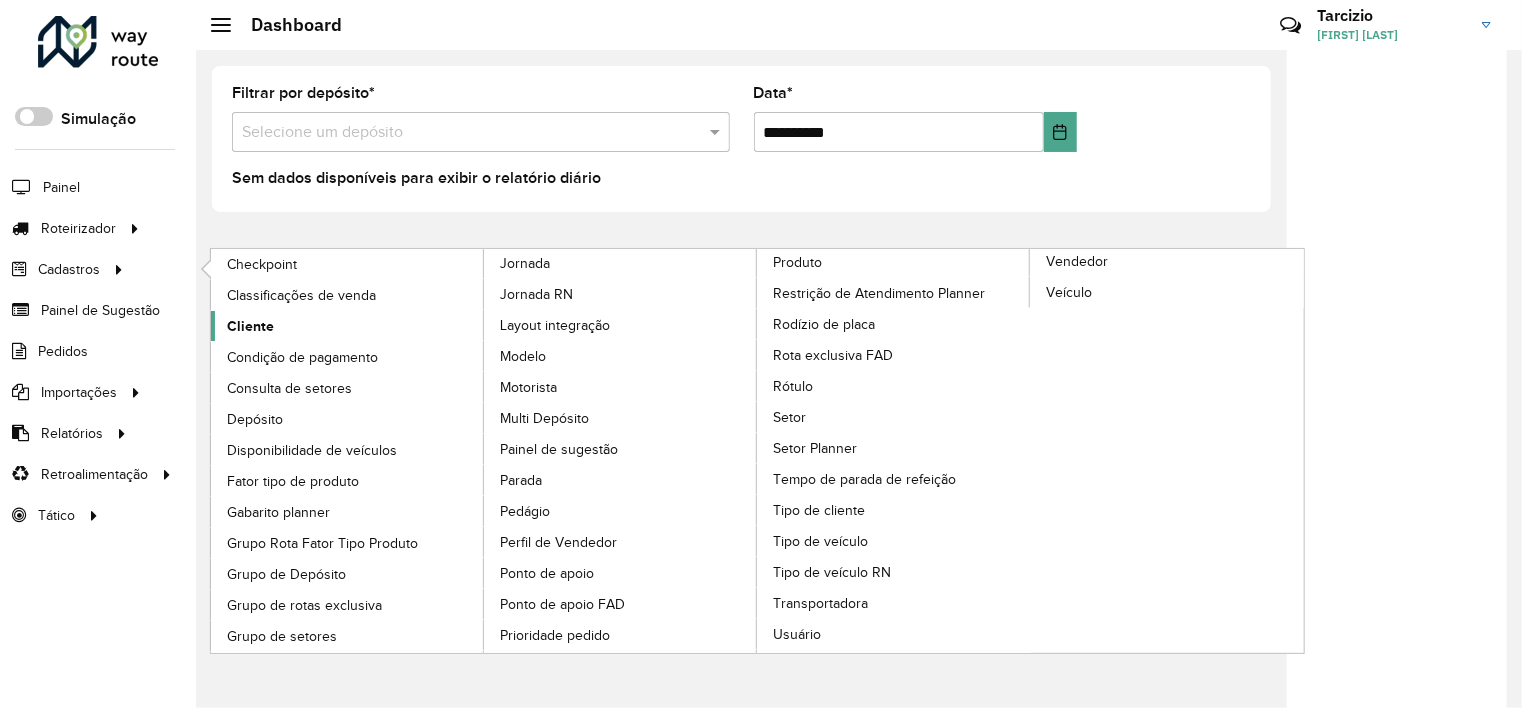 click on "Cliente" 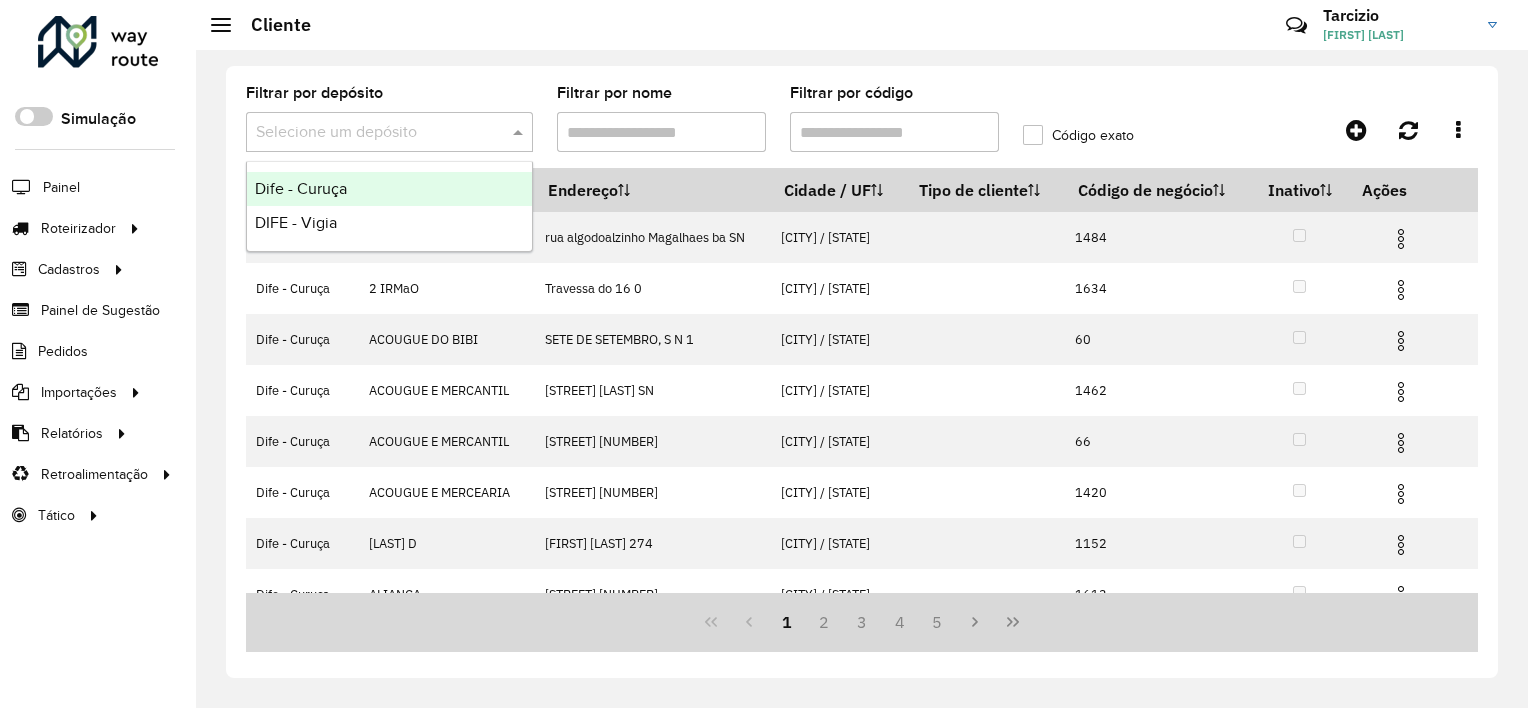 click at bounding box center [369, 133] 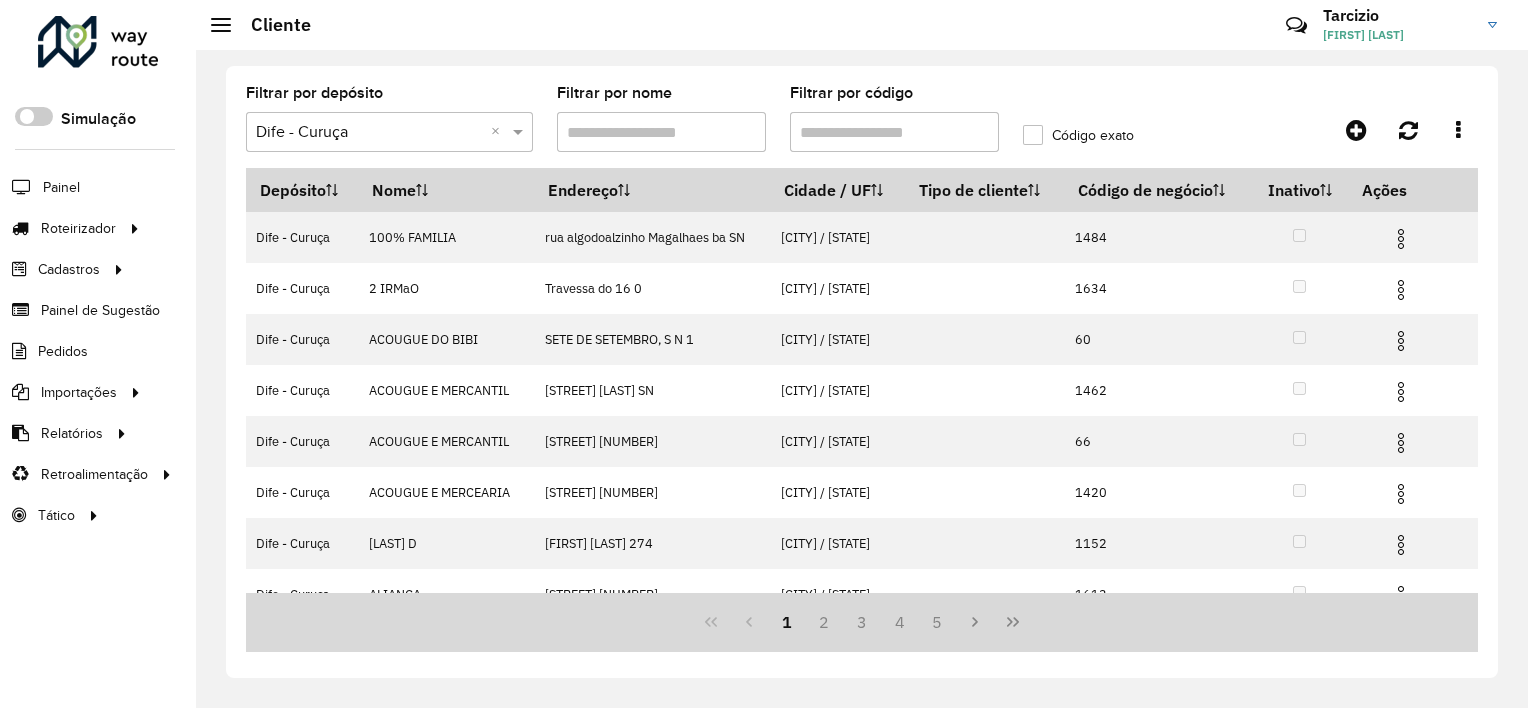 click on "Filtrar por código" at bounding box center [894, 132] 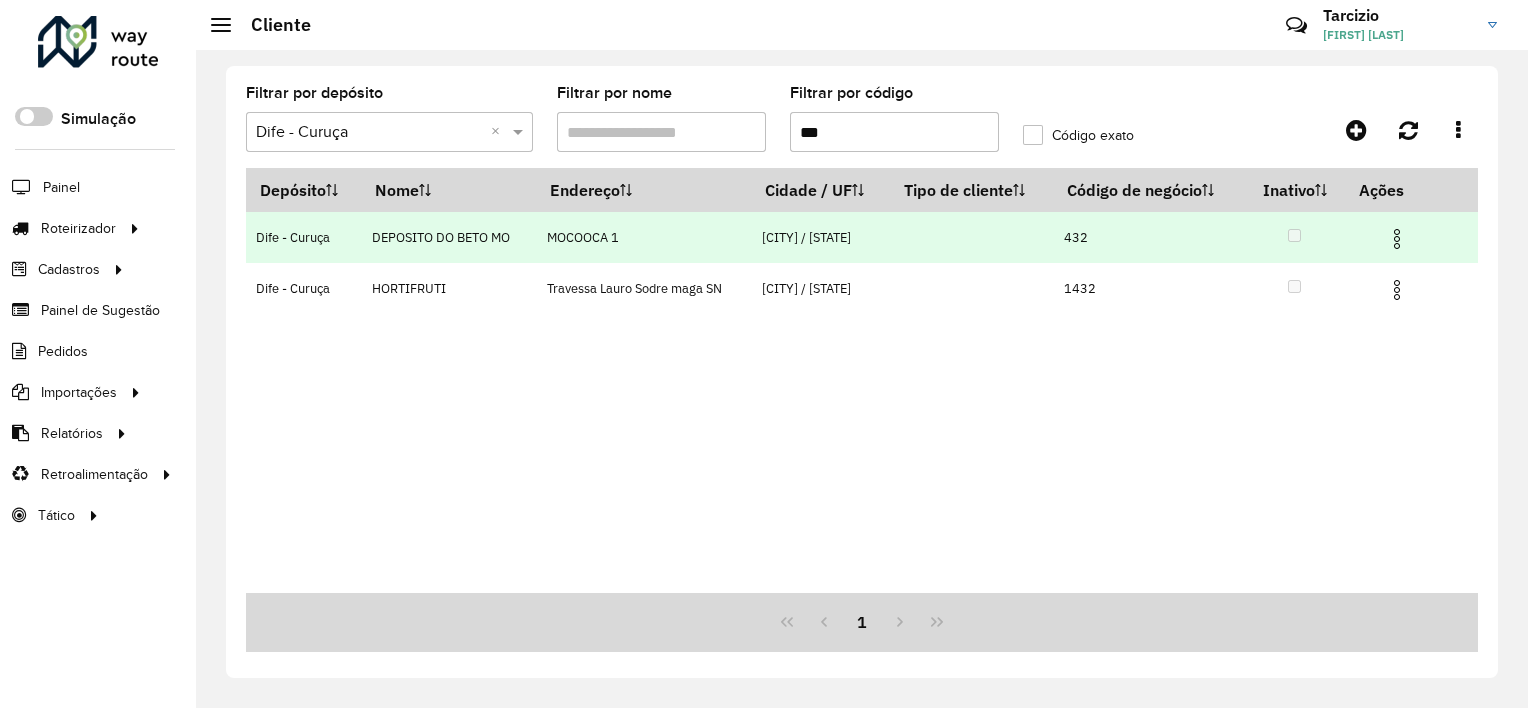 type on "***" 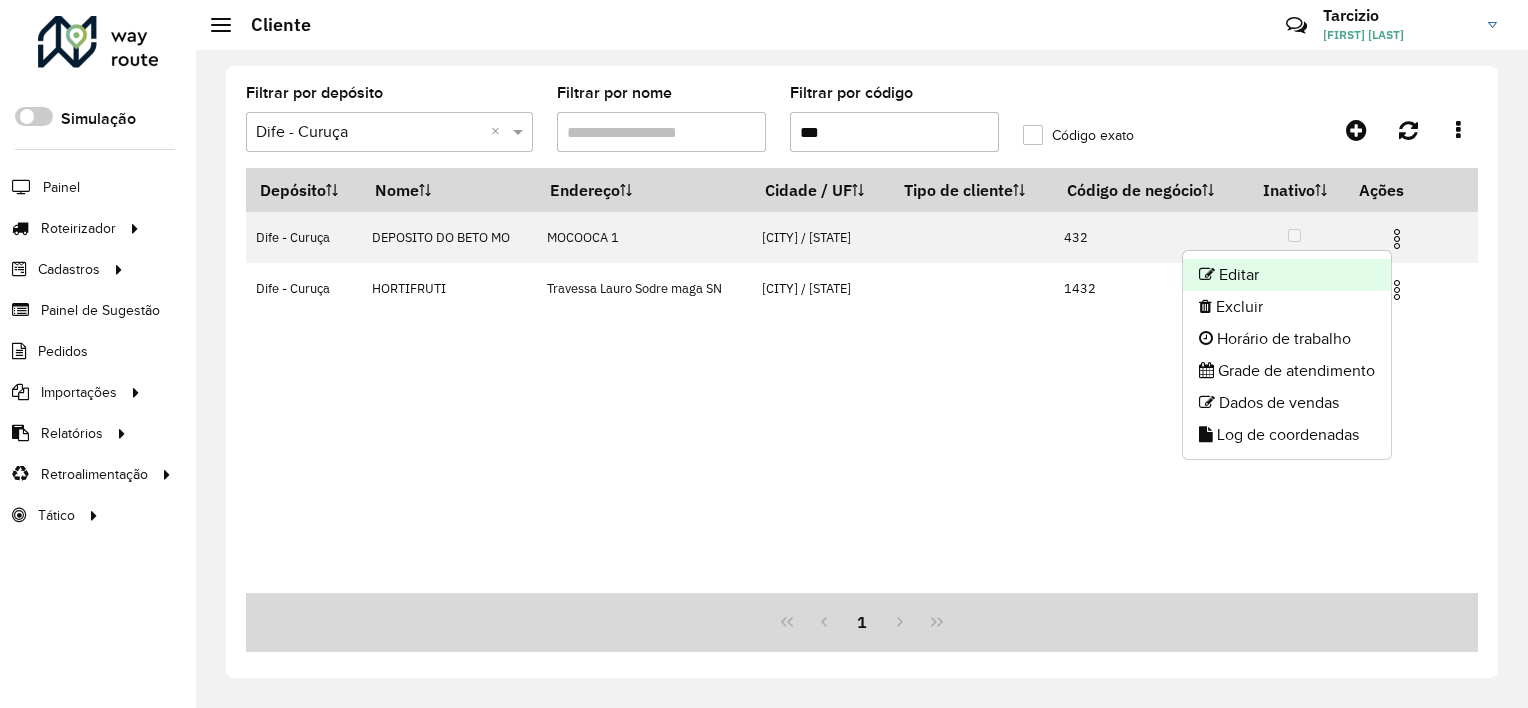 click on "Editar" 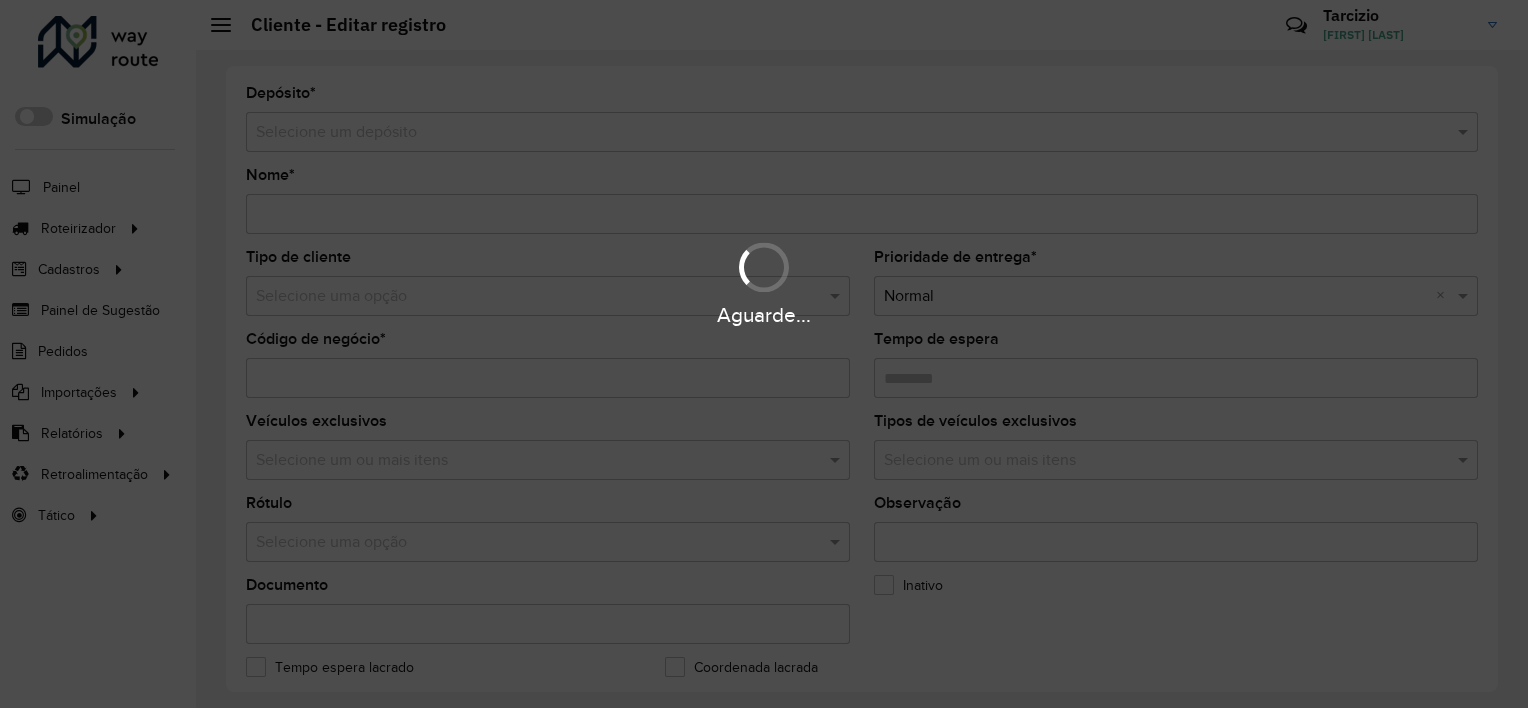 type on "**********" 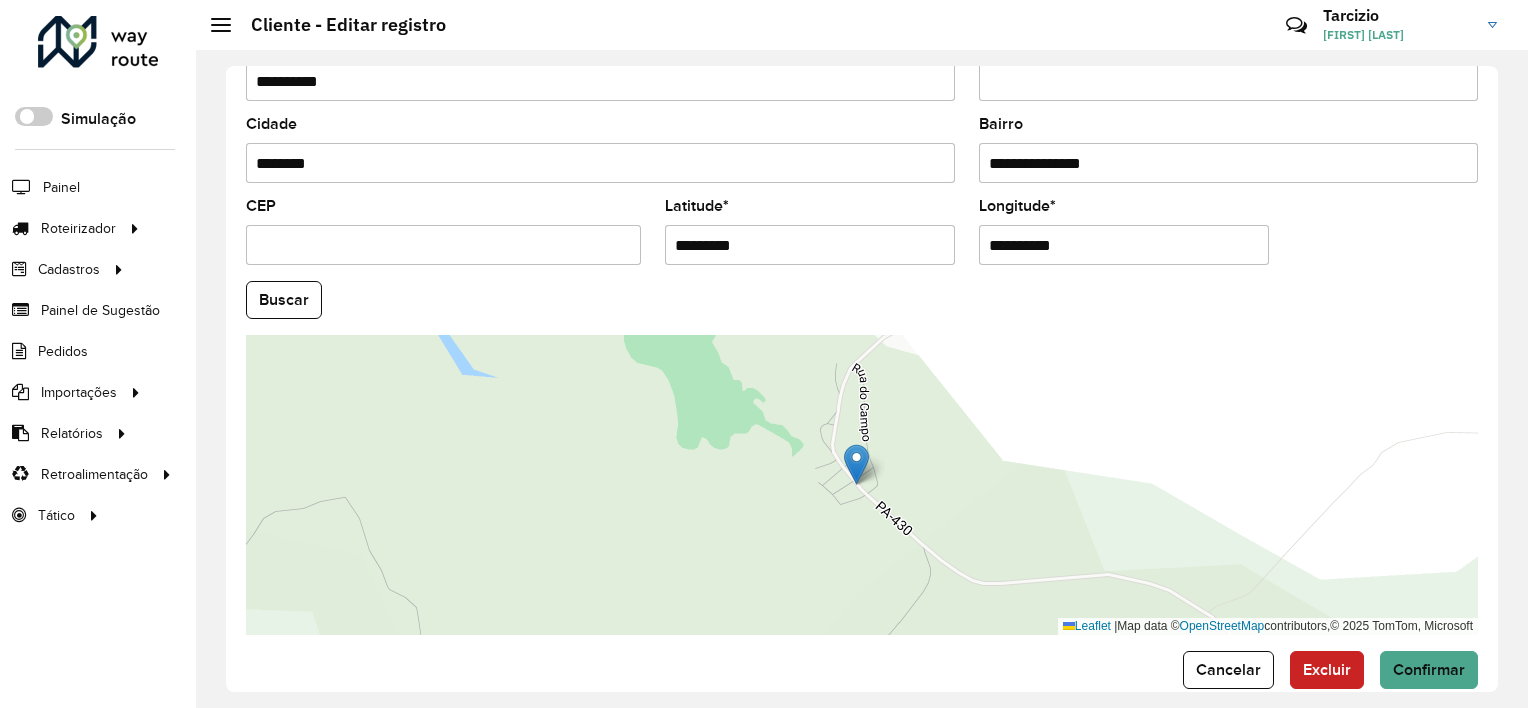 scroll, scrollTop: 772, scrollLeft: 0, axis: vertical 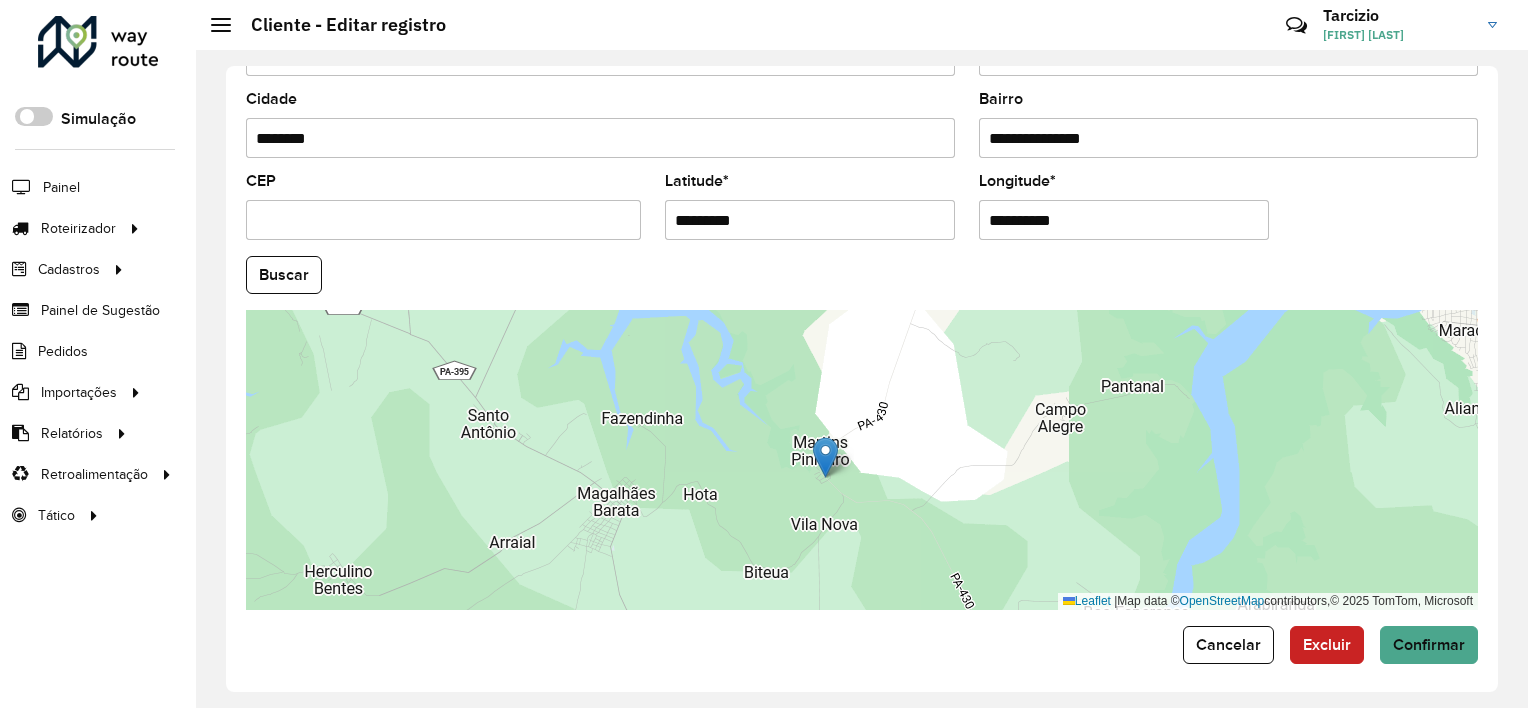 drag, startPoint x: 891, startPoint y: 468, endPoint x: 875, endPoint y: 397, distance: 72.780495 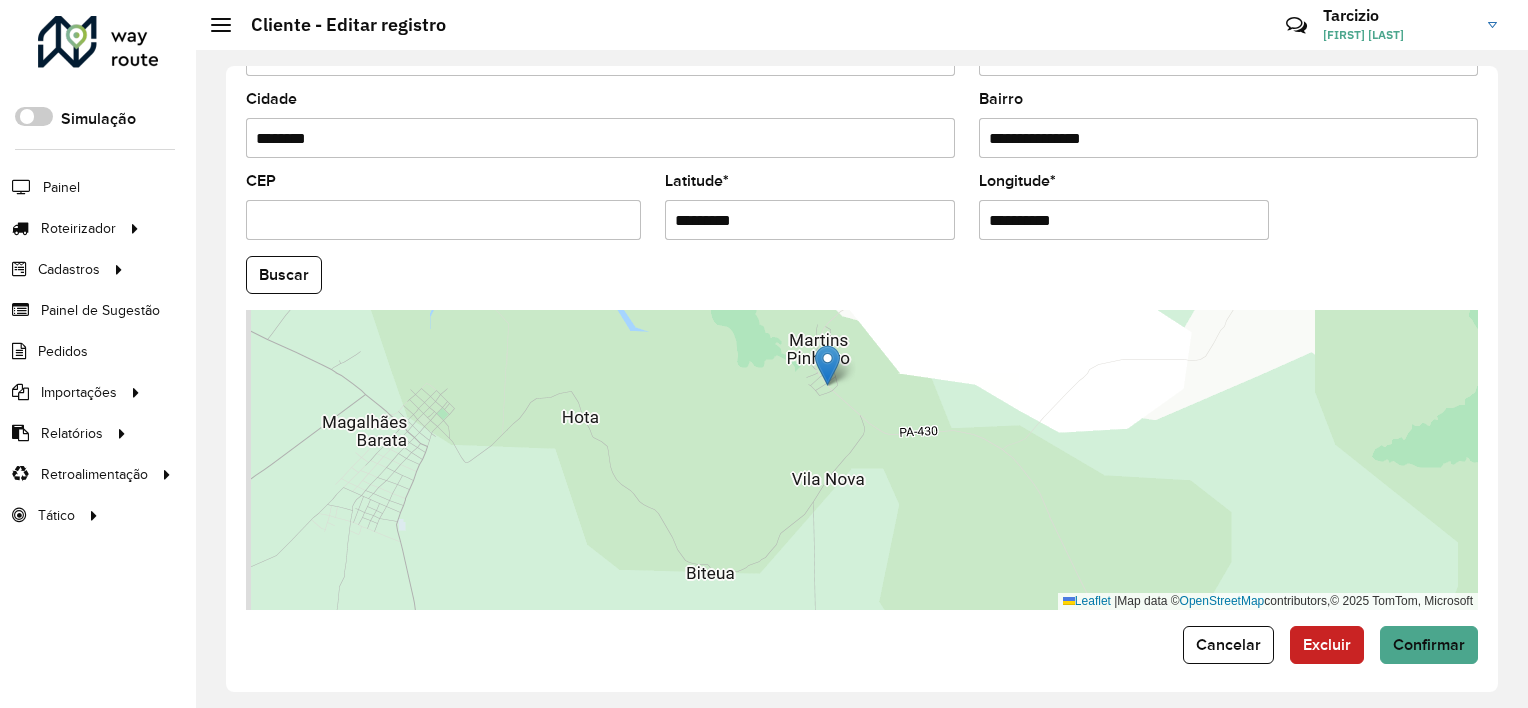drag, startPoint x: 863, startPoint y: 407, endPoint x: 896, endPoint y: 397, distance: 34.48188 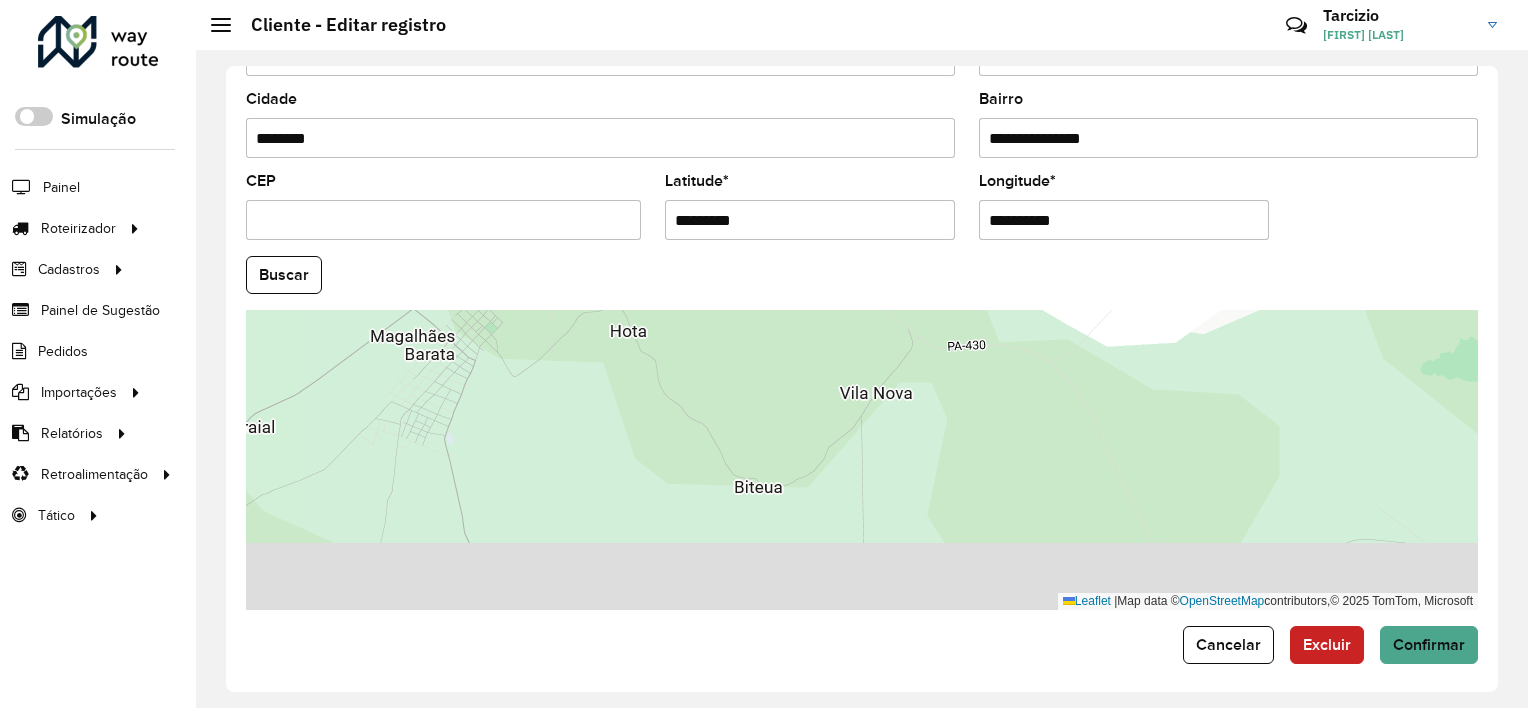drag, startPoint x: 920, startPoint y: 440, endPoint x: 972, endPoint y: 324, distance: 127.12199 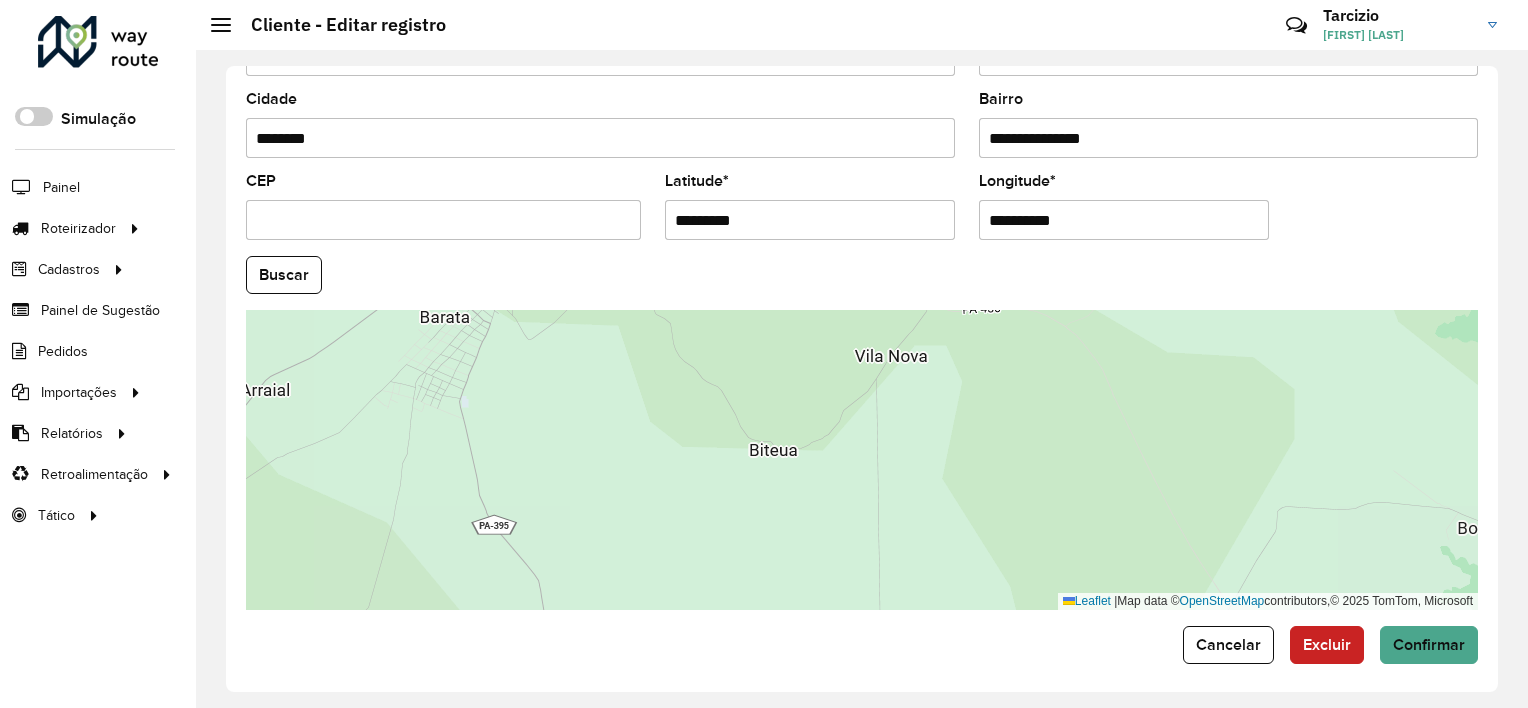 drag, startPoint x: 975, startPoint y: 355, endPoint x: 979, endPoint y: 344, distance: 11.7046995 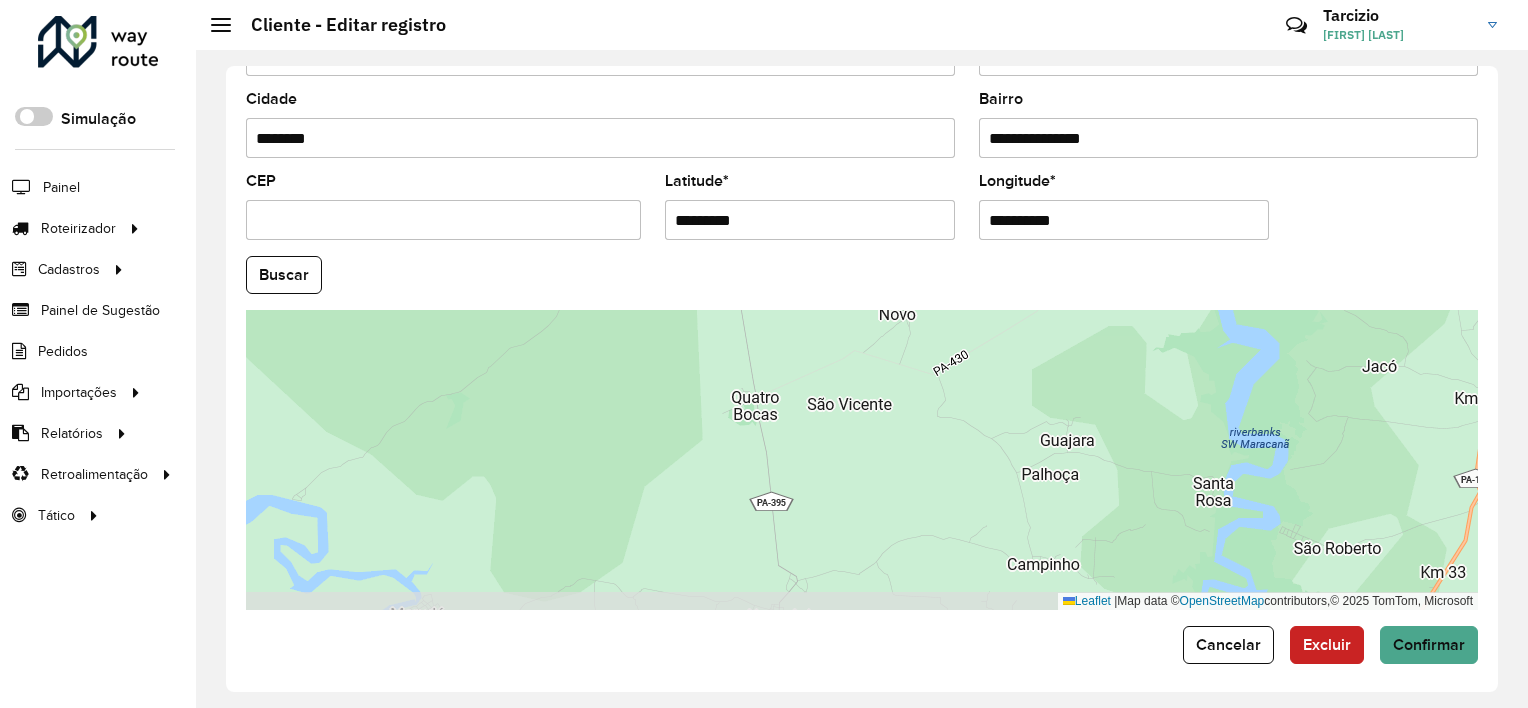 drag, startPoint x: 947, startPoint y: 444, endPoint x: 945, endPoint y: 277, distance: 167.01198 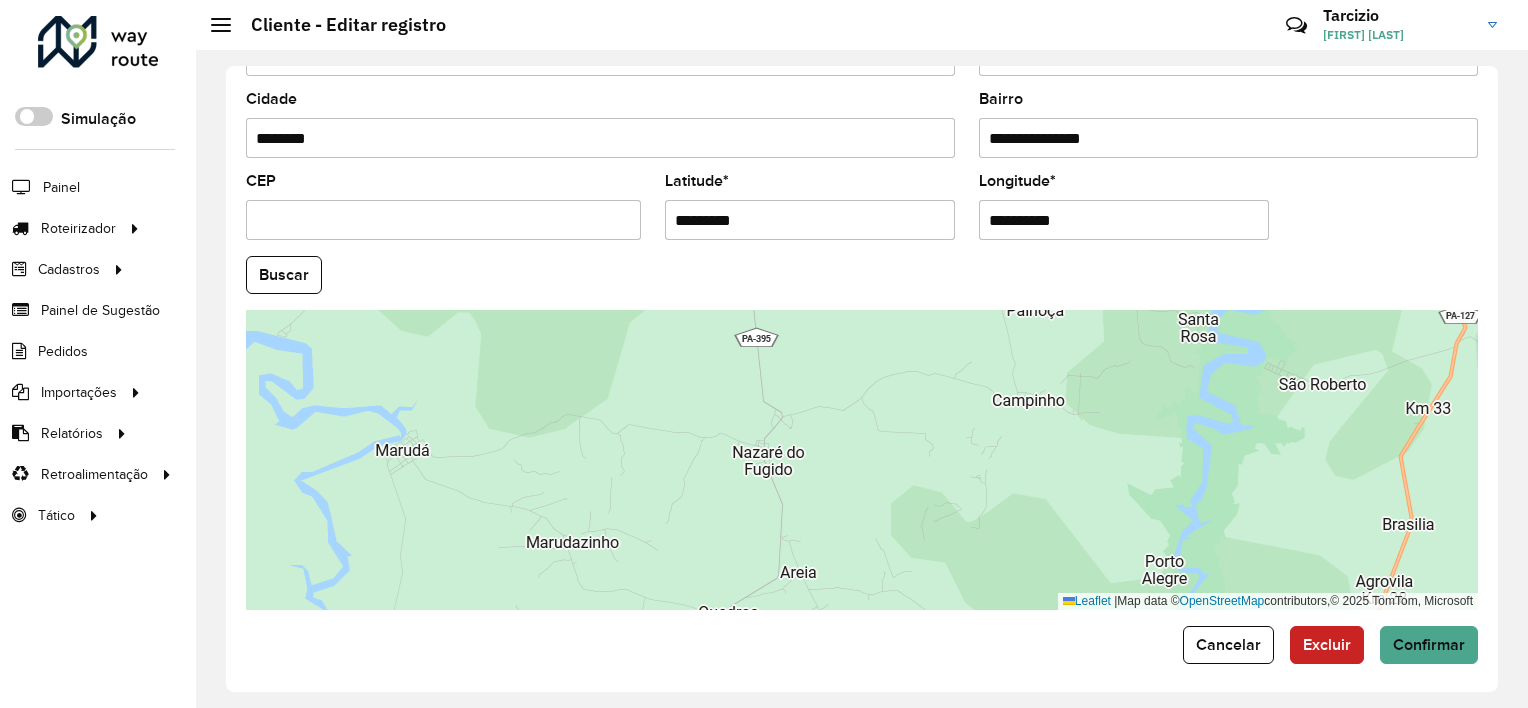 drag, startPoint x: 965, startPoint y: 417, endPoint x: 964, endPoint y: 330, distance: 87.005745 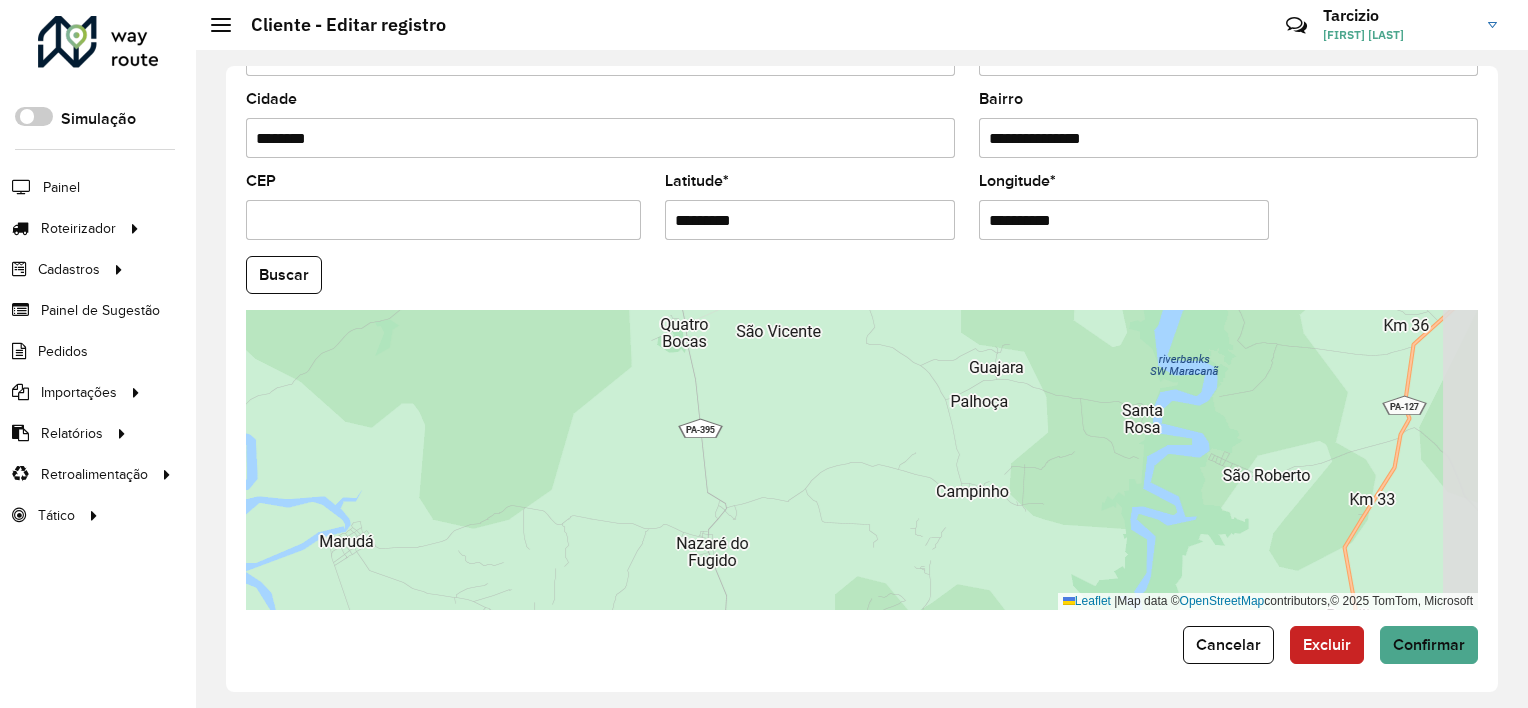 drag, startPoint x: 953, startPoint y: 429, endPoint x: 884, endPoint y: 534, distance: 125.64235 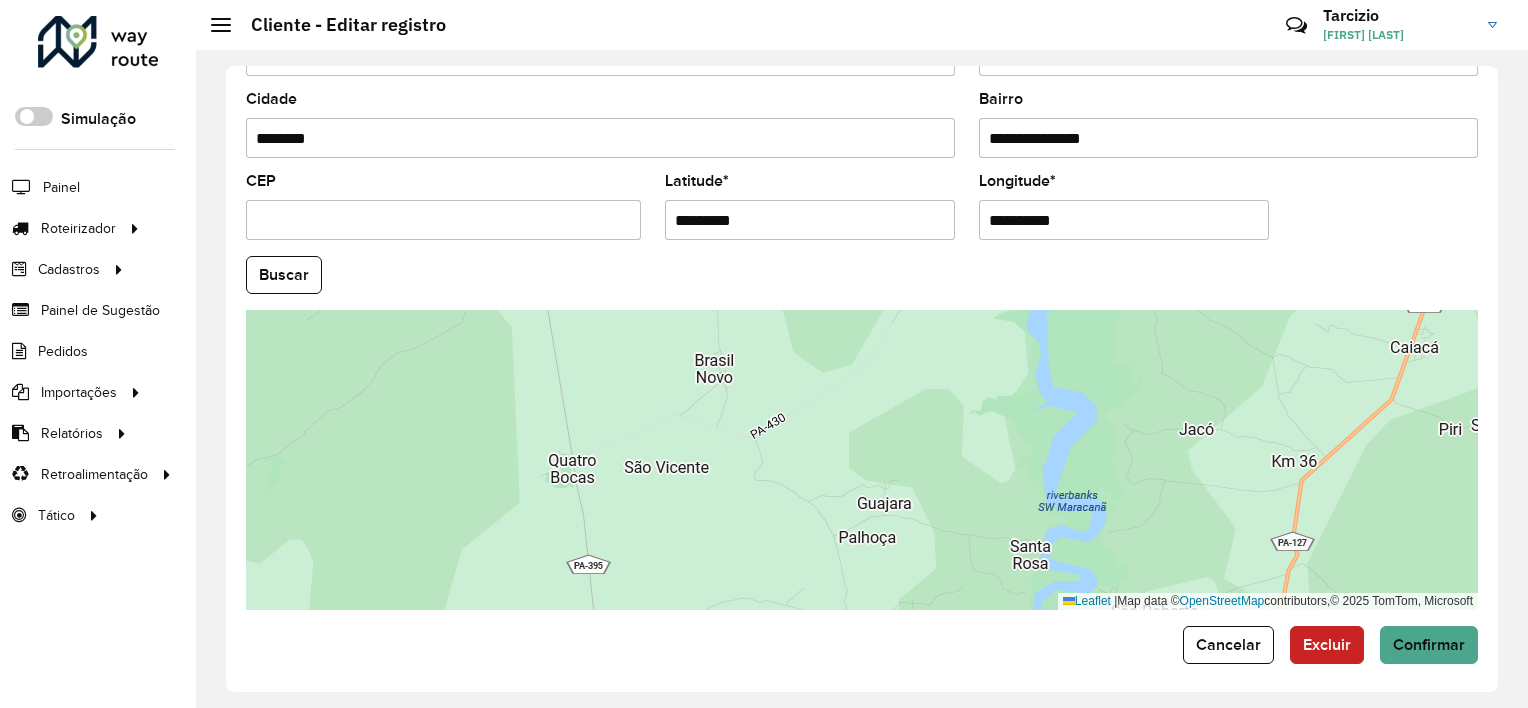 drag, startPoint x: 940, startPoint y: 450, endPoint x: 874, endPoint y: 538, distance: 110 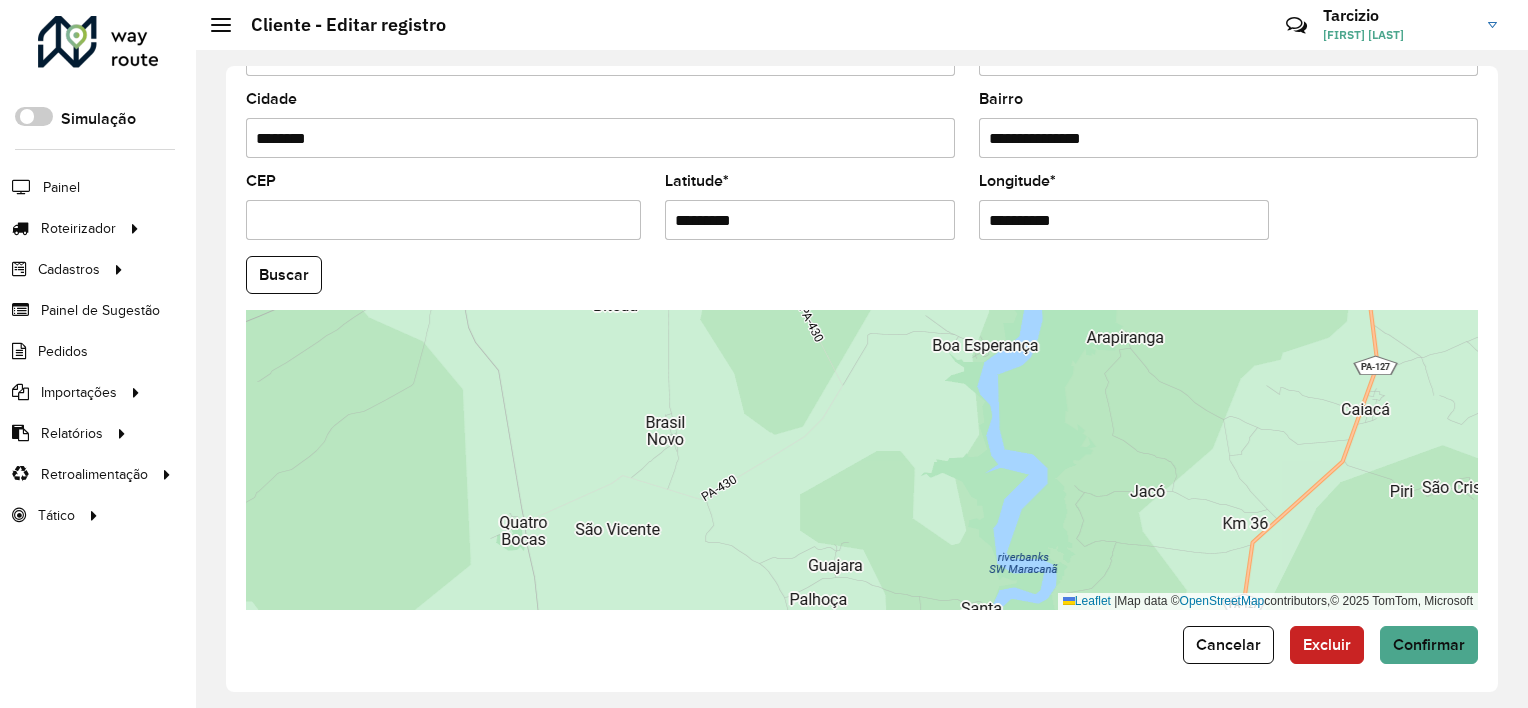 drag, startPoint x: 931, startPoint y: 443, endPoint x: 940, endPoint y: 560, distance: 117.34564 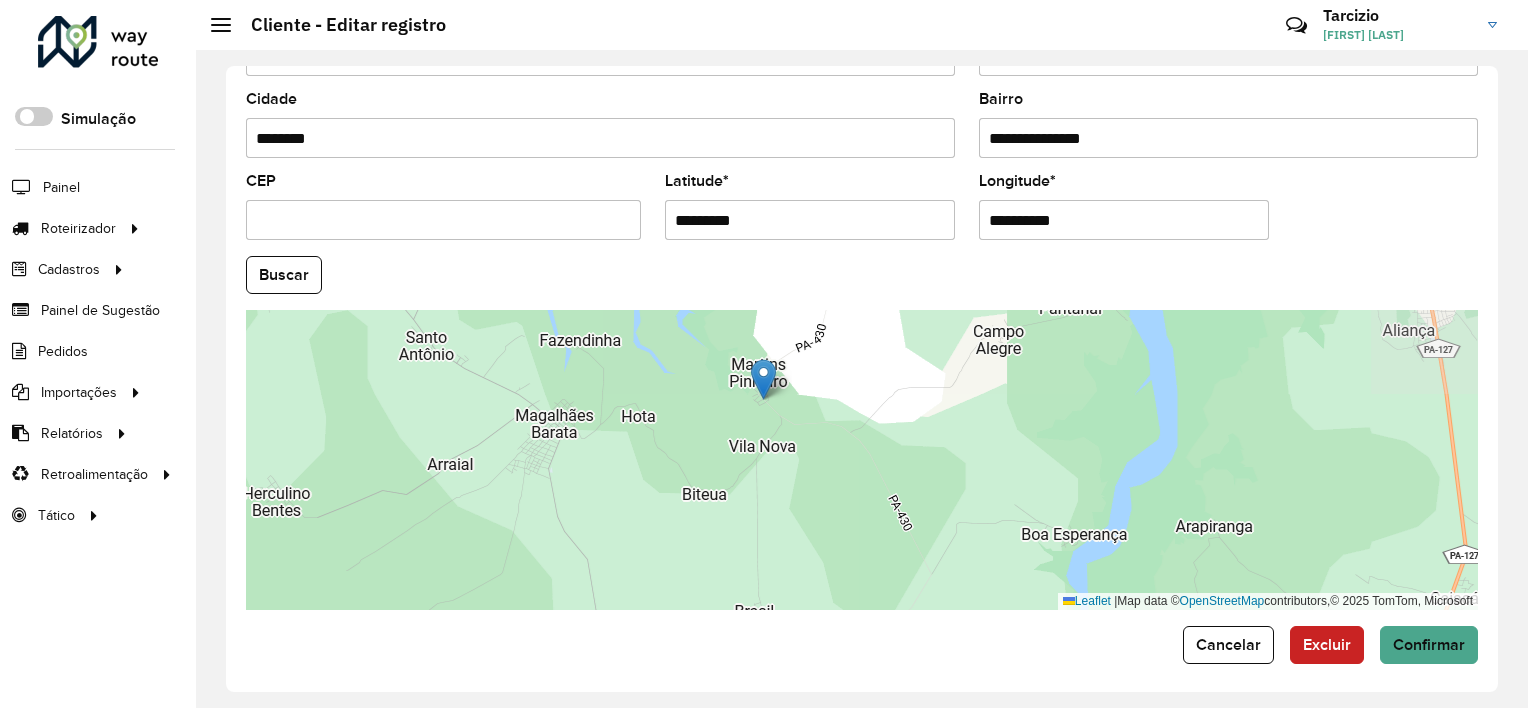 drag, startPoint x: 916, startPoint y: 408, endPoint x: 965, endPoint y: 533, distance: 134.26094 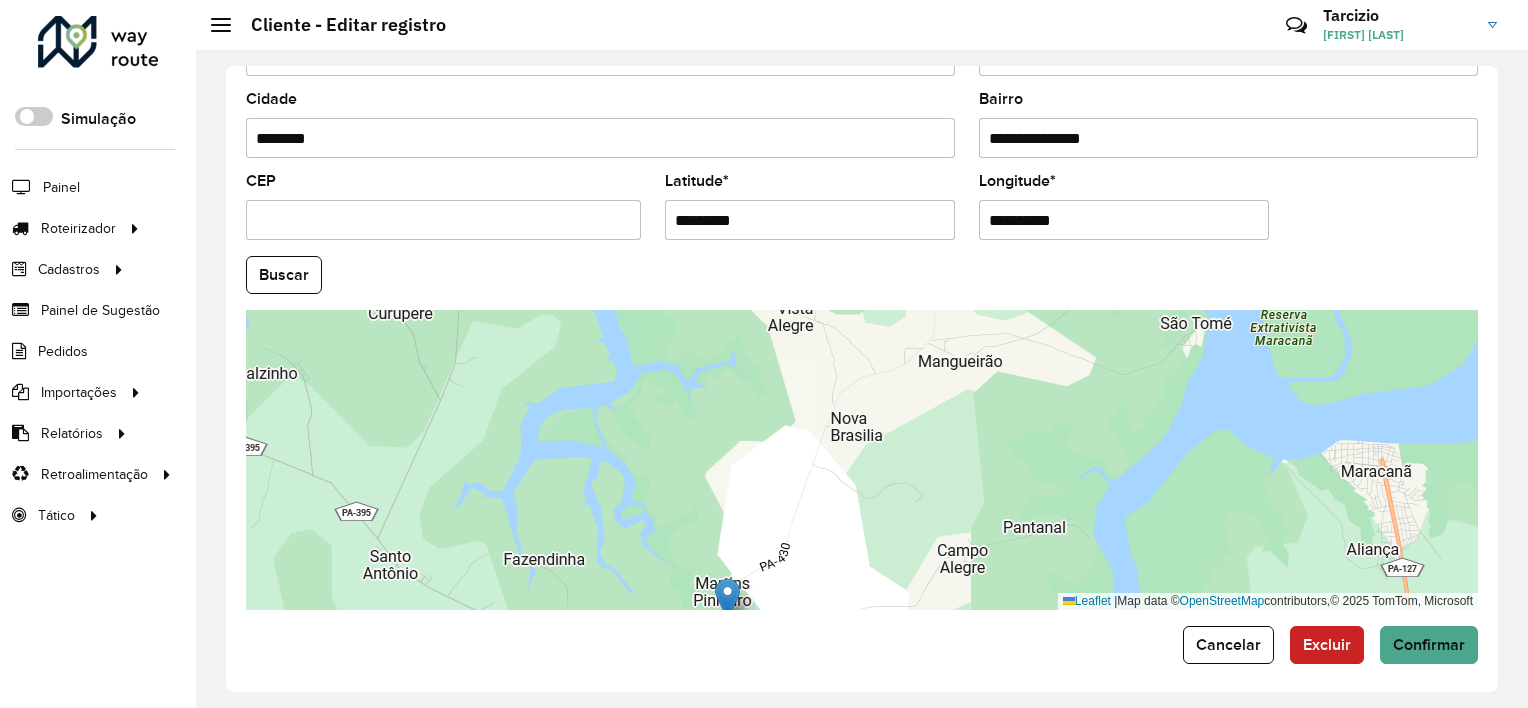 drag, startPoint x: 932, startPoint y: 438, endPoint x: 891, endPoint y: 582, distance: 149.72308 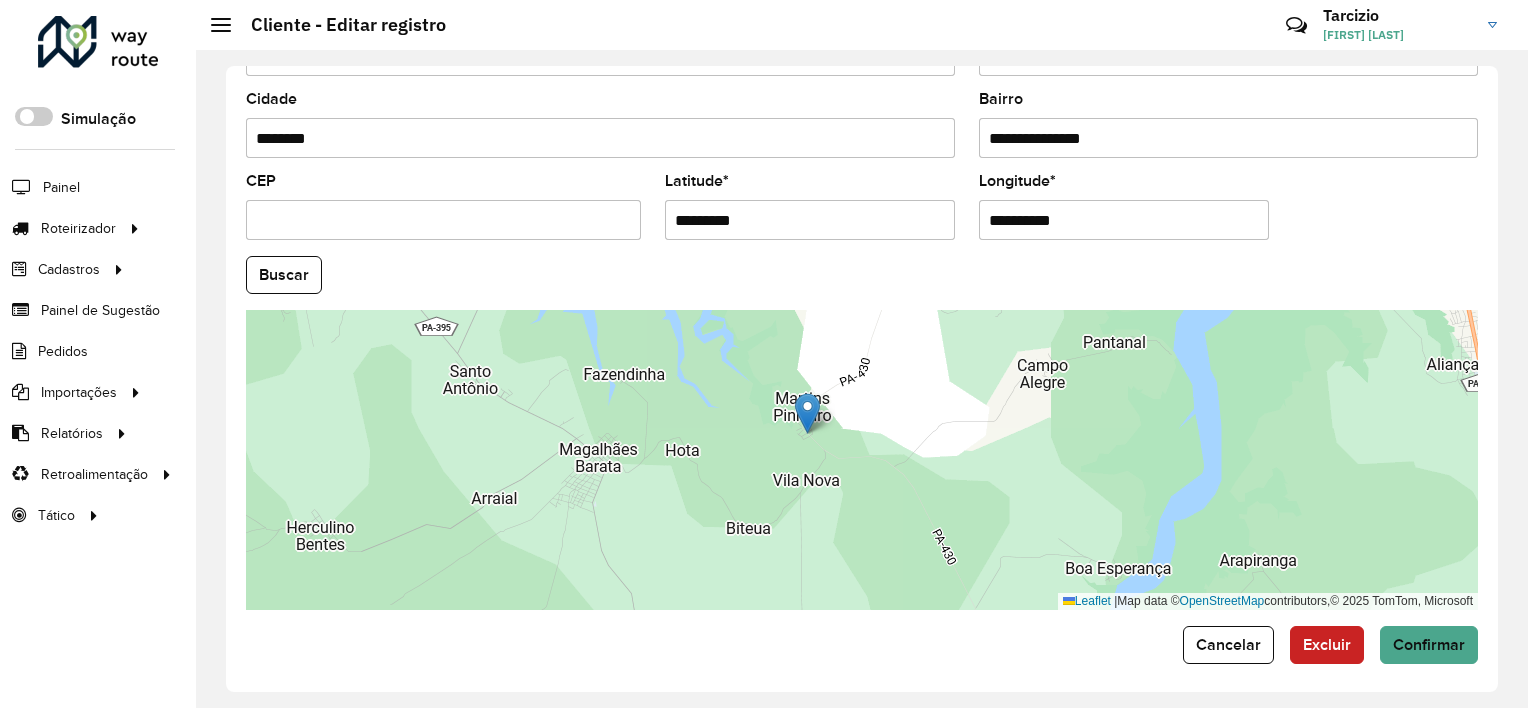 drag, startPoint x: 856, startPoint y: 488, endPoint x: 942, endPoint y: 227, distance: 274.80356 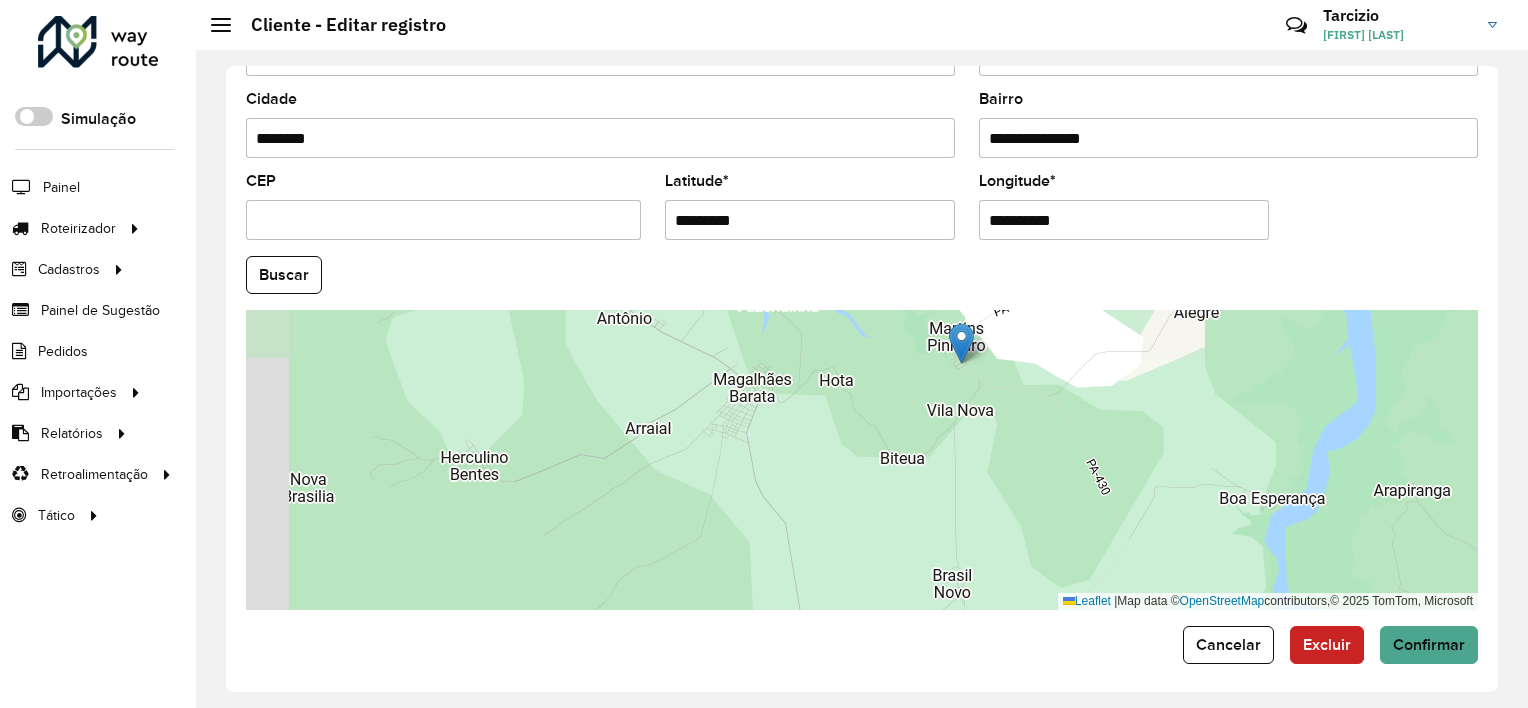 drag, startPoint x: 676, startPoint y: 459, endPoint x: 828, endPoint y: 391, distance: 166.51727 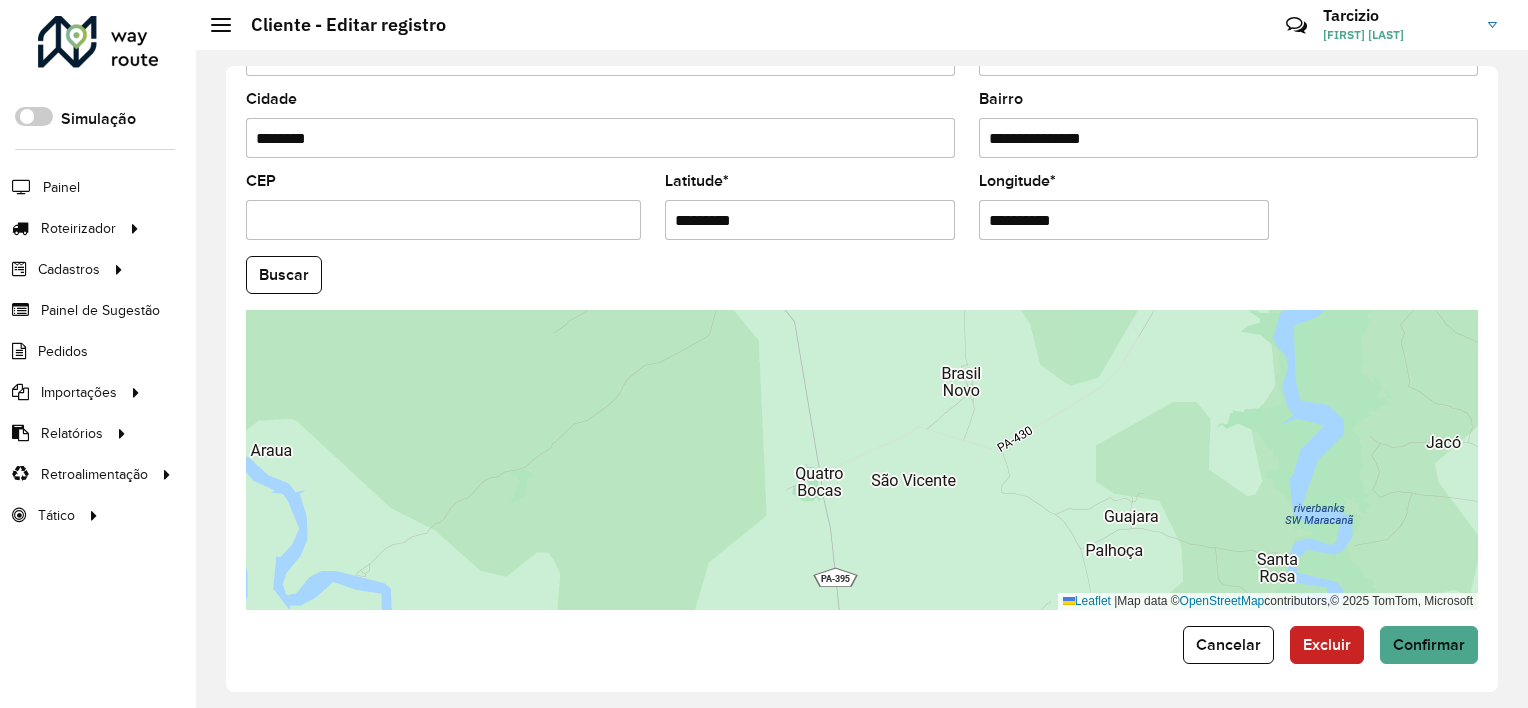 drag, startPoint x: 834, startPoint y: 481, endPoint x: 843, endPoint y: 280, distance: 201.20139 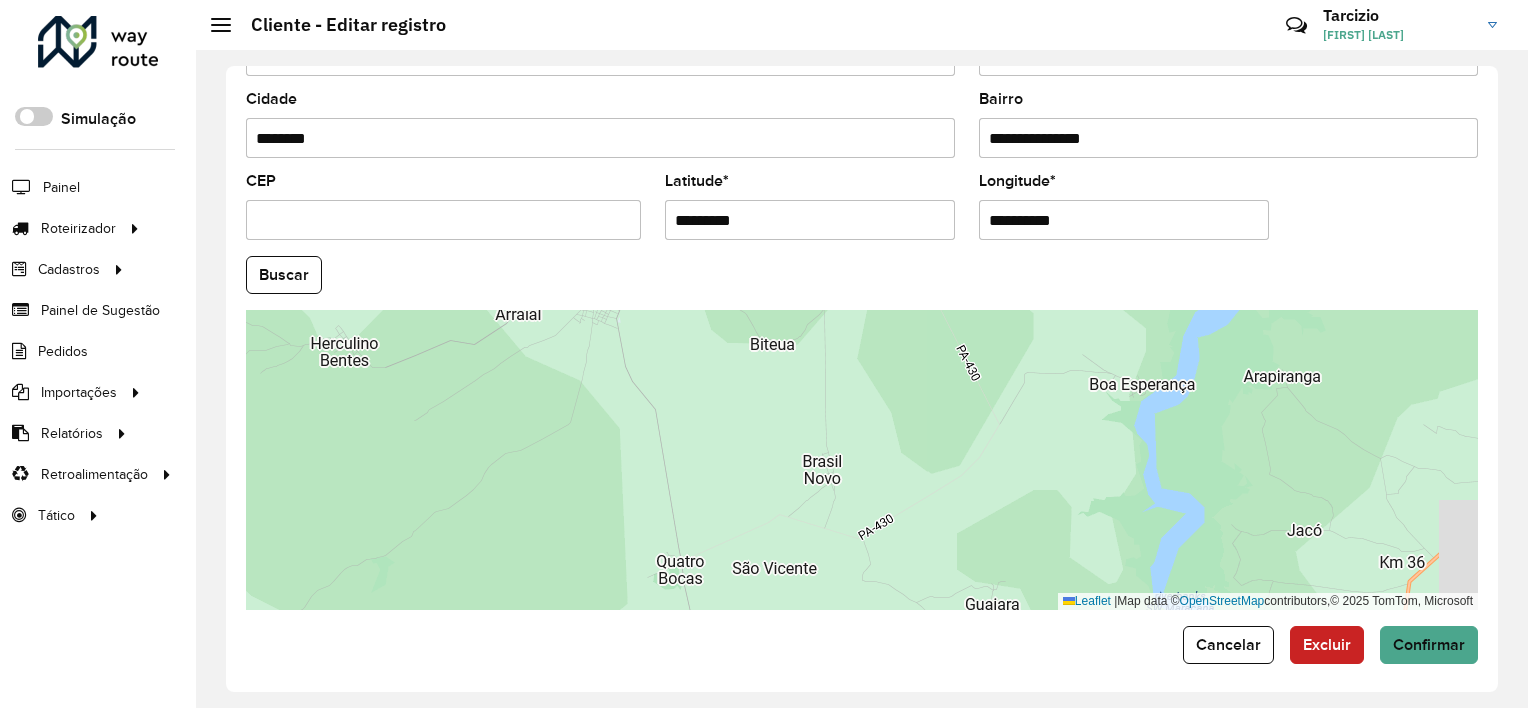 drag, startPoint x: 1058, startPoint y: 432, endPoint x: 816, endPoint y: 570, distance: 278.58212 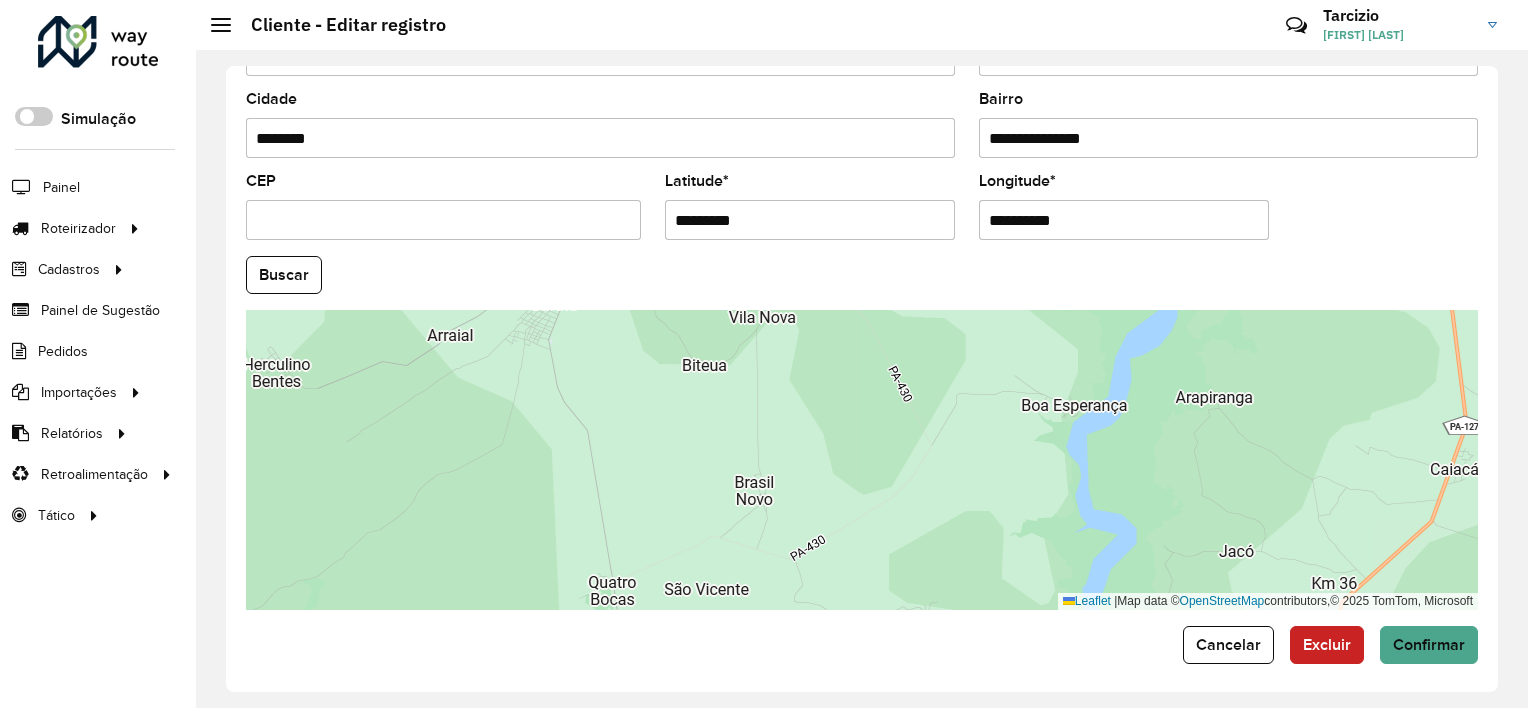 drag, startPoint x: 1047, startPoint y: 424, endPoint x: 1152, endPoint y: 360, distance: 122.967476 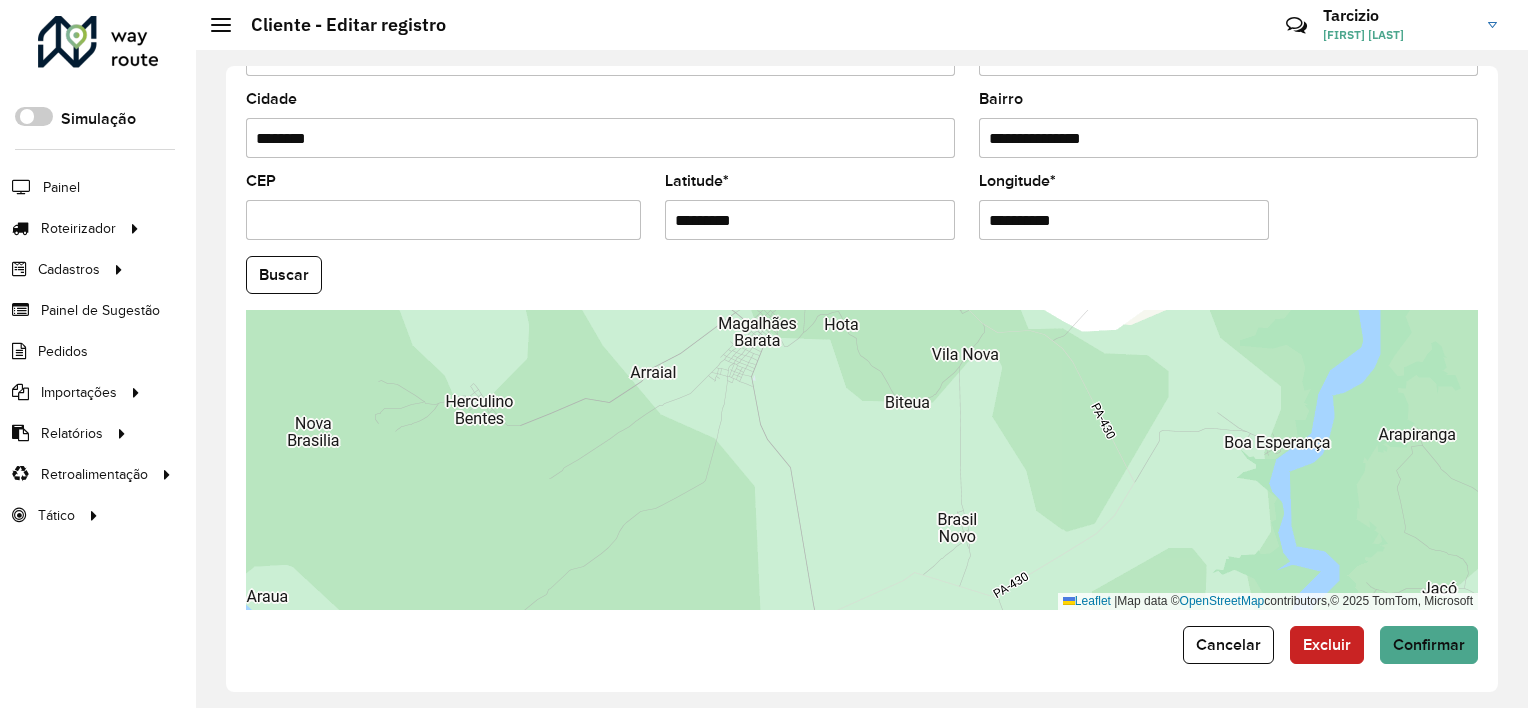 drag, startPoint x: 928, startPoint y: 469, endPoint x: 1042, endPoint y: 466, distance: 114.03947 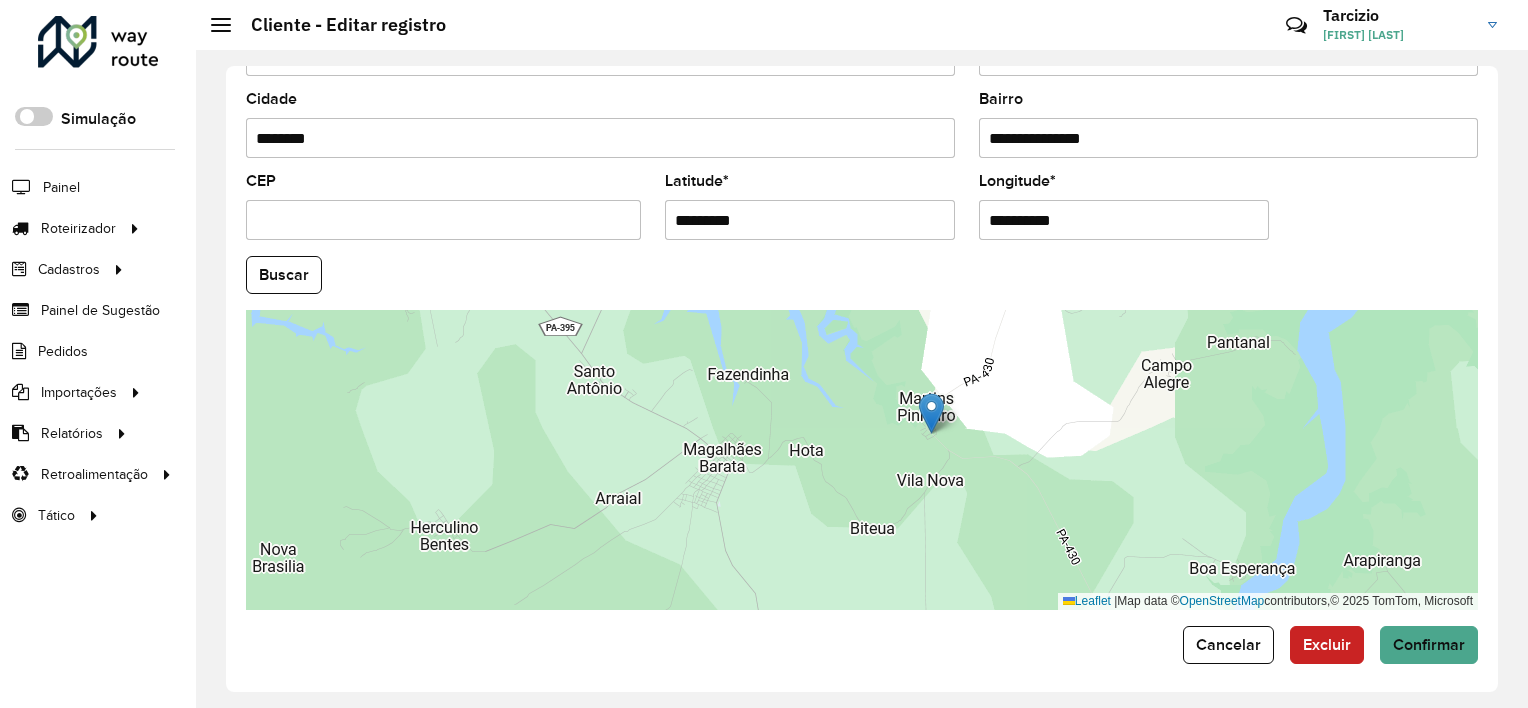 drag, startPoint x: 1042, startPoint y: 446, endPoint x: 1006, endPoint y: 584, distance: 142.61838 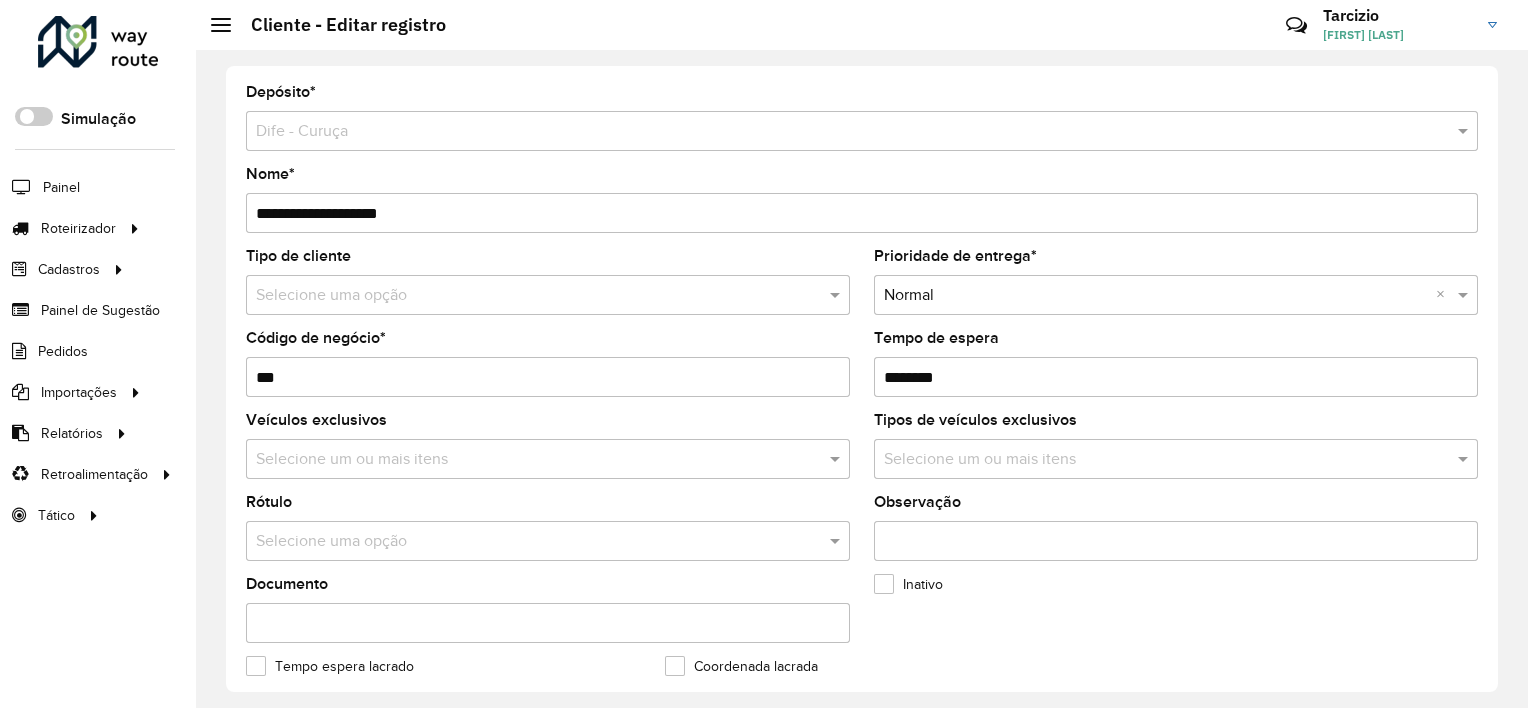 scroll, scrollTop: 0, scrollLeft: 0, axis: both 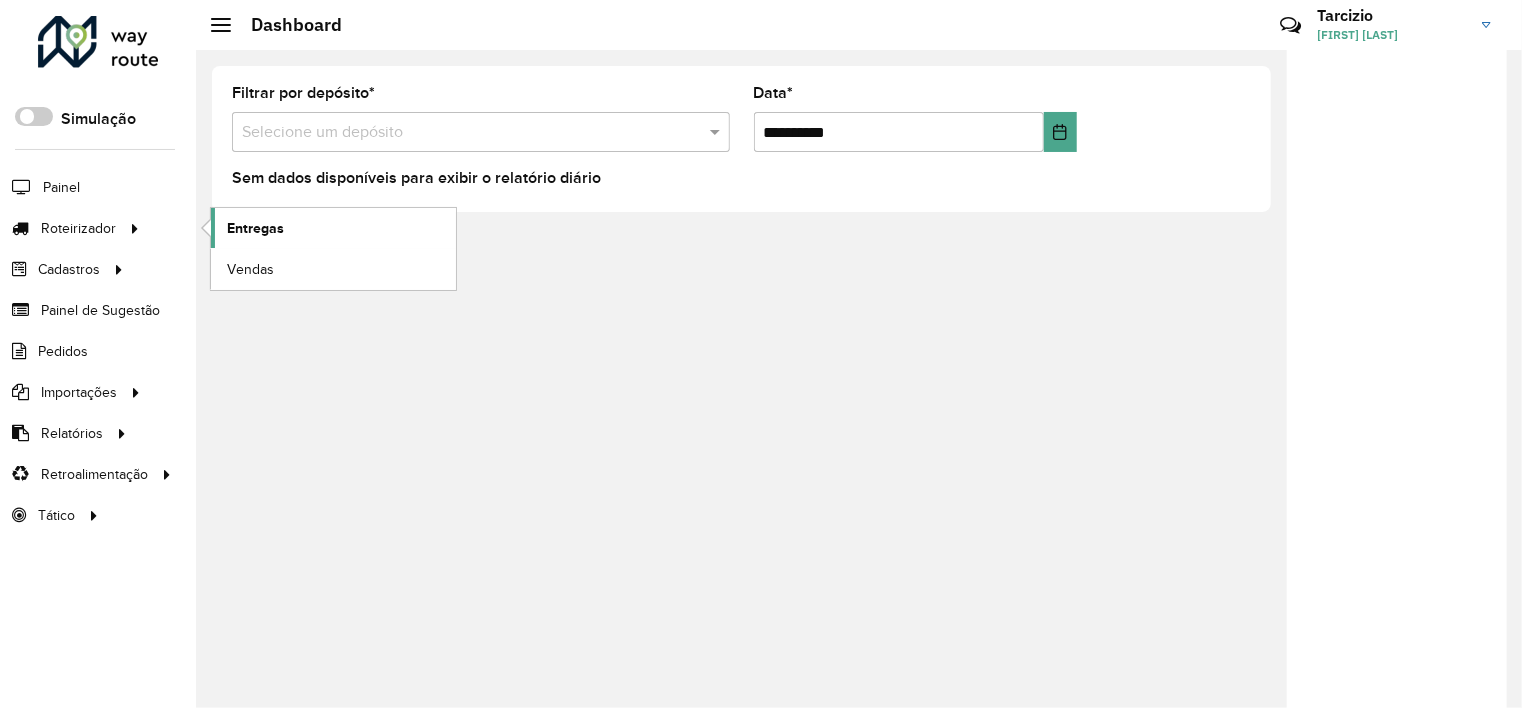 click on "Entregas" 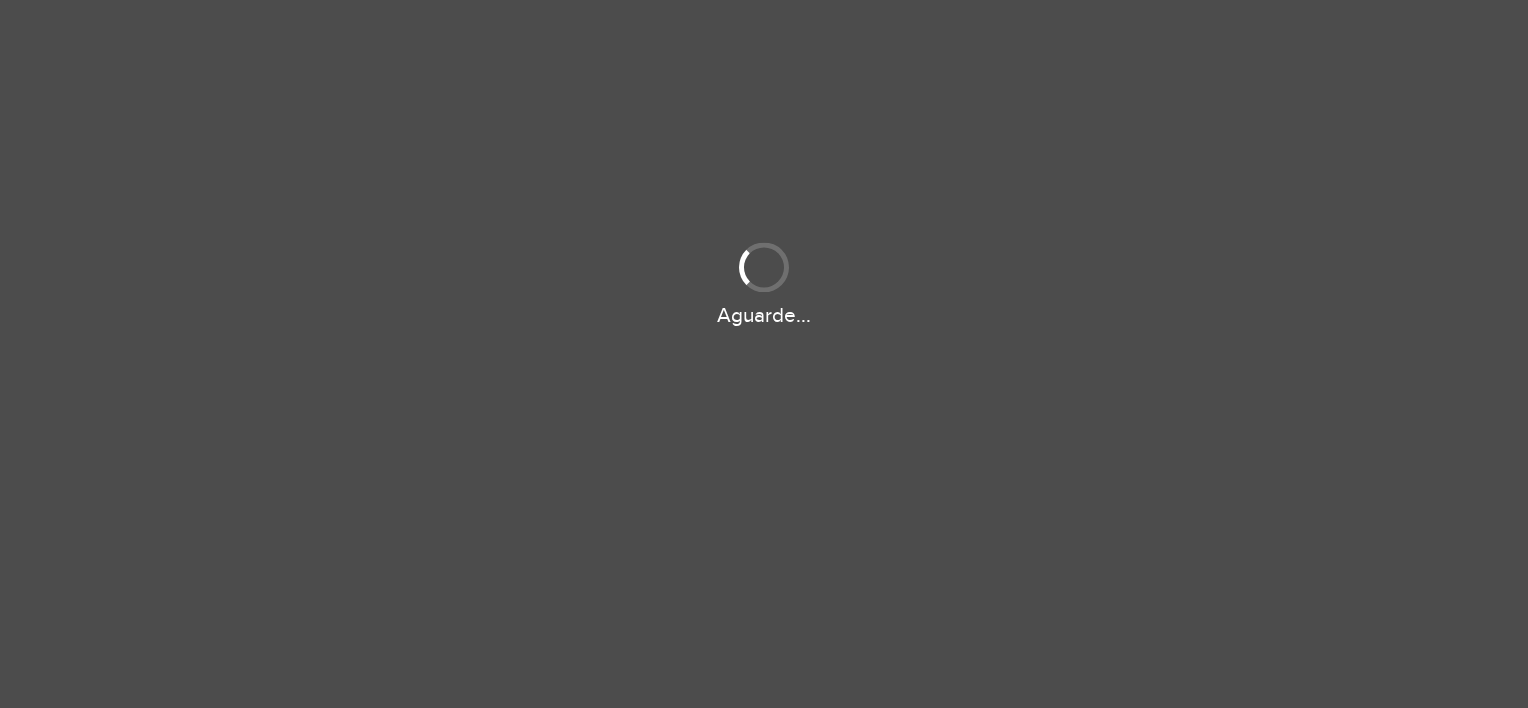 scroll, scrollTop: 0, scrollLeft: 0, axis: both 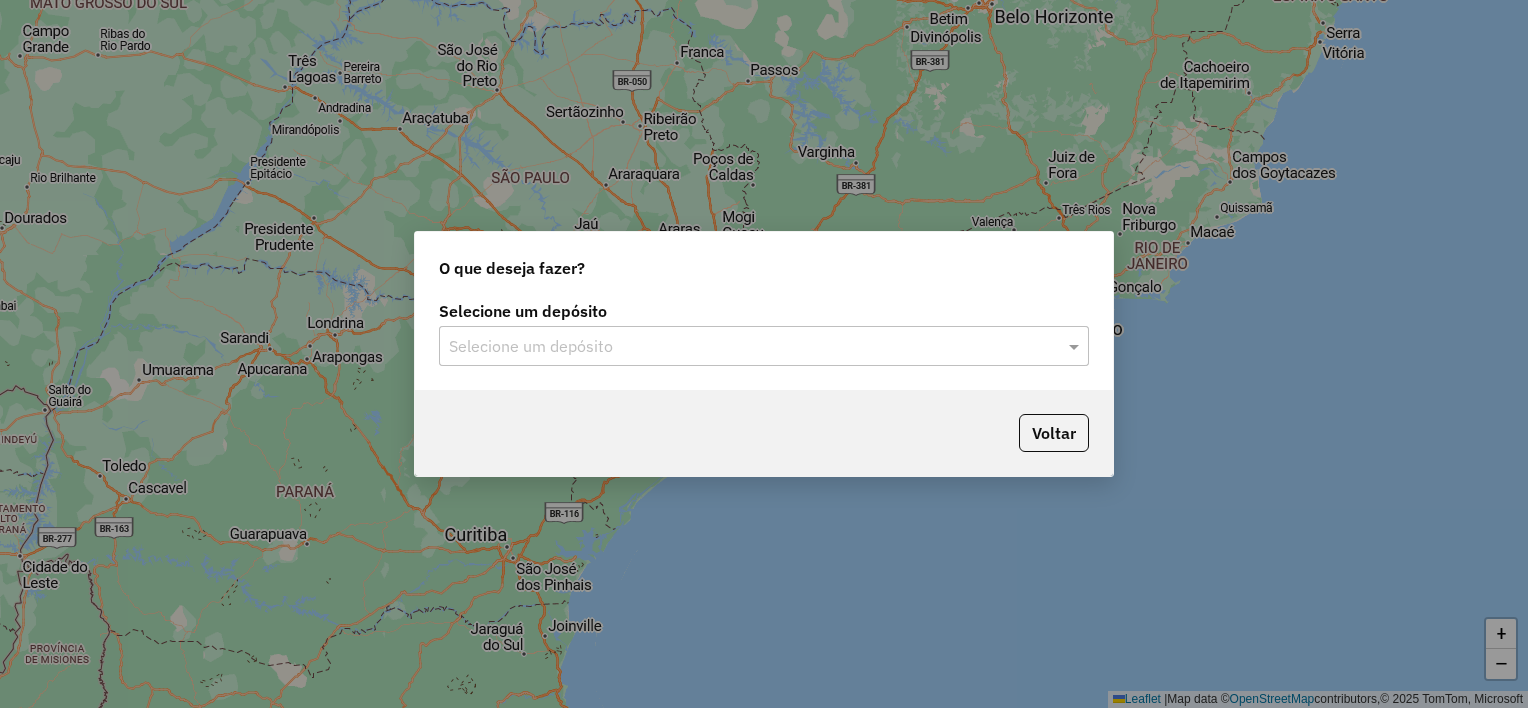 click 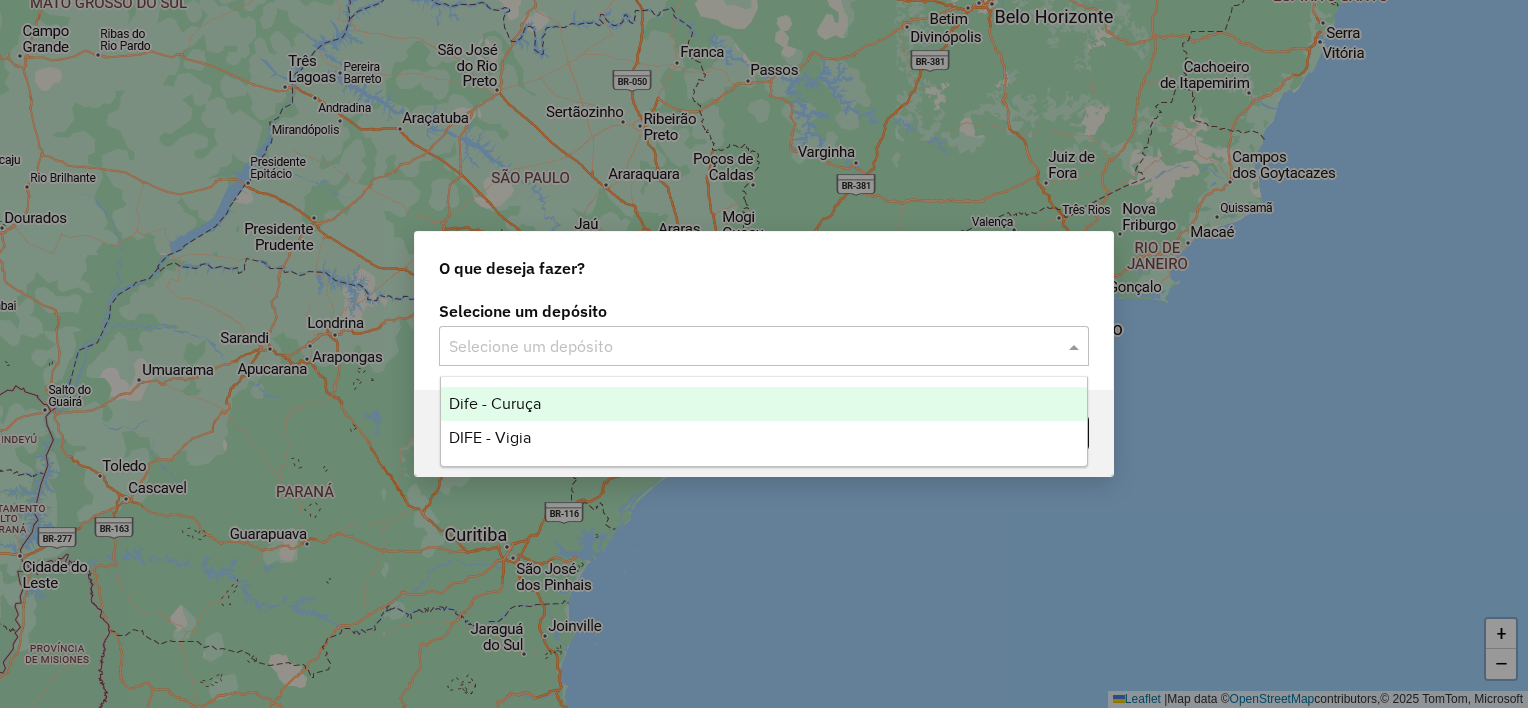click on "Dife - Curuça" at bounding box center [495, 403] 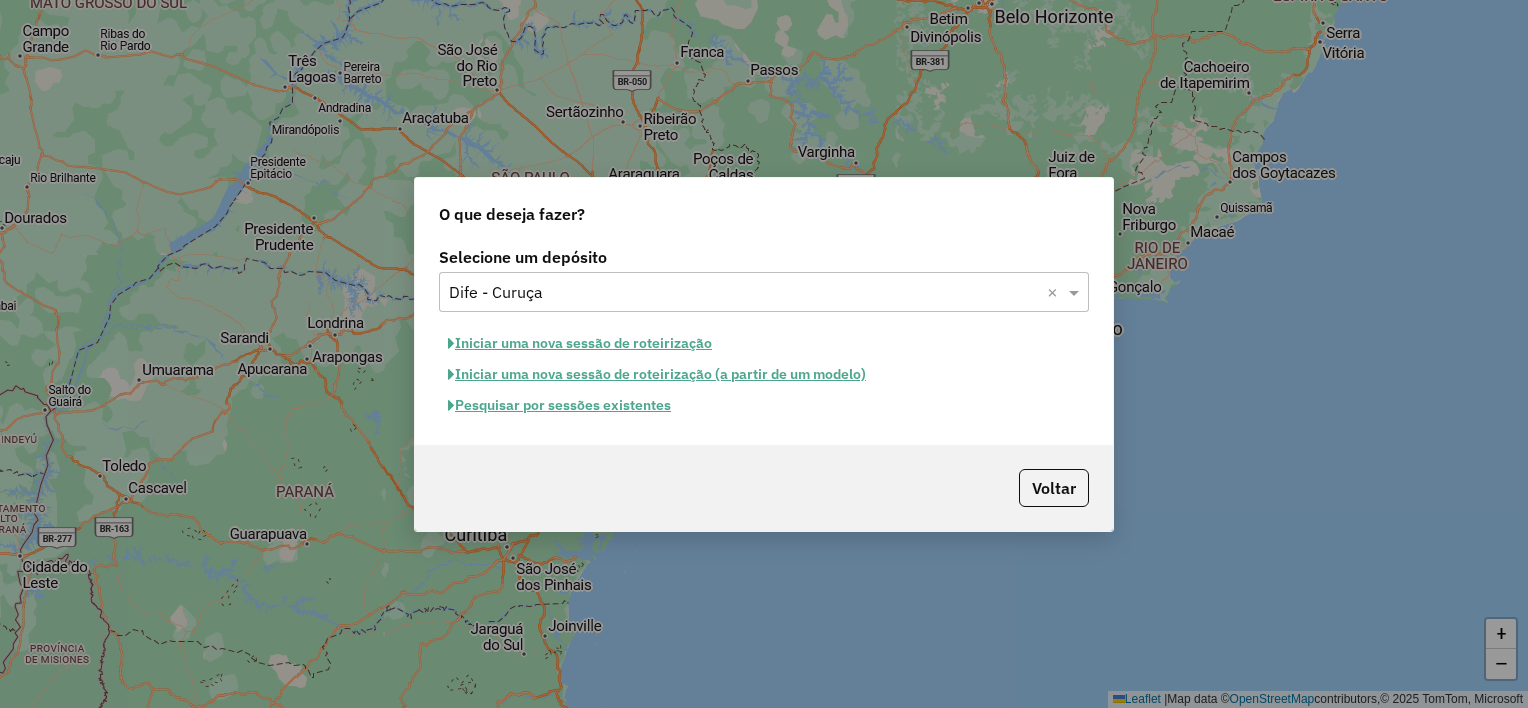 click on "Iniciar uma nova sessão de roteirização" 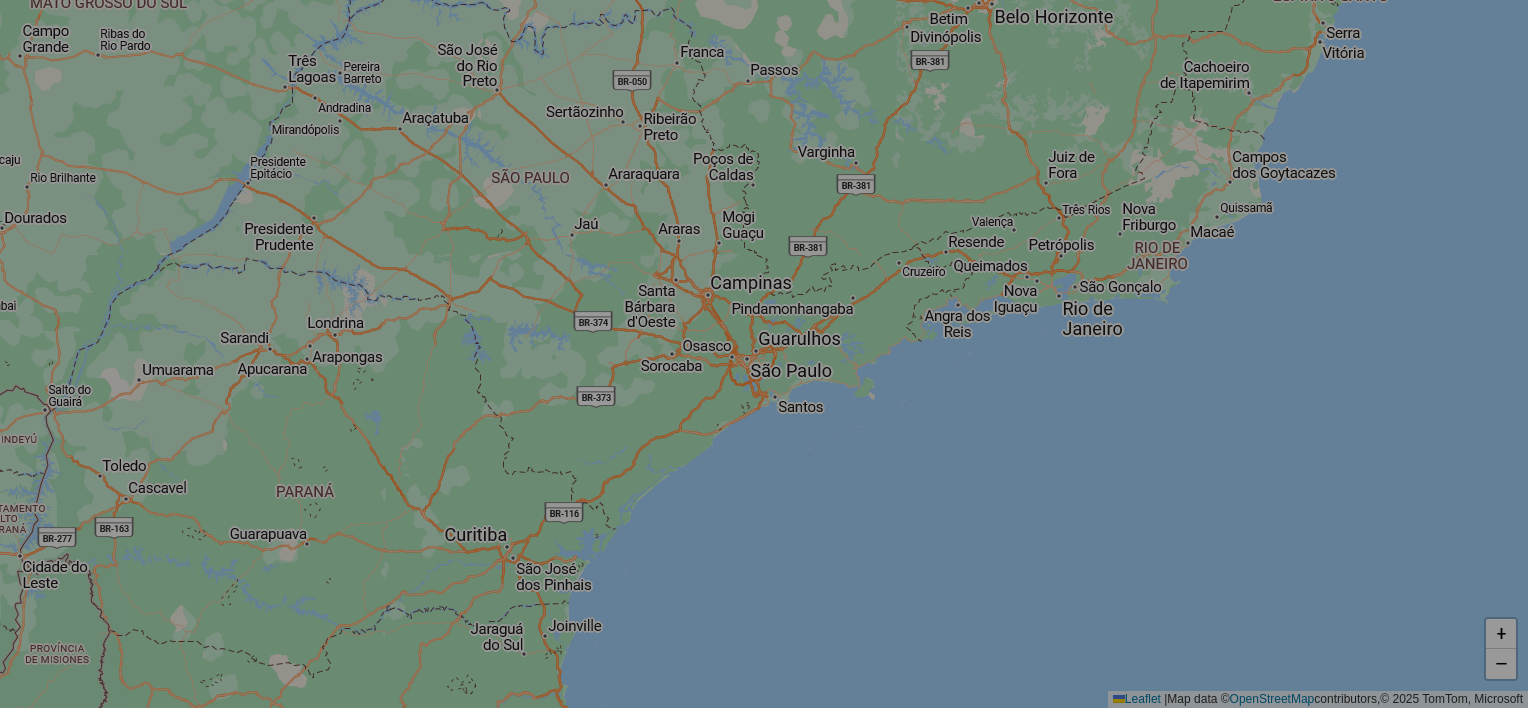 select on "*" 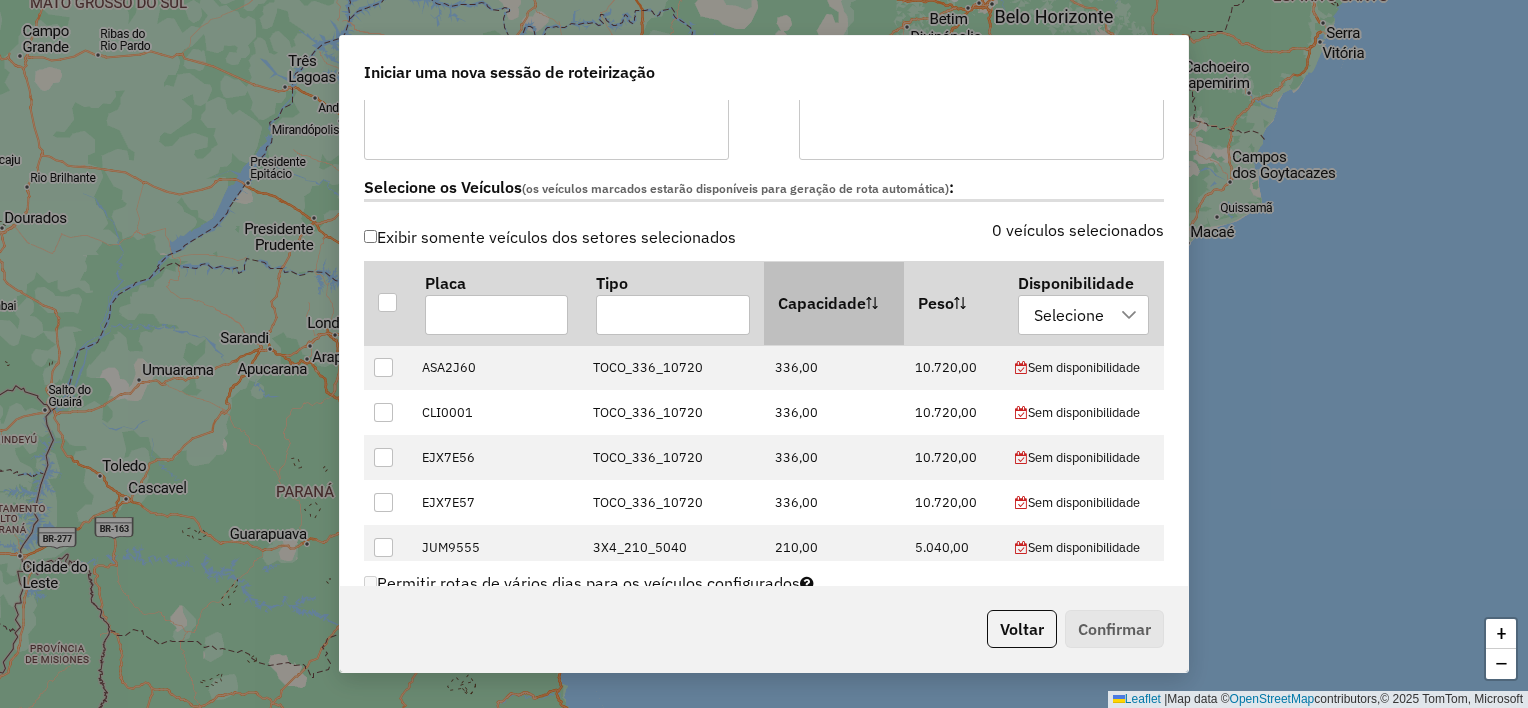 scroll, scrollTop: 600, scrollLeft: 0, axis: vertical 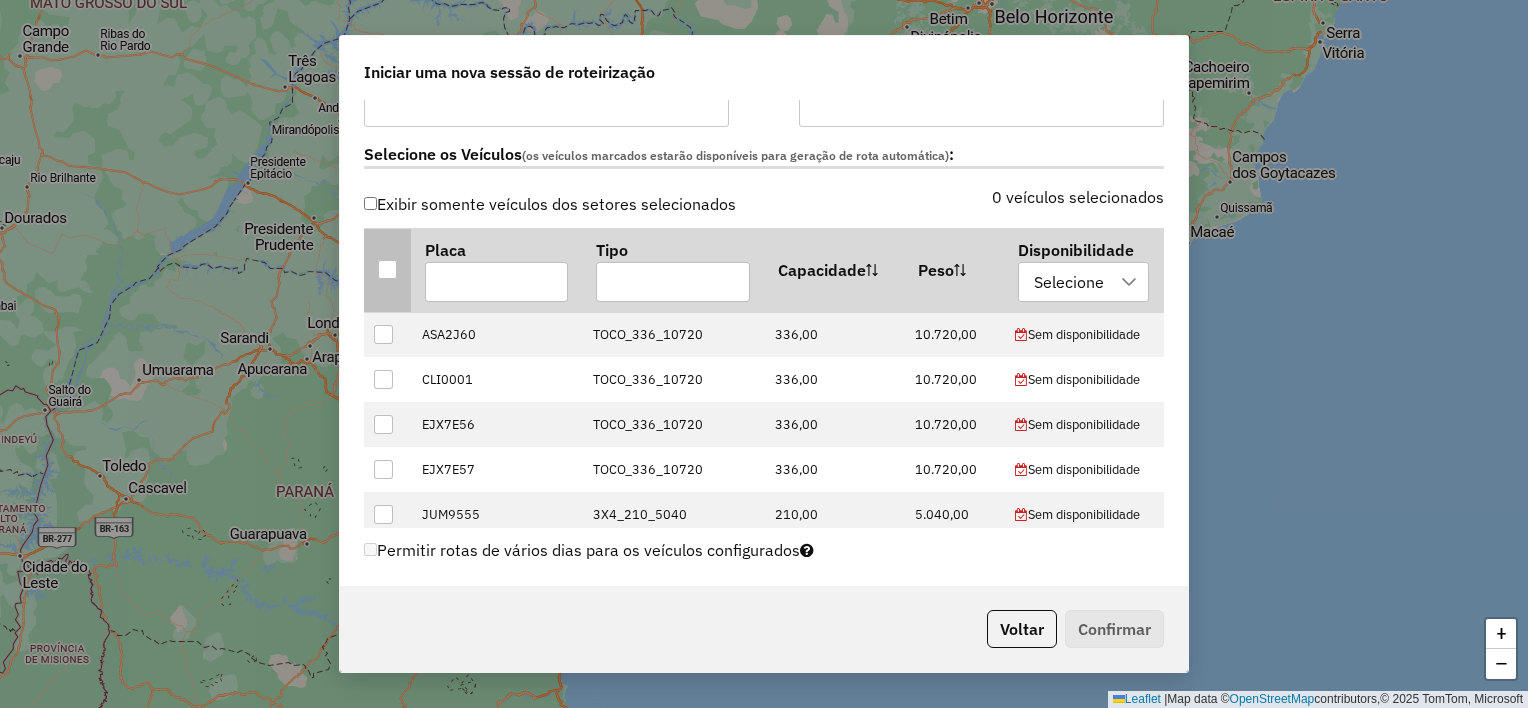 click at bounding box center (388, 270) 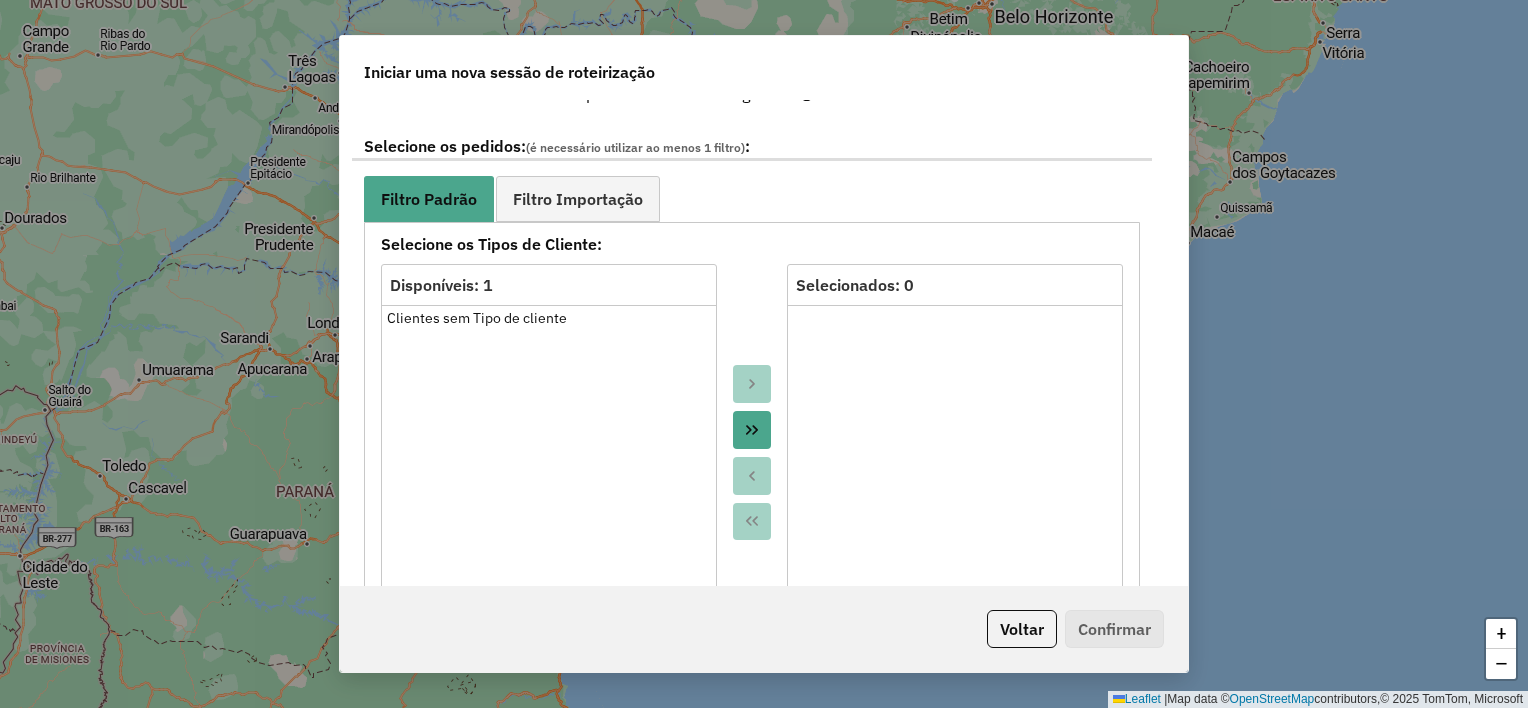 scroll, scrollTop: 1100, scrollLeft: 0, axis: vertical 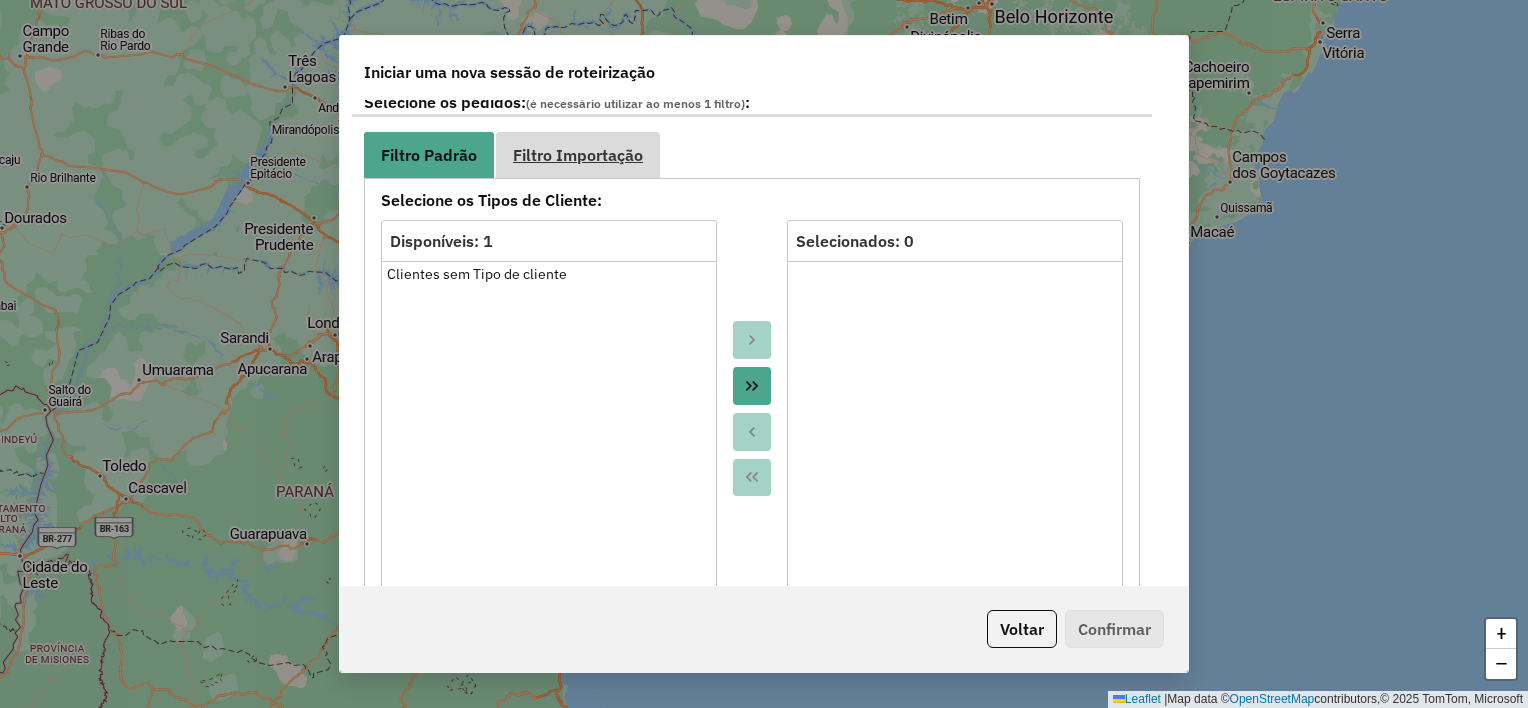 click on "Filtro Importação" at bounding box center (578, 155) 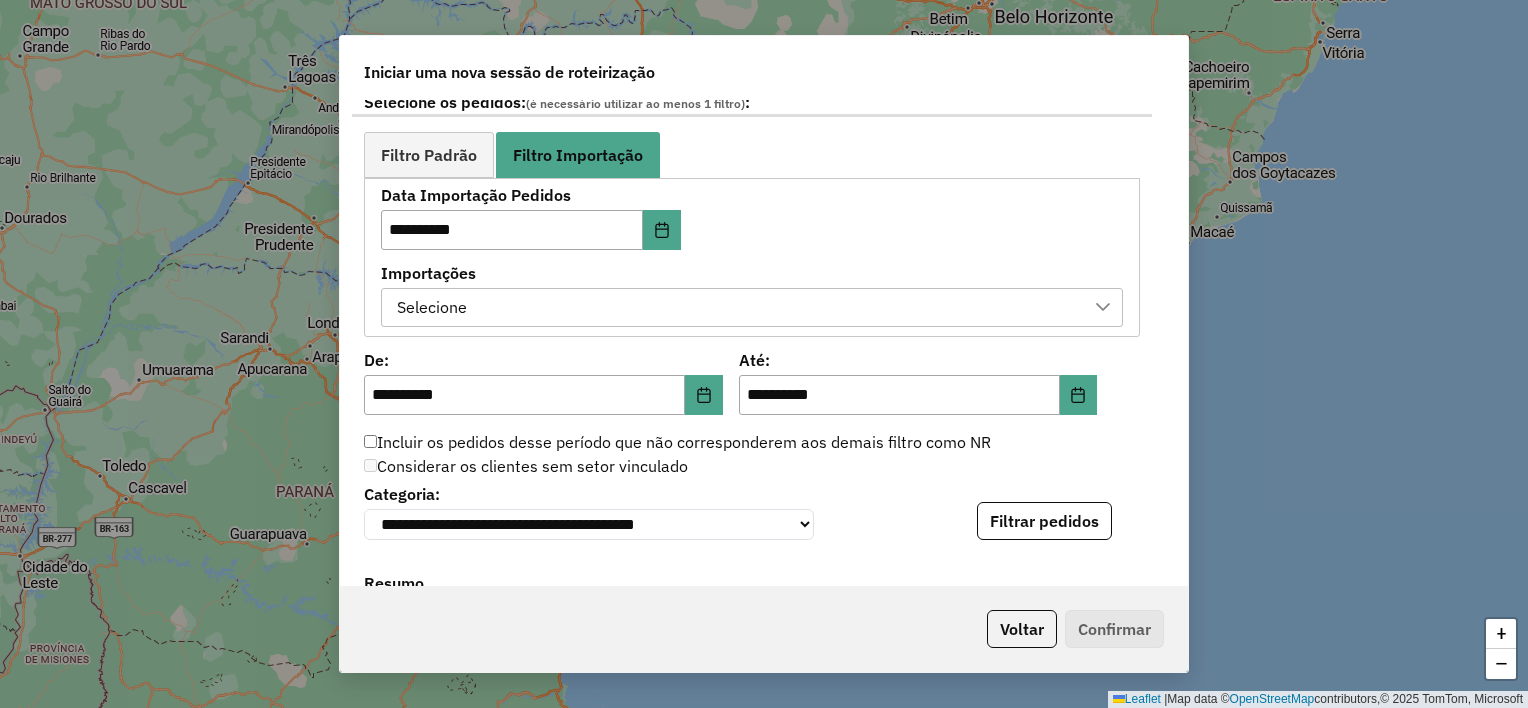 click on "Selecione" at bounding box center [737, 308] 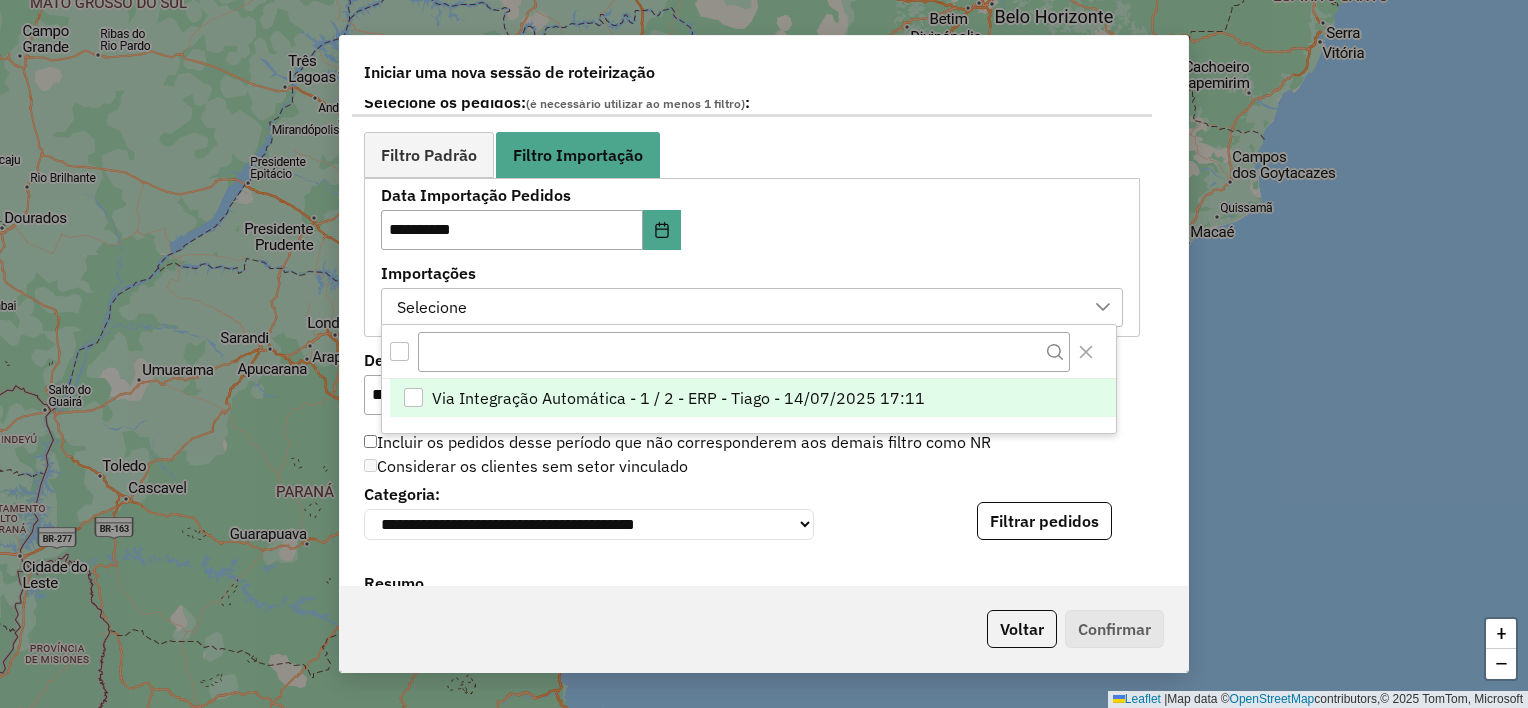 scroll, scrollTop: 14, scrollLeft: 90, axis: both 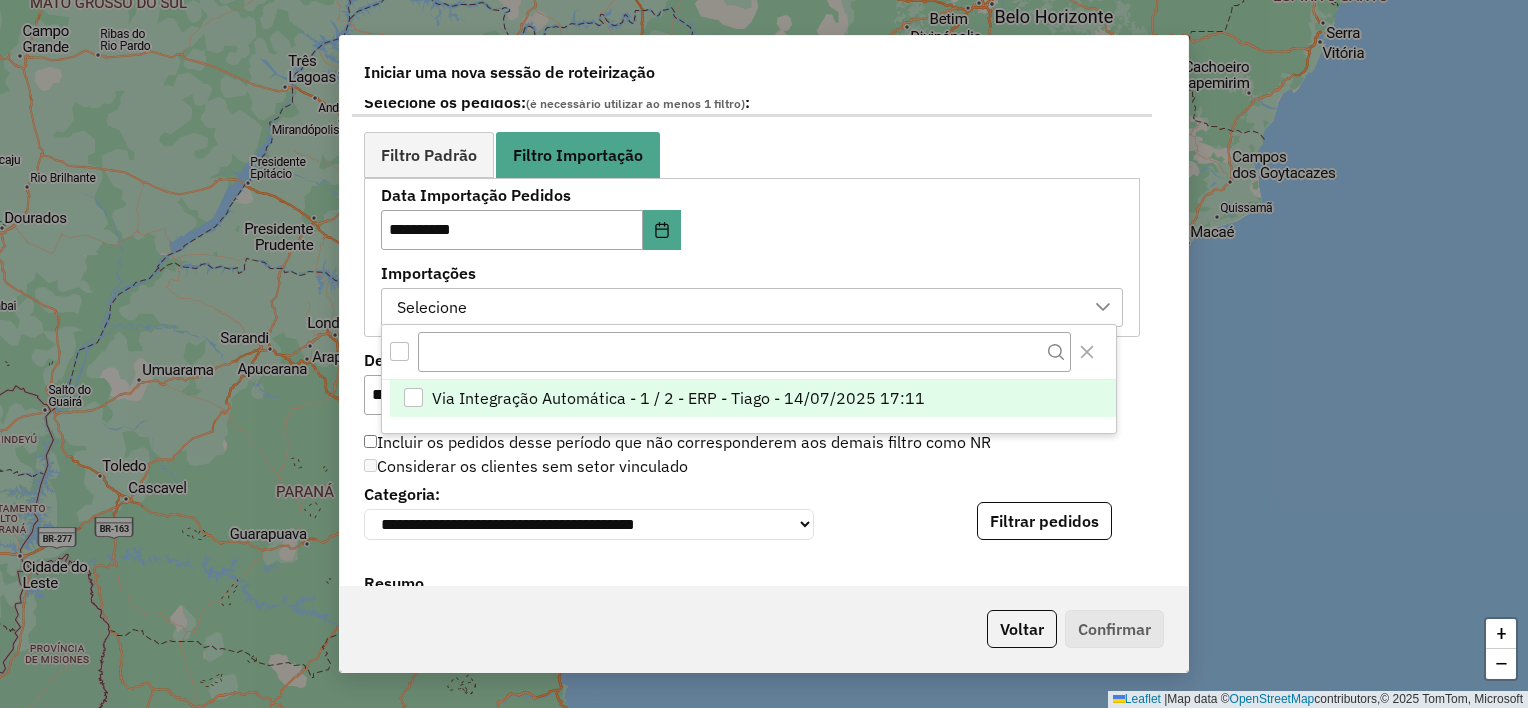 click on "Via Integração Automática - 1 / 2 - ERP - Tiago - 14/07/2025 17:11" at bounding box center (753, 399) 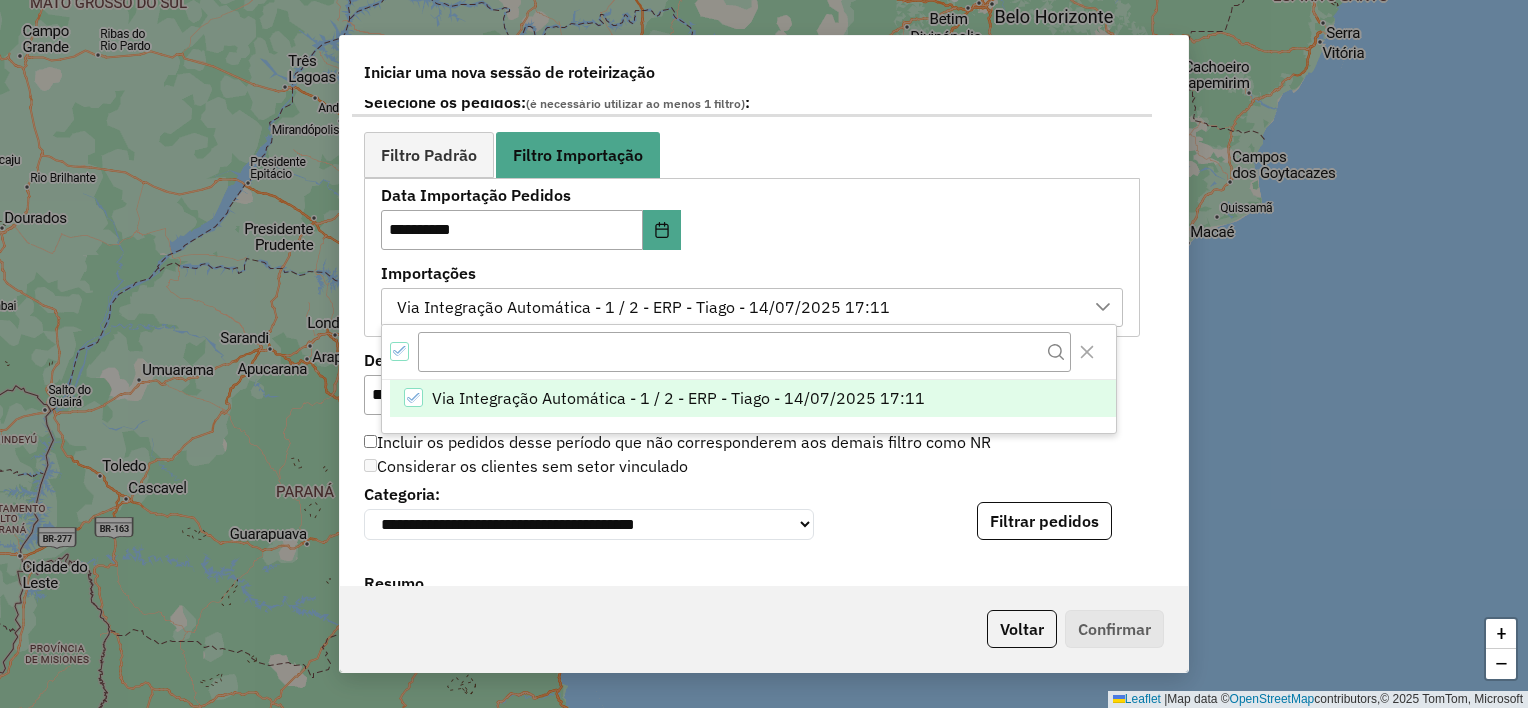 click on "Considerar os clientes sem setor vinculado" 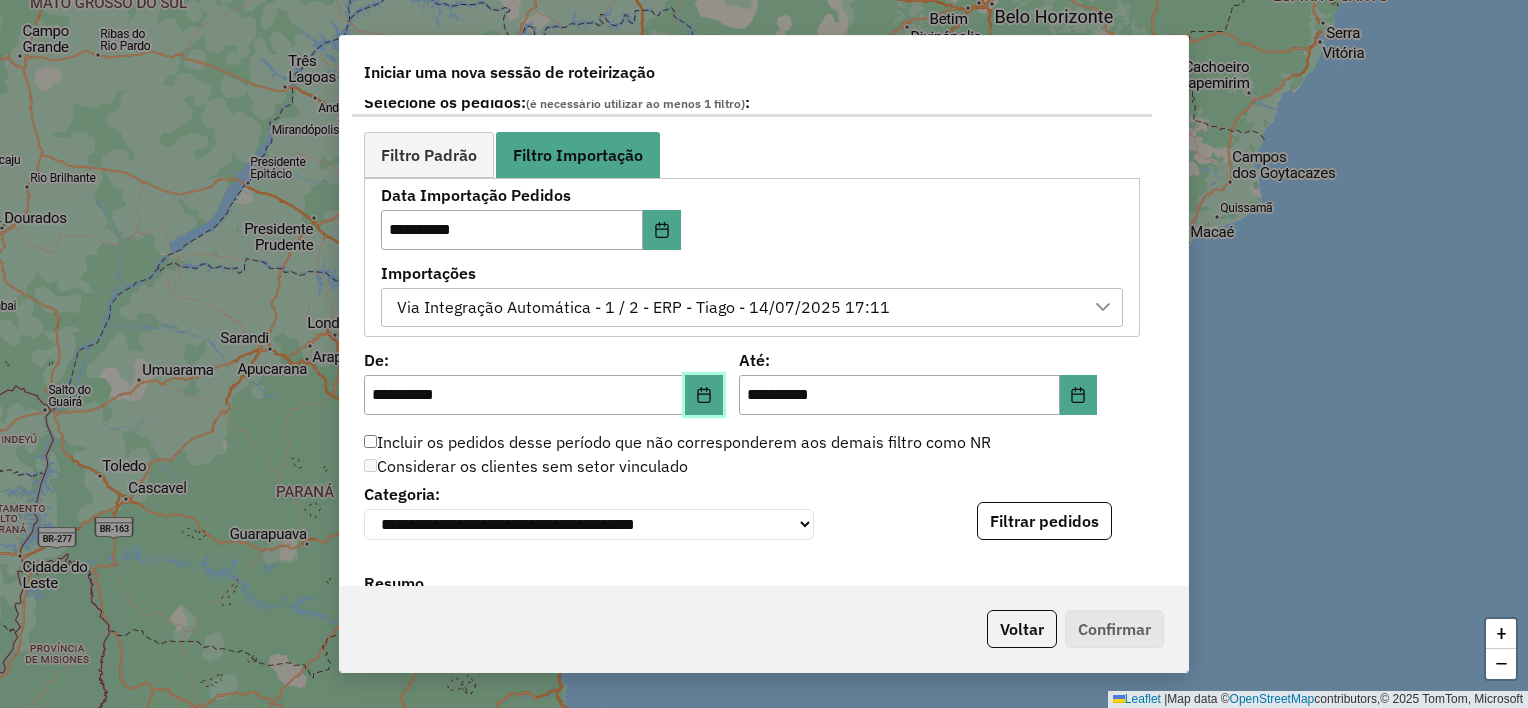 click 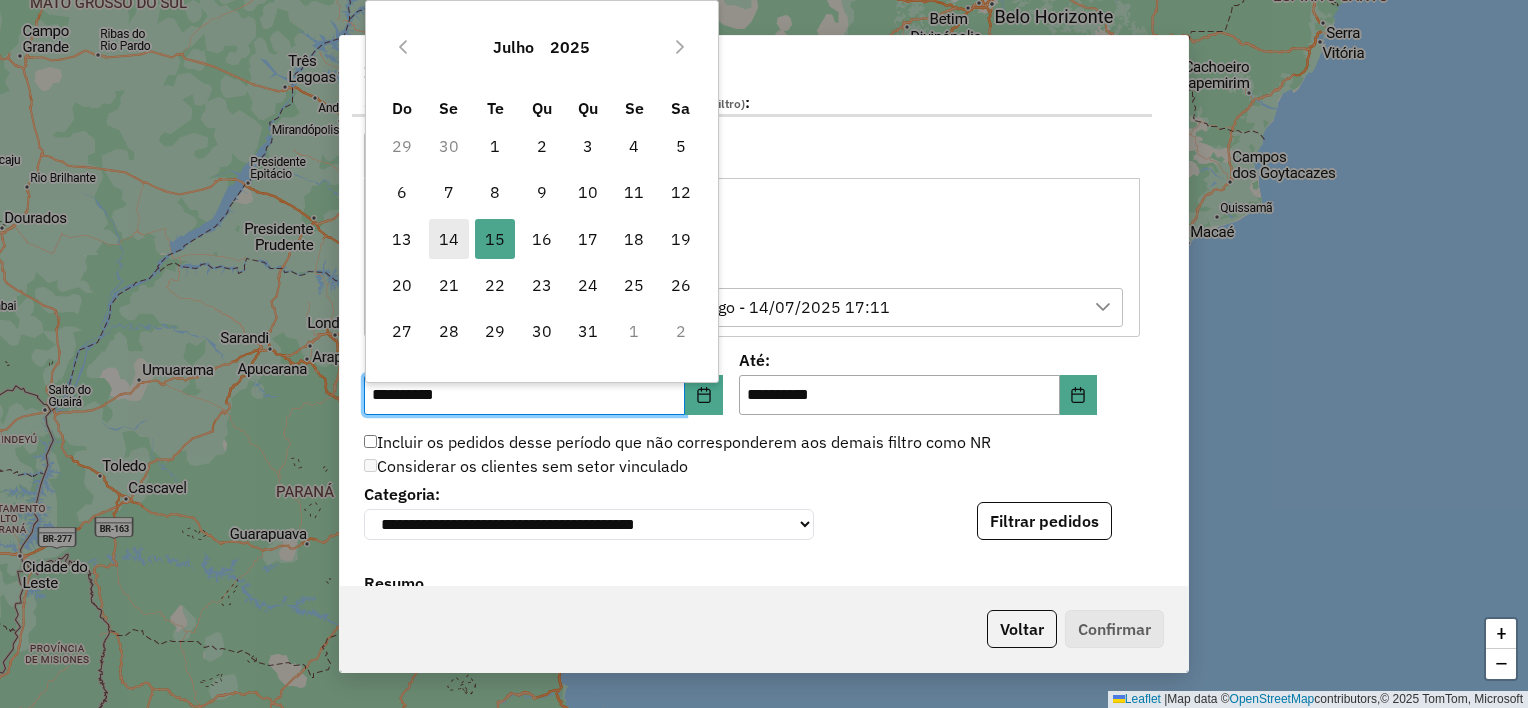 click on "14" at bounding box center (449, 239) 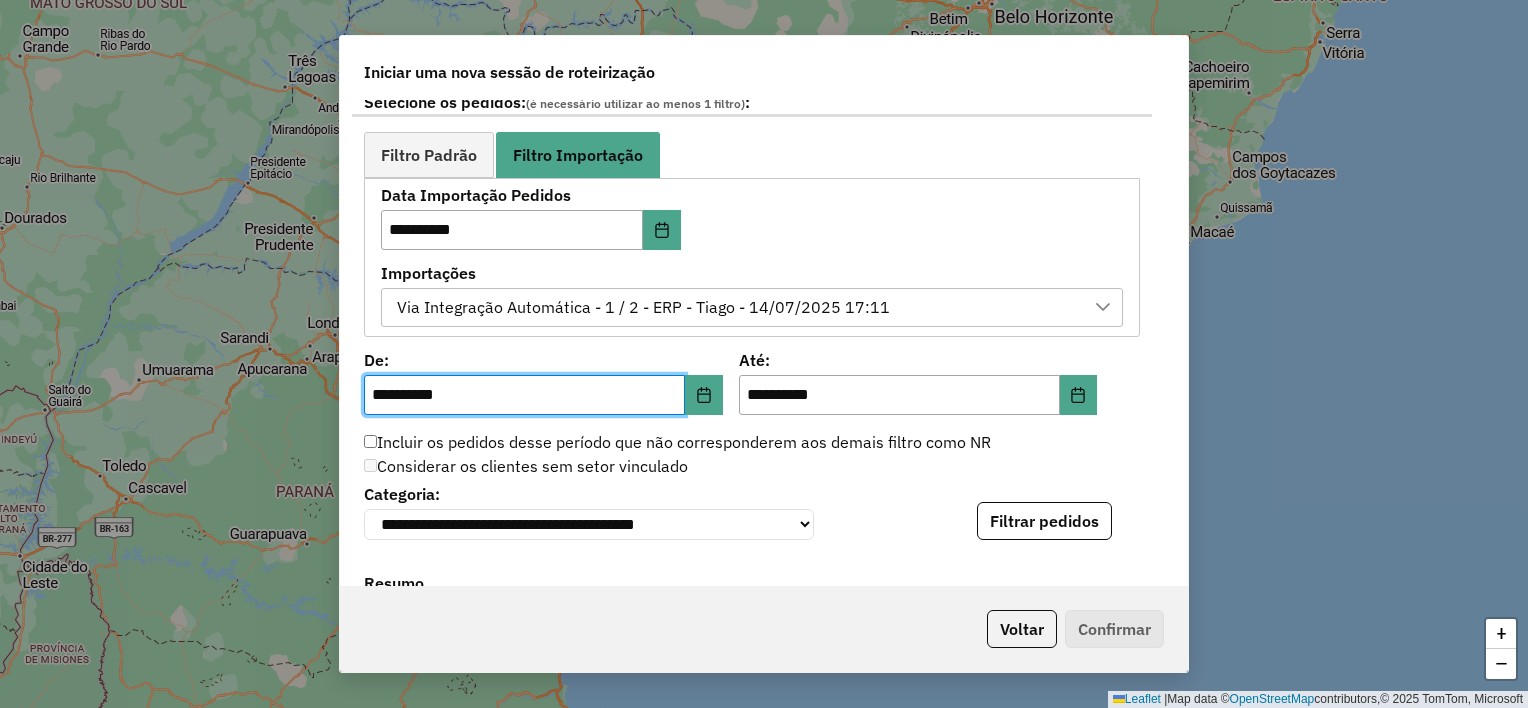 click on "Considerar os clientes sem setor vinculado" 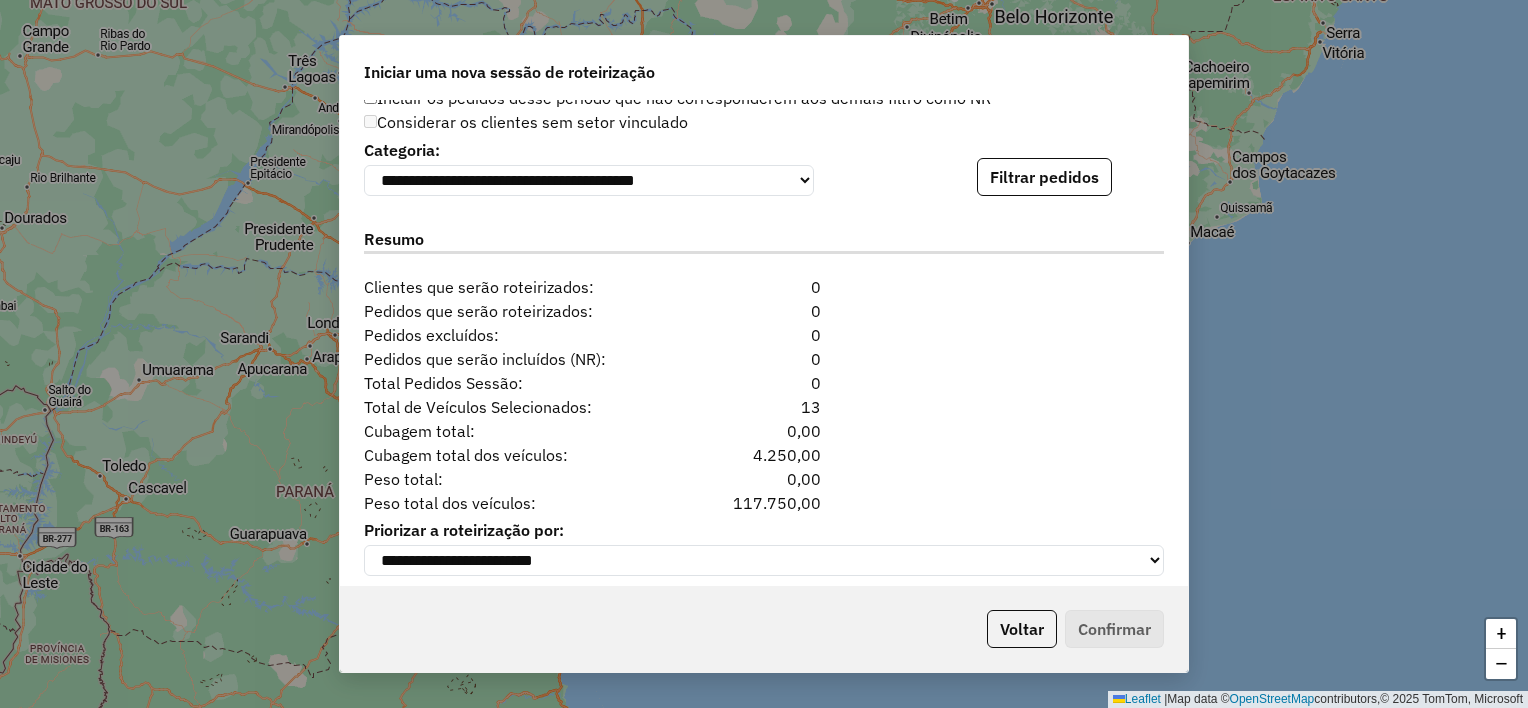 scroll, scrollTop: 1466, scrollLeft: 0, axis: vertical 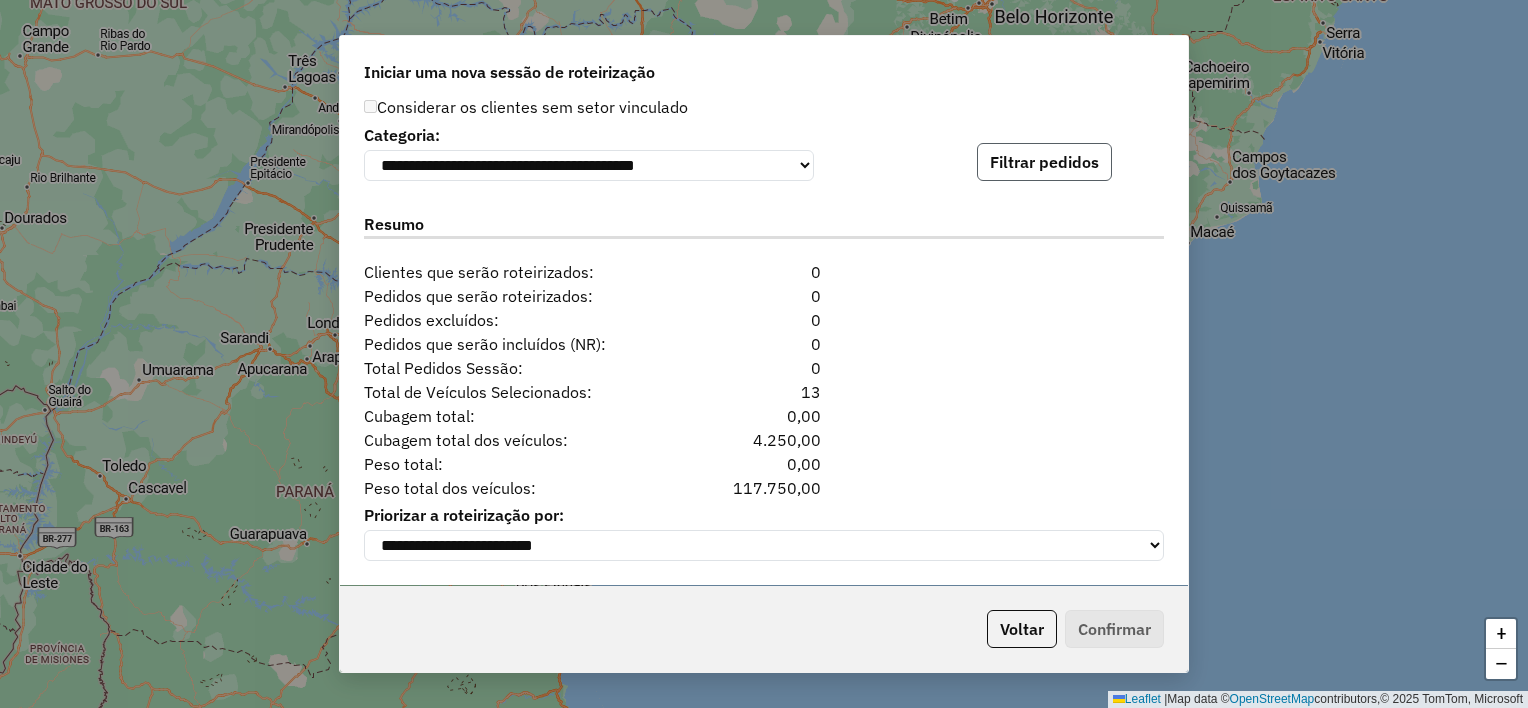 click on "Filtrar pedidos" 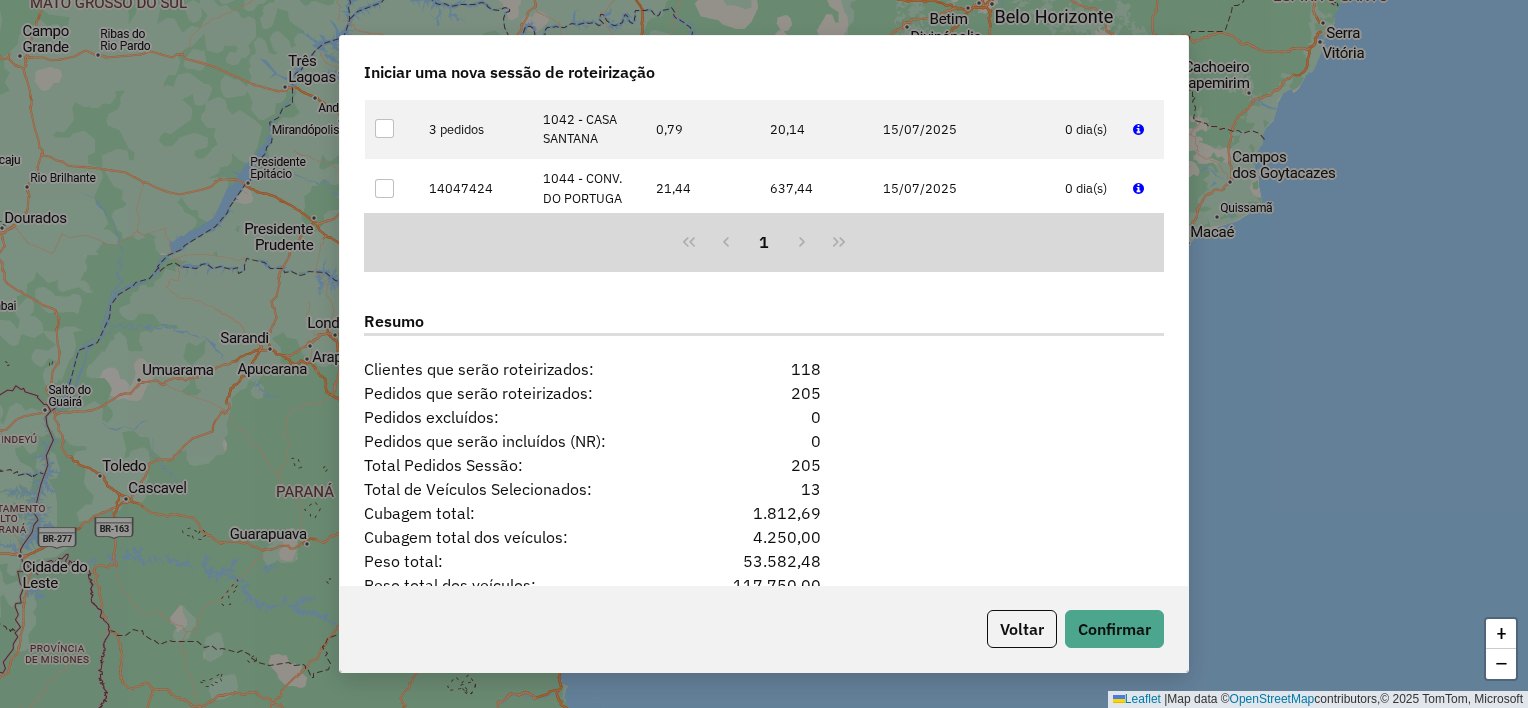 scroll, scrollTop: 1878, scrollLeft: 0, axis: vertical 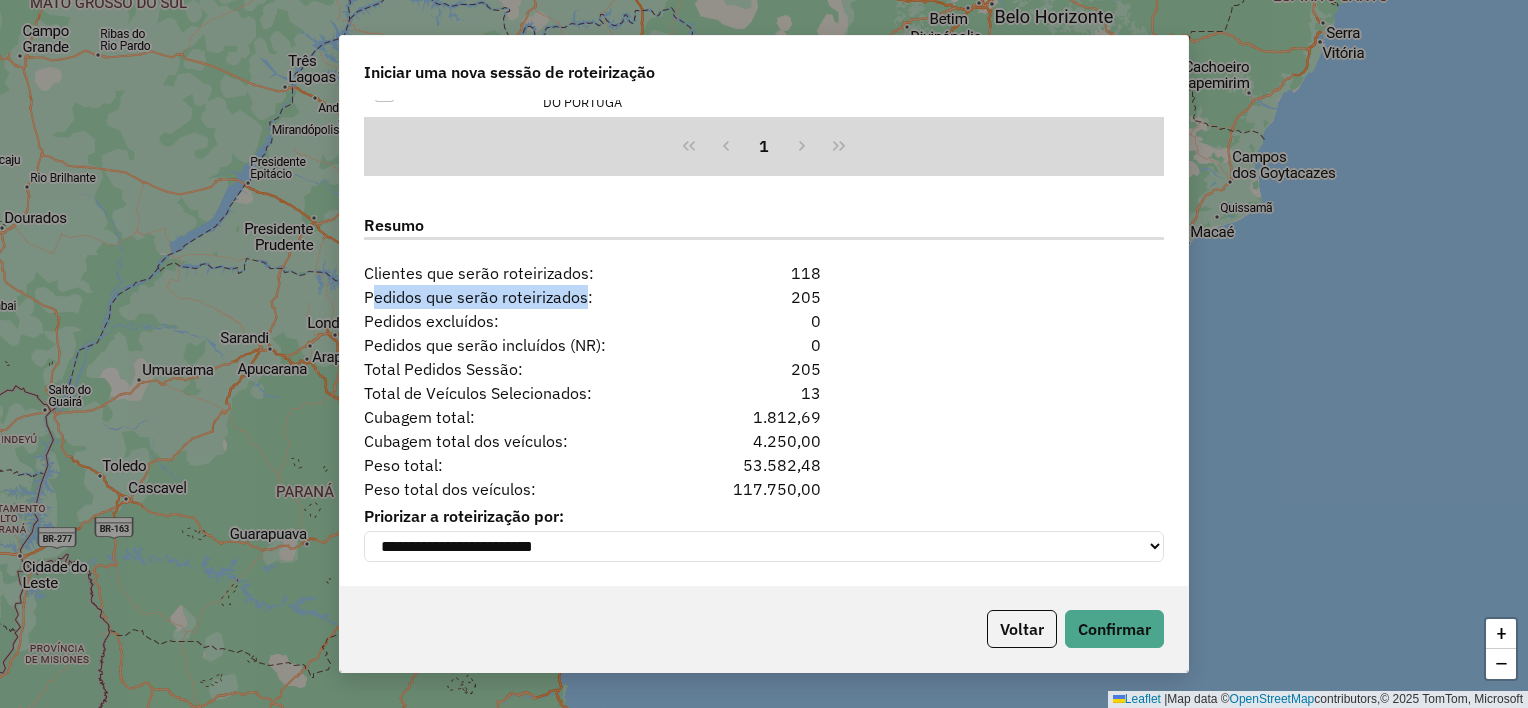 drag, startPoint x: 384, startPoint y: 287, endPoint x: 579, endPoint y: 295, distance: 195.16403 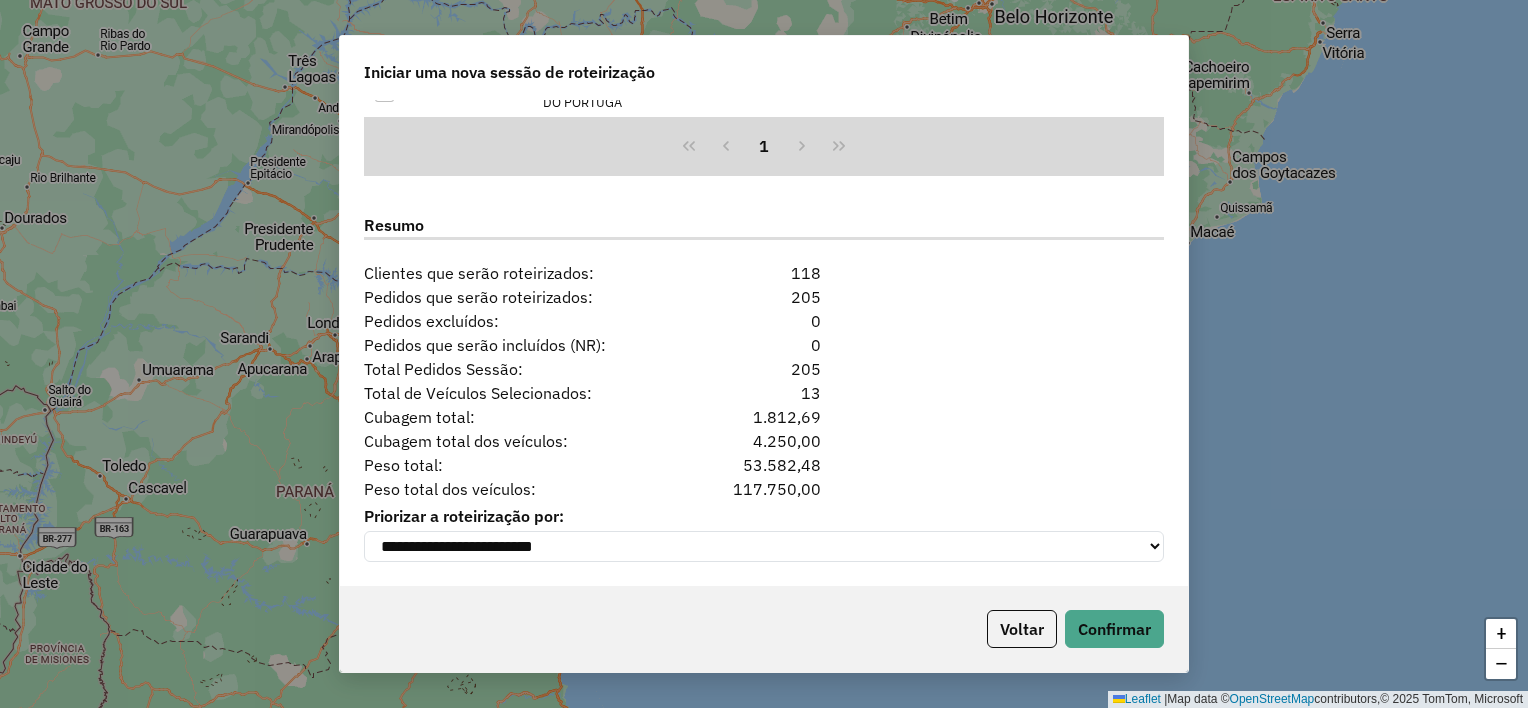click on "Cubagem total dos veículos:  4.250,00" 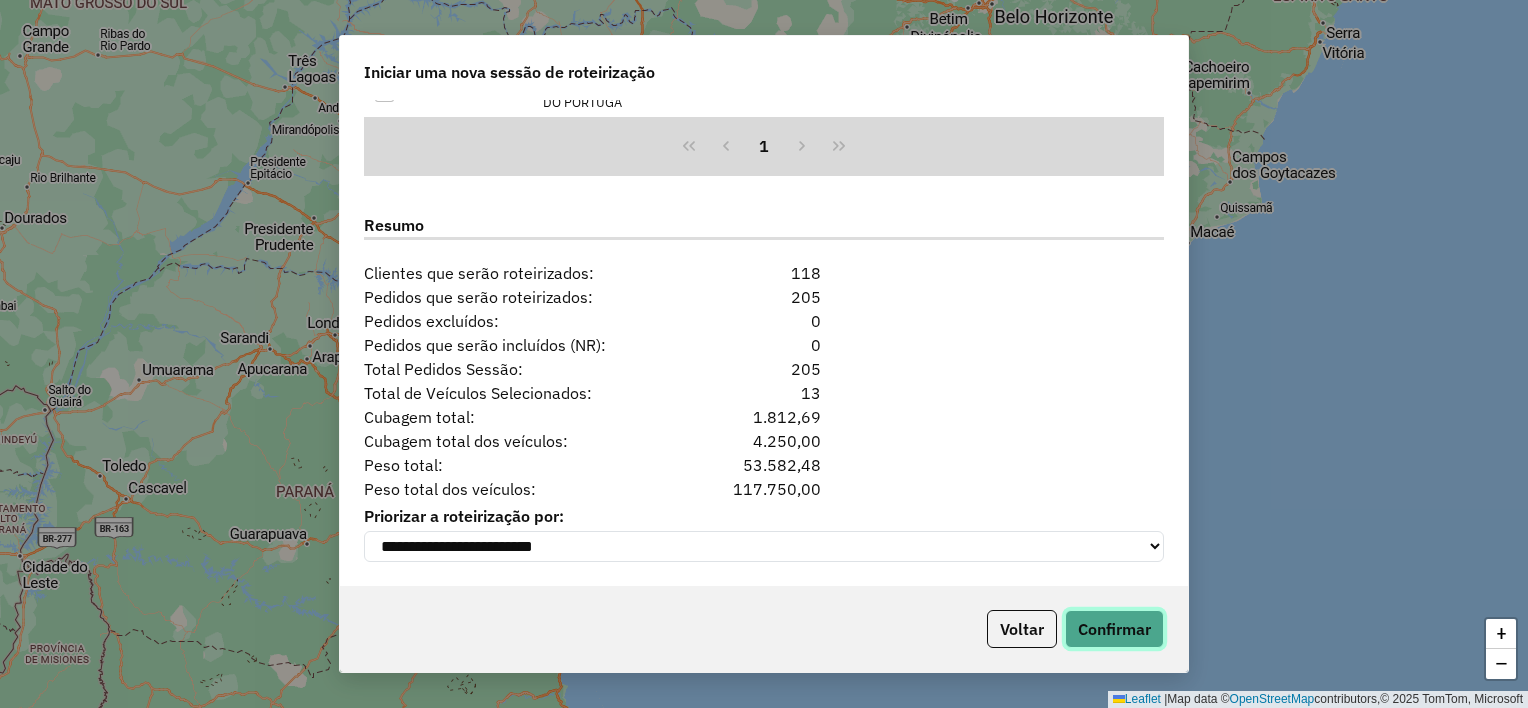 click on "Confirmar" 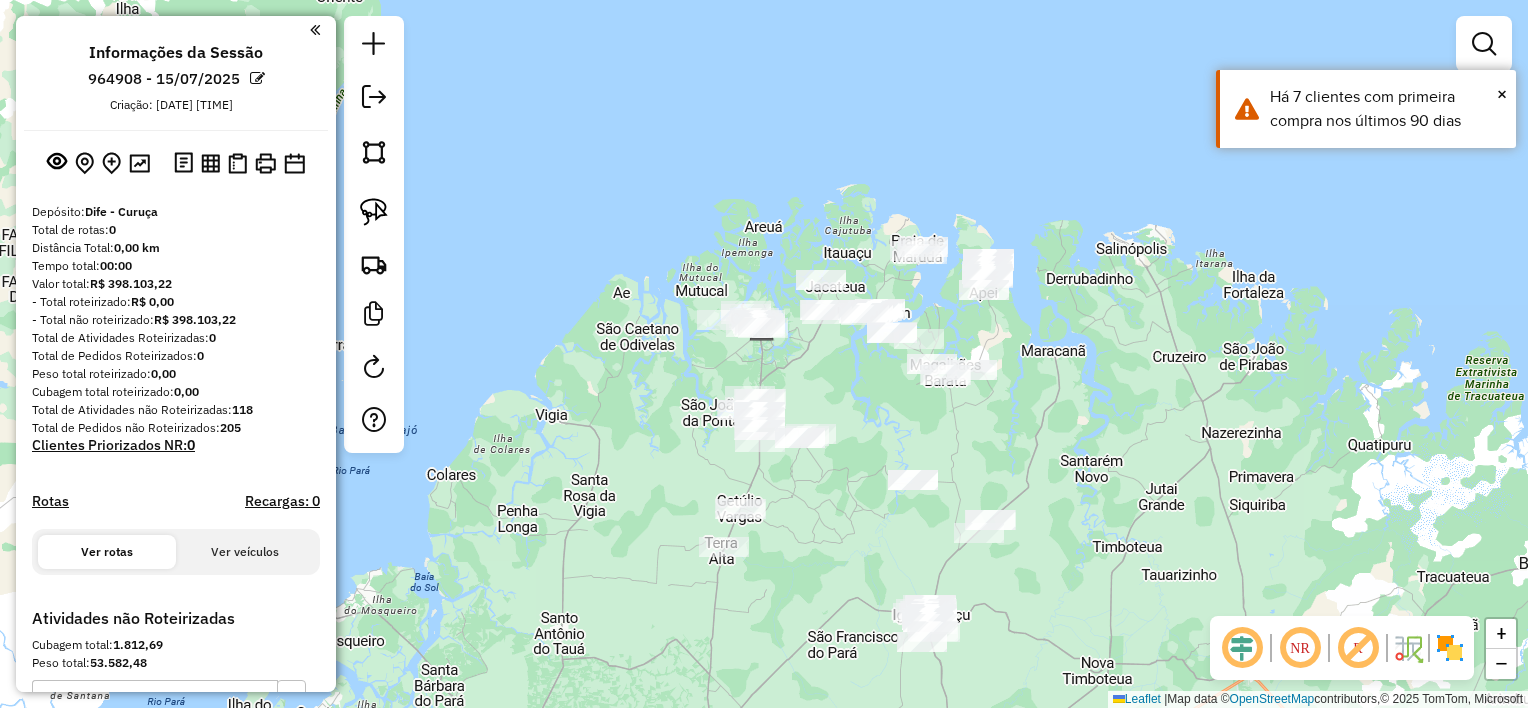 drag, startPoint x: 849, startPoint y: 496, endPoint x: 848, endPoint y: 424, distance: 72.00694 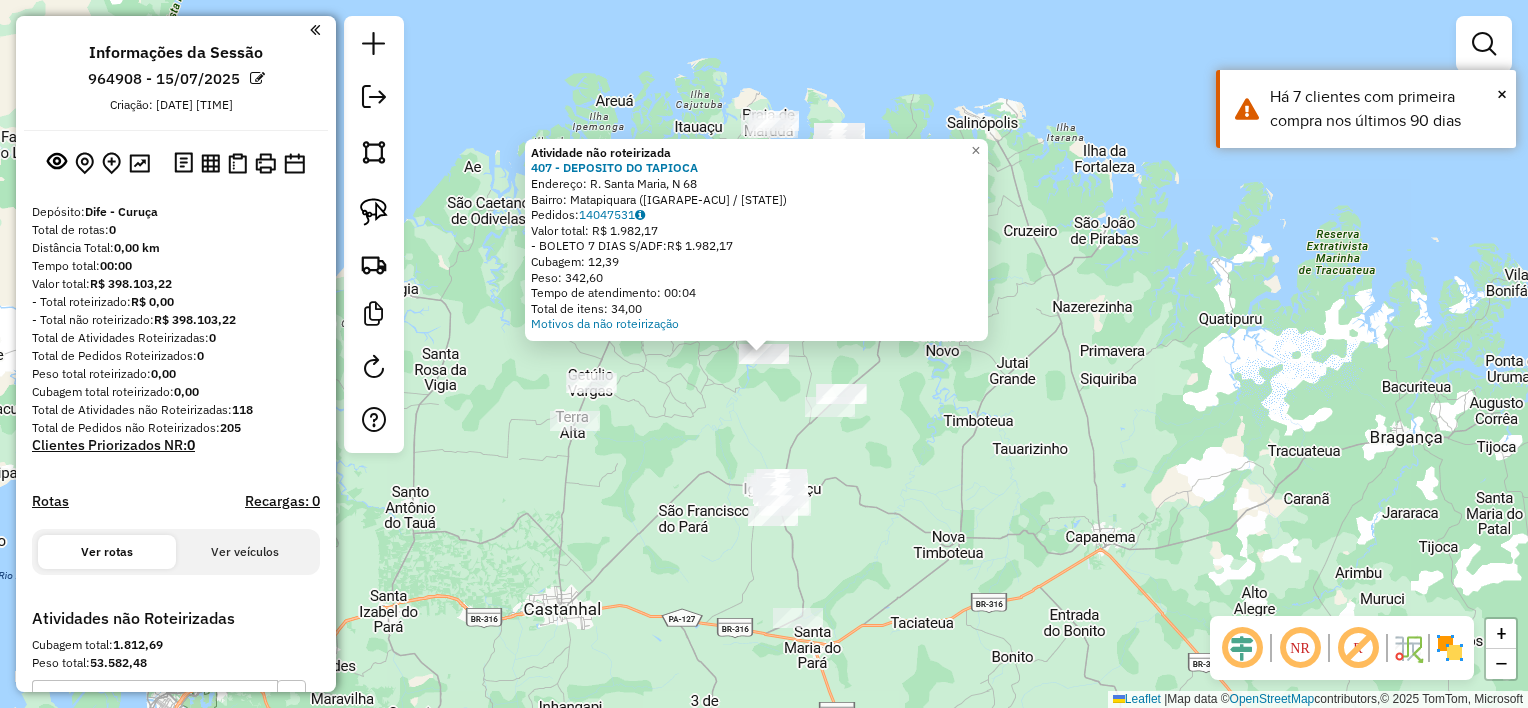 click on "Atividade não roteirizada [NUMBER] - [BUSINESS_NAME]  Endereço: [STREET], N [NUMBER]   Bairro: [CITY] ([CITY] / [STATE])   Pedidos:  [NUMBER]   Valor total: [CURRENCY] [PRICE]   - [PAYMENT_METHOD]:  [CURRENCY] [PRICE]   Cubagem: [PRICE]   Peso: [PRICE]   Tempo de atendimento: [TIME]   Total de itens: [PRICE]  Motivos da não roteirização × Janela de atendimento Grade de atendimento Capacidade Transportadoras Veículos Cliente Pedidos  Rotas Selecione os dias de semana para filtrar as janelas de atendimento  Seg   Ter   Qua   Qui   Sex   Sáb   Dom  Informe o período da janela de atendimento: De: Até:  Filtrar exatamente a janela do cliente  Considerar janela de atendimento padrão  Selecione os dias de semana para filtrar as grades de atendimento  Seg   Ter   Qua   Qui   Sex   Sáb   Dom   Considerar clientes sem dia de atendimento cadastrado  Clientes fora do dia de atendimento selecionado Filtrar as atividades entre os valores definidos abaixo:  Peso mínimo:   Peso máximo:   Cubagem mínima:   Cubagem máxima:" 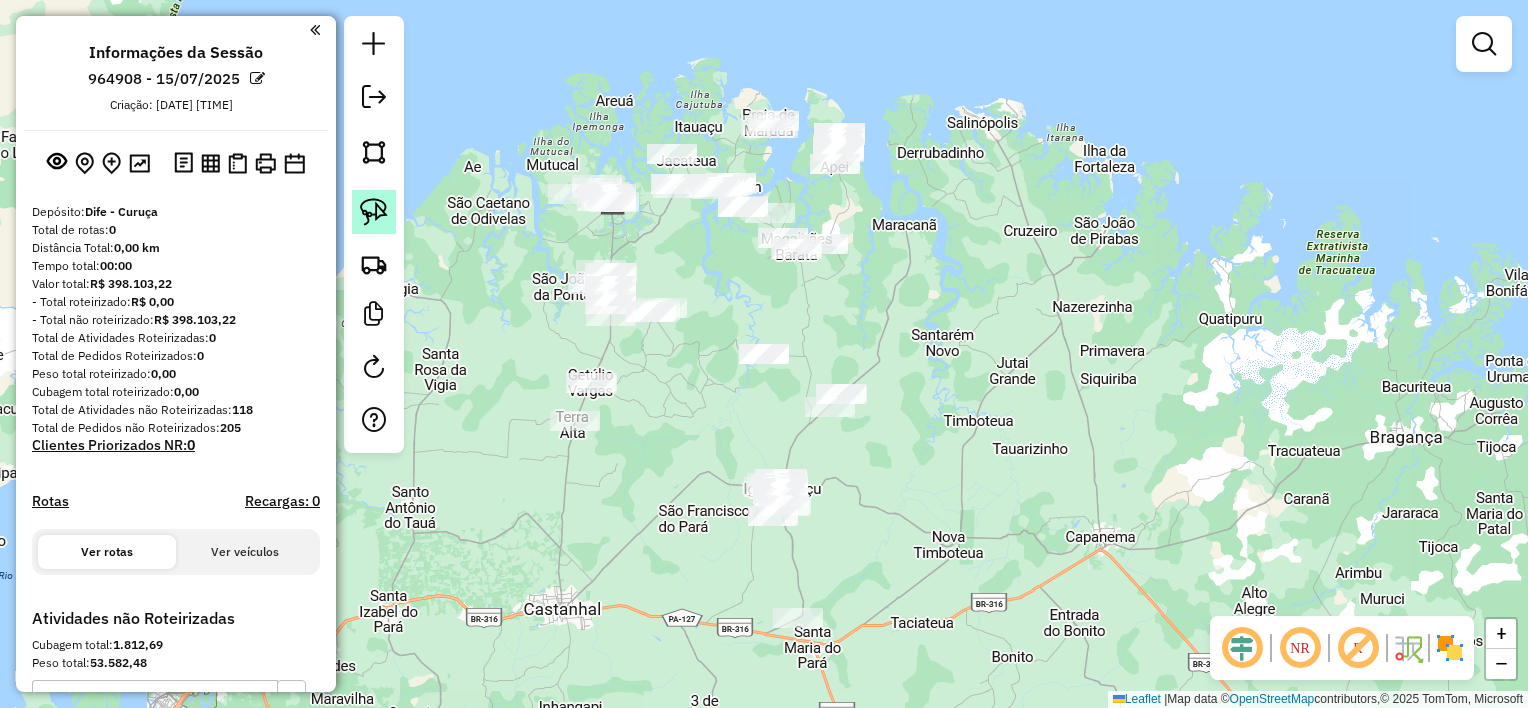 drag, startPoint x: 363, startPoint y: 198, endPoint x: 381, endPoint y: 199, distance: 18.027756 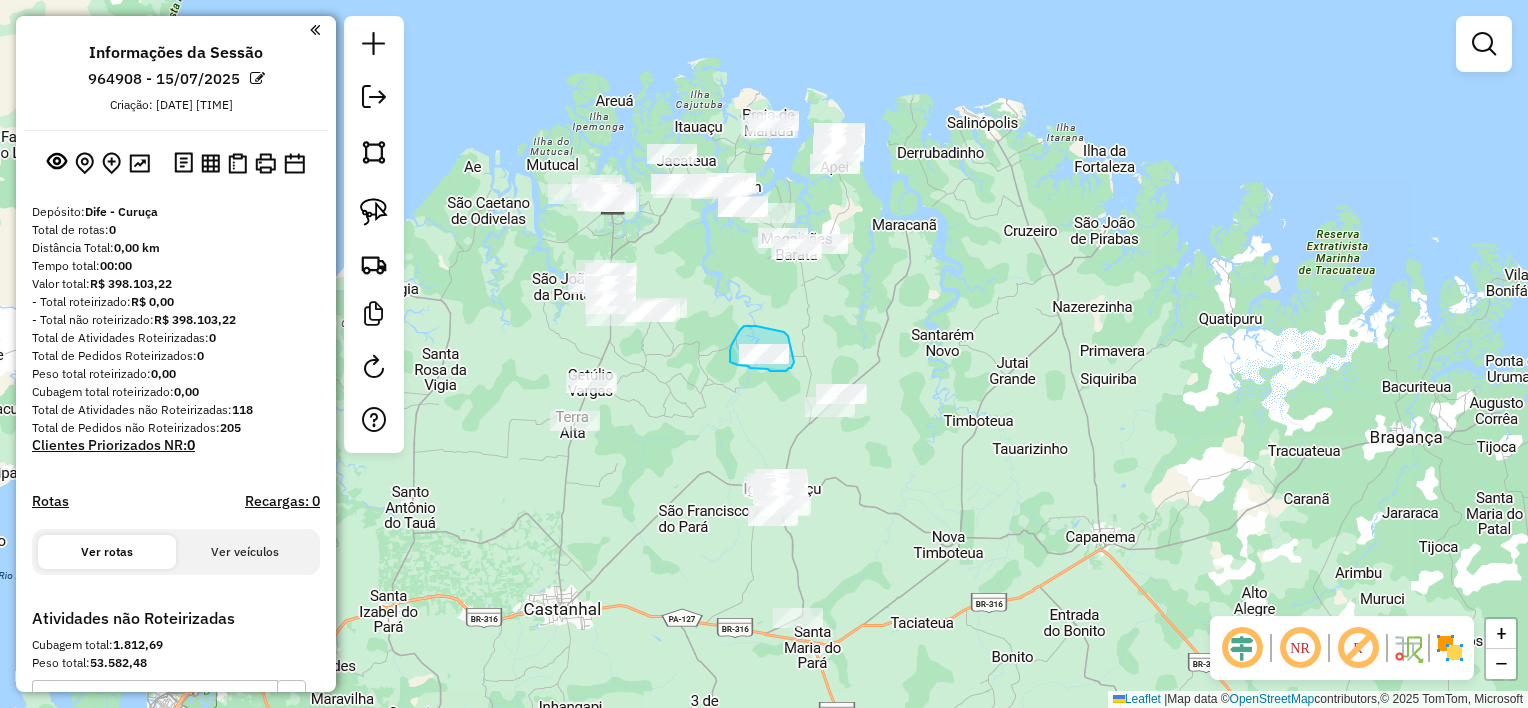 drag, startPoint x: 788, startPoint y: 336, endPoint x: 794, endPoint y: 362, distance: 26.683329 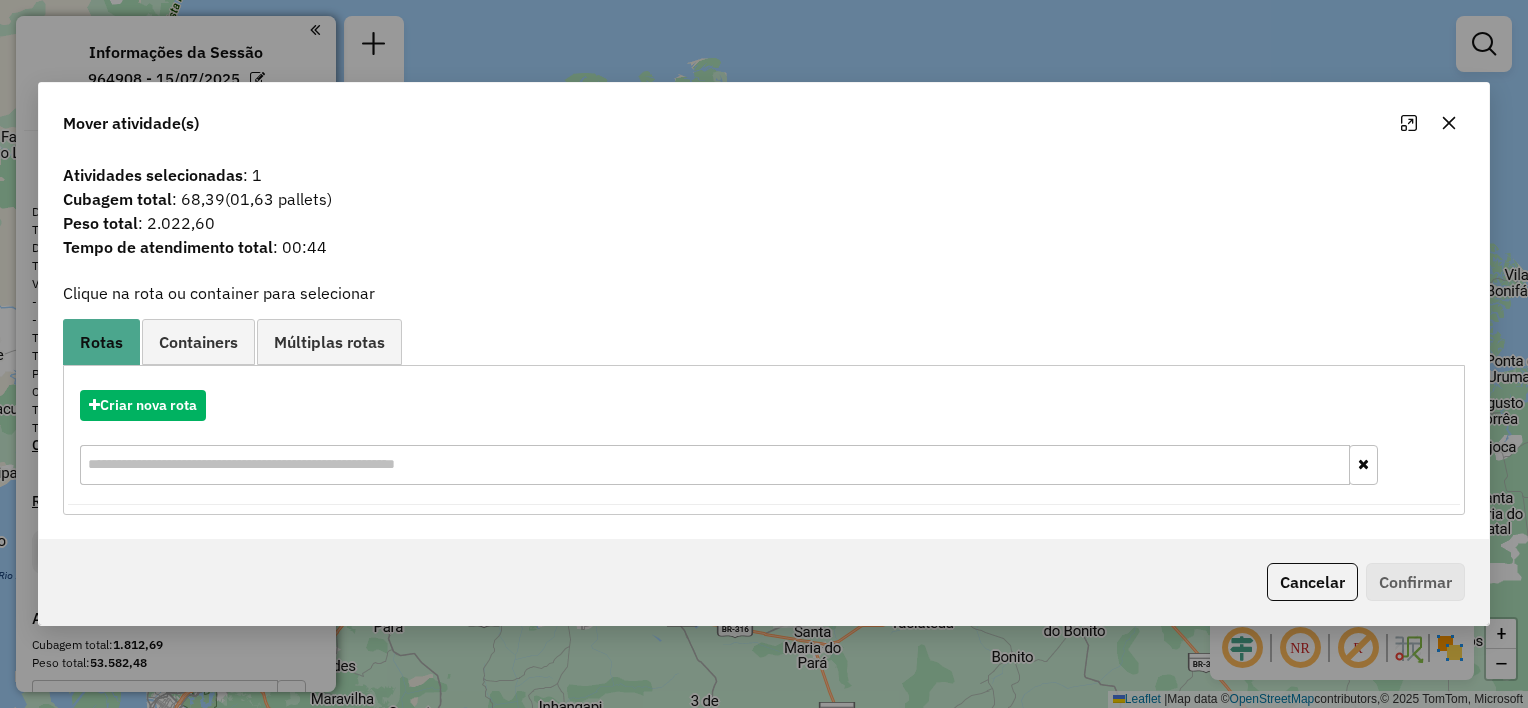 drag, startPoint x: 1441, startPoint y: 124, endPoint x: 1418, endPoint y: 126, distance: 23.086792 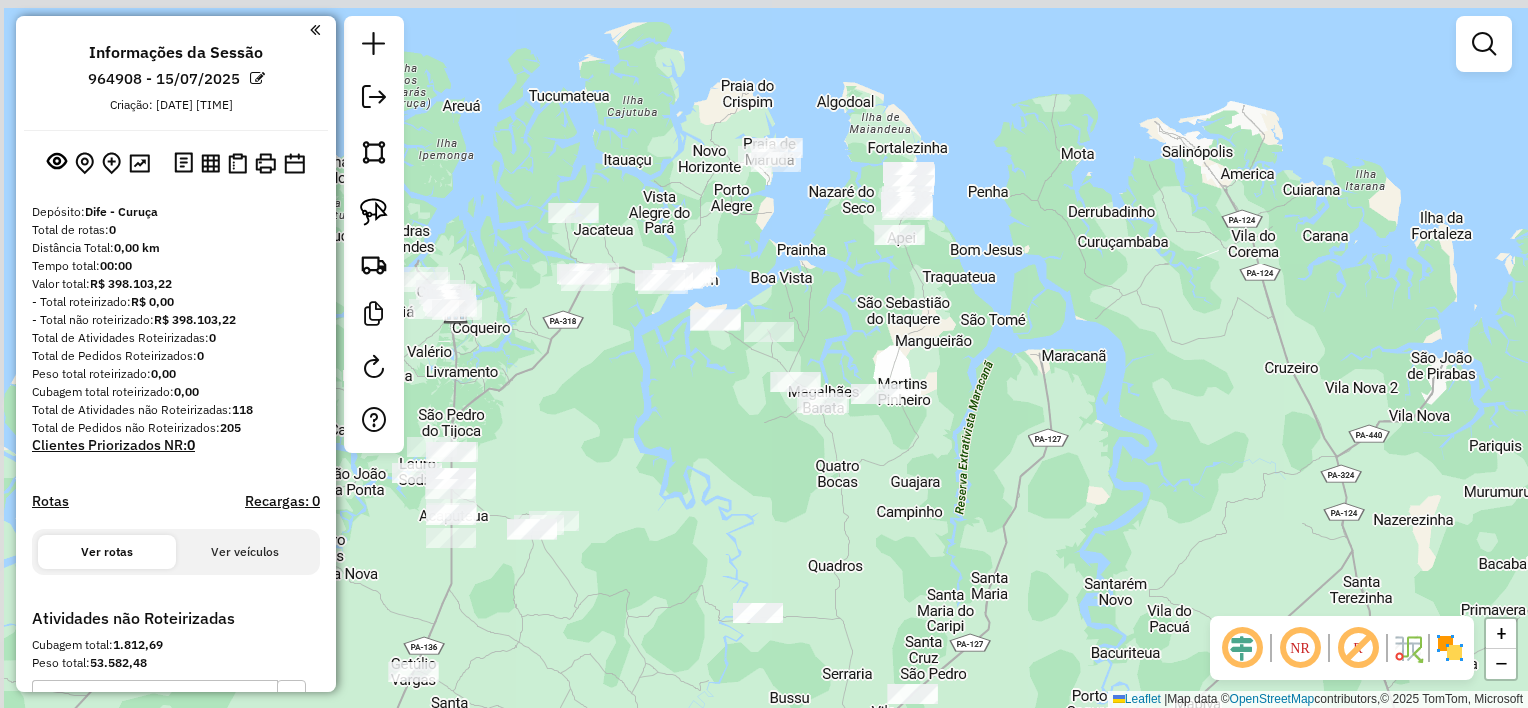 drag, startPoint x: 820, startPoint y: 188, endPoint x: 854, endPoint y: 289, distance: 106.56923 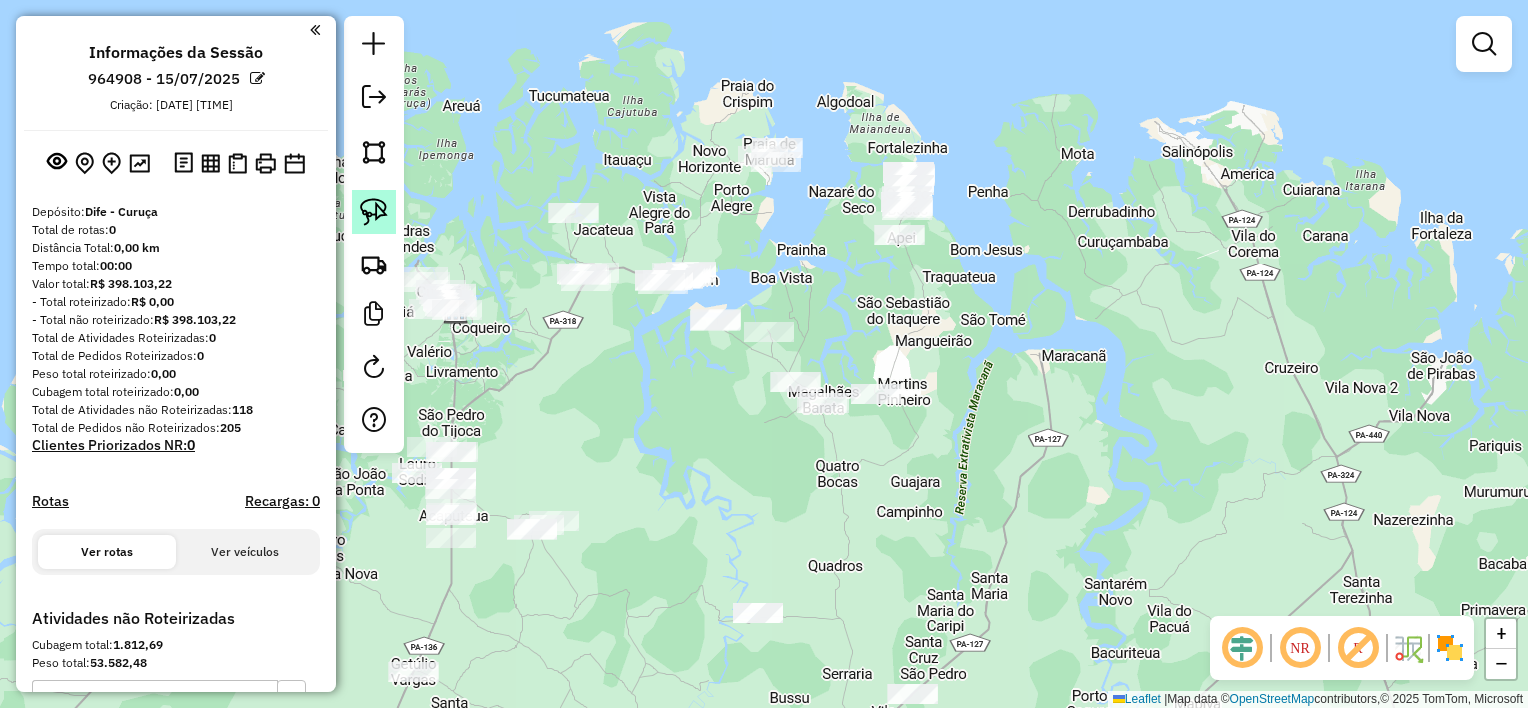 click 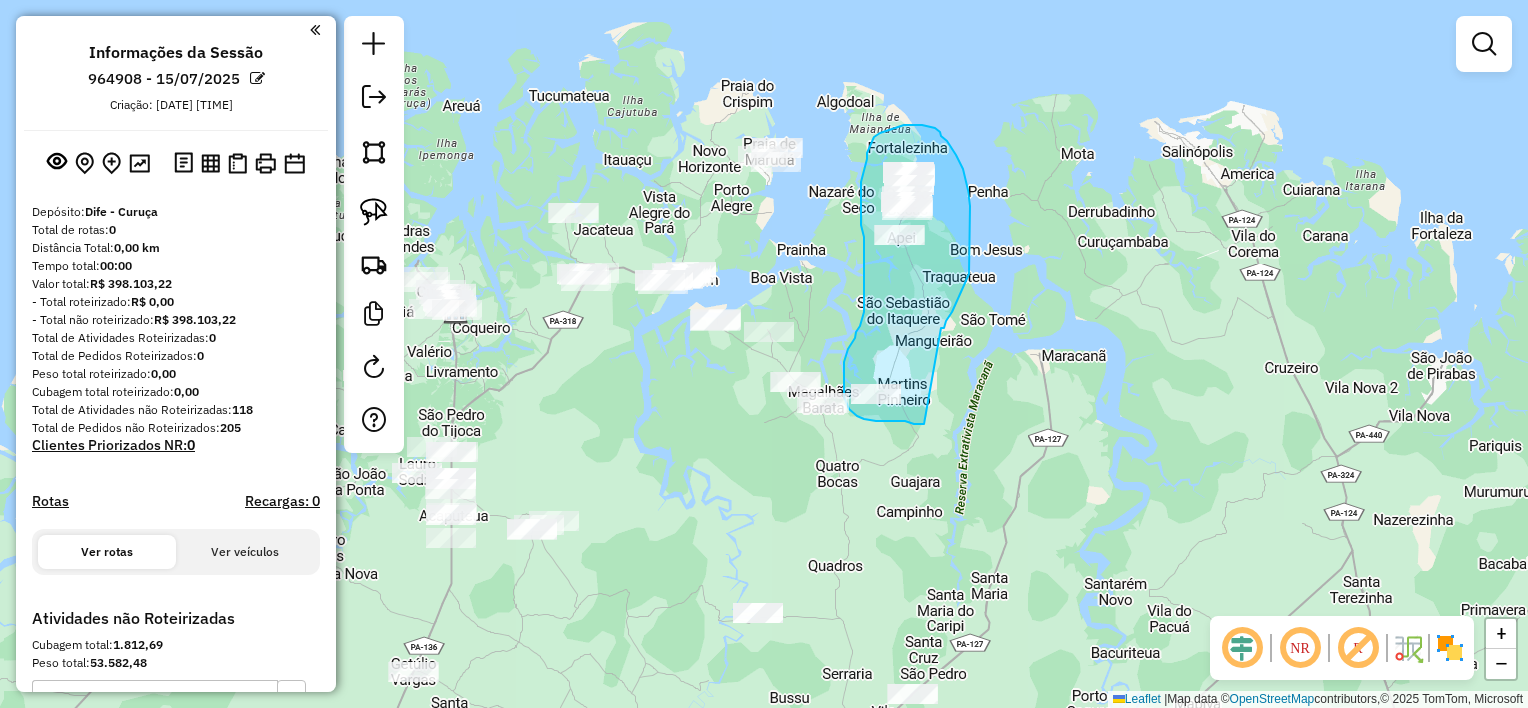 drag, startPoint x: 941, startPoint y: 328, endPoint x: 924, endPoint y: 424, distance: 97.49359 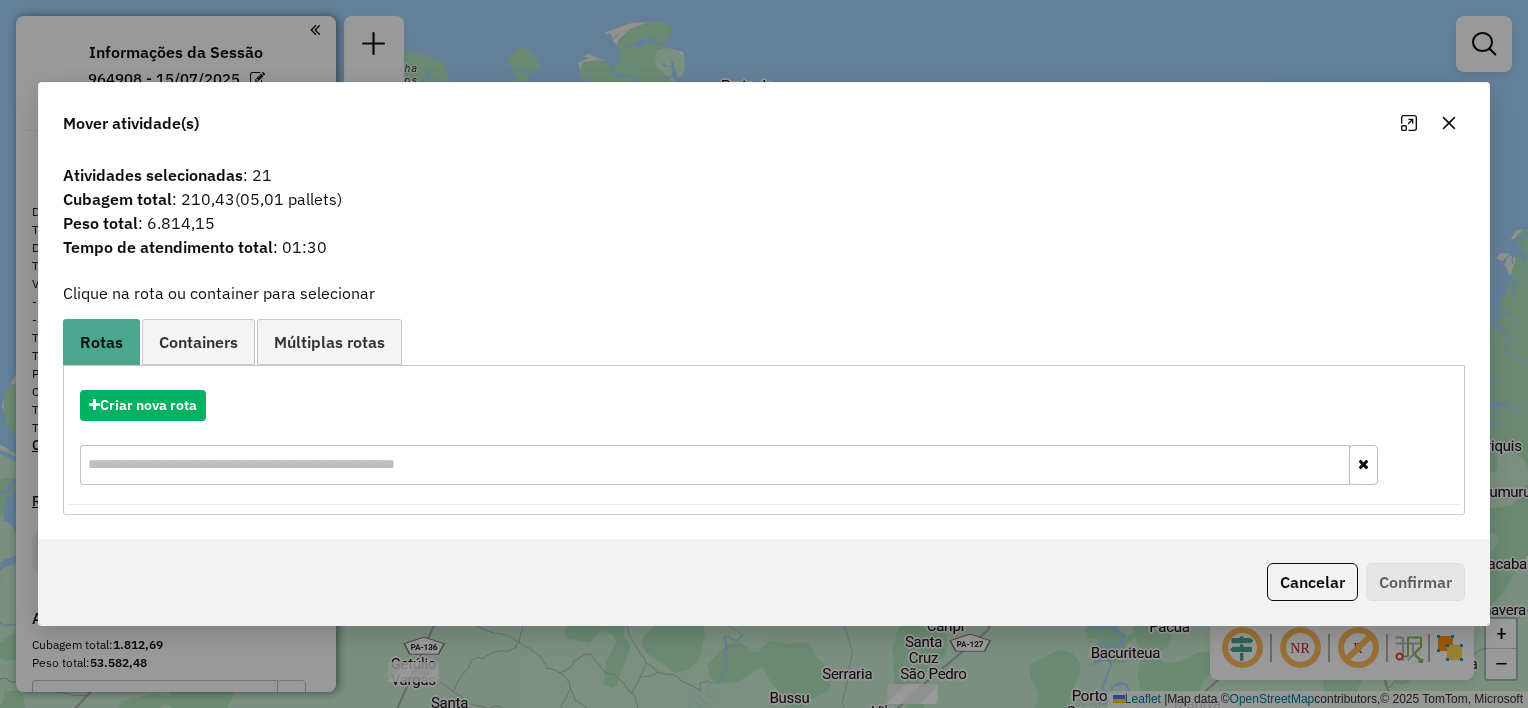 click 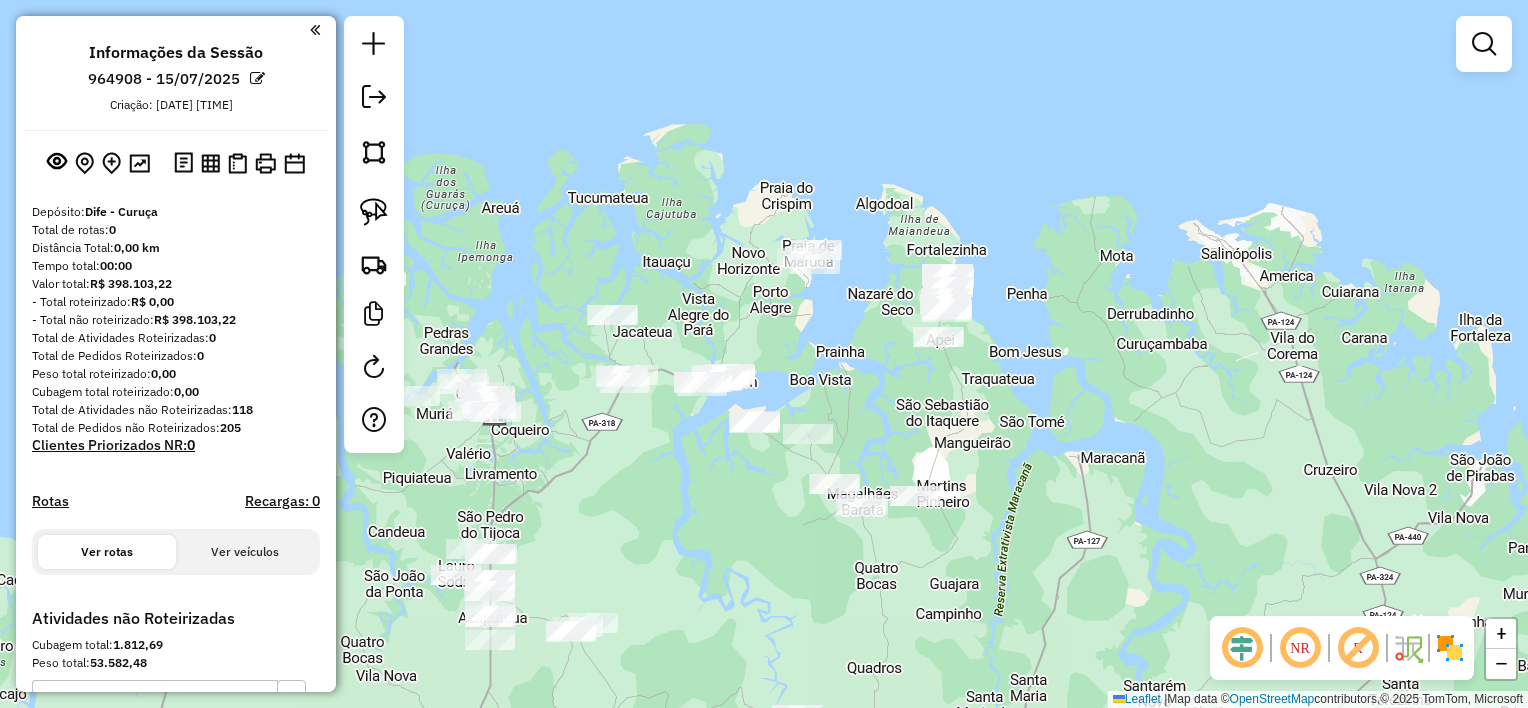 drag, startPoint x: 778, startPoint y: 254, endPoint x: 802, endPoint y: 283, distance: 37.64306 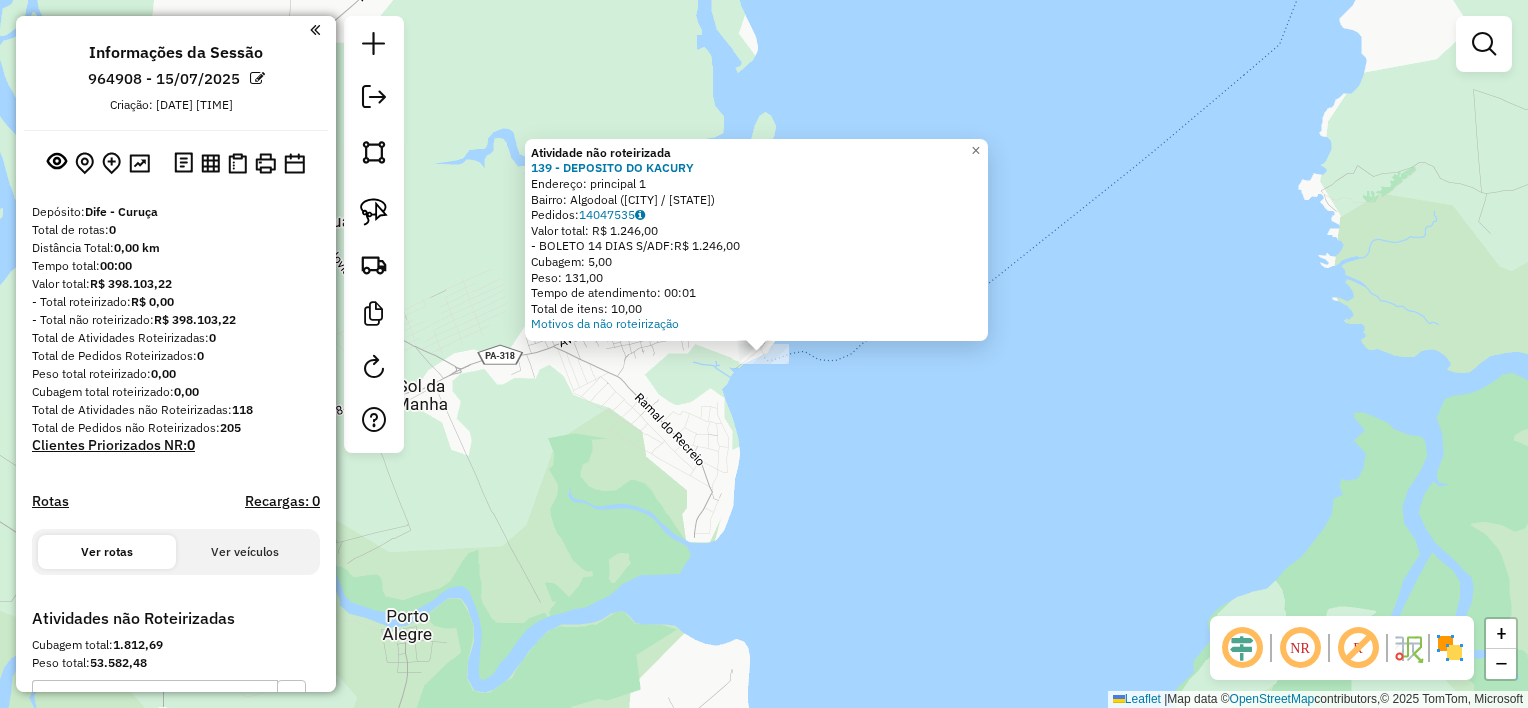 click on "Endereço:  [STREET]   Bairro: [BAIRRO] ([CITY] / [STATE])   Pedidos:  [ORDER_ID]   Valor total: [PRICE]   - BOLETO [DAYS] DIAS S/ADF:  [PRICE]   Cubagem: [CUBAGE]   Peso: [WEIGHT]   Tempo de atendimento: [TIME]   Total de itens: [ITEMS]  Motivos da não roteirização × Janela de atendimento Grade de atendimento Capacidade Transportadoras Veículos Cliente Pedidos  Rotas Selecione os dias de semana para filtrar as janelas de atendimento  Seg   Ter   Qua   Qui   Sex   Sáb   Dom  Informe o período da janela de atendimento: De: Até:  Filtrar exatamente a janela do cliente  Considerar janela de atendimento padrão  Selecione os dias de semana para filtrar as grades de atendimento  Seg   Ter   Qua   Qui   Sex   Sáb   Dom   Considerar clientes sem dia de atendimento cadastrado  Clientes fora do dia de atendimento selecionado Filtrar as atividades entre os valores definidos abaixo:  Peso mínimo:   Peso máximo:   Cubagem mínima:   Cubagem máxima:   De:   Até:" 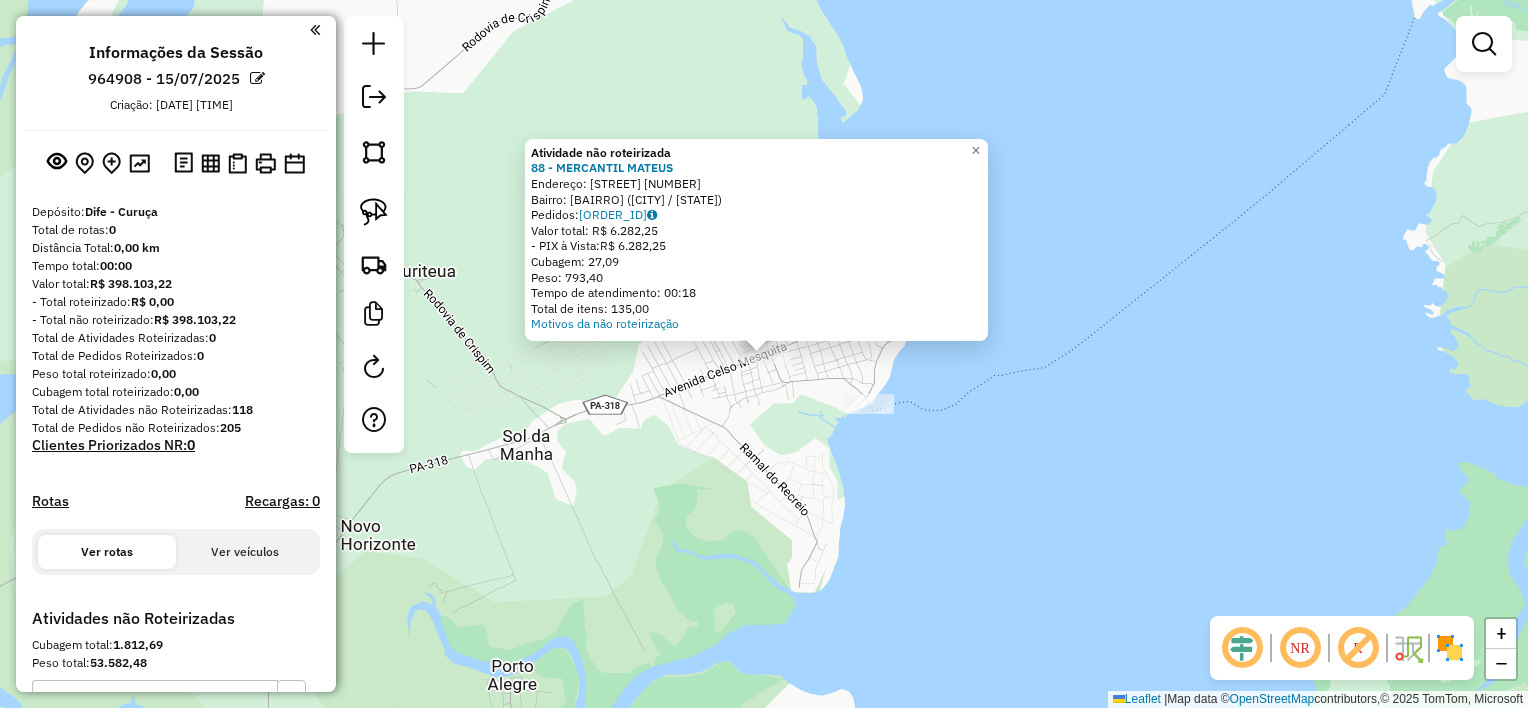 click on "Atividade não roteirizada 88 - MERCANTIL MATEUS  Endereço:  EVALDO GAMA [NUMBER]   Bairro: Maruda ([CITY] / PA)   Pedidos:  14047480   Valor total: R$ 6.282,25   - PIX à Vista:  R$ 6.282,25   Cubagem: 27,09   Peso: 793,40   Tempo de atendimento: 00:18   Total de itens: 135,00  Motivos da não roteirização × Janela de atendimento Grade de atendimento Capacidade Transportadoras Veículos Cliente Pedidos  Rotas Selecione os dias de semana para filtrar as janelas de atendimento  Seg   Ter   Qua   Qui   Sex   Sáb   Dom  Informe o período da janela de atendimento: De: Até:  Filtrar exatamente a janela do cliente  Considerar janela de atendimento padrão  Selecione os dias de semana para filtrar as grades de atendimento  Seg   Ter   Qua   Qui   Sex   Sáb   Dom   Considerar clientes sem dia de atendimento cadastrado  Clientes fora do dia de atendimento selecionado Filtrar as atividades entre os valores definidos abaixo:  Peso mínimo:   Peso máximo:   Cubagem mínima:   Cubagem máxima:   De:   Até:   De:  +" 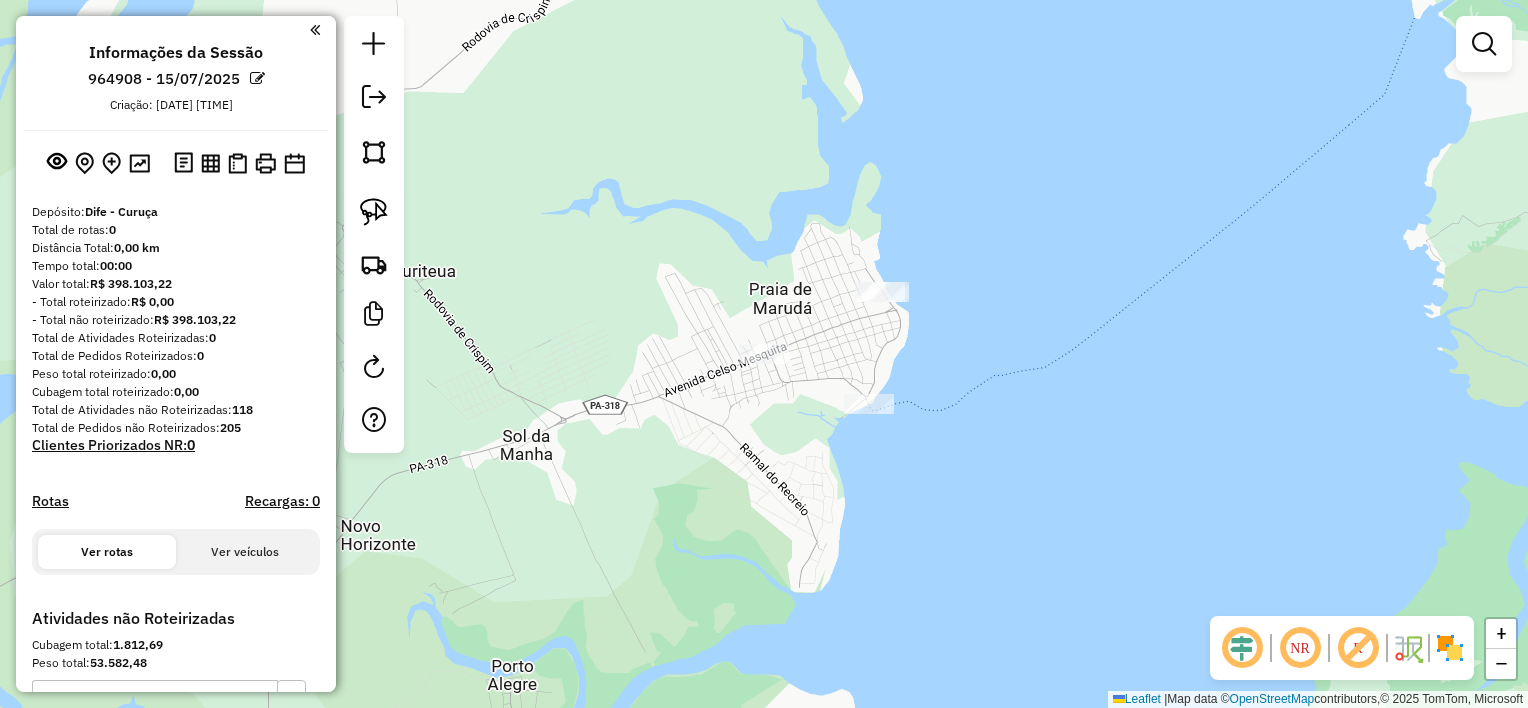 drag, startPoint x: 384, startPoint y: 216, endPoint x: 486, endPoint y: 257, distance: 109.9318 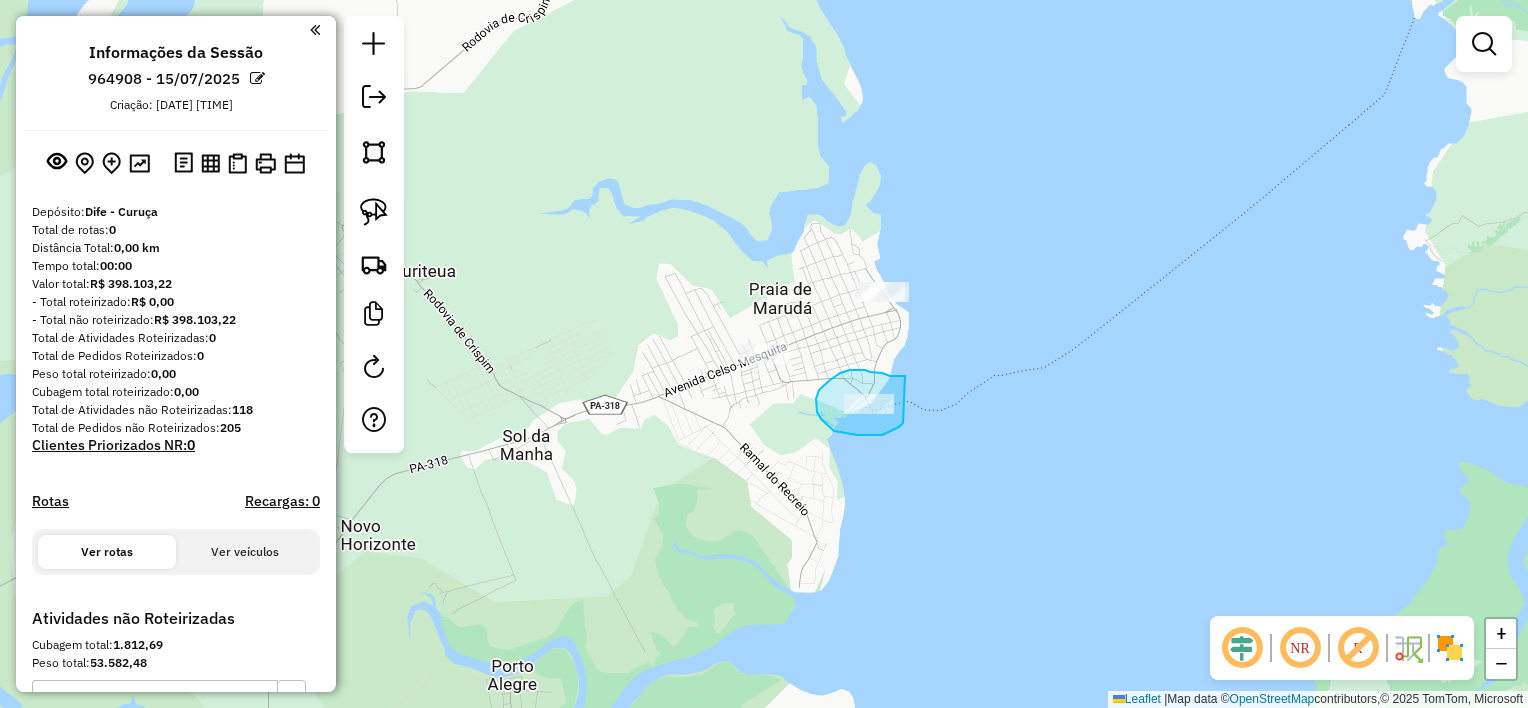 drag, startPoint x: 905, startPoint y: 376, endPoint x: 908, endPoint y: 420, distance: 44.102154 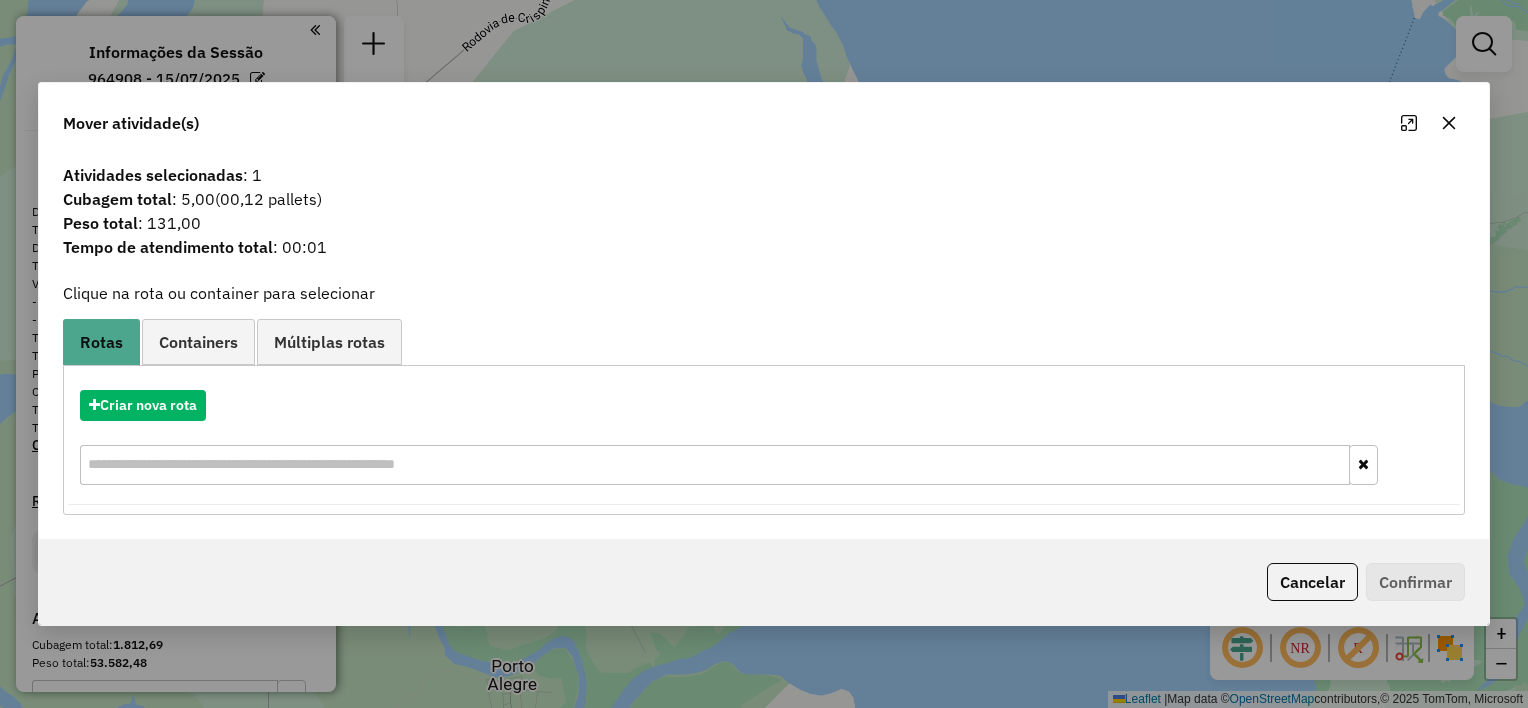 click 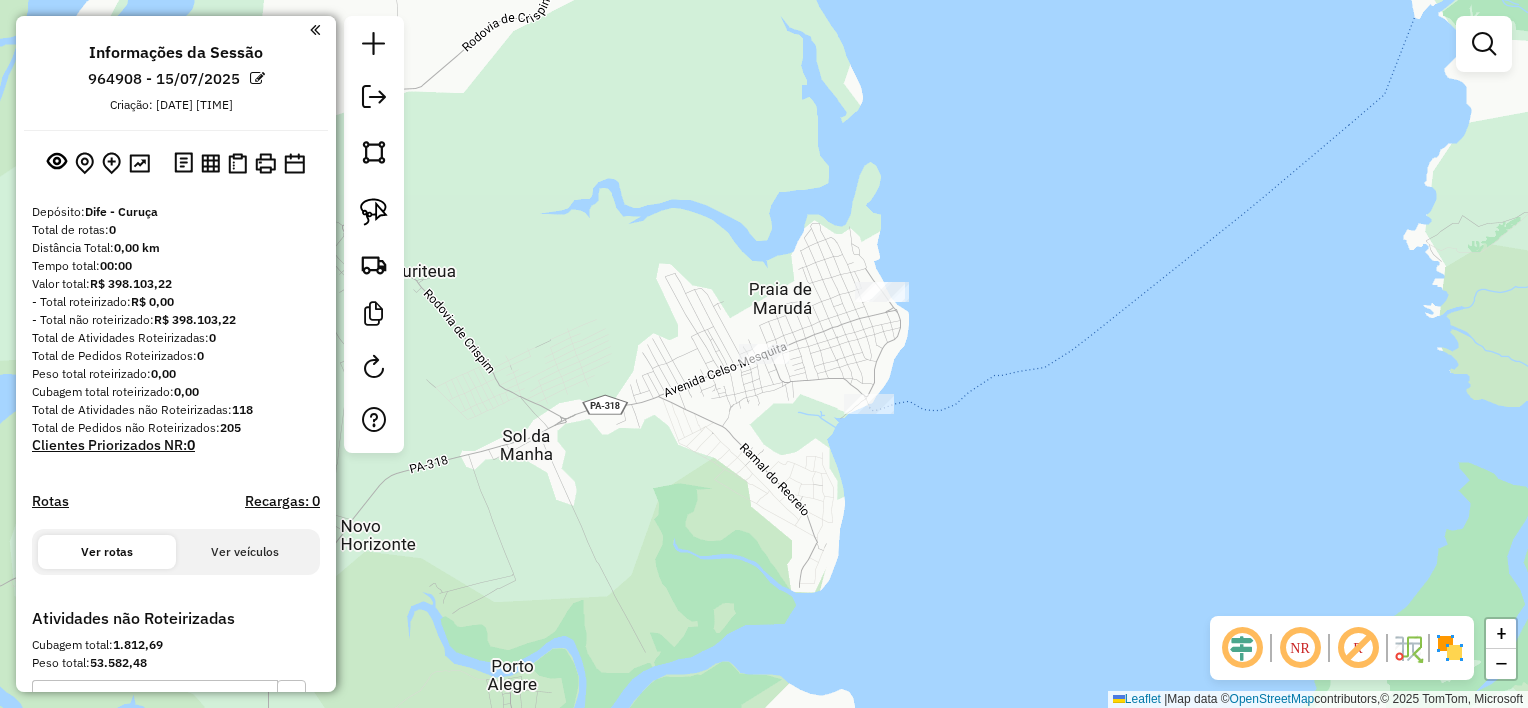 drag, startPoint x: 997, startPoint y: 427, endPoint x: 998, endPoint y: 266, distance: 161.00311 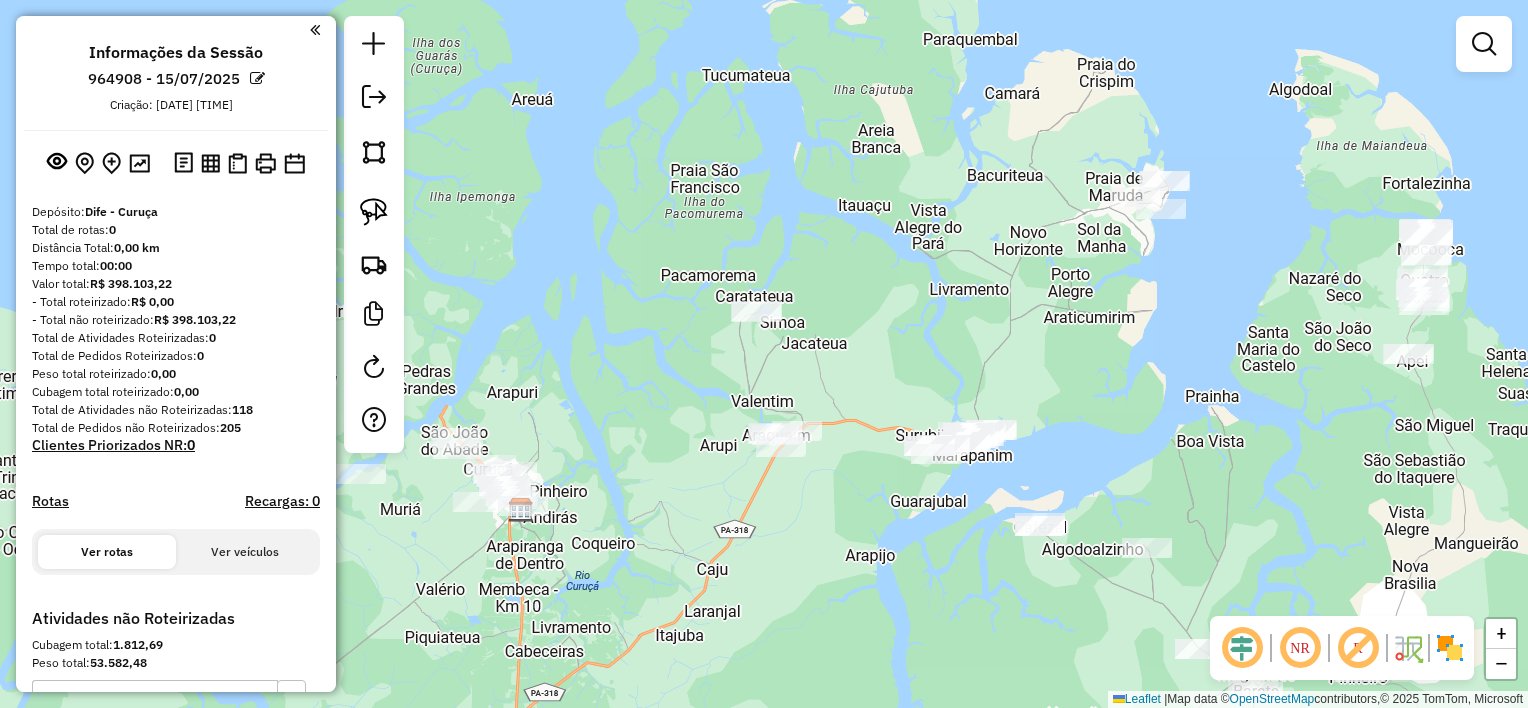 drag, startPoint x: 741, startPoint y: 557, endPoint x: 884, endPoint y: 512, distance: 149.91331 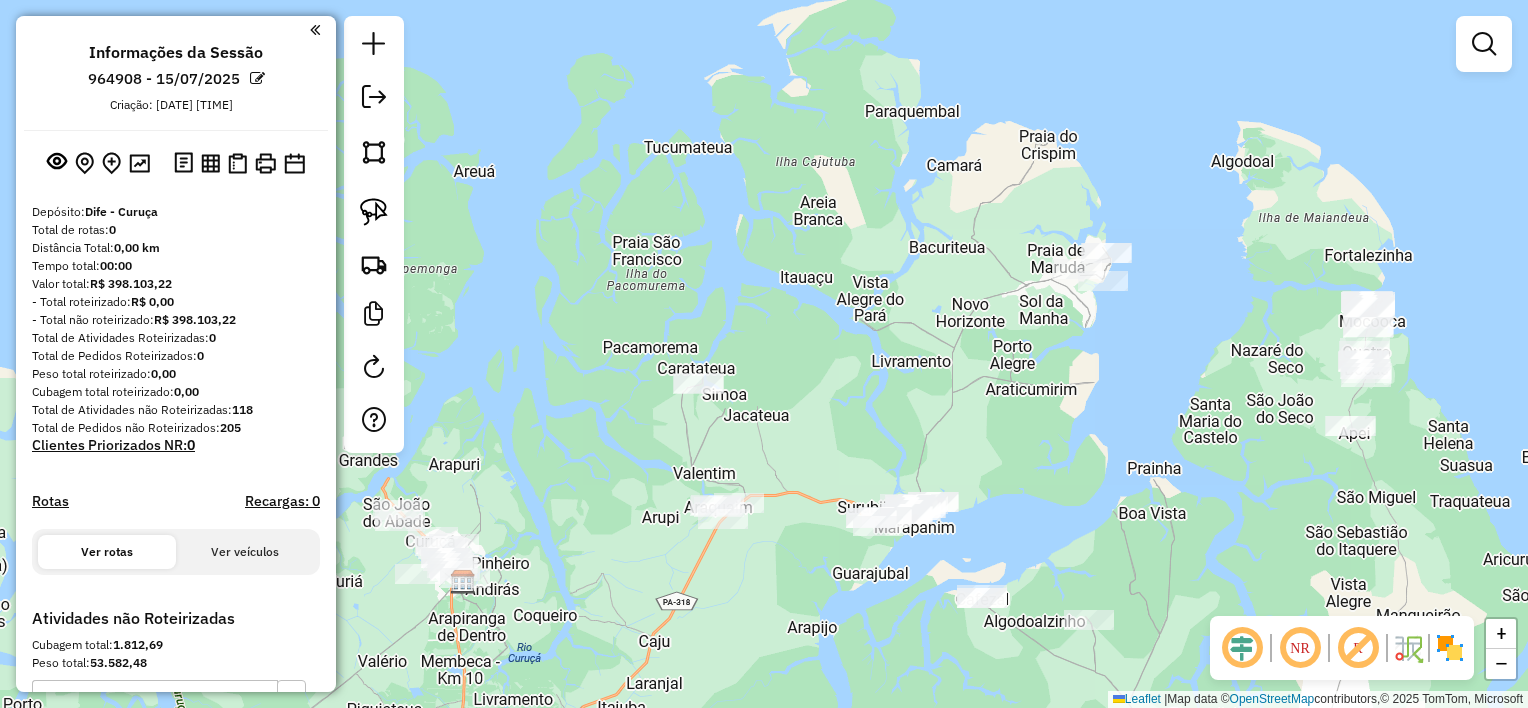 drag, startPoint x: 861, startPoint y: 397, endPoint x: 852, endPoint y: 411, distance: 16.643316 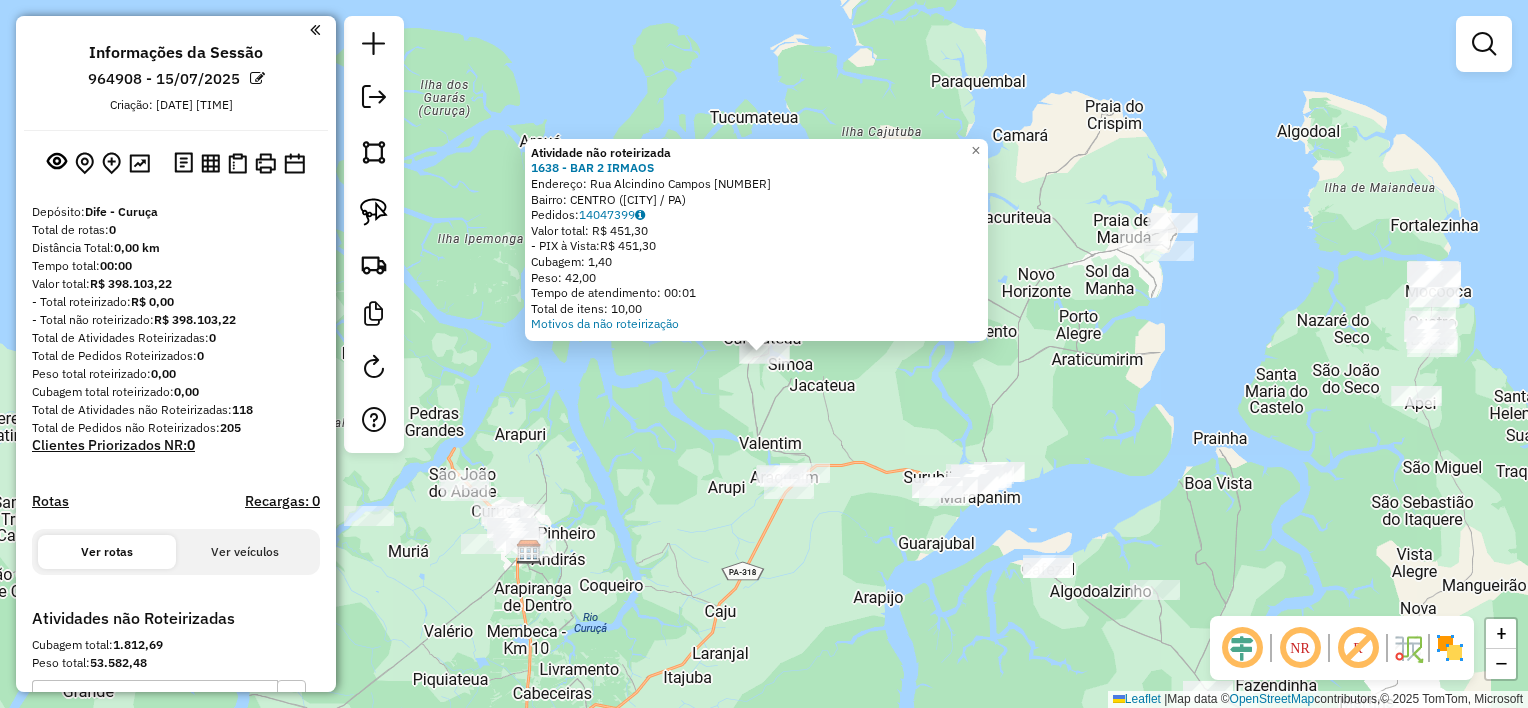 click on "Atividade não roteirizada [NUMBER] - [BUSINESS_NAME]  Endereço:  [STREET] [NUMBER]   Bairro: [CITY] ([CITY] / [STATE])   Pedidos:  [NUMBER]   Valor total: [CURRENCY] [PRICE]   - [PAYMENT_METHOD]:  [CURRENCY] [PRICE]   Cubagem: [PRICE]   Peso: [PRICE]   Tempo de atendimento: [TIME]   Total de itens: [PRICE]  Motivos da não roteirização × Janela de atendimento Grade de atendimento Capacidade Transportadoras Veículos Cliente Pedidos  Rotas Selecione os dias de semana para filtrar as janelas de atendimento  Seg   Ter   Qua   Qui   Sex   Sáb   Dom  Informe o período da janela de atendimento: De: Até:  Filtrar exatamente a janela do cliente  Considerar janela de atendimento padrão  Selecione os dias de semana para filtrar as grades de atendimento  Seg   Ter   Qua   Qui   Sex   Sáb   Dom   Considerar clientes sem dia de atendimento cadastrado  Clientes fora do dia de atendimento selecionado Filtrar as atividades entre os valores definidos abaixo:  Peso mínimo:   Peso máximo:   Cubagem mínima:   Cubagem máxima:   De:   Até:   De:  De:" 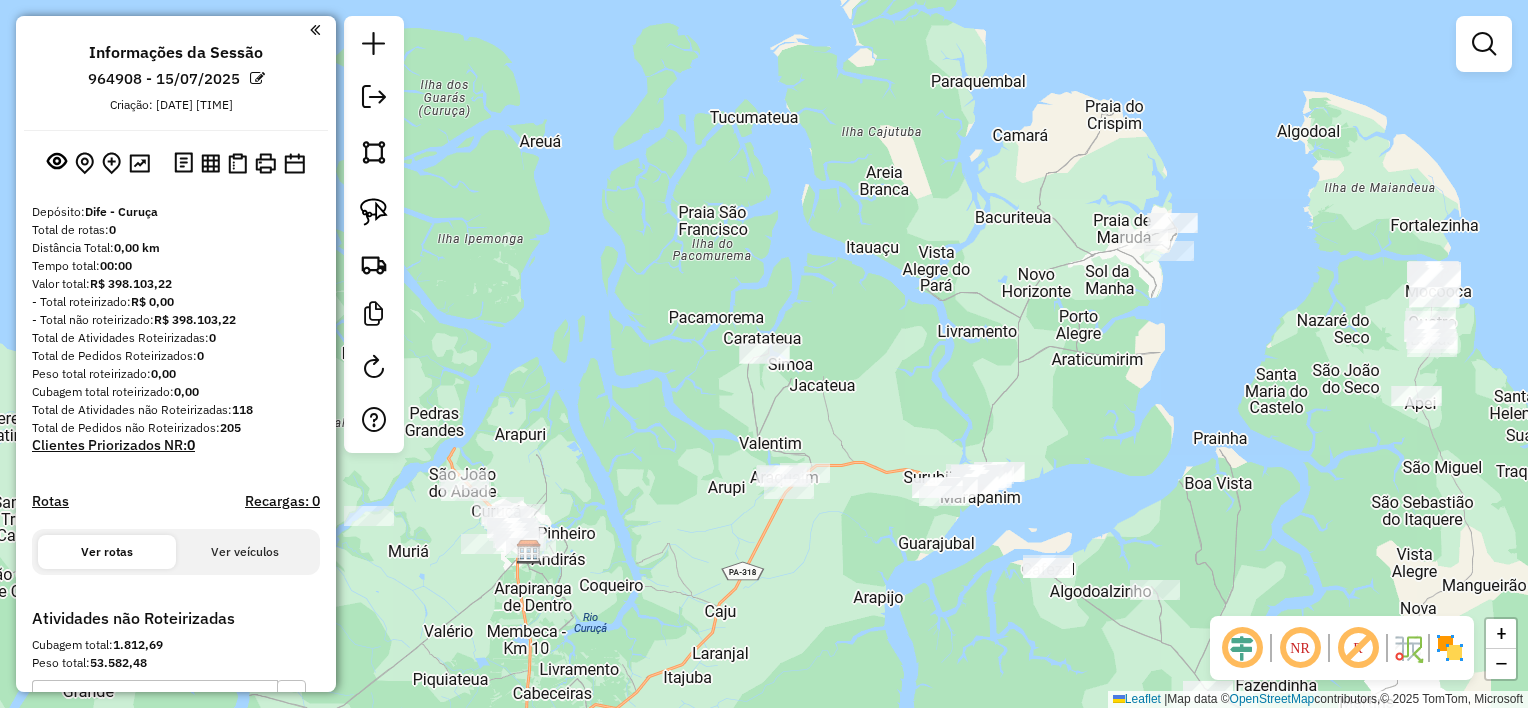 drag, startPoint x: 895, startPoint y: 404, endPoint x: 843, endPoint y: 411, distance: 52.46904 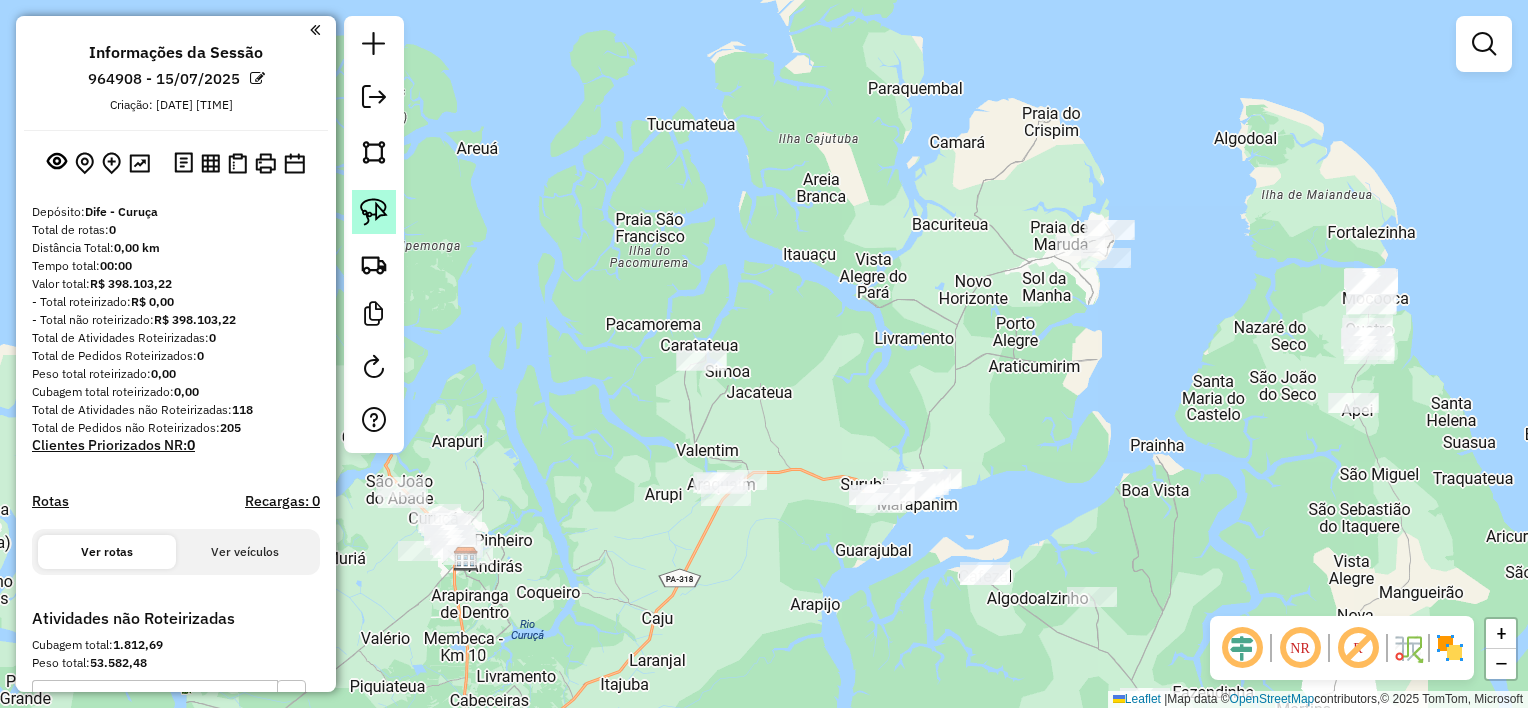 click 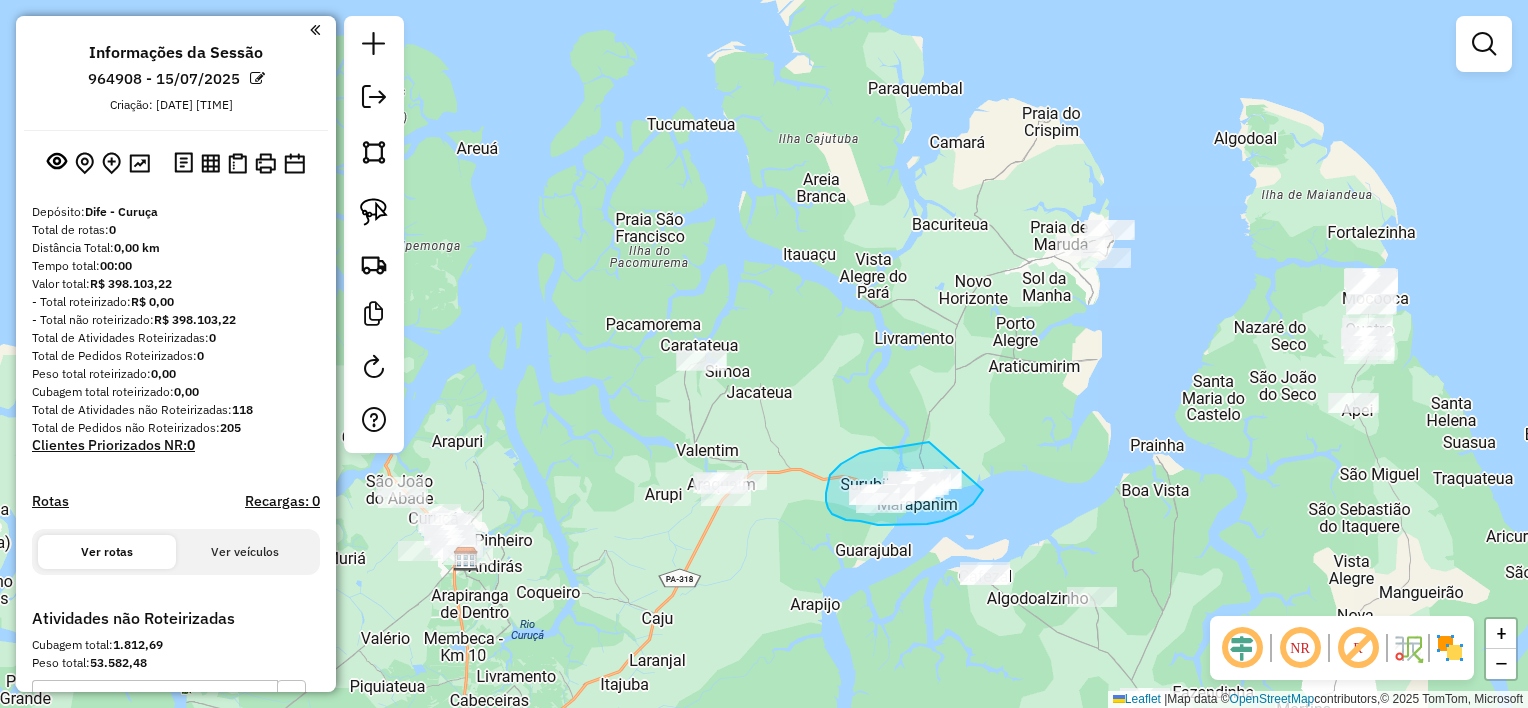 drag, startPoint x: 929, startPoint y: 442, endPoint x: 983, endPoint y: 490, distance: 72.249565 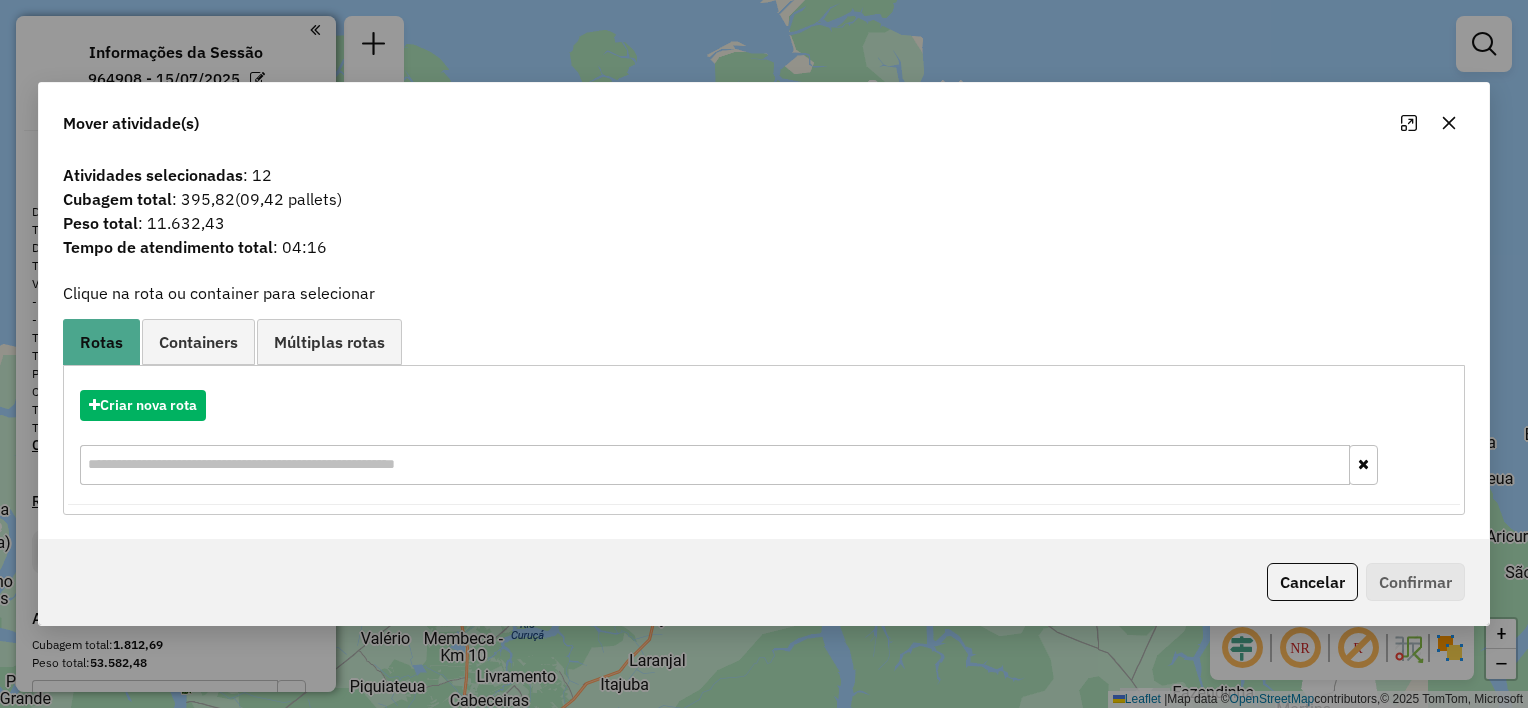 click 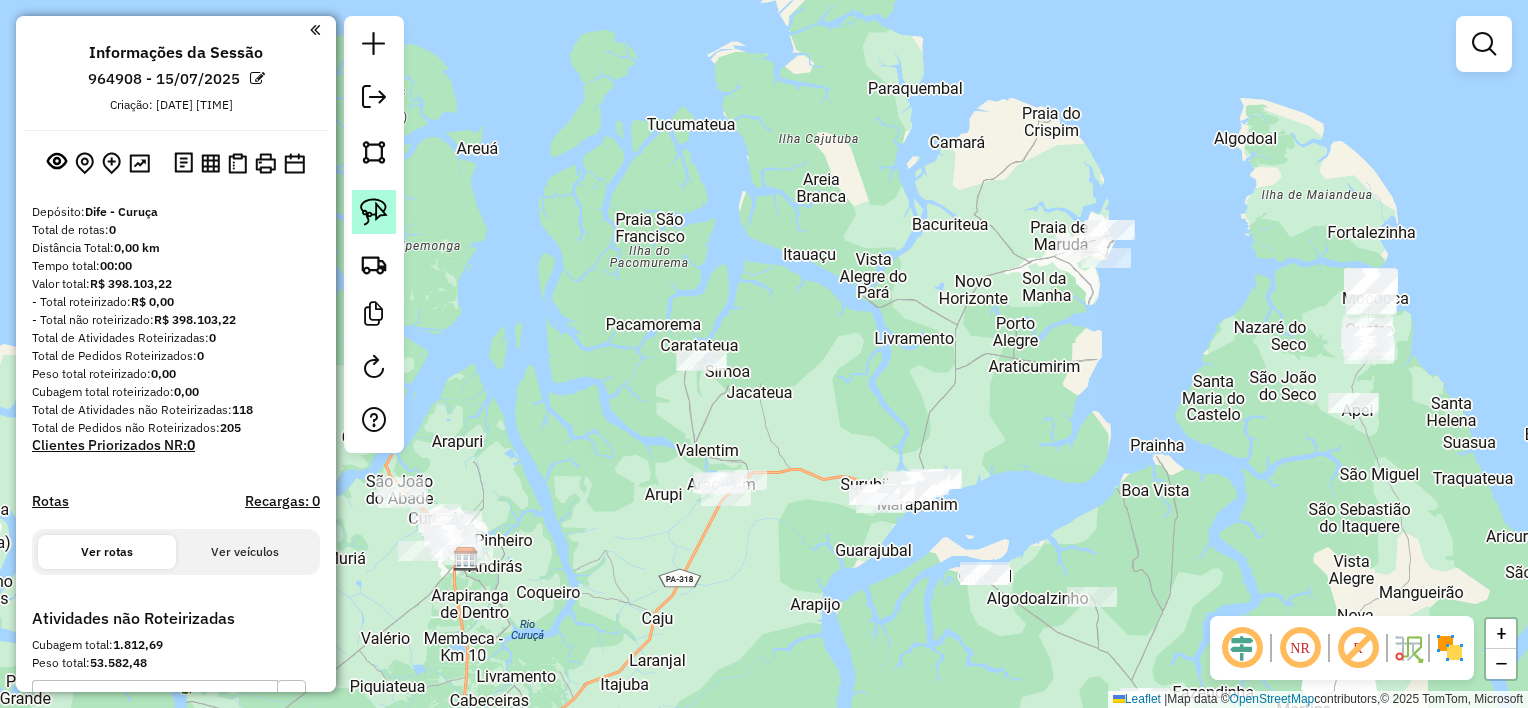 click 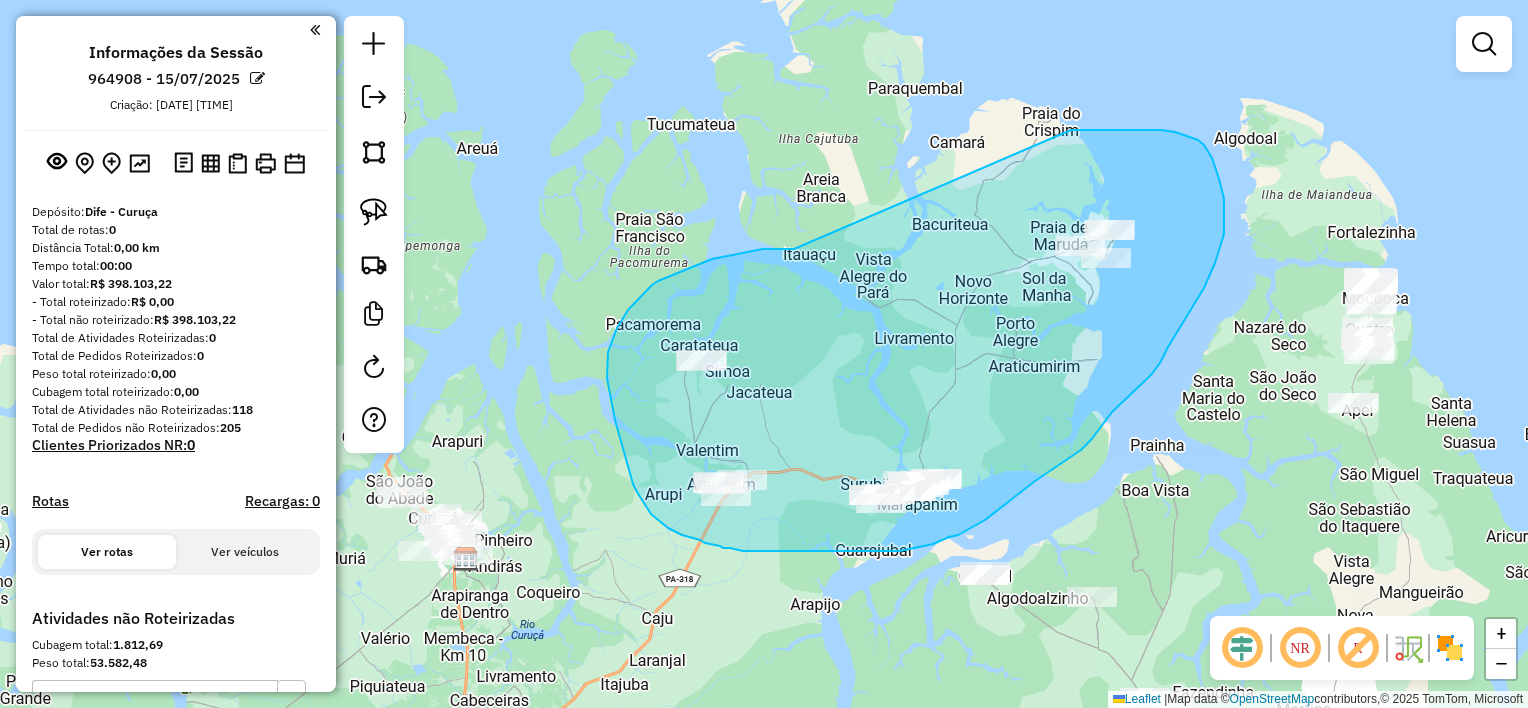 drag, startPoint x: 740, startPoint y: 253, endPoint x: 1049, endPoint y: 135, distance: 330.76425 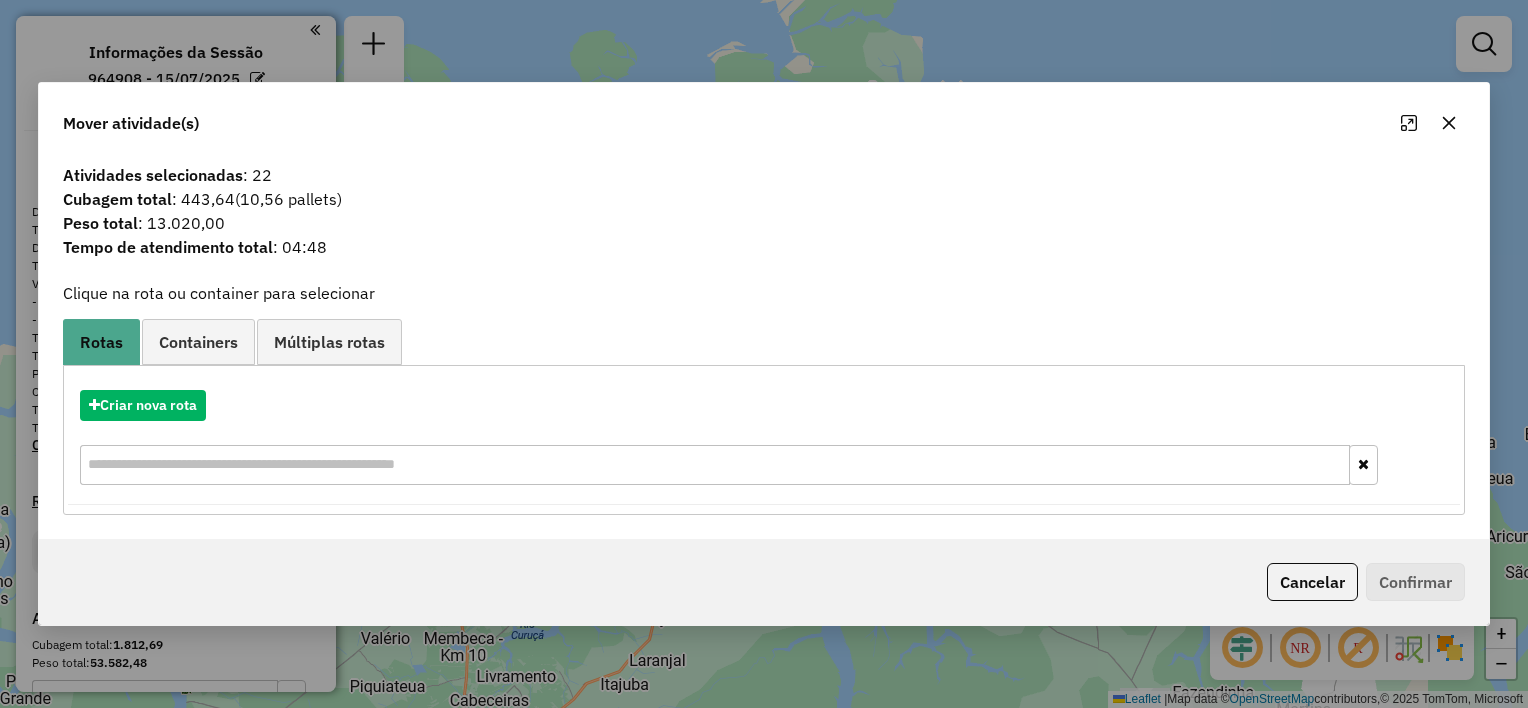 click 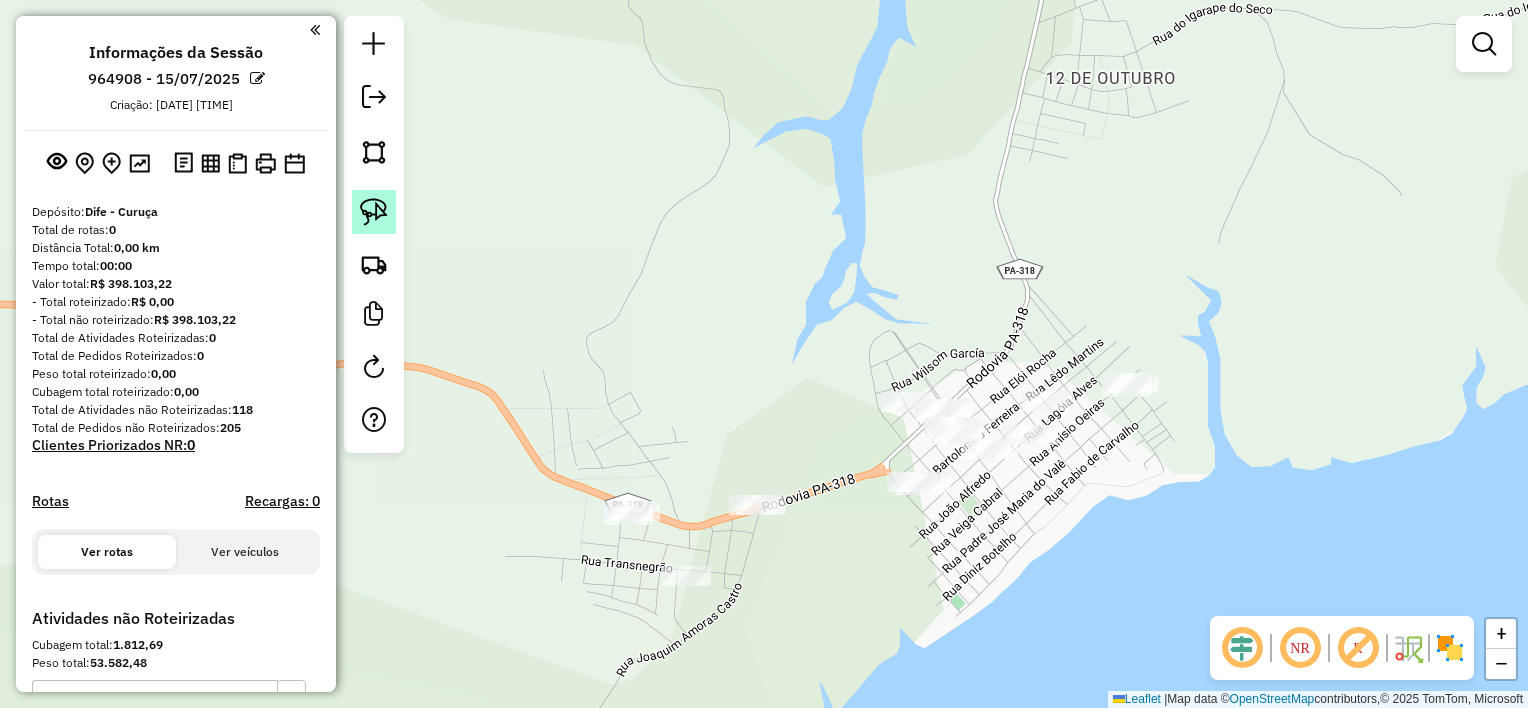 click 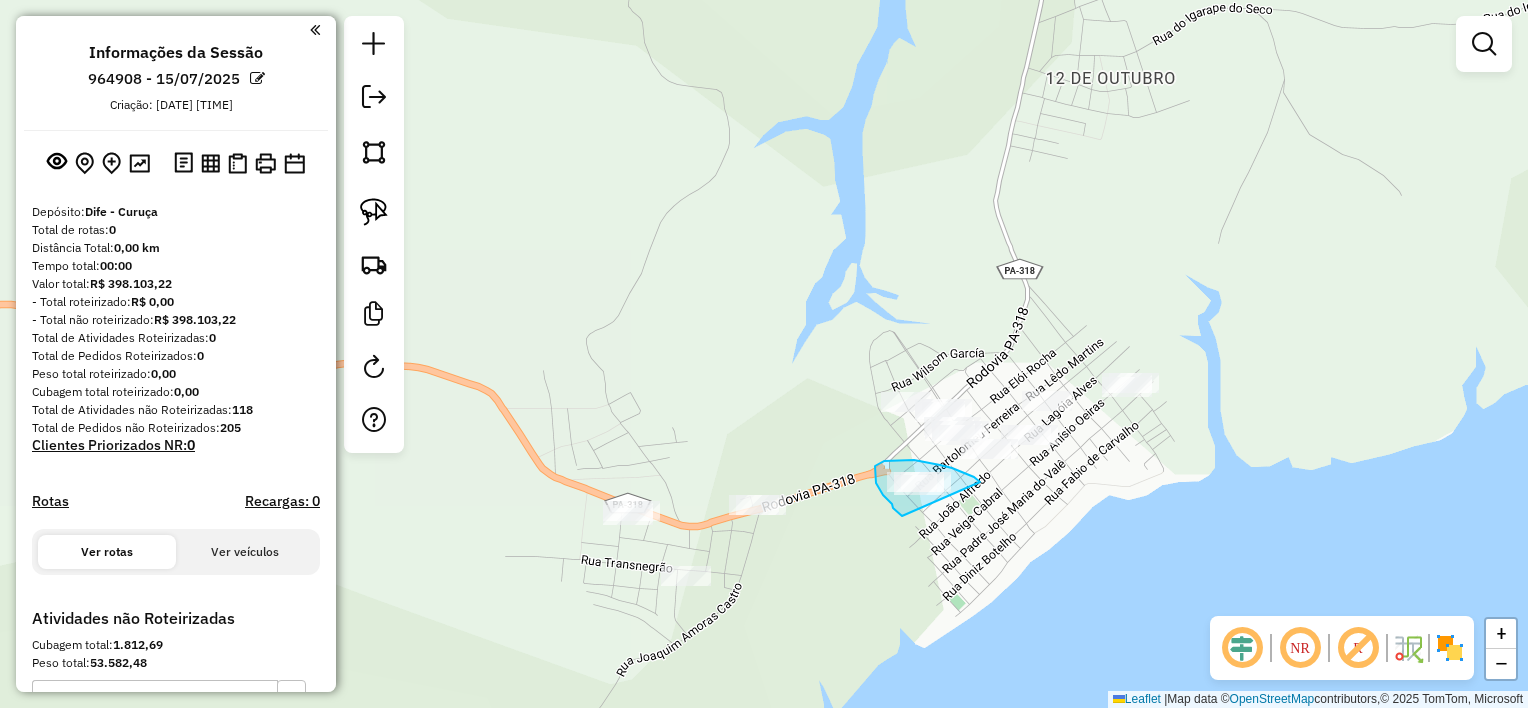 drag, startPoint x: 974, startPoint y: 477, endPoint x: 910, endPoint y: 521, distance: 77.665955 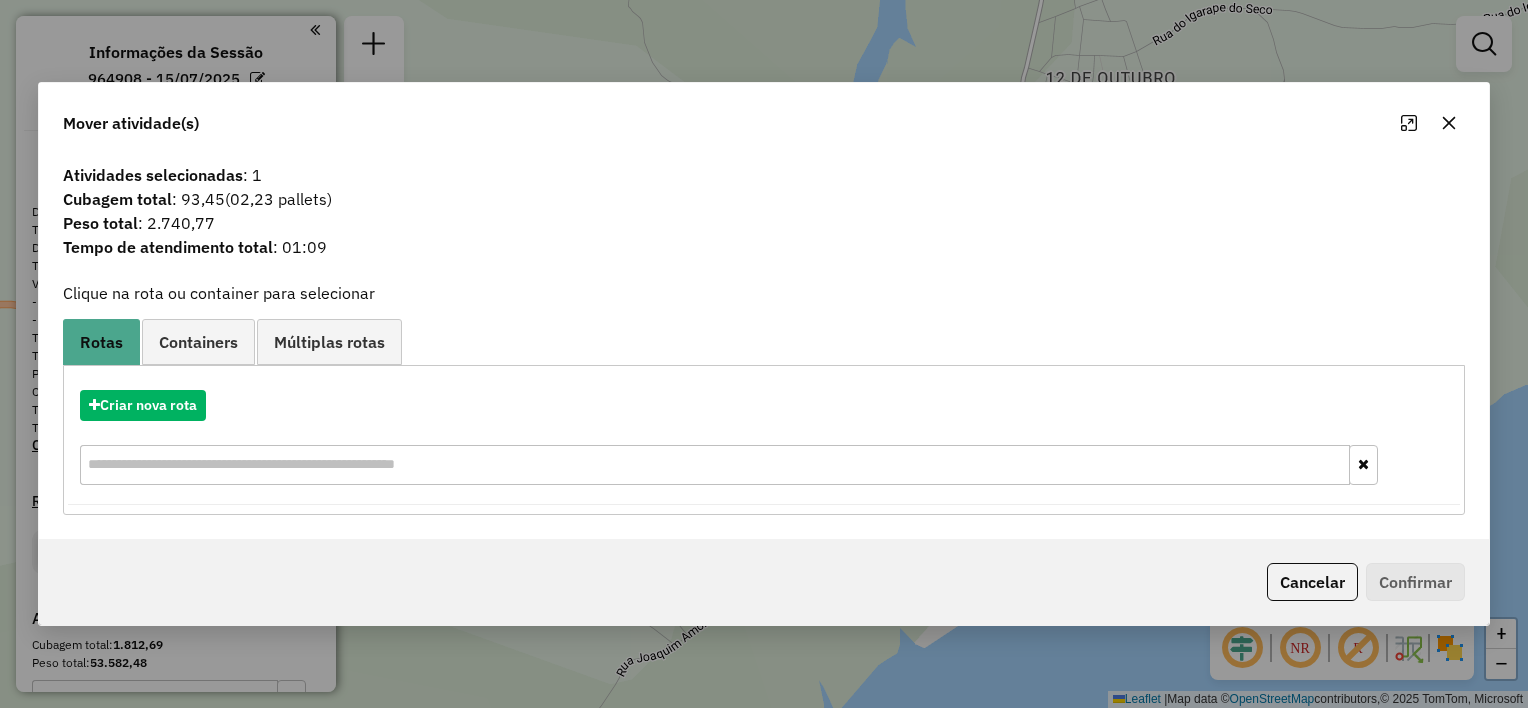 click 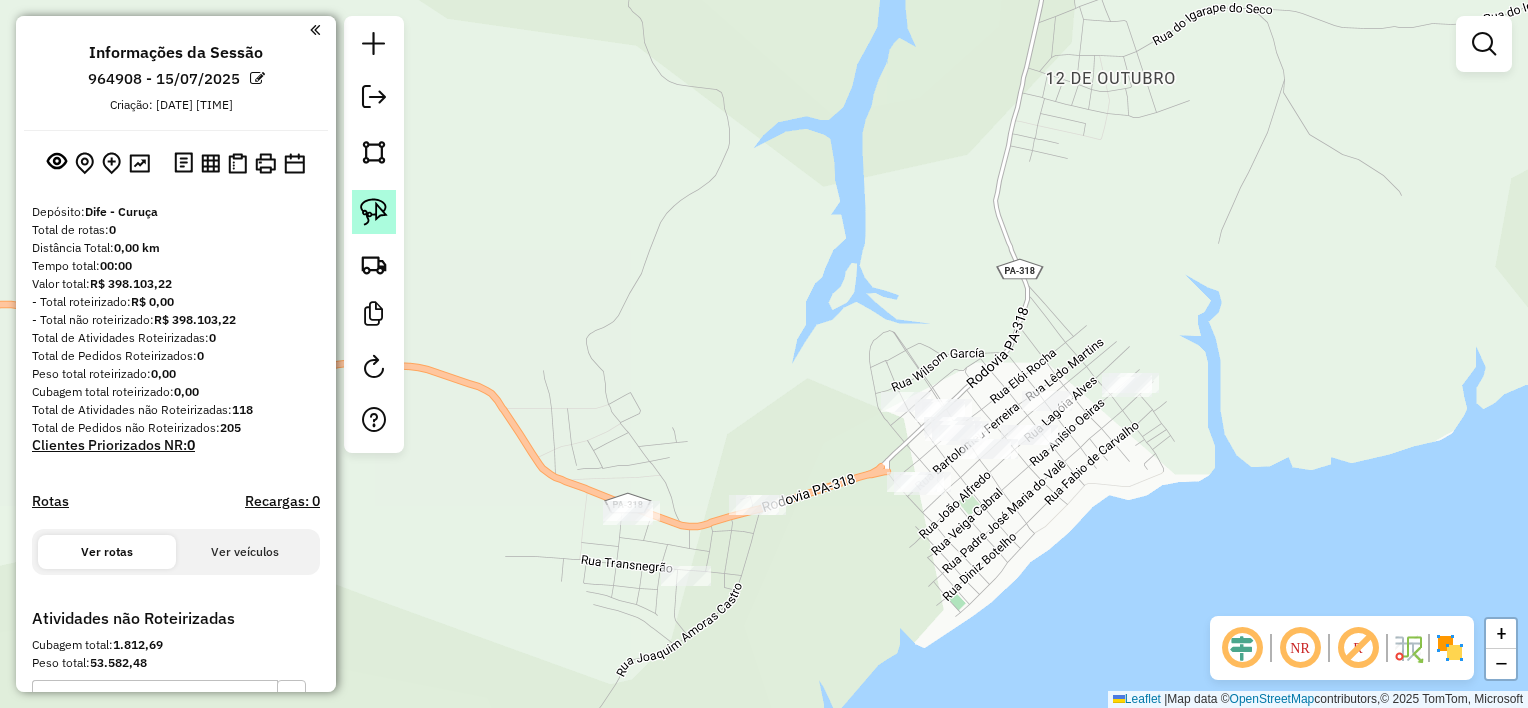 click 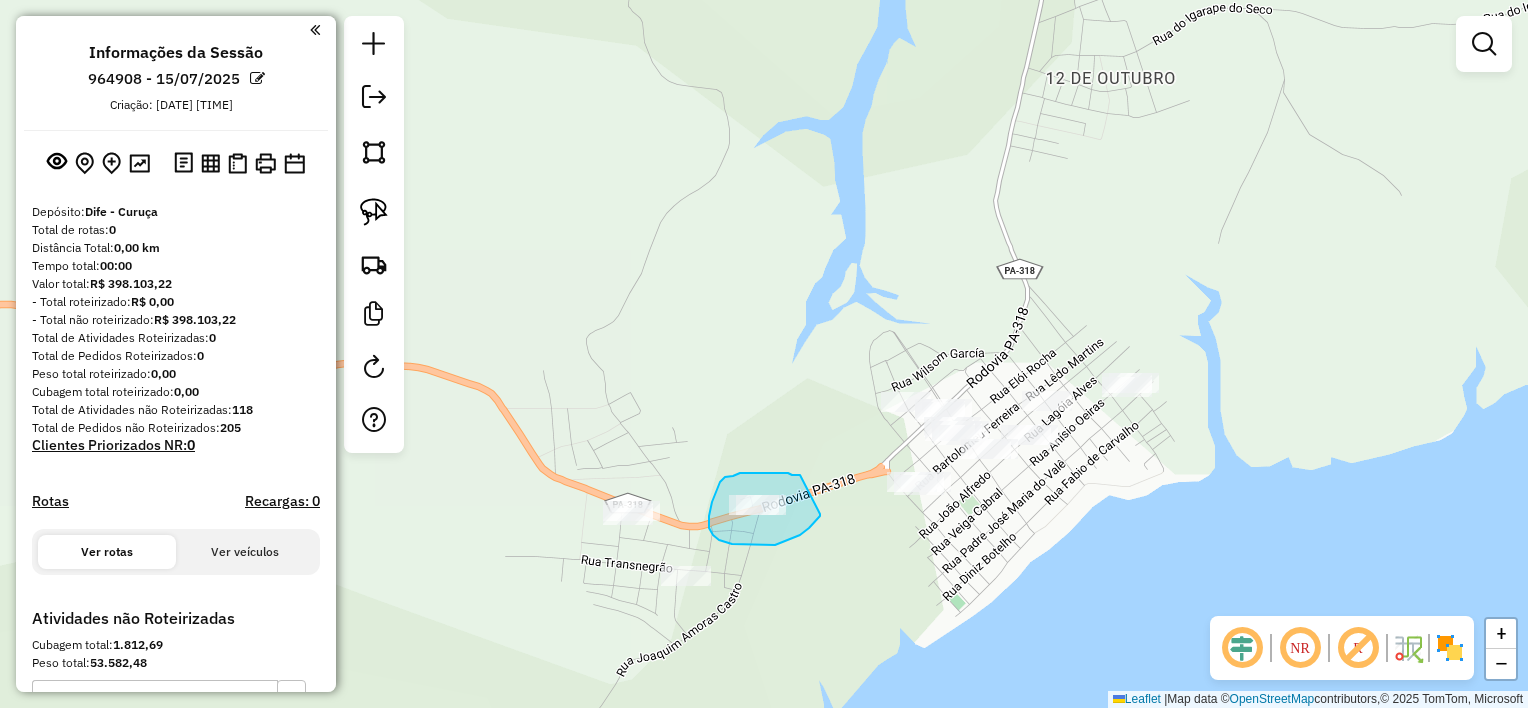drag, startPoint x: 800, startPoint y: 475, endPoint x: 820, endPoint y: 513, distance: 42.941822 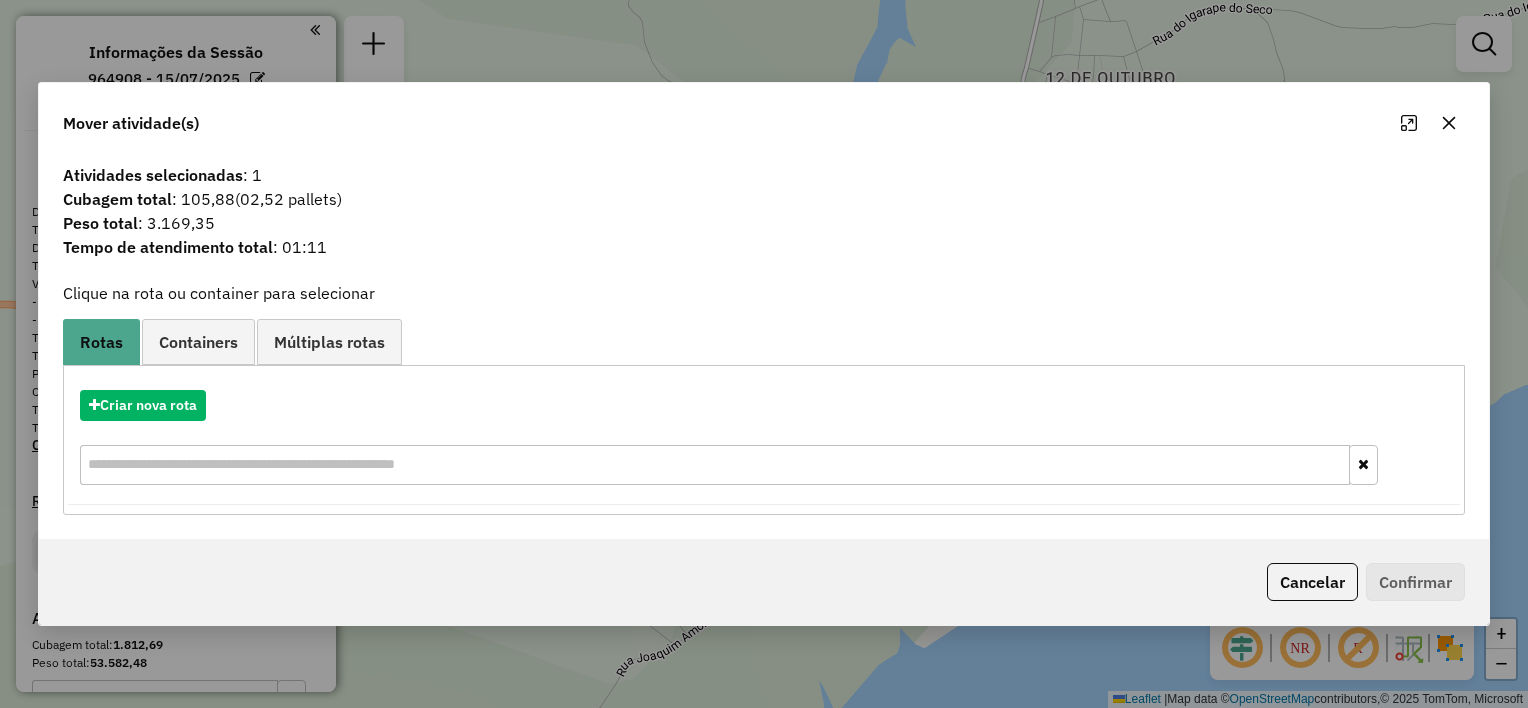 click 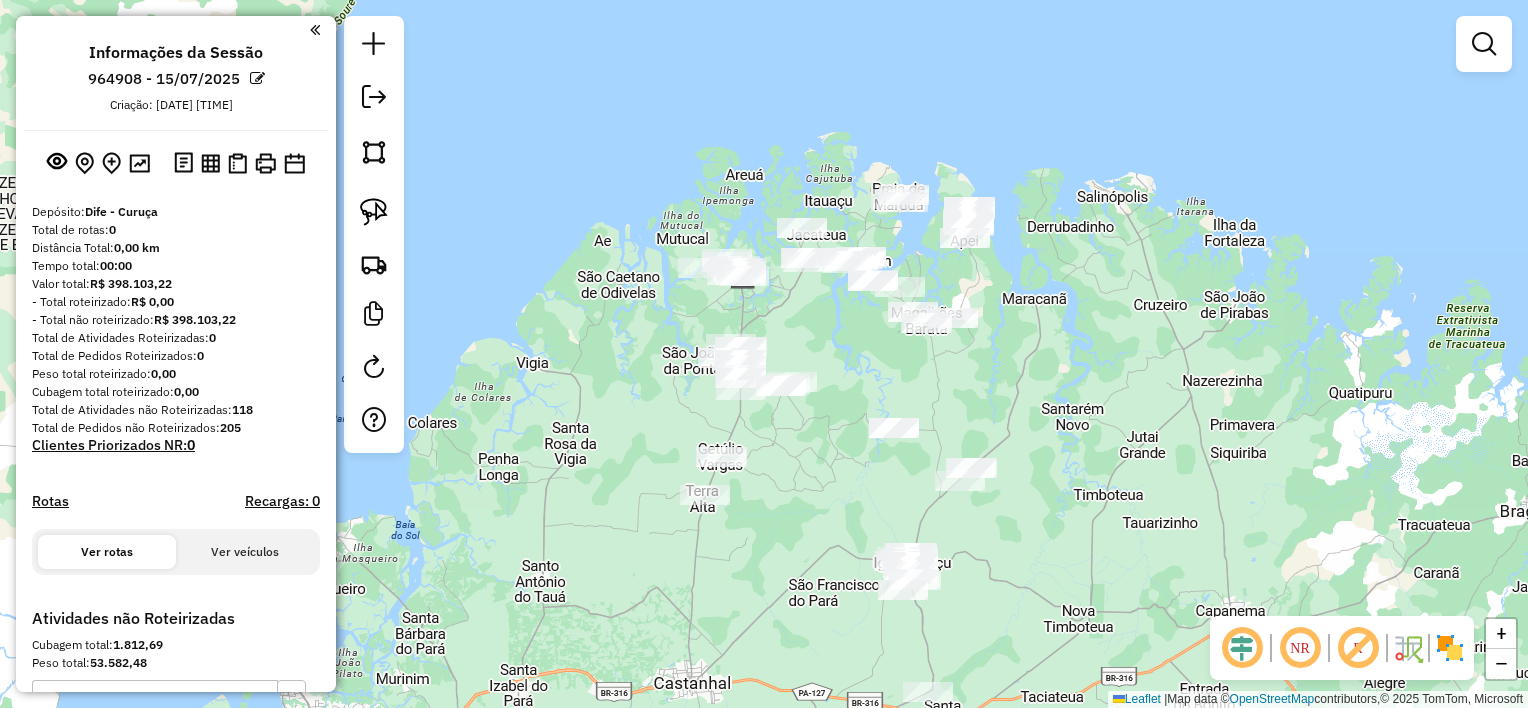 drag, startPoint x: 928, startPoint y: 498, endPoint x: 832, endPoint y: 300, distance: 220.04546 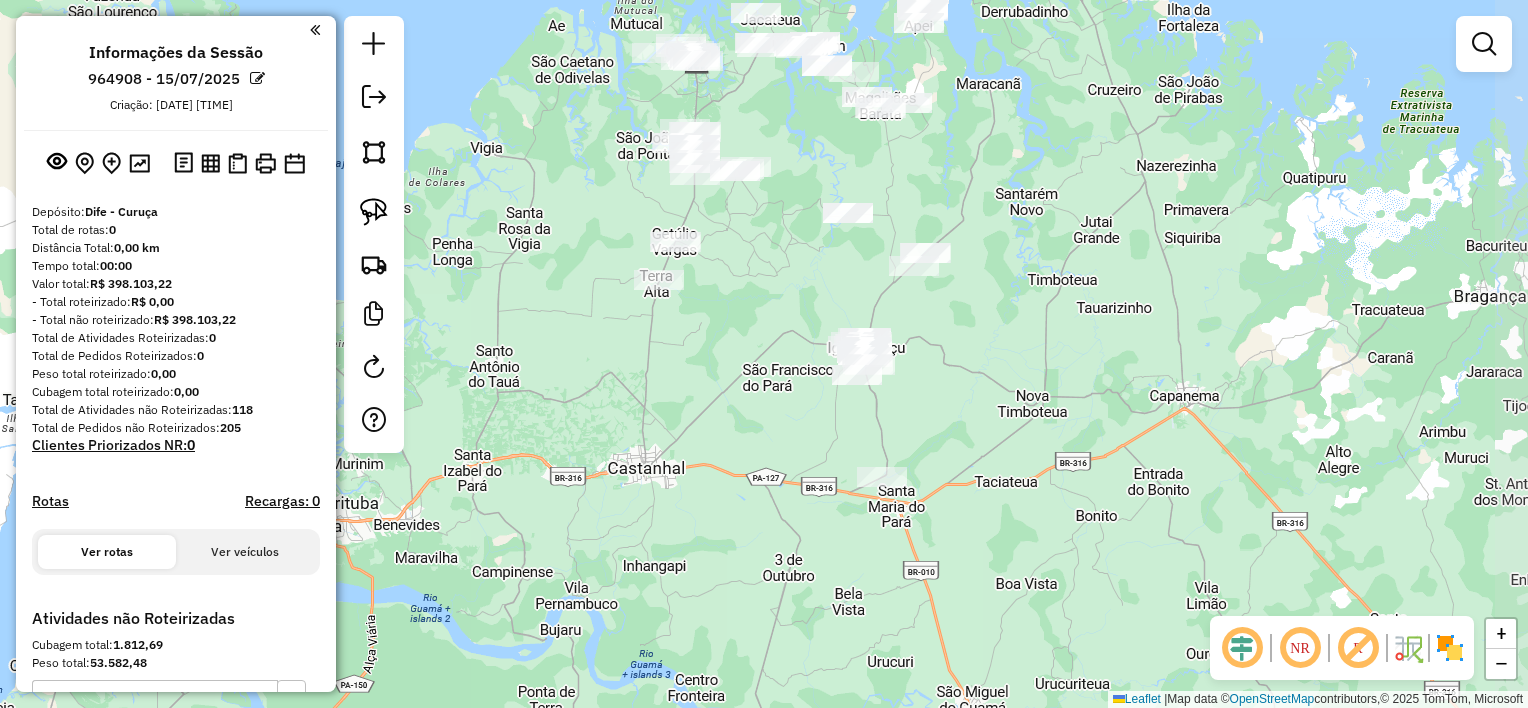 drag, startPoint x: 884, startPoint y: 472, endPoint x: 836, endPoint y: 287, distance: 191.12561 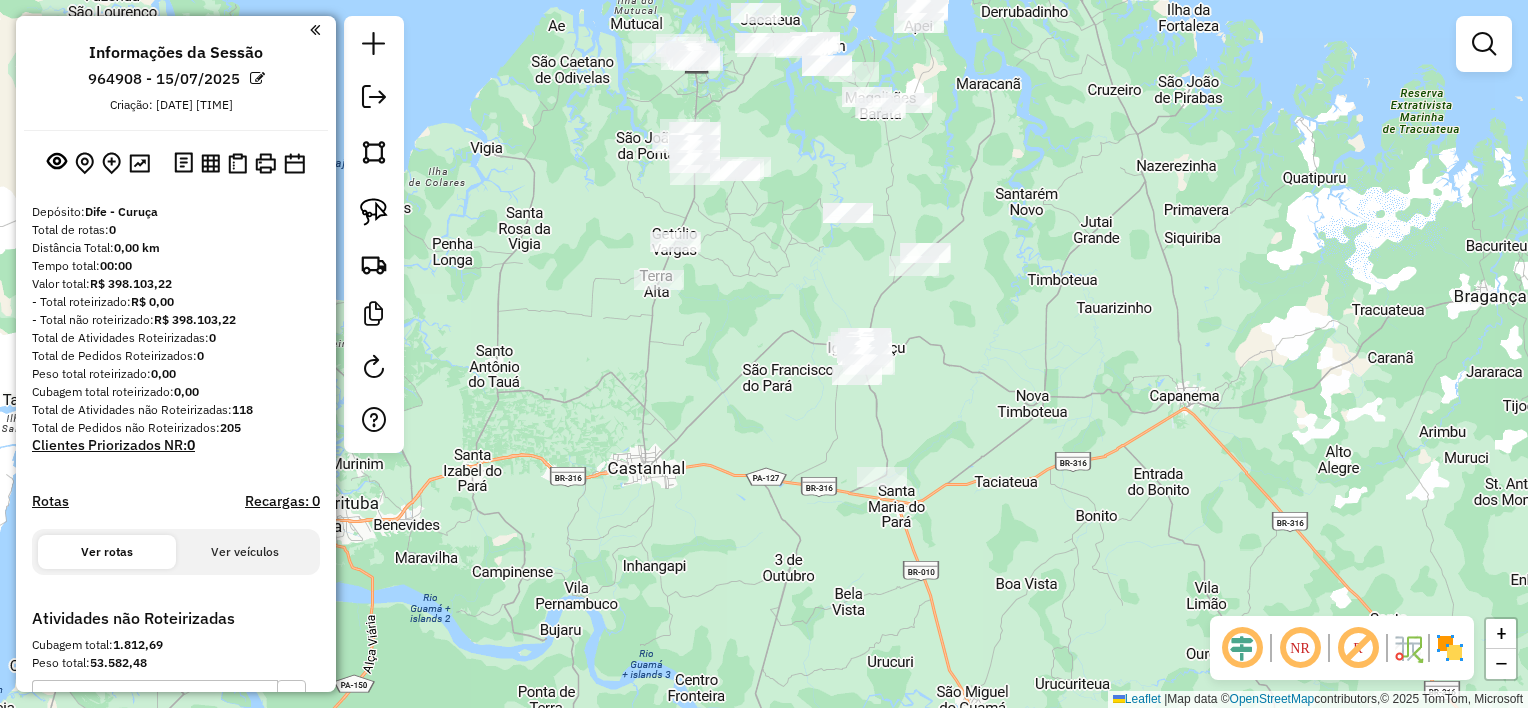 drag, startPoint x: 378, startPoint y: 215, endPoint x: 457, endPoint y: 227, distance: 79.9062 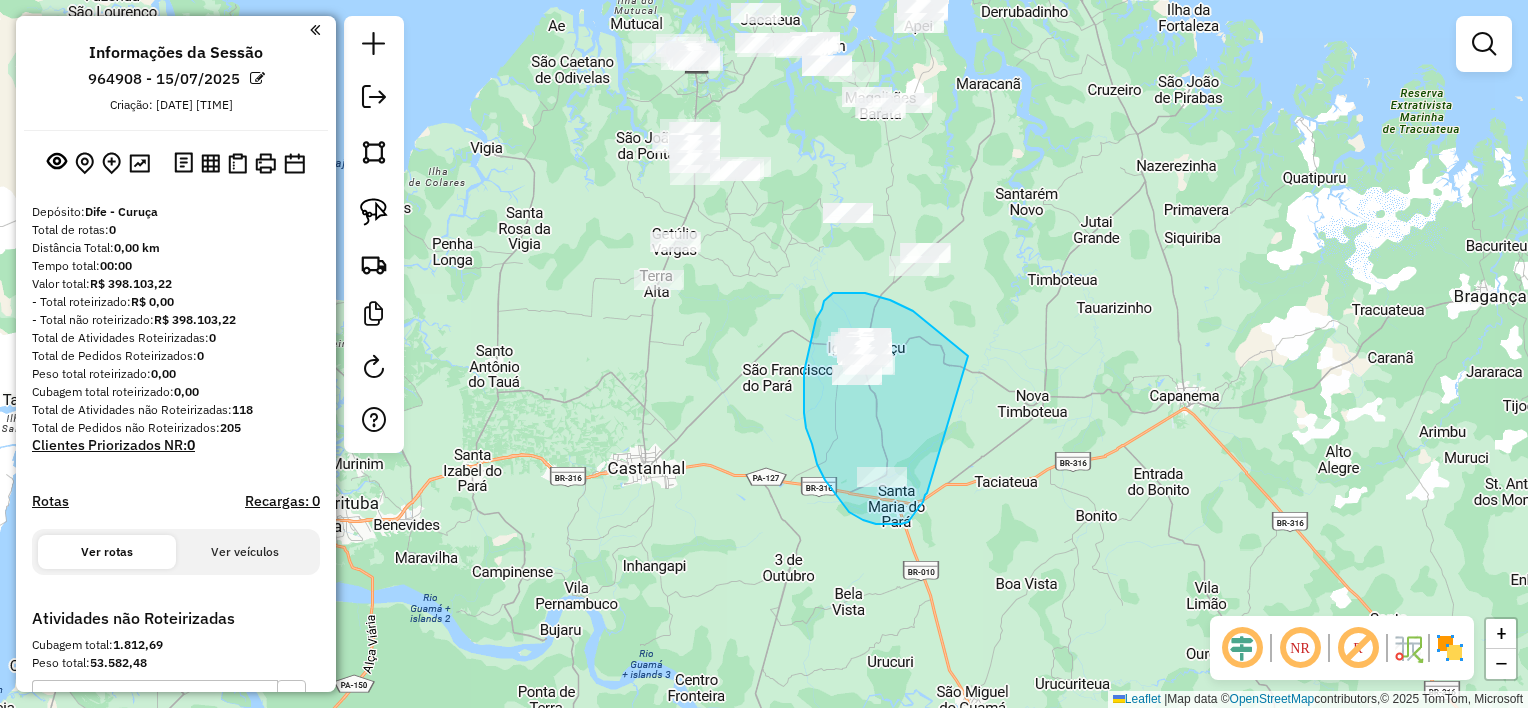 drag, startPoint x: 928, startPoint y: 323, endPoint x: 927, endPoint y: 484, distance: 161.00311 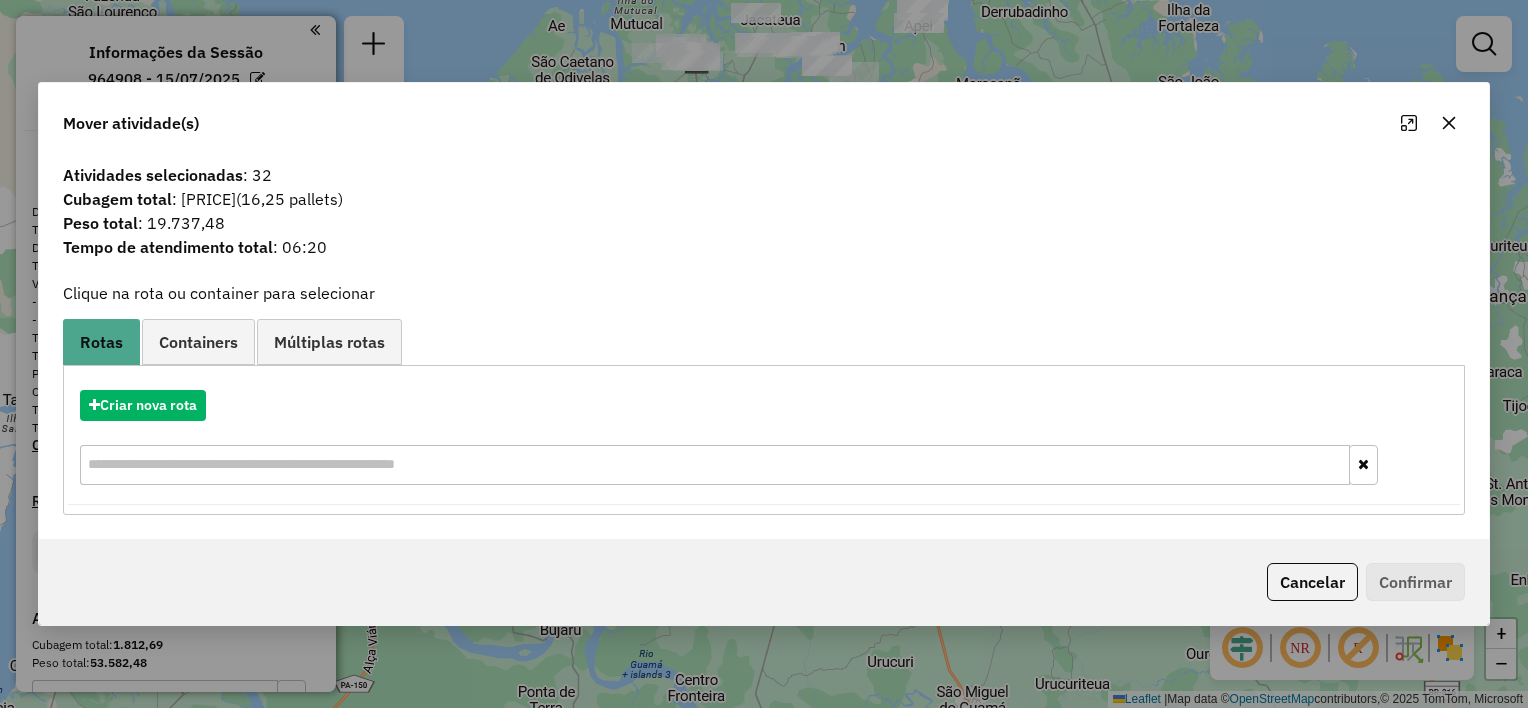 click 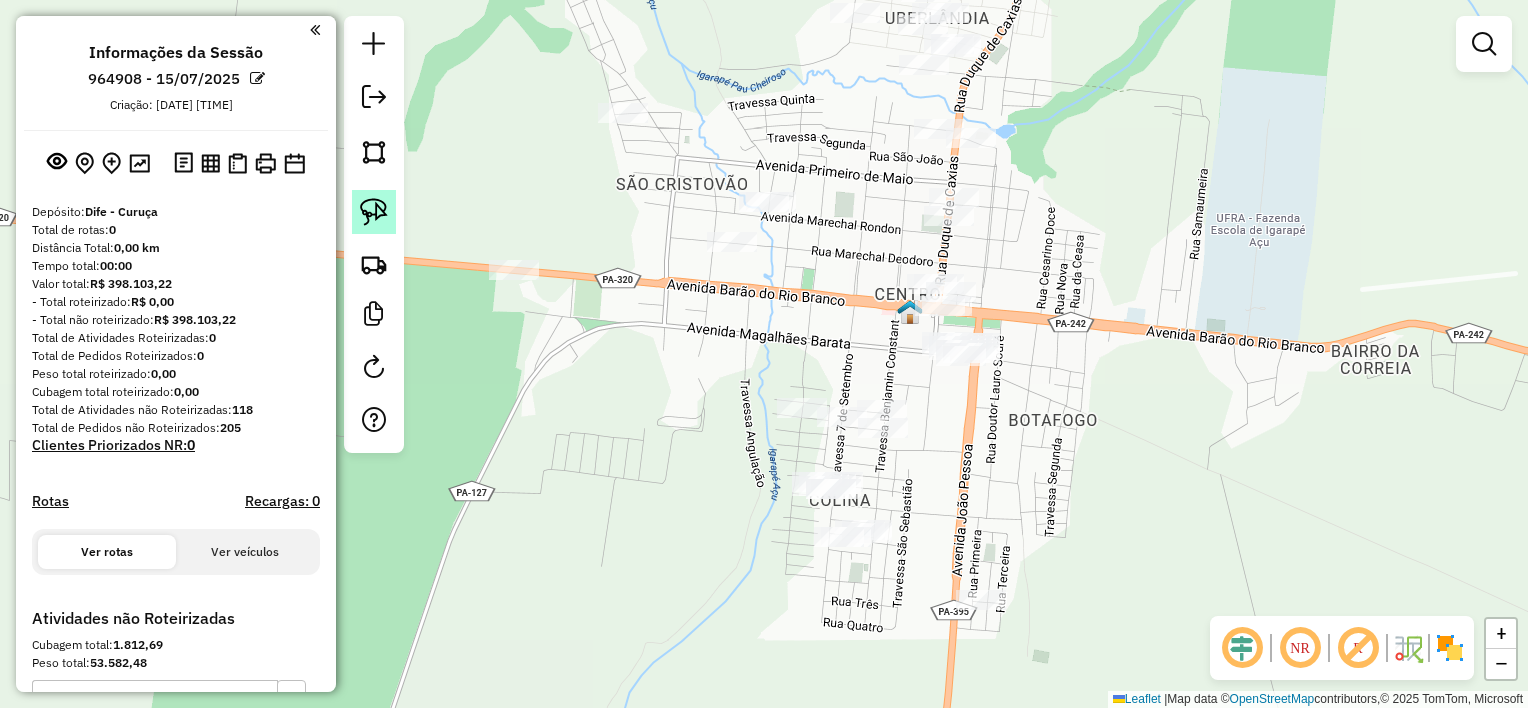 click 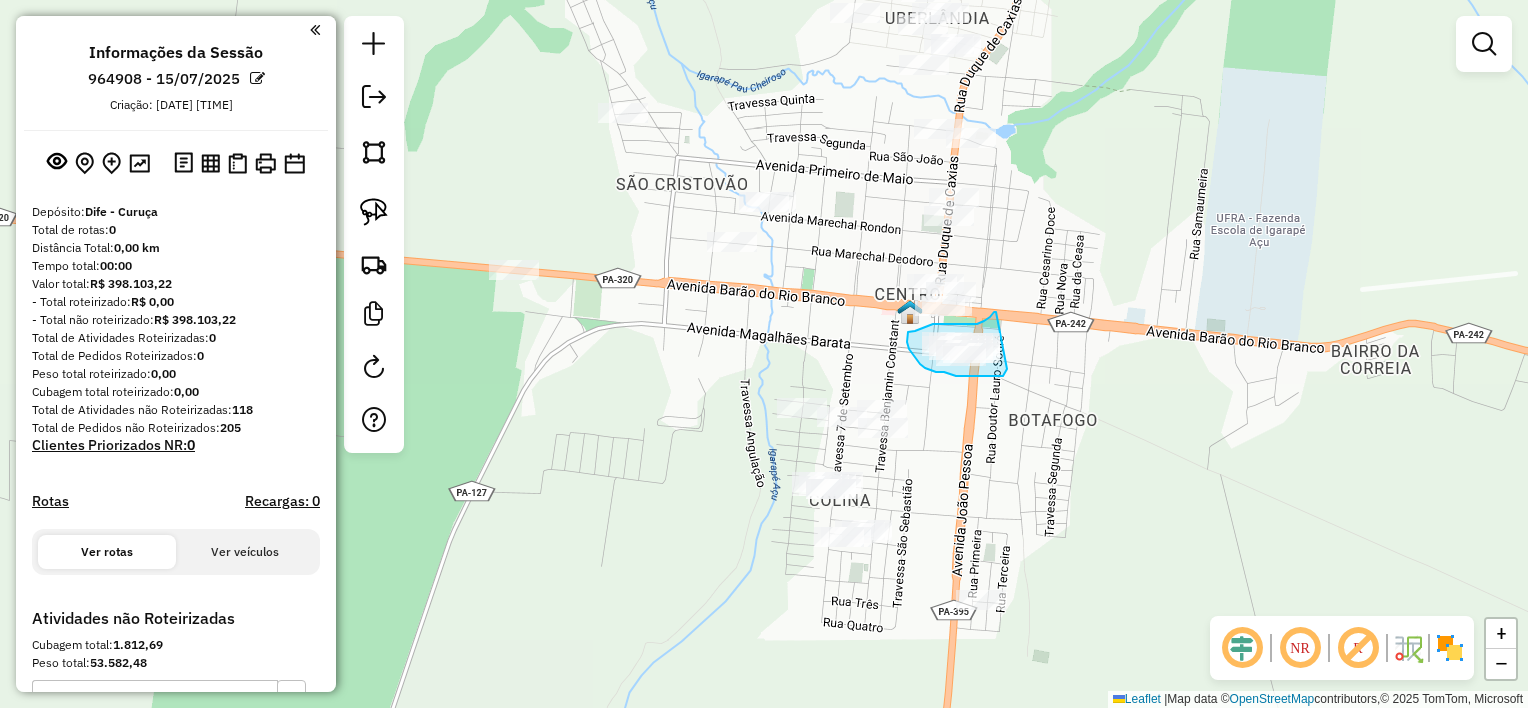 drag, startPoint x: 996, startPoint y: 312, endPoint x: 1008, endPoint y: 368, distance: 57.271286 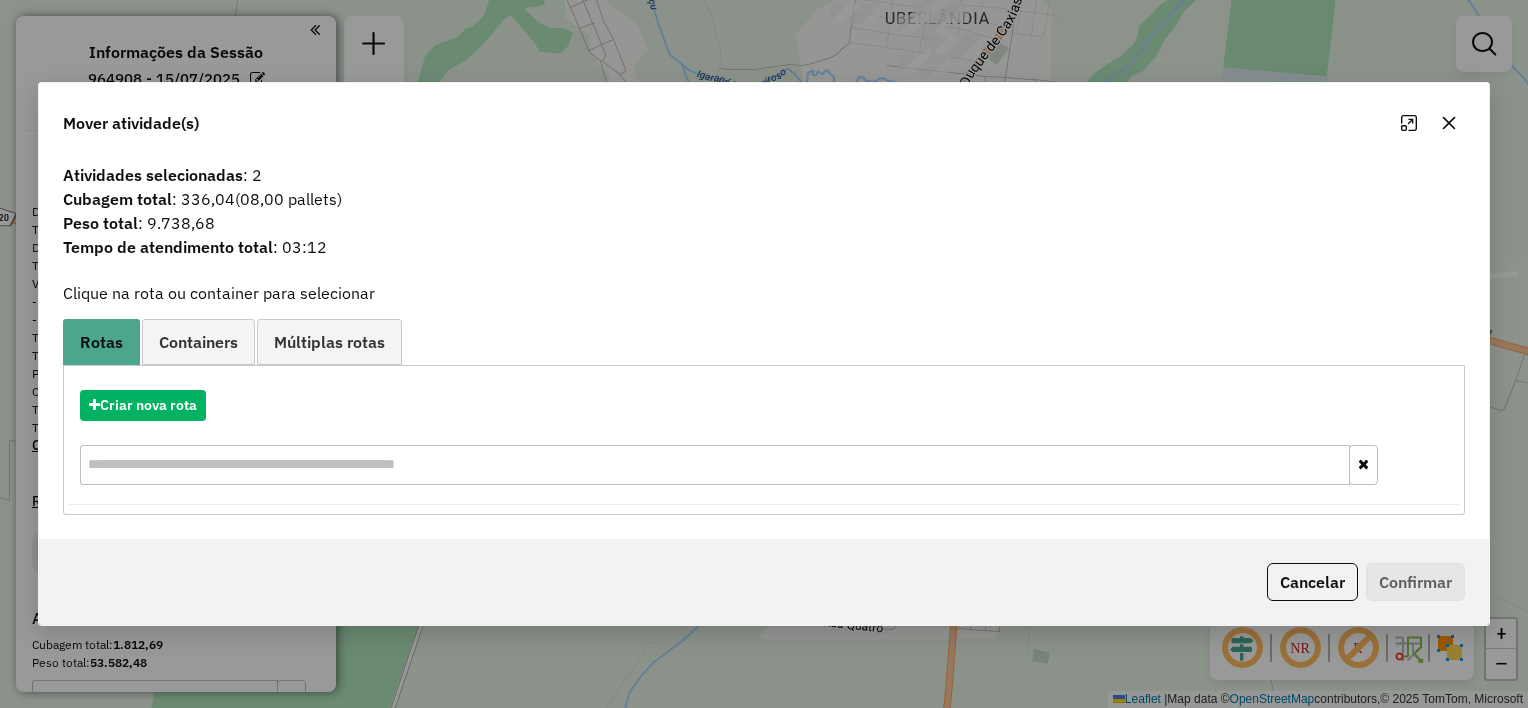 click 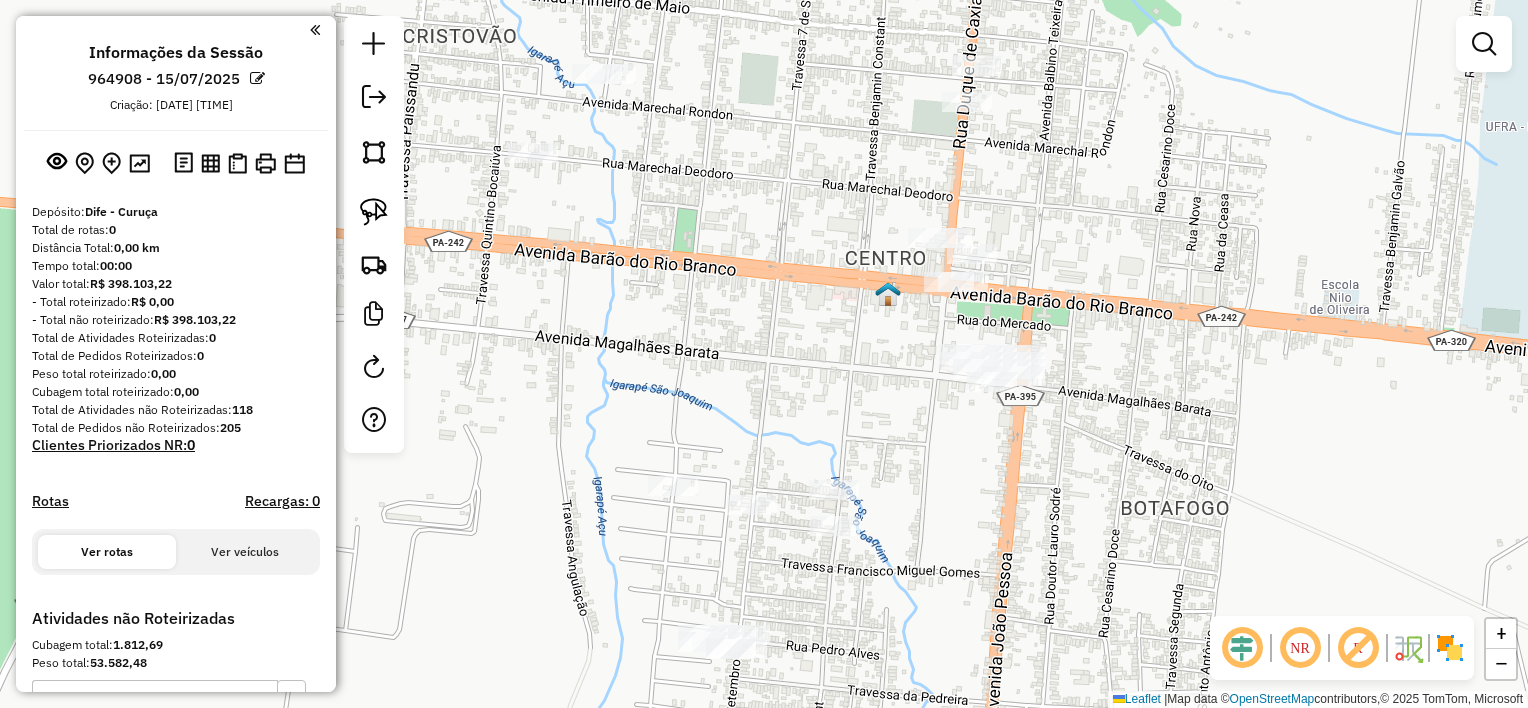 drag, startPoint x: 1009, startPoint y: 158, endPoint x: 997, endPoint y: 216, distance: 59.22837 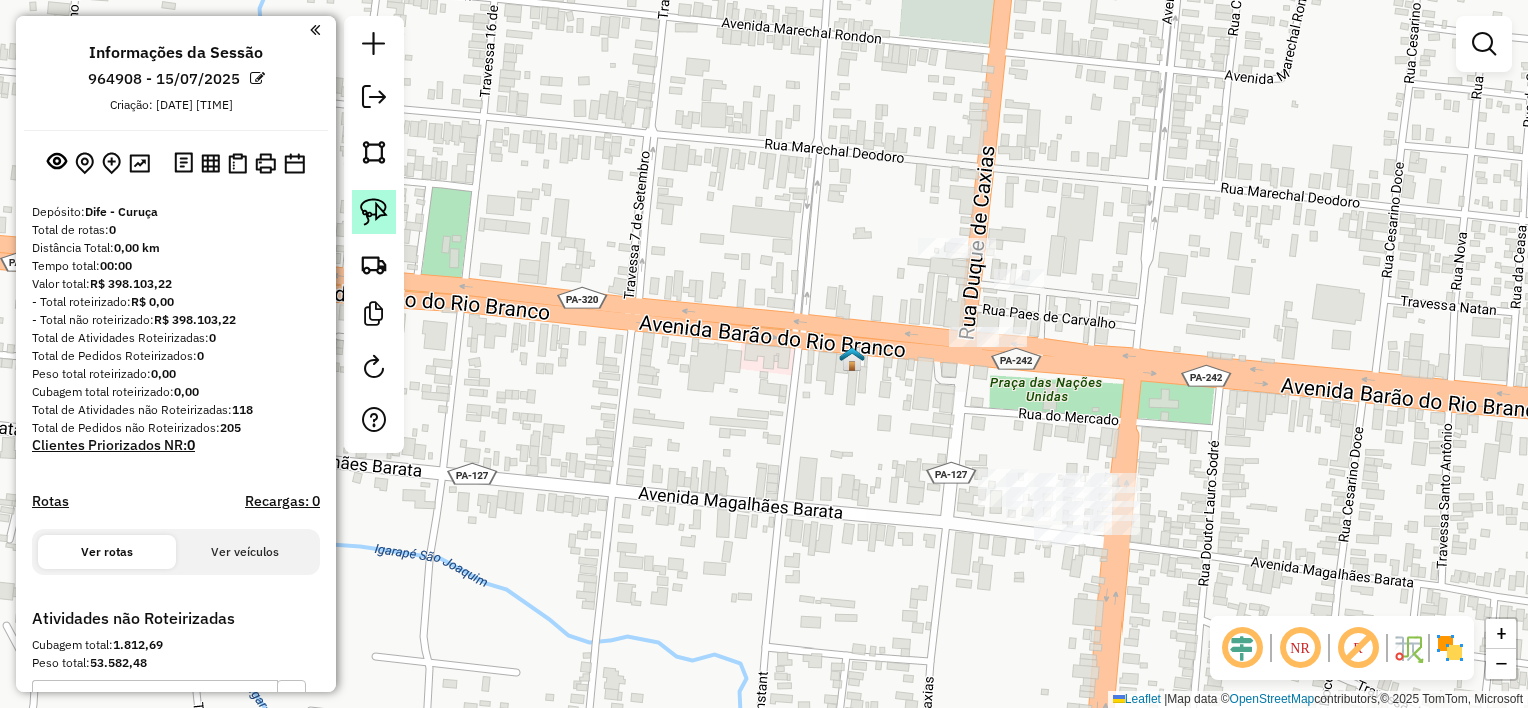 click 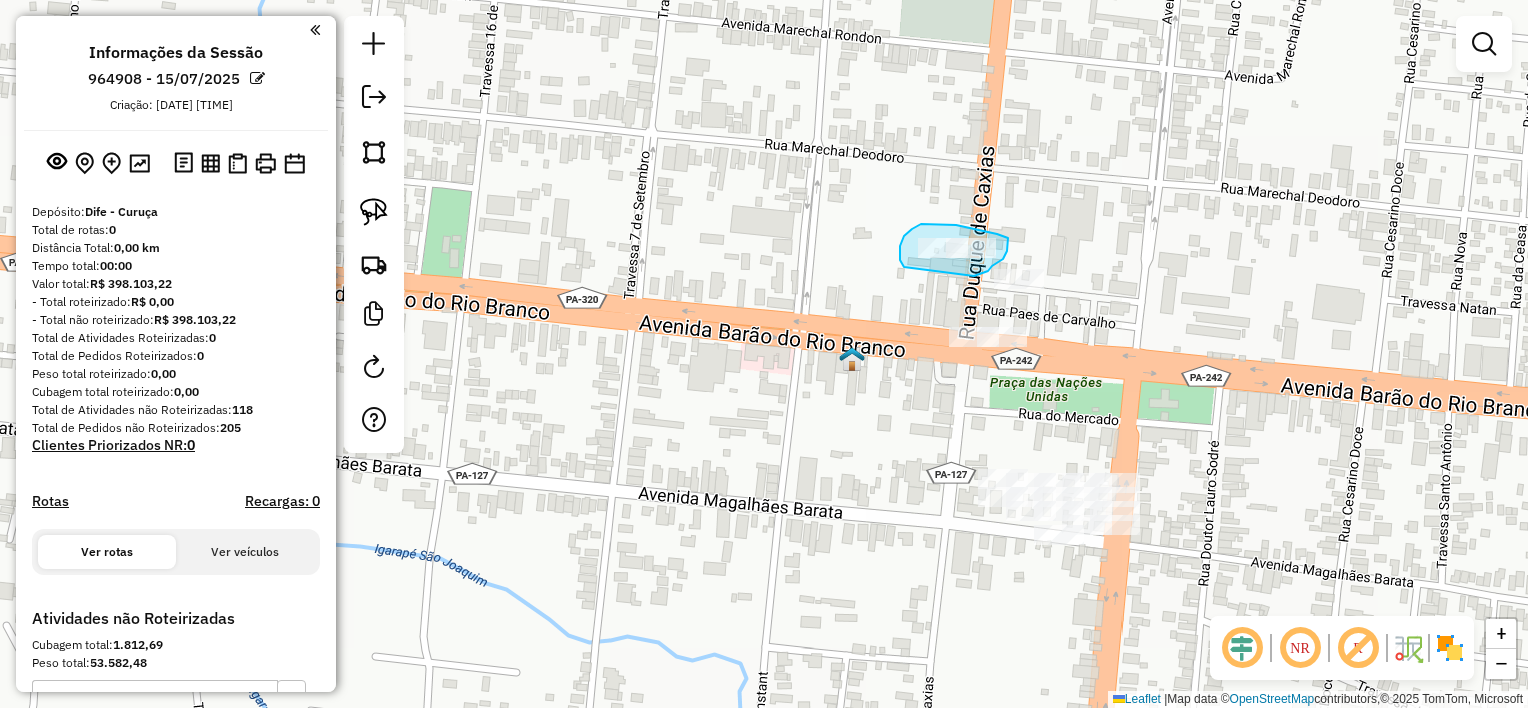 drag, startPoint x: 974, startPoint y: 276, endPoint x: 904, endPoint y: 267, distance: 70.5762 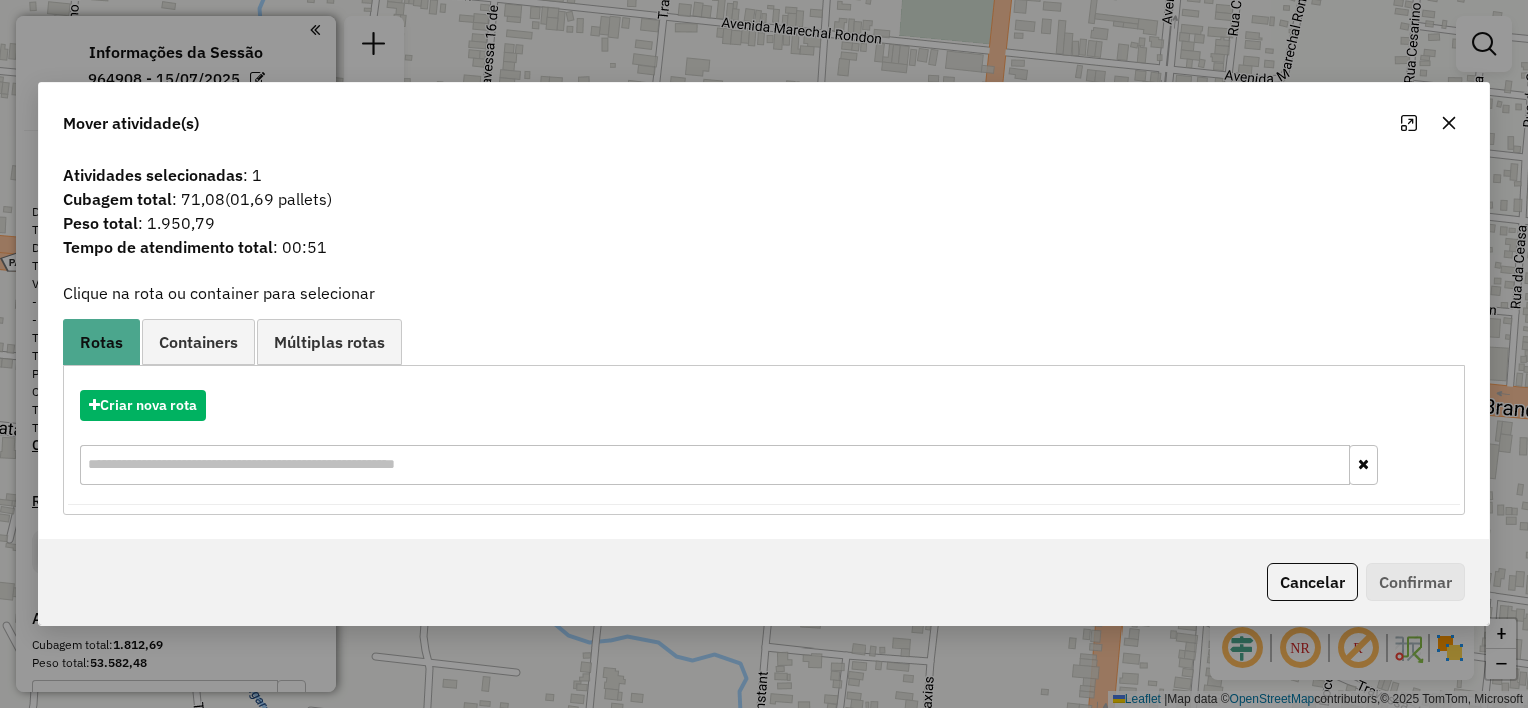 click 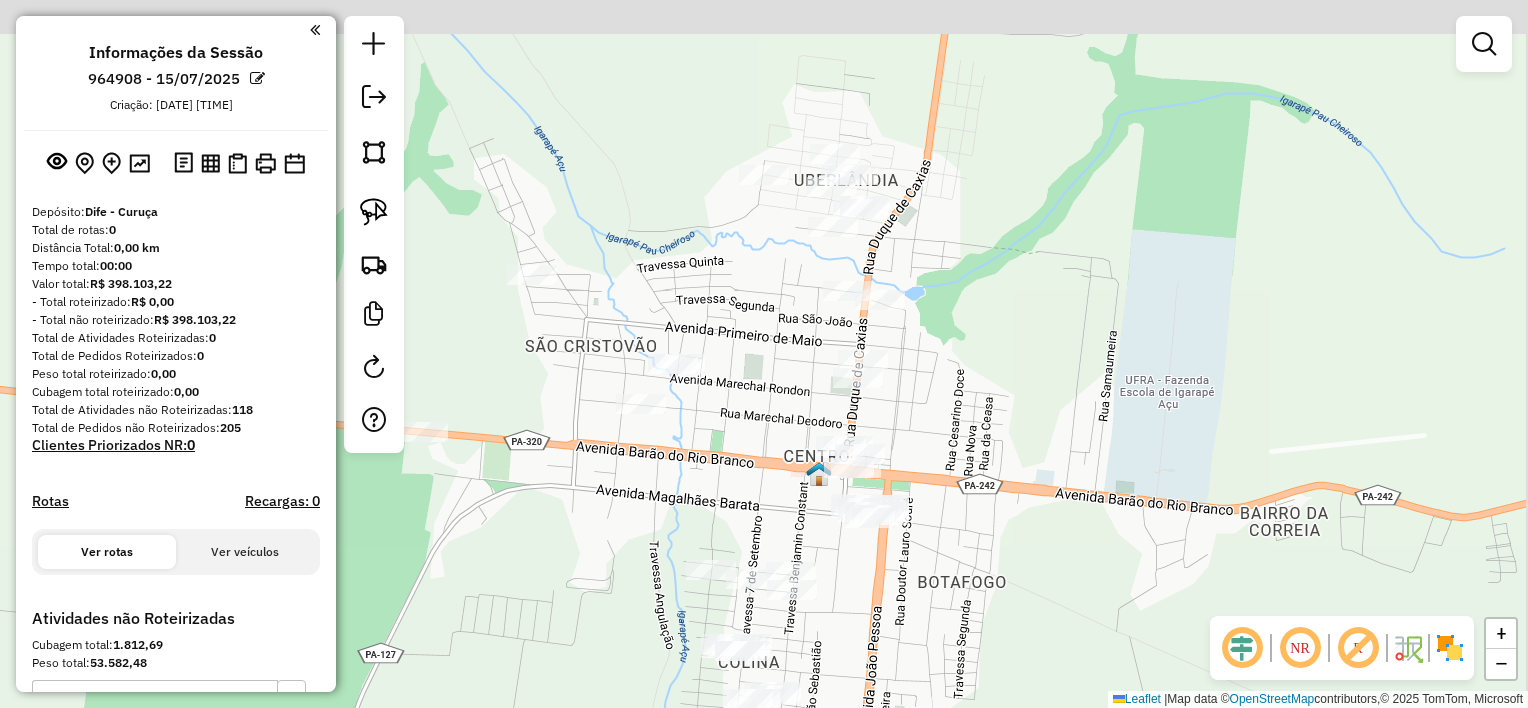drag, startPoint x: 797, startPoint y: 194, endPoint x: 772, endPoint y: 412, distance: 219.4288 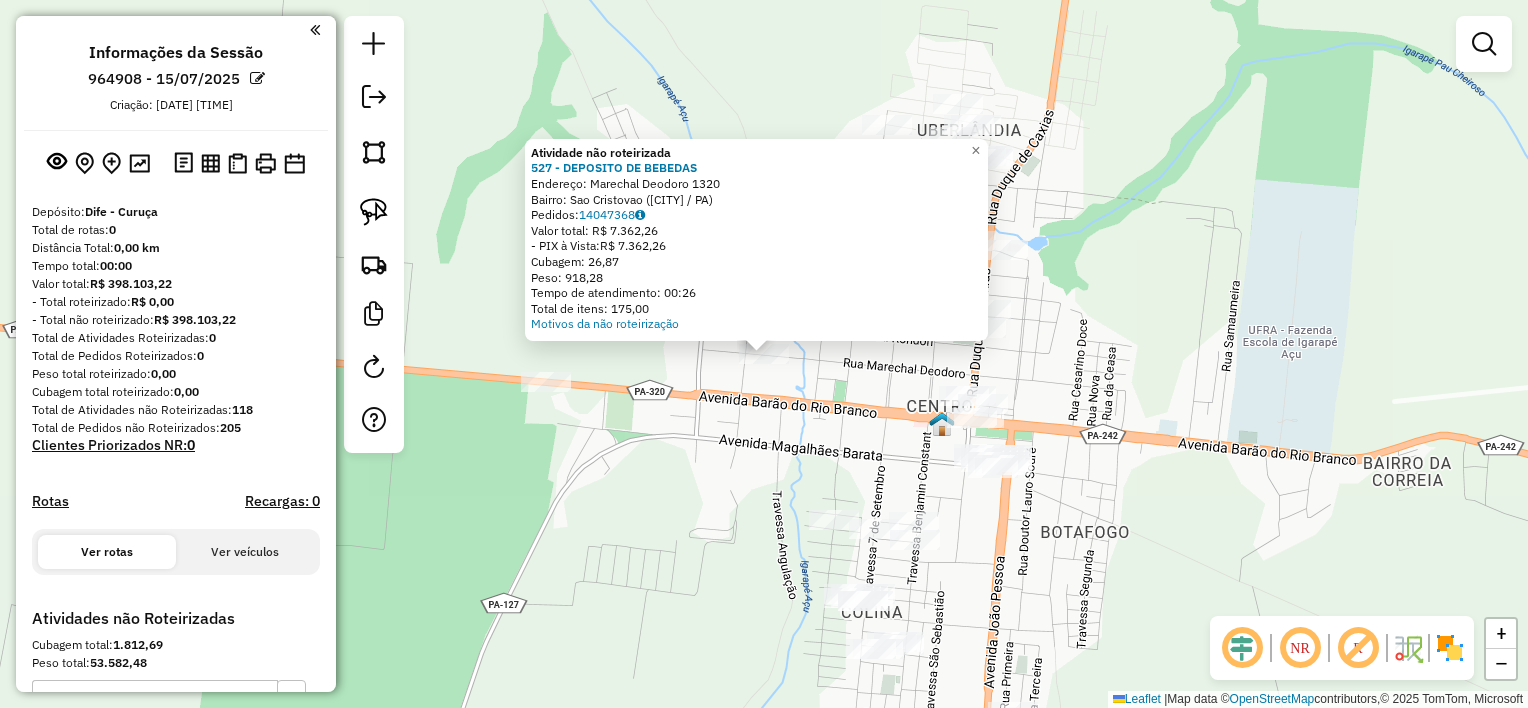 click on "Atividade não roteirizada 527 - DEPOSITO DE BEBEDAS  Endereço:  Marechal Deodoro 1320   Bairro: Sao Cristovao ([CITY] / PA)   Pedidos:  14047368   Valor total: R$ 7.362,26   - PIX à Vista:  R$ 7.362,26   Cubagem: 26,87   Peso: 918,28   Tempo de atendimento: 00:26   Total de itens: 175,00  Motivos da não roteirização × Janela de atendimento Grade de atendimento Capacidade Transportadoras Veículos Cliente Pedidos  Rotas Selecione os dias de semana para filtrar as janelas de atendimento  Seg   Ter   Qua   Qui   Sex   Sáb   Dom  Informe o período da janela de atendimento: De: Até:  Filtrar exatamente a janela do cliente  Considerar janela de atendimento padrão  Selecione os dias de semana para filtrar as grades de atendimento  Seg   Ter   Qua   Qui   Sex   Sáb   Dom   Considerar clientes sem dia de atendimento cadastrado  Clientes fora do dia de atendimento selecionado Filtrar as atividades entre os valores definidos abaixo:  Peso mínimo:   Peso máximo:   Cubagem mínima:   Cubagem máxima:  +" 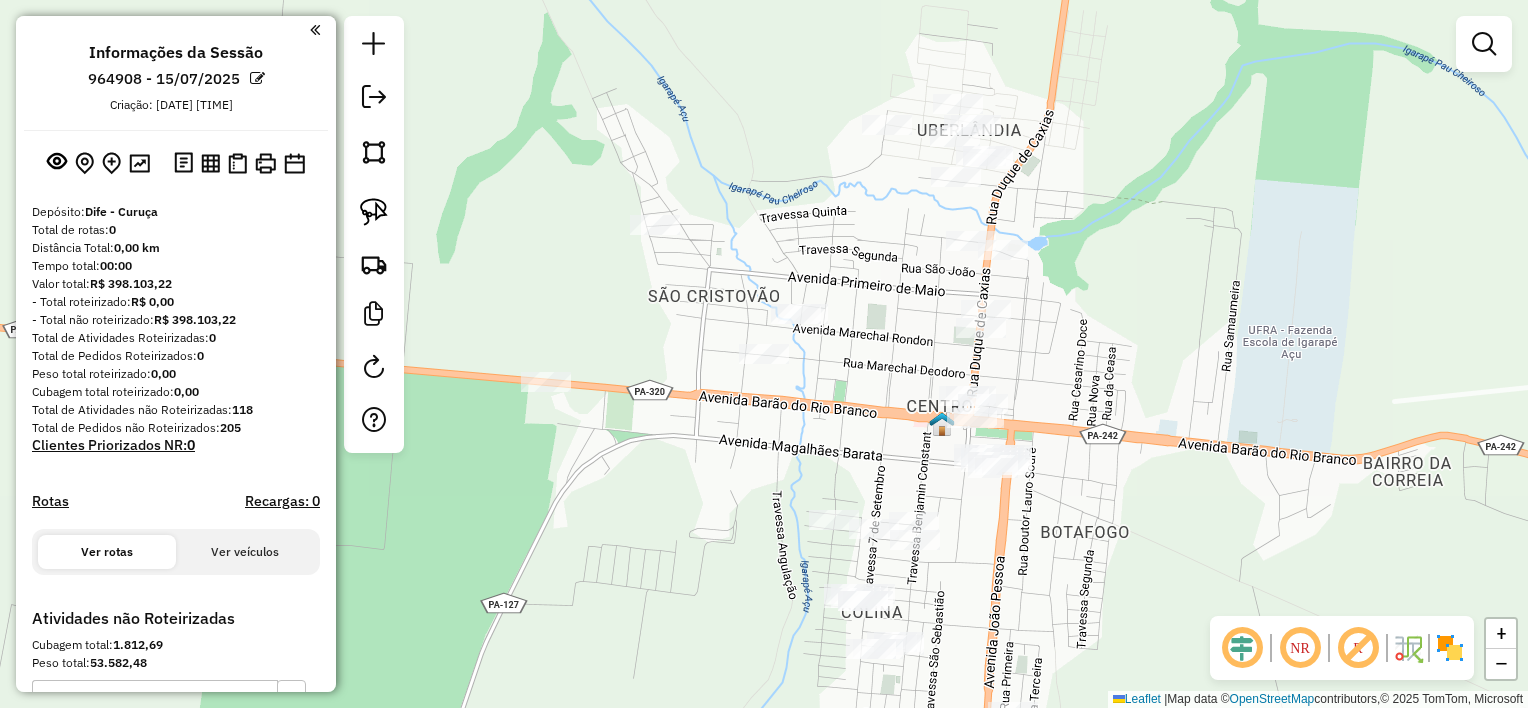 drag, startPoint x: 783, startPoint y: 404, endPoint x: 749, endPoint y: 413, distance: 35.17101 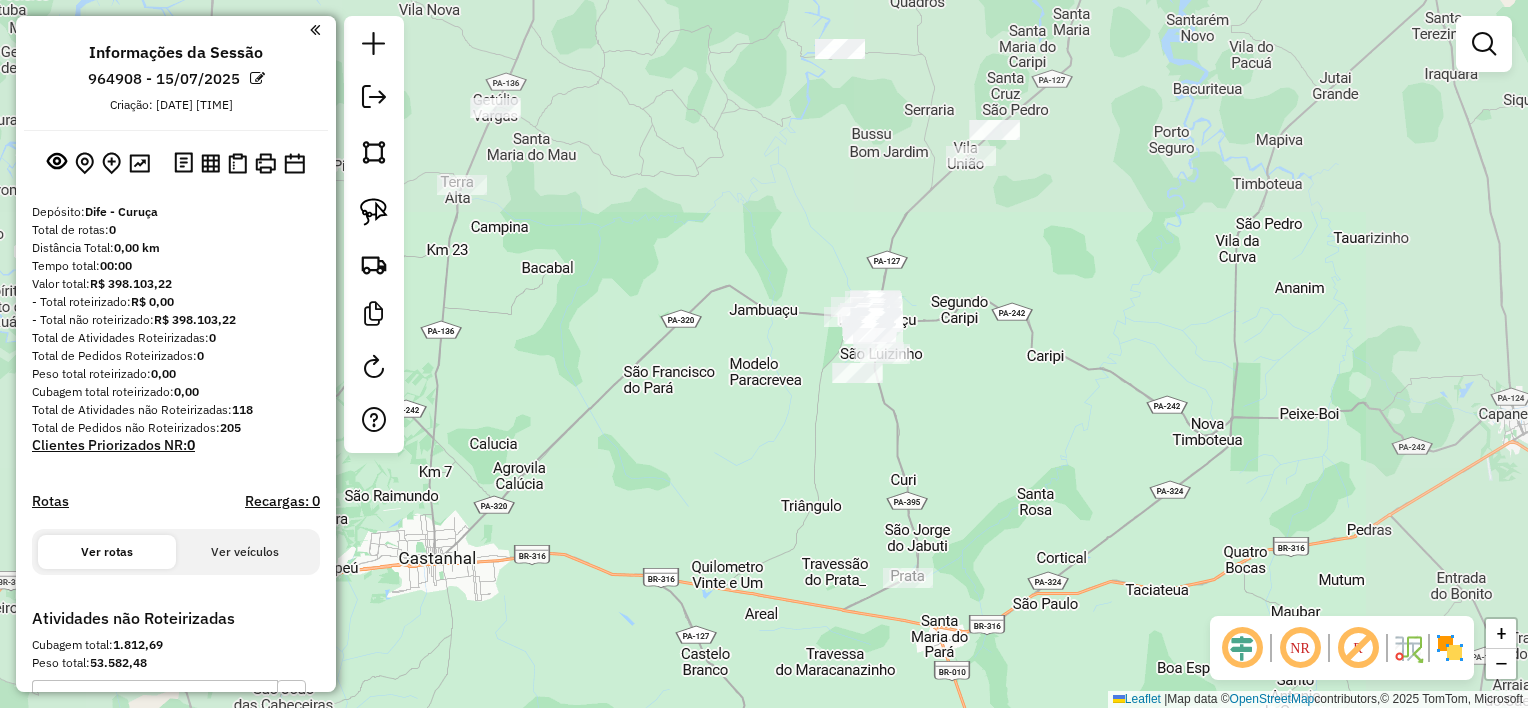 drag, startPoint x: 937, startPoint y: 243, endPoint x: 886, endPoint y: 399, distance: 164.12495 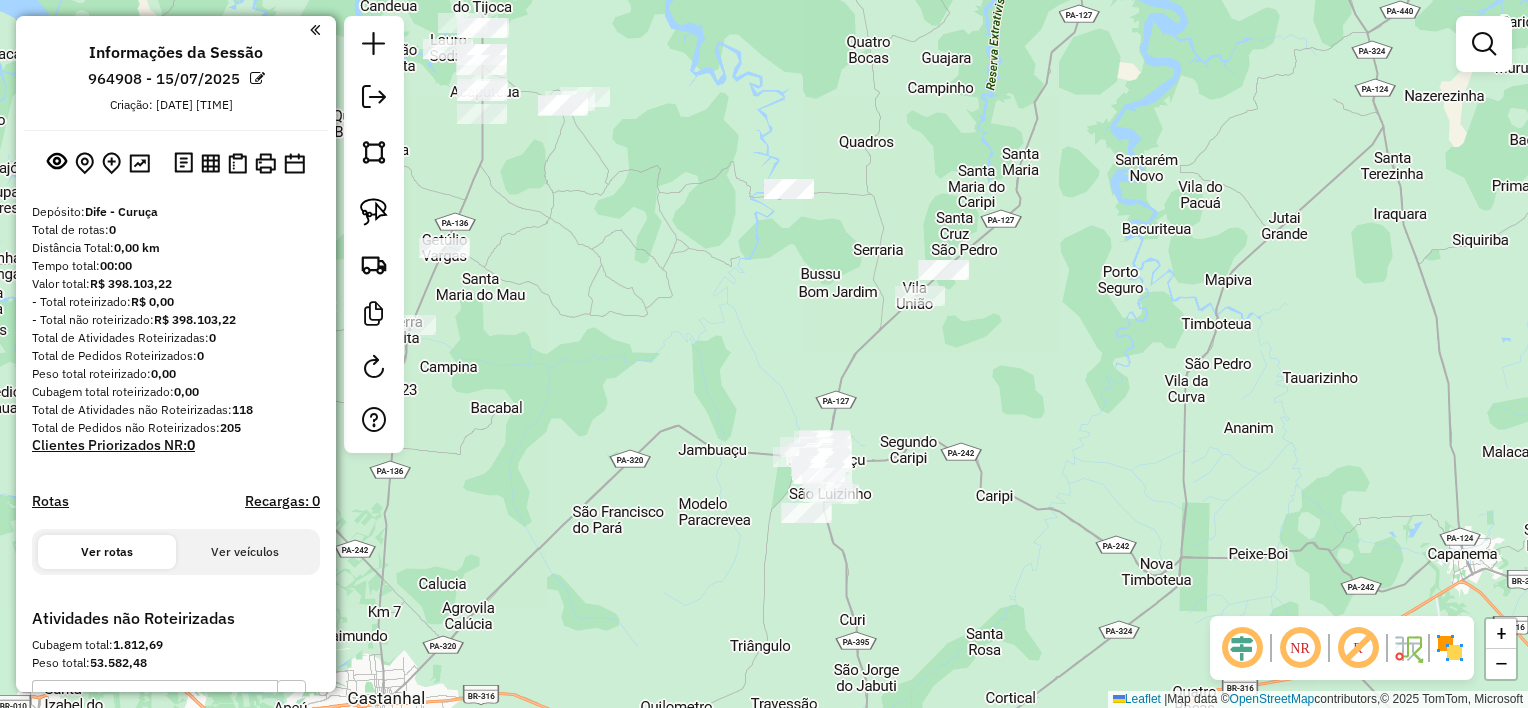 drag, startPoint x: 896, startPoint y: 373, endPoint x: 876, endPoint y: 461, distance: 90.24411 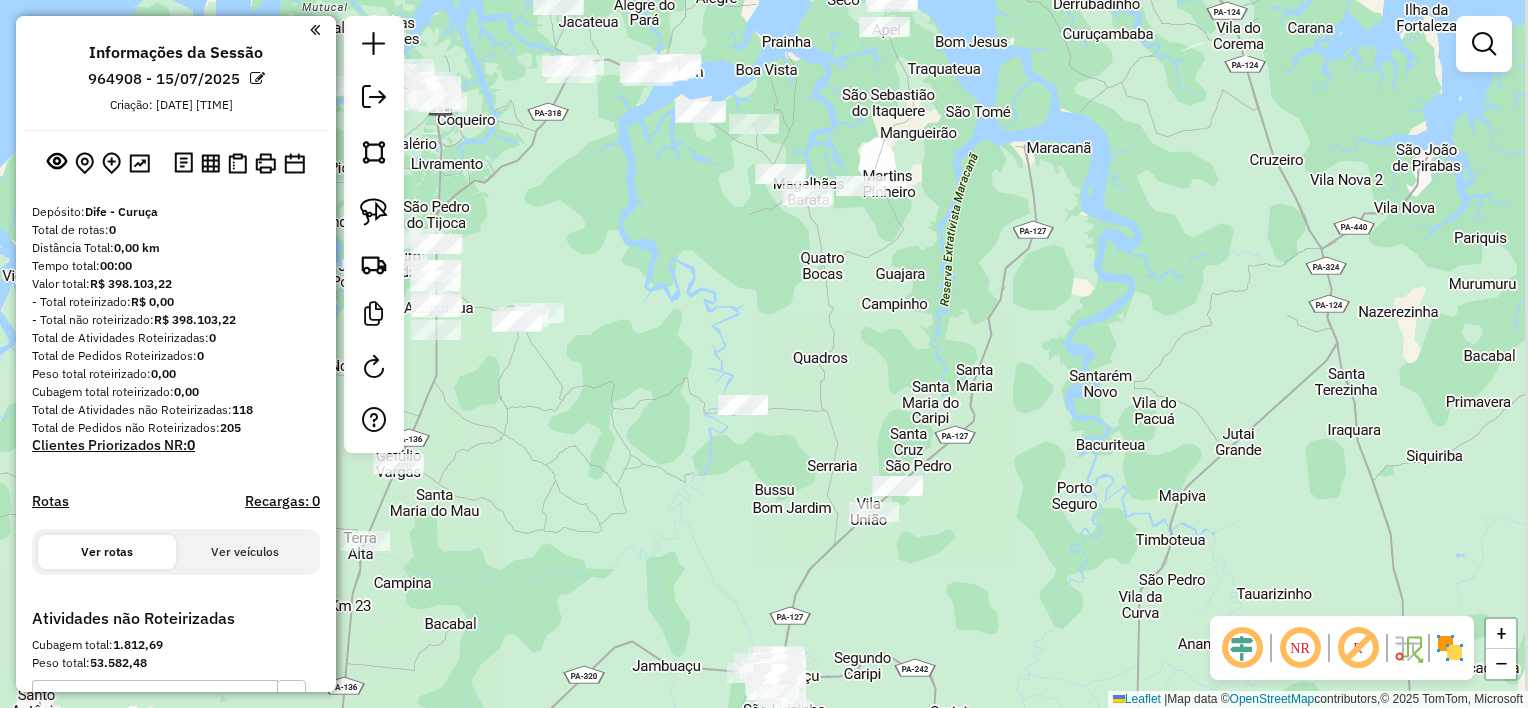 drag, startPoint x: 843, startPoint y: 555, endPoint x: 844, endPoint y: 477, distance: 78.00641 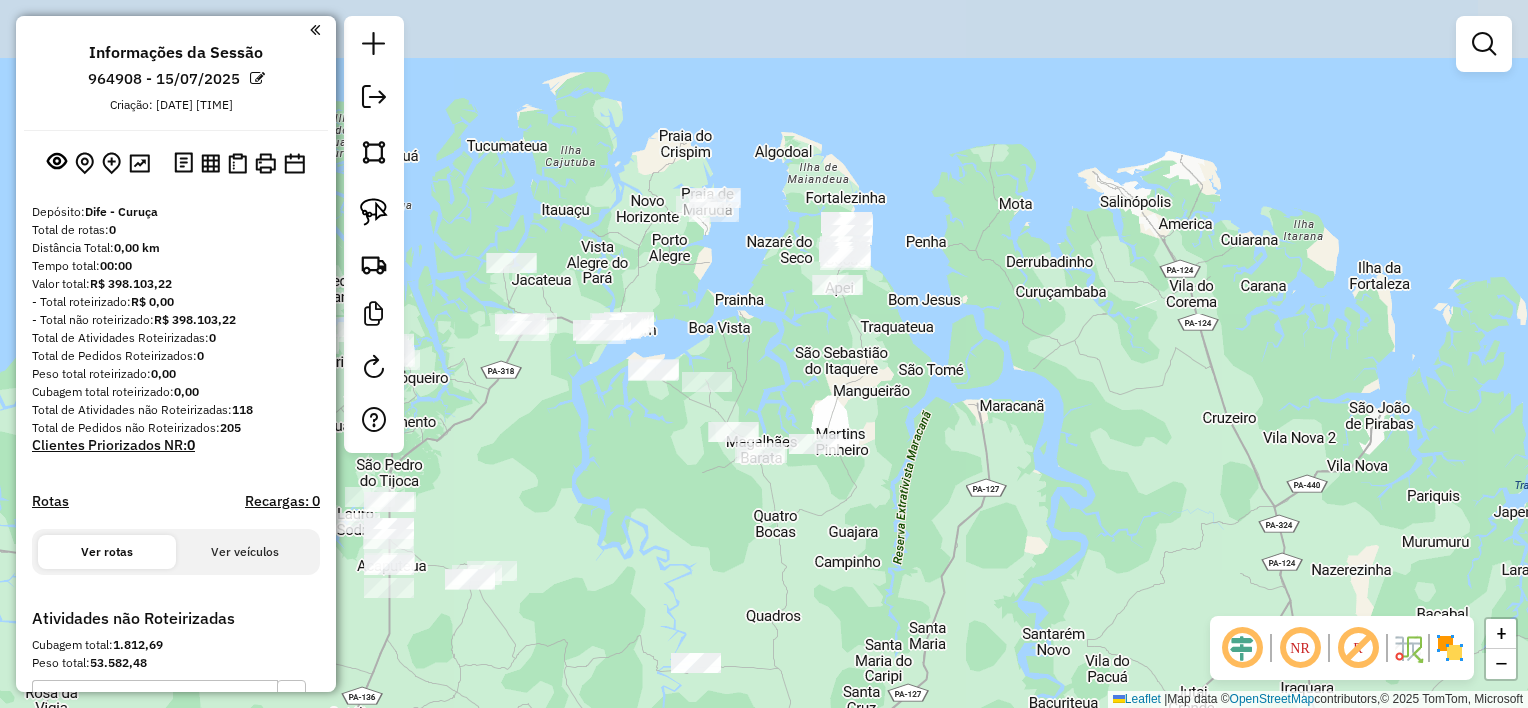 drag, startPoint x: 895, startPoint y: 328, endPoint x: 840, endPoint y: 559, distance: 237.45737 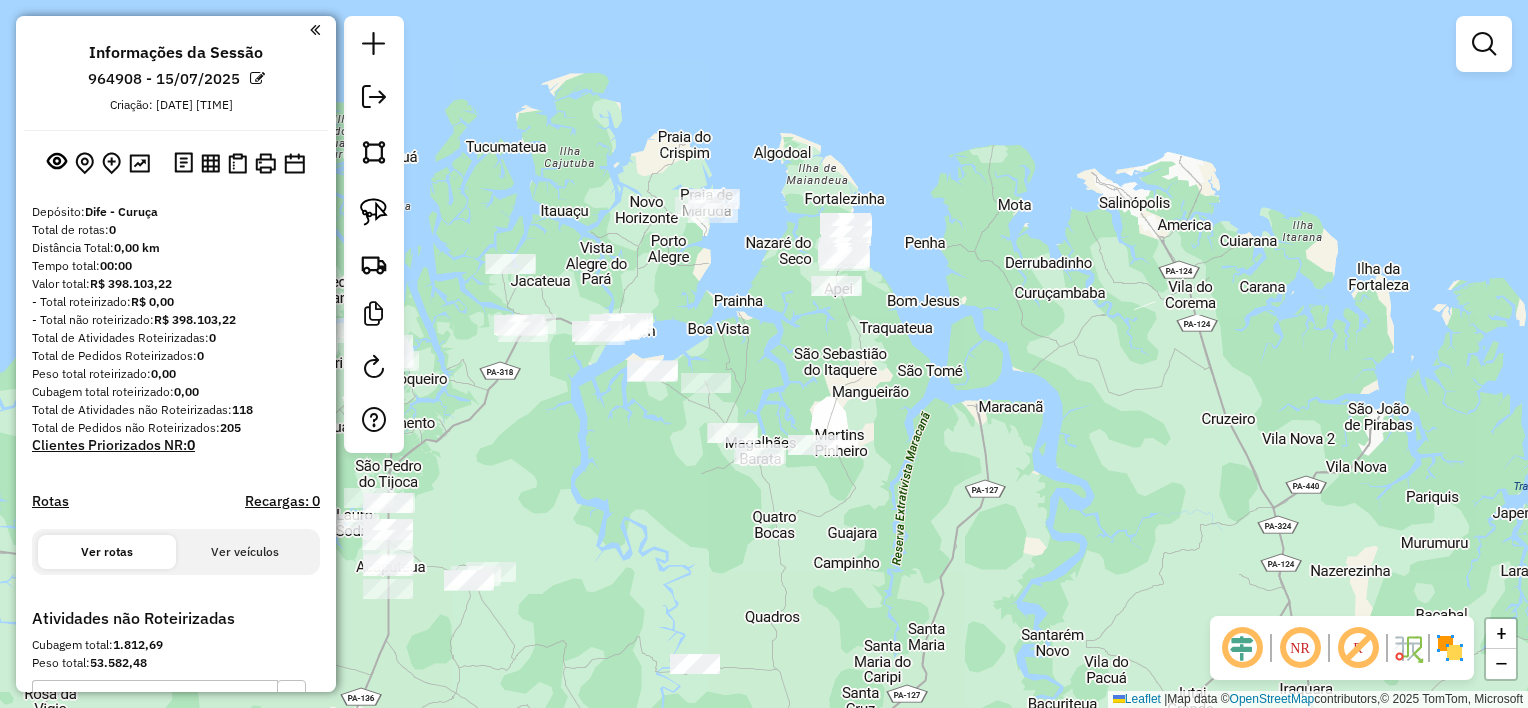 drag, startPoint x: 378, startPoint y: 215, endPoint x: 428, endPoint y: 233, distance: 53.14132 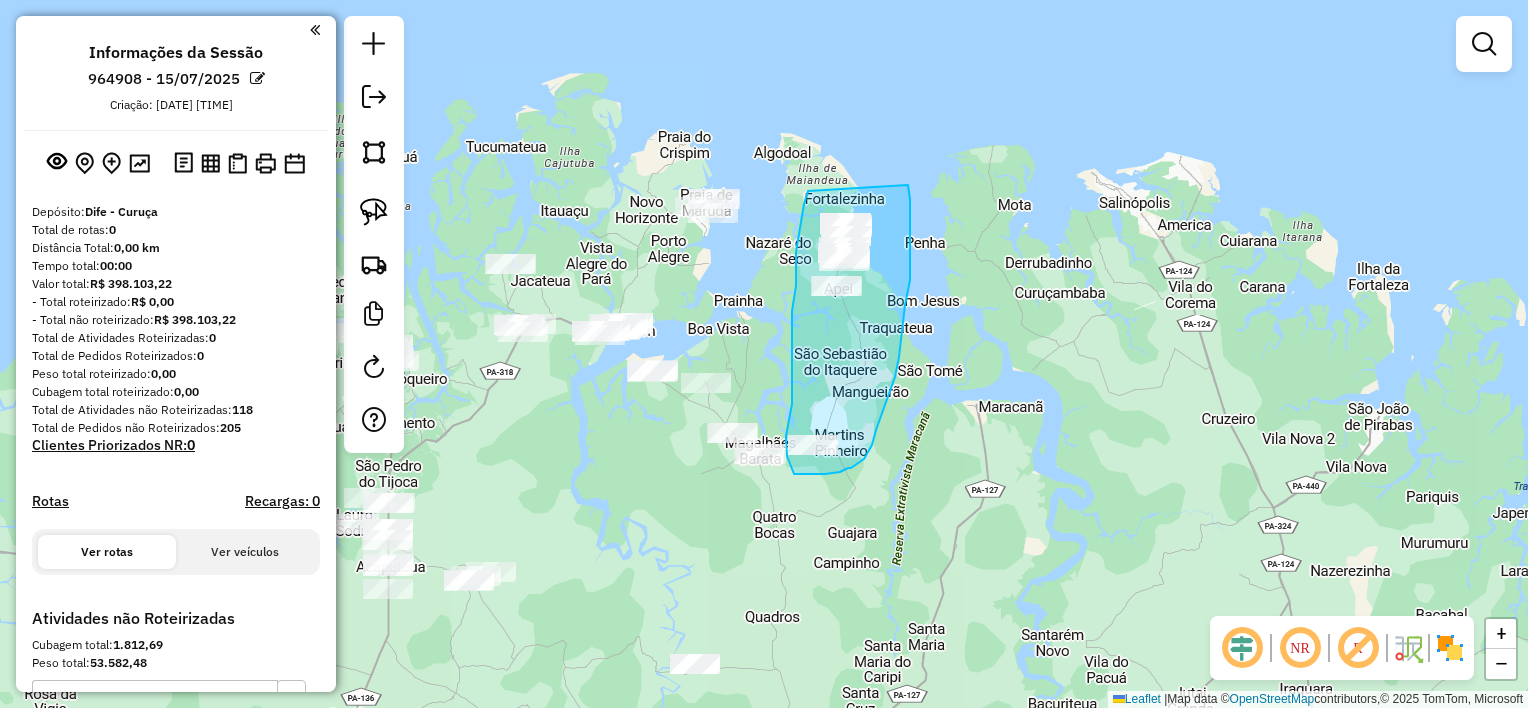 drag, startPoint x: 808, startPoint y: 191, endPoint x: 904, endPoint y: 178, distance: 96.87621 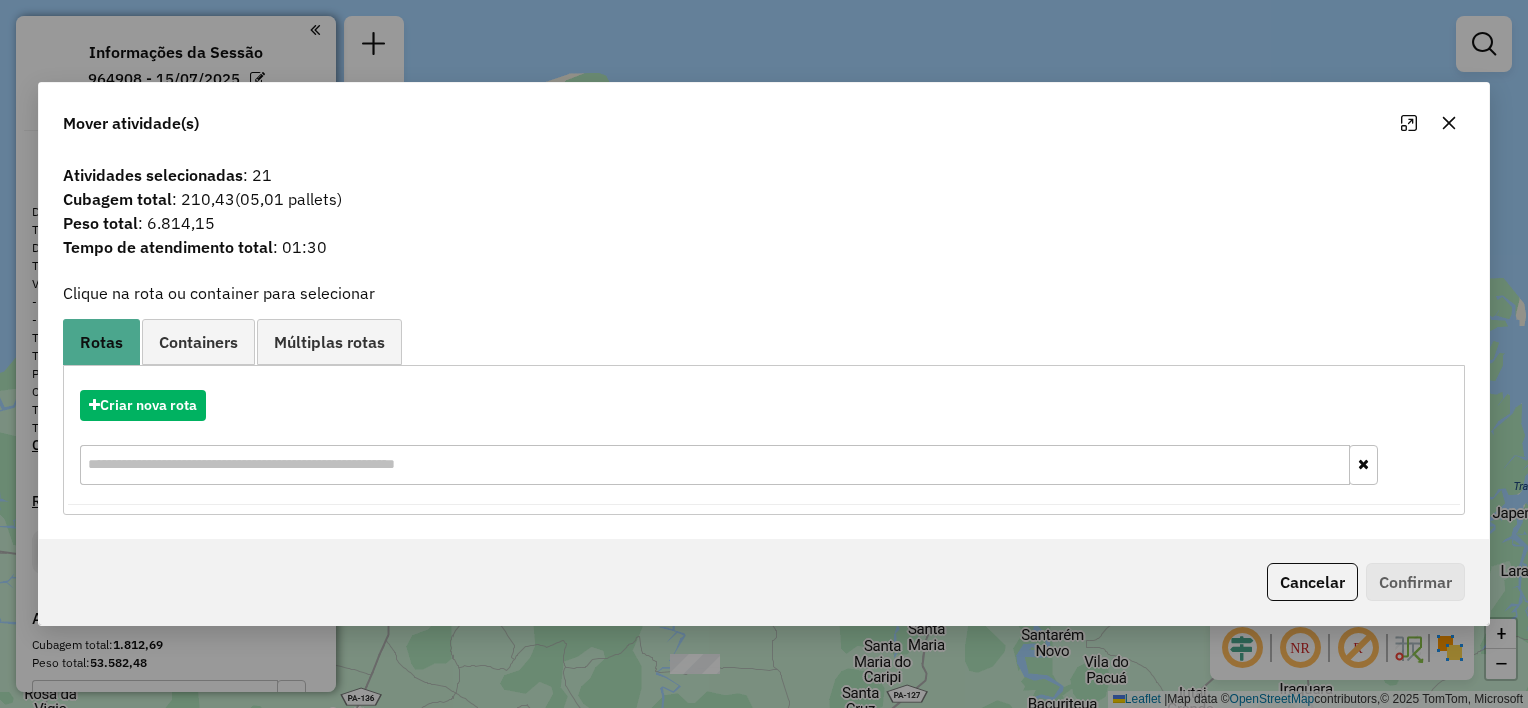 drag, startPoint x: 1444, startPoint y: 119, endPoint x: 1383, endPoint y: 164, distance: 75.802376 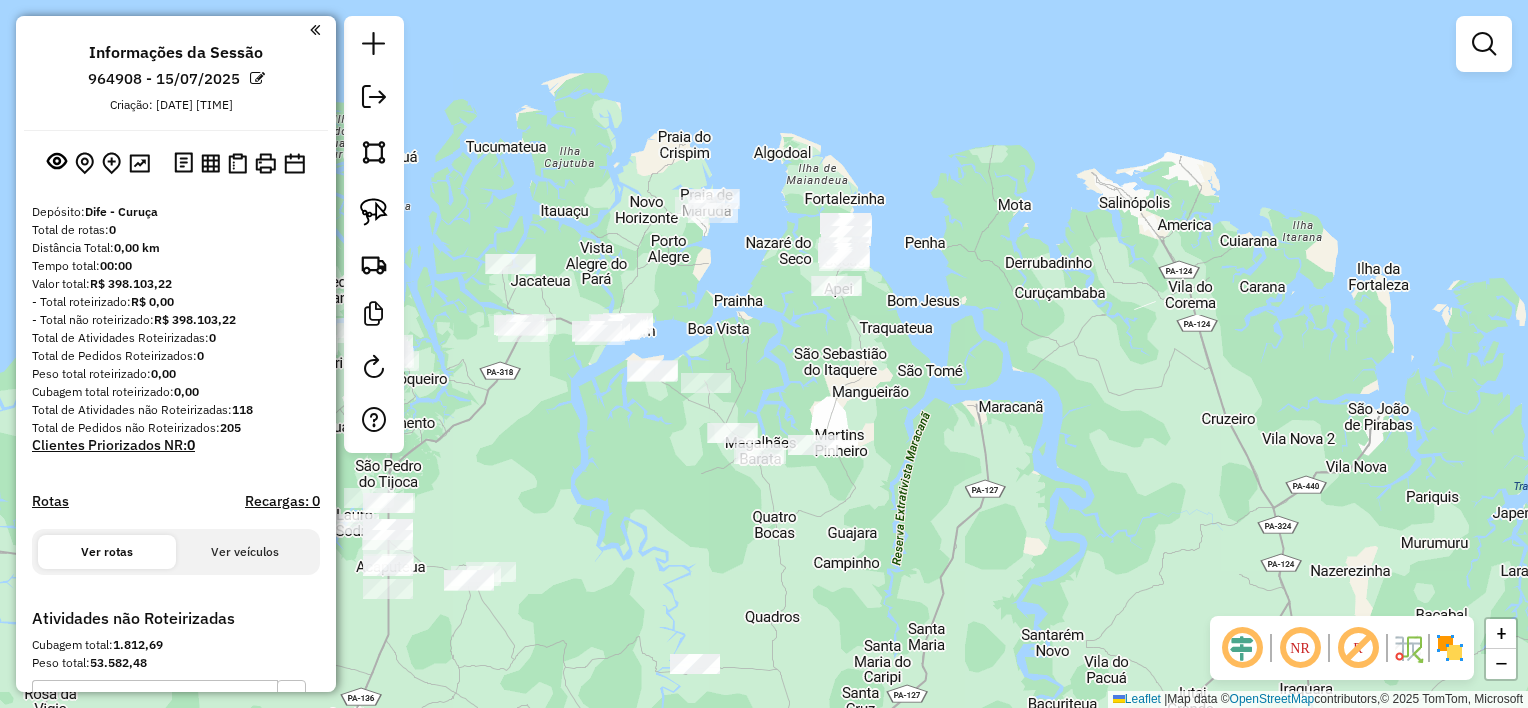 drag, startPoint x: 1027, startPoint y: 504, endPoint x: 1102, endPoint y: 177, distance: 335.4907 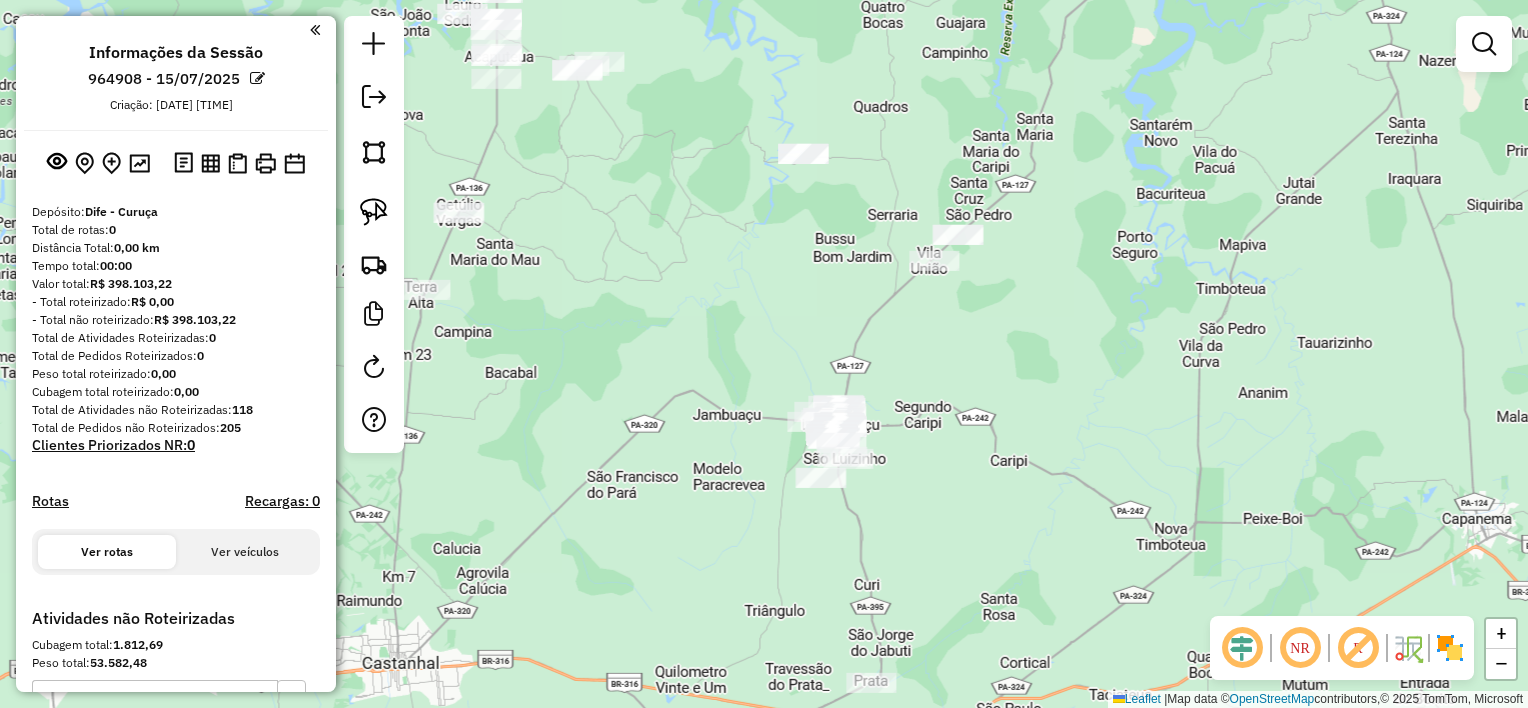 click on "Janela de atendimento Grade de atendimento Capacidade Transportadoras Veículos Cliente Pedidos  Rotas Selecione os dias de semana para filtrar as janelas de atendimento  Seg   Ter   Qua   Qui   Sex   Sáb   Dom  Informe o período da janela de atendimento: De: Até:  Filtrar exatamente a janela do cliente  Considerar janela de atendimento padrão  Selecione os dias de semana para filtrar as grades de atendimento  Seg   Ter   Qua   Qui   Sex   Sáb   Dom   Considerar clientes sem dia de atendimento cadastrado  Clientes fora do dia de atendimento selecionado Filtrar as atividades entre os valores definidos abaixo:  Peso mínimo:   Peso máximo:   Cubagem mínima:   Cubagem máxima:   De:   Até:  Filtrar as atividades entre o tempo de atendimento definido abaixo:  De:   Até:   Considerar capacidade total dos clientes não roteirizados Transportadora: Selecione um ou mais itens Tipo de veículo: Selecione um ou mais itens Veículo: Selecione um ou mais itens Motorista: Selecione um ou mais itens Nome: Rótulo:" 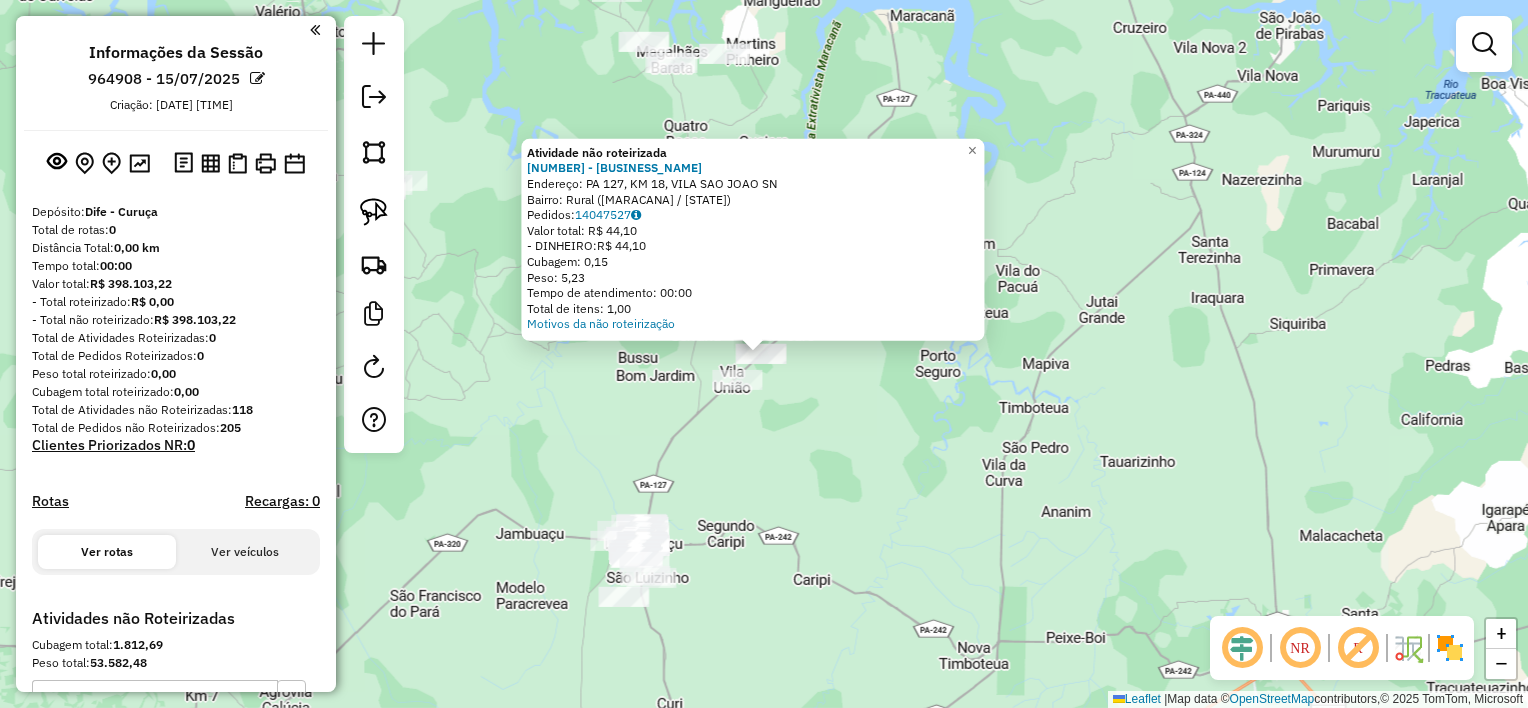 drag, startPoint x: 772, startPoint y: 405, endPoint x: 723, endPoint y: 397, distance: 49.648766 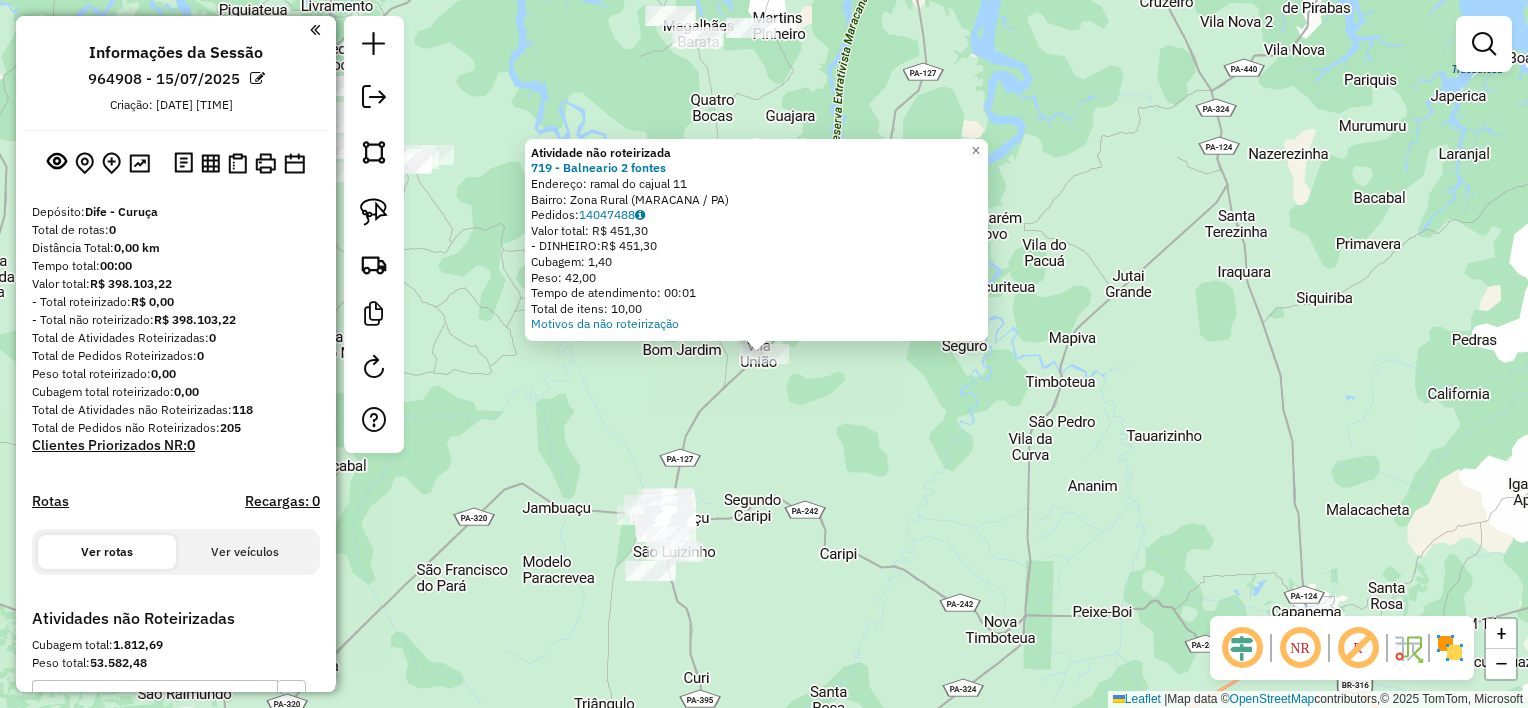 click on "Atividade não roteirizada [NUMBER] - [NAME]  Endereço:  ramal do cajual 11   Bairro: Zona Rural ([CITY] / PA)   Pedidos:  [ORDER_ID]   Valor total: R$ 451,30   - DINHEIRO:  R$ 451,30   Cubagem: 1,40   Peso: 42,00   Tempo de atendimento: 00:01   Total de itens: 10,00  Motivos da não roteirização × Janela de atendimento Grade de atendimento Capacidade Transportadoras Veículos Cliente Pedidos  Rotas Selecione os dias de semana para filtrar as janelas de atendimento  Seg   Ter   Qua   Qui   Sex   Sáb   Dom  Informe o período da janela de atendimento: De: Até:  Filtrar exatamente a janela do cliente  Considerar janela de atendimento padrão  Selecione os dias de semana para filtrar as grades de atendimento  Seg   Ter   Qua   Qui   Sex   Sáb   Dom   Considerar clientes sem dia de atendimento cadastrado  Clientes fora do dia de atendimento selecionado Filtrar as atividades entre os valores definidos abaixo:  Peso mínimo:   Peso máximo:   Cubagem mínima:   Cubagem máxima:   De:   Até:  De:  +" 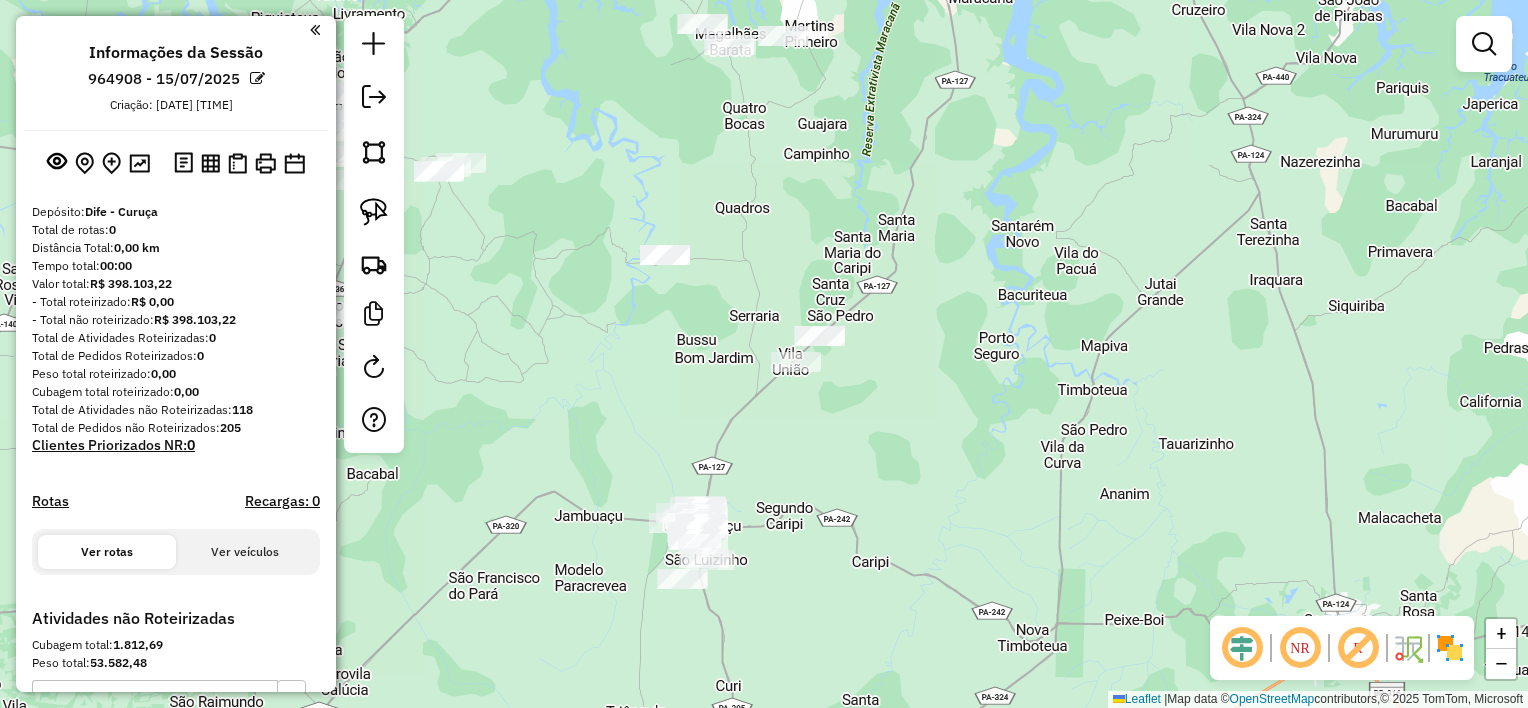 drag, startPoint x: 770, startPoint y: 434, endPoint x: 810, endPoint y: 442, distance: 40.792156 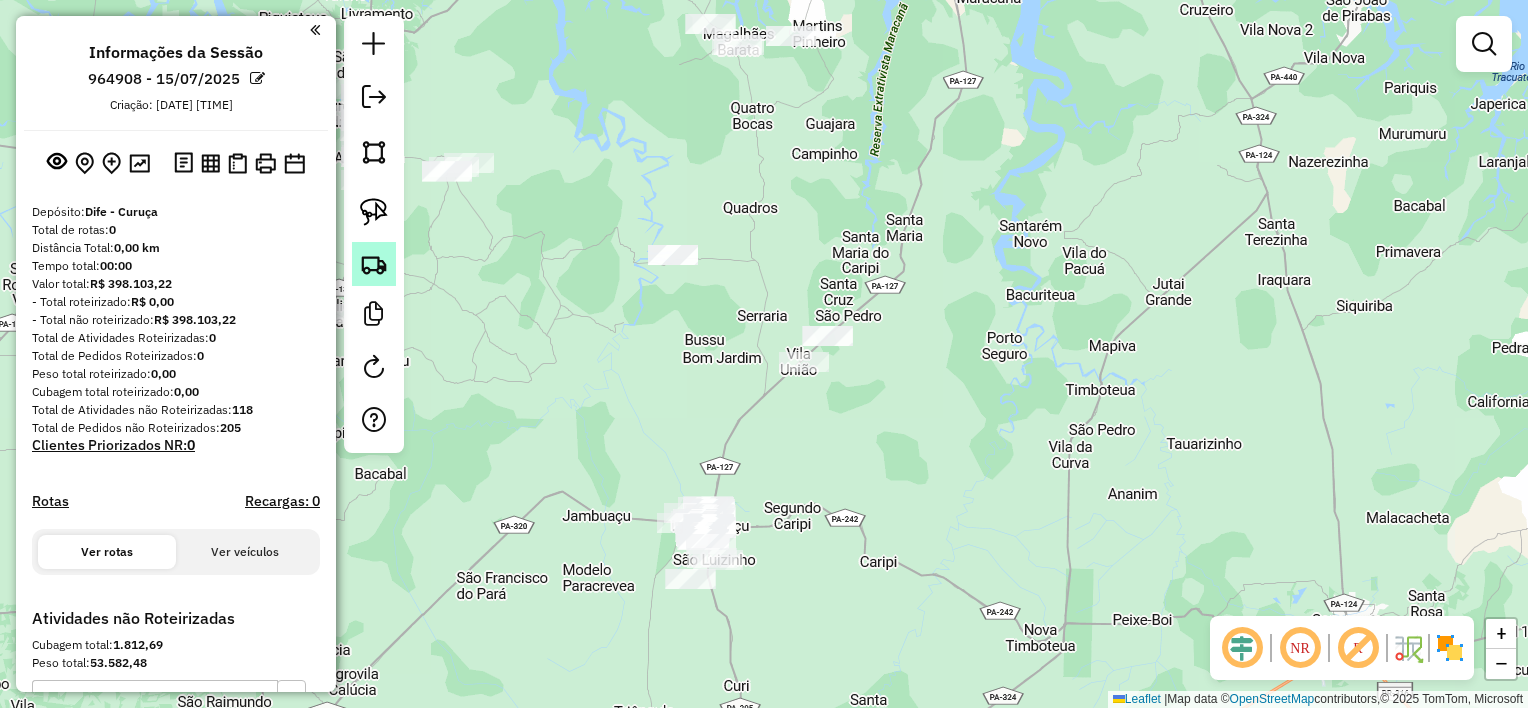 drag, startPoint x: 376, startPoint y: 220, endPoint x: 392, endPoint y: 251, distance: 34.88553 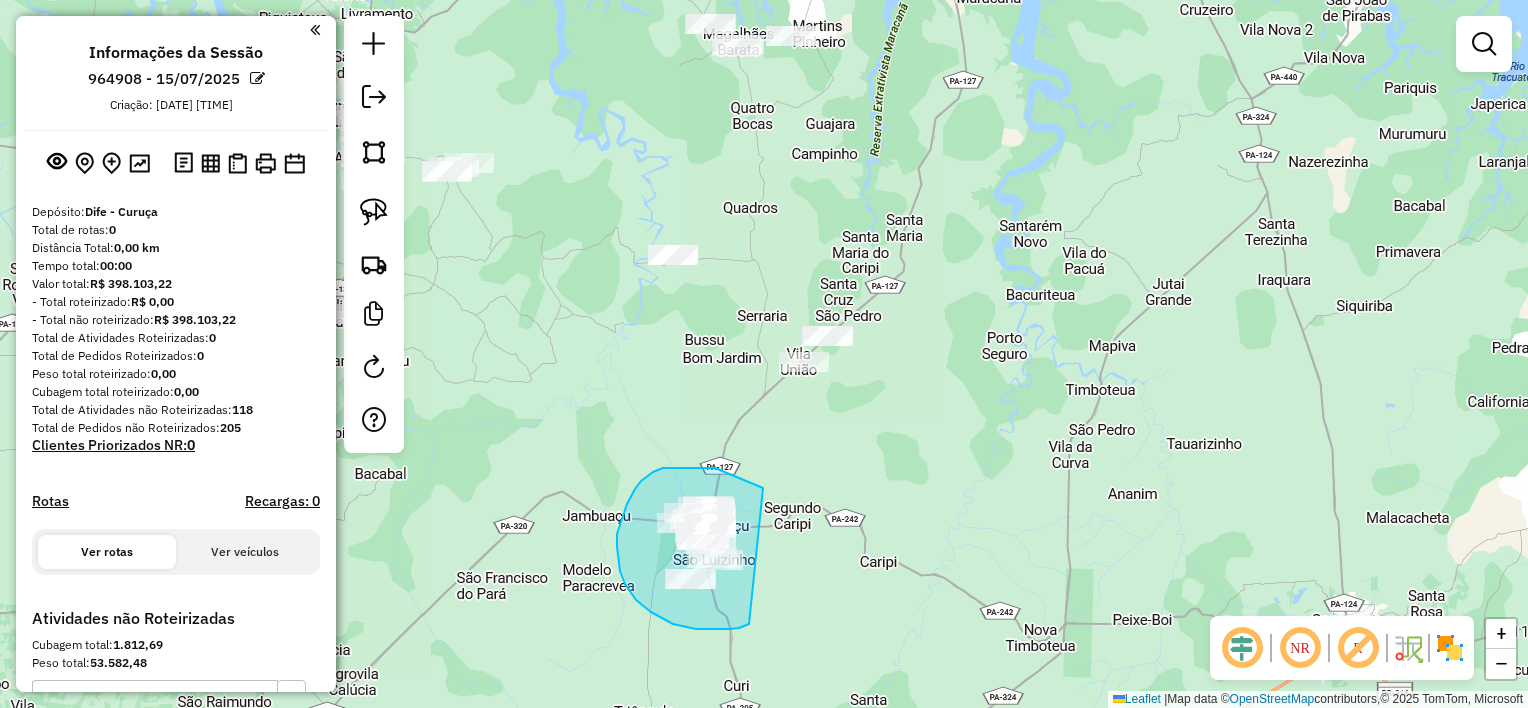 drag, startPoint x: 763, startPoint y: 488, endPoint x: 802, endPoint y: 540, distance: 65 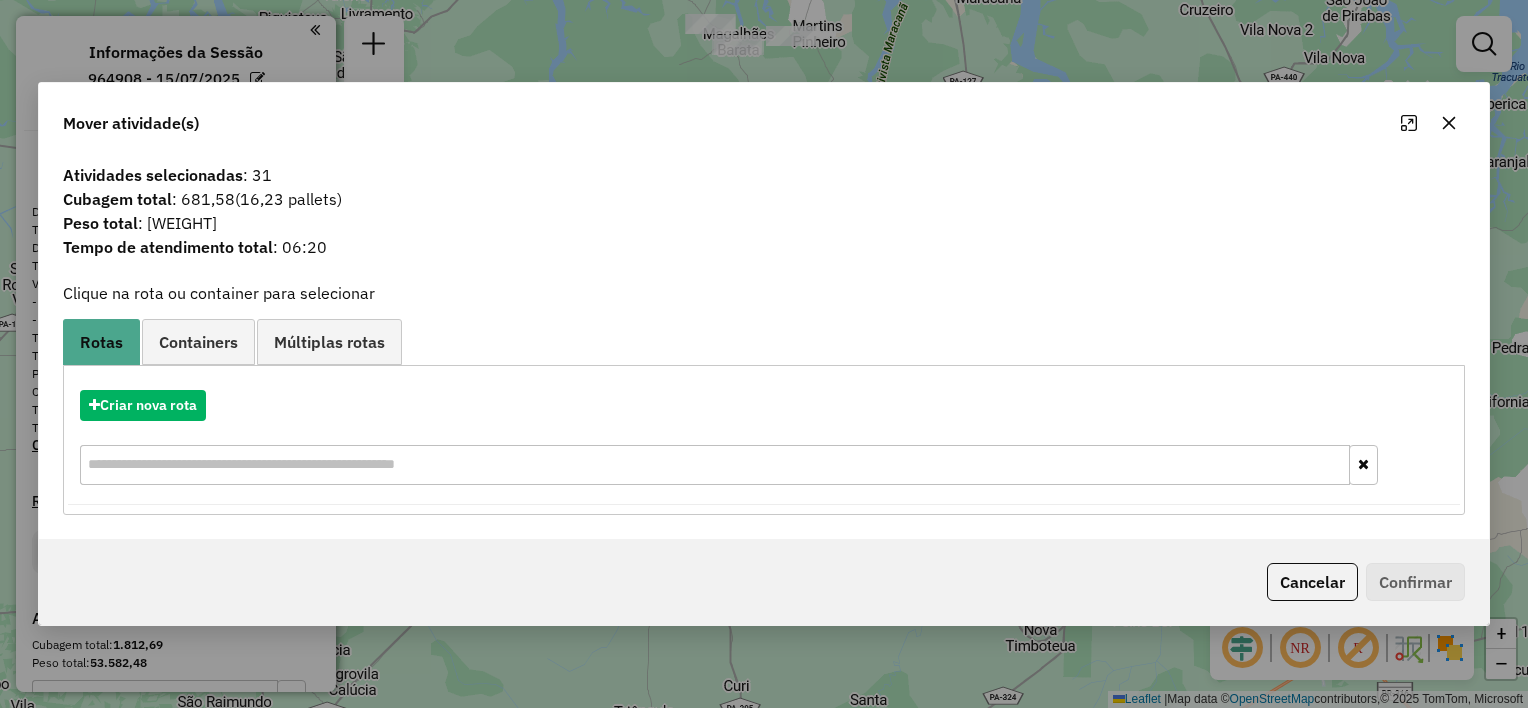 drag, startPoint x: 220, startPoint y: 224, endPoint x: 148, endPoint y: 224, distance: 72 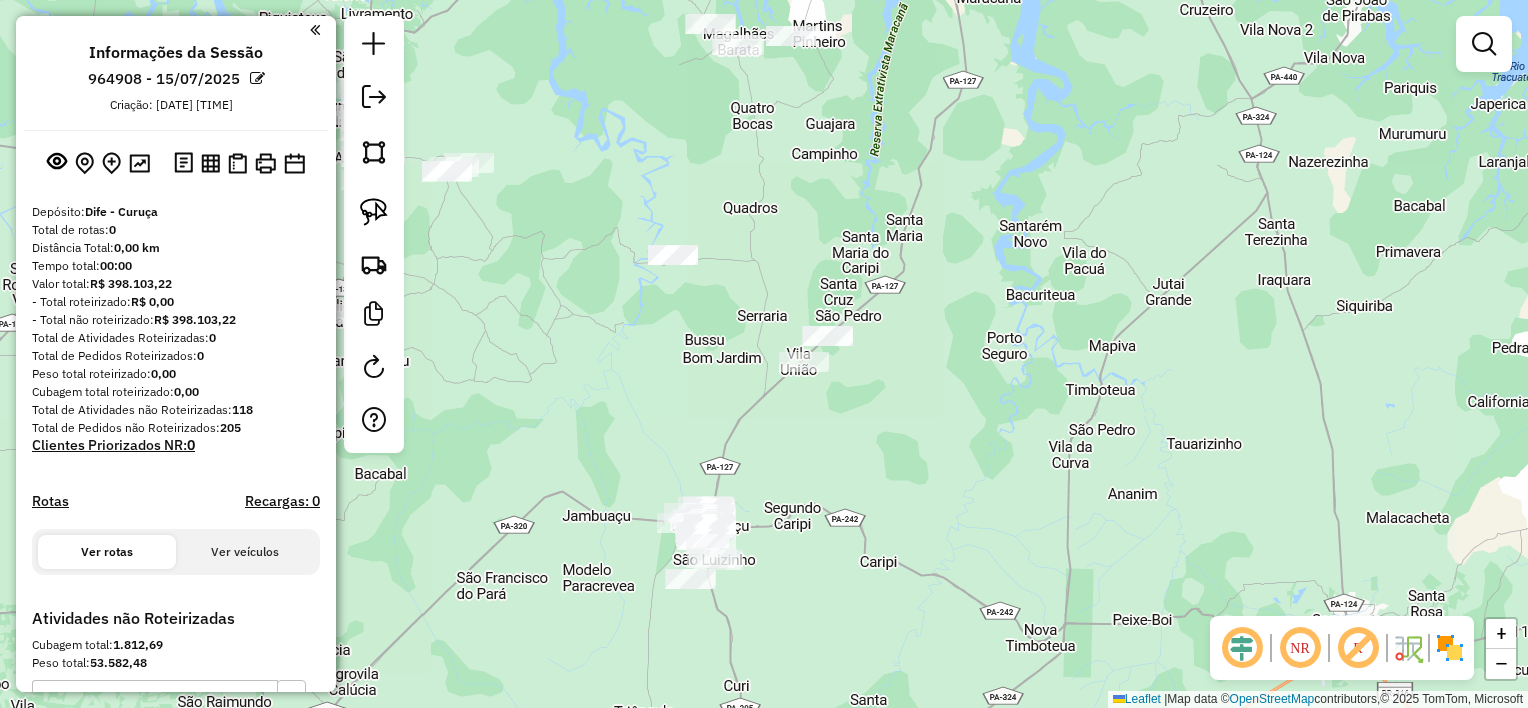 drag, startPoint x: 895, startPoint y: 316, endPoint x: 1019, endPoint y: 476, distance: 202.4253 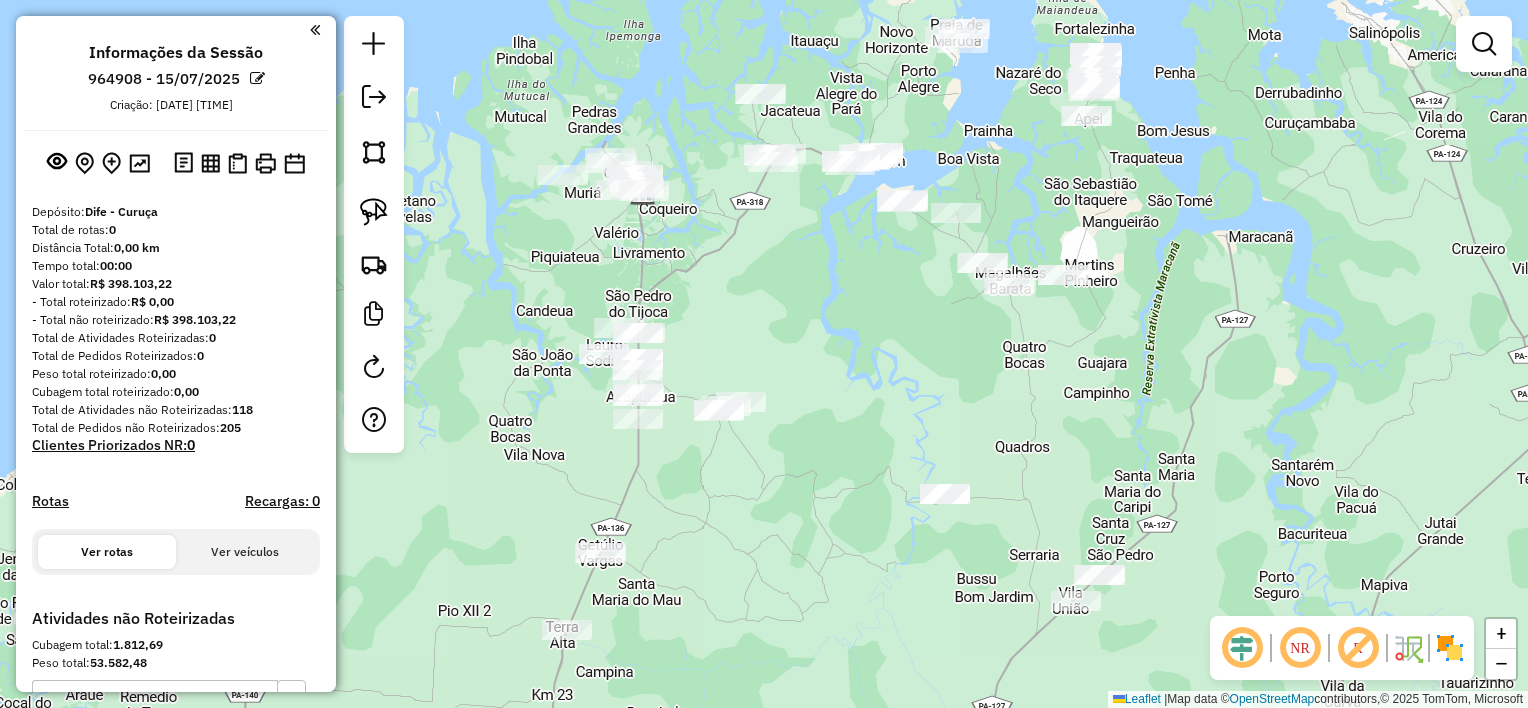 drag, startPoint x: 1005, startPoint y: 448, endPoint x: 1035, endPoint y: 463, distance: 33.54102 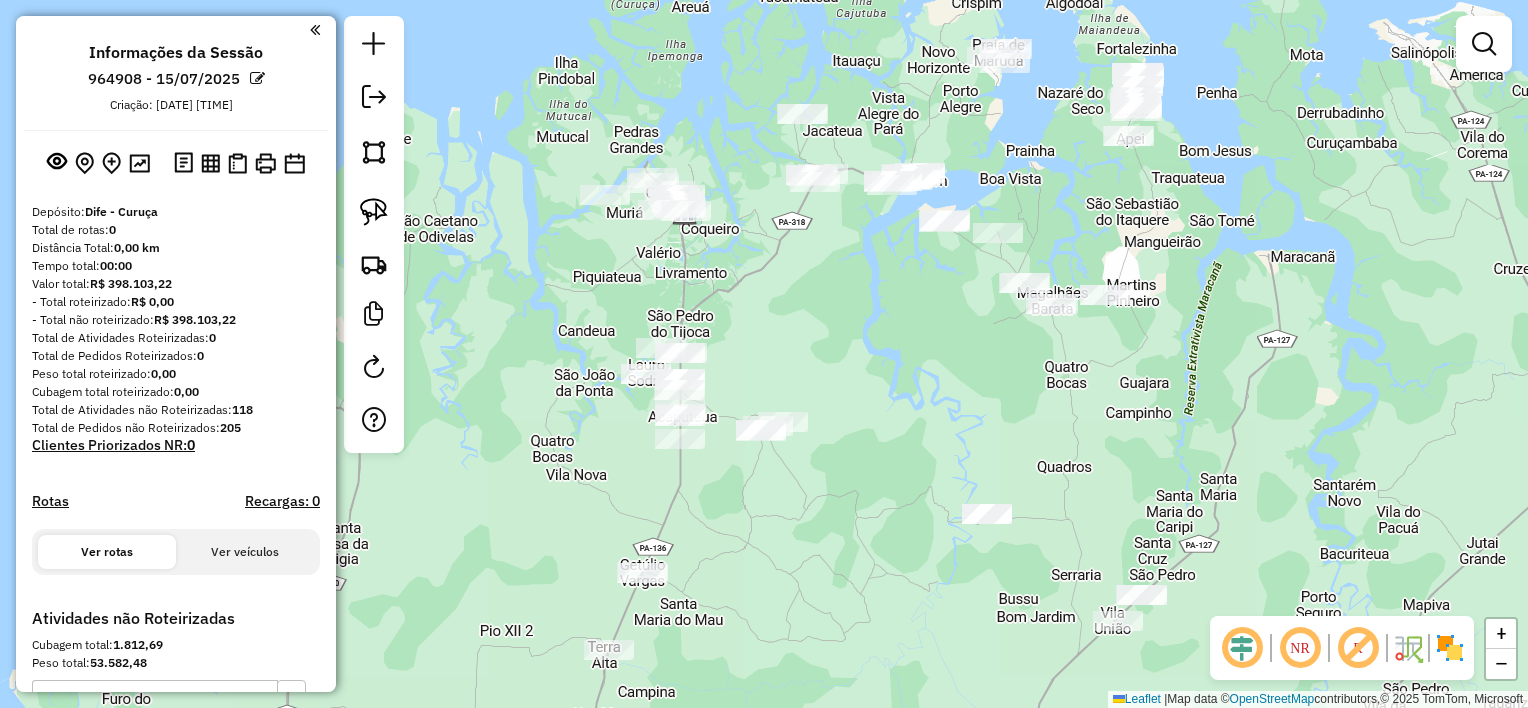 drag, startPoint x: 905, startPoint y: 392, endPoint x: 956, endPoint y: 411, distance: 54.42426 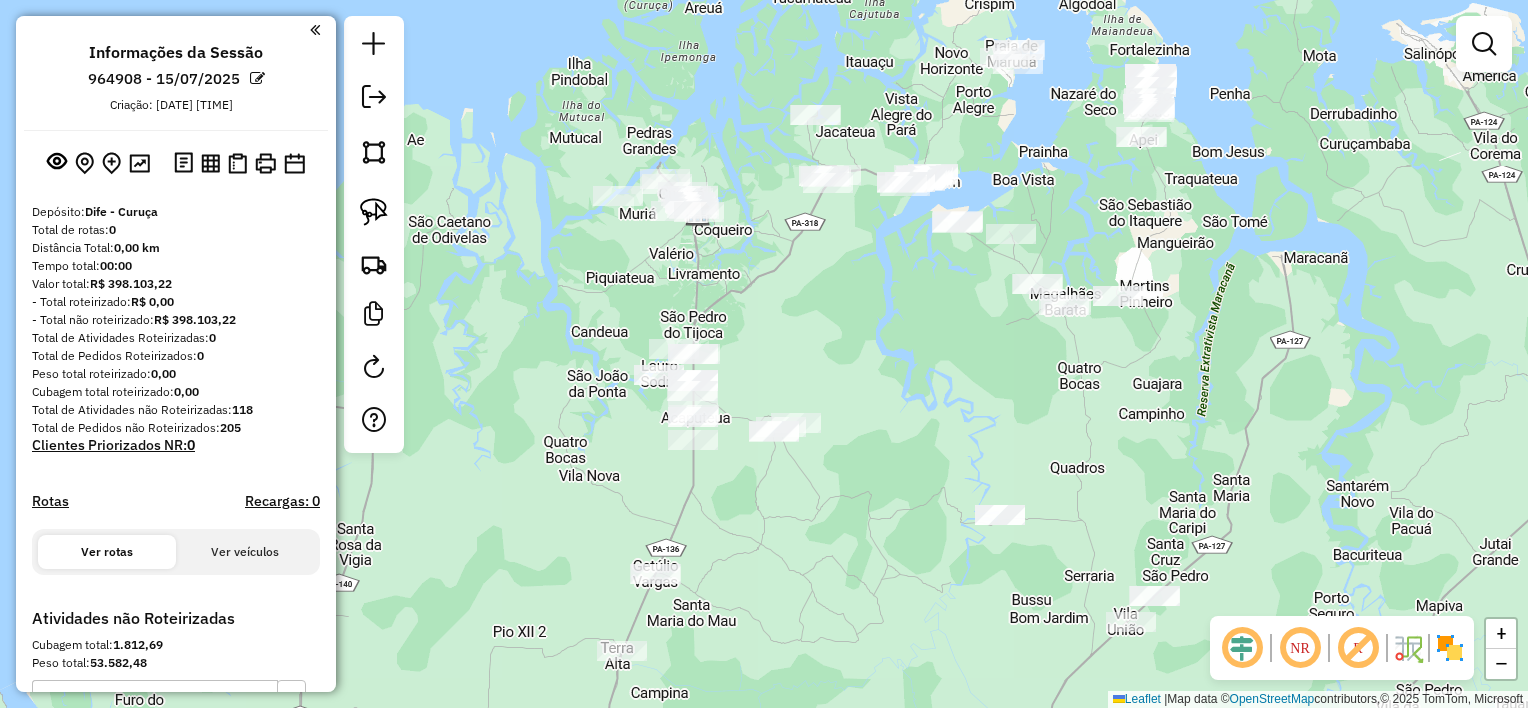 drag, startPoint x: 1029, startPoint y: 443, endPoint x: 1017, endPoint y: 432, distance: 16.27882 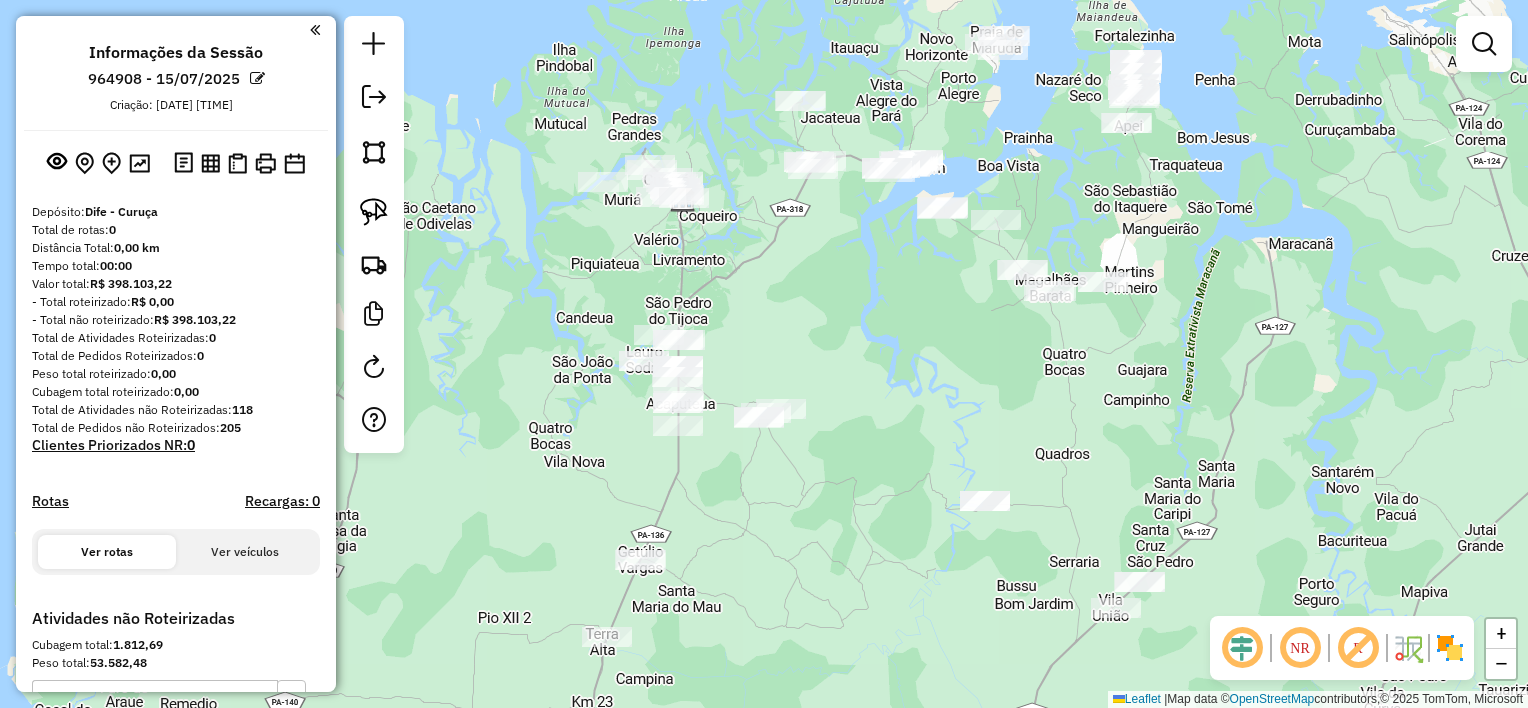 click on "Janela de atendimento Grade de atendimento Capacidade Transportadoras Veículos Cliente Pedidos  Rotas Selecione os dias de semana para filtrar as janelas de atendimento  Seg   Ter   Qua   Qui   Sex   Sáb   Dom  Informe o período da janela de atendimento: De: Até:  Filtrar exatamente a janela do cliente  Considerar janela de atendimento padrão  Selecione os dias de semana para filtrar as grades de atendimento  Seg   Ter   Qua   Qui   Sex   Sáb   Dom   Considerar clientes sem dia de atendimento cadastrado  Clientes fora do dia de atendimento selecionado Filtrar as atividades entre os valores definidos abaixo:  Peso mínimo:   Peso máximo:   Cubagem mínima:   Cubagem máxima:   De:   Até:  Filtrar as atividades entre o tempo de atendimento definido abaixo:  De:   Até:   Considerar capacidade total dos clientes não roteirizados Transportadora: Selecione um ou mais itens Tipo de veículo: Selecione um ou mais itens Veículo: Selecione um ou mais itens Motorista: Selecione um ou mais itens Nome: Rótulo:" 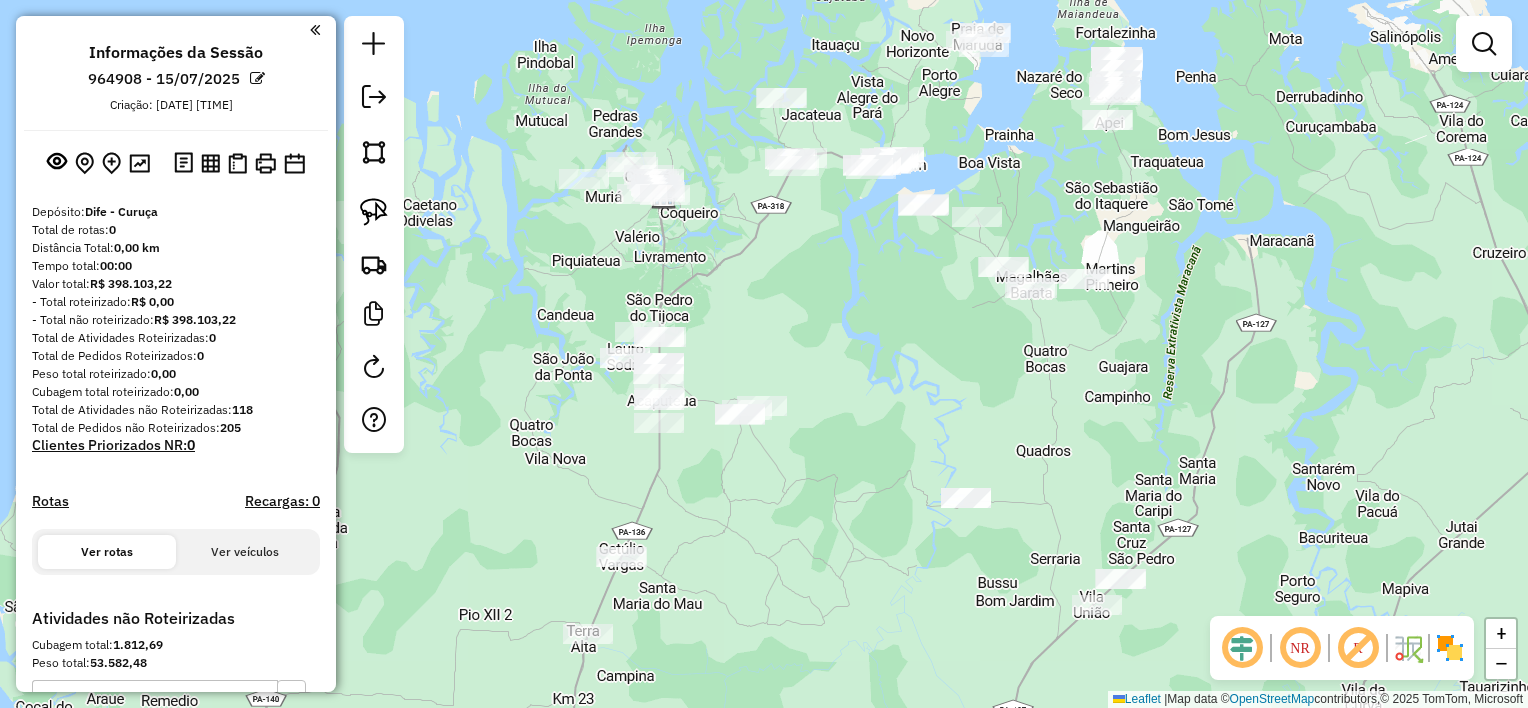 click on "Janela de atendimento Grade de atendimento Capacidade Transportadoras Veículos Cliente Pedidos  Rotas Selecione os dias de semana para filtrar as janelas de atendimento  Seg   Ter   Qua   Qui   Sex   Sáb   Dom  Informe o período da janela de atendimento: De: Até:  Filtrar exatamente a janela do cliente  Considerar janela de atendimento padrão  Selecione os dias de semana para filtrar as grades de atendimento  Seg   Ter   Qua   Qui   Sex   Sáb   Dom   Considerar clientes sem dia de atendimento cadastrado  Clientes fora do dia de atendimento selecionado Filtrar as atividades entre os valores definidos abaixo:  Peso mínimo:   Peso máximo:   Cubagem mínima:   Cubagem máxima:   De:   Até:  Filtrar as atividades entre o tempo de atendimento definido abaixo:  De:   Até:   Considerar capacidade total dos clientes não roteirizados Transportadora: Selecione um ou mais itens Tipo de veículo: Selecione um ou mais itens Veículo: Selecione um ou mais itens Motorista: Selecione um ou mais itens Nome: Rótulo:" 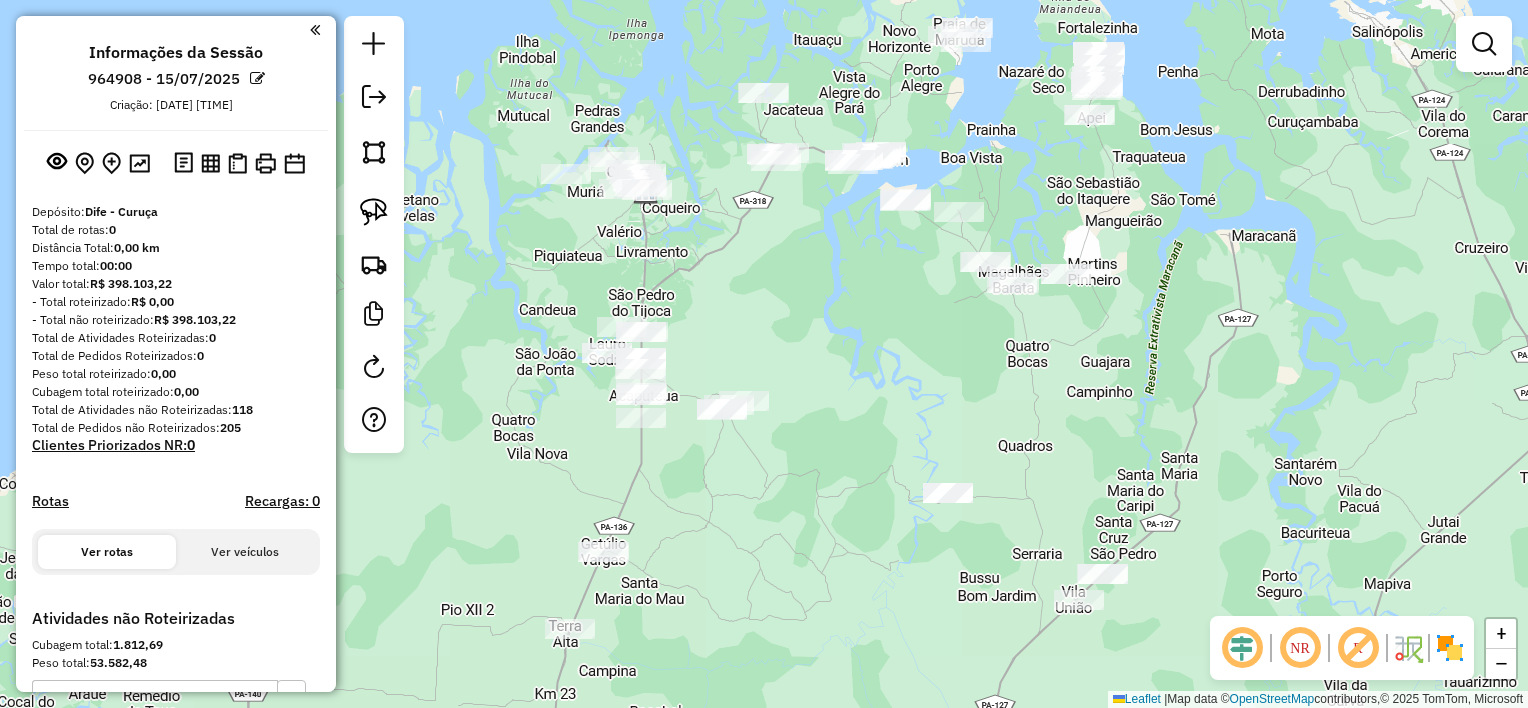 drag, startPoint x: 1000, startPoint y: 411, endPoint x: 985, endPoint y: 408, distance: 15.297058 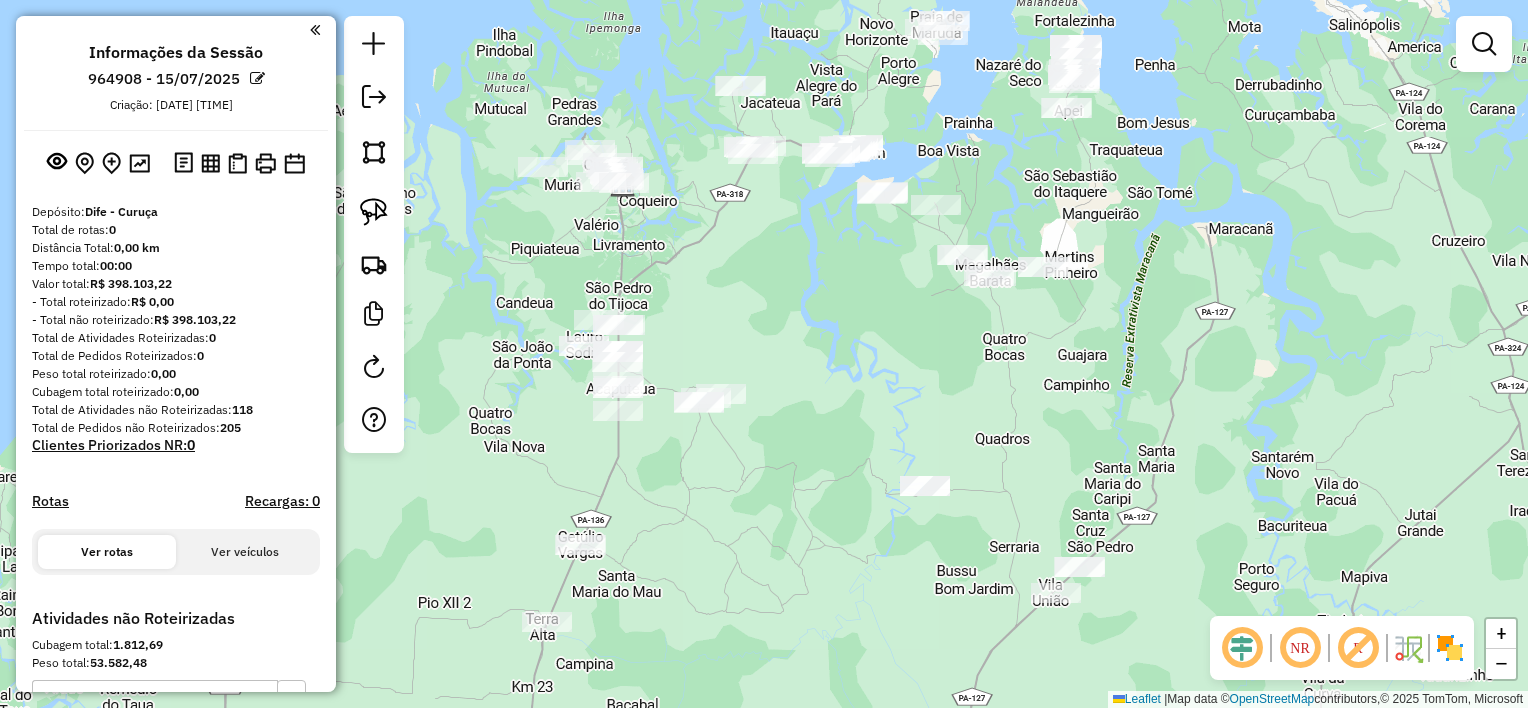 click on "Janela de atendimento Grade de atendimento Capacidade Transportadoras Veículos Cliente Pedidos  Rotas Selecione os dias de semana para filtrar as janelas de atendimento  Seg   Ter   Qua   Qui   Sex   Sáb   Dom  Informe o período da janela de atendimento: De: Até:  Filtrar exatamente a janela do cliente  Considerar janela de atendimento padrão  Selecione os dias de semana para filtrar as grades de atendimento  Seg   Ter   Qua   Qui   Sex   Sáb   Dom   Considerar clientes sem dia de atendimento cadastrado  Clientes fora do dia de atendimento selecionado Filtrar as atividades entre os valores definidos abaixo:  Peso mínimo:   Peso máximo:   Cubagem mínima:   Cubagem máxima:   De:   Até:  Filtrar as atividades entre o tempo de atendimento definido abaixo:  De:   Até:   Considerar capacidade total dos clientes não roteirizados Transportadora: Selecione um ou mais itens Tipo de veículo: Selecione um ou mais itens Veículo: Selecione um ou mais itens Motorista: Selecione um ou mais itens Nome: Rótulo:" 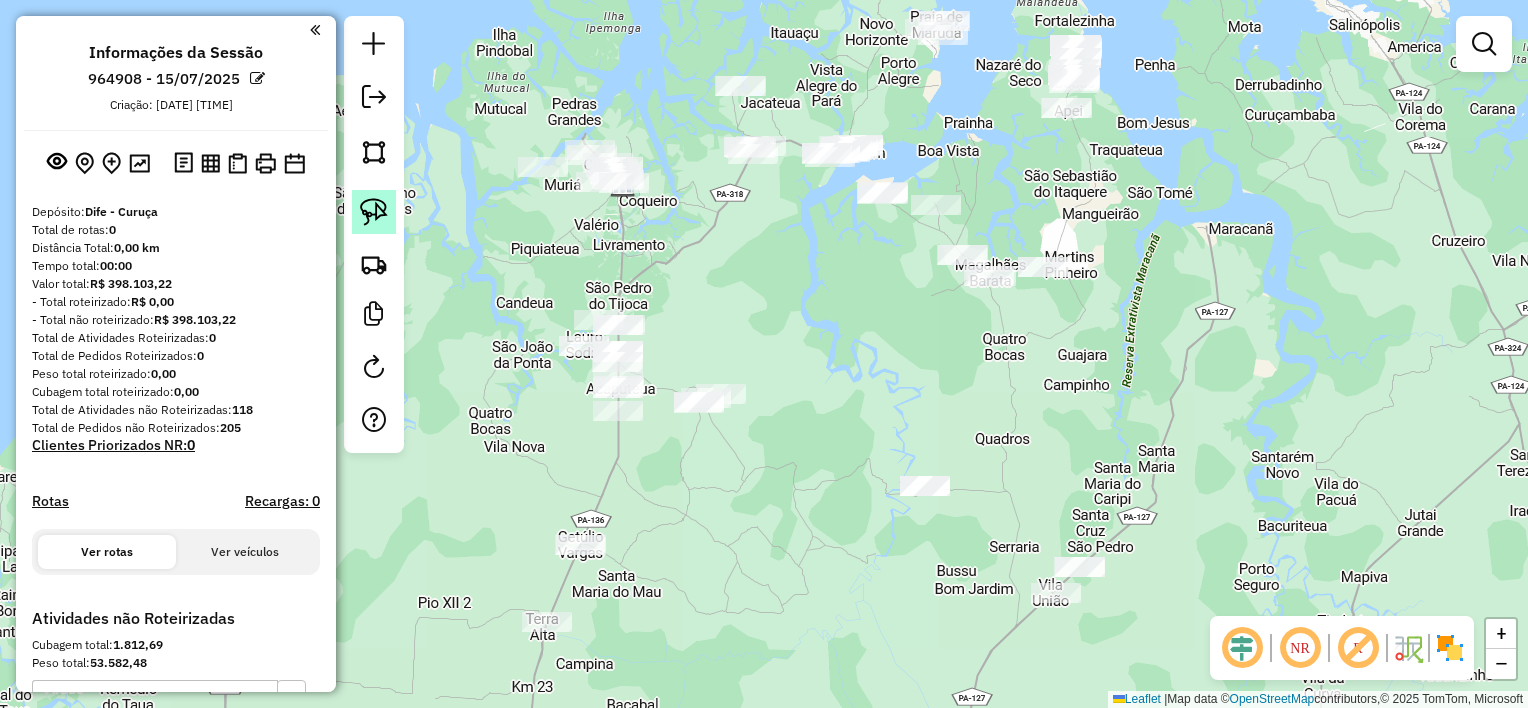 click 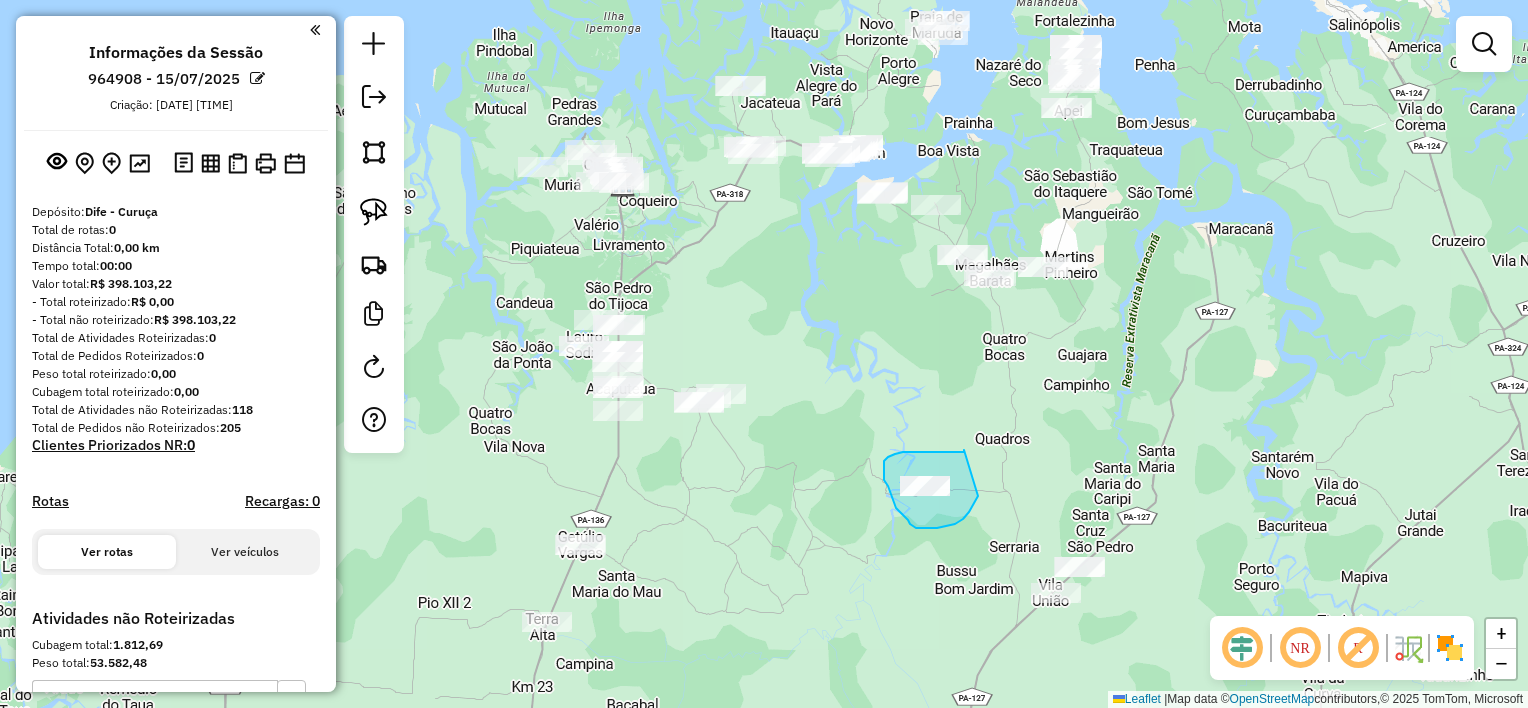 drag, startPoint x: 964, startPoint y: 450, endPoint x: 984, endPoint y: 483, distance: 38.587563 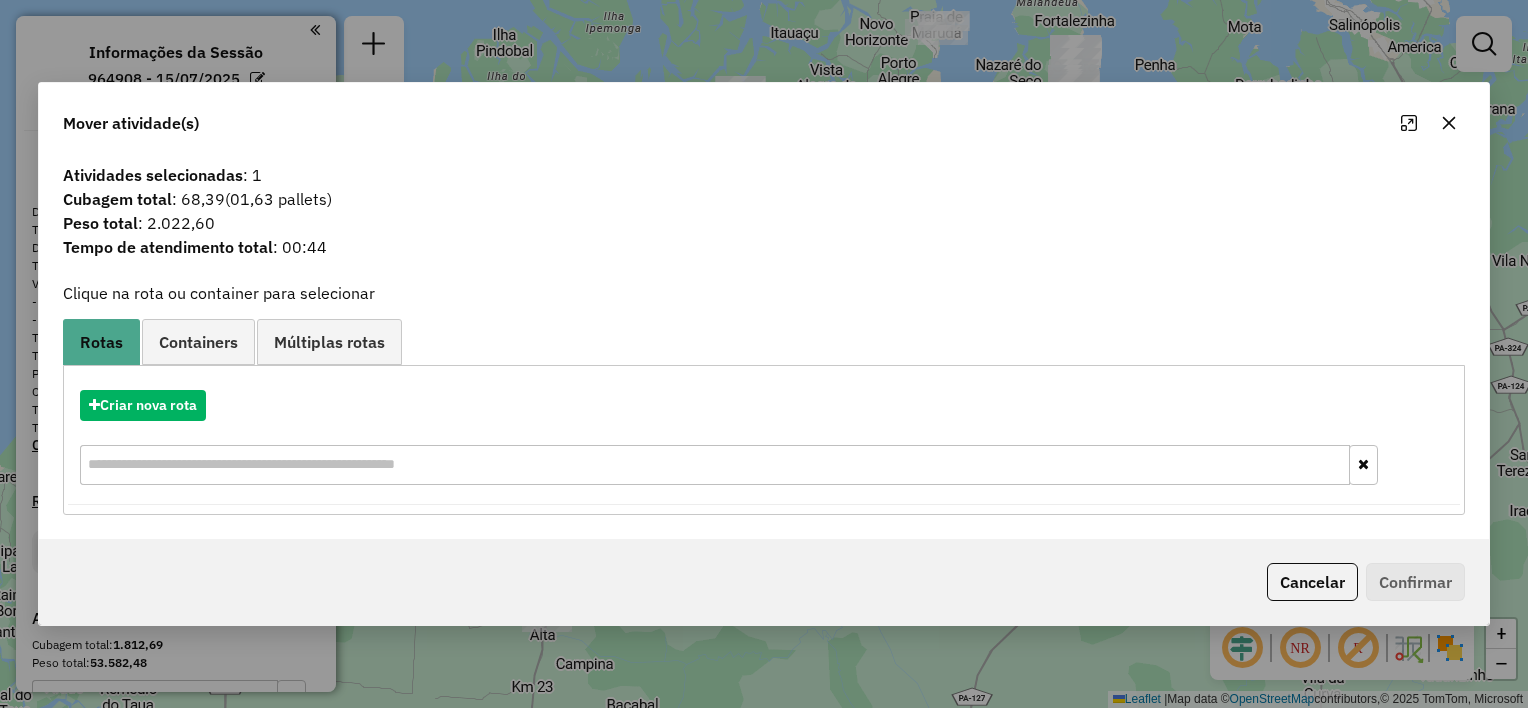 click 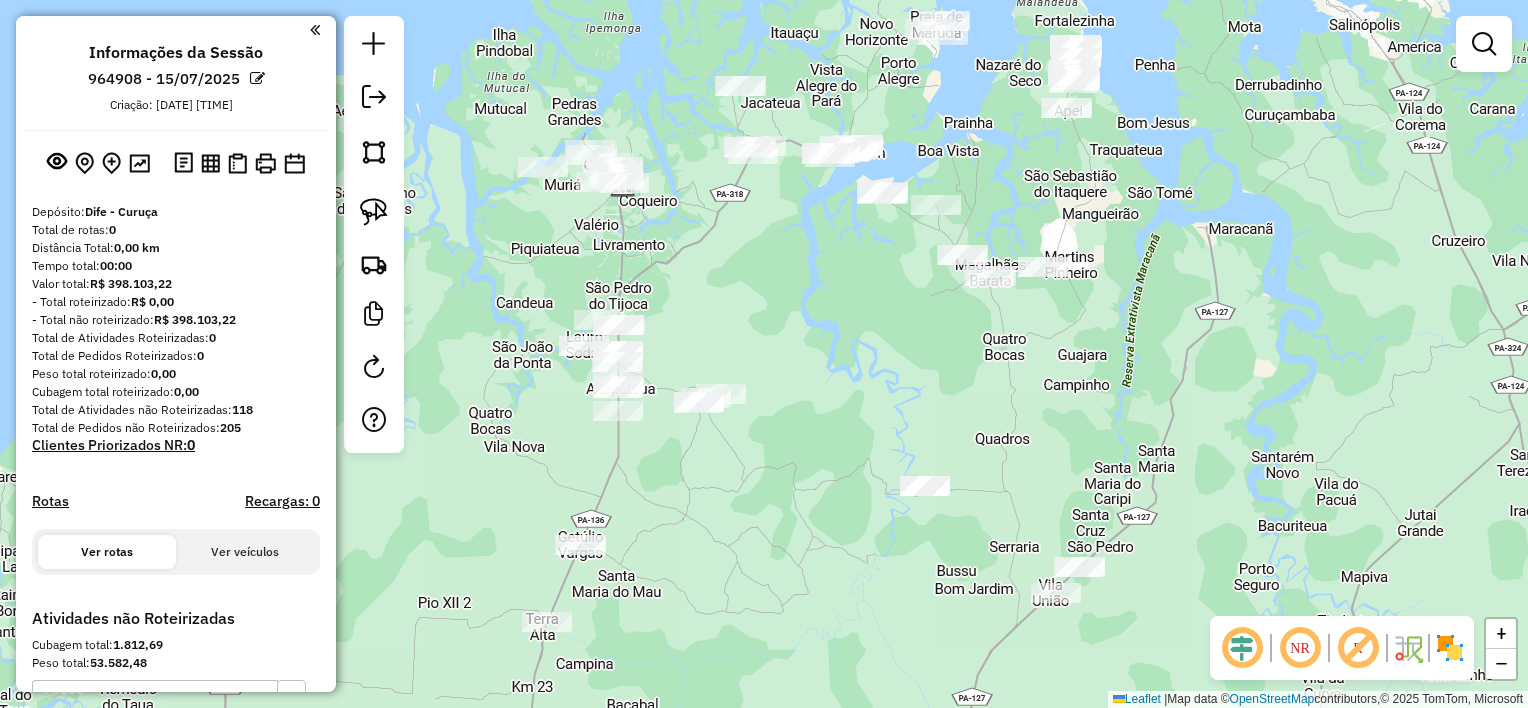 drag, startPoint x: 388, startPoint y: 213, endPoint x: 415, endPoint y: 224, distance: 29.15476 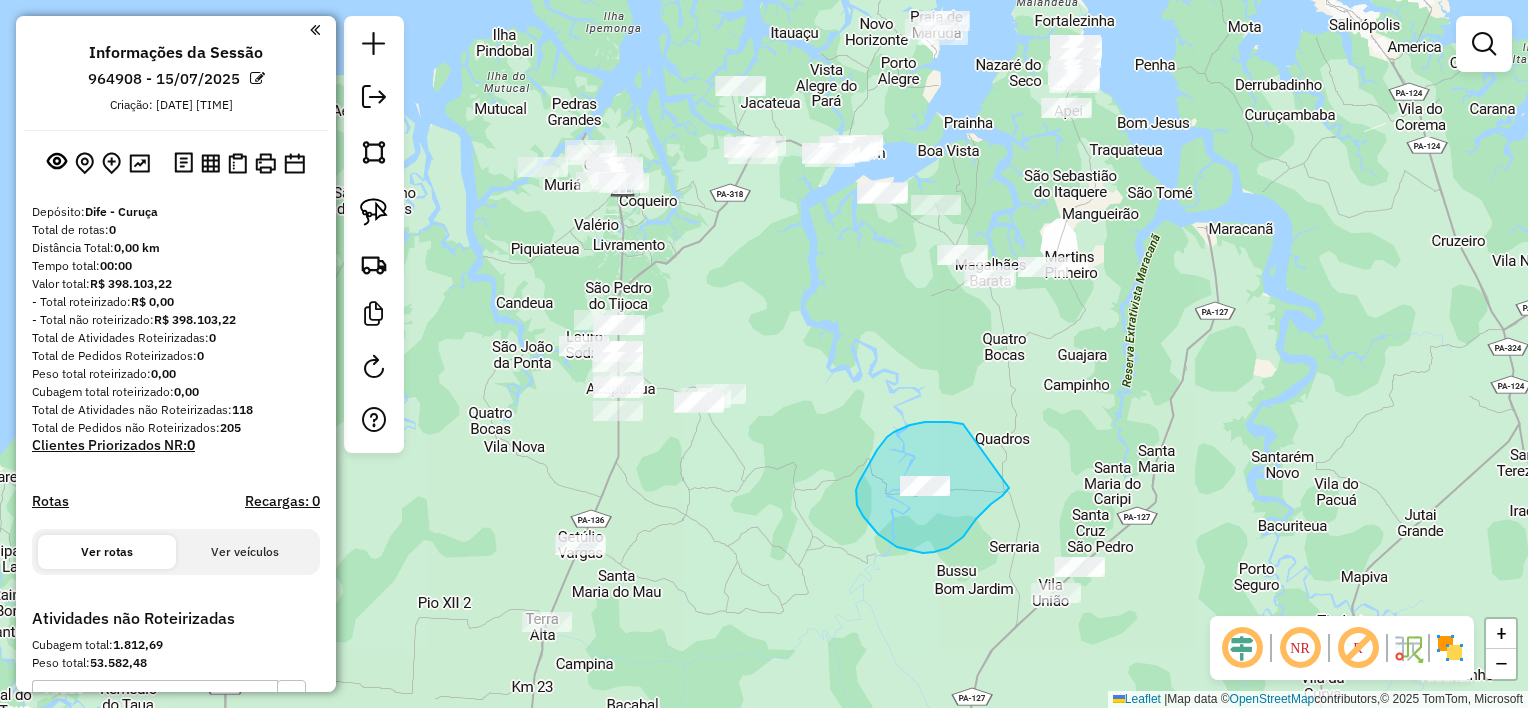 drag, startPoint x: 934, startPoint y: 422, endPoint x: 1015, endPoint y: 448, distance: 85.07056 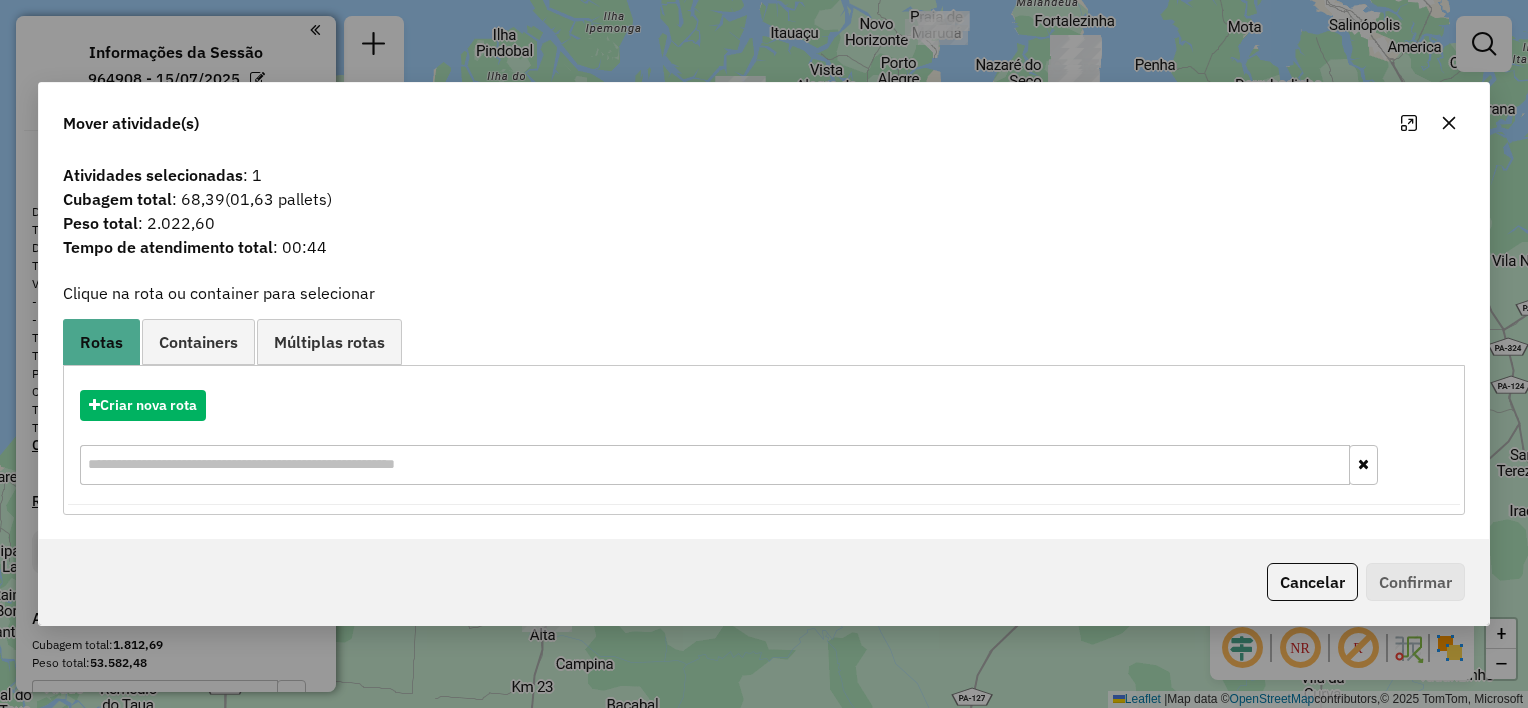 click 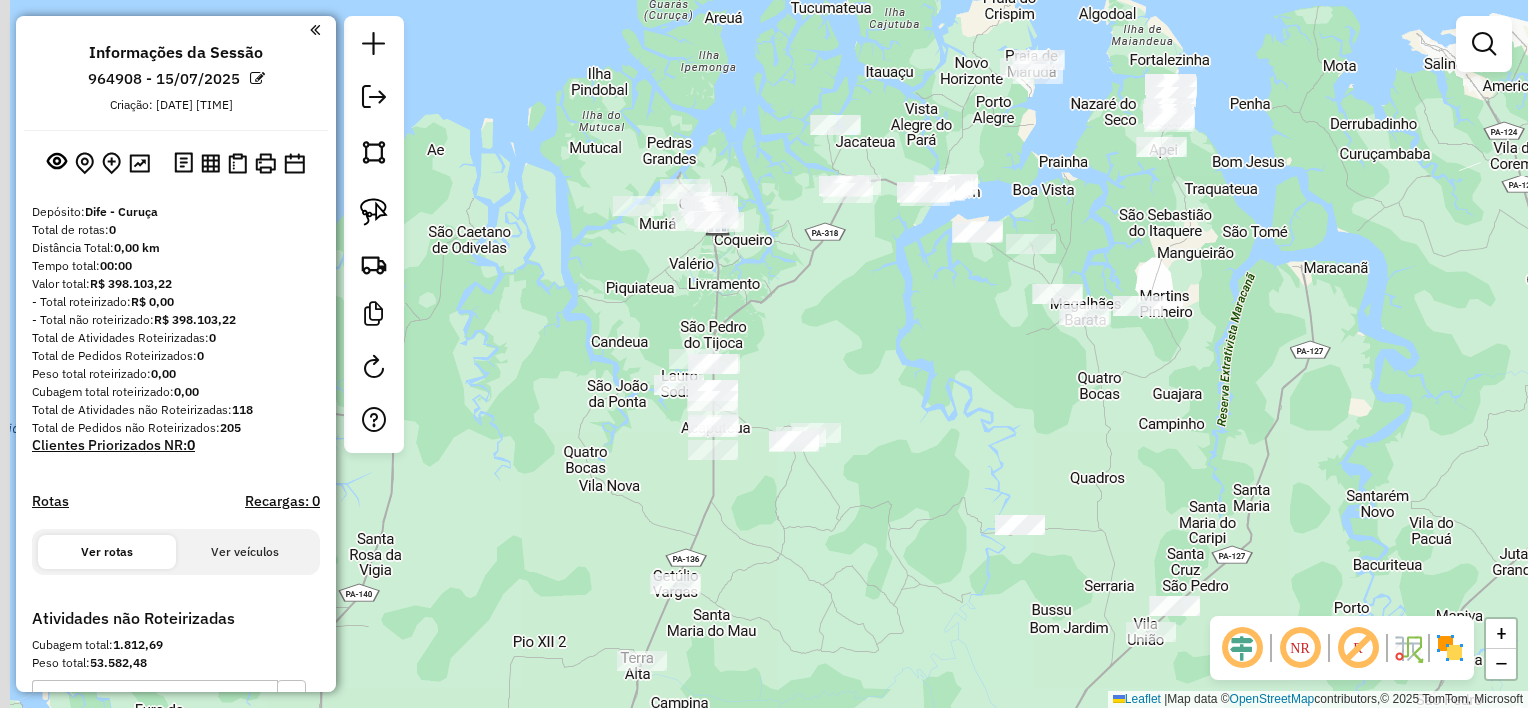 drag, startPoint x: 813, startPoint y: 304, endPoint x: 1080, endPoint y: 381, distance: 277.88126 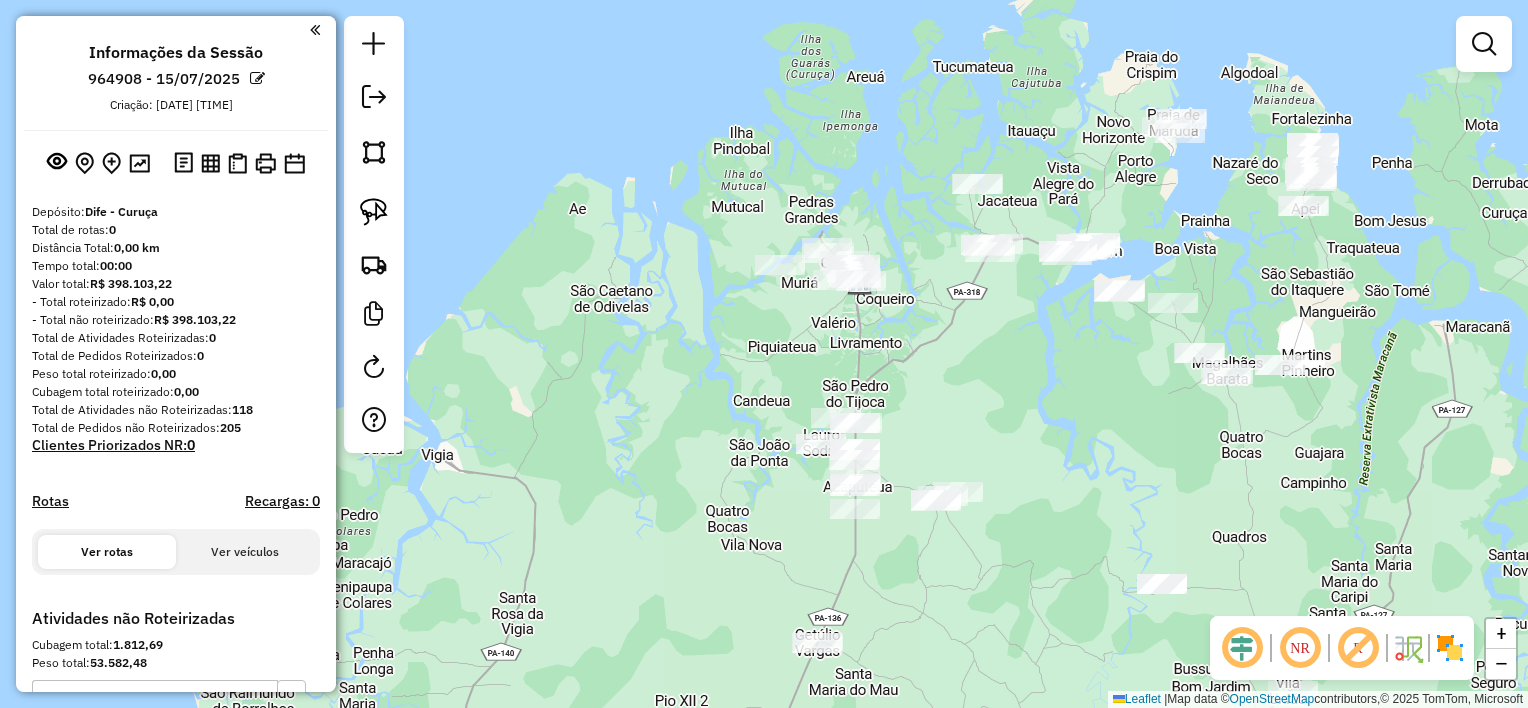 drag, startPoint x: 1112, startPoint y: 439, endPoint x: 1056, endPoint y: 461, distance: 60.166435 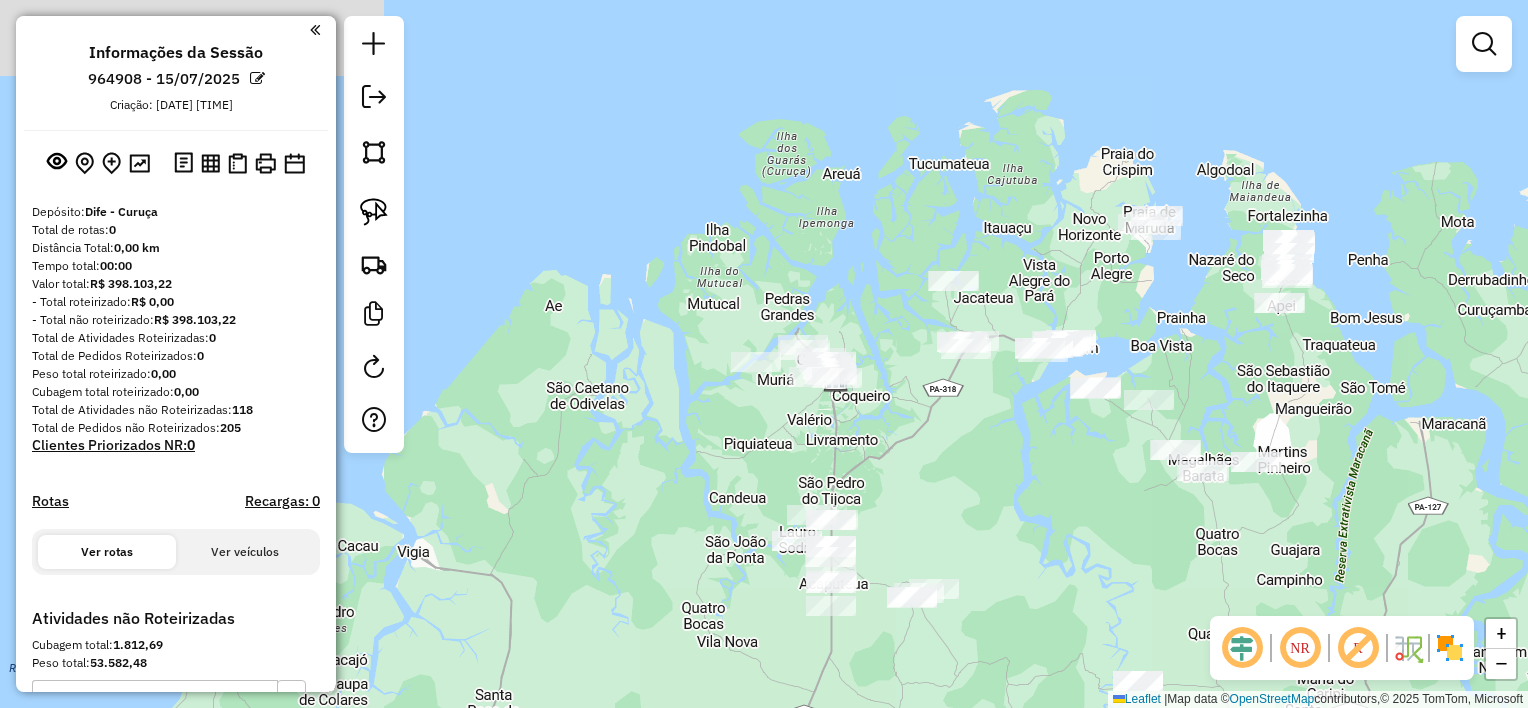 drag, startPoint x: 1045, startPoint y: 449, endPoint x: 998, endPoint y: 517, distance: 82.661964 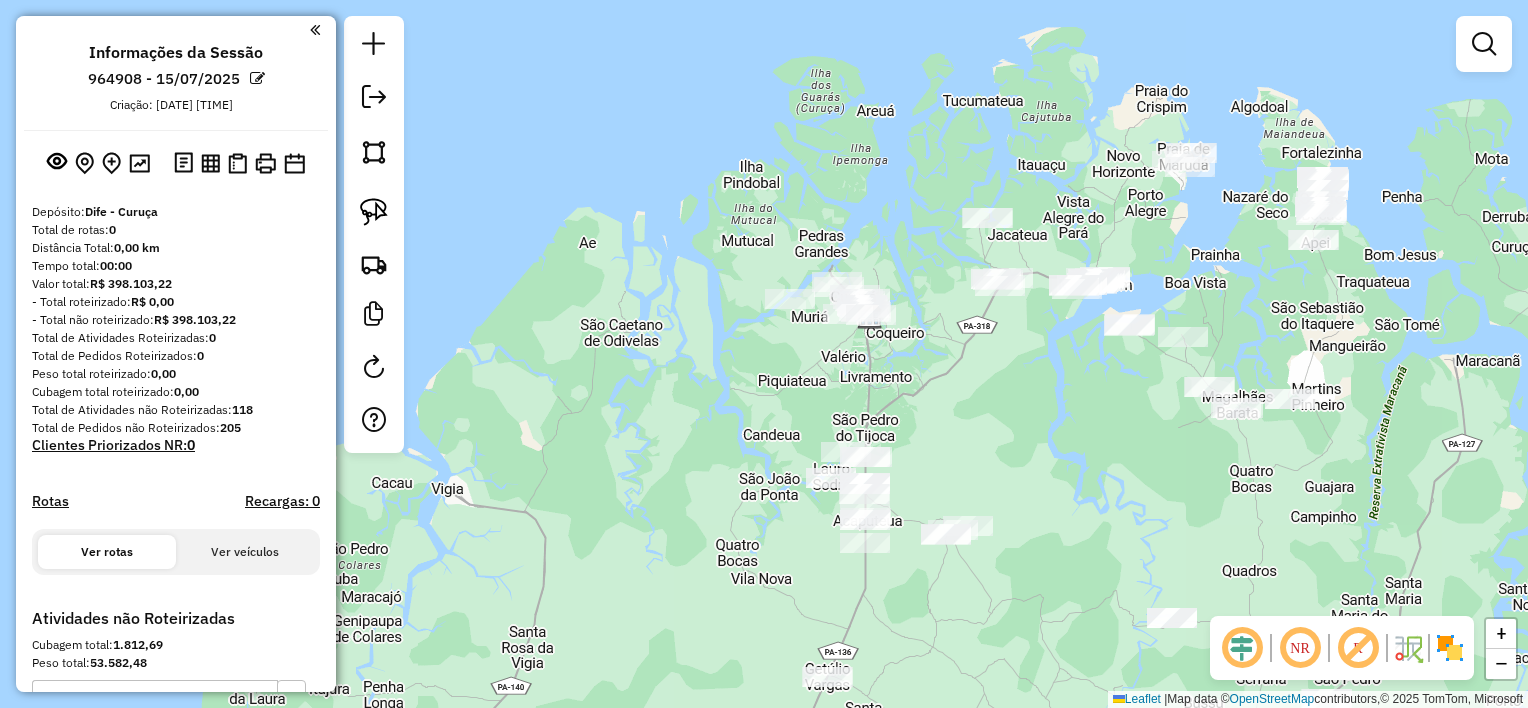 drag, startPoint x: 994, startPoint y: 516, endPoint x: 1100, endPoint y: 338, distance: 207.17143 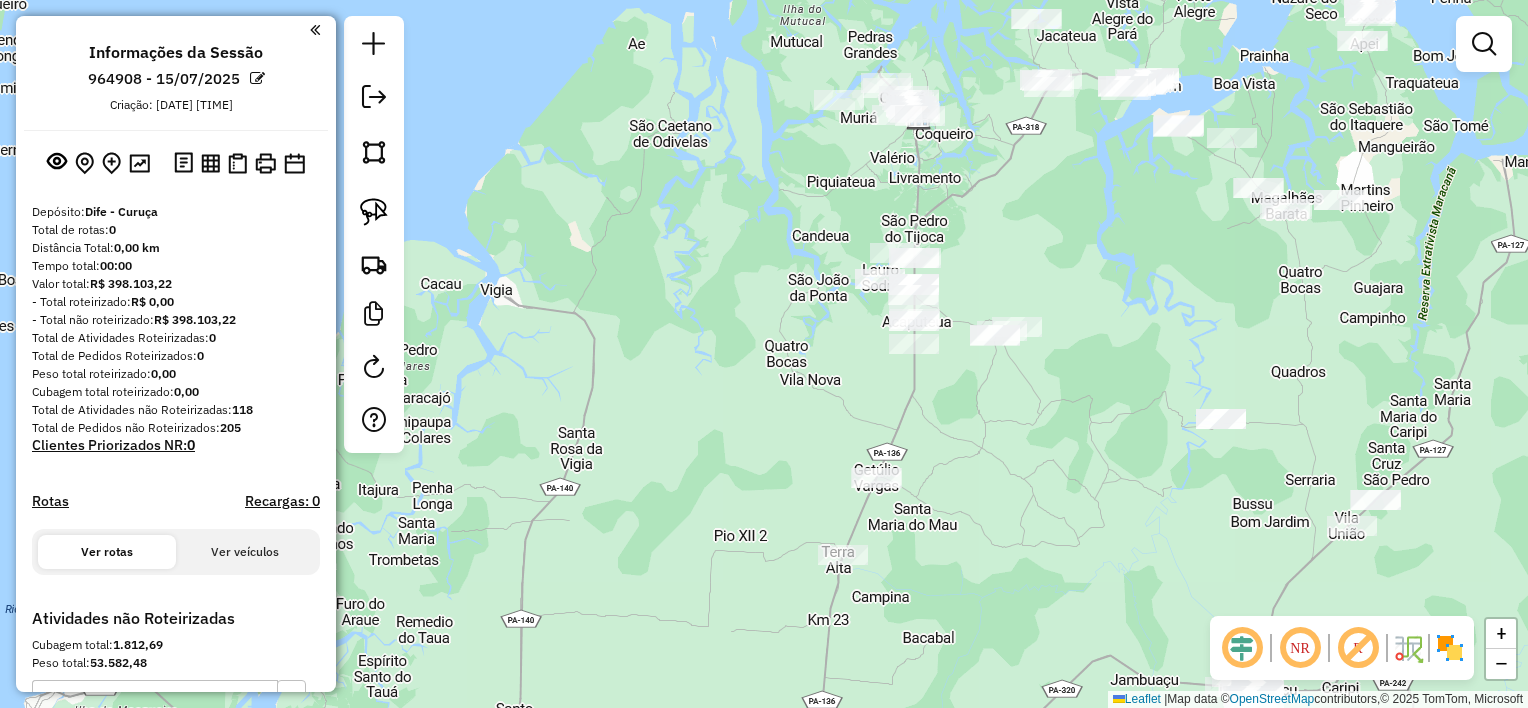 drag, startPoint x: 1062, startPoint y: 364, endPoint x: 1043, endPoint y: 271, distance: 94.92102 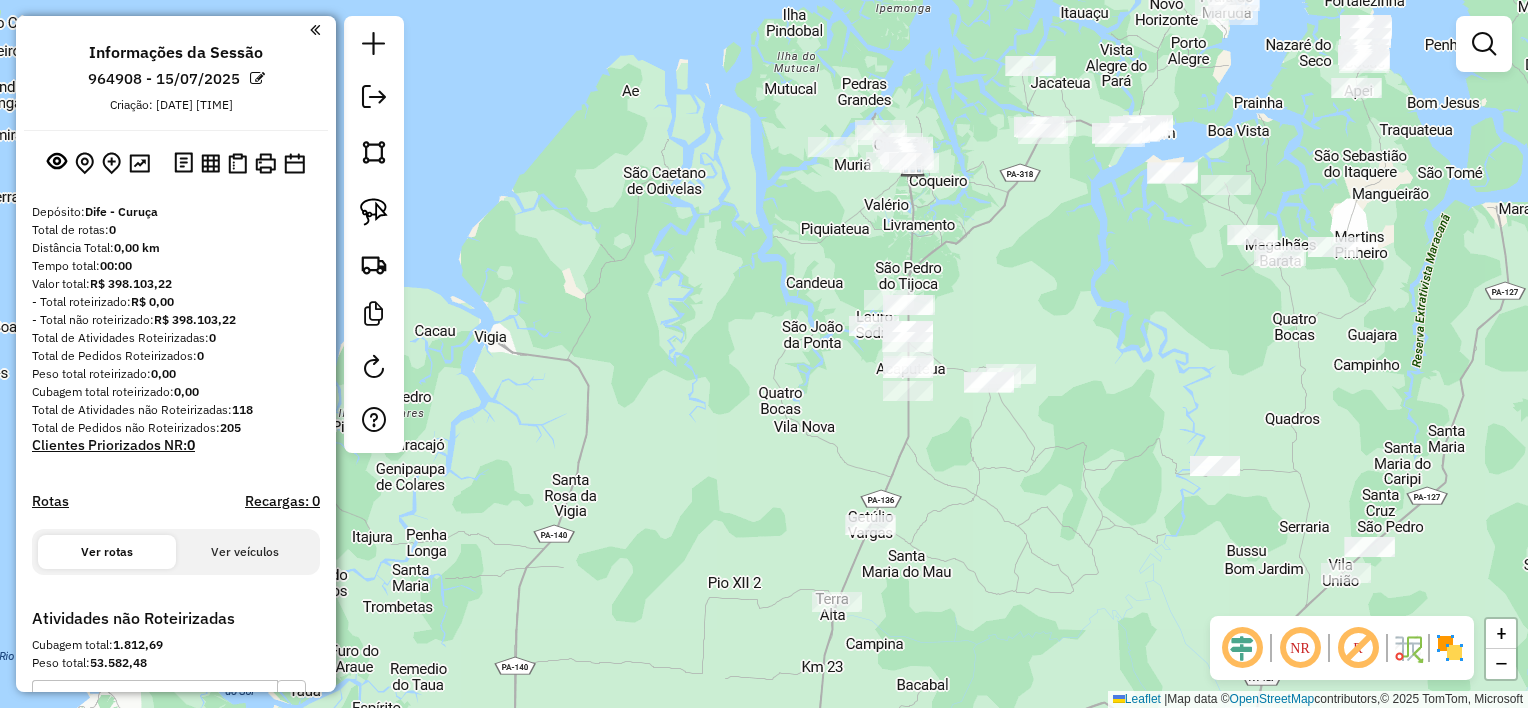 drag, startPoint x: 935, startPoint y: 408, endPoint x: 914, endPoint y: 504, distance: 98.270035 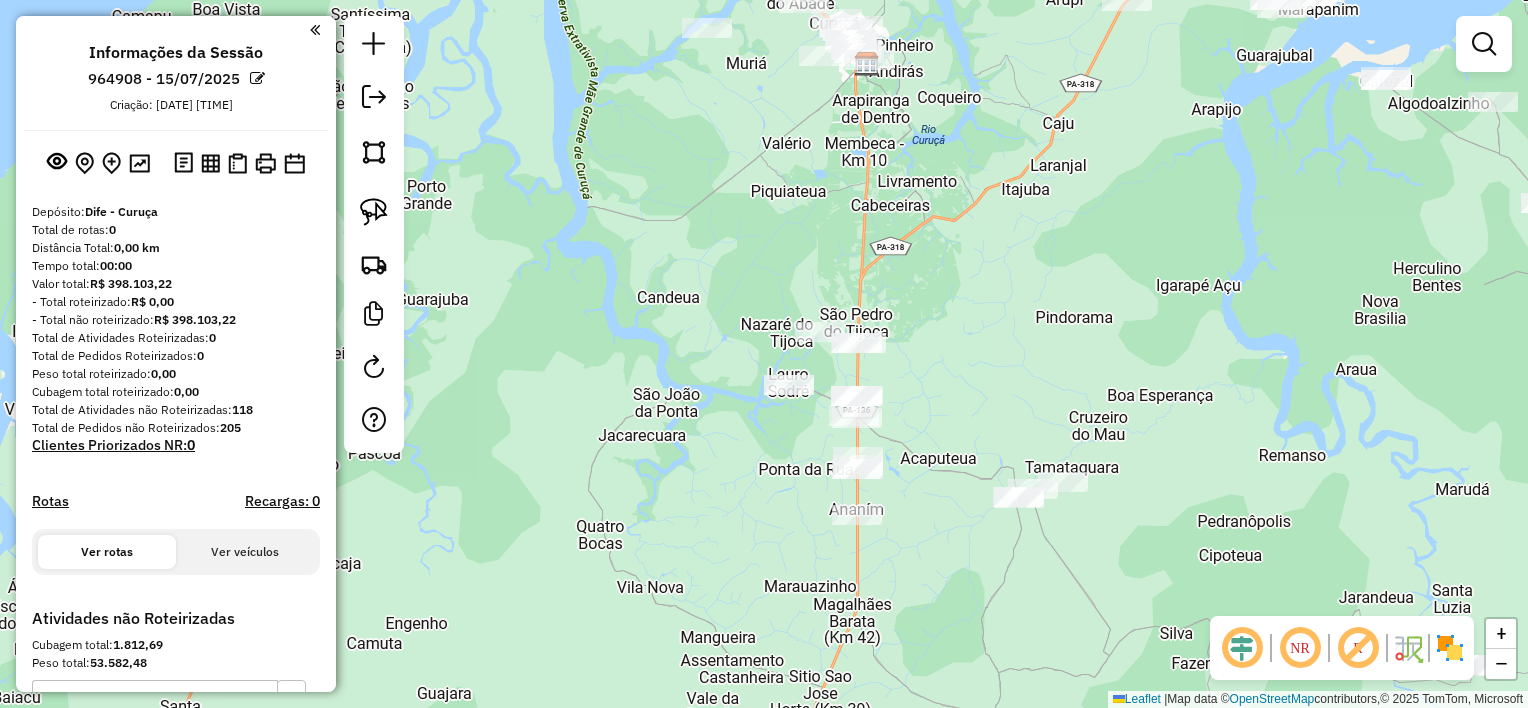 drag, startPoint x: 993, startPoint y: 427, endPoint x: 988, endPoint y: 454, distance: 27.45906 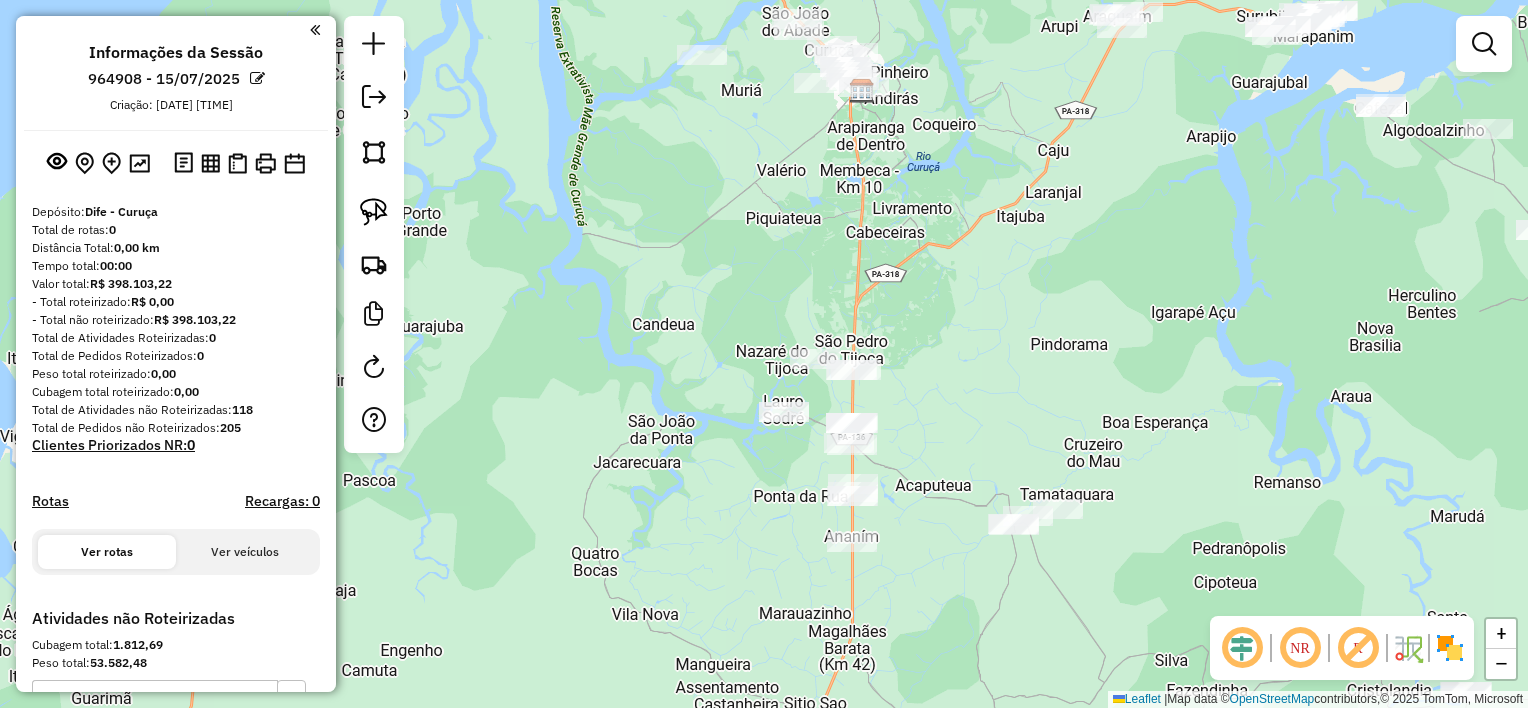 drag 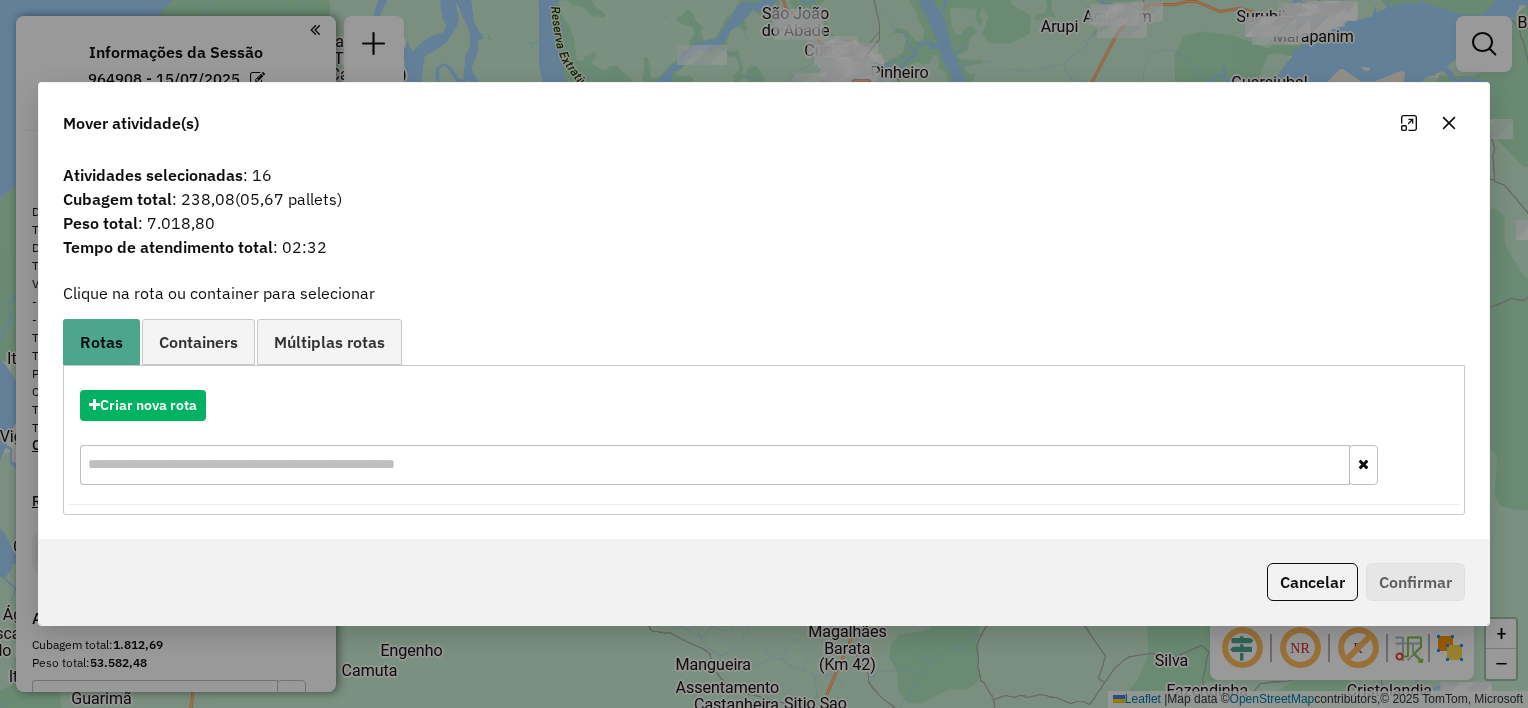 click 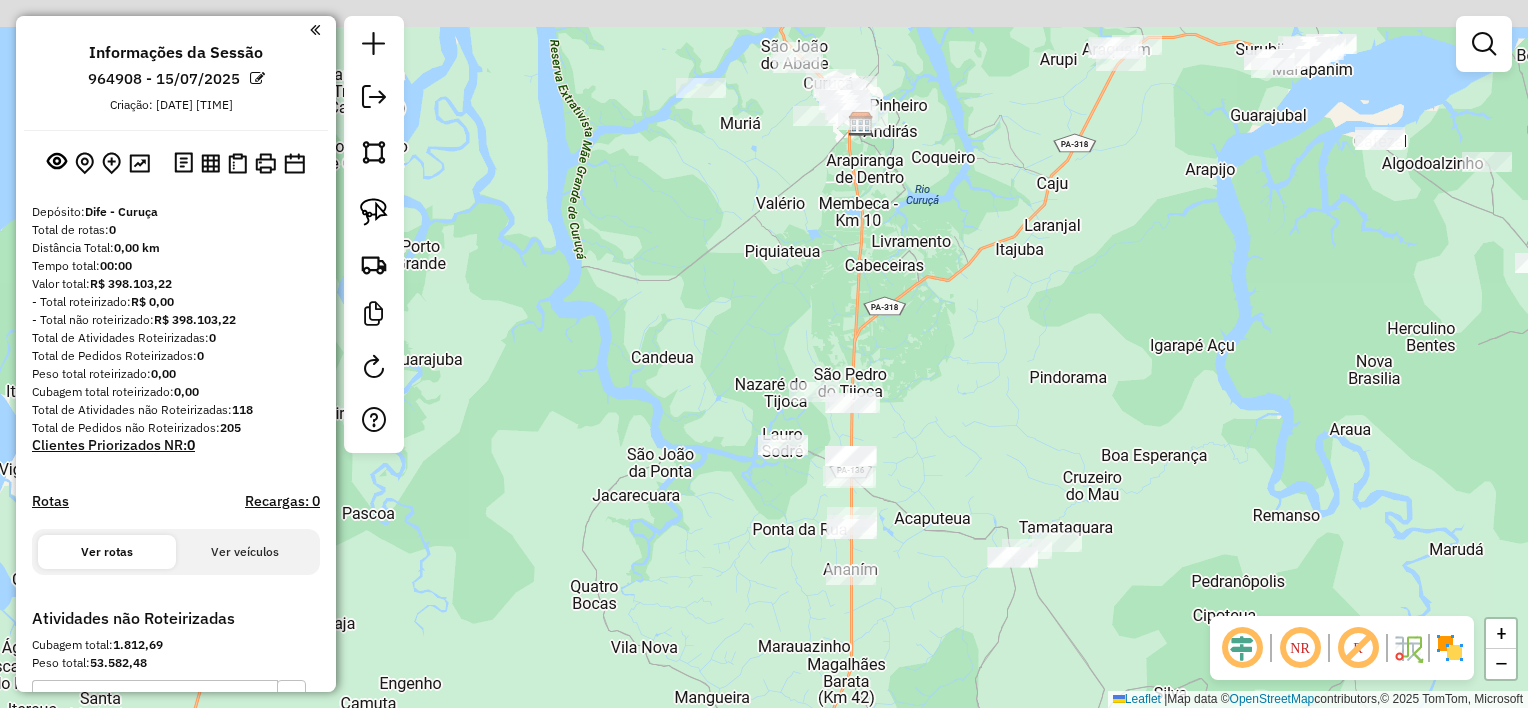 drag, startPoint x: 1137, startPoint y: 240, endPoint x: 1121, endPoint y: 333, distance: 94.36631 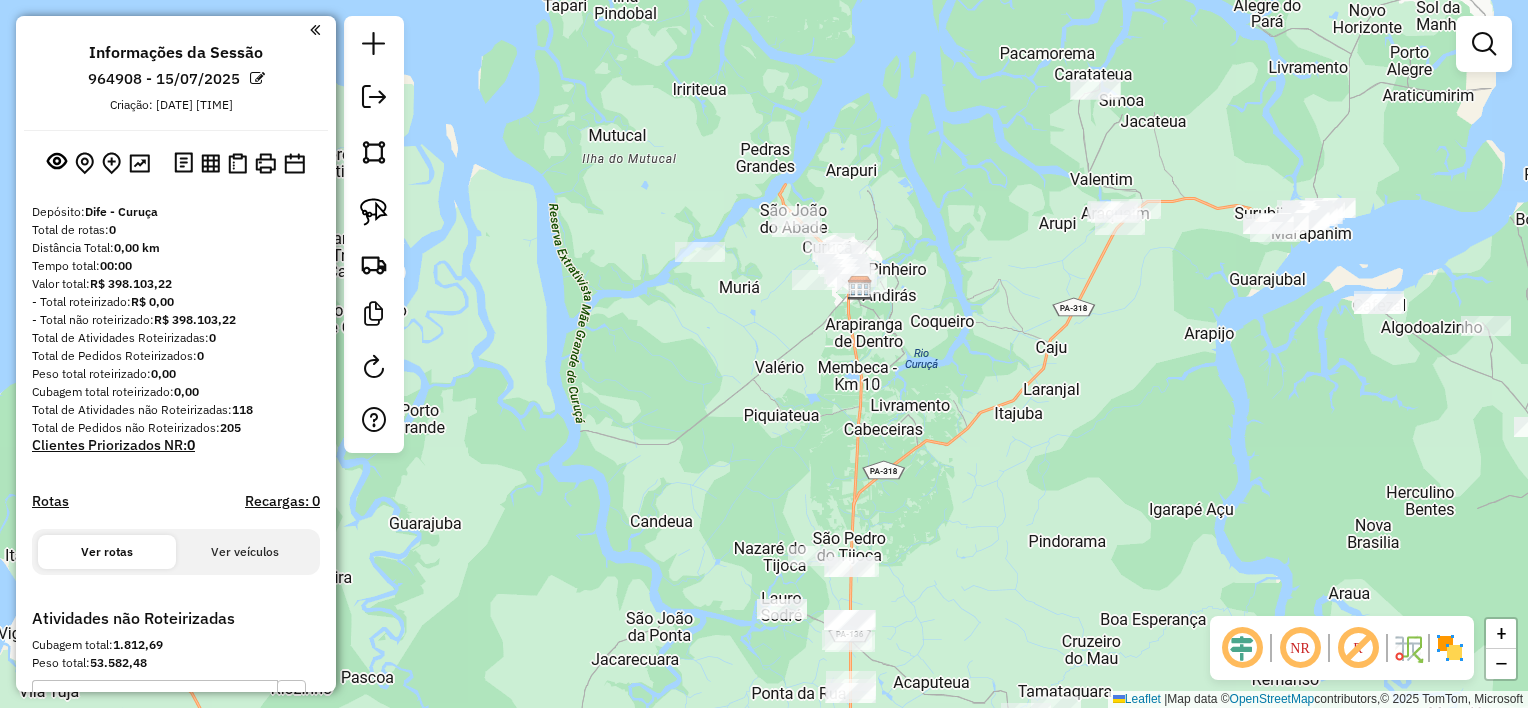 click on "Janela de atendimento Grade de atendimento Capacidade Transportadoras Veículos Cliente Pedidos  Rotas Selecione os dias de semana para filtrar as janelas de atendimento  Seg   Ter   Qua   Qui   Sex   Sáb   Dom  Informe o período da janela de atendimento: De: Até:  Filtrar exatamente a janela do cliente  Considerar janela de atendimento padrão  Selecione os dias de semana para filtrar as grades de atendimento  Seg   Ter   Qua   Qui   Sex   Sáb   Dom   Considerar clientes sem dia de atendimento cadastrado  Clientes fora do dia de atendimento selecionado Filtrar as atividades entre os valores definidos abaixo:  Peso mínimo:   Peso máximo:   Cubagem mínima:   Cubagem máxima:   De:   Até:  Filtrar as atividades entre o tempo de atendimento definido abaixo:  De:   Até:   Considerar capacidade total dos clientes não roteirizados Transportadora: Selecione um ou mais itens Tipo de veículo: Selecione um ou mais itens Veículo: Selecione um ou mais itens Motorista: Selecione um ou mais itens Nome: Rótulo:" 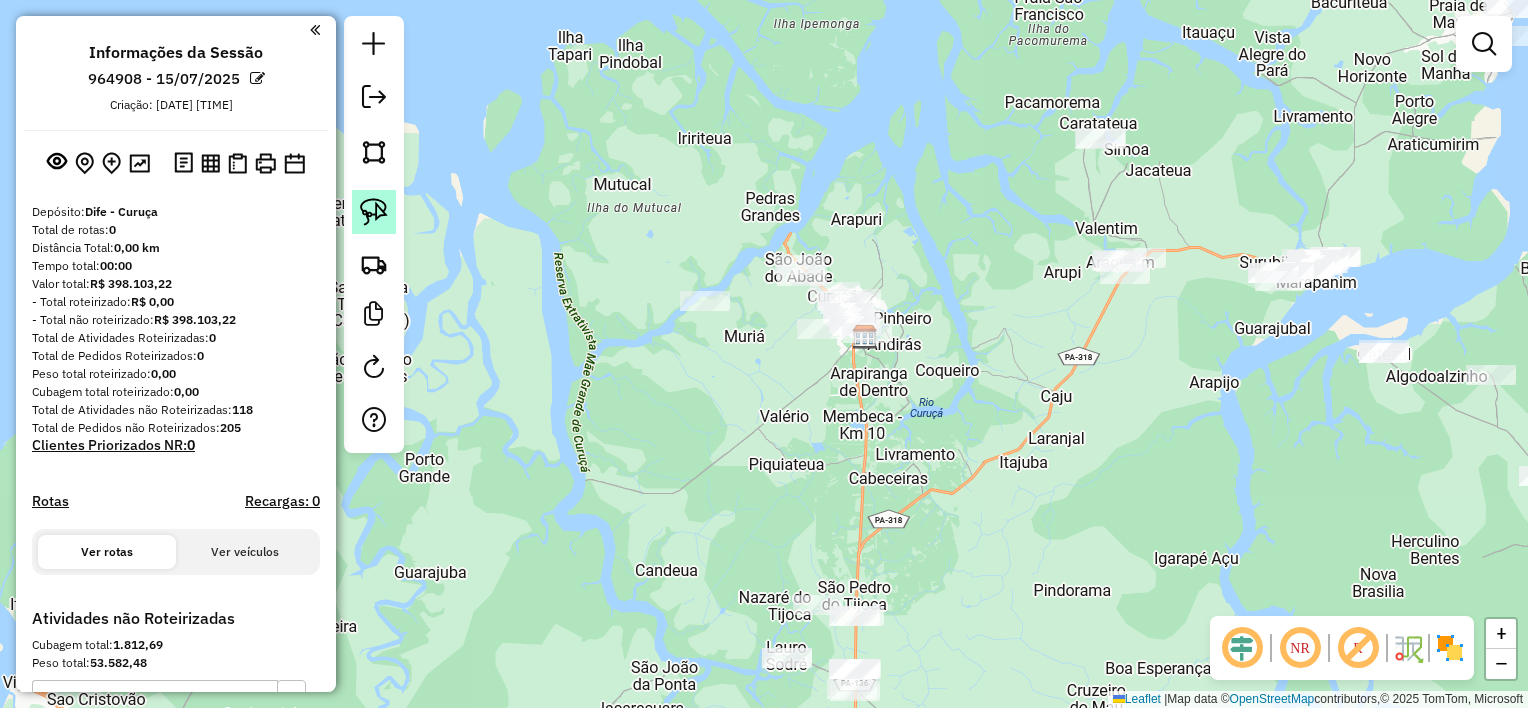 click 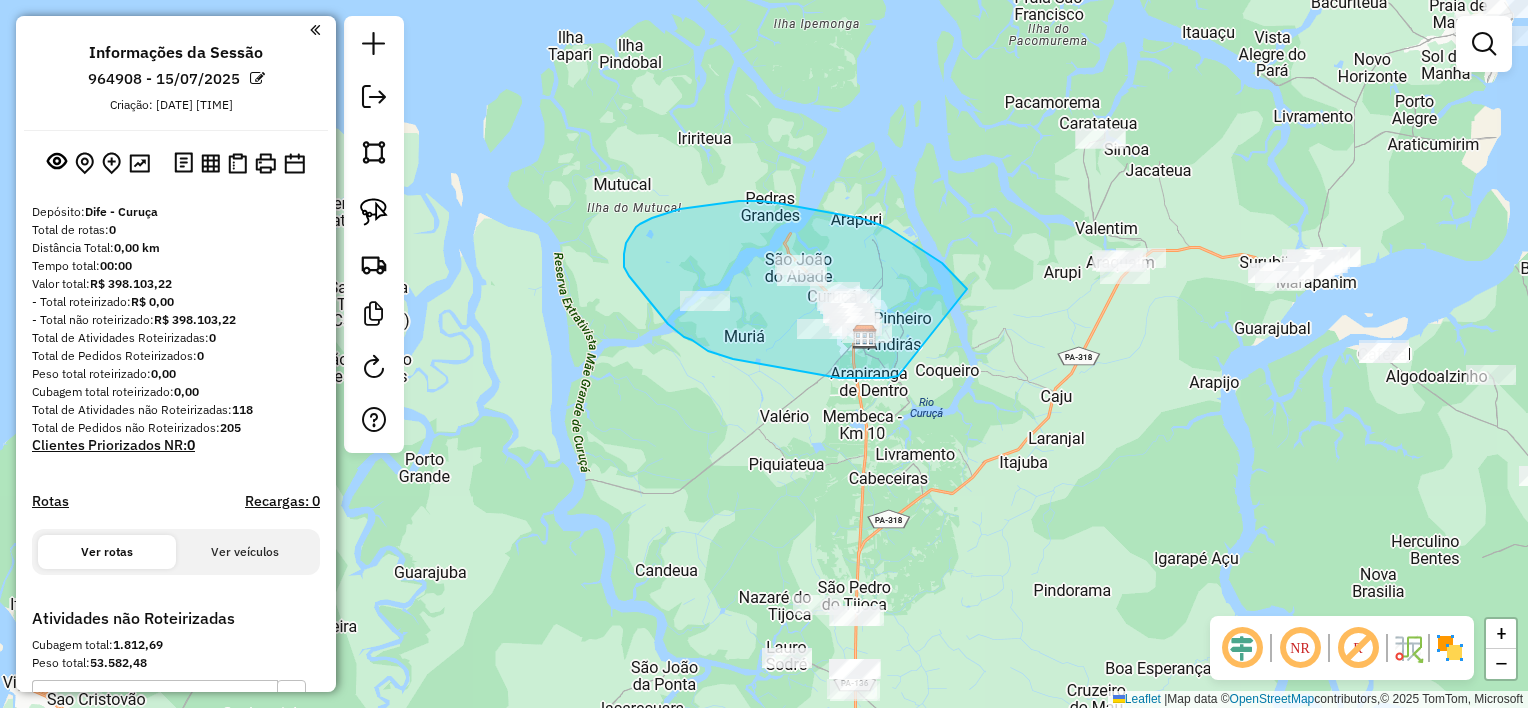 drag, startPoint x: 942, startPoint y: 263, endPoint x: 904, endPoint y: 373, distance: 116.37869 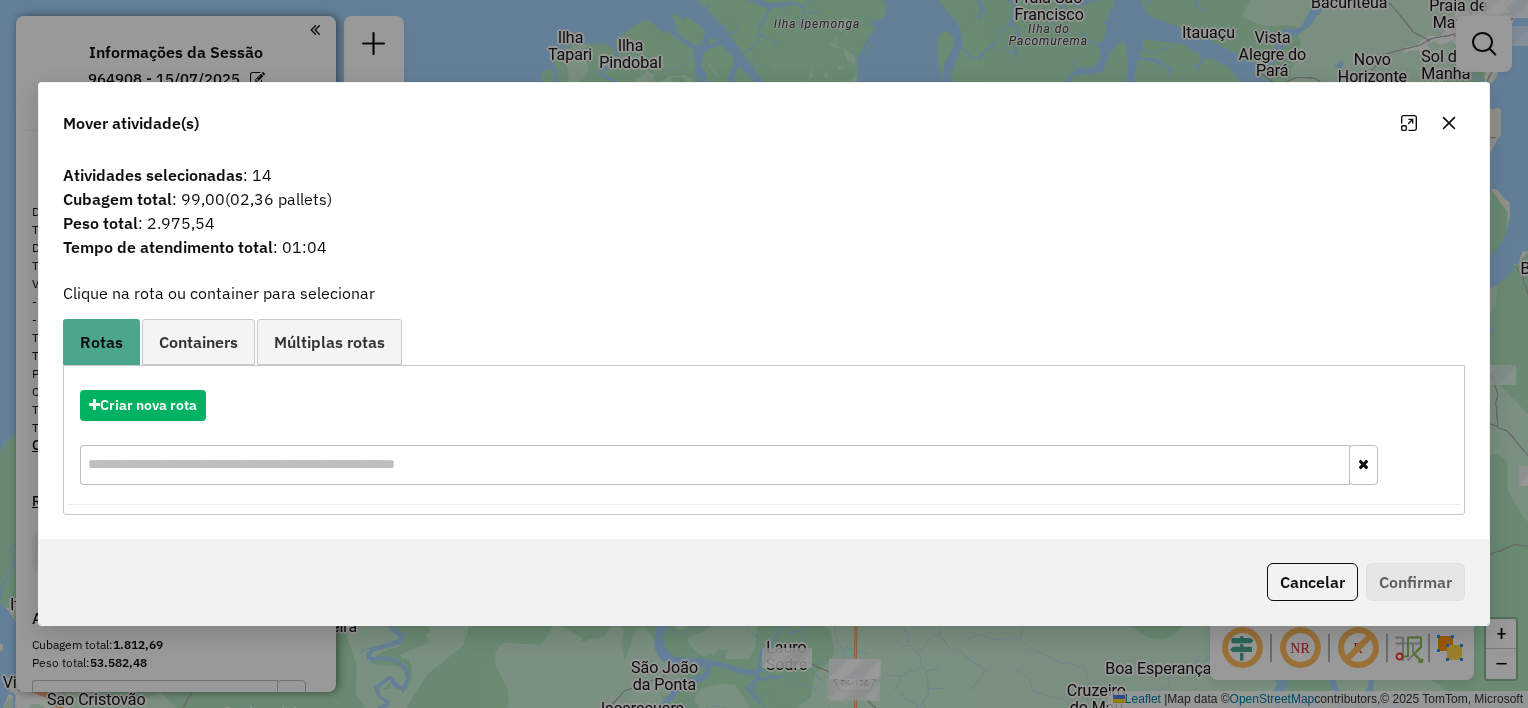 click 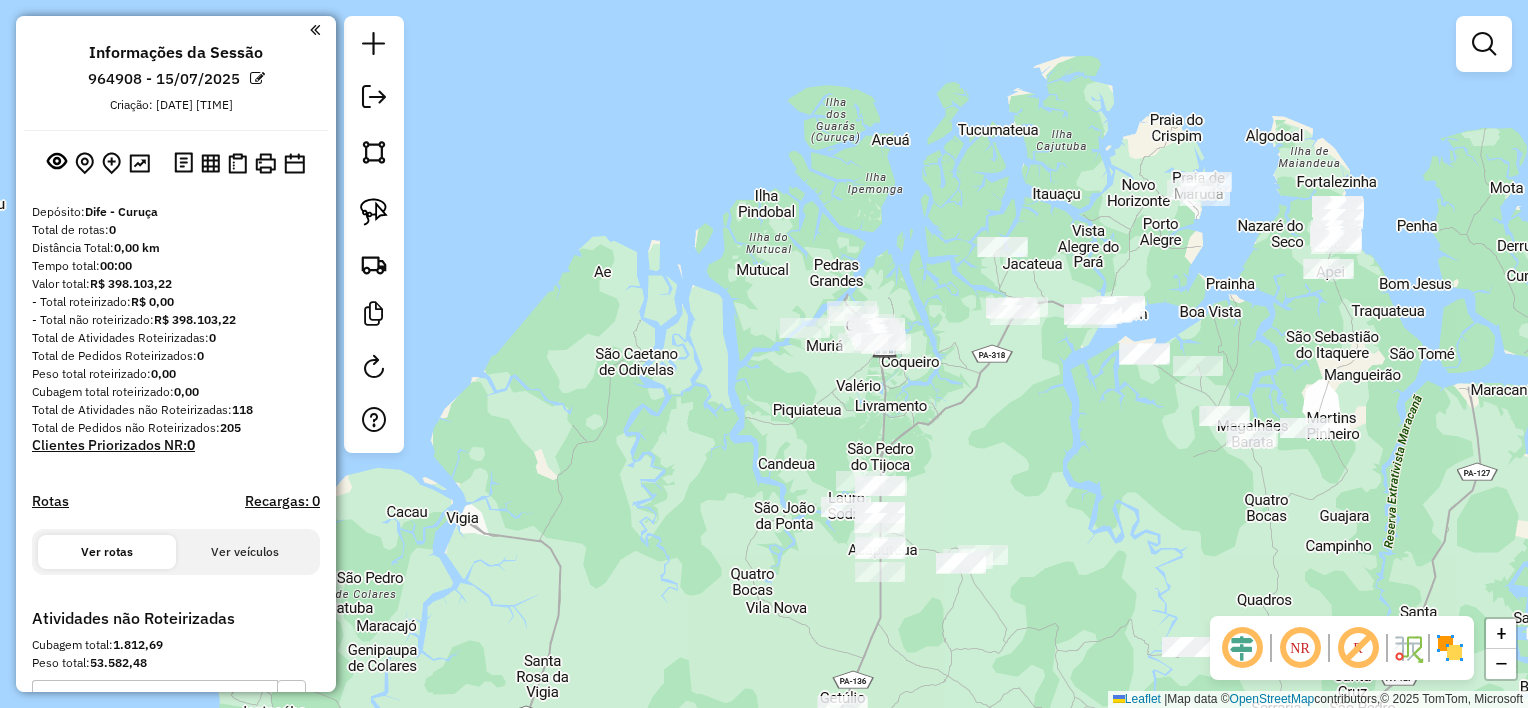 drag, startPoint x: 1004, startPoint y: 401, endPoint x: 967, endPoint y: 402, distance: 37.01351 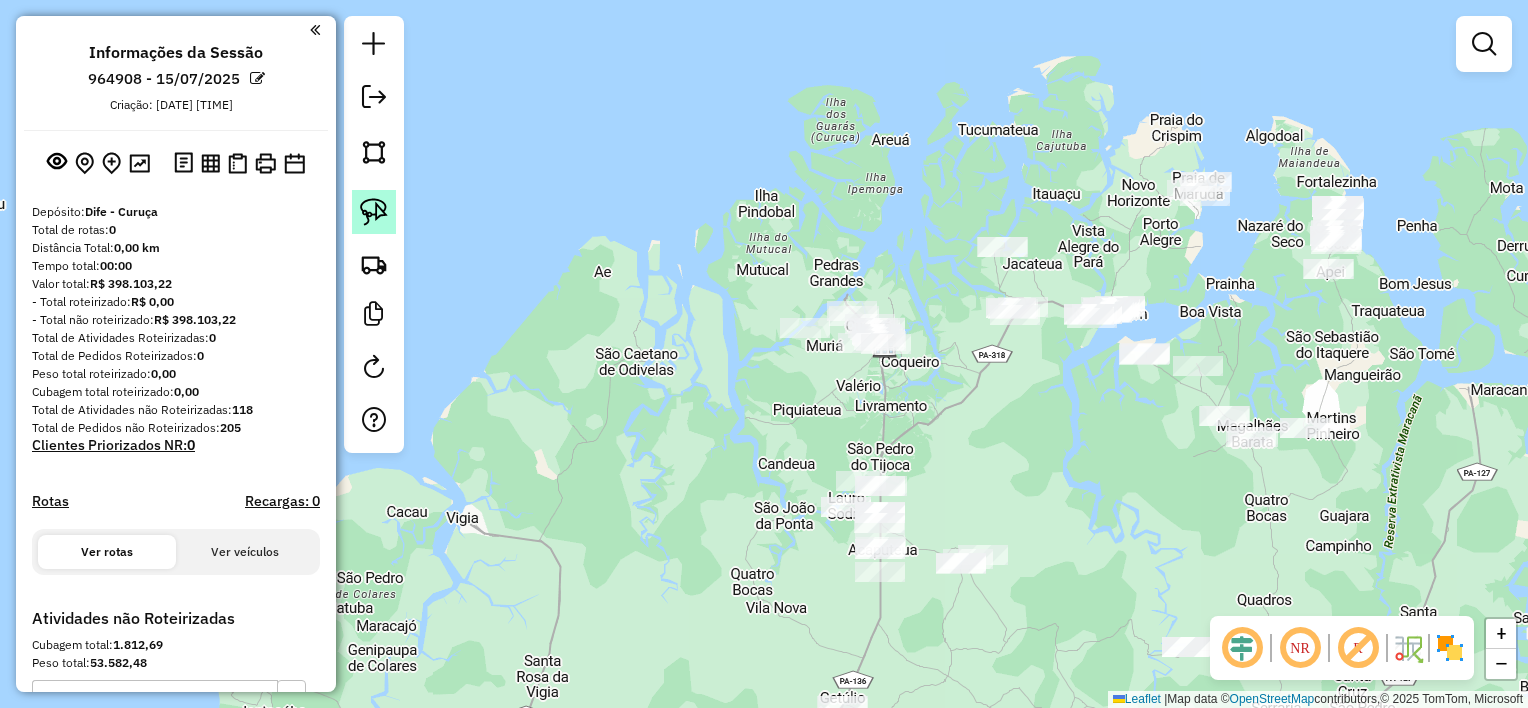 click 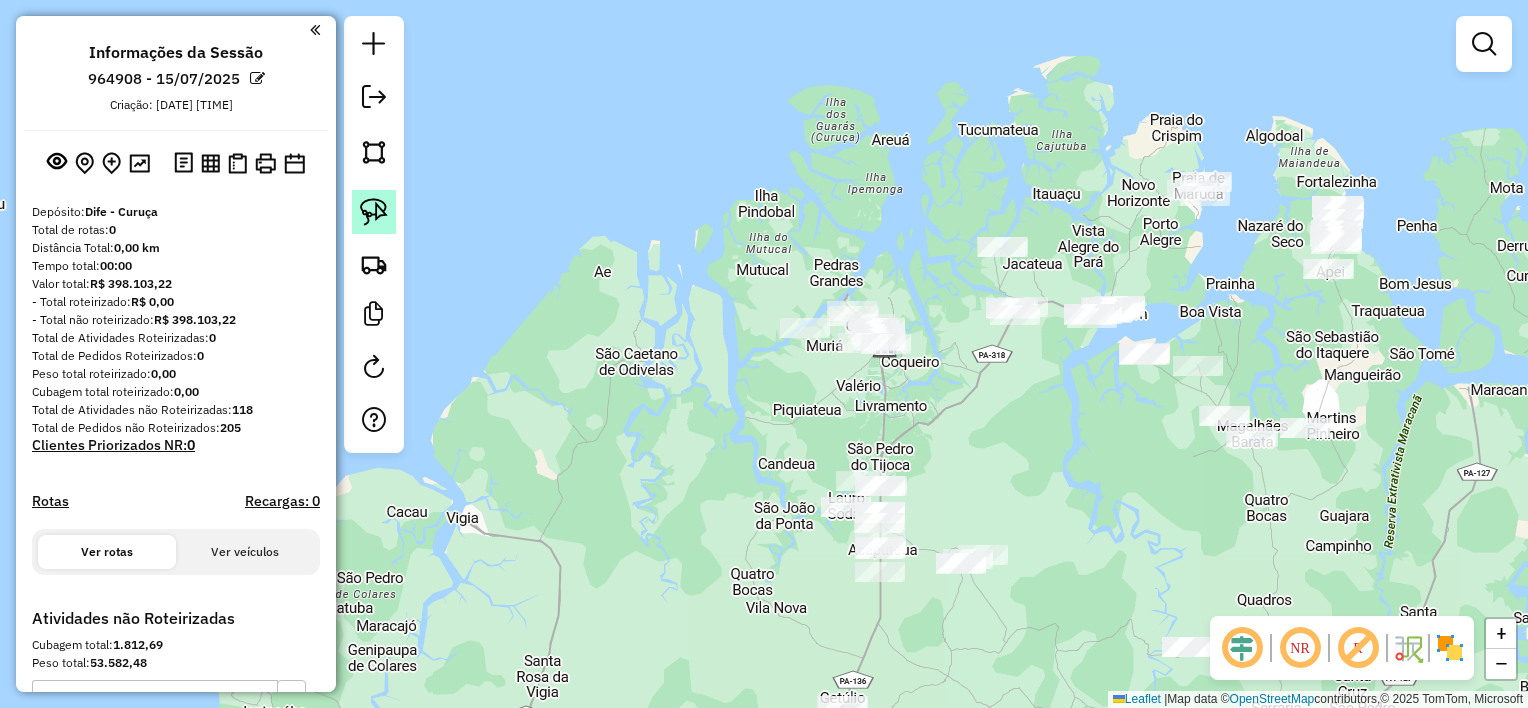 click 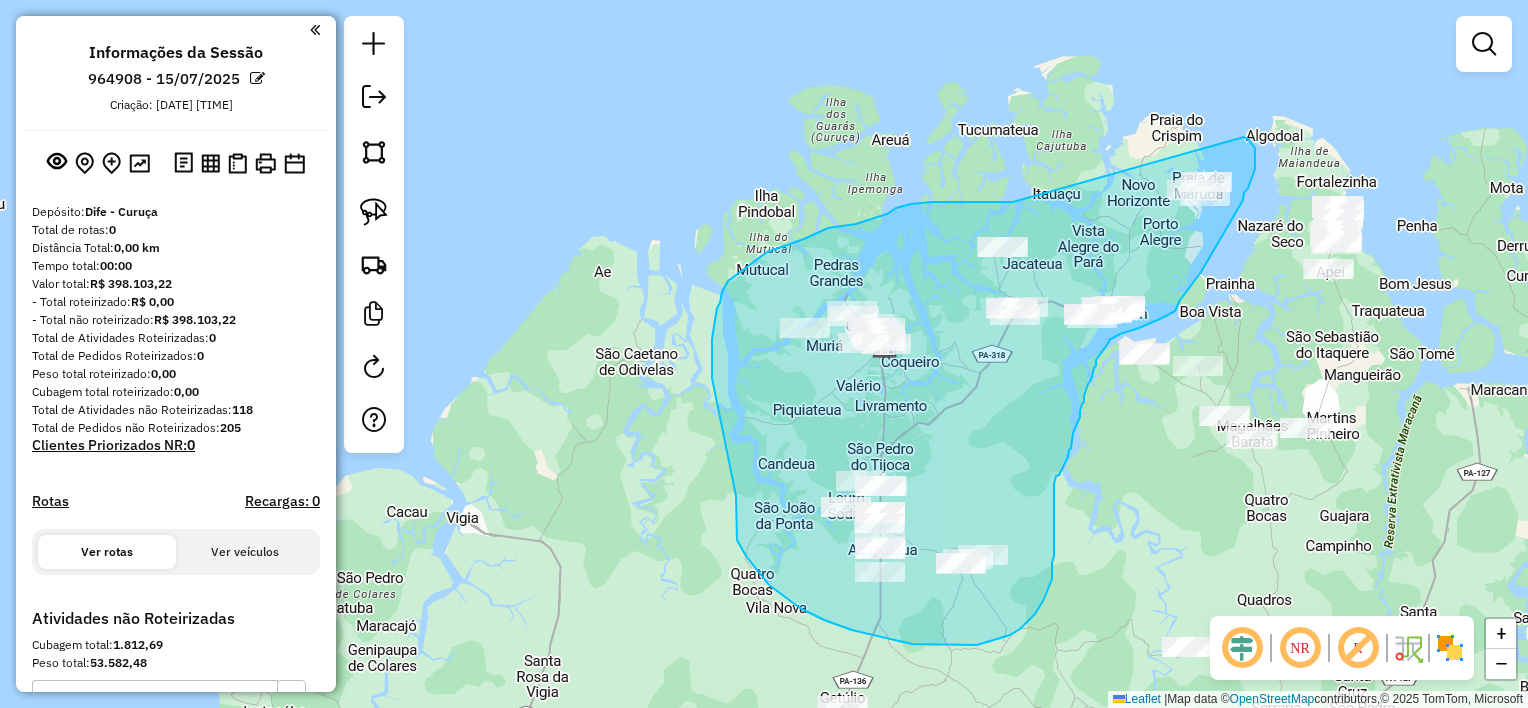 drag, startPoint x: 1000, startPoint y: 202, endPoint x: 1244, endPoint y: 137, distance: 252.5094 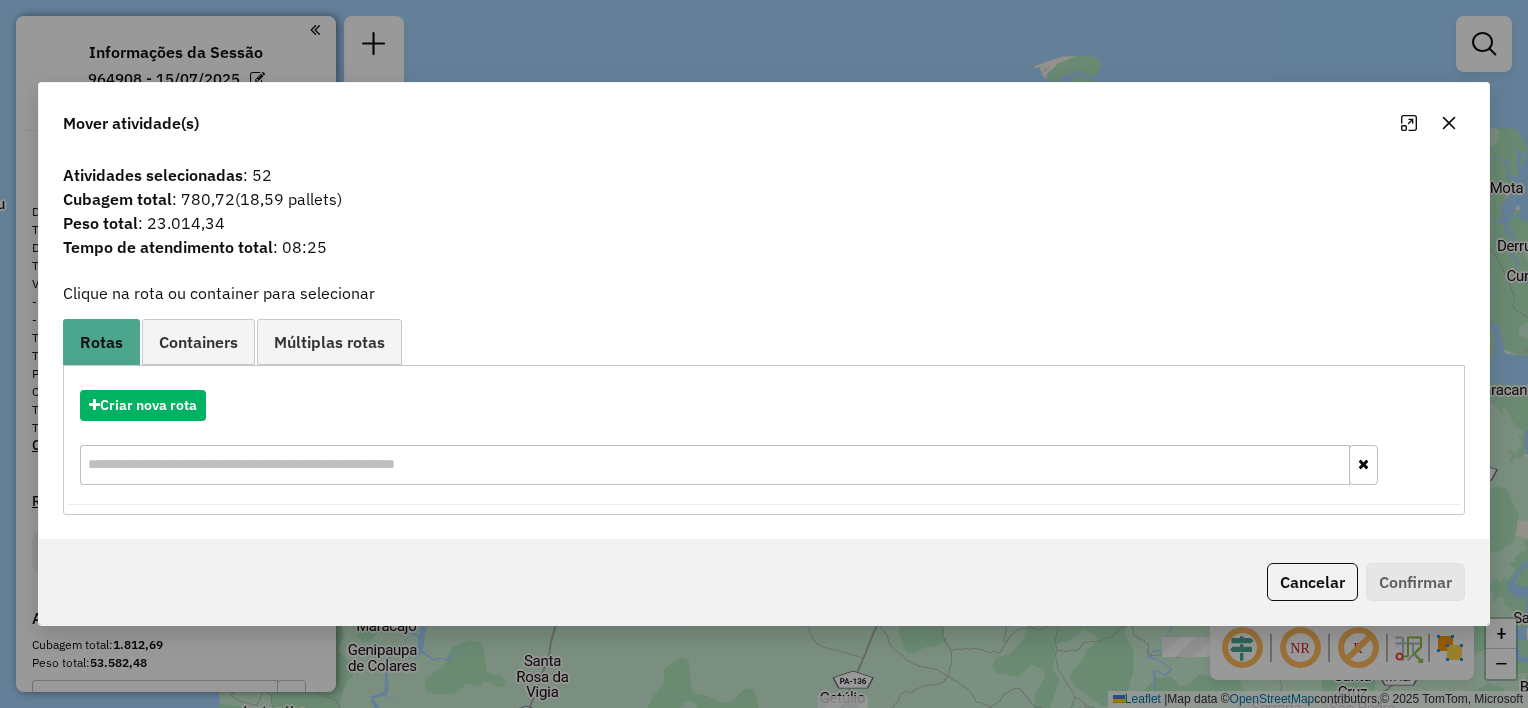 click 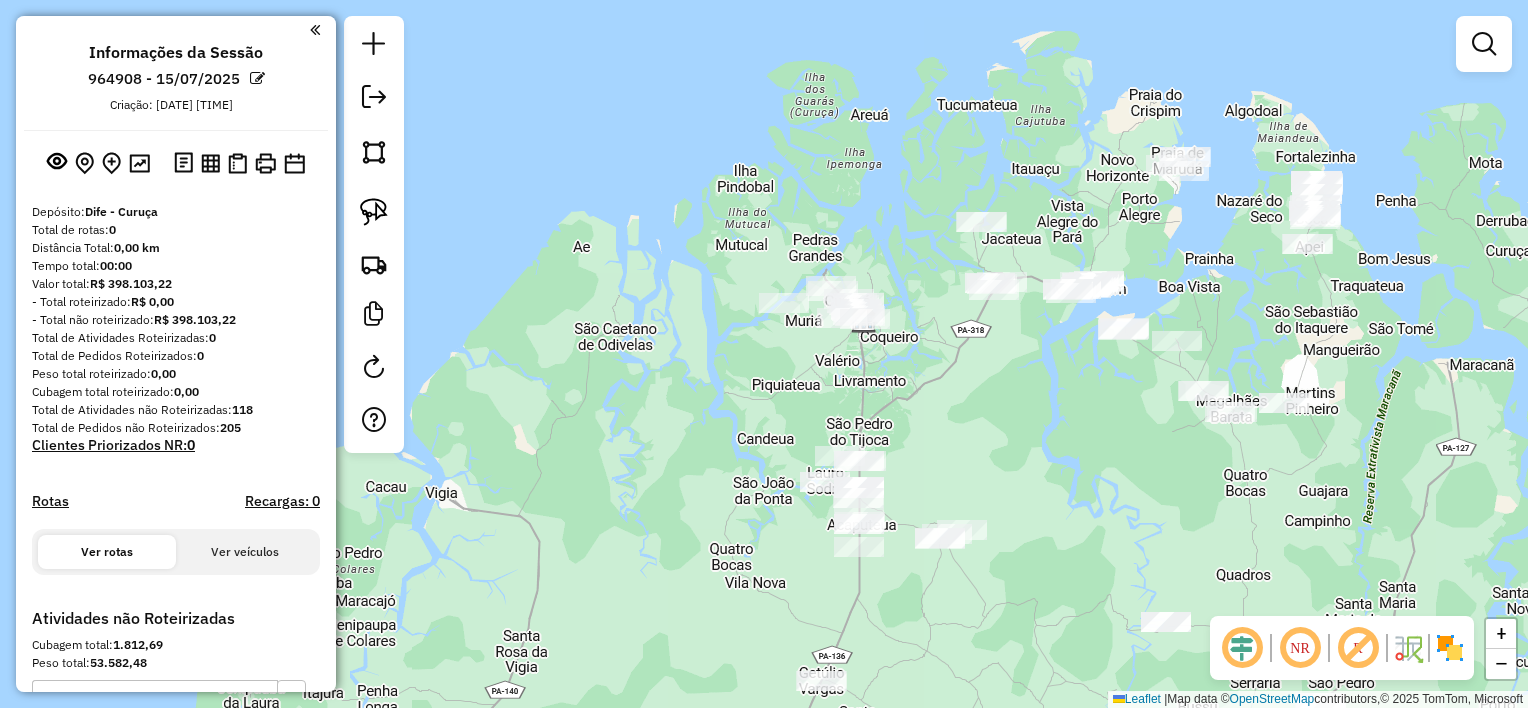 click on "Janela de atendimento Grade de atendimento Capacidade Transportadoras Veículos Cliente Pedidos  Rotas Selecione os dias de semana para filtrar as janelas de atendimento  Seg   Ter   Qua   Qui   Sex   Sáb   Dom  Informe o período da janela de atendimento: De: Até:  Filtrar exatamente a janela do cliente  Considerar janela de atendimento padrão  Selecione os dias de semana para filtrar as grades de atendimento  Seg   Ter   Qua   Qui   Sex   Sáb   Dom   Considerar clientes sem dia de atendimento cadastrado  Clientes fora do dia de atendimento selecionado Filtrar as atividades entre os valores definidos abaixo:  Peso mínimo:   Peso máximo:   Cubagem mínima:   Cubagem máxima:   De:   Até:  Filtrar as atividades entre o tempo de atendimento definido abaixo:  De:   Até:   Considerar capacidade total dos clientes não roteirizados Transportadora: Selecione um ou mais itens Tipo de veículo: Selecione um ou mais itens Veículo: Selecione um ou mais itens Motorista: Selecione um ou mais itens Nome: Rótulo:" 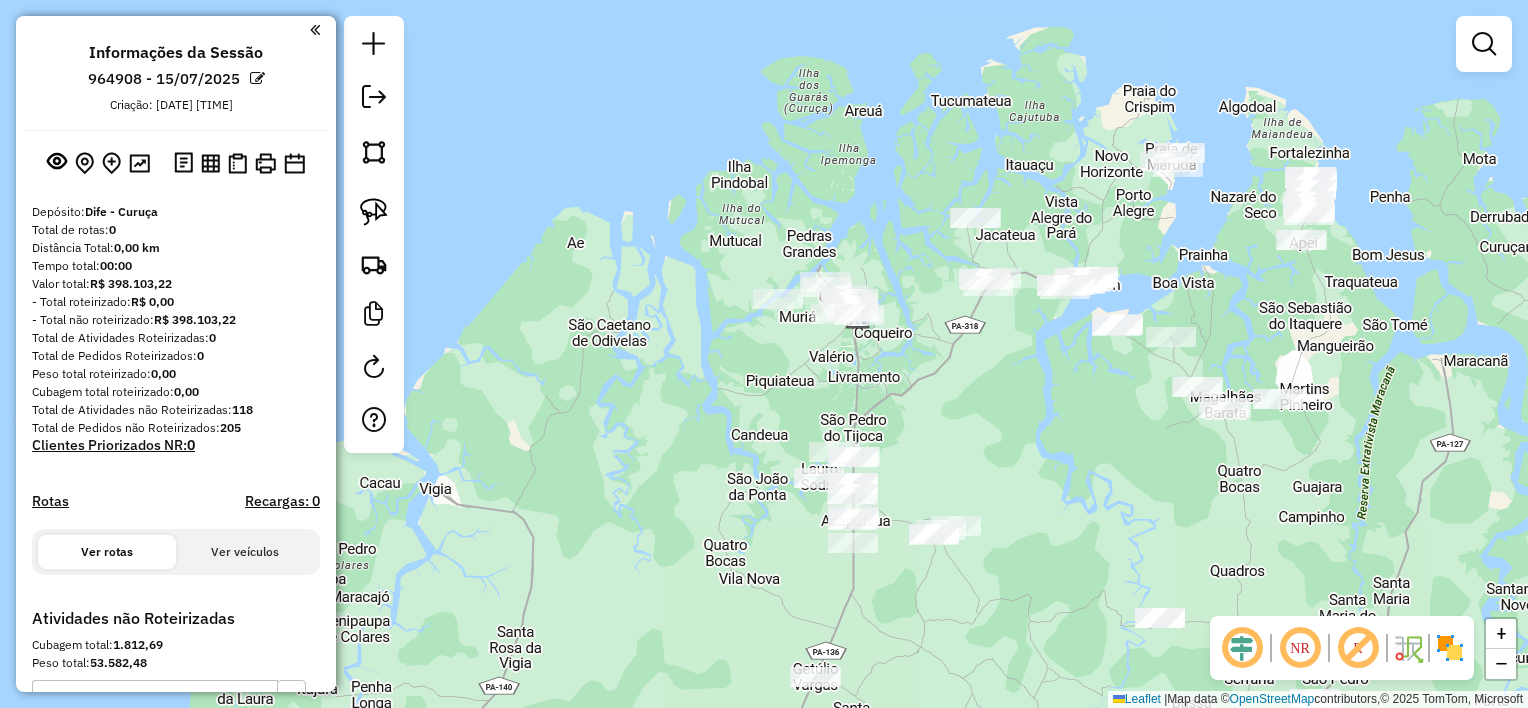 drag, startPoint x: 1101, startPoint y: 499, endPoint x: 1036, endPoint y: 420, distance: 102.30347 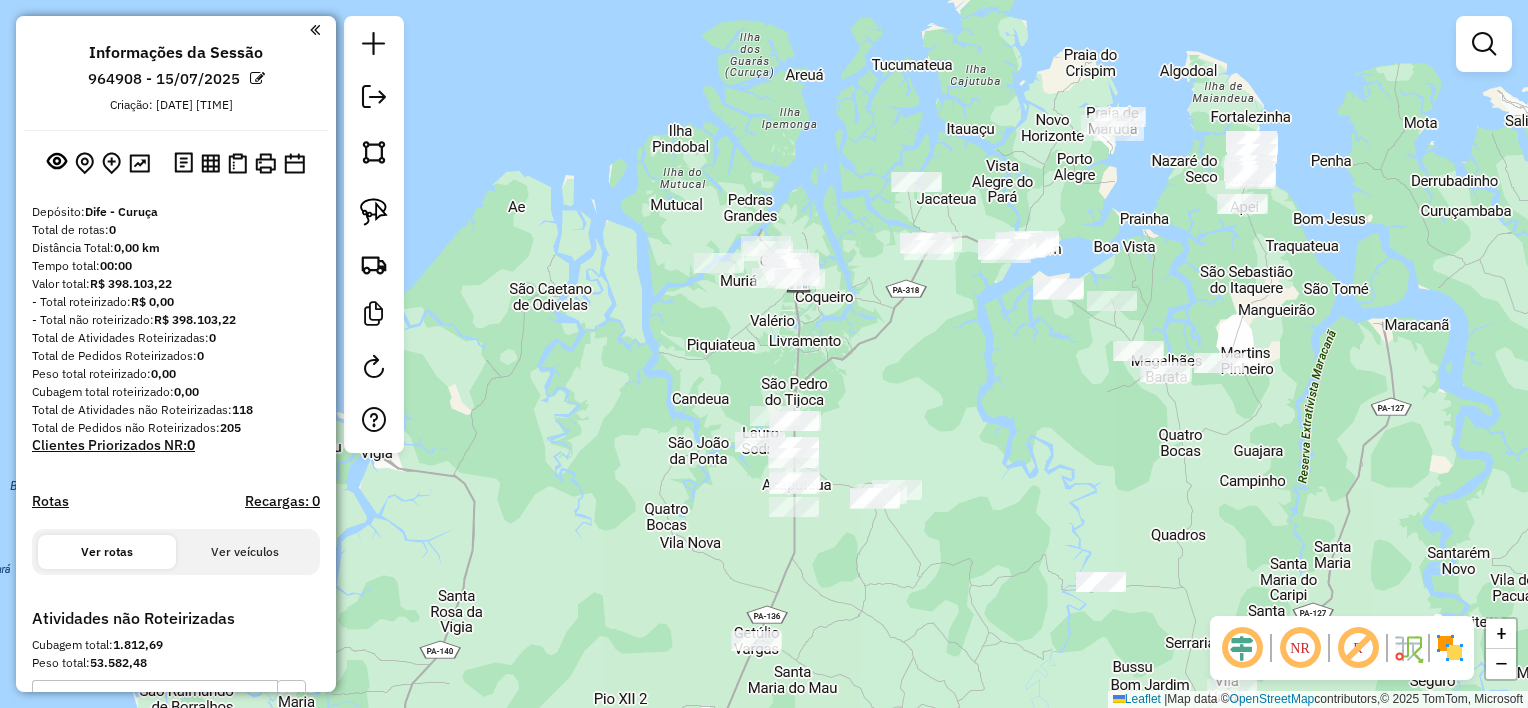 drag, startPoint x: 1024, startPoint y: 421, endPoint x: 1030, endPoint y: 464, distance: 43.416588 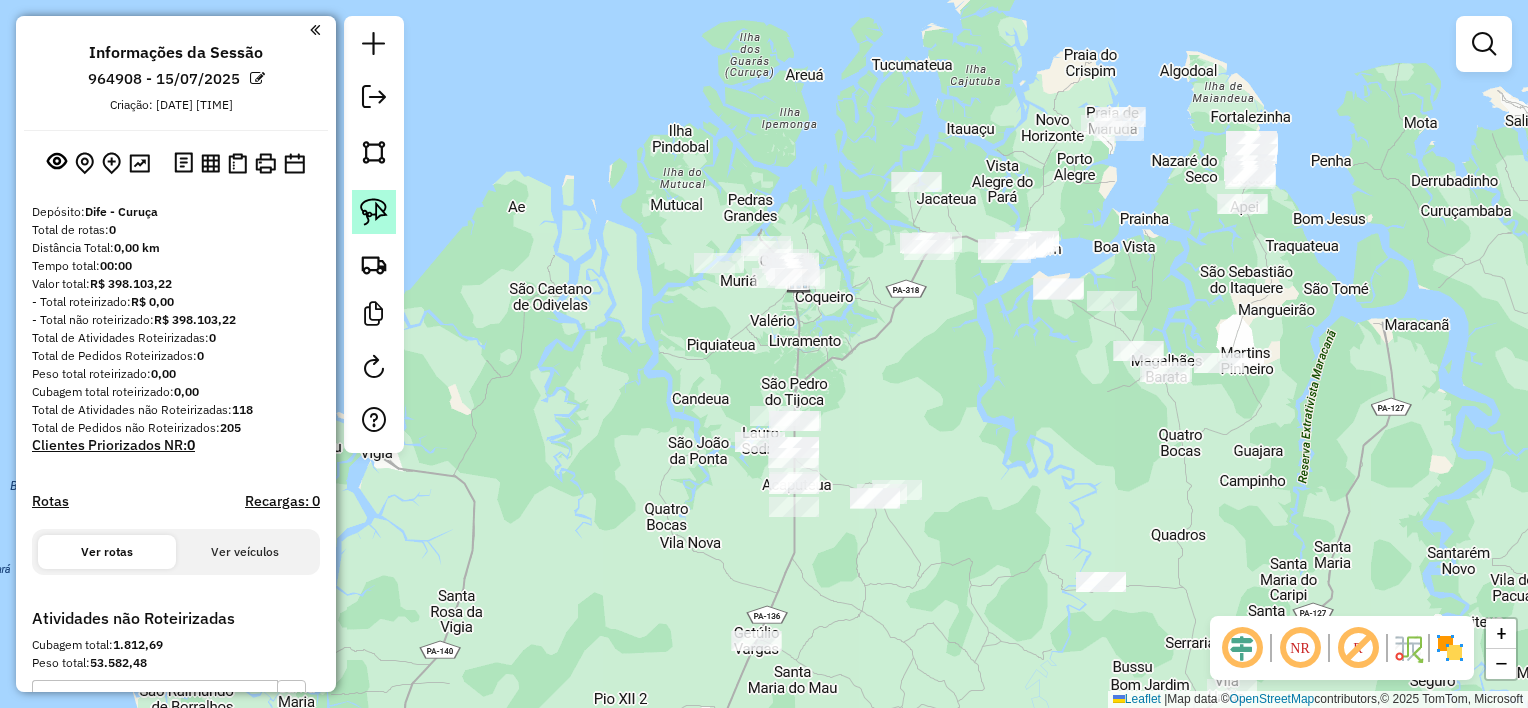 click 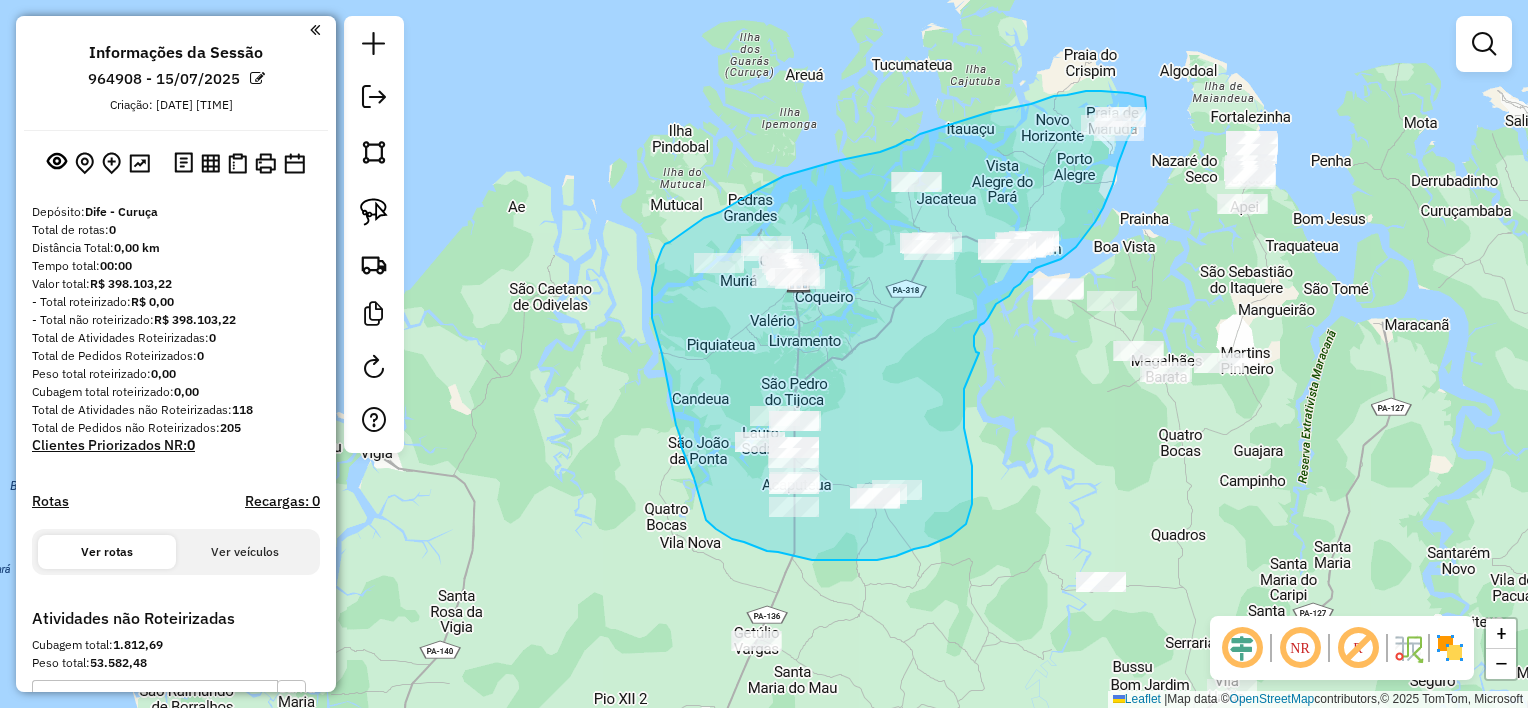 drag, startPoint x: 979, startPoint y: 353, endPoint x: 964, endPoint y: 387, distance: 37.161808 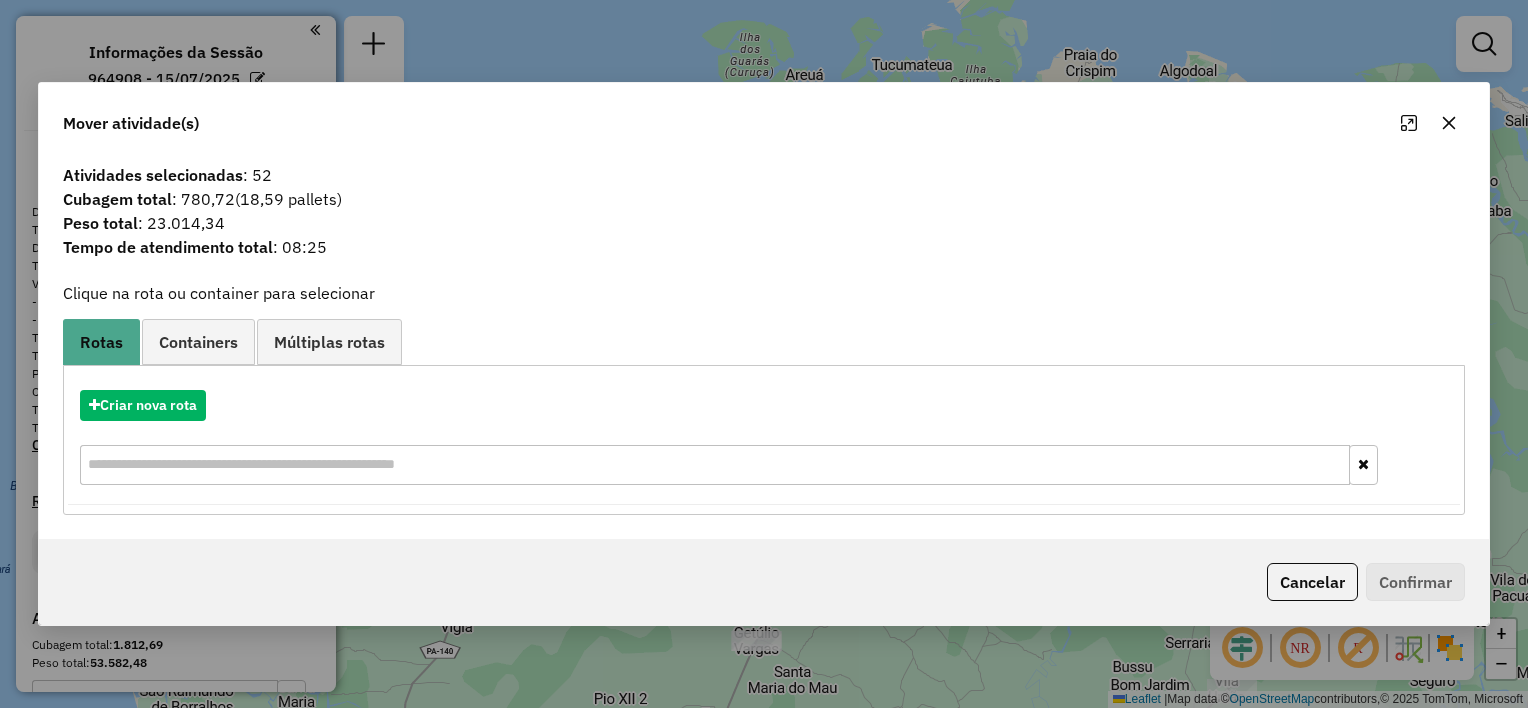 click 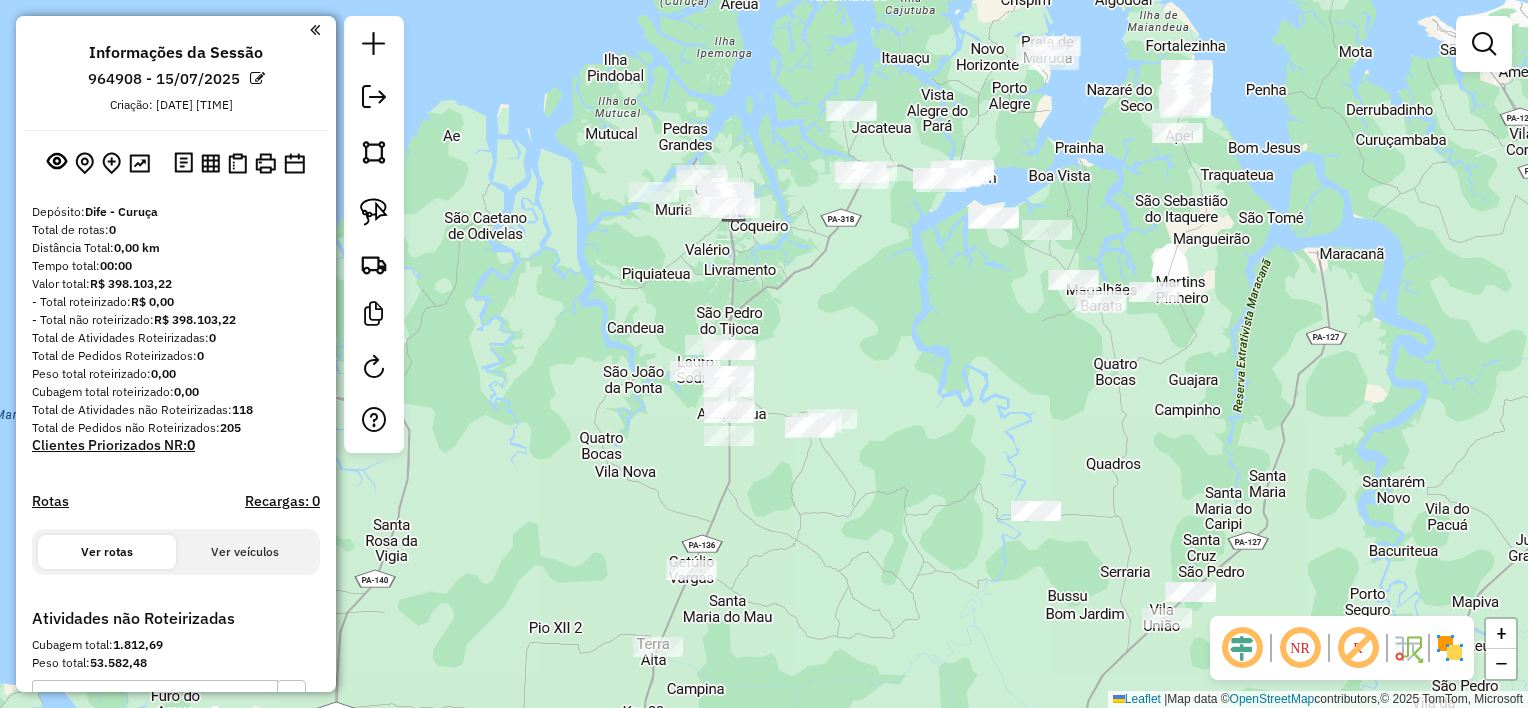 drag, startPoint x: 1180, startPoint y: 503, endPoint x: 1115, endPoint y: 431, distance: 97 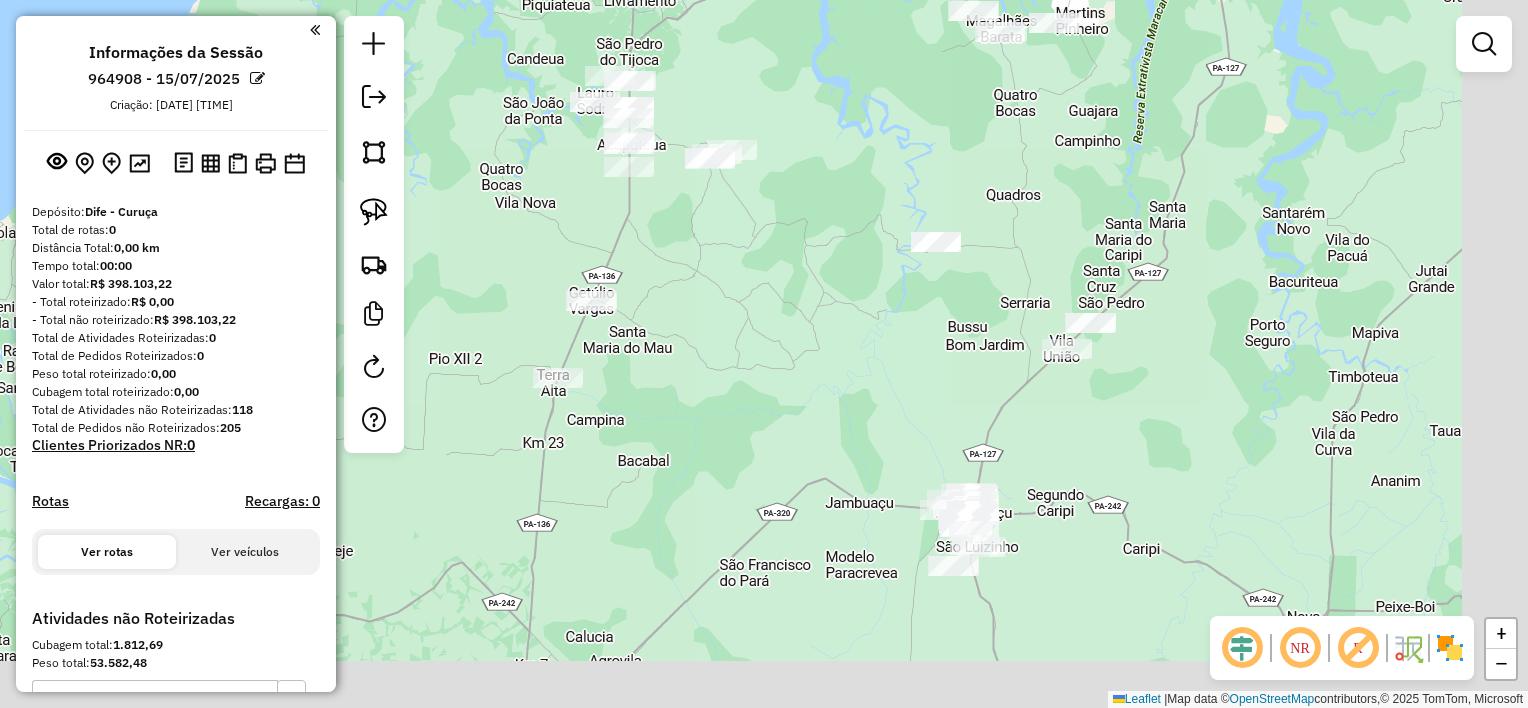 drag, startPoint x: 837, startPoint y: 316, endPoint x: 858, endPoint y: 258, distance: 61.68468 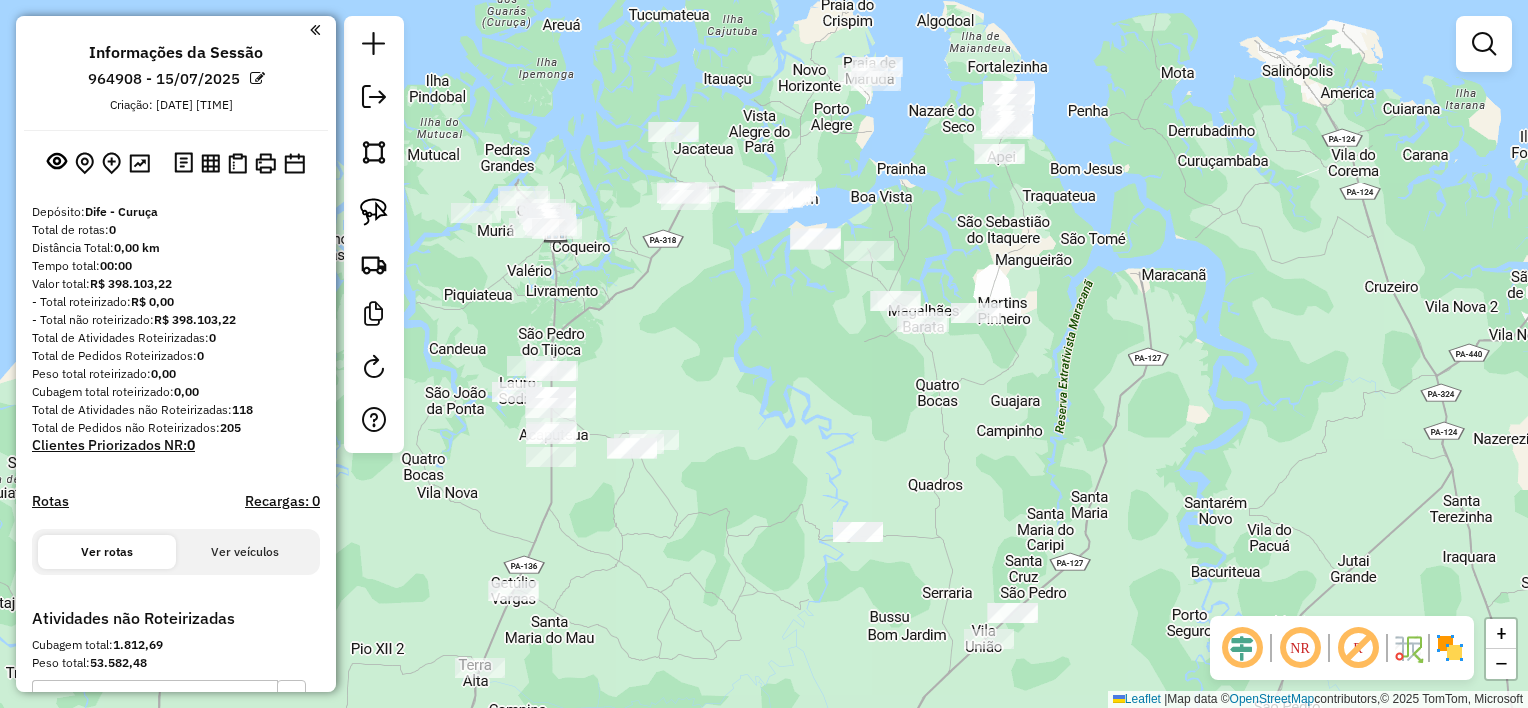drag, startPoint x: 1039, startPoint y: 220, endPoint x: 963, endPoint y: 518, distance: 307.5386 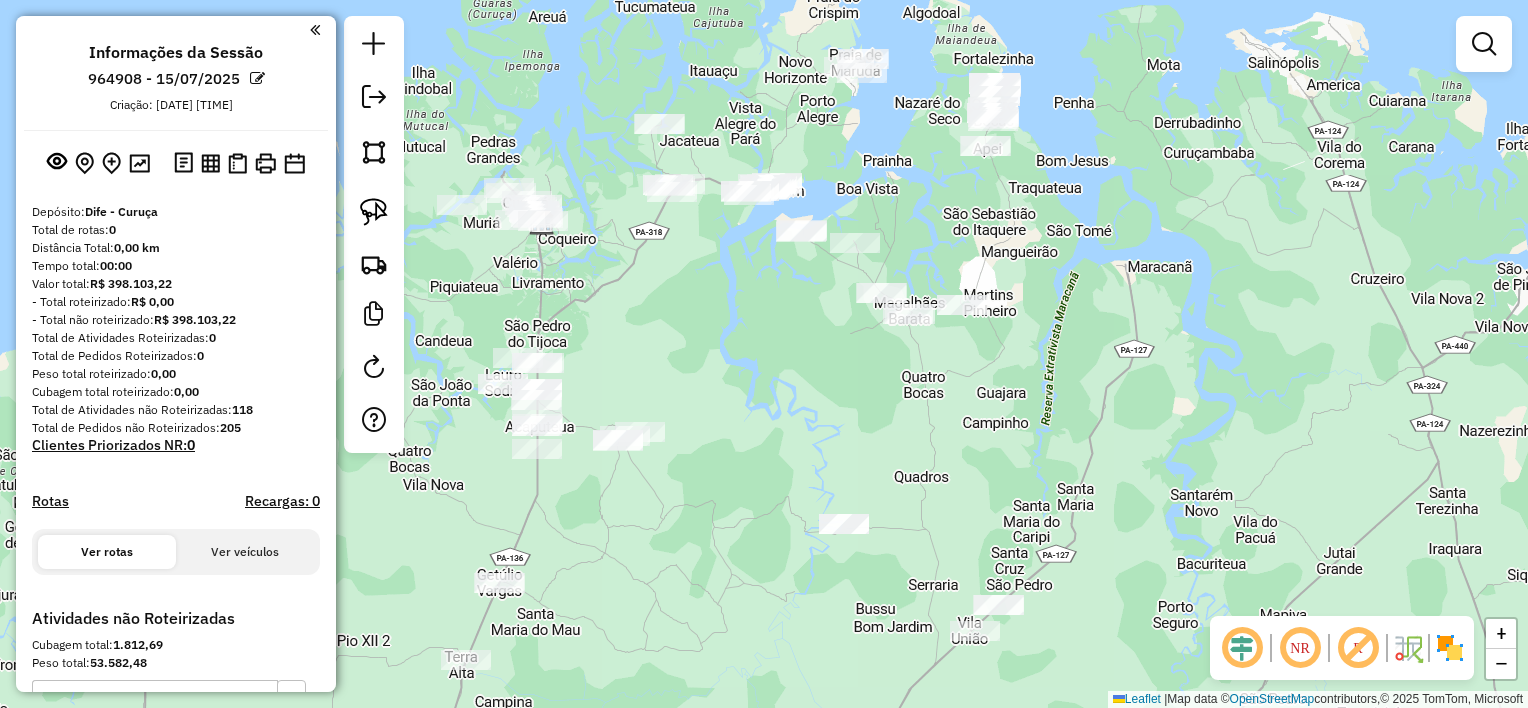 drag, startPoint x: 958, startPoint y: 515, endPoint x: 948, endPoint y: 513, distance: 10.198039 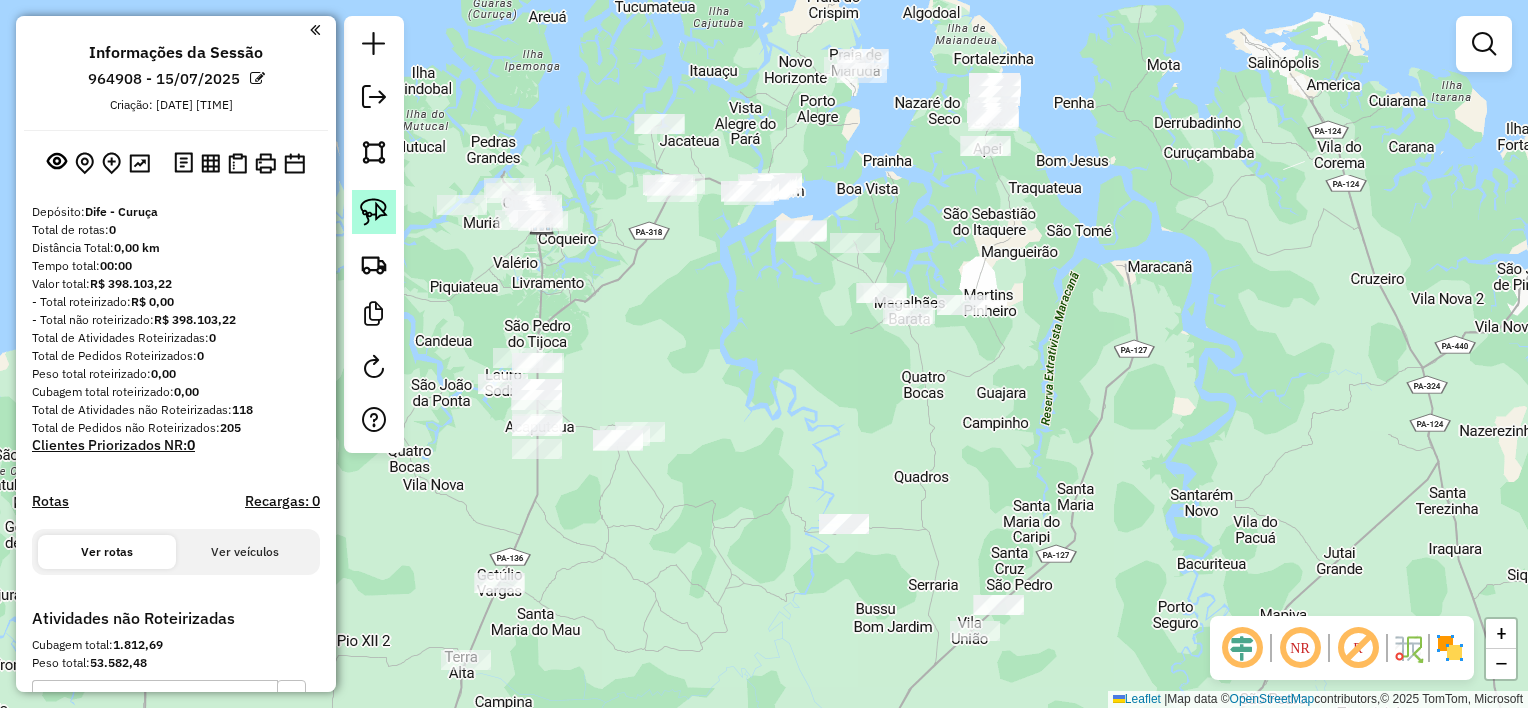 click 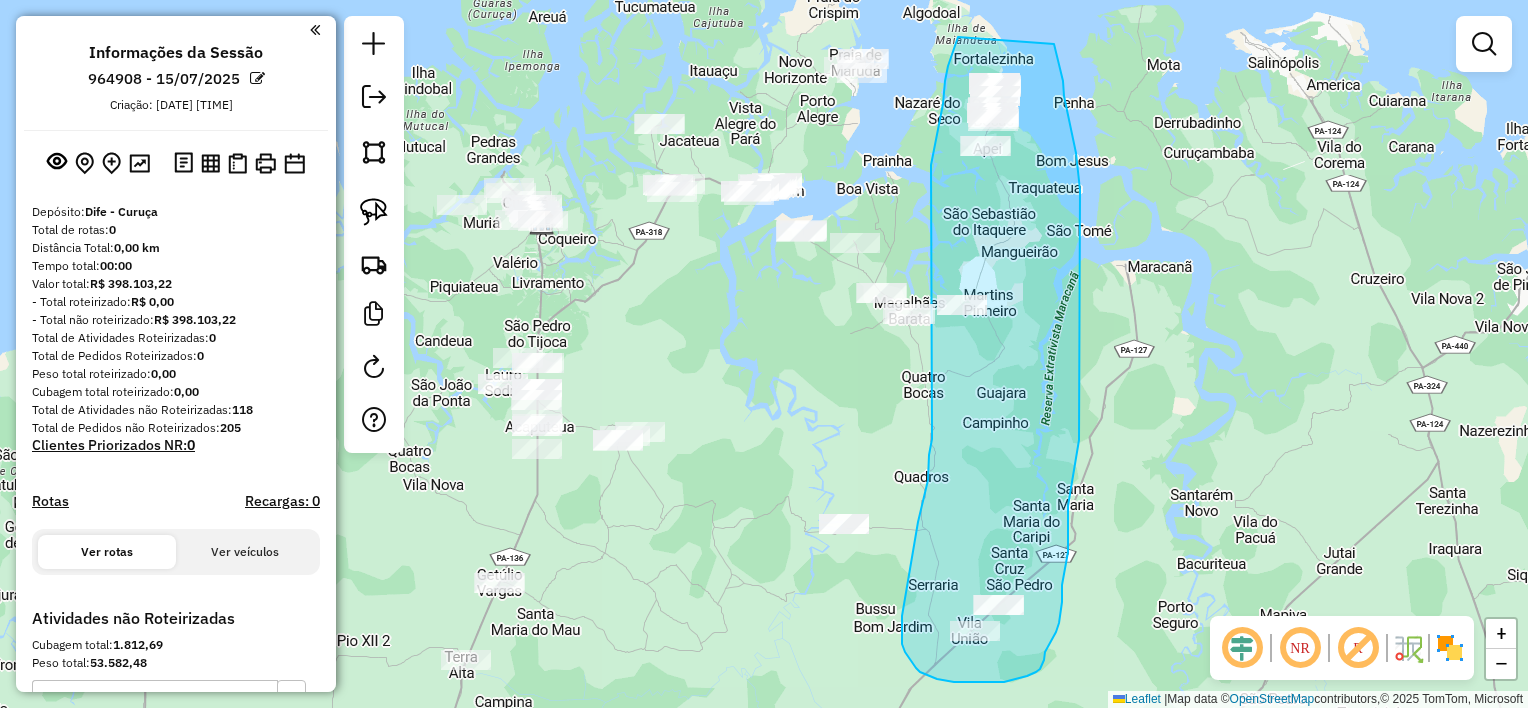 drag, startPoint x: 958, startPoint y: 37, endPoint x: 1054, endPoint y: 43, distance: 96.18732 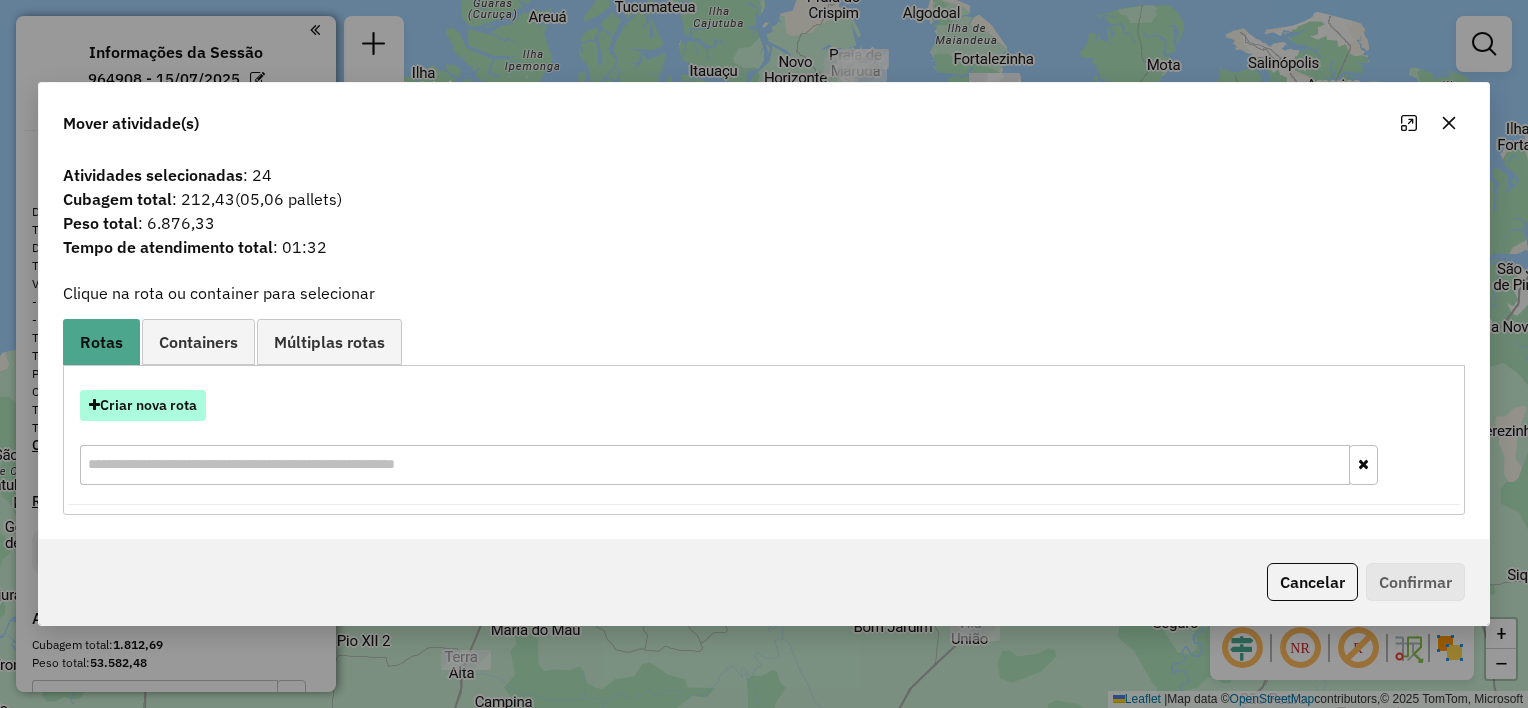 click on "Criar nova rota" at bounding box center [143, 405] 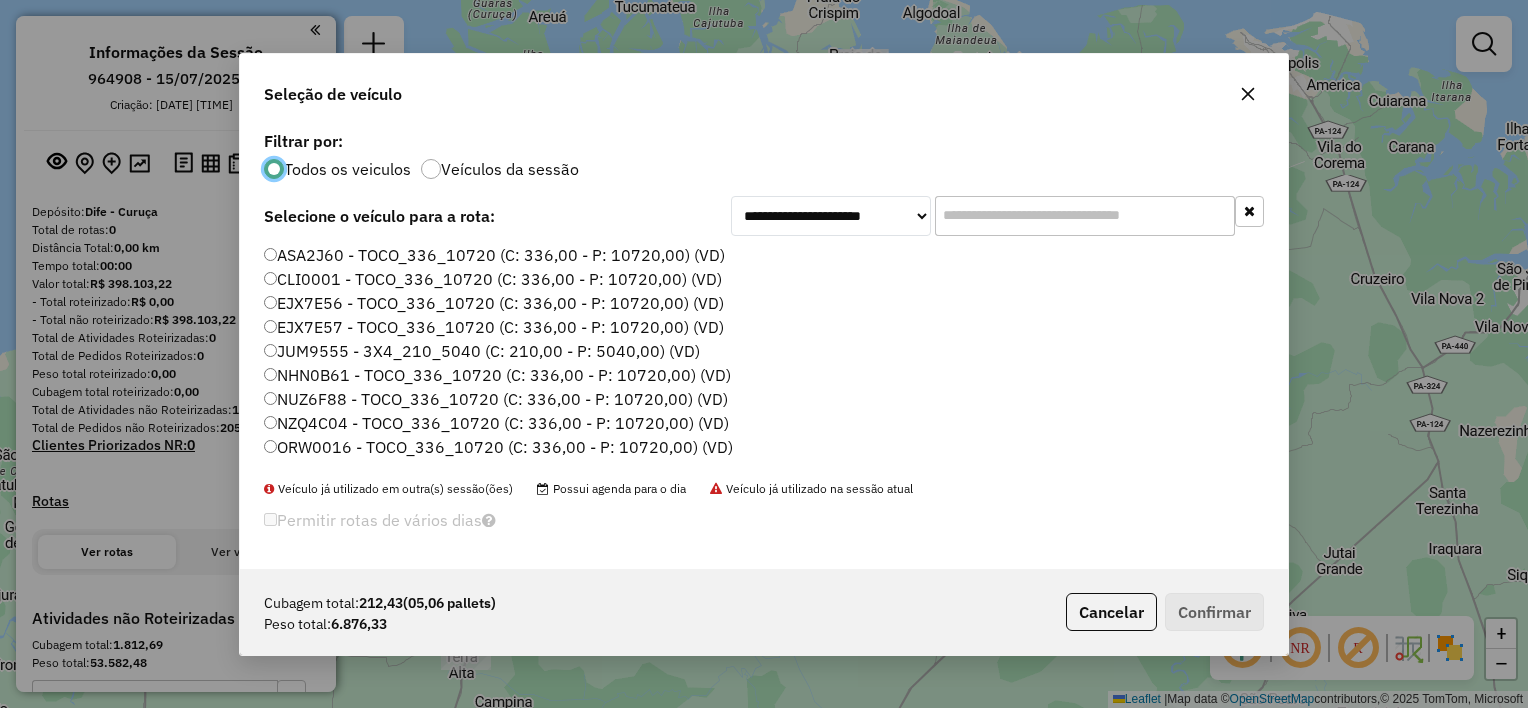 scroll, scrollTop: 10, scrollLeft: 6, axis: both 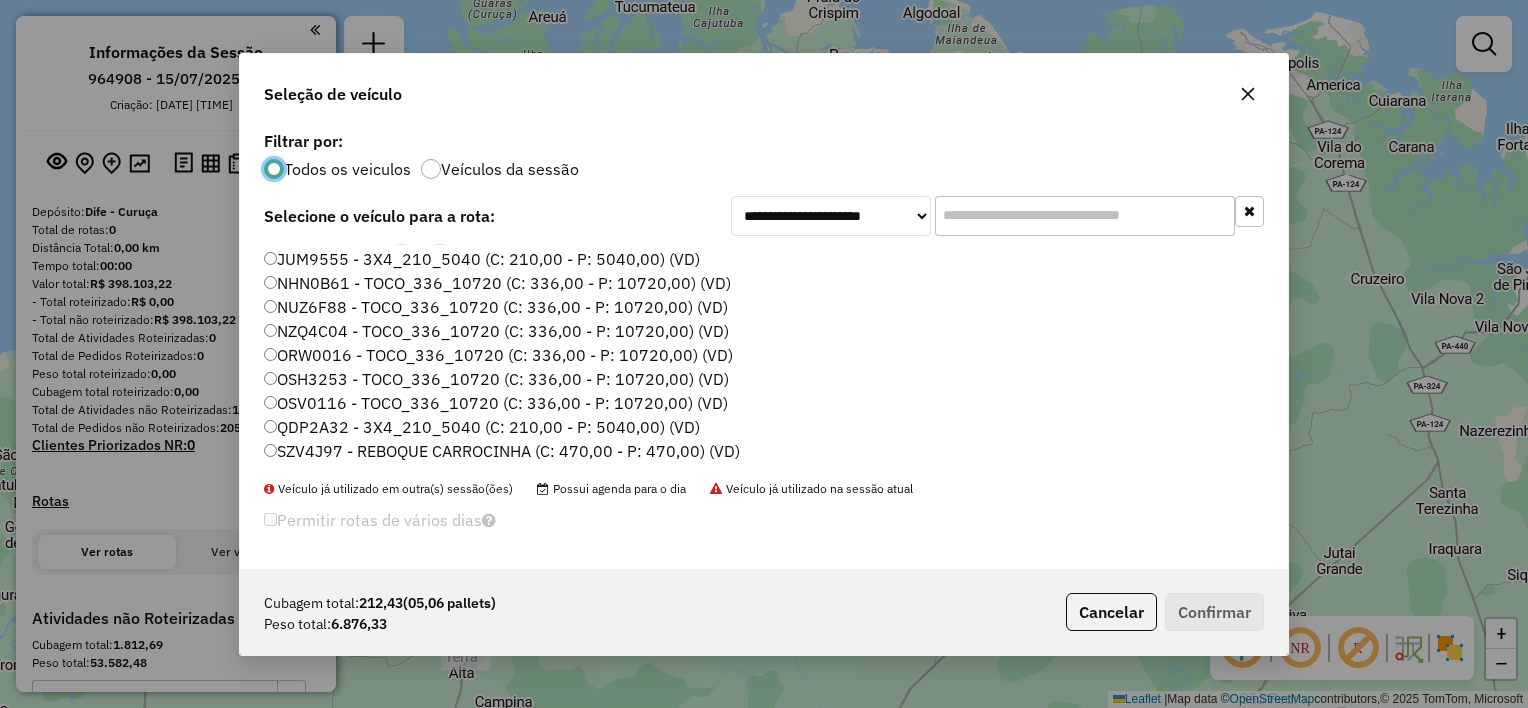 click 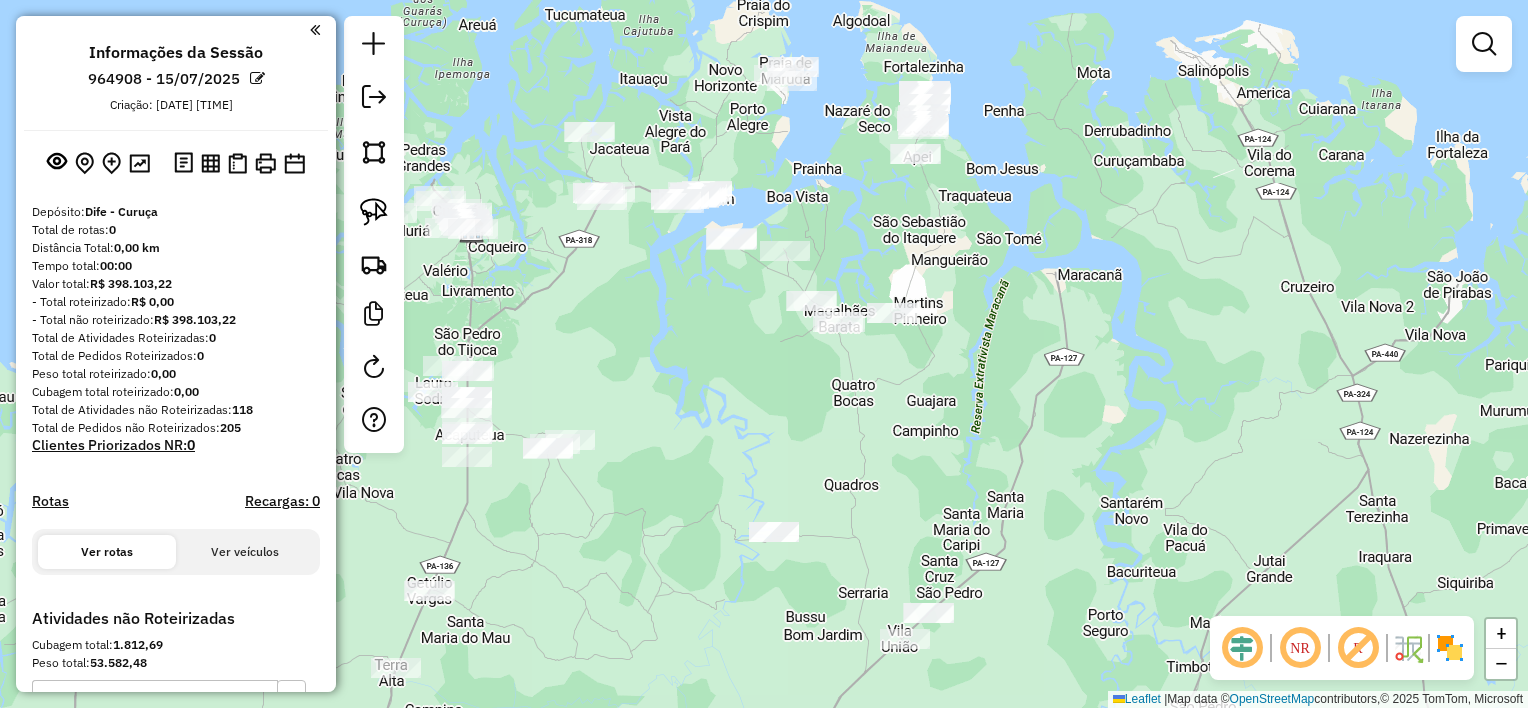 drag, startPoint x: 783, startPoint y: 424, endPoint x: 759, endPoint y: 422, distance: 24.083189 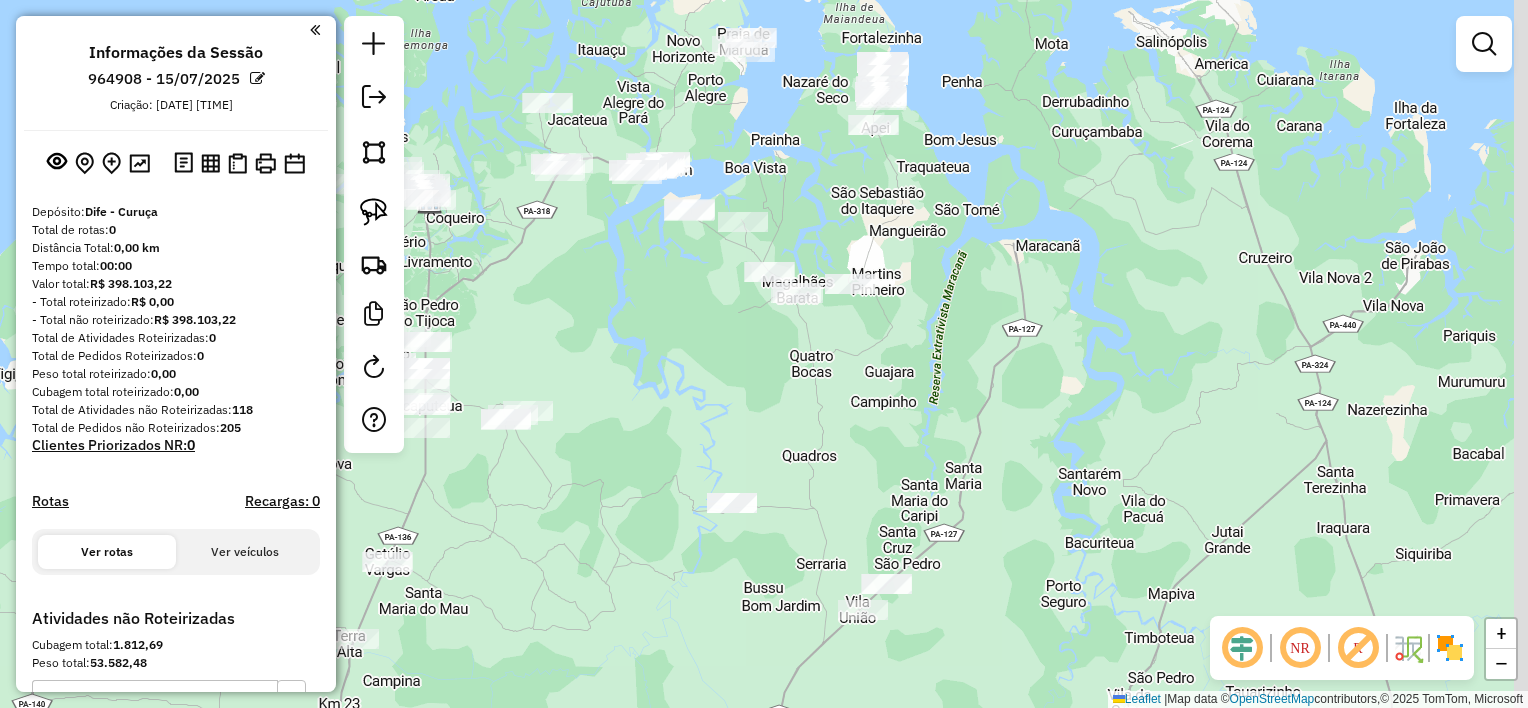 drag, startPoint x: 724, startPoint y: 398, endPoint x: 716, endPoint y: 384, distance: 16.124516 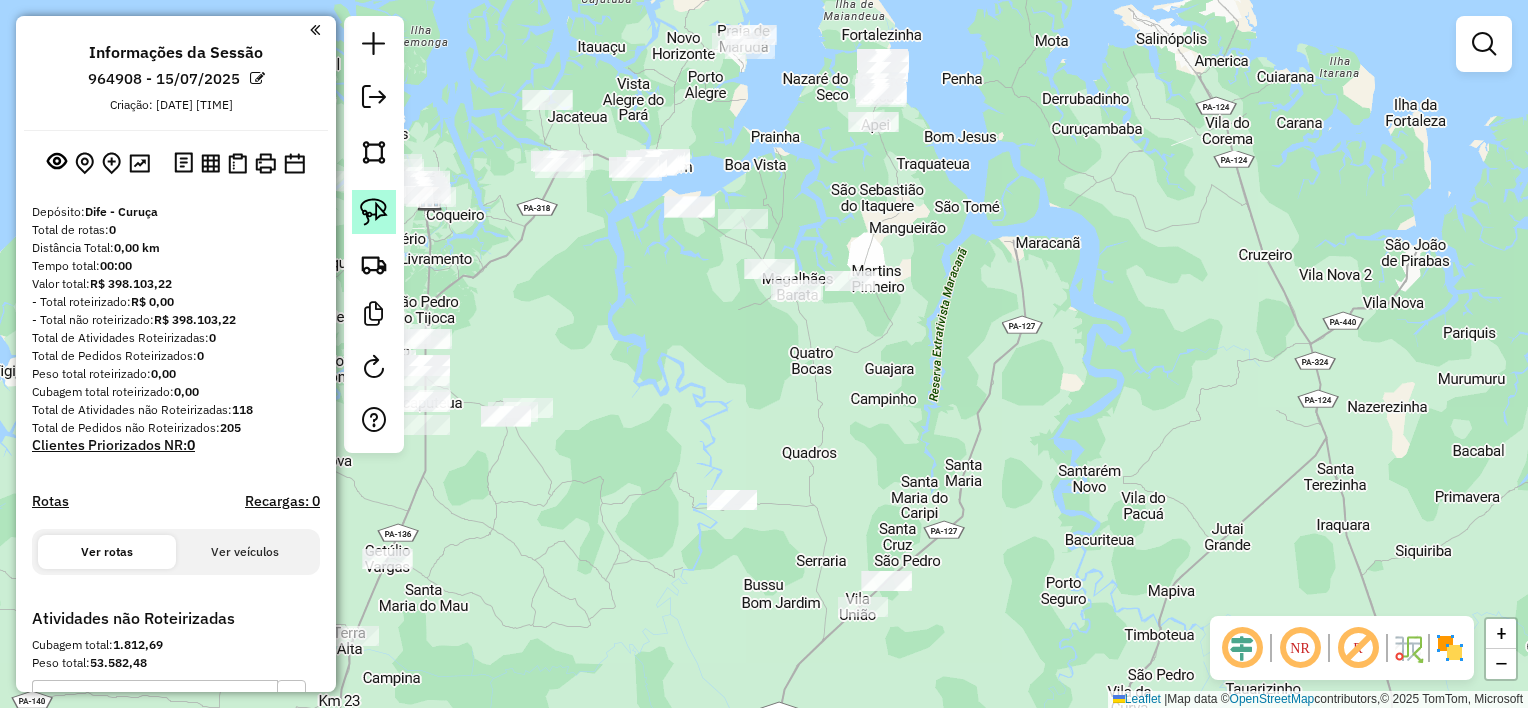 click 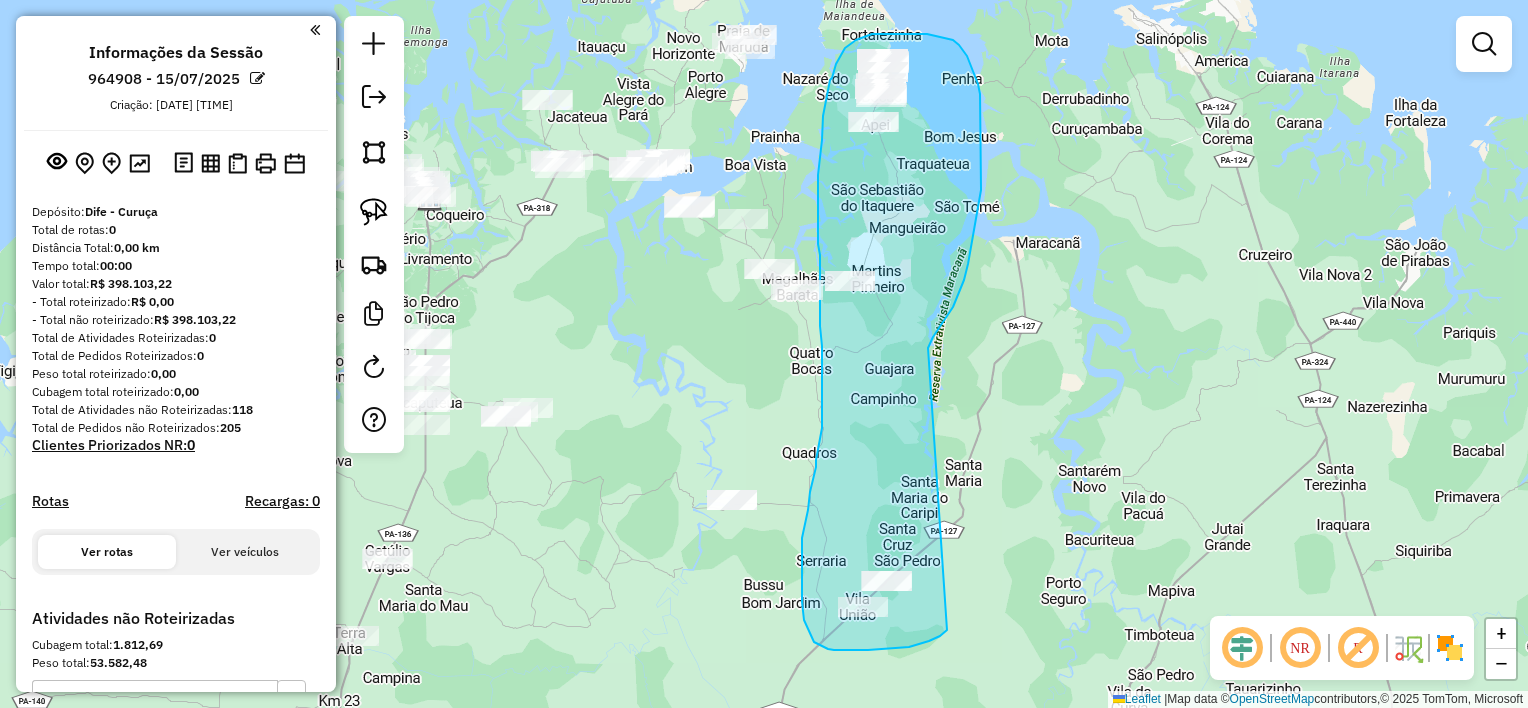 drag, startPoint x: 953, startPoint y: 307, endPoint x: 948, endPoint y: 628, distance: 321.03894 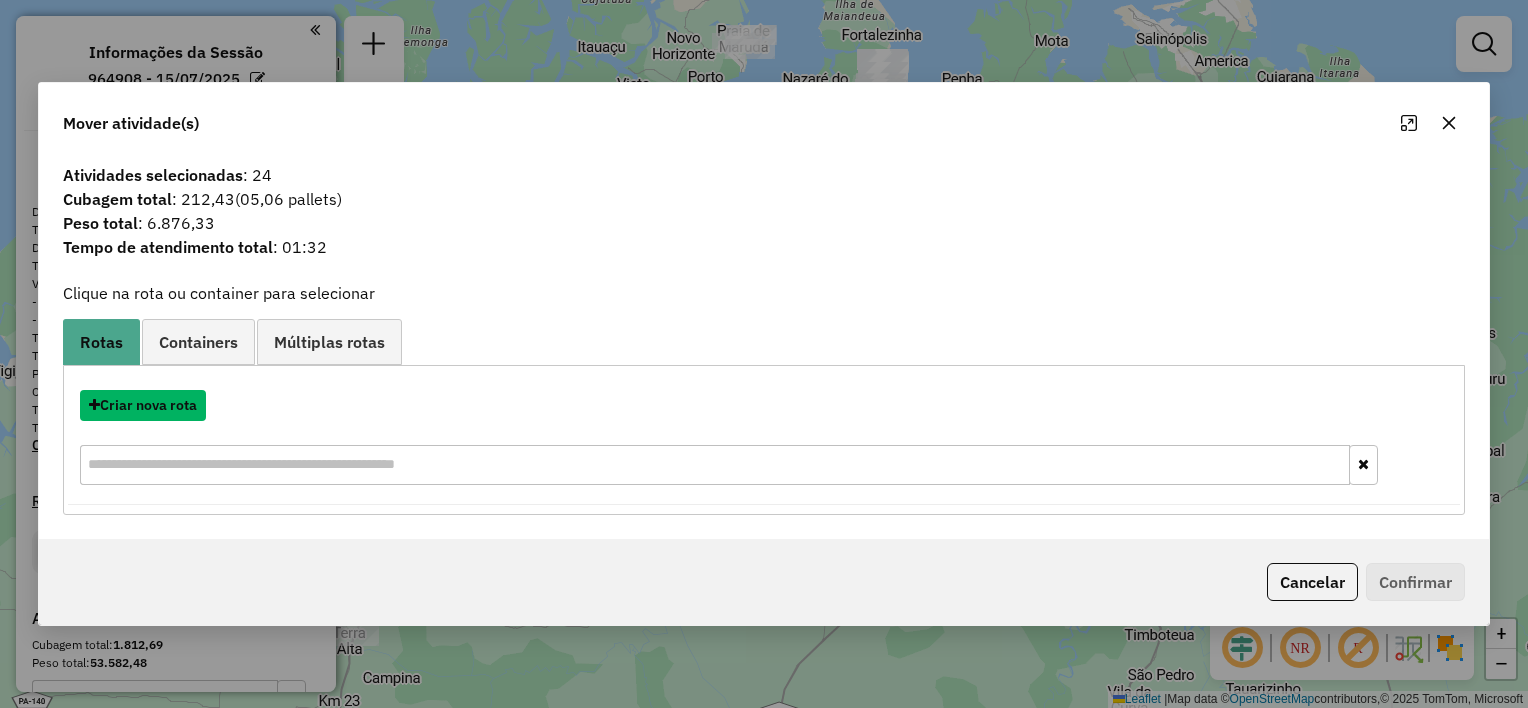 click on "Criar nova rota" at bounding box center (143, 405) 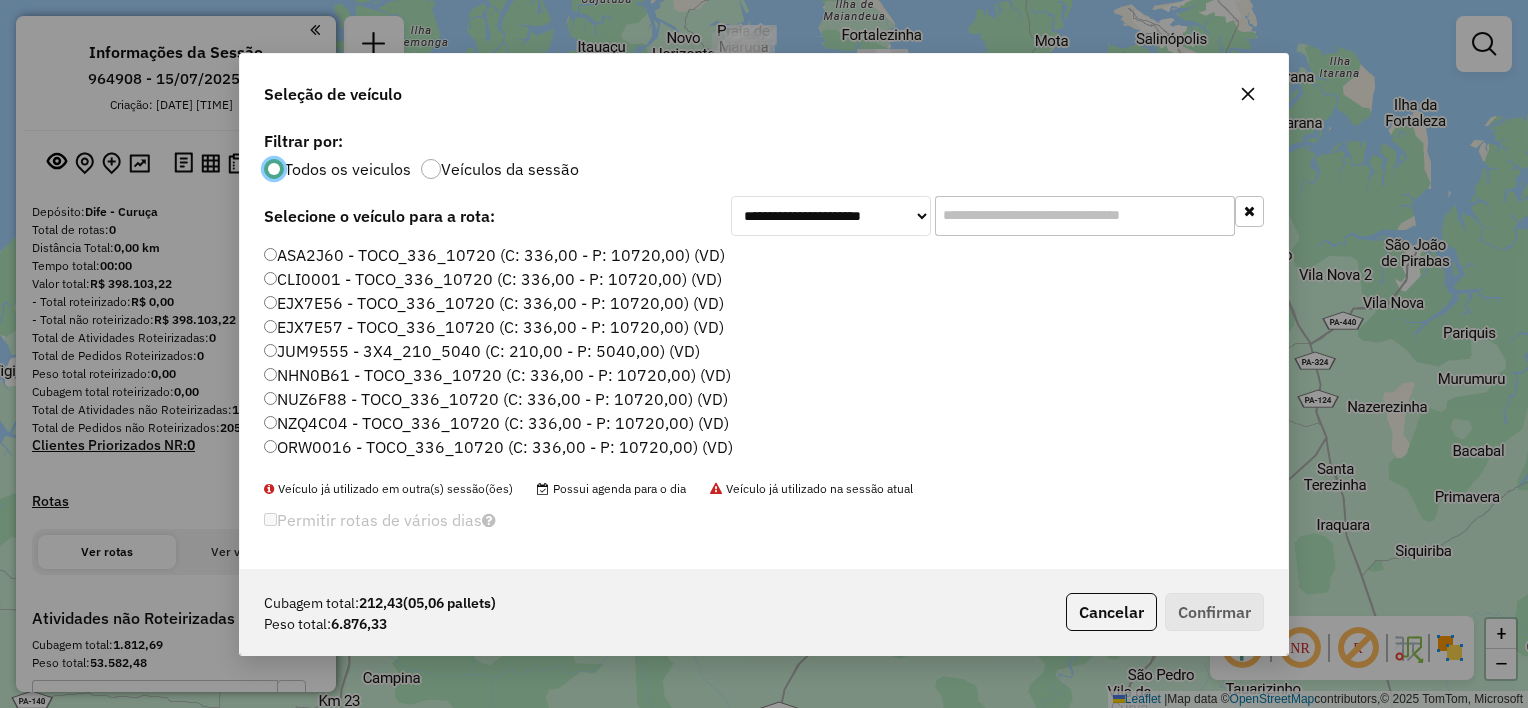 scroll, scrollTop: 10, scrollLeft: 6, axis: both 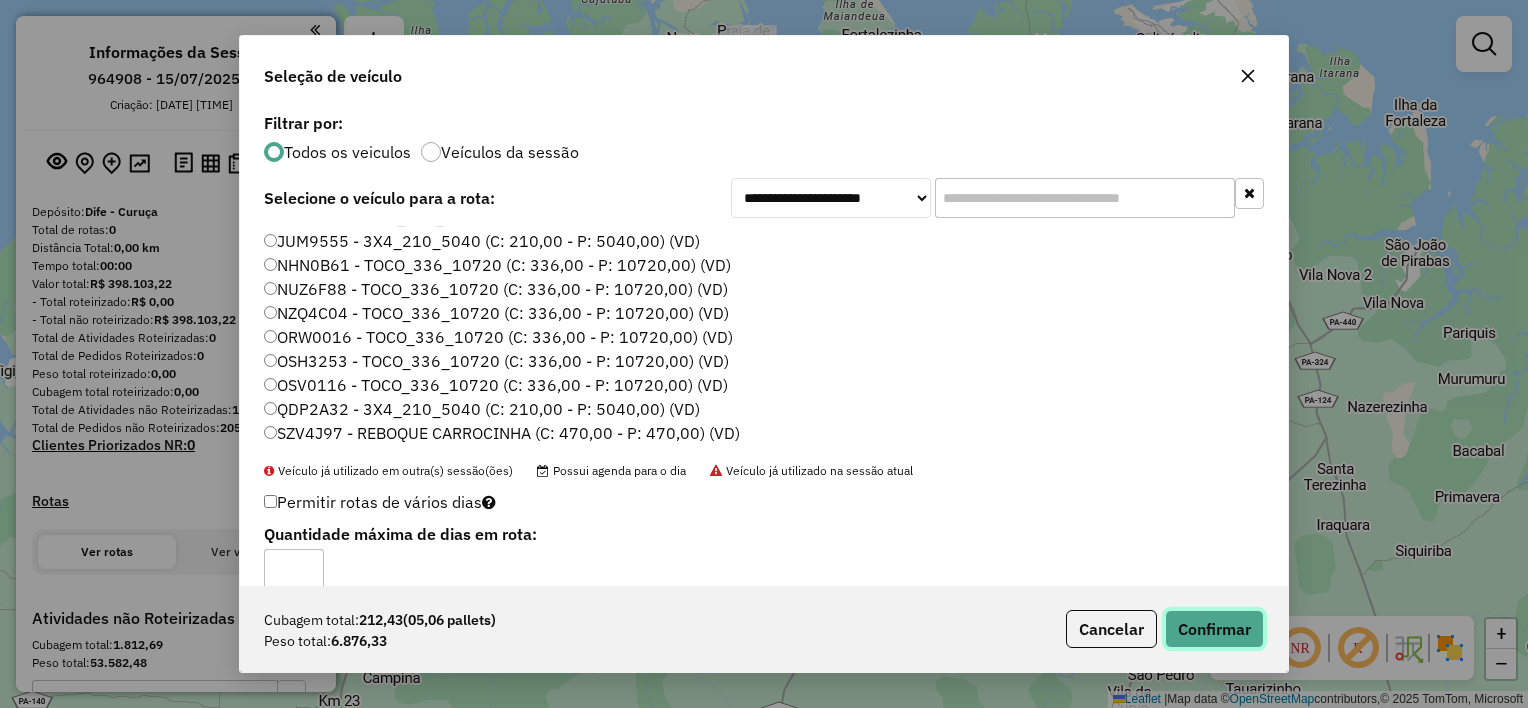 click on "Confirmar" 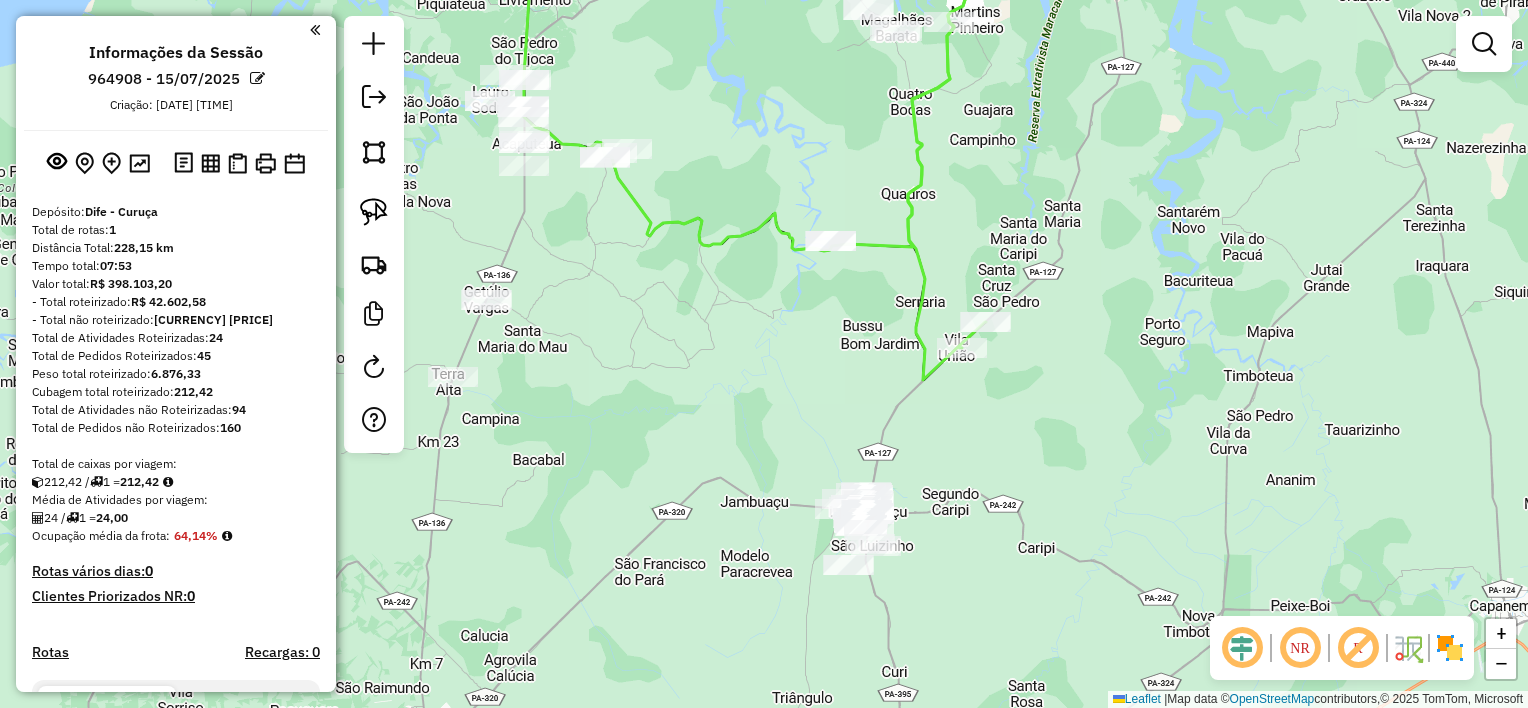 drag, startPoint x: 1060, startPoint y: 335, endPoint x: 1079, endPoint y: 268, distance: 69.641945 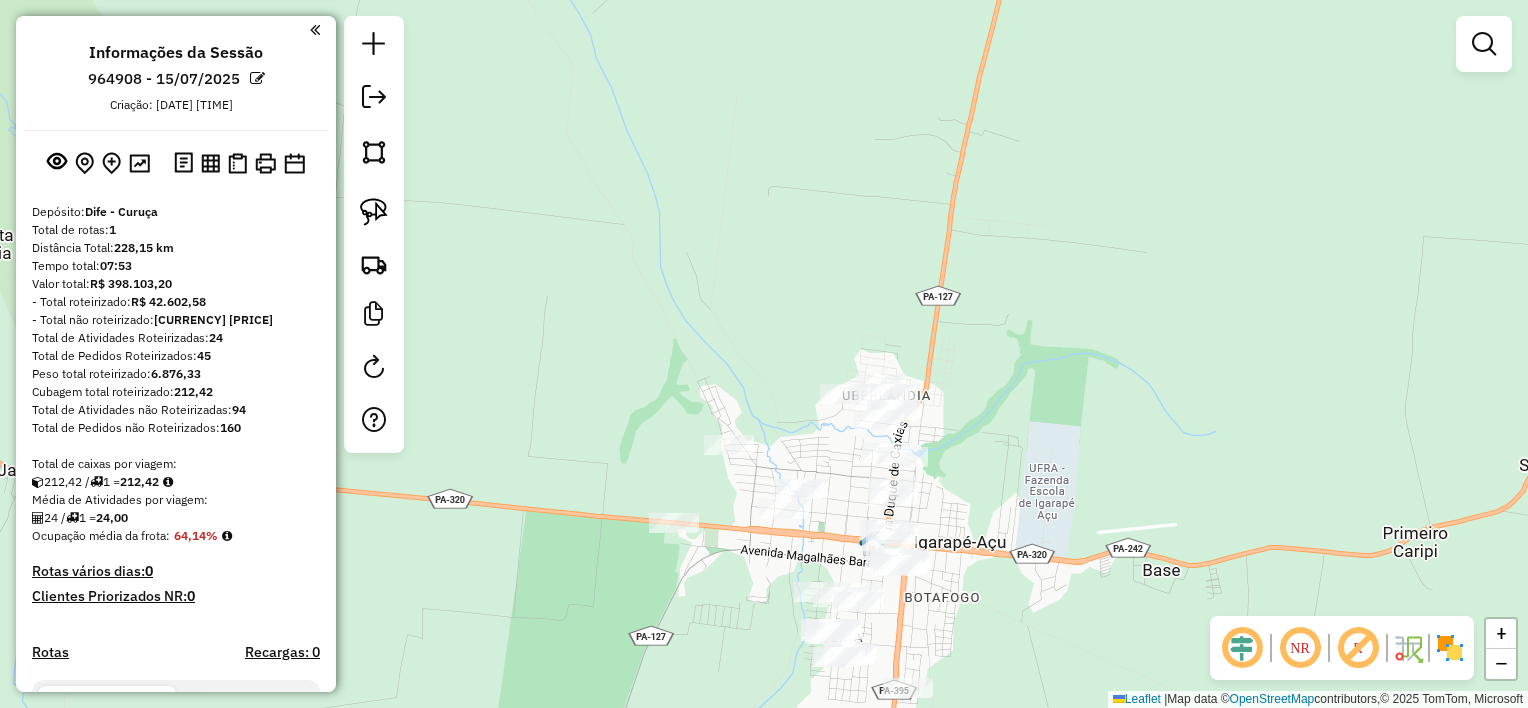 click on "Janela de atendimento Grade de atendimento Capacidade Transportadoras Veículos Cliente Pedidos  Rotas Selecione os dias de semana para filtrar as janelas de atendimento  Seg   Ter   Qua   Qui   Sex   Sáb   Dom  Informe o período da janela de atendimento: De: Até:  Filtrar exatamente a janela do cliente  Considerar janela de atendimento padrão  Selecione os dias de semana para filtrar as grades de atendimento  Seg   Ter   Qua   Qui   Sex   Sáb   Dom   Considerar clientes sem dia de atendimento cadastrado  Clientes fora do dia de atendimento selecionado Filtrar as atividades entre os valores definidos abaixo:  Peso mínimo:   Peso máximo:   Cubagem mínima:   Cubagem máxima:   De:   Até:  Filtrar as atividades entre o tempo de atendimento definido abaixo:  De:   Até:   Considerar capacidade total dos clientes não roteirizados Transportadora: Selecione um ou mais itens Tipo de veículo: Selecione um ou mais itens Veículo: Selecione um ou mais itens Motorista: Selecione um ou mais itens Nome: Rótulo:" 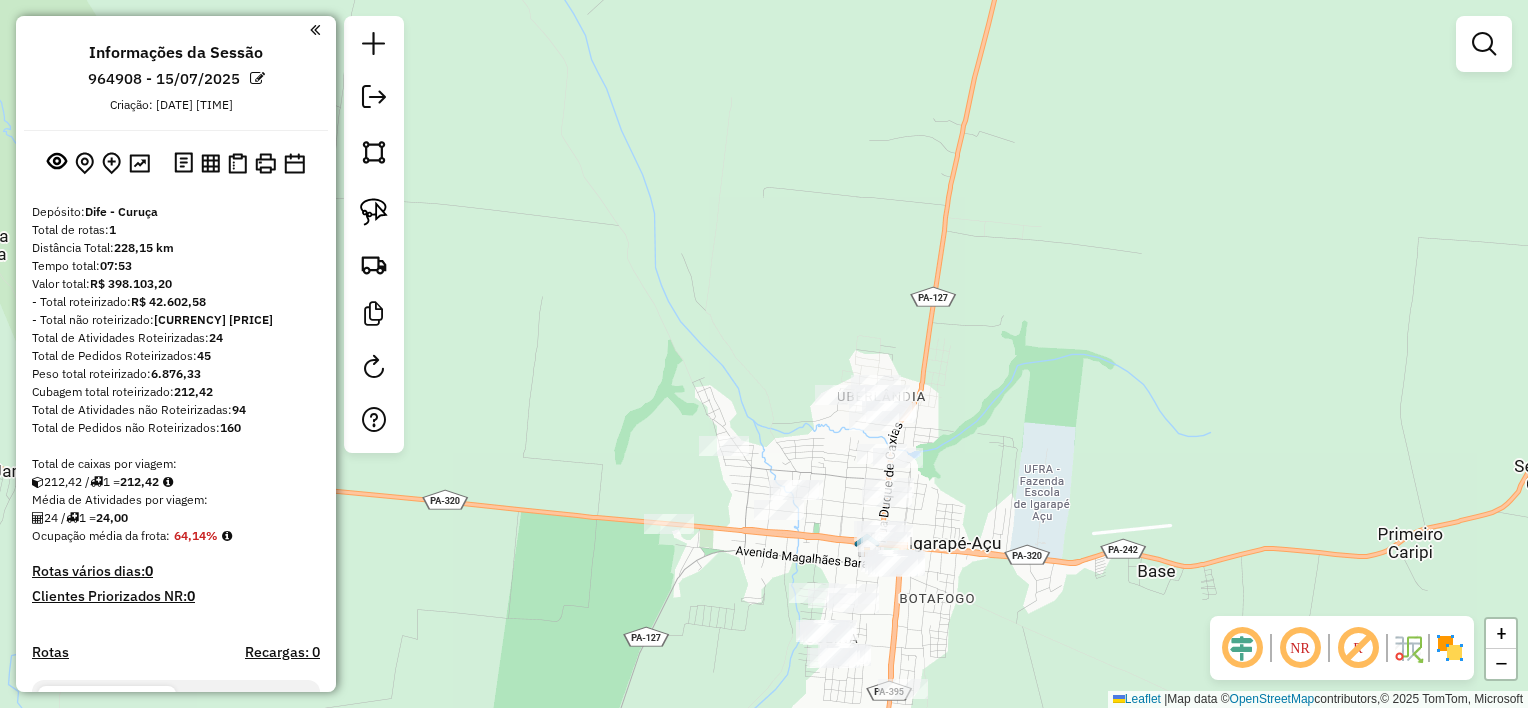 drag, startPoint x: 748, startPoint y: 289, endPoint x: 733, endPoint y: 289, distance: 15 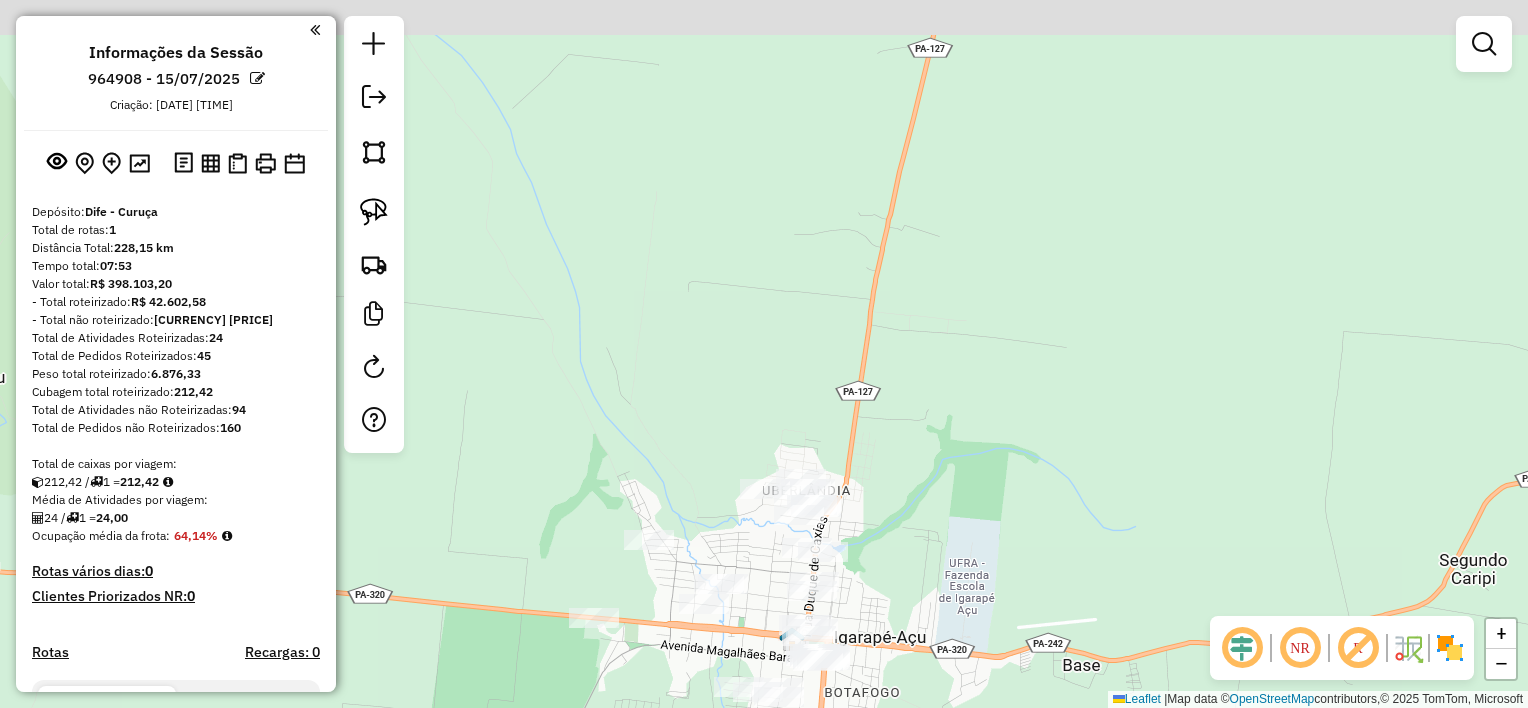 drag, startPoint x: 736, startPoint y: 286, endPoint x: 675, endPoint y: 388, distance: 118.84864 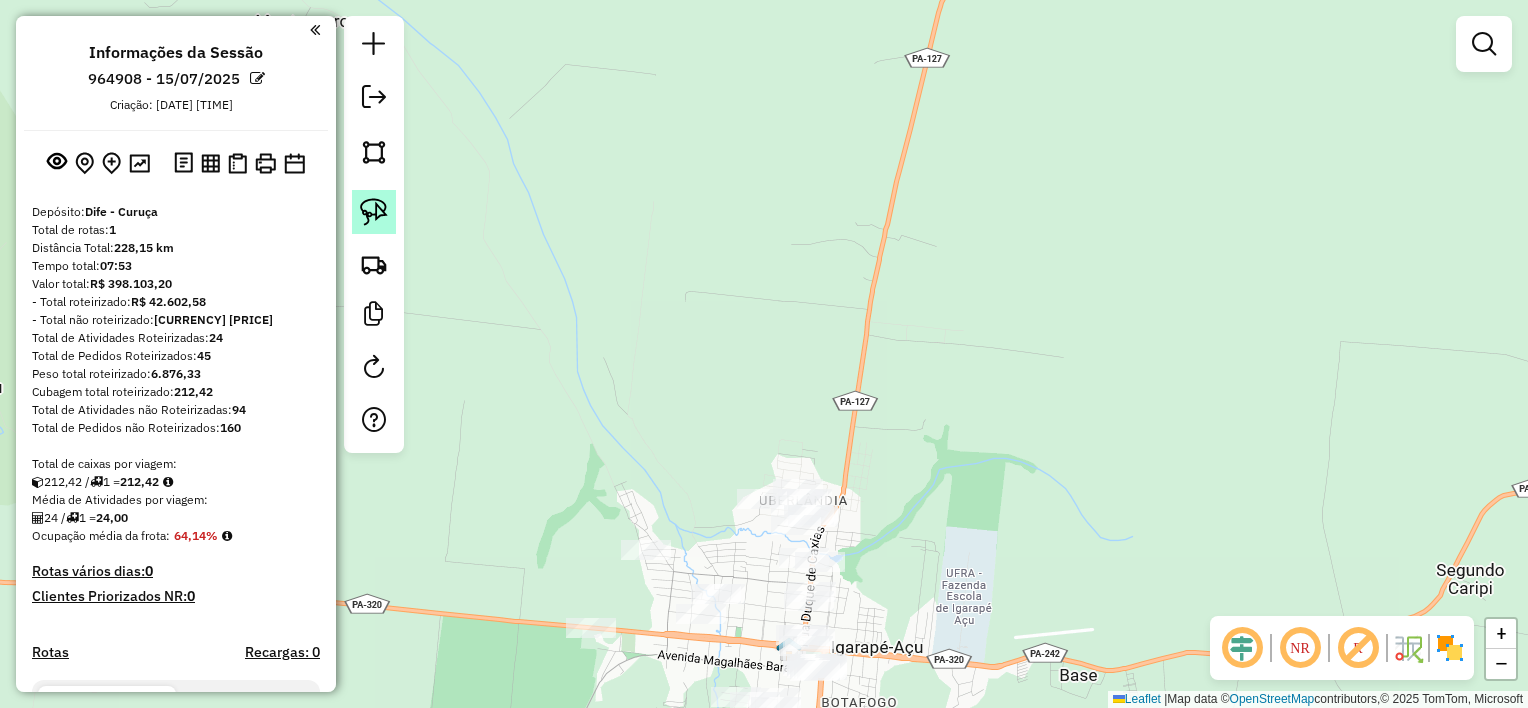 click 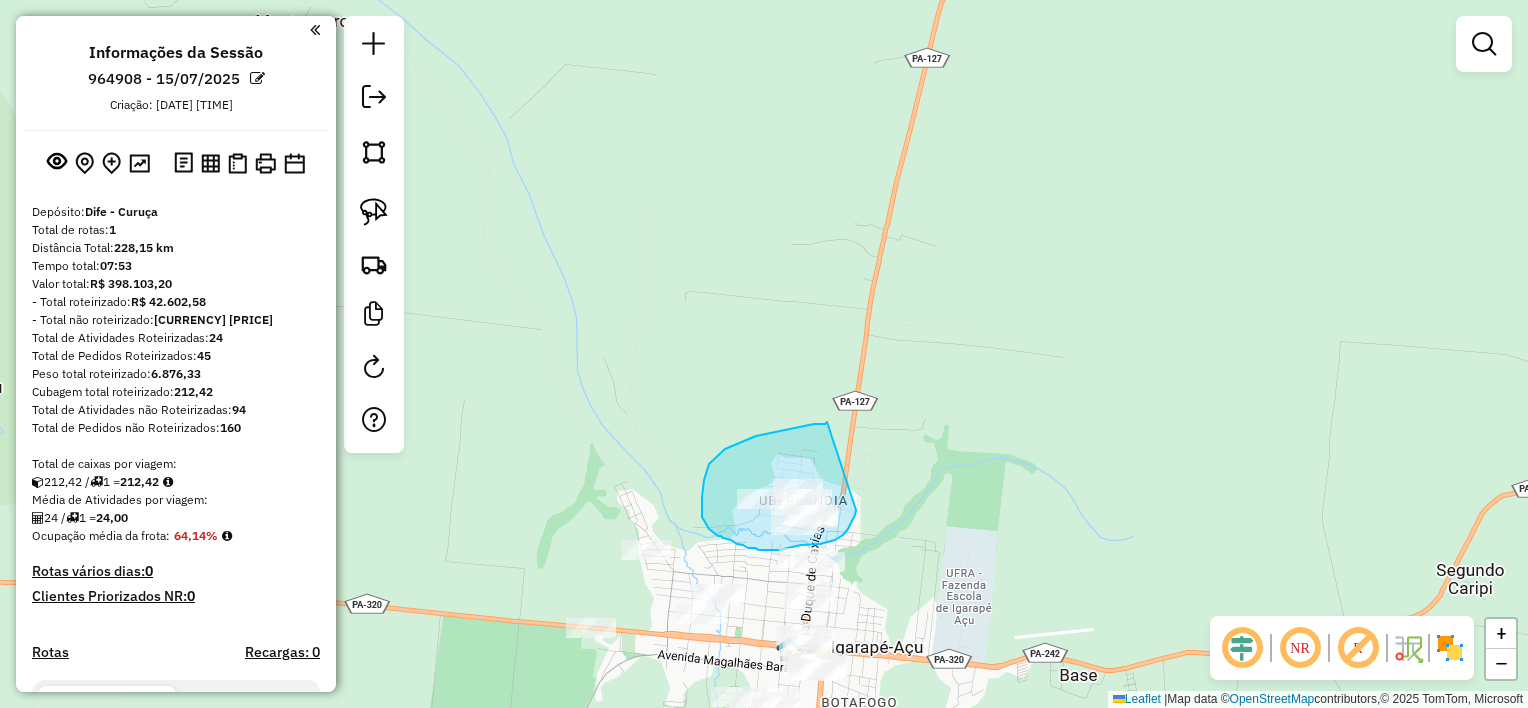 drag, startPoint x: 827, startPoint y: 422, endPoint x: 856, endPoint y: 509, distance: 91.706055 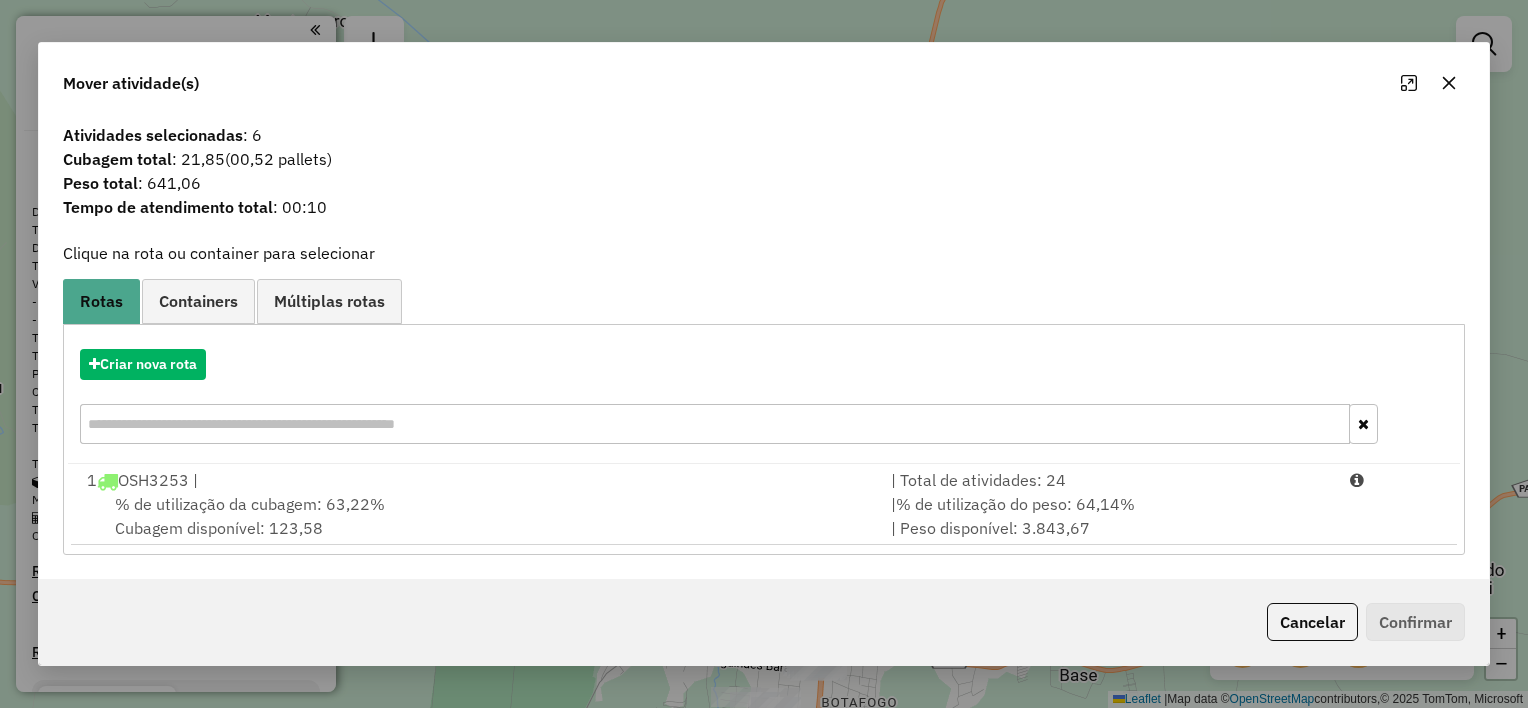 click 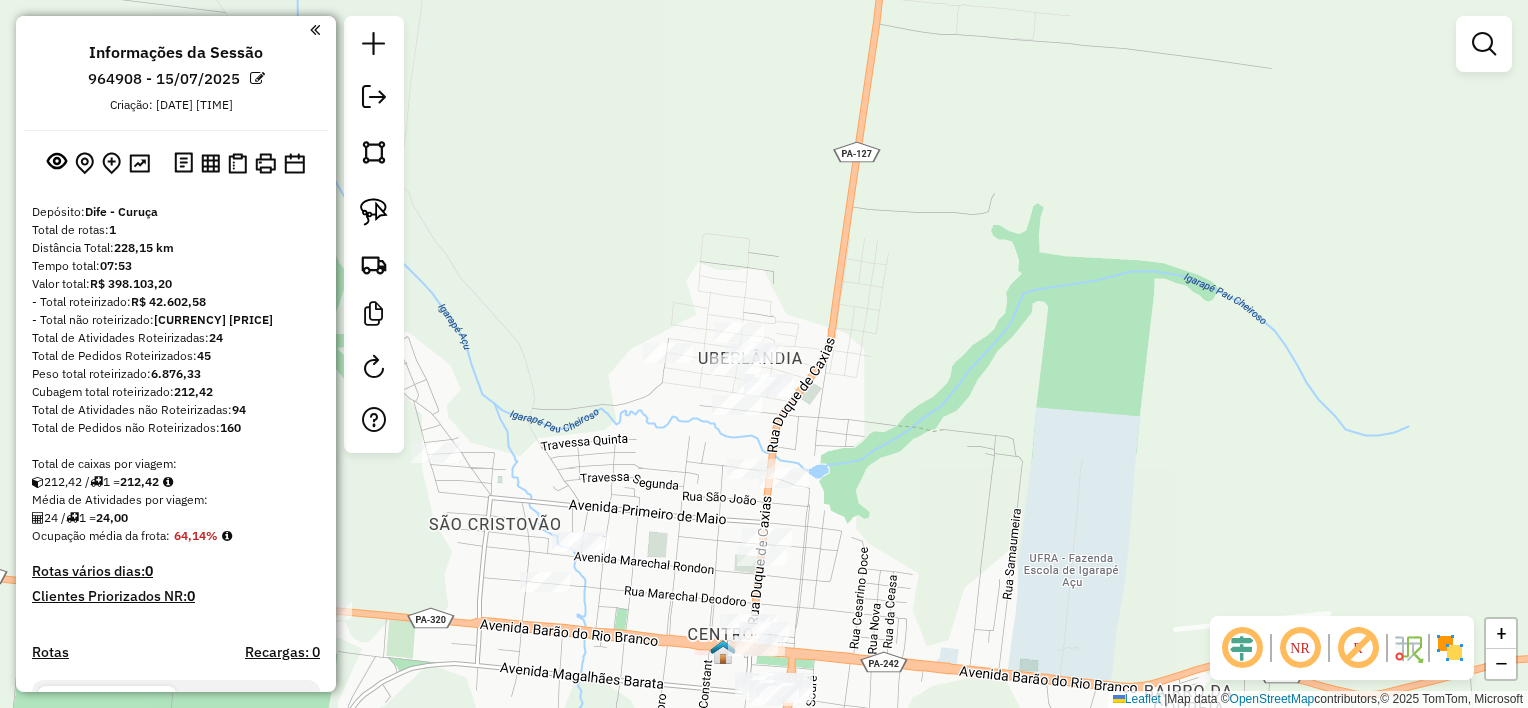 drag, startPoint x: 801, startPoint y: 575, endPoint x: 746, endPoint y: 495, distance: 97.082436 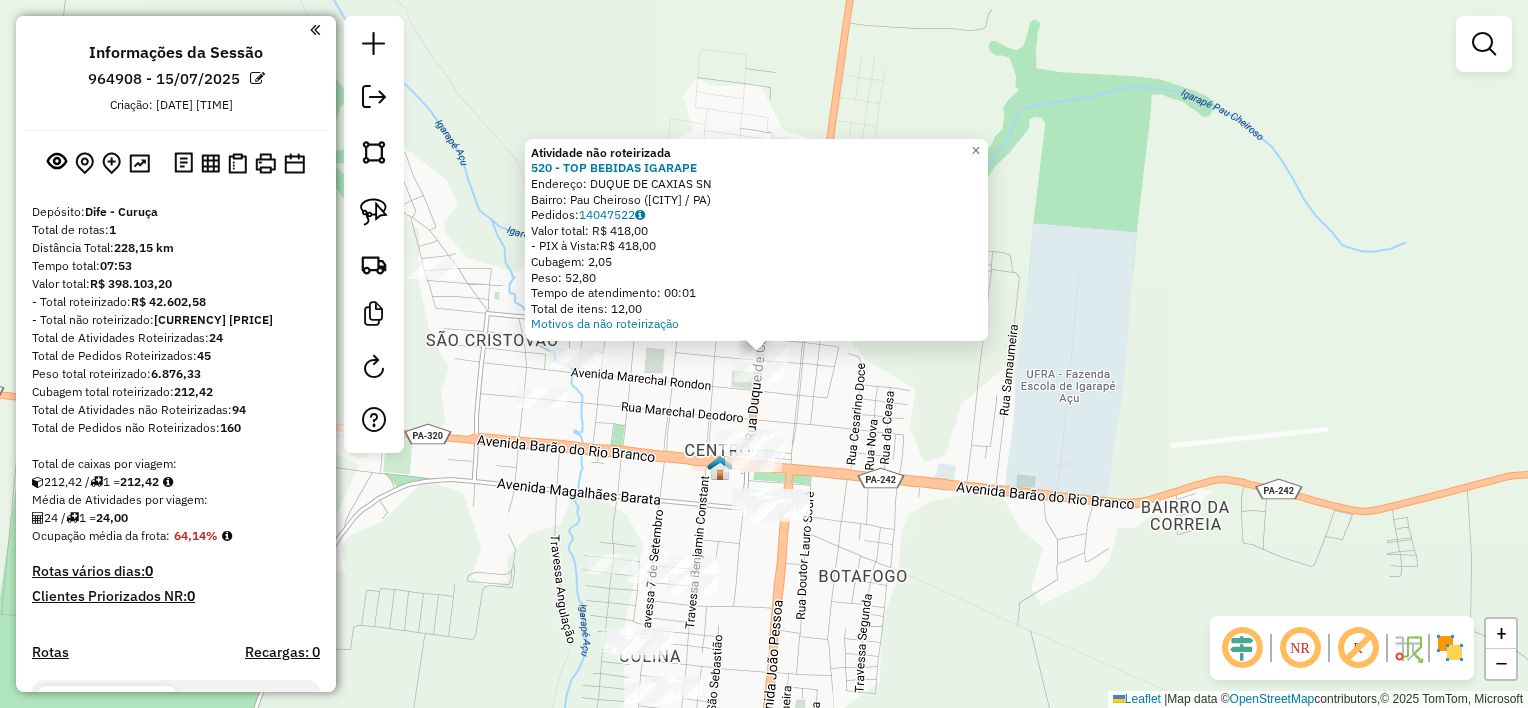 click on "Atividade não roteirizada 520 - TOP BEBIDAS  IGARAPE  Endereço:  DUQUE DE CAXIAS SN   Bairro: Pau Cheiroso ([CITY] / PA)   Pedidos:  14047522   Valor total: R$ 418,00   - PIX à Vista:  R$ 418,00   Cubagem: 2,05   Peso: 52,80   Tempo de atendimento: 00:01   Total de itens: 12,00  Motivos da não roteirização × Janela de atendimento Grade de atendimento Capacidade Transportadoras Veículos Cliente Pedidos  Rotas Selecione os dias de semana para filtrar as janelas de atendimento  Seg   Ter   Qua   Qui   Sex   Sáb   Dom  Informe o período da janela de atendimento: De: Até:  Filtrar exatamente a janela do cliente  Considerar janela de atendimento padrão  Selecione os dias de semana para filtrar as grades de atendimento  Seg   Ter   Qua   Qui   Sex   Sáb   Dom   Considerar clientes sem dia de atendimento cadastrado  Clientes fora do dia de atendimento selecionado Filtrar as atividades entre os valores definidos abaixo:  Peso mínimo:   Peso máximo:   Cubagem mínima:   Cubagem máxima:   De:   De:" 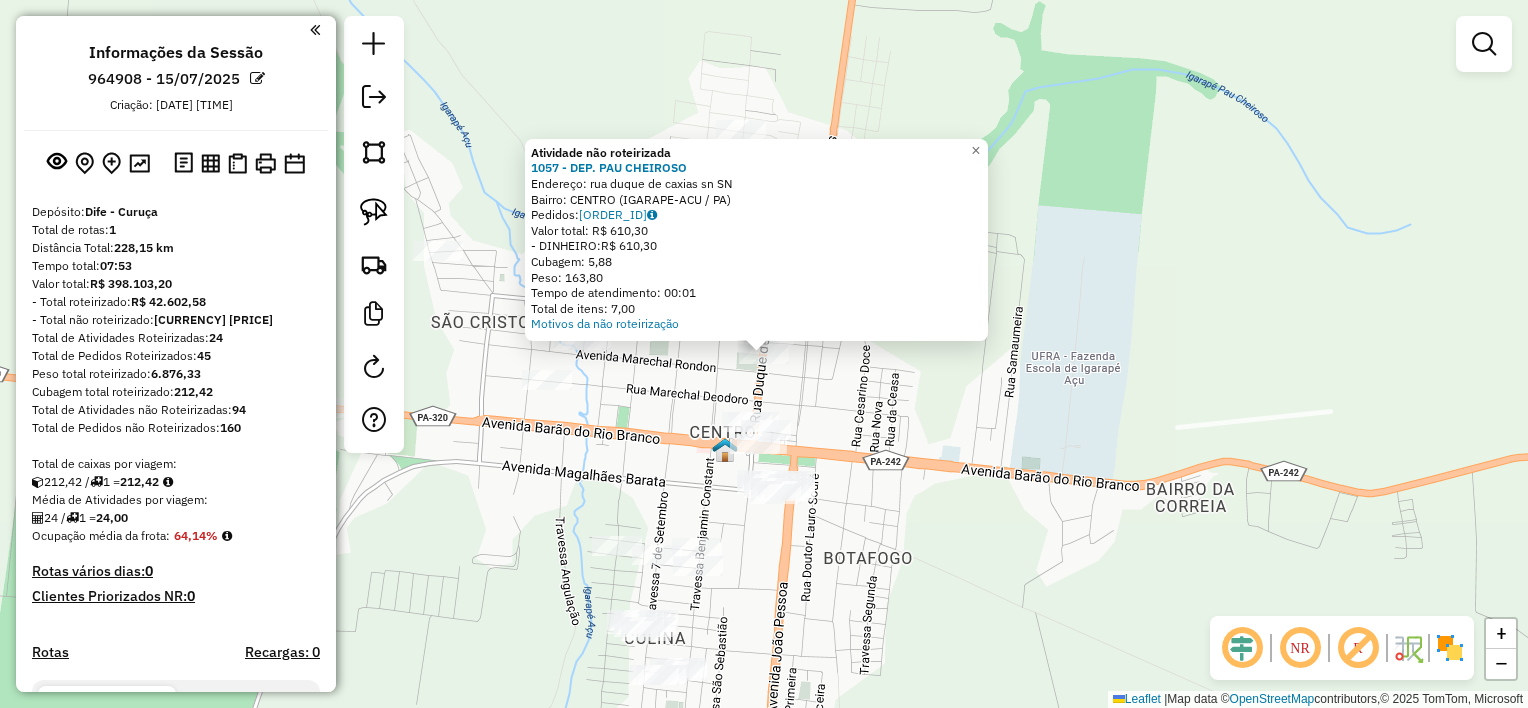 click on "Atividade não roteirizada [NUMBER] - [NAME]  Endereço:  rua duque de caxias sn SN   Bairro: CENTRO ([CITY] / PA)   Pedidos:  [ORDER_ID]   Valor total: R$ 610,30   - DINHEIRO:  R$ 610,30   Cubagem: 5,88   Peso: 163,80   Tempo de atendimento: 00:01   Total de itens: 7,00  Motivos da não roteirização × Janela de atendimento Grade de atendimento Capacidade Transportadoras Veículos Cliente Pedidos  Rotas Selecione os dias de semana para filtrar as janelas de atendimento  Seg   Ter   Qua   Qui   Sex   Sáb   Dom  Informe o período da janela de atendimento: De: Até:  Filtrar exatamente a janela do cliente  Considerar janela de atendimento padrão  Selecione os dias de semana para filtrar as grades de atendimento  Seg   Ter   Qua   Qui   Sex   Sáb   Dom   Considerar clientes sem dia de atendimento cadastrado  Clientes fora do dia de atendimento selecionado Filtrar as atividades entre os valores definidos abaixo:  Peso mínimo:   Peso máximo:   Cubagem mínima:   Cubagem máxima:   De:   Até:  +" 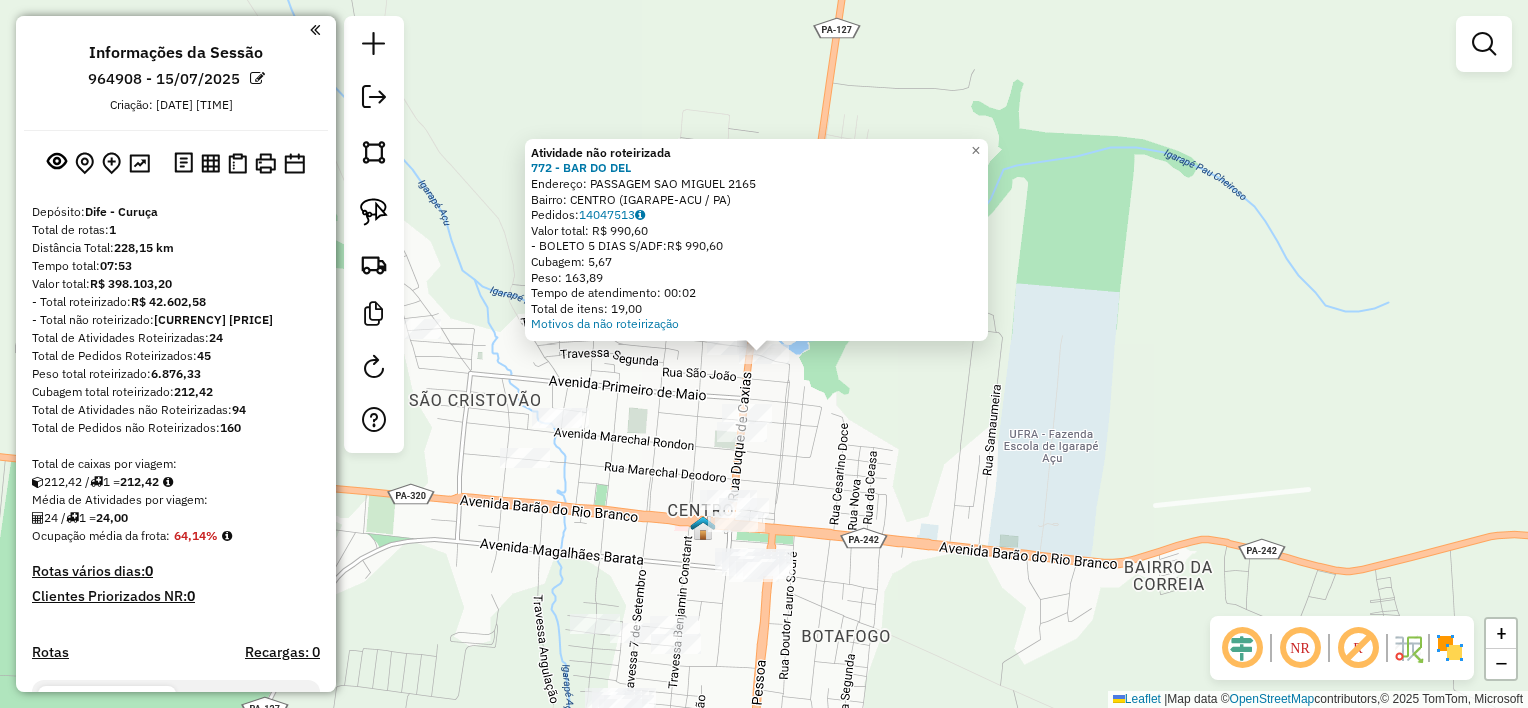 click on "Atividade não roteirizada 772 - BAR DO [LAST]  Endereço:  PASSAGEM SAO MIGUEL 2165   Bairro: CENTRO ([CITY] / [STATE])   Pedidos:  14047513   Valor total: R$ 990,60   - BOLETO 5 DIAS S/ADF:  R$ 990,60   Cubagem: 5,67   Peso: 163,89   Tempo de atendimento: 00:02   Total de itens: 19,00  Motivos da não roteirização × Janela de atendimento Grade de atendimento Capacidade Transportadoras Veículos Cliente Pedidos  Rotas Selecione os dias de semana para filtrar as janelas de atendimento  Seg   Ter   Qua   Qui   Sex   Sáb   Dom  Informe o período da janela de atendimento: De: Até:  Filtrar exatamente a janela do cliente  Considerar janela de atendimento padrão  Selecione os dias de semana para filtrar as grades de atendimento  Seg   Ter   Qua   Qui   Sex   Sáb   Dom   Considerar clientes sem dia de atendimento cadastrado  Clientes fora do dia de atendimento selecionado Filtrar as atividades entre os valores definidos abaixo:  Peso mínimo:   Peso máximo:   Cubagem mínima:   Cubagem máxima:   De:   Até:" 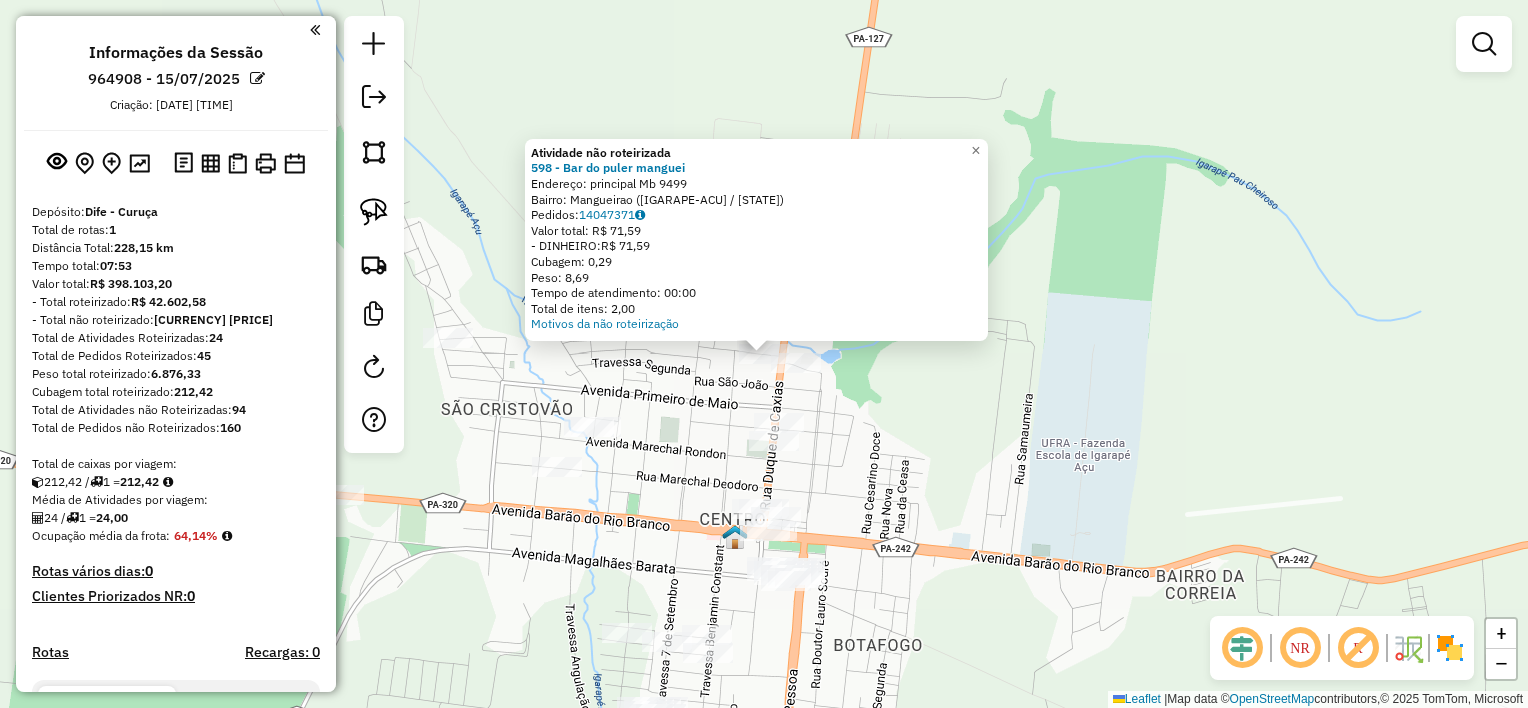 click on "Atividade não roteirizada [NUMBER] - [BUSINESS_NAME]  Endereço:  [STREET] [NUMBER]   Bairro: [CITY] ([CITY] / [STATE])   Pedidos:  [NUMBER]   Valor total: [CURRENCY] [PRICE]   - [PAYMENT_METHOD]:  [CURRENCY] [PRICE]   Cubagem: [PRICE]   Peso: [PRICE]   Tempo de atendimento: [TIME]   Total de itens: [PRICE]  Motivos da não roteirização × Janela de atendimento Grade de atendimento Capacidade Transportadoras Veículos Cliente Pedidos  Rotas Selecione os dias de semana para filtrar as janelas de atendimento  Seg   Ter   Qua   Qui   Sex   Sáb   Dom  Informe o período da janela de atendimento: De: Até:  Filtrar exatamente a janela do cliente  Considerar janela de atendimento padrão  Selecione os dias de semana para filtrar as grades de atendimento  Seg   Ter   Qua   Qui   Sex   Sáb   Dom   Considerar clientes sem dia de atendimento cadastrado  Clientes fora do dia de atendimento selecionado Filtrar as atividades entre os valores definidos abaixo:  Peso mínimo:   Peso máximo:   Cubagem mínima:   Cubagem máxima:   De:   Até:   De:  +" 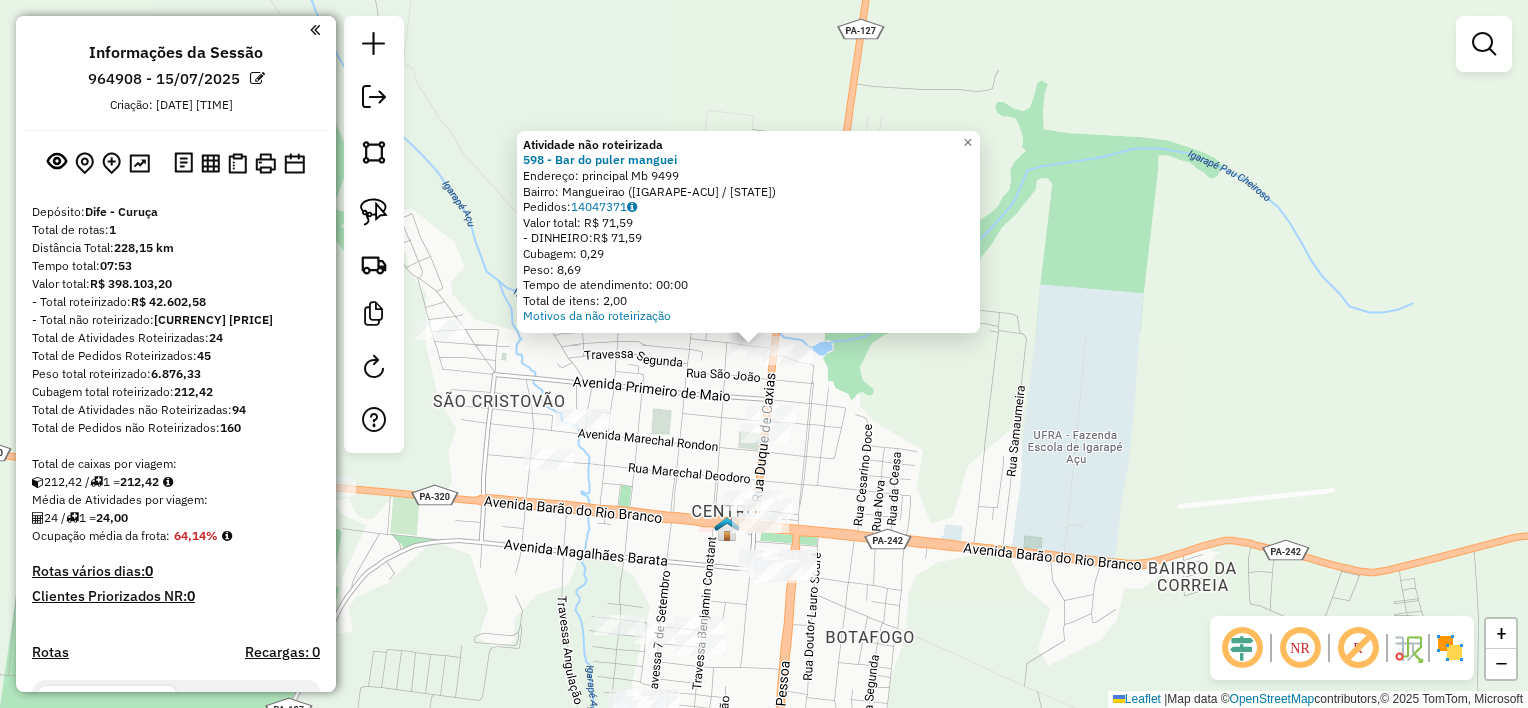 drag, startPoint x: 816, startPoint y: 504, endPoint x: 812, endPoint y: 441, distance: 63.126858 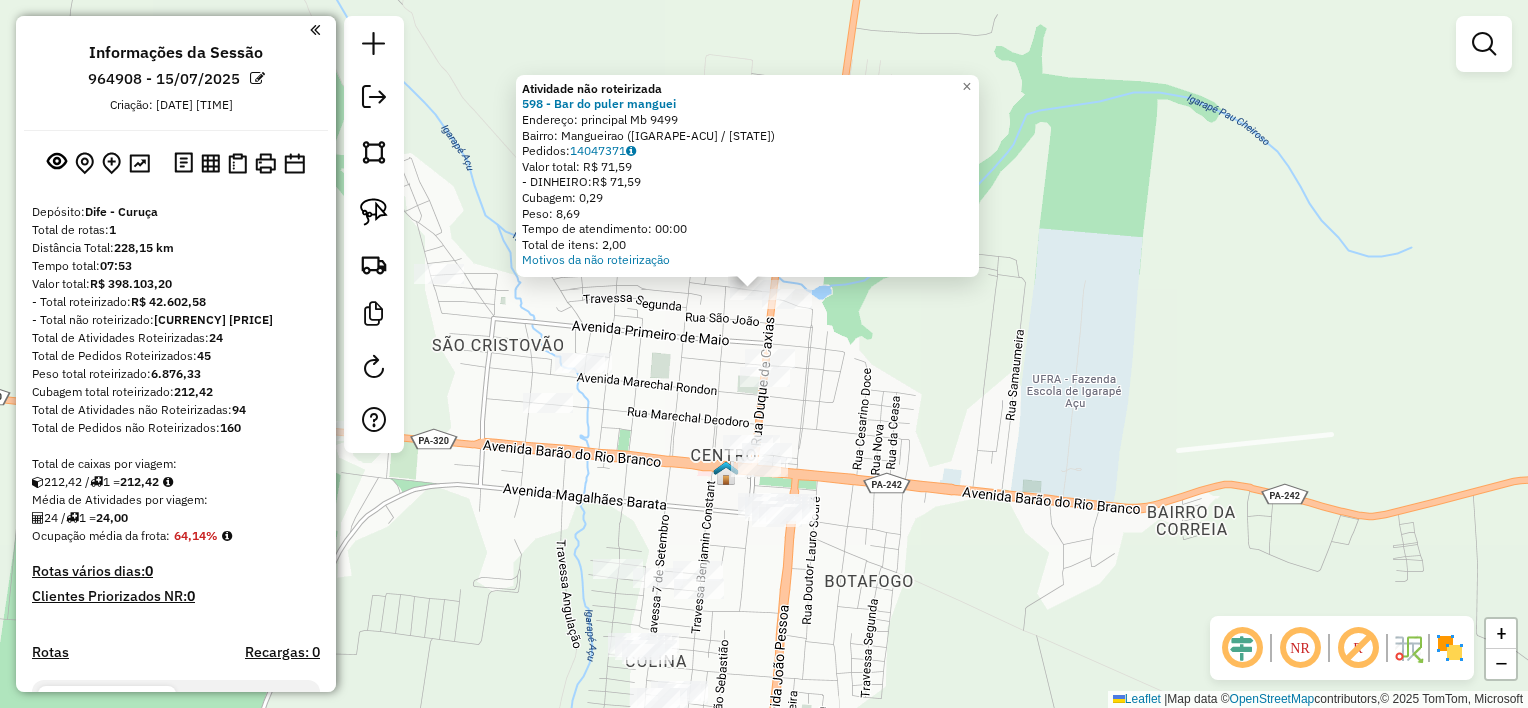 click on "Atividade não roteirizada [NUMBER] - [BUSINESS_NAME]  Endereço:  [STREET] [NUMBER]   Bairro: [CITY] ([CITY] / [STATE])   Pedidos:  [NUMBER]   Valor total: [CURRENCY] [PRICE]   - [PAYMENT_METHOD]:  [CURRENCY] [PRICE]   Cubagem: [PRICE]   Peso: [PRICE]   Tempo de atendimento: [TIME]   Total de itens: [PRICE]  Motivos da não roteirização × Janela de atendimento Grade de atendimento Capacidade Transportadoras Veículos Cliente Pedidos  Rotas Selecione os dias de semana para filtrar as janelas de atendimento  Seg   Ter   Qua   Qui   Sex   Sáb   Dom  Informe o período da janela de atendimento: De: Até:  Filtrar exatamente a janela do cliente  Considerar janela de atendimento padrão  Selecione os dias de semana para filtrar as grades de atendimento  Seg   Ter   Qua   Qui   Sex   Sáb   Dom   Considerar clientes sem dia de atendimento cadastrado  Clientes fora do dia de atendimento selecionado Filtrar as atividades entre os valores definidos abaixo:  Peso mínimo:   Peso máximo:   Cubagem mínima:   Cubagem máxima:   De:   Até:   De:  +" 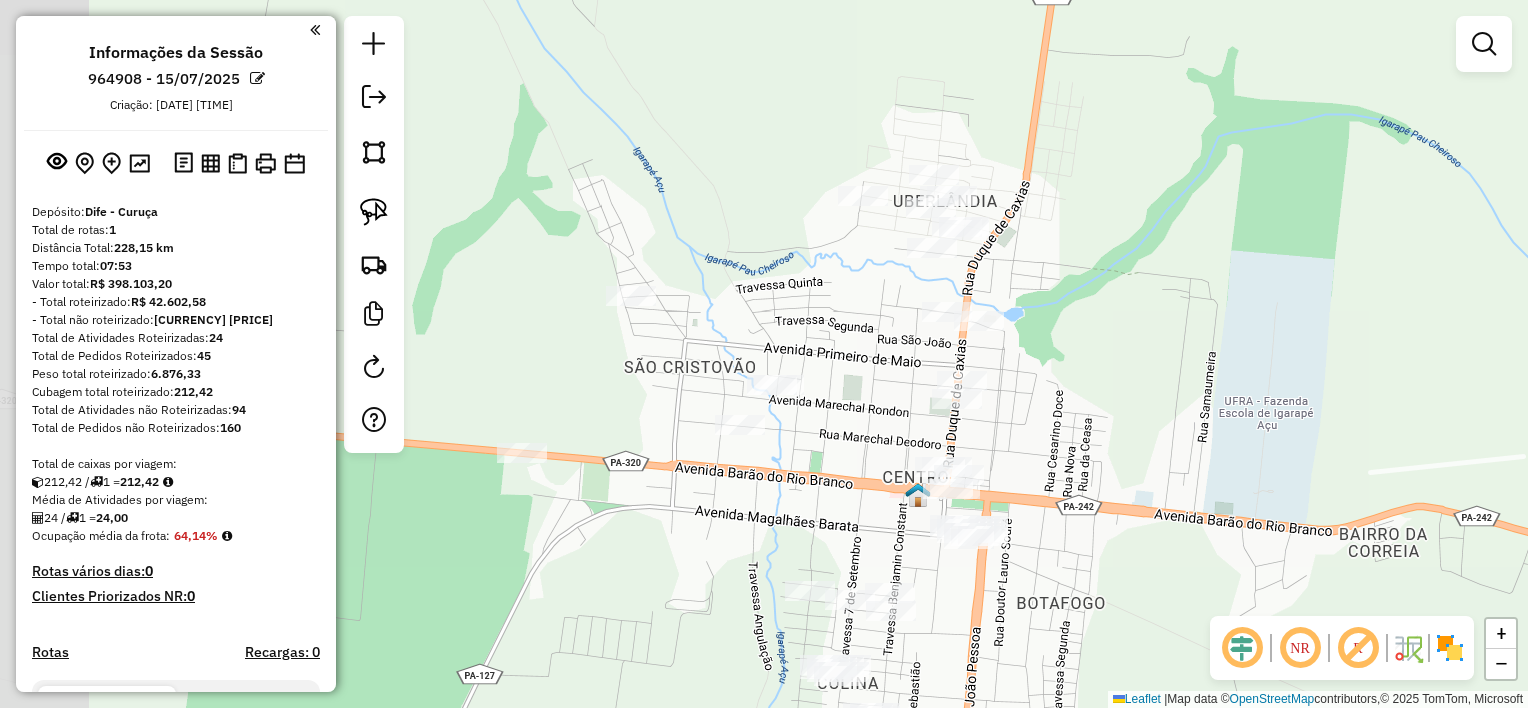 drag, startPoint x: 743, startPoint y: 389, endPoint x: 820, endPoint y: 403, distance: 78.26238 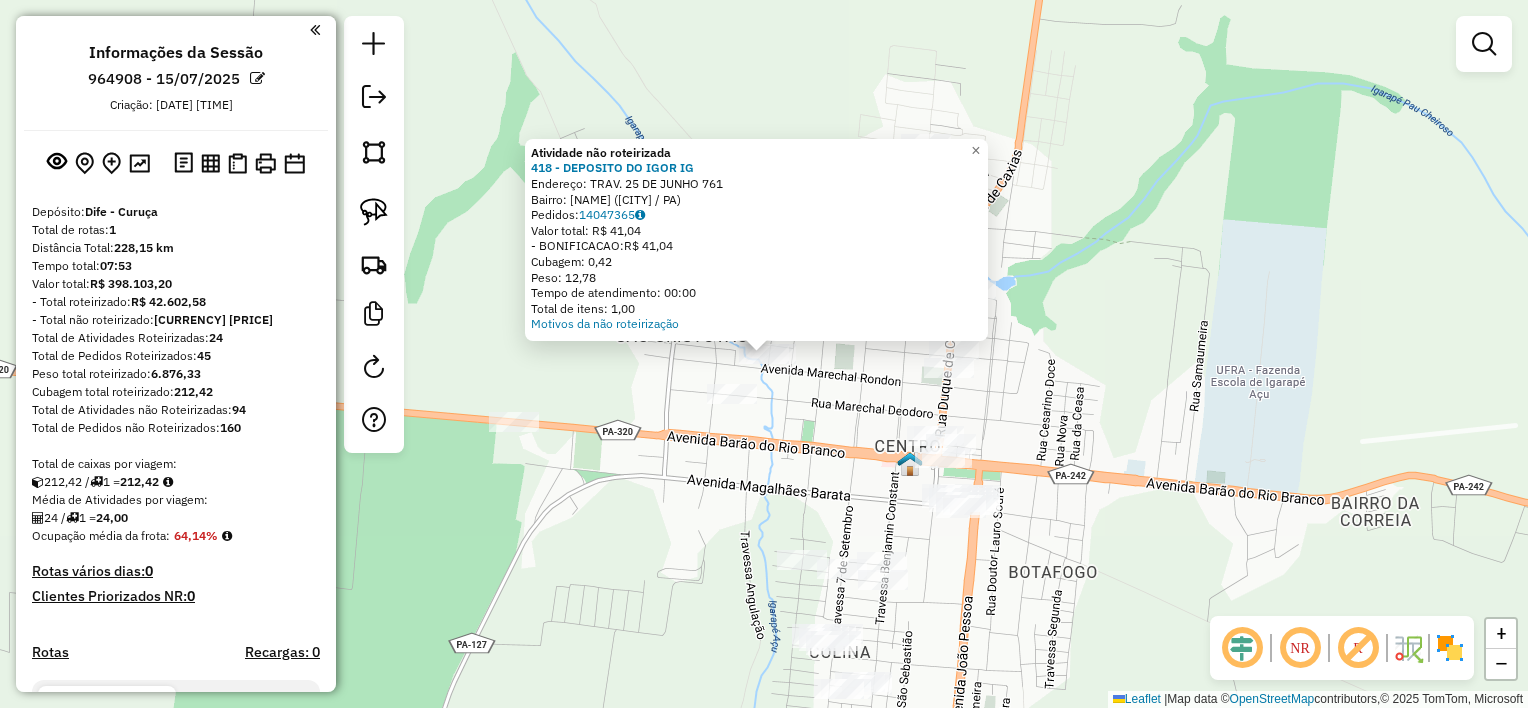 click on "Atividade não roteirizada 418 - DEPOSITO DO IGOR  IG  Endereço:  TRAV. 25 DE JUNHO [NUMBER]   Bairro: Bairro Sao Sebastiao ([IGARAPE-ACU] / [STATE])   Pedidos:  14047365   Valor total: R$ 41,04   - BONIFICACAO:  R$ 41,04   Cubagem: 0,42   Peso: 12,78   Tempo de atendimento: 00:00   Total de itens: 1,00  Motivos da não roteirização × Janela de atendimento Grade de atendimento Capacidade Transportadoras Veículos Cliente Pedidos  Rotas Selecione os dias de semana para filtrar as janelas de atendimento  Seg   Ter   Qua   Qui   Sex   Sáb   Dom  Informe o período da janela de atendimento: De: Até:  Filtrar exatamente a janela do cliente  Considerar janela de atendimento padrão  Selecione os dias de semana para filtrar as grades de atendimento  Seg   Ter   Qua   Qui   Sex   Sáb   Dom   Considerar clientes sem dia de atendimento cadastrado  Clientes fora do dia de atendimento selecionado Filtrar as atividades entre os valores definidos abaixo:  Peso mínimo:   Peso máximo:   Cubagem mínima:   Cubagem máxima:  De:" 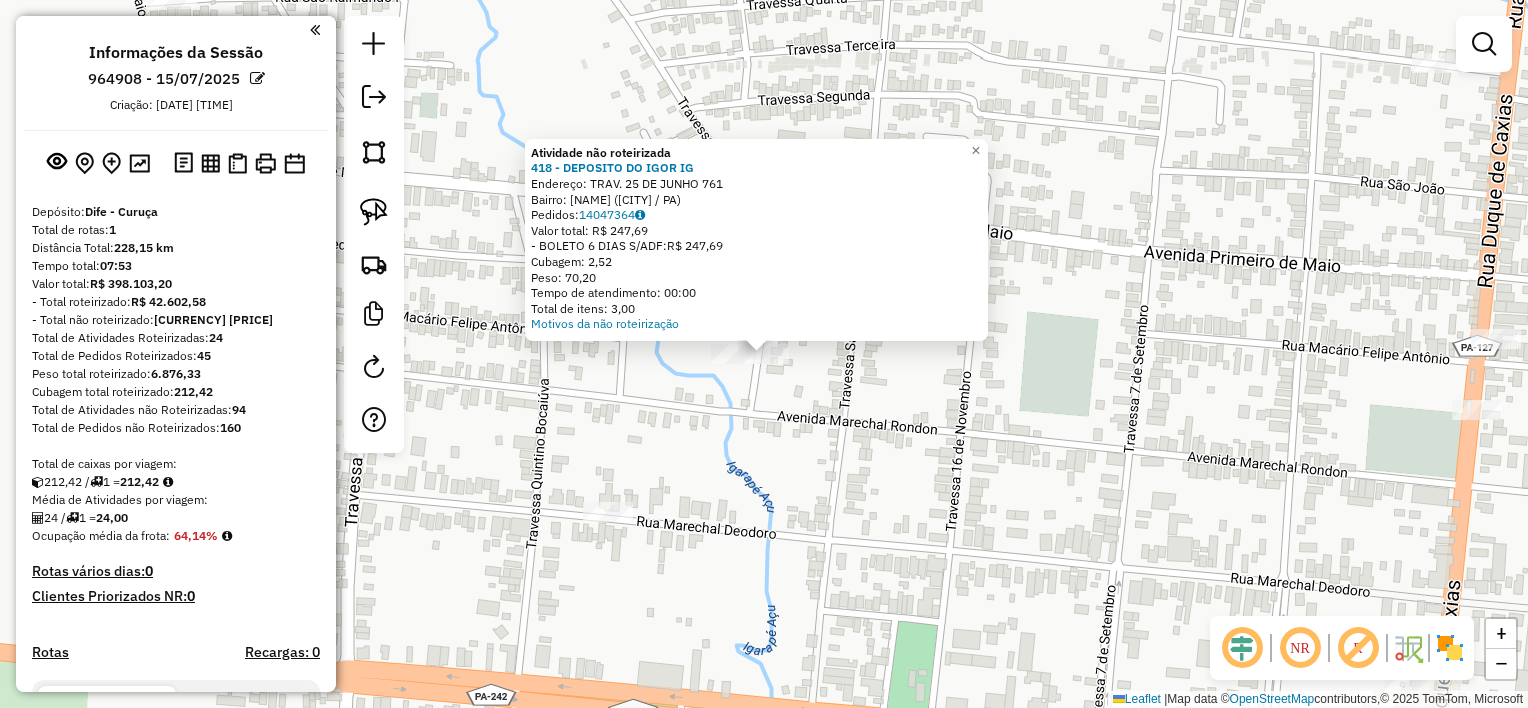 click on "Endereço:  [STREET] [NUMBER]   Bairro: [BAIRRO] ([CITY] / [STATE])   Pedidos:  [ORDER_ID]   Valor total: [CURRENCY] [PRICE]   - BOLETO [DAYS] DIAS S/ADF:  [PRICE]   Cubagem: [CUBAGE]   Peso: [WEIGHT]   Tempo de atendimento: [TIME]   Total de itens: [ITEMS]  Motivos da não roteirização × Janela de atendimento Grade de atendimento Capacidade Transportadoras Veículos Cliente Pedidos  Rotas Selecione os dias de semana para filtrar as janelas de atendimento  Seg   Ter   Qua   Qui   Sex   Sáb   Dom  Informe o período da janela de atendimento: De: Até:  Filtrar exatamente a janela do cliente  Considerar janela de atendimento padrão  Selecione os dias de semana para filtrar as grades de atendimento  Seg   Ter   Qua   Qui   Sex   Sáb   Dom   Considerar clientes sem dia de atendimento cadastrado  Clientes fora do dia de atendimento selecionado Filtrar as atividades entre os valores definidos abaixo:  Peso mínimo:   Peso máximo:   Cubagem mínima:   De:   Até:" 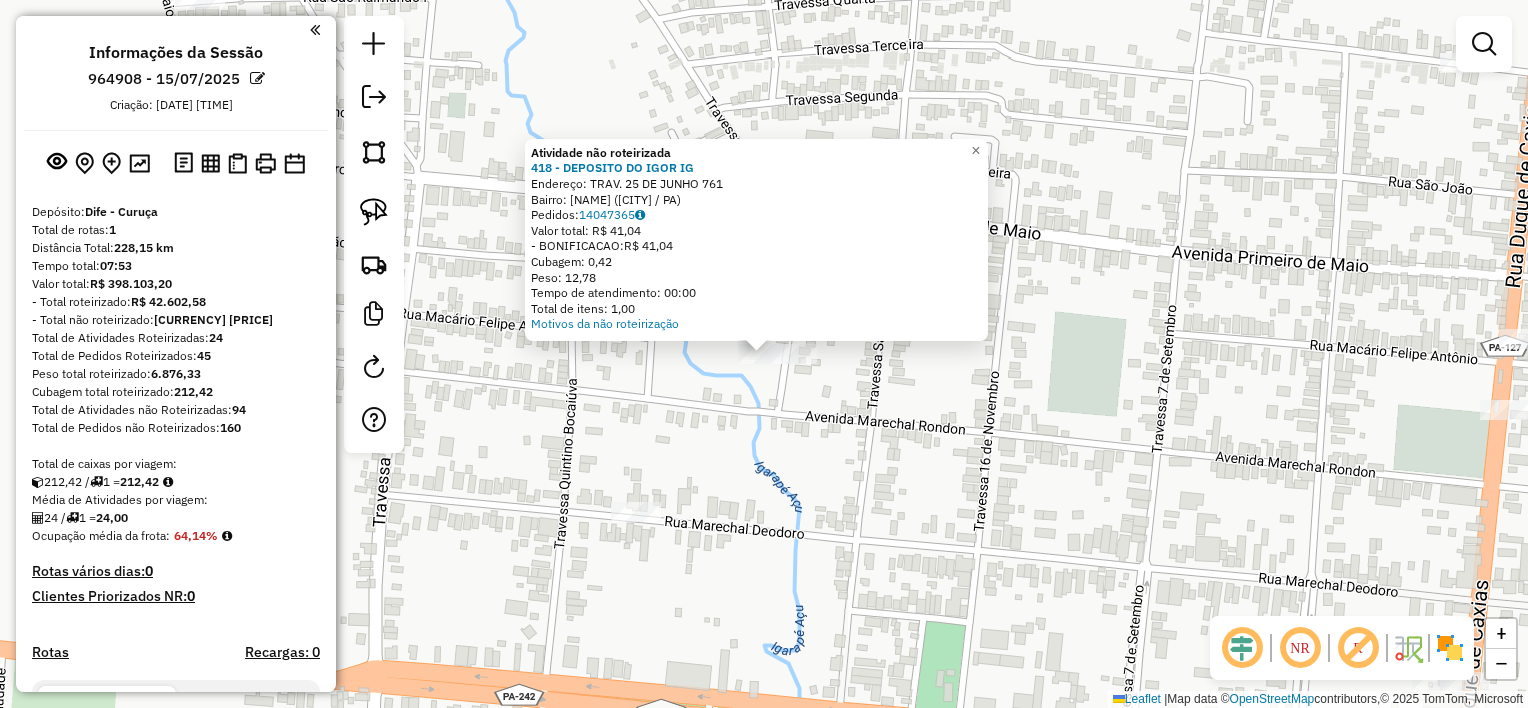 drag, startPoint x: 756, startPoint y: 469, endPoint x: 736, endPoint y: 485, distance: 25.612497 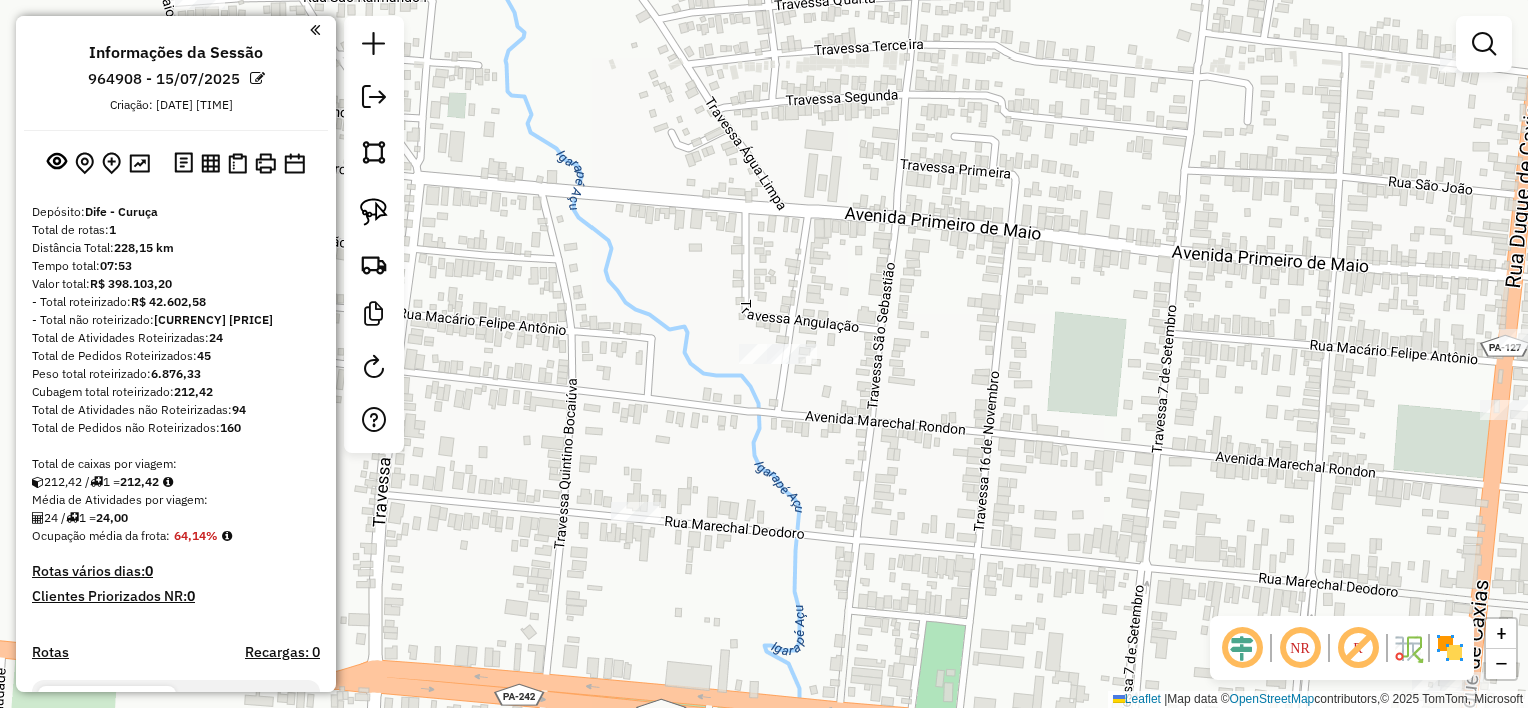 drag, startPoint x: 751, startPoint y: 487, endPoint x: 850, endPoint y: 420, distance: 119.54079 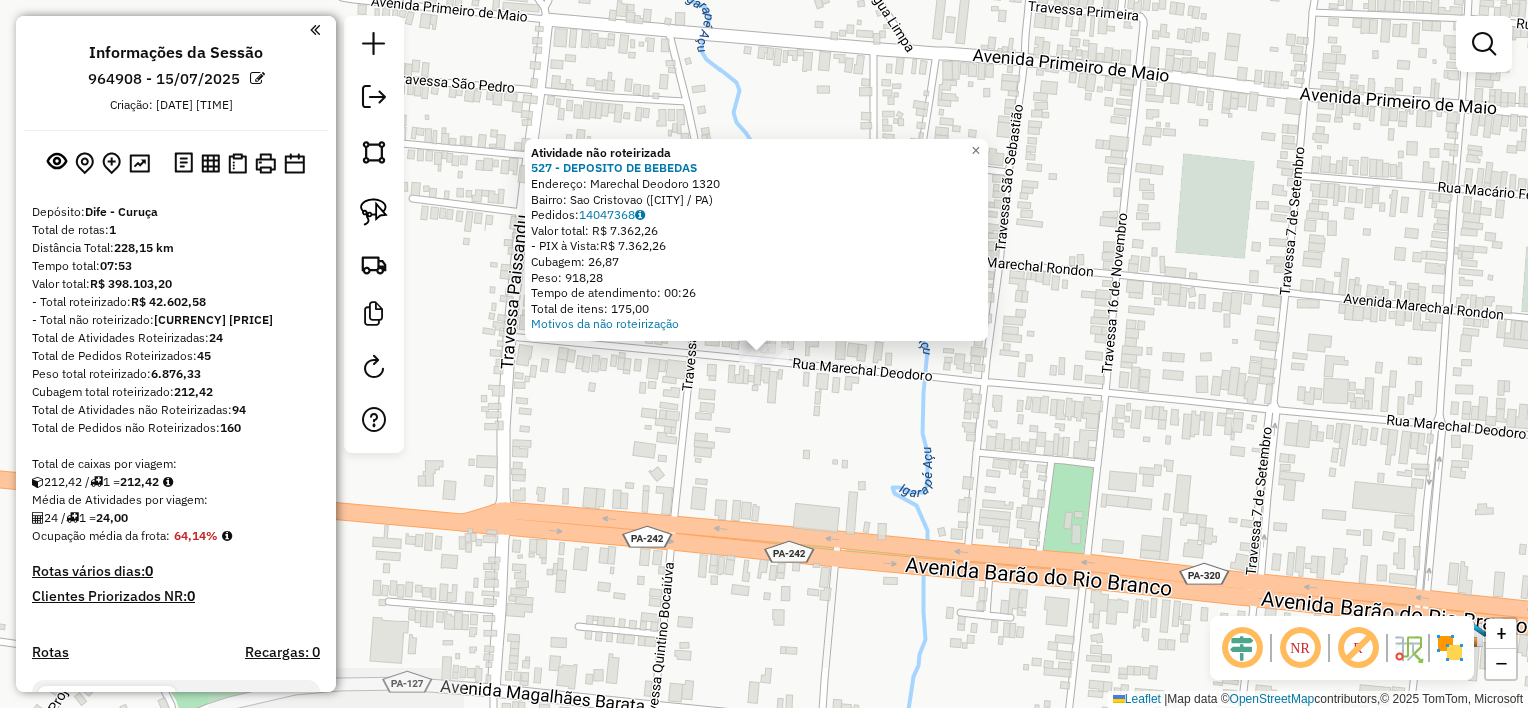 click on "Atividade não roteirizada 527 - DEPOSITO DE BEBEDAS  Endereço:  Marechal Deodoro 1320   Bairro: Sao Cristovao ([CITY] / PA)   Pedidos:  14047368   Valor total: R$ 7.362,26   - PIX à Vista:  R$ 7.362,26   Cubagem: 26,87   Peso: 918,28   Tempo de atendimento: 00:26   Total de itens: 175,00  Motivos da não roteirização × Janela de atendimento Grade de atendimento Capacidade Transportadoras Veículos Cliente Pedidos  Rotas Selecione os dias de semana para filtrar as janelas de atendimento  Seg   Ter   Qua   Qui   Sex   Sáb   Dom  Informe o período da janela de atendimento: De: Até:  Filtrar exatamente a janela do cliente  Considerar janela de atendimento padrão  Selecione os dias de semana para filtrar as grades de atendimento  Seg   Ter   Qua   Qui   Sex   Sáb   Dom   Considerar clientes sem dia de atendimento cadastrado  Clientes fora do dia de atendimento selecionado Filtrar as atividades entre os valores definidos abaixo:  Peso mínimo:   Peso máximo:   Cubagem mínima:   Cubagem máxima:  +" 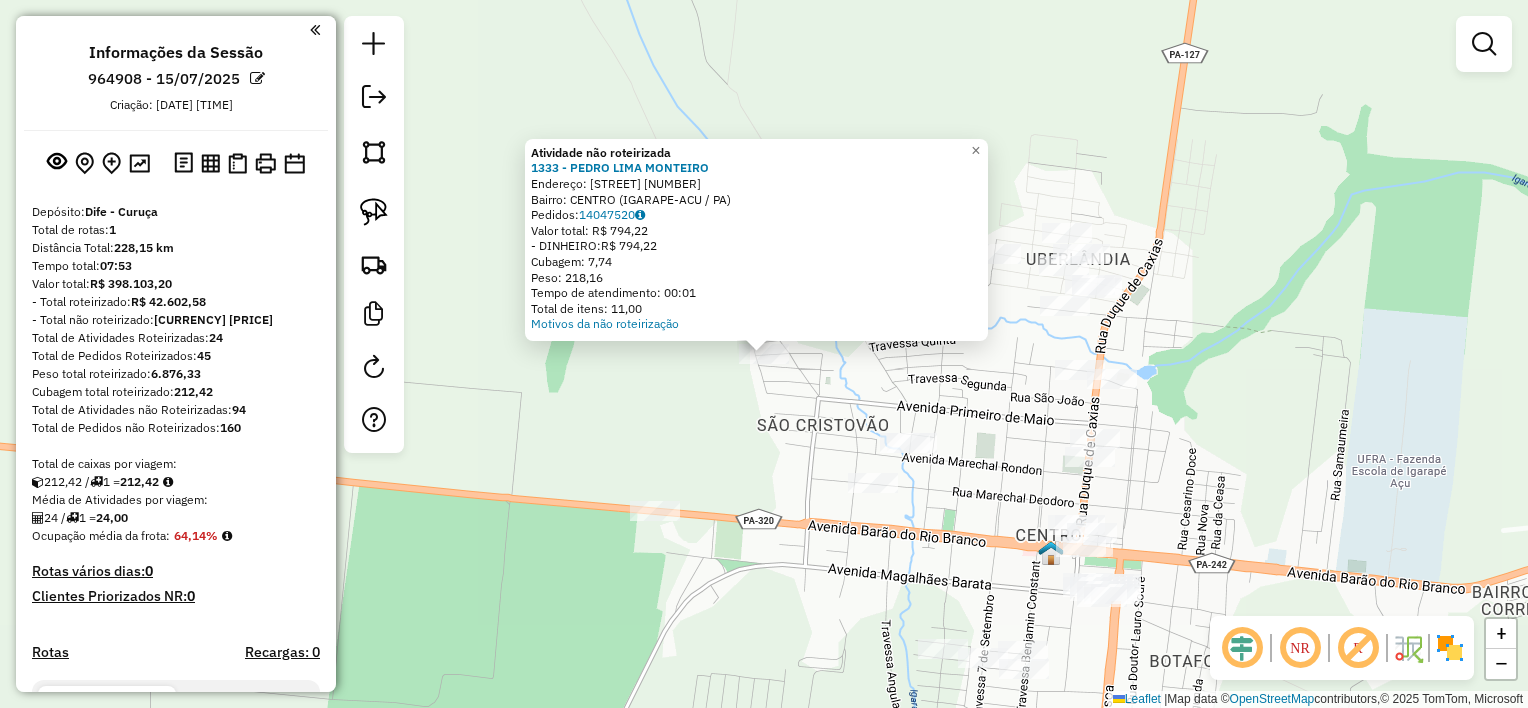 drag, startPoint x: 704, startPoint y: 426, endPoint x: 685, endPoint y: 437, distance: 21.954498 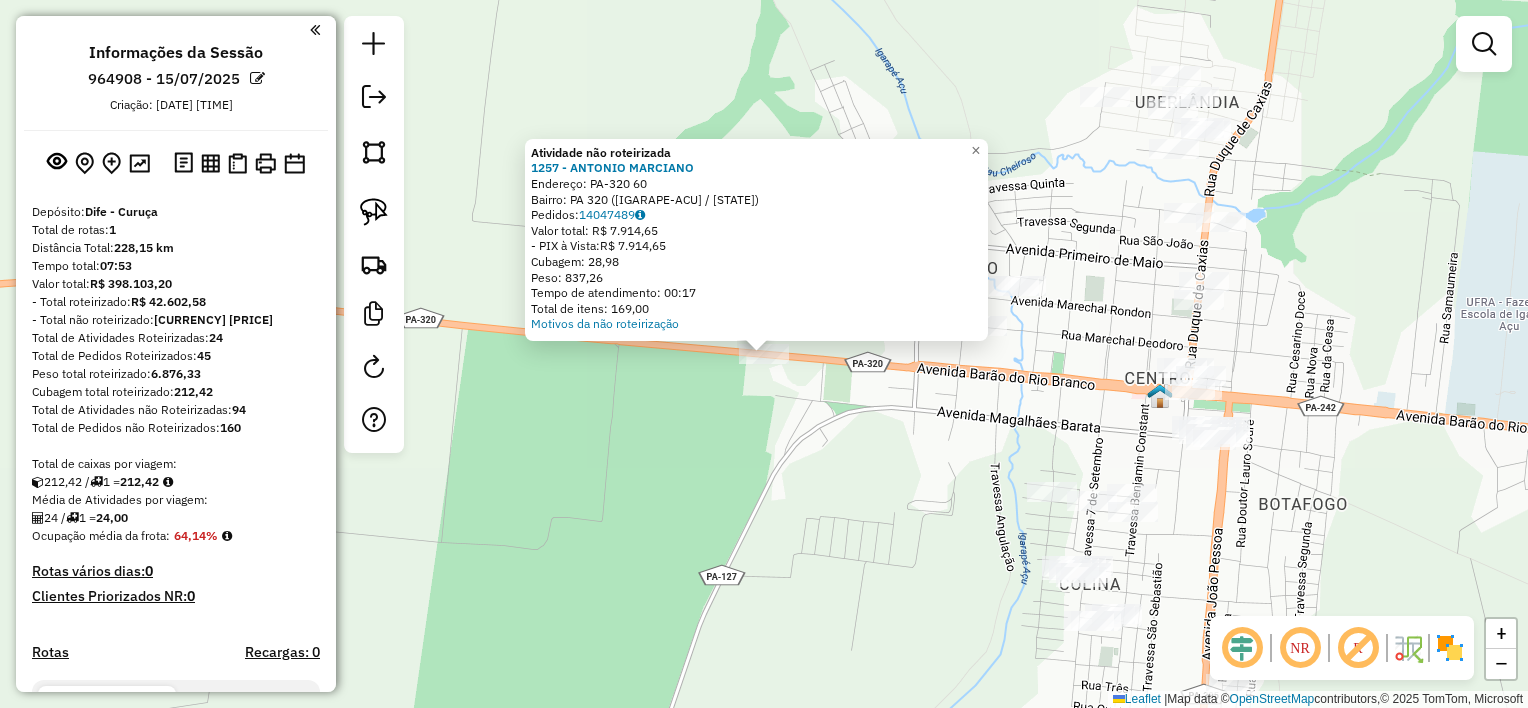 drag, startPoint x: 769, startPoint y: 420, endPoint x: 808, endPoint y: 413, distance: 39.623226 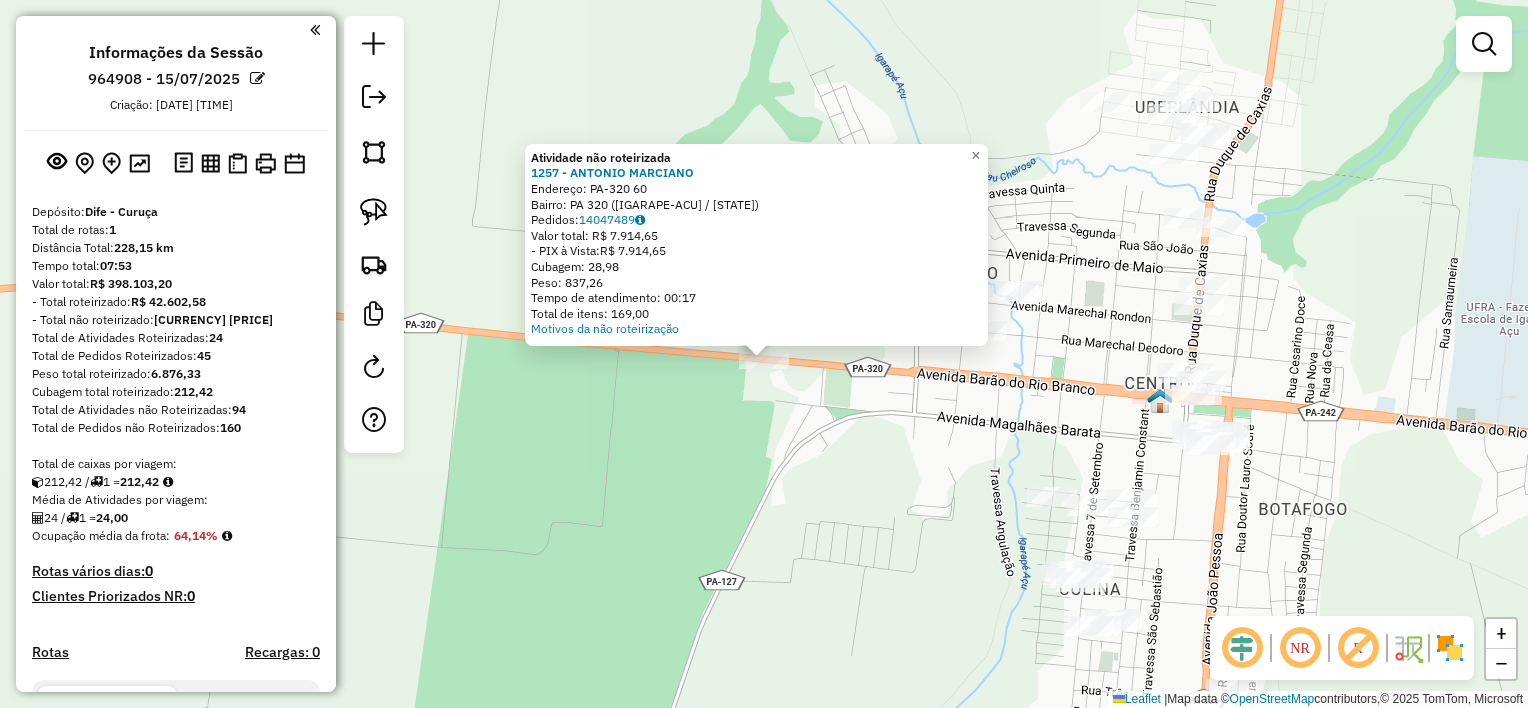 drag, startPoint x: 876, startPoint y: 400, endPoint x: 864, endPoint y: 427, distance: 29.546574 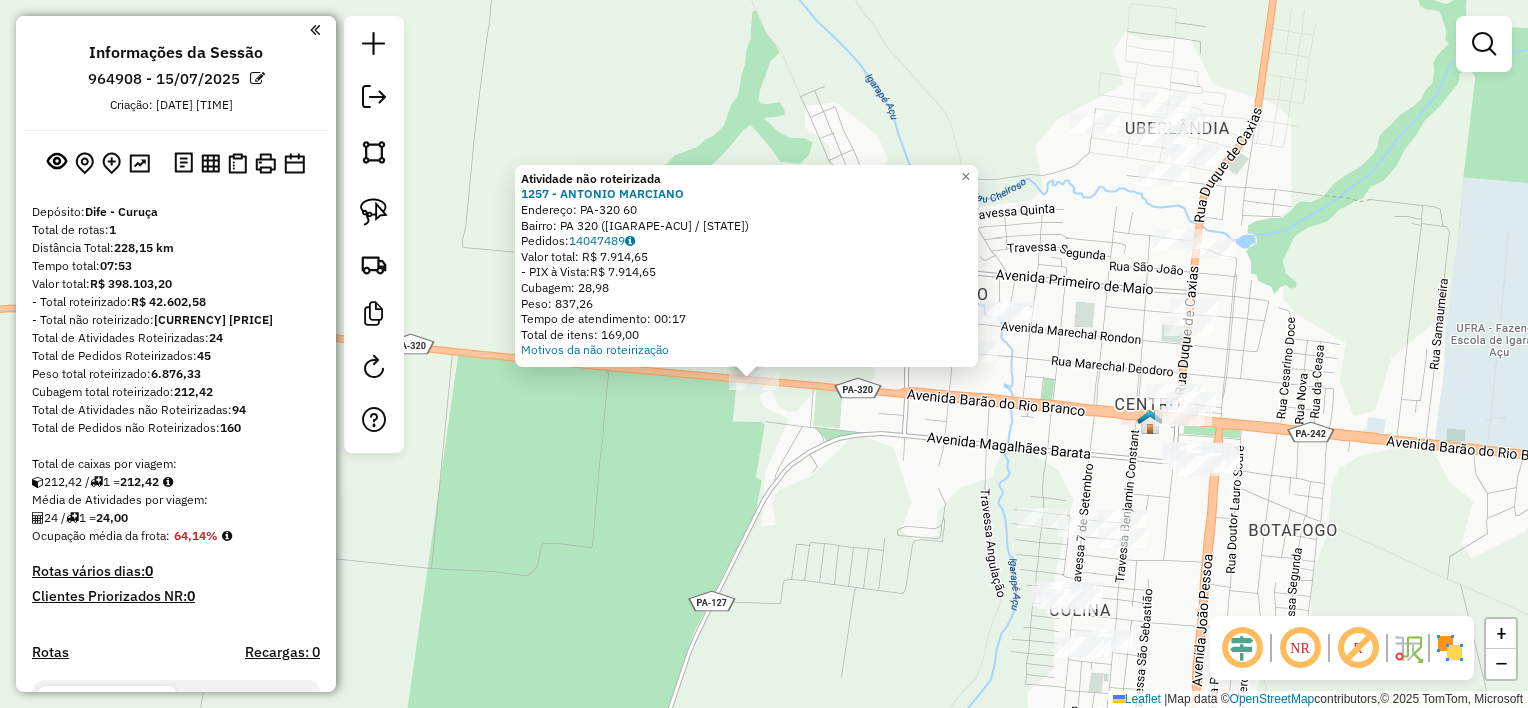 click on "Atividade não roteirizada 1257 - ANTONIO MARCIANO  Endereço:  PA-320 60   Bairro: PA 320 ([CIDADE] / [ESTADO])   Pedidos:  14047489   Valor total: R$ 7.914,65   - PIX à Vista:  R$ 7.914,65   Cubagem: 28,98   Peso: 837,26   Tempo de atendimento: 00:17   Total de itens: 169,00  Motivos da não roteirização × Janela de atendimento Grade de atendimento Capacidade Transportadoras Veículos Cliente Pedidos  Rotas Selecione os dias de semana para filtrar as janelas de atendimento  Seg   Ter   Qua   Qui   Sex   Sáb   Dom  Informe o período da janela de atendimento: De: Até:  Filtrar exatamente a janela do cliente  Considerar janela de atendimento padrão  Selecione os dias de semana para filtrar as grades de atendimento  Seg   Ter   Qua   Qui   Sex   Sáb   Dom   Considerar clientes sem dia de atendimento cadastrado  Clientes fora do dia de atendimento selecionado Filtrar as atividades entre os valores definidos abaixo:  Peso mínimo:   Peso máximo:   Cubagem mínima:   Cubagem máxima:   De:   Até:  De:  +" 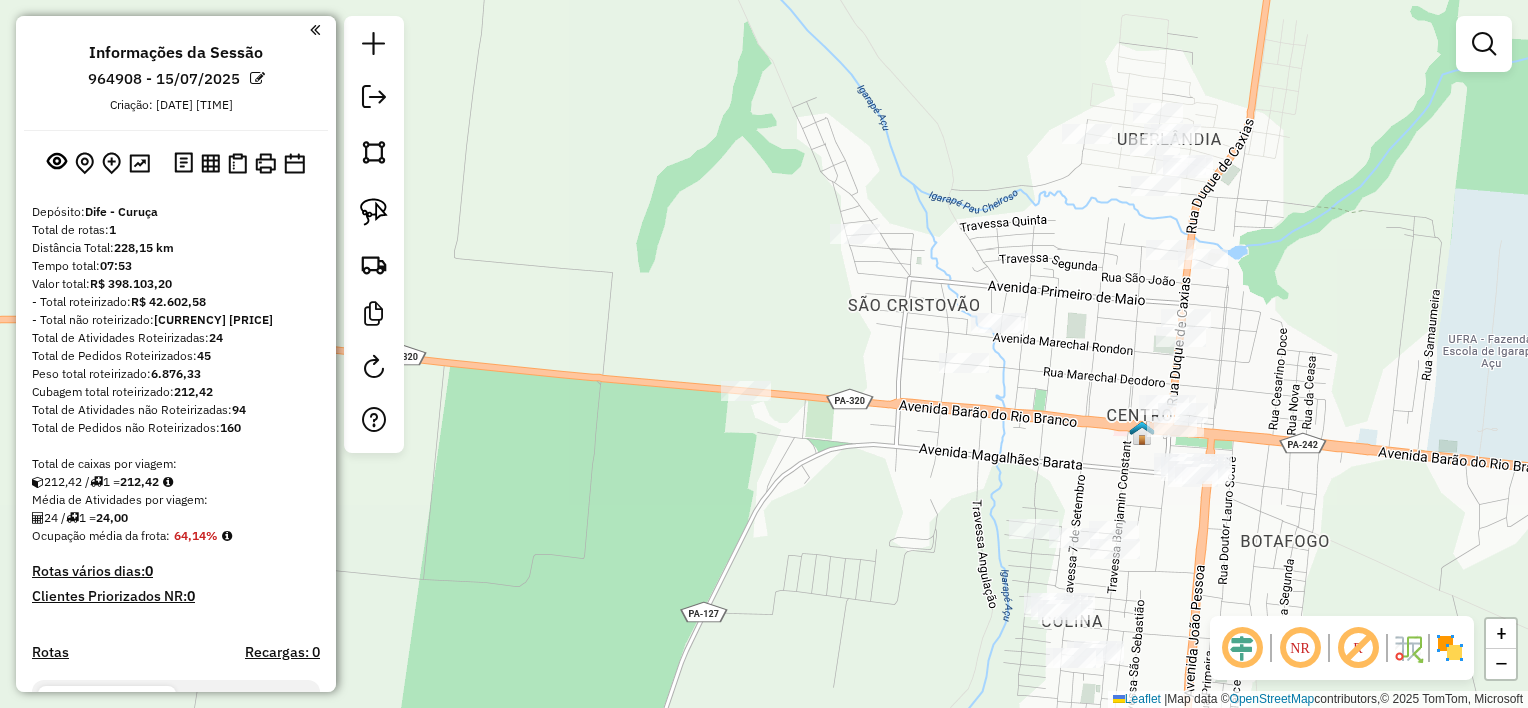 drag, startPoint x: 975, startPoint y: 391, endPoint x: 937, endPoint y: 467, distance: 84.97058 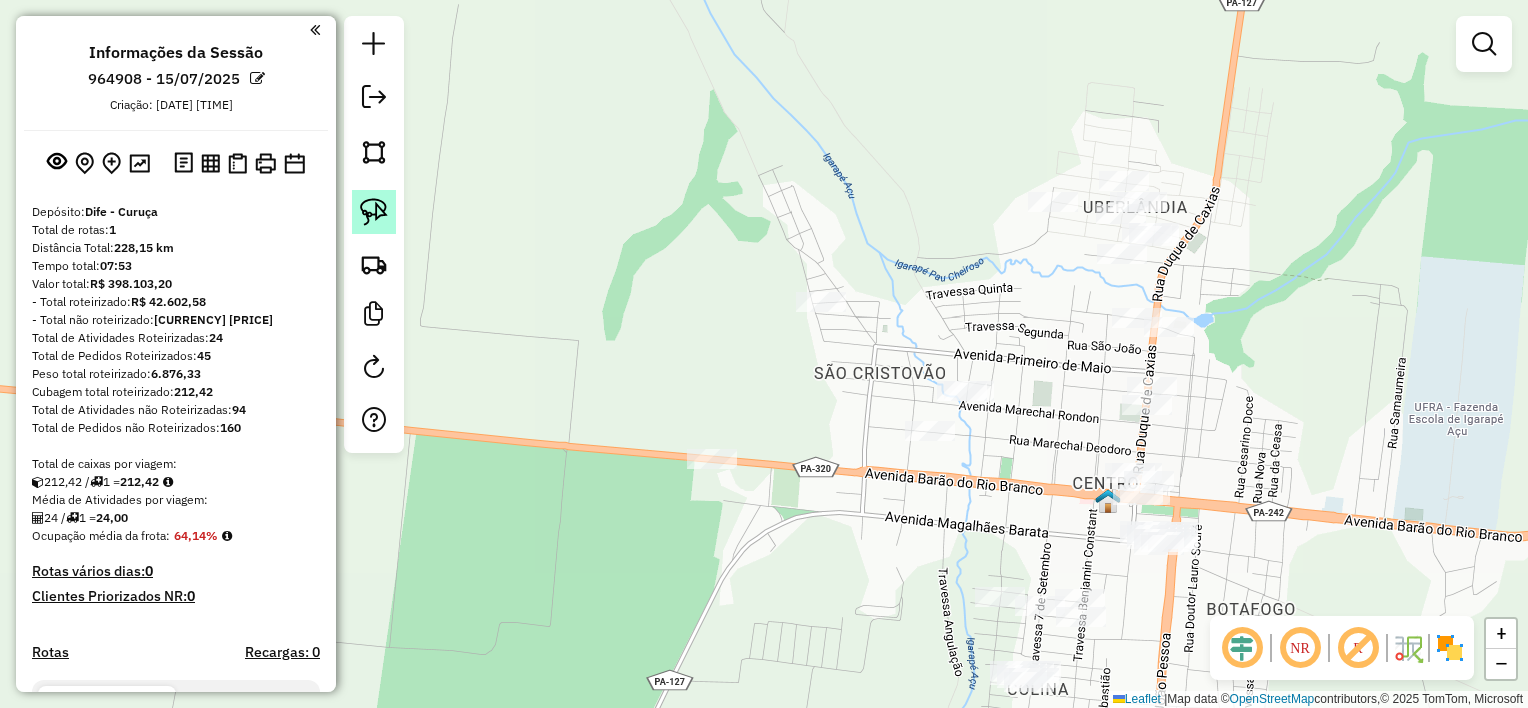 click 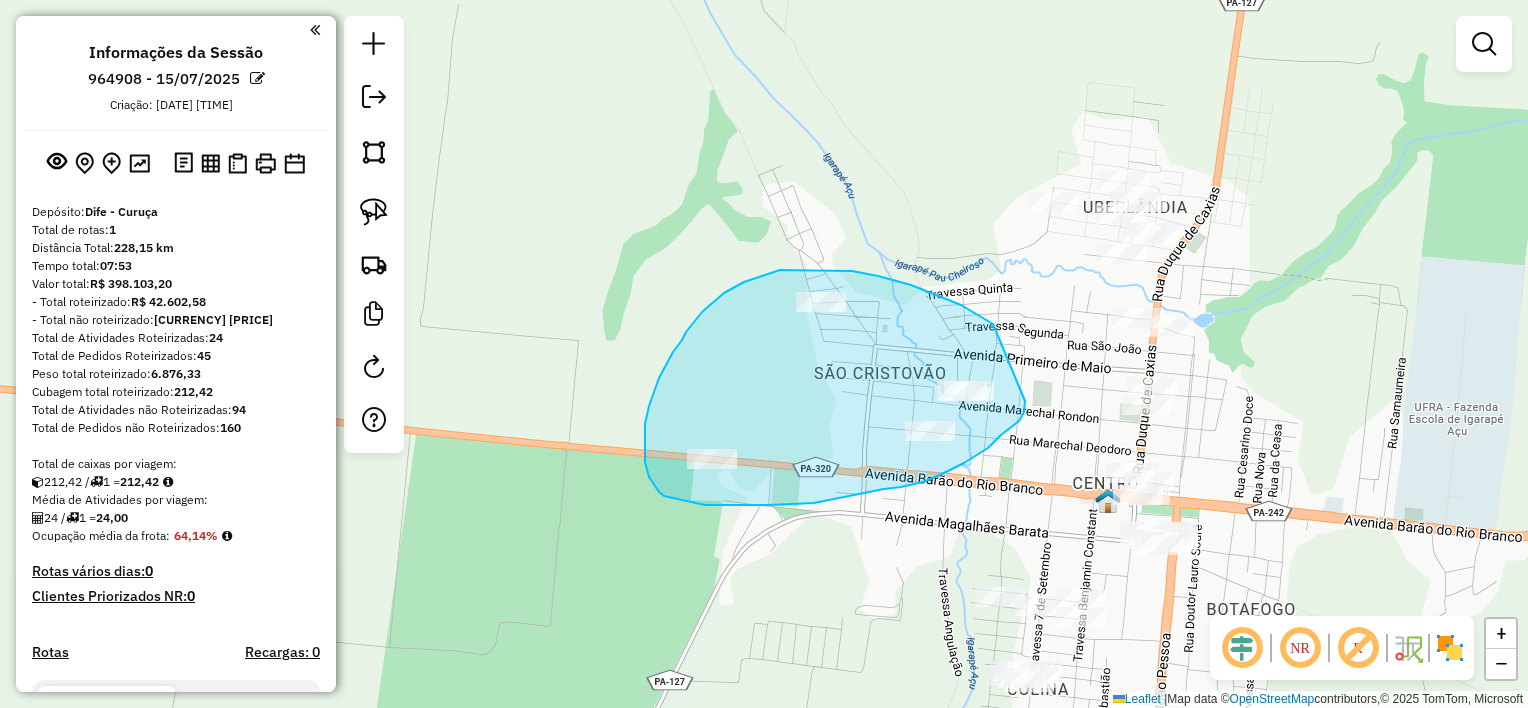 drag, startPoint x: 993, startPoint y: 324, endPoint x: 1025, endPoint y: 399, distance: 81.5414 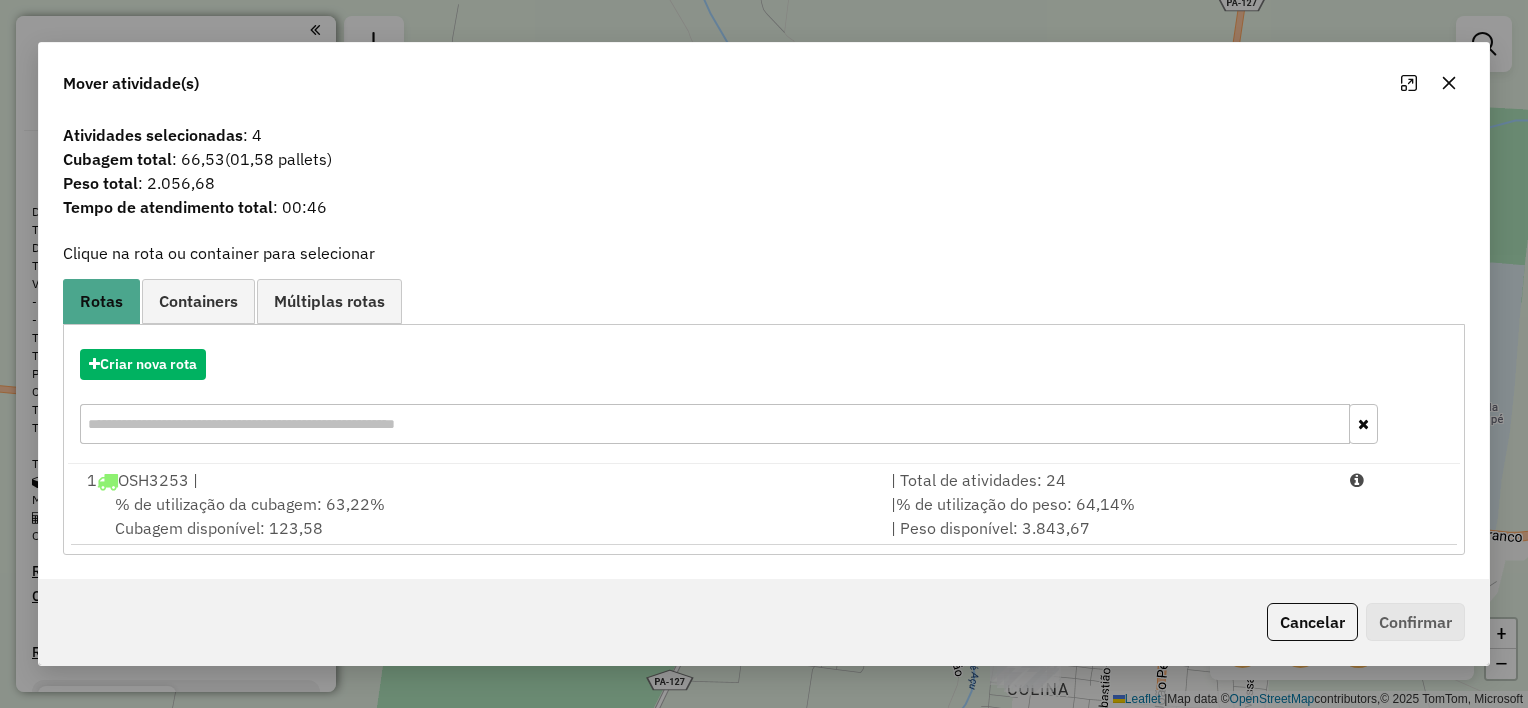 click 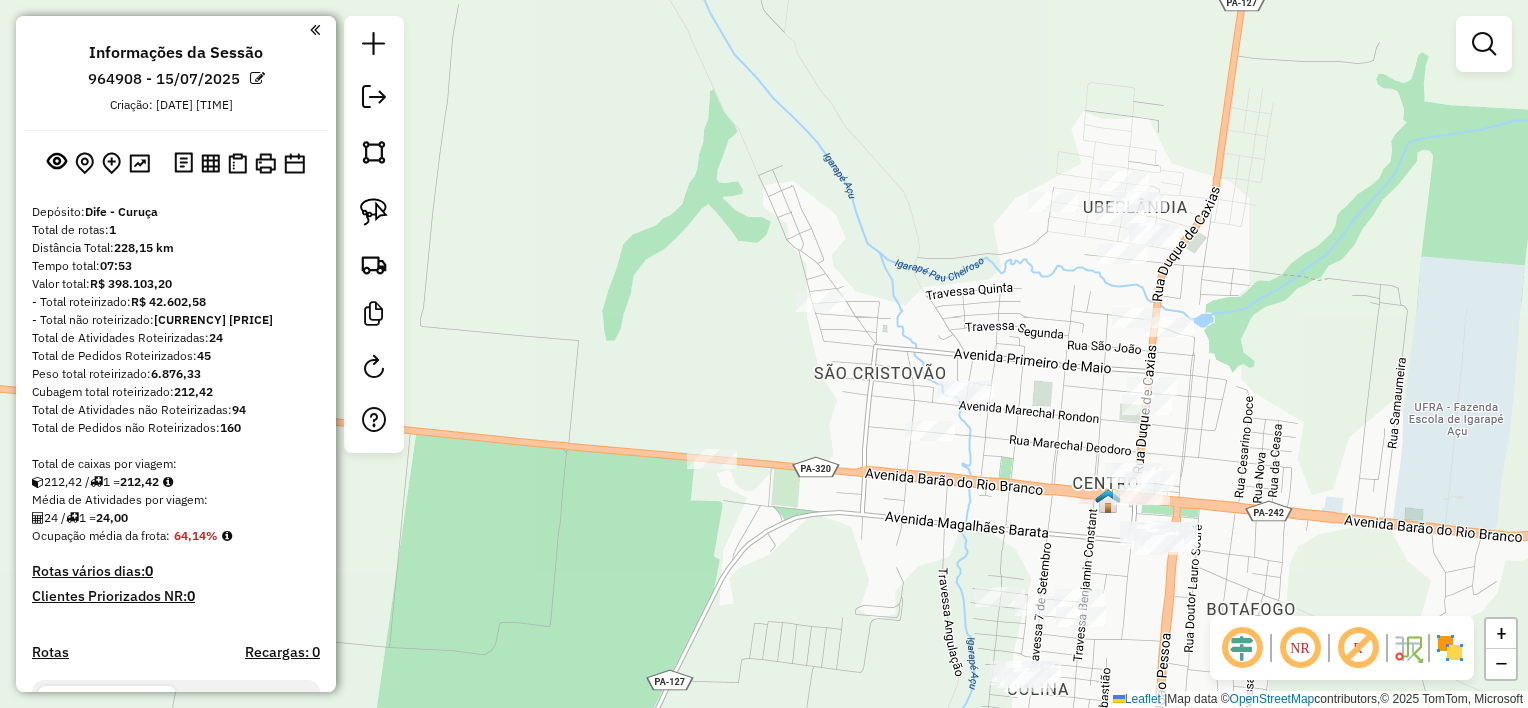 click 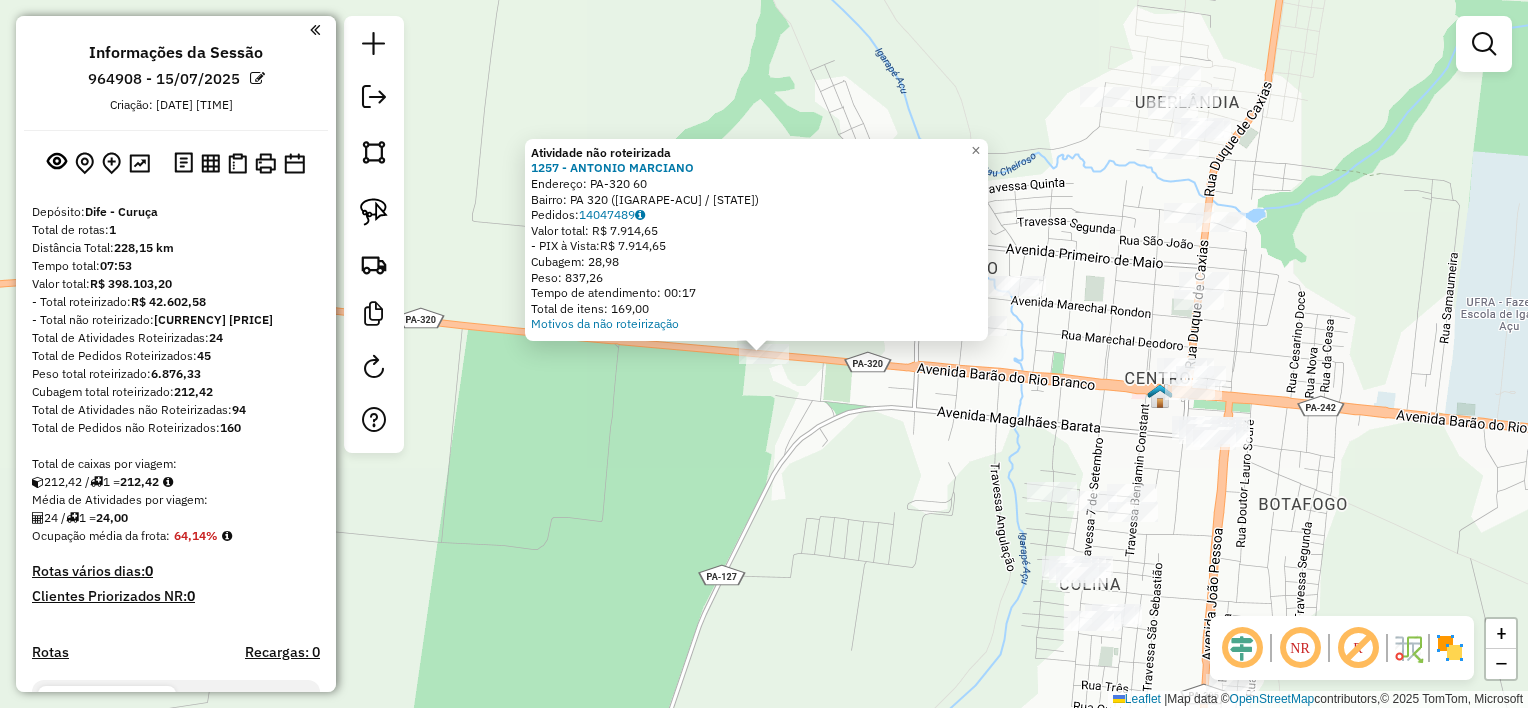 click on "Atividade não roteirizada 1257 - ANTONIO MARCIANO  Endereço:  PA-320 60   Bairro: PA 320 ([CIDADE] / [ESTADO])   Pedidos:  14047489   Valor total: R$ 7.914,65   - PIX à Vista:  R$ 7.914,65   Cubagem: 28,98   Peso: 837,26   Tempo de atendimento: 00:17   Total de itens: 169,00  Motivos da não roteirização × Janela de atendimento Grade de atendimento Capacidade Transportadoras Veículos Cliente Pedidos  Rotas Selecione os dias de semana para filtrar as janelas de atendimento  Seg   Ter   Qua   Qui   Sex   Sáb   Dom  Informe o período da janela de atendimento: De: Até:  Filtrar exatamente a janela do cliente  Considerar janela de atendimento padrão  Selecione os dias de semana para filtrar as grades de atendimento  Seg   Ter   Qua   Qui   Sex   Sáb   Dom   Considerar clientes sem dia de atendimento cadastrado  Clientes fora do dia de atendimento selecionado Filtrar as atividades entre os valores definidos abaixo:  Peso mínimo:   Peso máximo:   Cubagem mínima:   Cubagem máxima:   De:   Até:  De:  +" 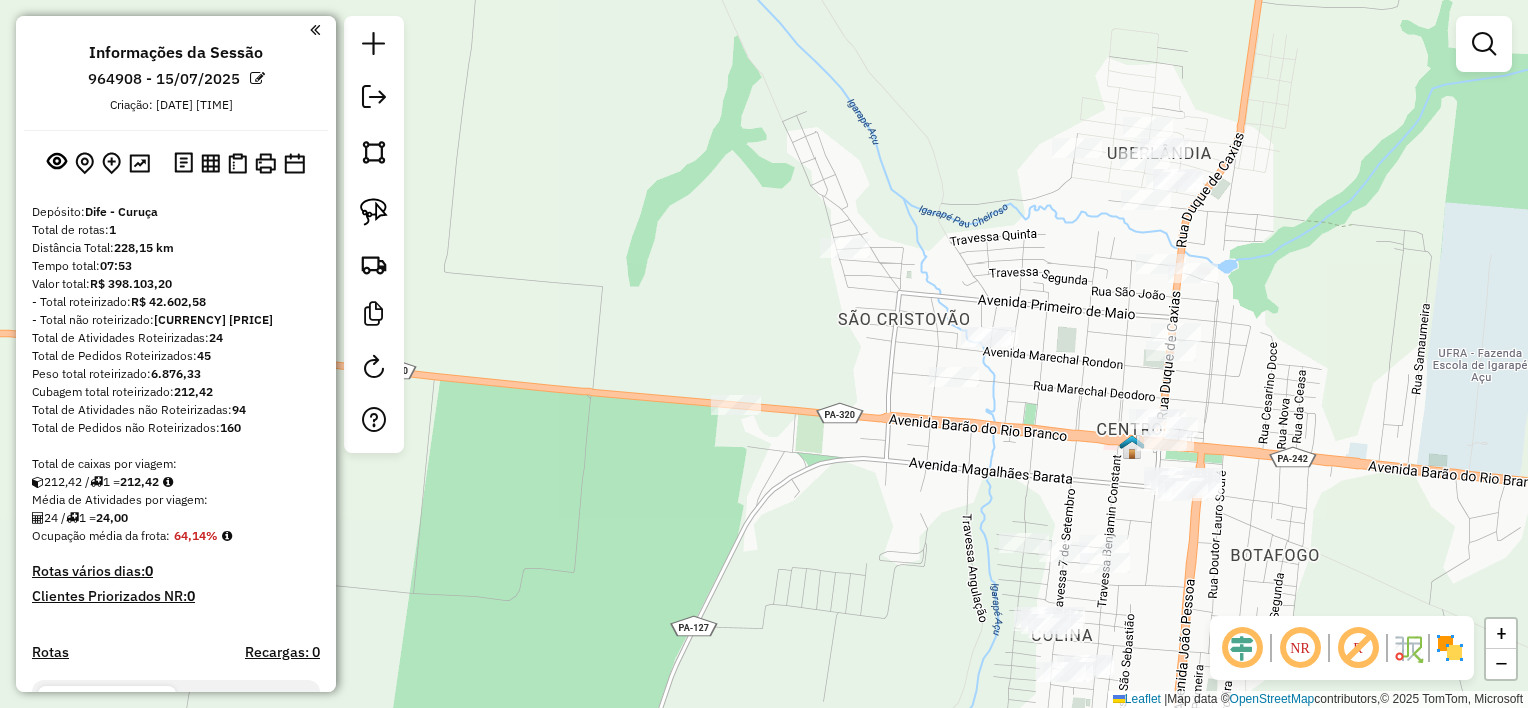 drag, startPoint x: 946, startPoint y: 397, endPoint x: 776, endPoint y: 477, distance: 187.88295 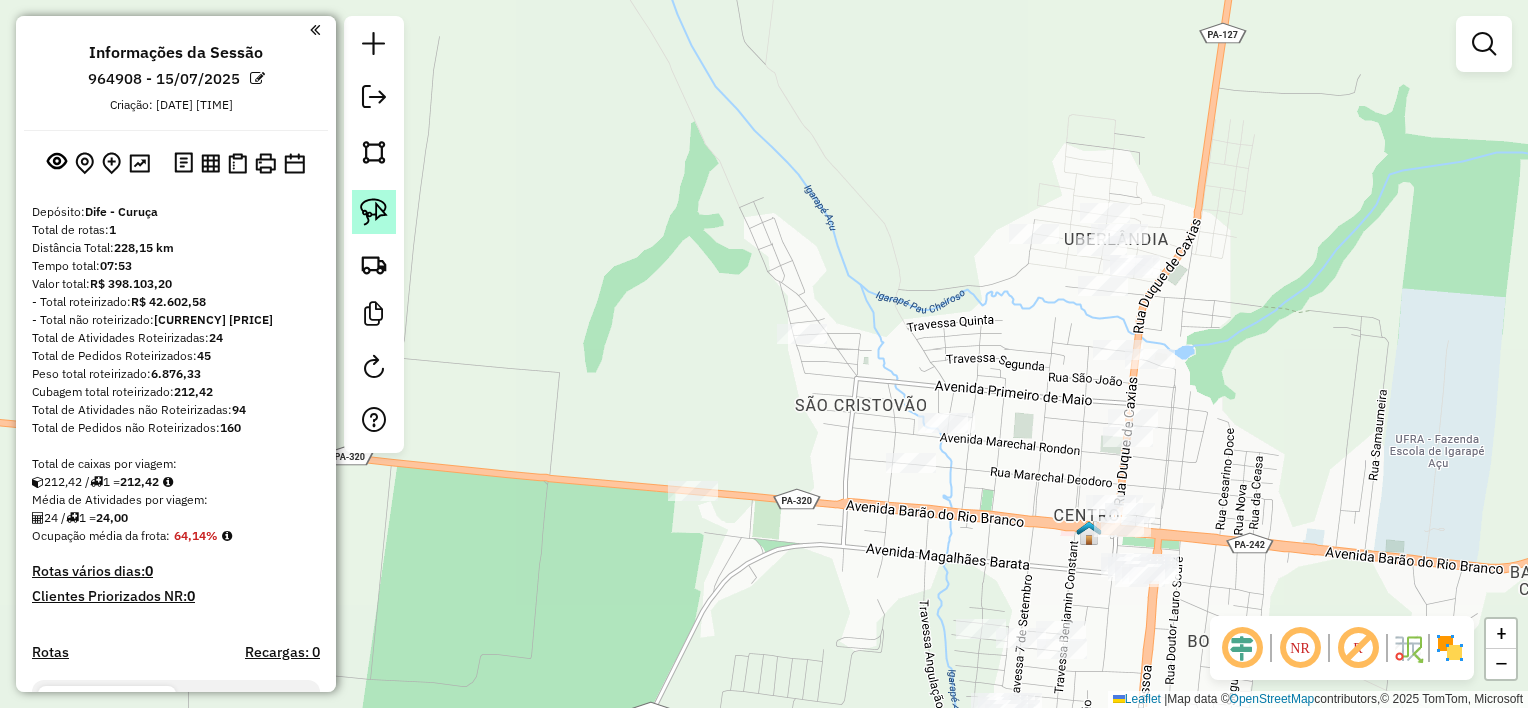 click 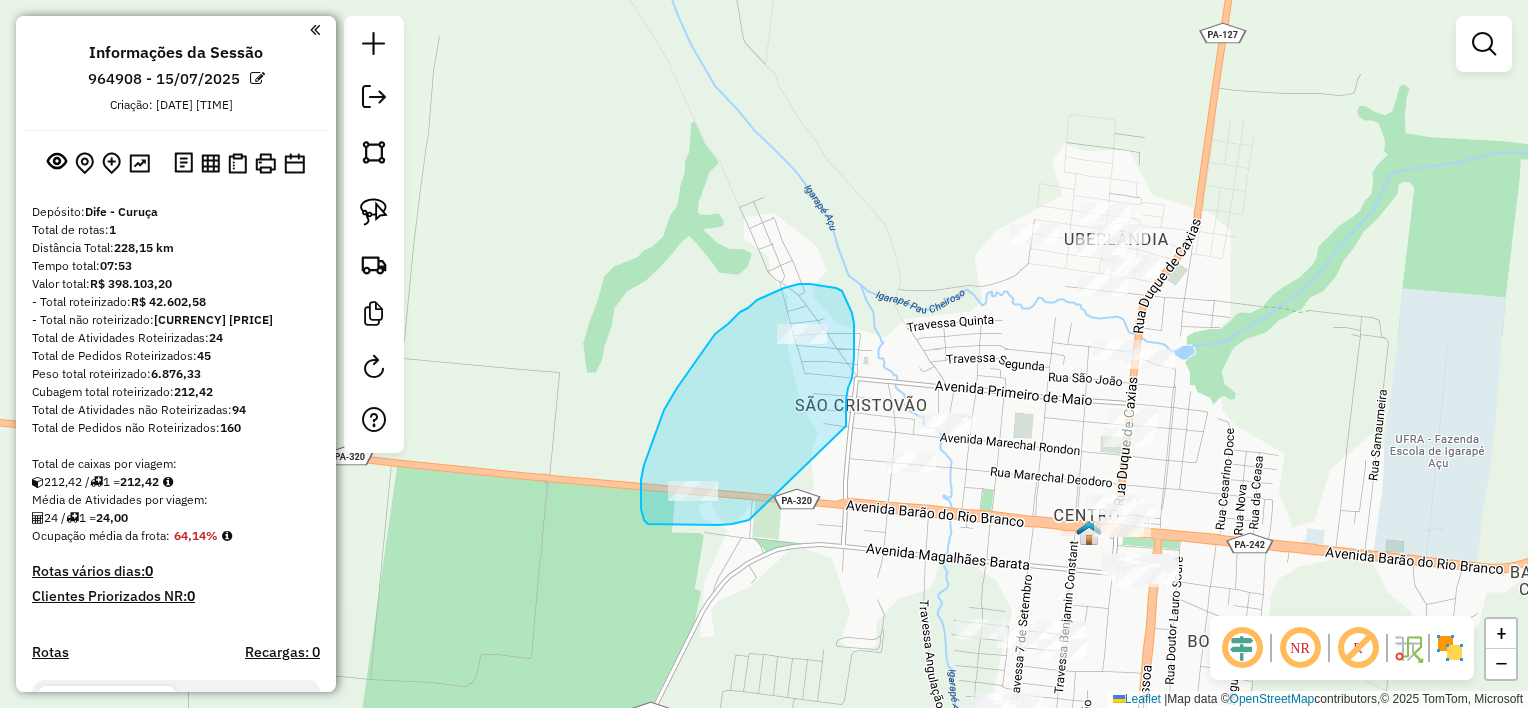 drag, startPoint x: 846, startPoint y: 426, endPoint x: 749, endPoint y: 520, distance: 135.07405 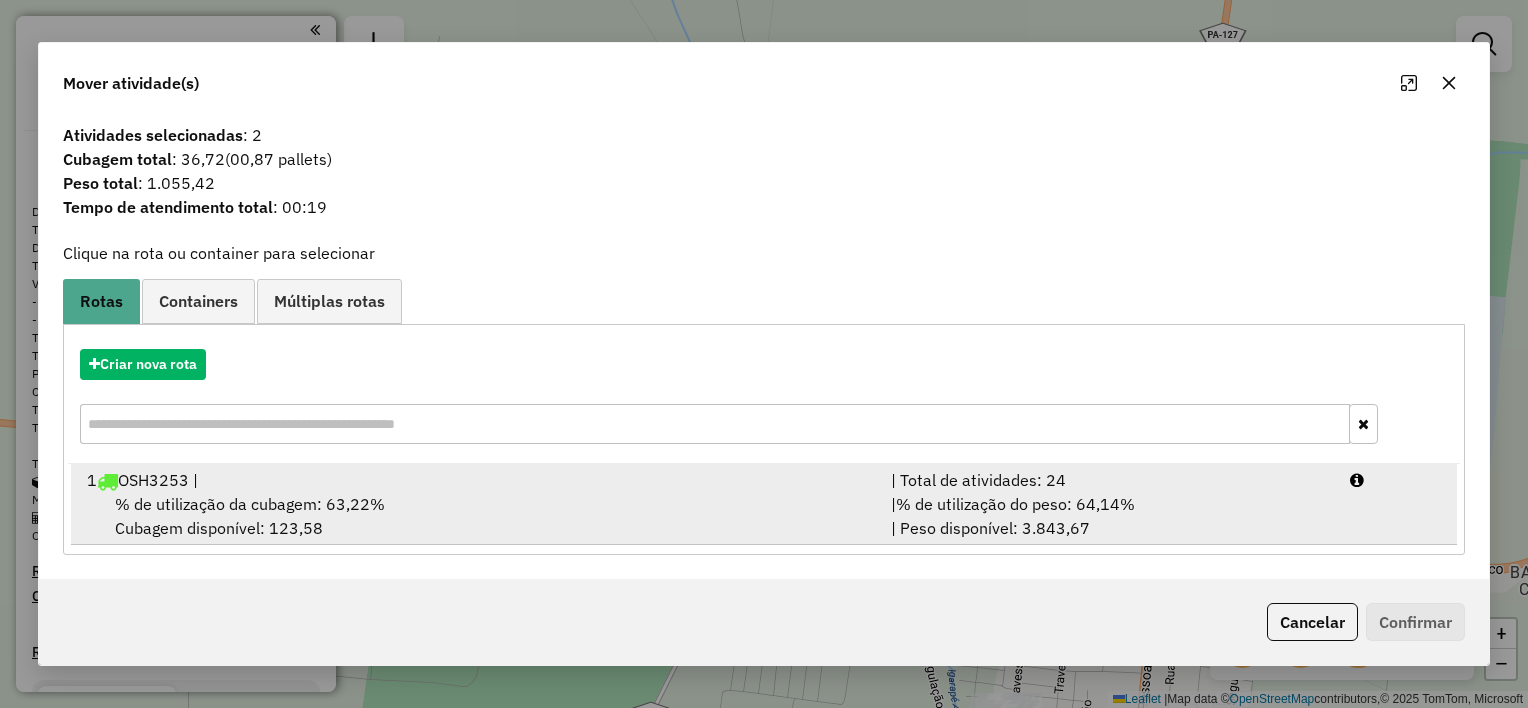 click on "% de utilização da cubagem: 63,22%  Cubagem disponível: 123,58" at bounding box center (477, 516) 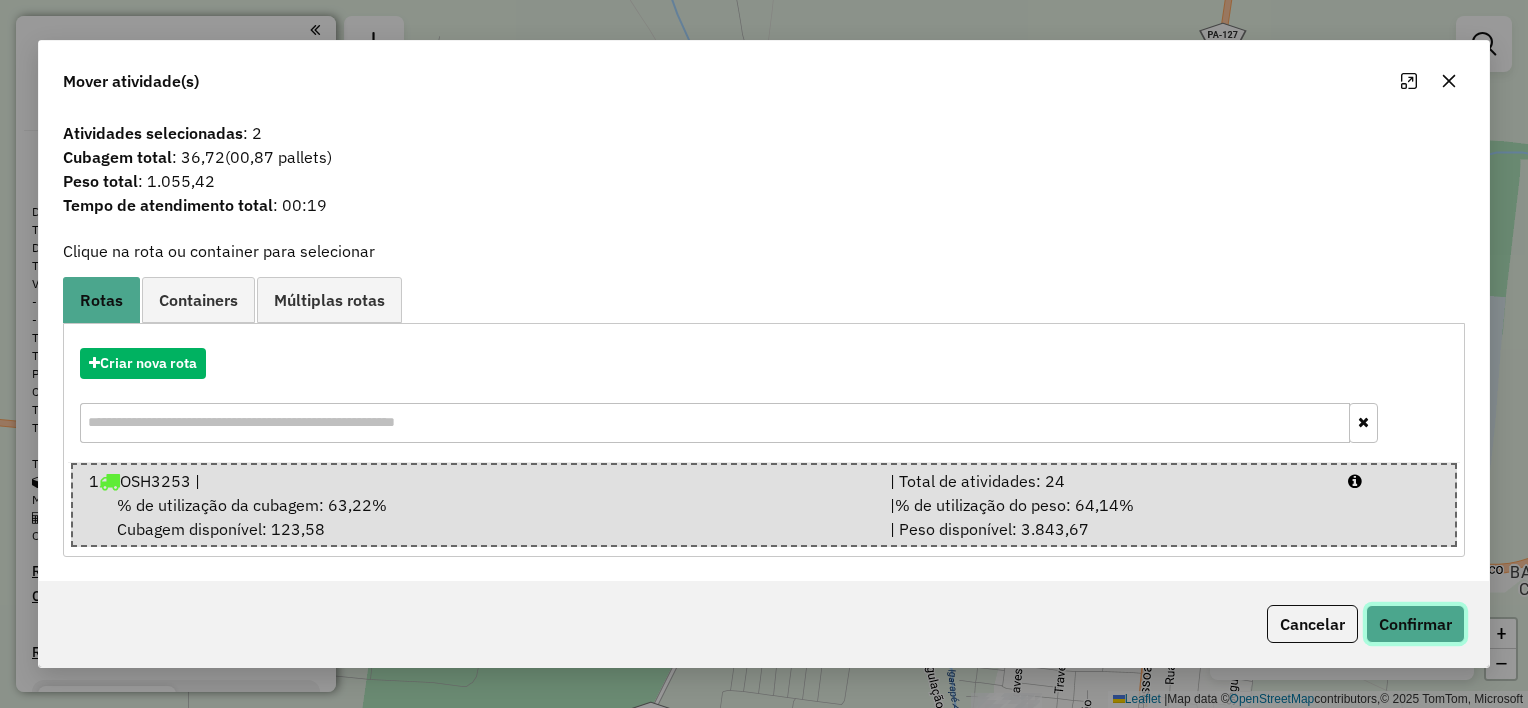 drag, startPoint x: 1411, startPoint y: 619, endPoint x: 1400, endPoint y: 616, distance: 11.401754 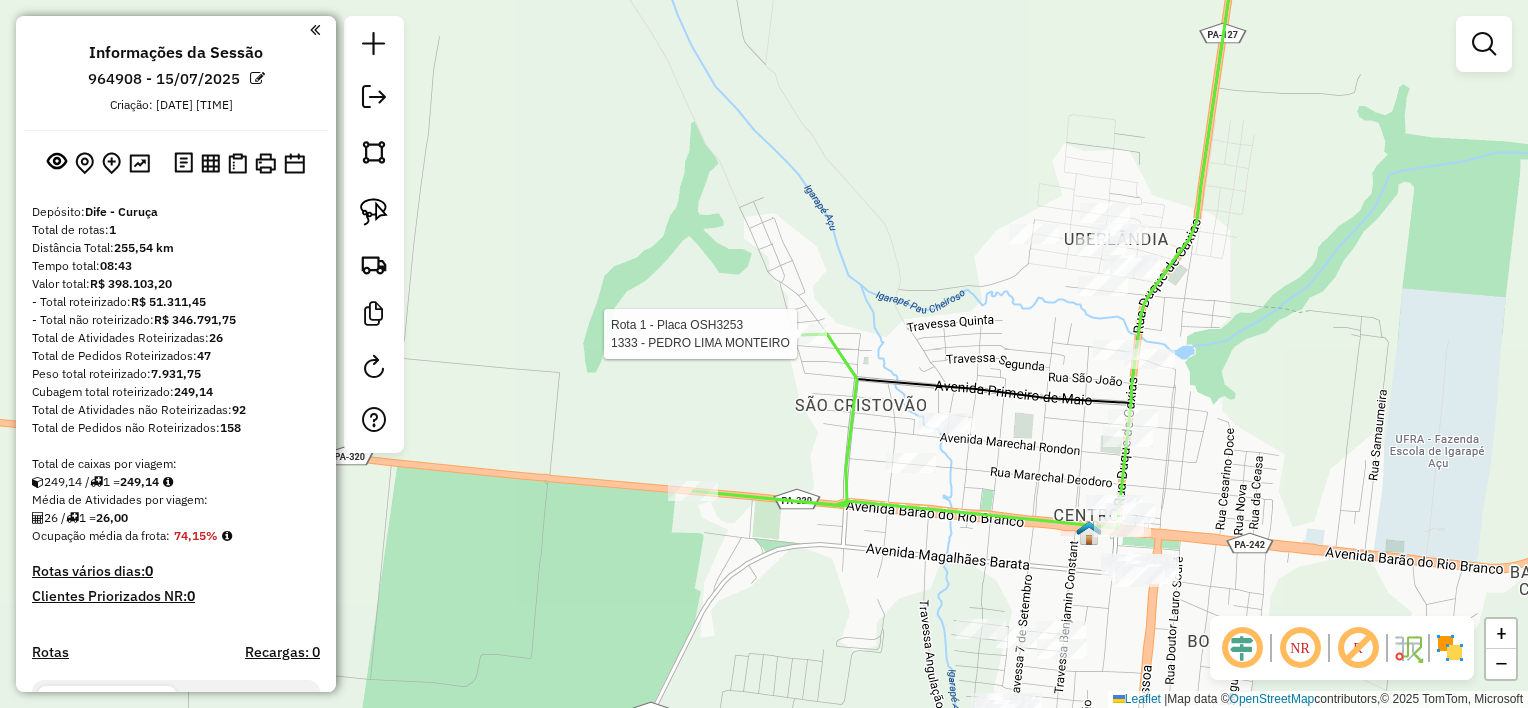 select on "**********" 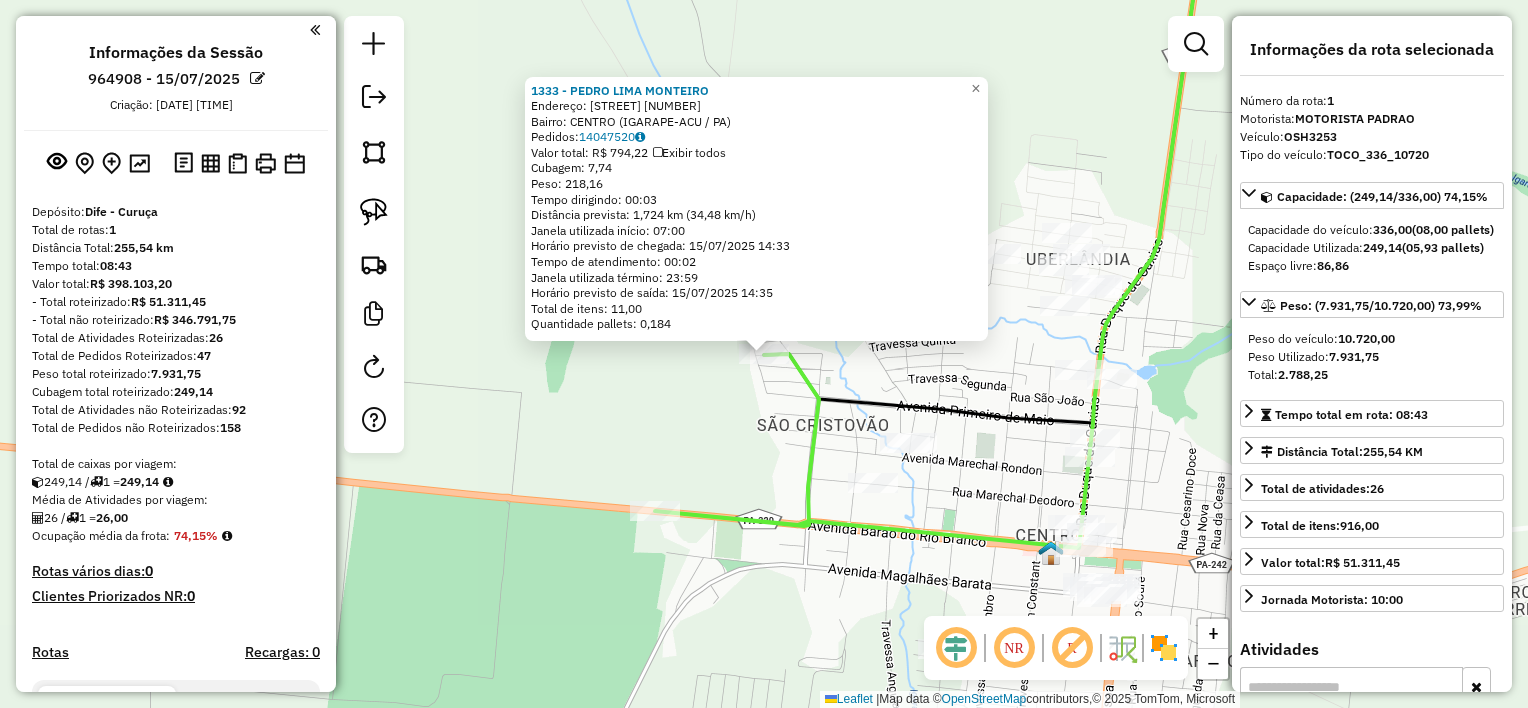scroll, scrollTop: 520, scrollLeft: 0, axis: vertical 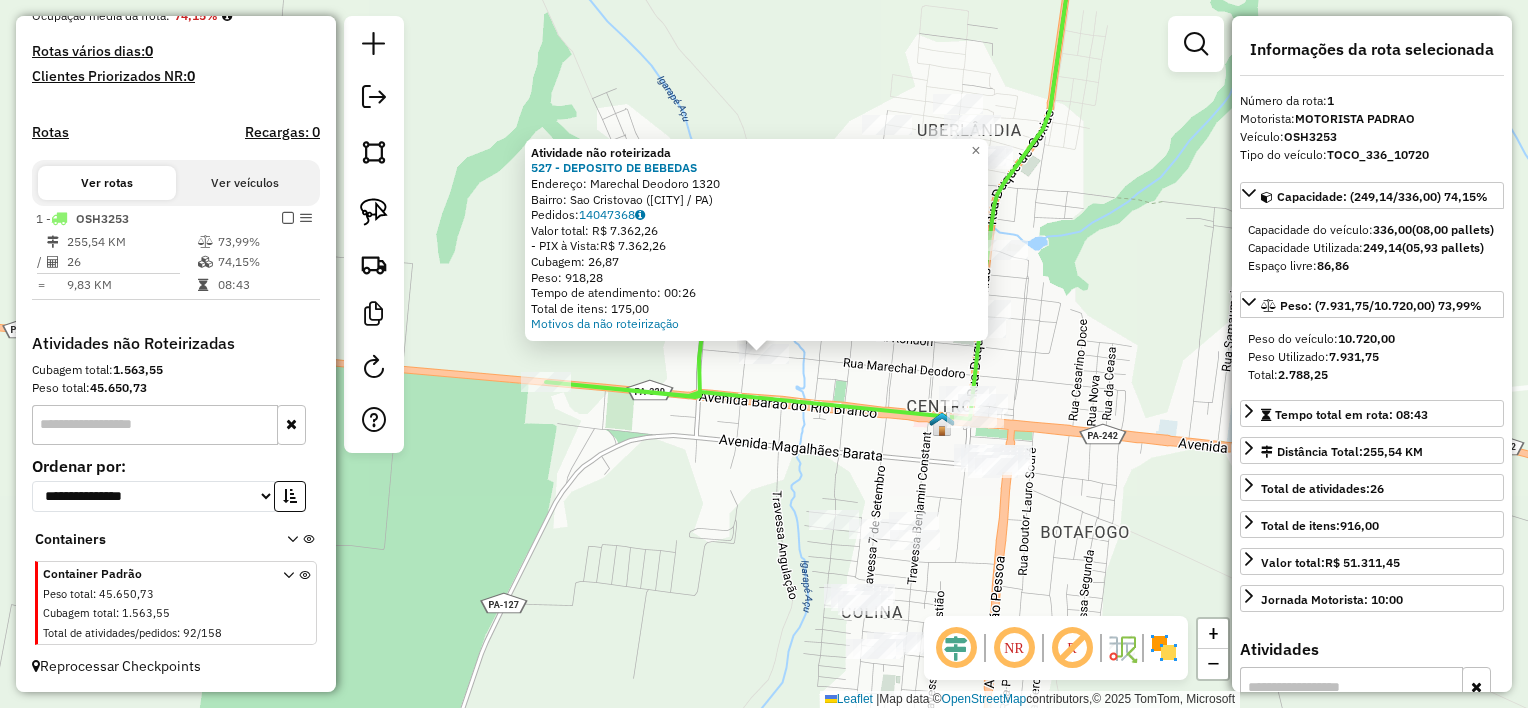 click on "Atividade não roteirizada 527 - DEPOSITO DE BEBEDAS  Endereço:  Marechal Deodoro 1320   Bairro: Sao Cristovao ([CITY] / PA)   Pedidos:  14047368   Valor total: R$ 7.362,26   - PIX à Vista:  R$ 7.362,26   Cubagem: 26,87   Peso: 918,28   Tempo de atendimento: 00:26   Total de itens: 175,00  Motivos da não roteirização × Janela de atendimento Grade de atendimento Capacidade Transportadoras Veículos Cliente Pedidos  Rotas Selecione os dias de semana para filtrar as janelas de atendimento  Seg   Ter   Qua   Qui   Sex   Sáb   Dom  Informe o período da janela de atendimento: De: Até:  Filtrar exatamente a janela do cliente  Considerar janela de atendimento padrão  Selecione os dias de semana para filtrar as grades de atendimento  Seg   Ter   Qua   Qui   Sex   Sáb   Dom   Considerar clientes sem dia de atendimento cadastrado  Clientes fora do dia de atendimento selecionado Filtrar as atividades entre os valores definidos abaixo:  Peso mínimo:   Peso máximo:   Cubagem mínima:   Cubagem máxima:  +" 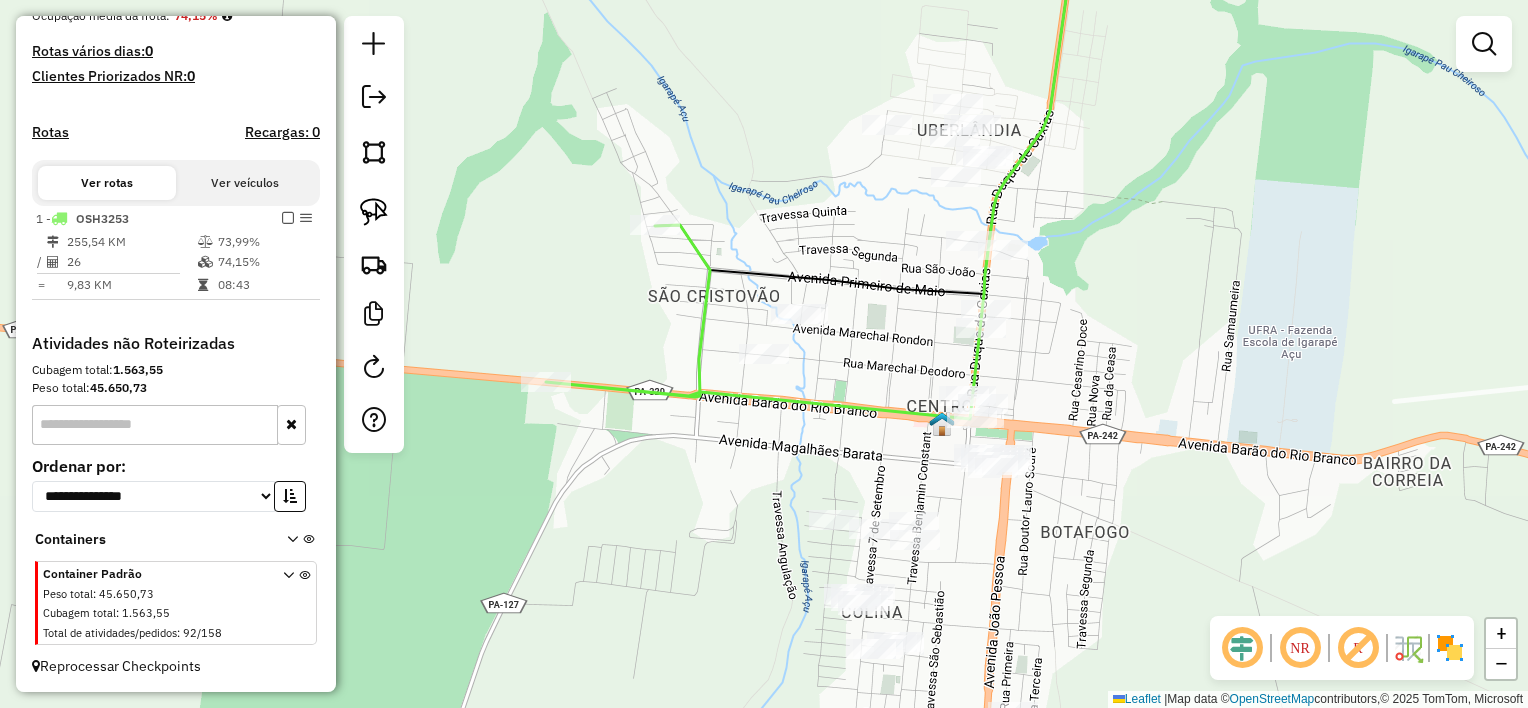 click on "Janela de atendimento Grade de atendimento Capacidade Transportadoras Veículos Cliente Pedidos  Rotas Selecione os dias de semana para filtrar as janelas de atendimento  Seg   Ter   Qua   Qui   Sex   Sáb   Dom  Informe o período da janela de atendimento: De: Até:  Filtrar exatamente a janela do cliente  Considerar janela de atendimento padrão  Selecione os dias de semana para filtrar as grades de atendimento  Seg   Ter   Qua   Qui   Sex   Sáb   Dom   Considerar clientes sem dia de atendimento cadastrado  Clientes fora do dia de atendimento selecionado Filtrar as atividades entre os valores definidos abaixo:  Peso mínimo:   Peso máximo:   Cubagem mínima:   Cubagem máxima:   De:   Até:  Filtrar as atividades entre o tempo de atendimento definido abaixo:  De:   Até:   Considerar capacidade total dos clientes não roteirizados Transportadora: Selecione um ou mais itens Tipo de veículo: Selecione um ou mais itens Veículo: Selecione um ou mais itens Motorista: Selecione um ou mais itens Nome: Rótulo:" 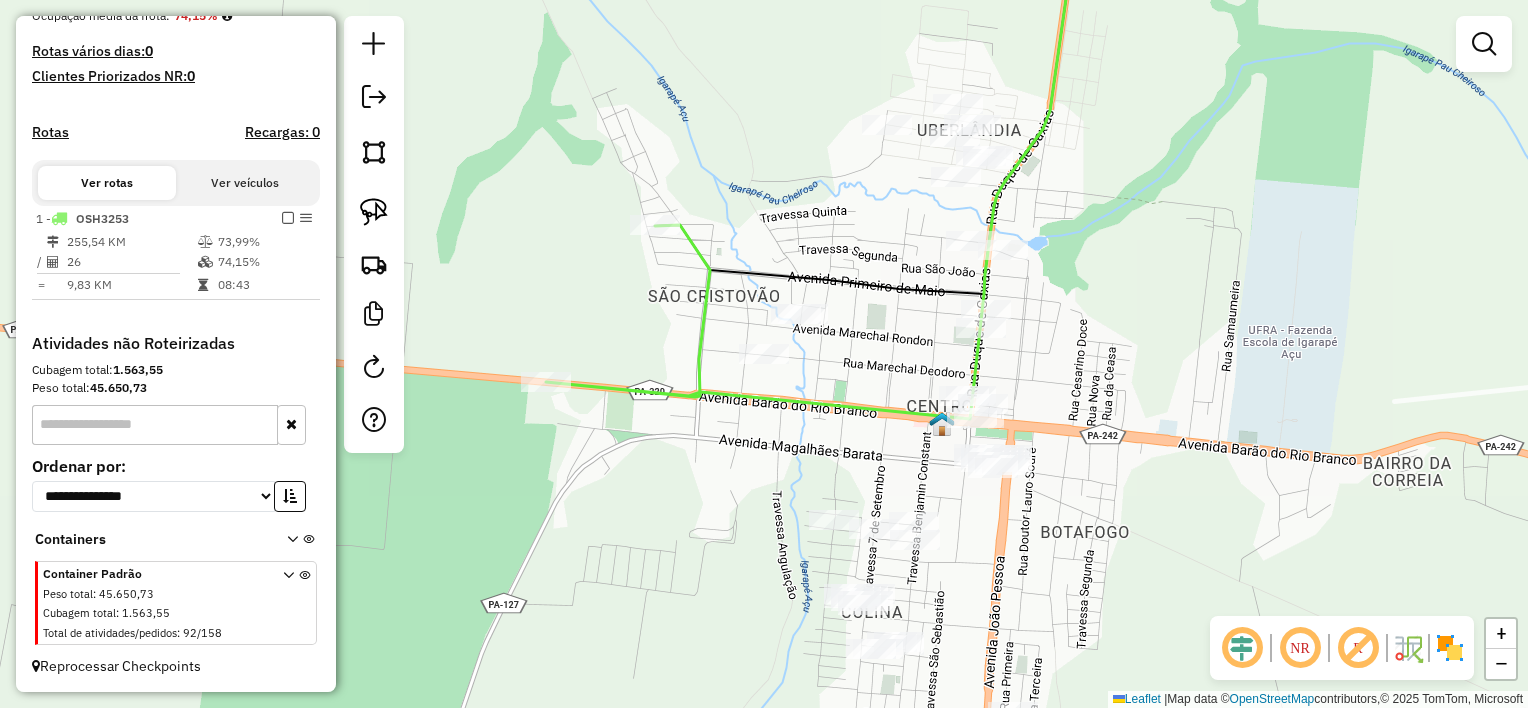 drag, startPoint x: 385, startPoint y: 212, endPoint x: 413, endPoint y: 224, distance: 30.463093 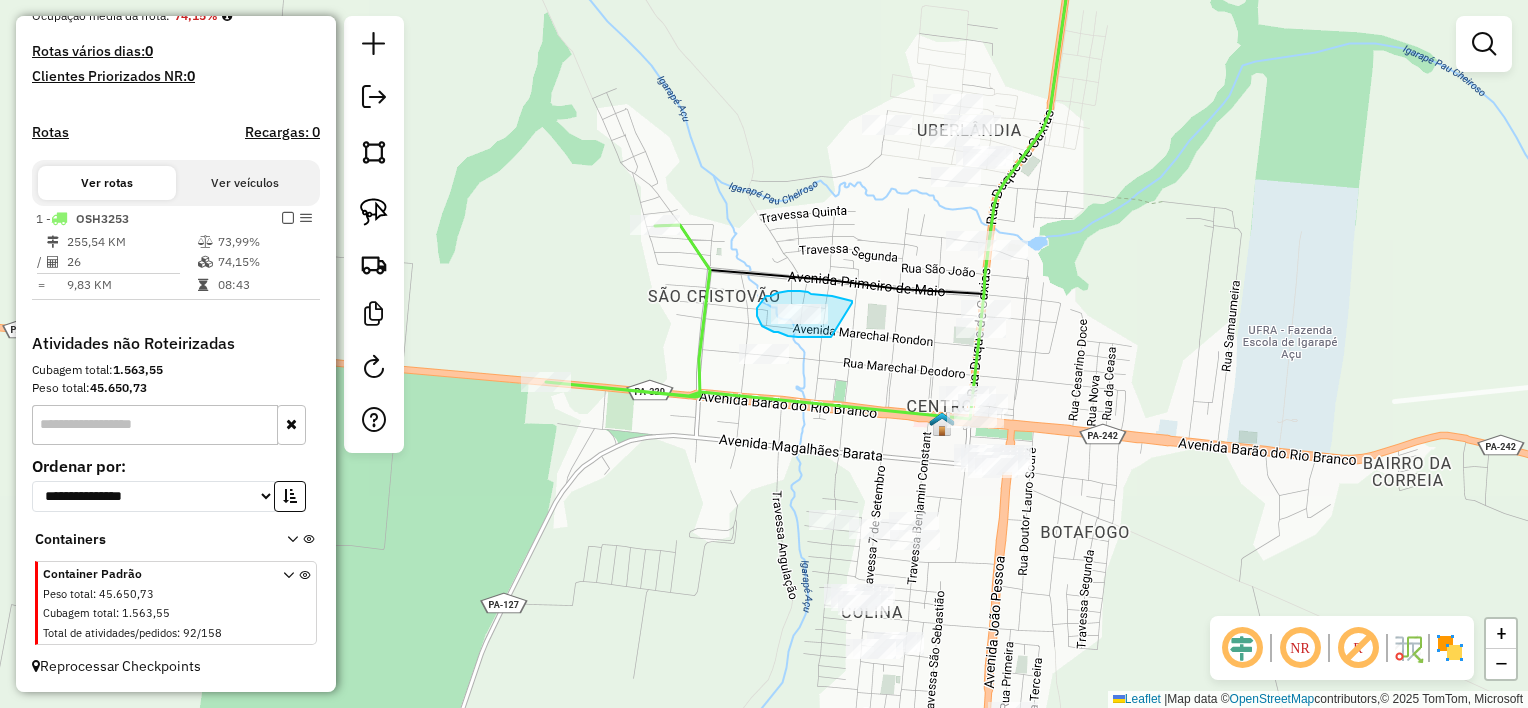 drag, startPoint x: 852, startPoint y: 303, endPoint x: 831, endPoint y: 337, distance: 39.962482 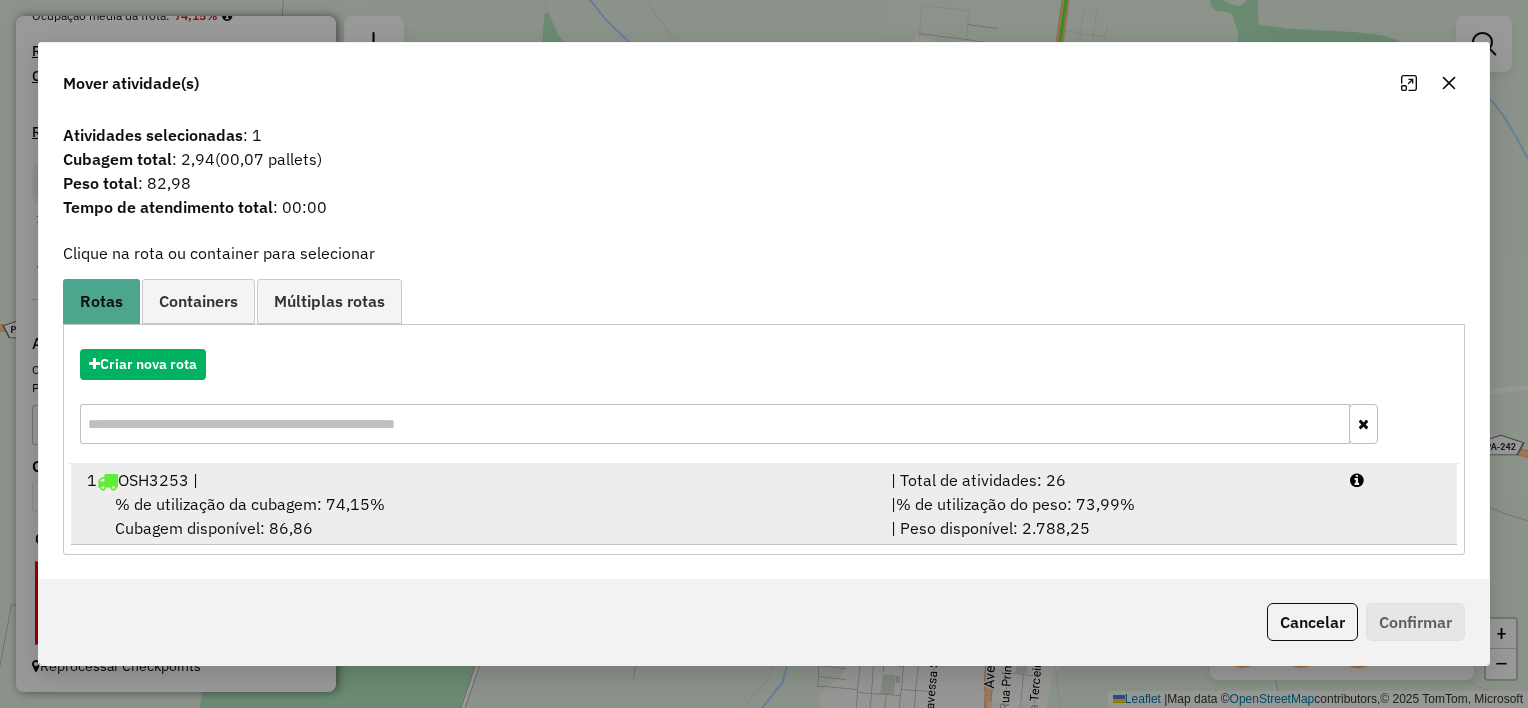 drag, startPoint x: 658, startPoint y: 512, endPoint x: 724, endPoint y: 486, distance: 70.93659 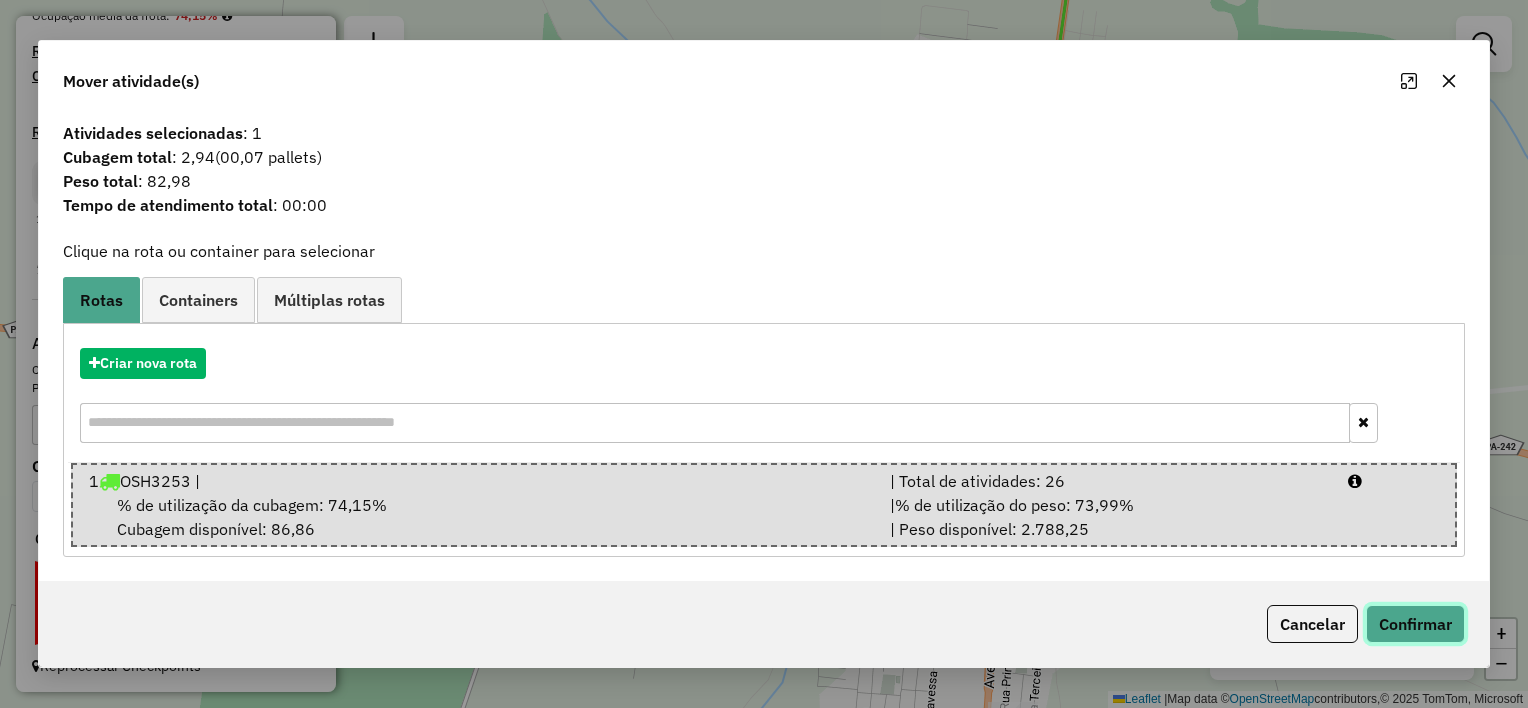 drag, startPoint x: 1429, startPoint y: 620, endPoint x: 1411, endPoint y: 616, distance: 18.439089 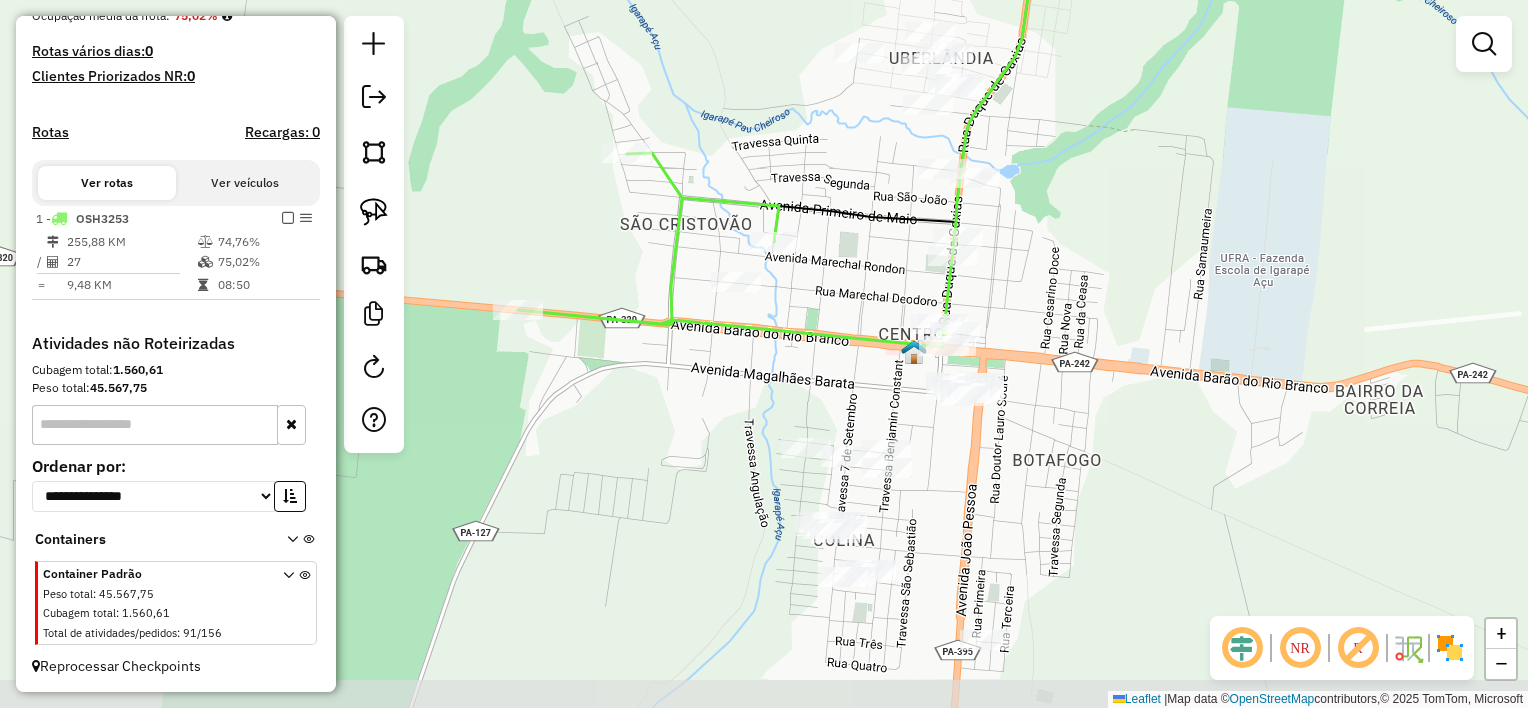 drag, startPoint x: 1072, startPoint y: 380, endPoint x: 1040, endPoint y: 300, distance: 86.162636 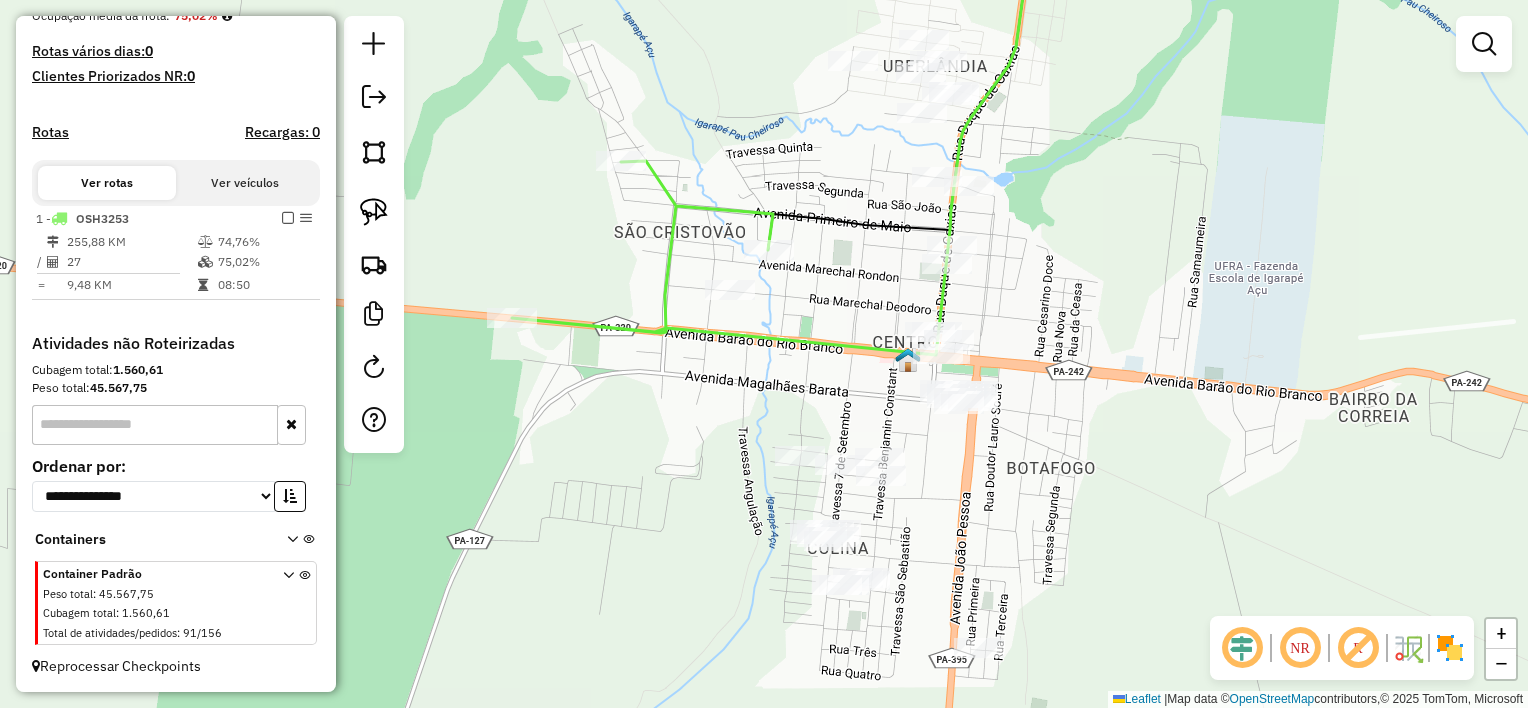 drag, startPoint x: 1128, startPoint y: 327, endPoint x: 1143, endPoint y: 388, distance: 62.817196 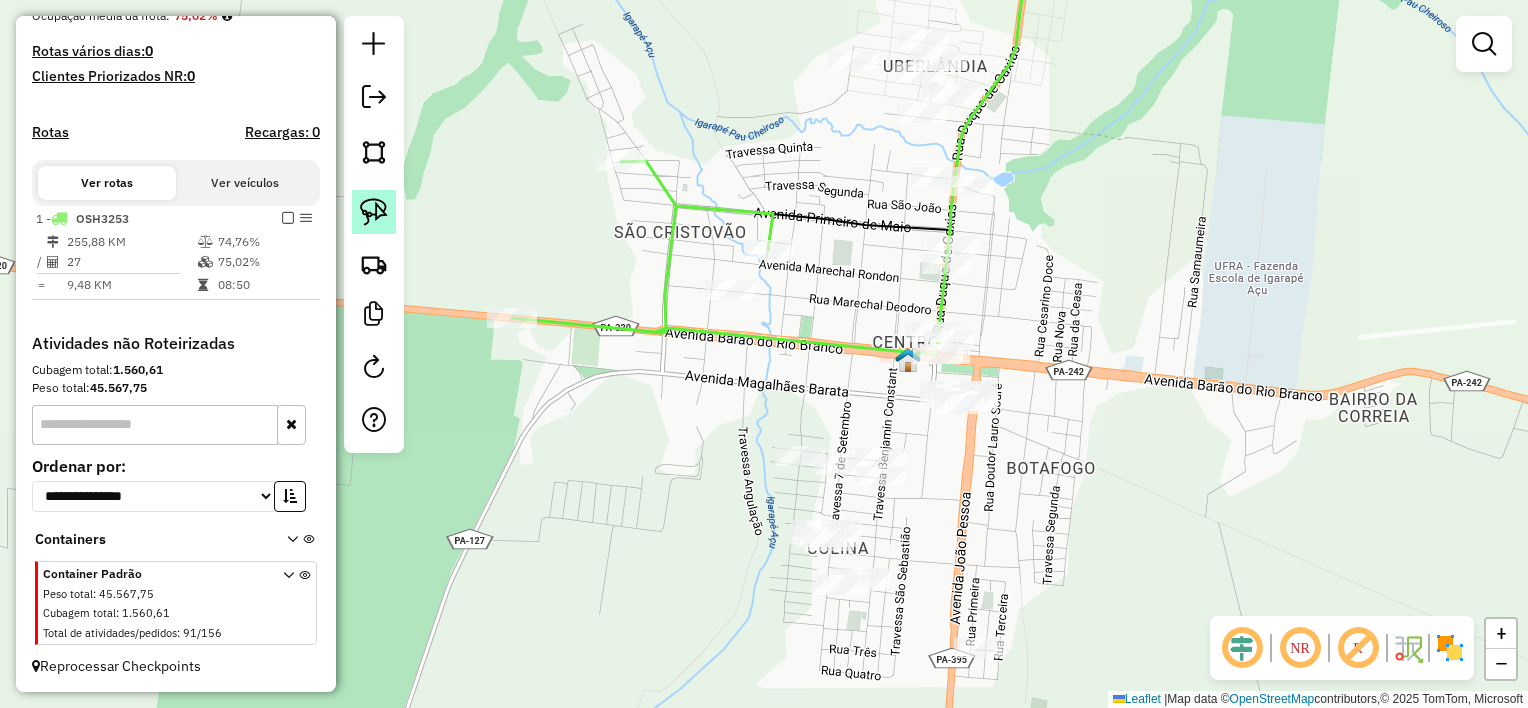 drag, startPoint x: 377, startPoint y: 211, endPoint x: 393, endPoint y: 214, distance: 16.27882 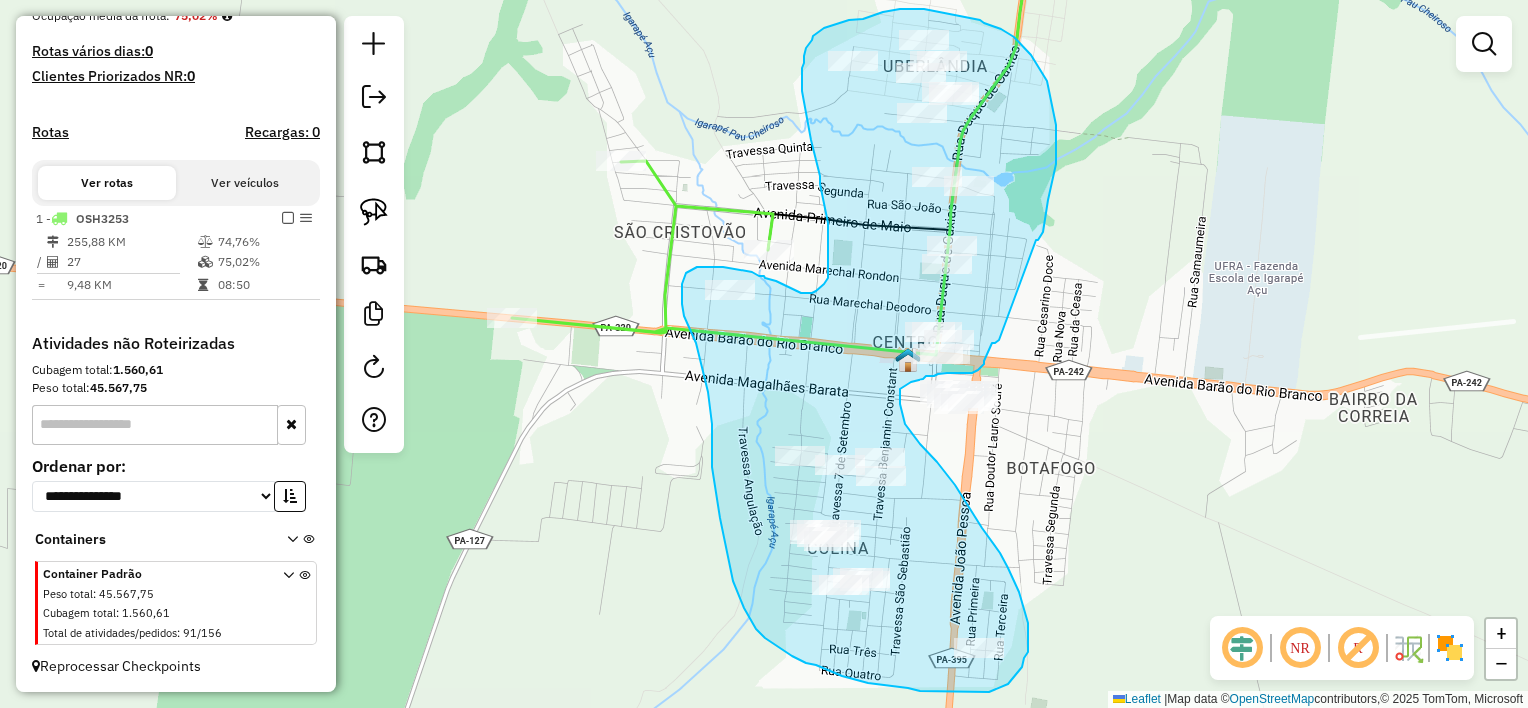 drag, startPoint x: 1040, startPoint y: 237, endPoint x: 999, endPoint y: 338, distance: 109.004585 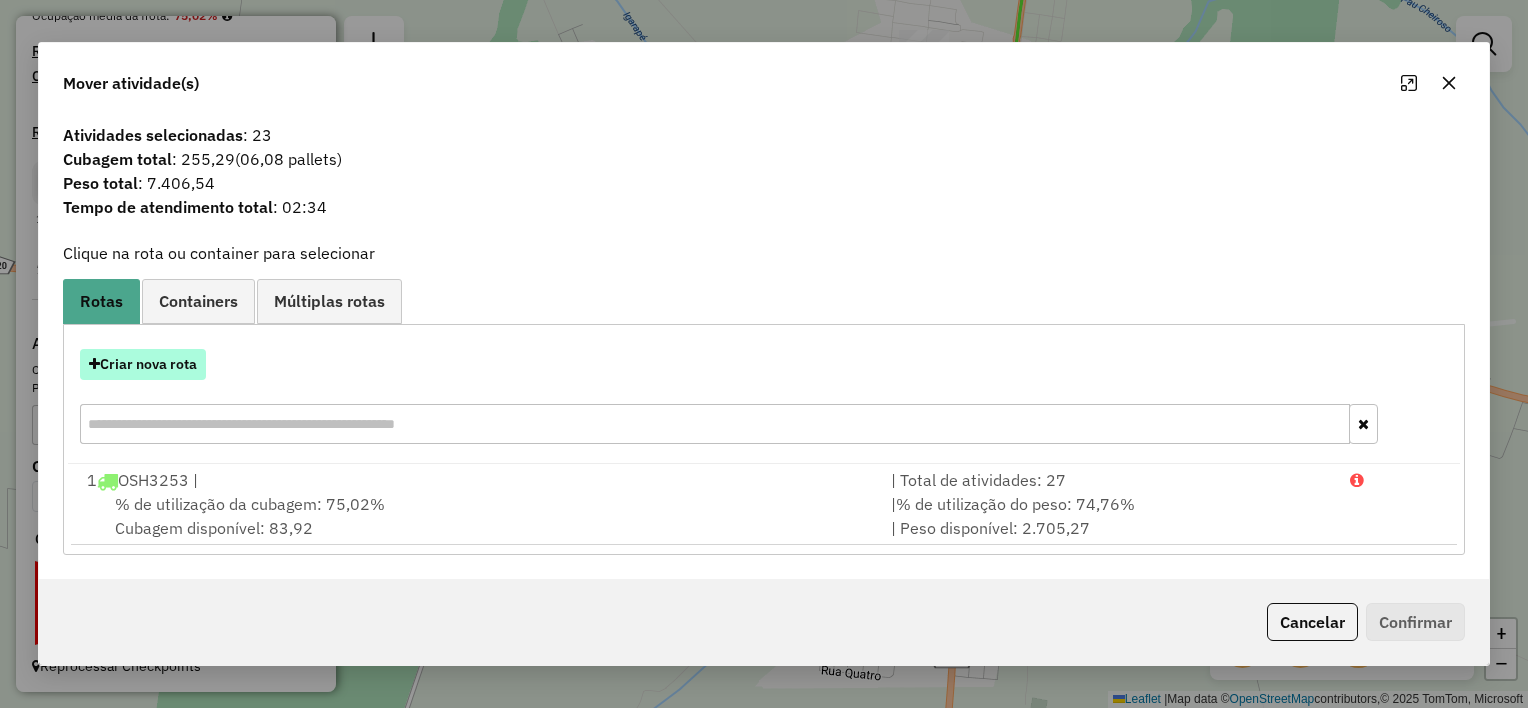 click on "Criar nova rota" at bounding box center (143, 364) 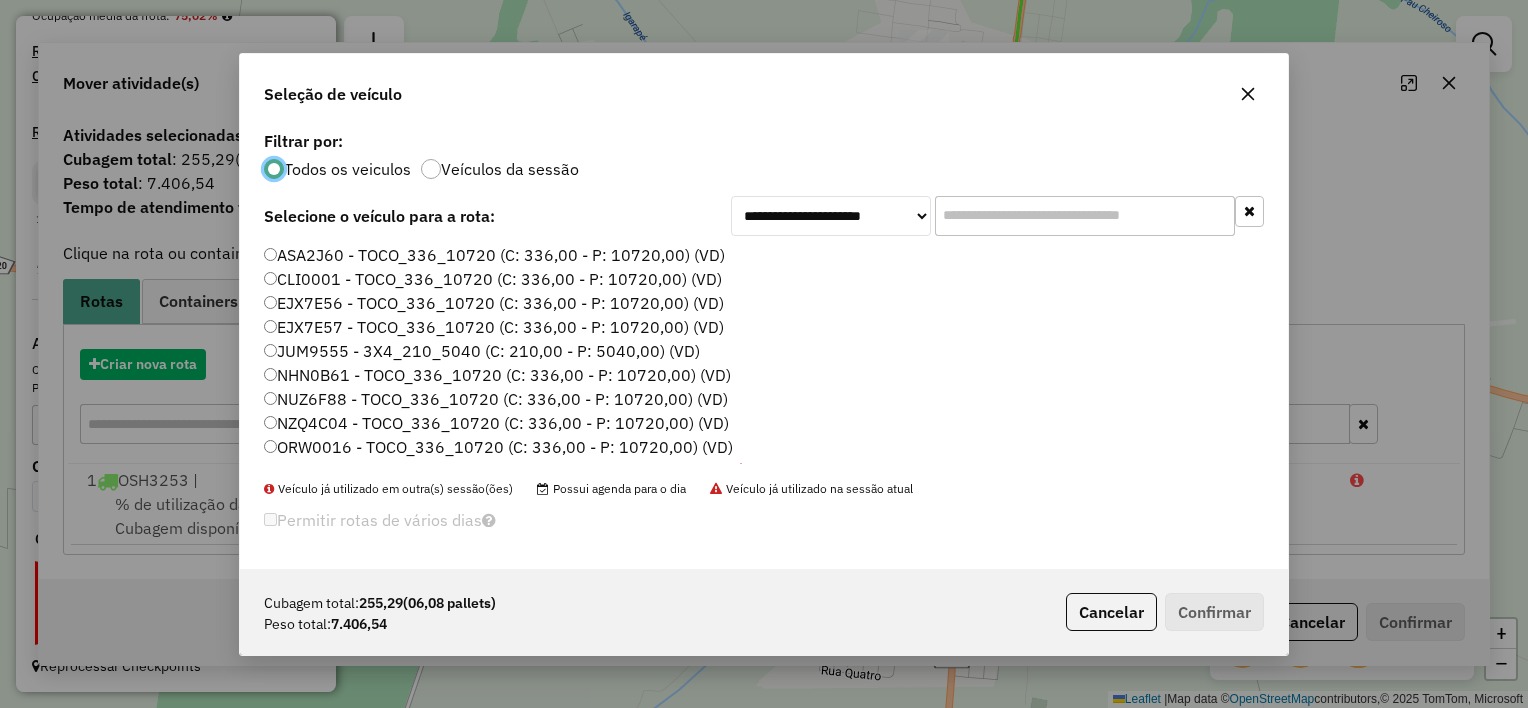 scroll, scrollTop: 10, scrollLeft: 6, axis: both 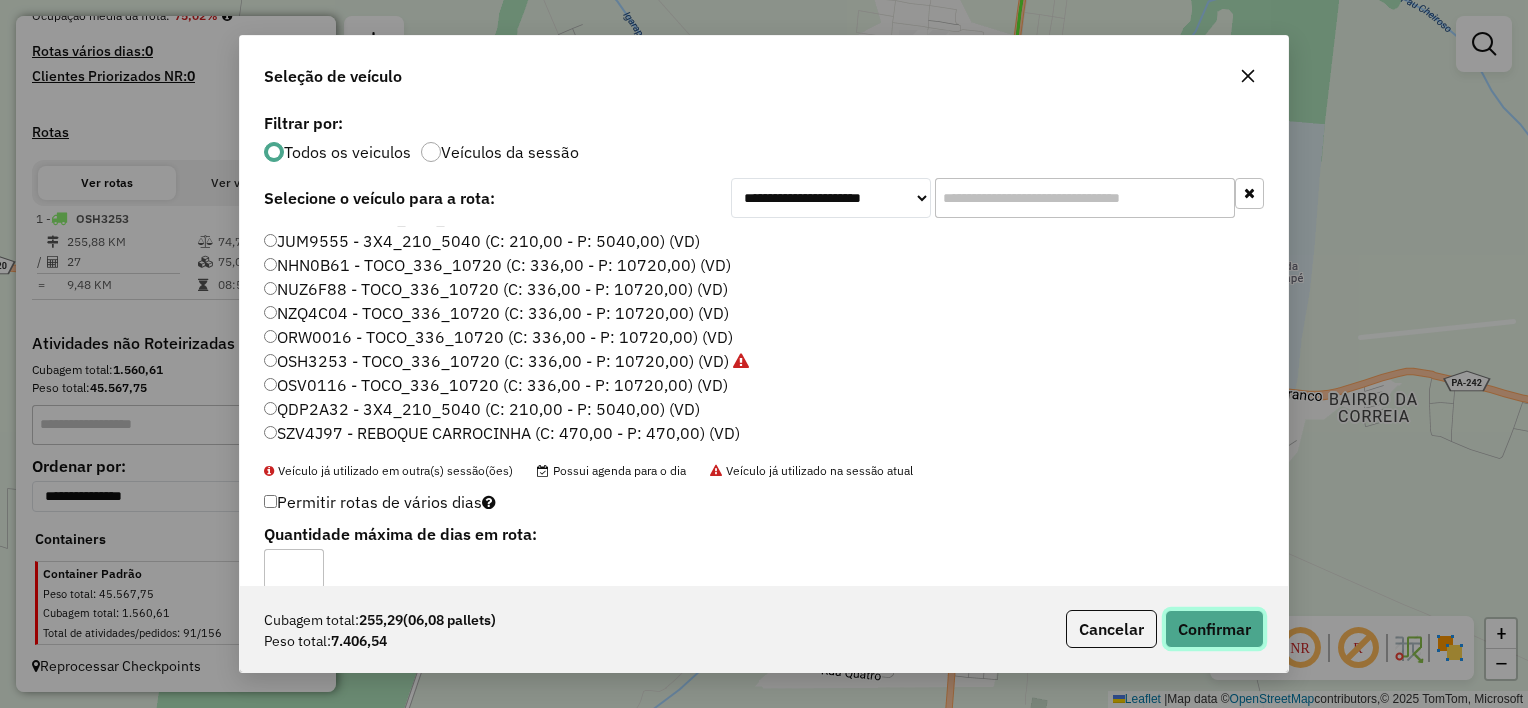 click on "Confirmar" 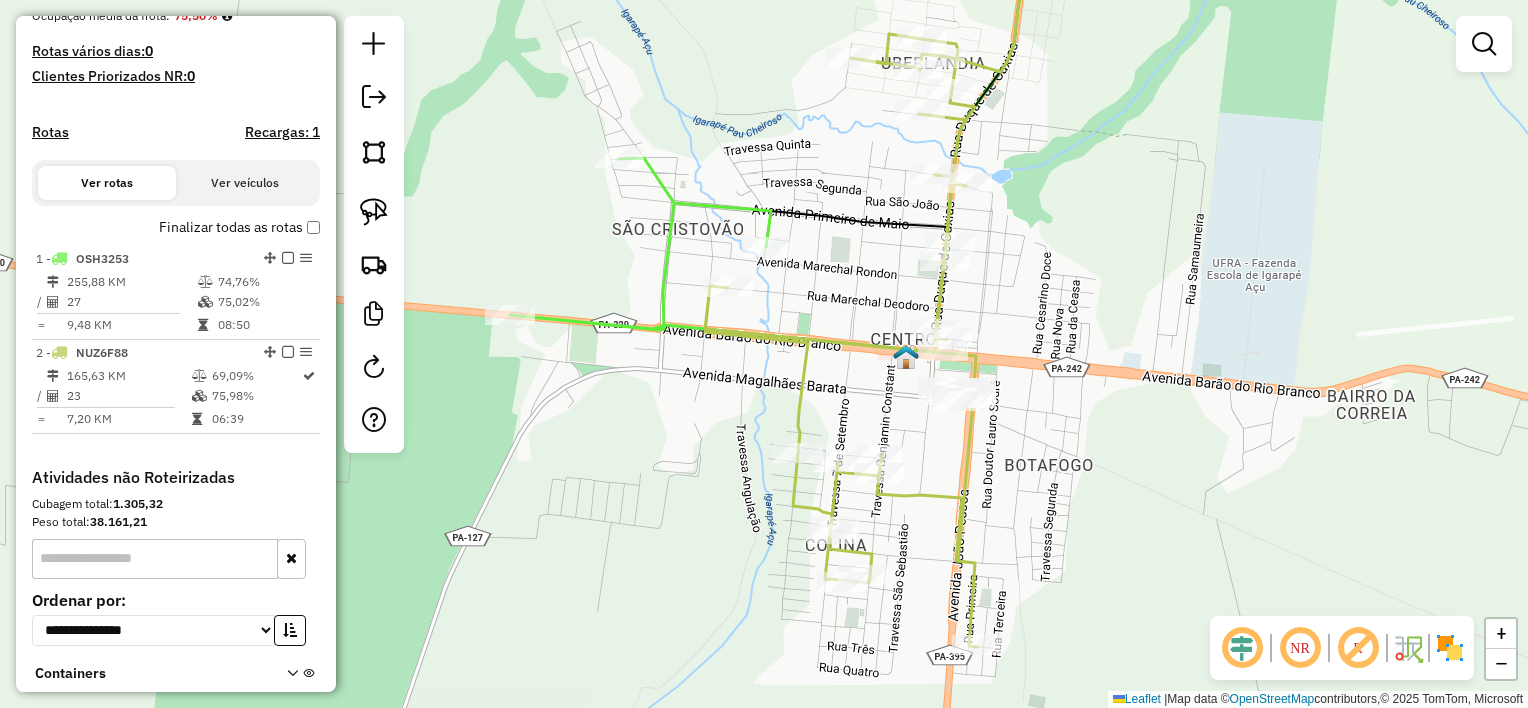 drag, startPoint x: 1111, startPoint y: 557, endPoint x: 1028, endPoint y: 432, distance: 150.04666 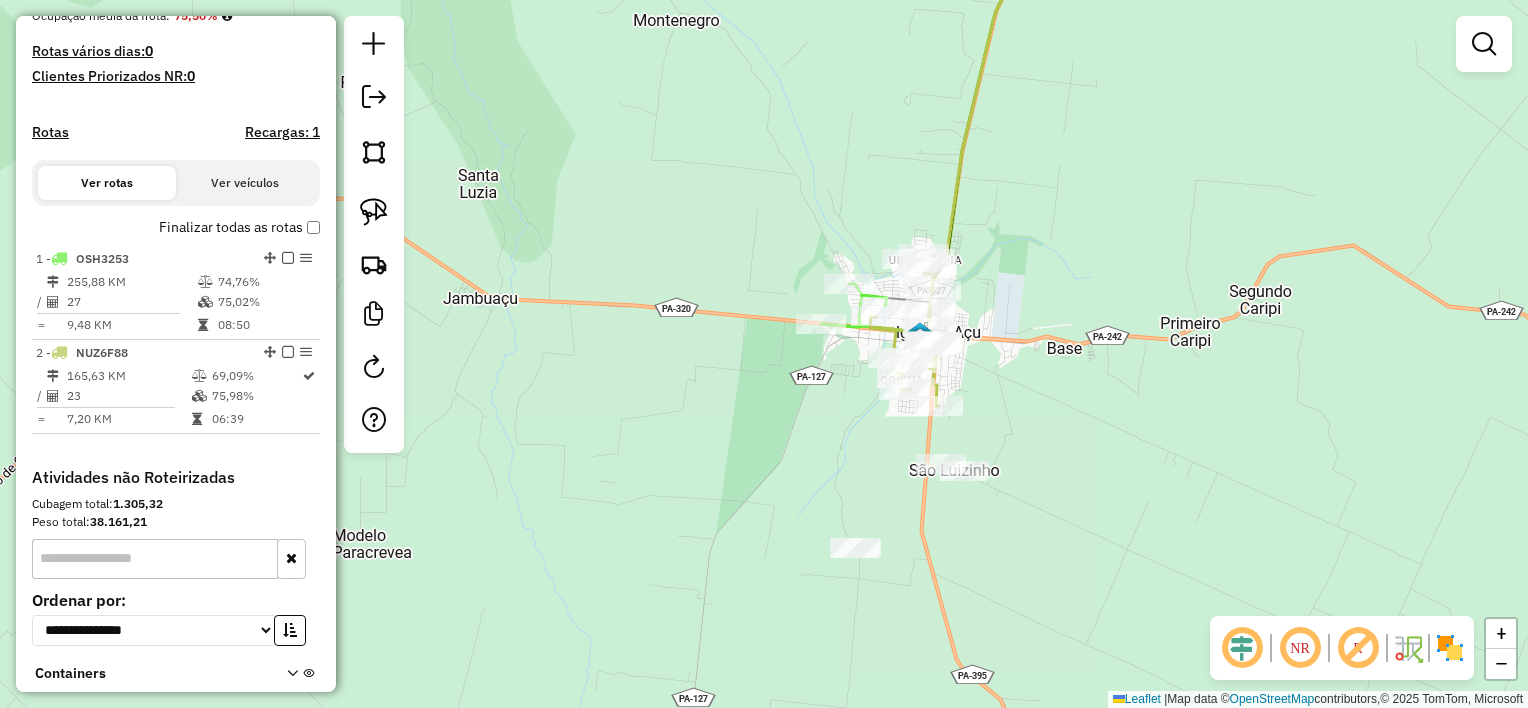 drag, startPoint x: 382, startPoint y: 221, endPoint x: 455, endPoint y: 253, distance: 79.70571 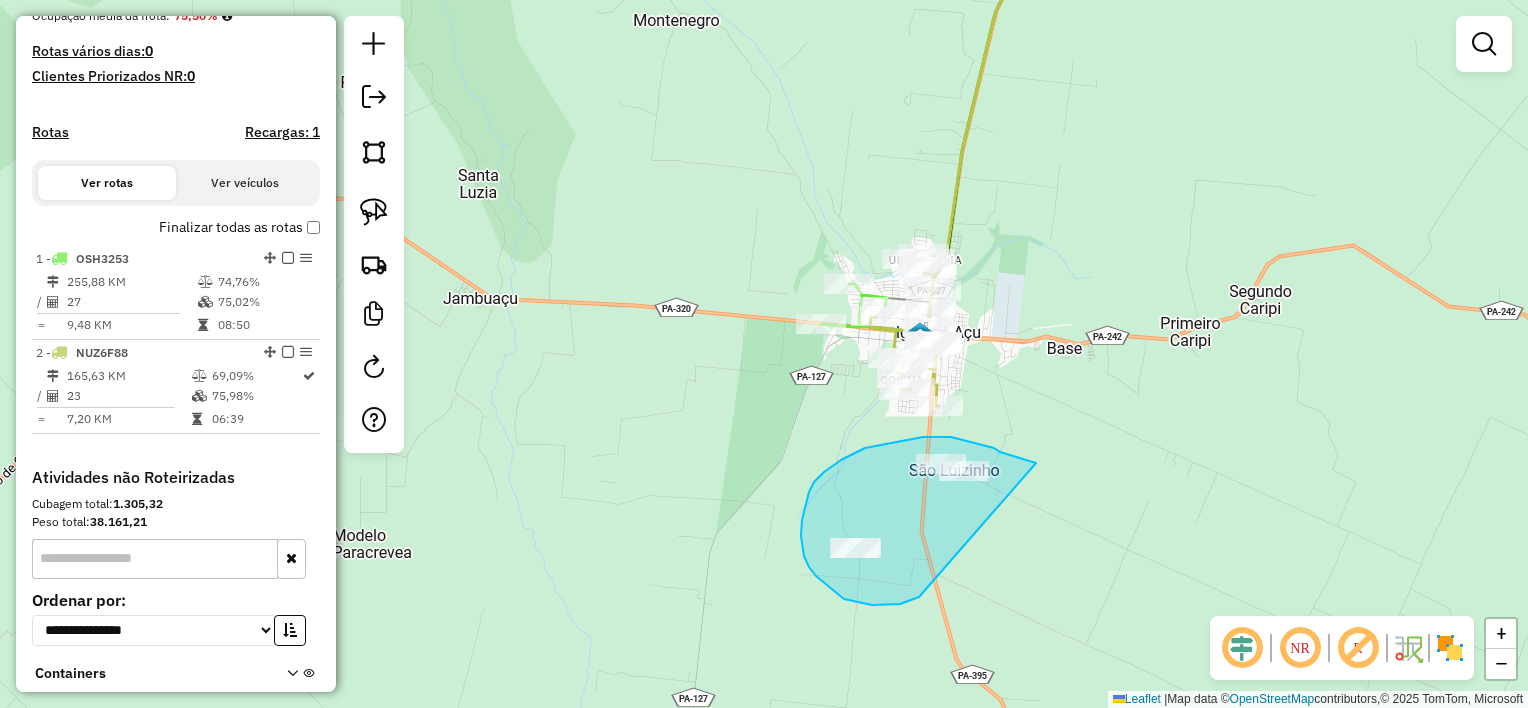 drag, startPoint x: 1036, startPoint y: 463, endPoint x: 922, endPoint y: 595, distance: 174.4133 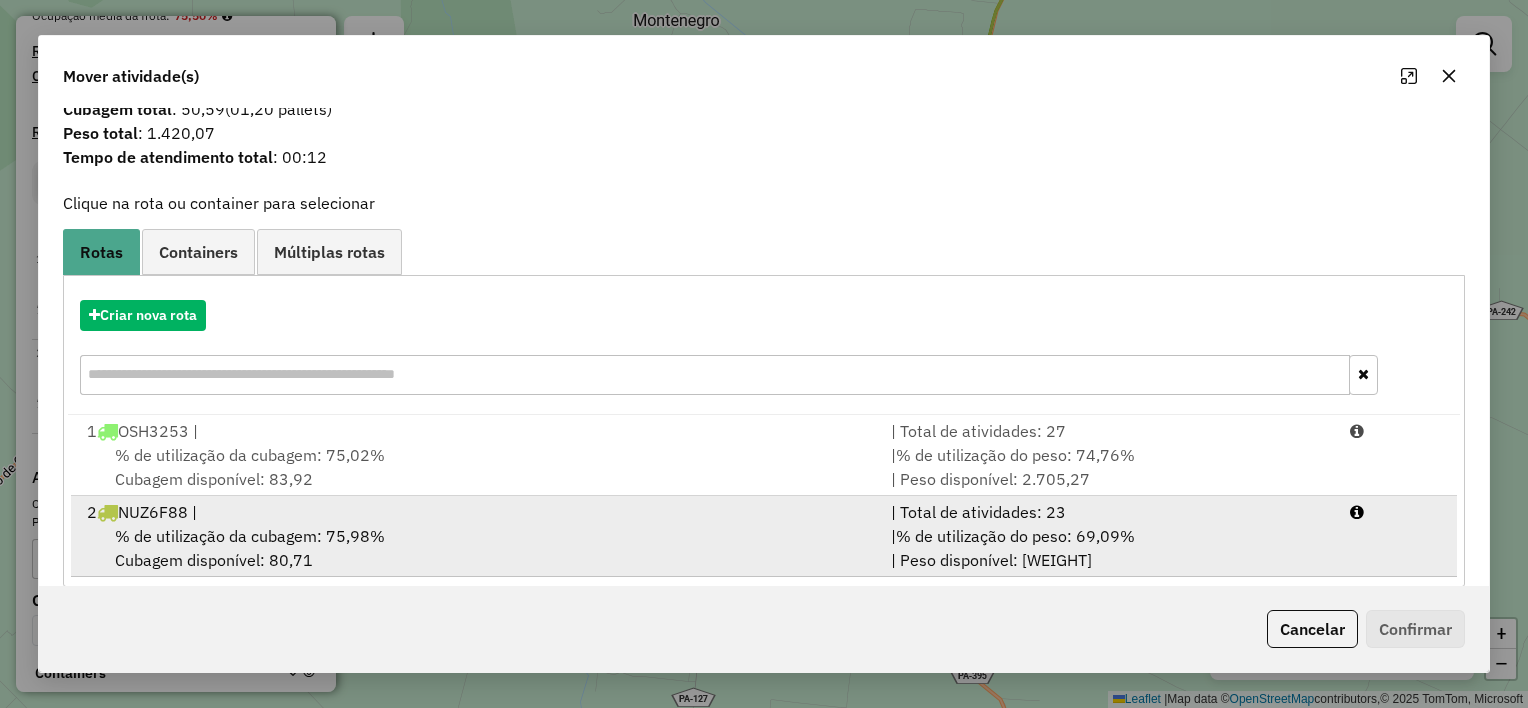 scroll, scrollTop: 67, scrollLeft: 0, axis: vertical 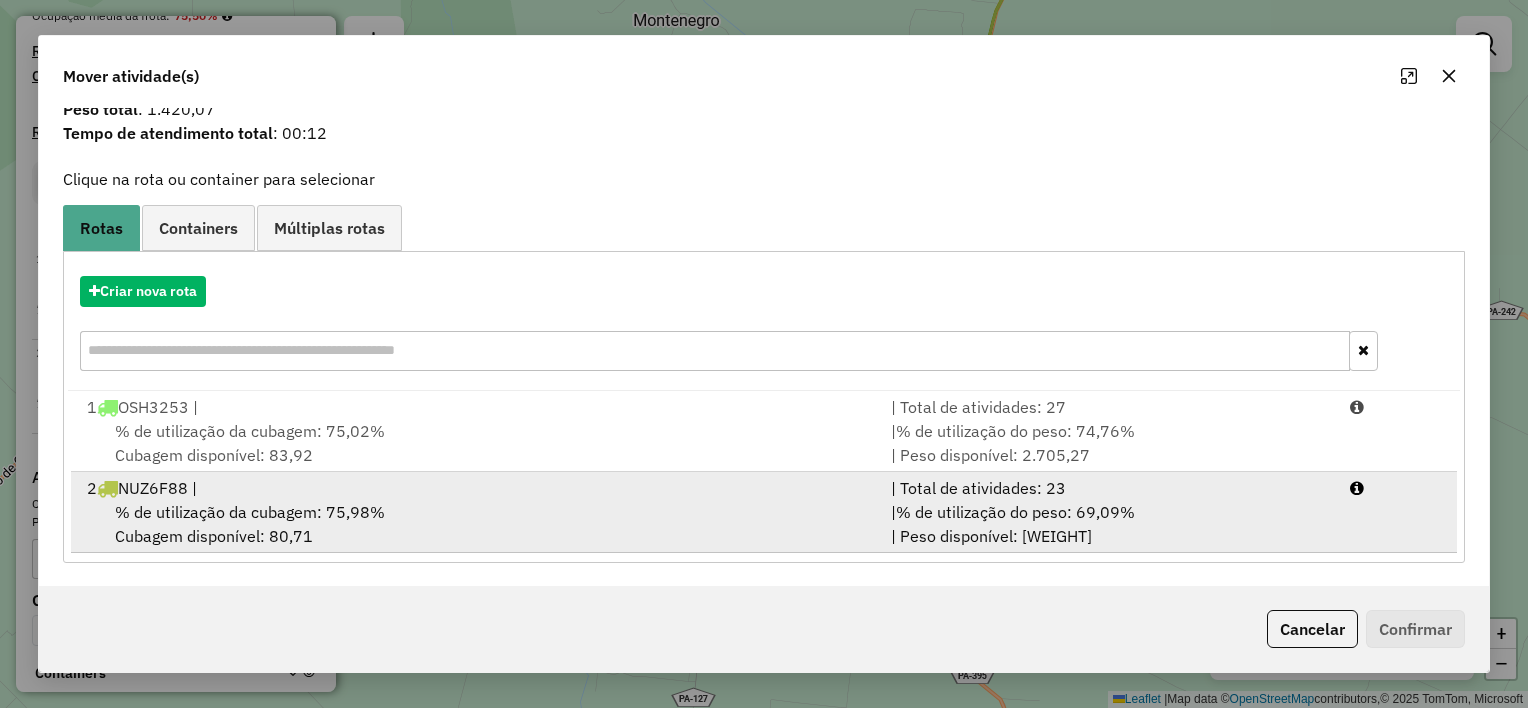 click on "% de utilização da cubagem: 75,98%  Cubagem disponível: 80,71" at bounding box center [477, 524] 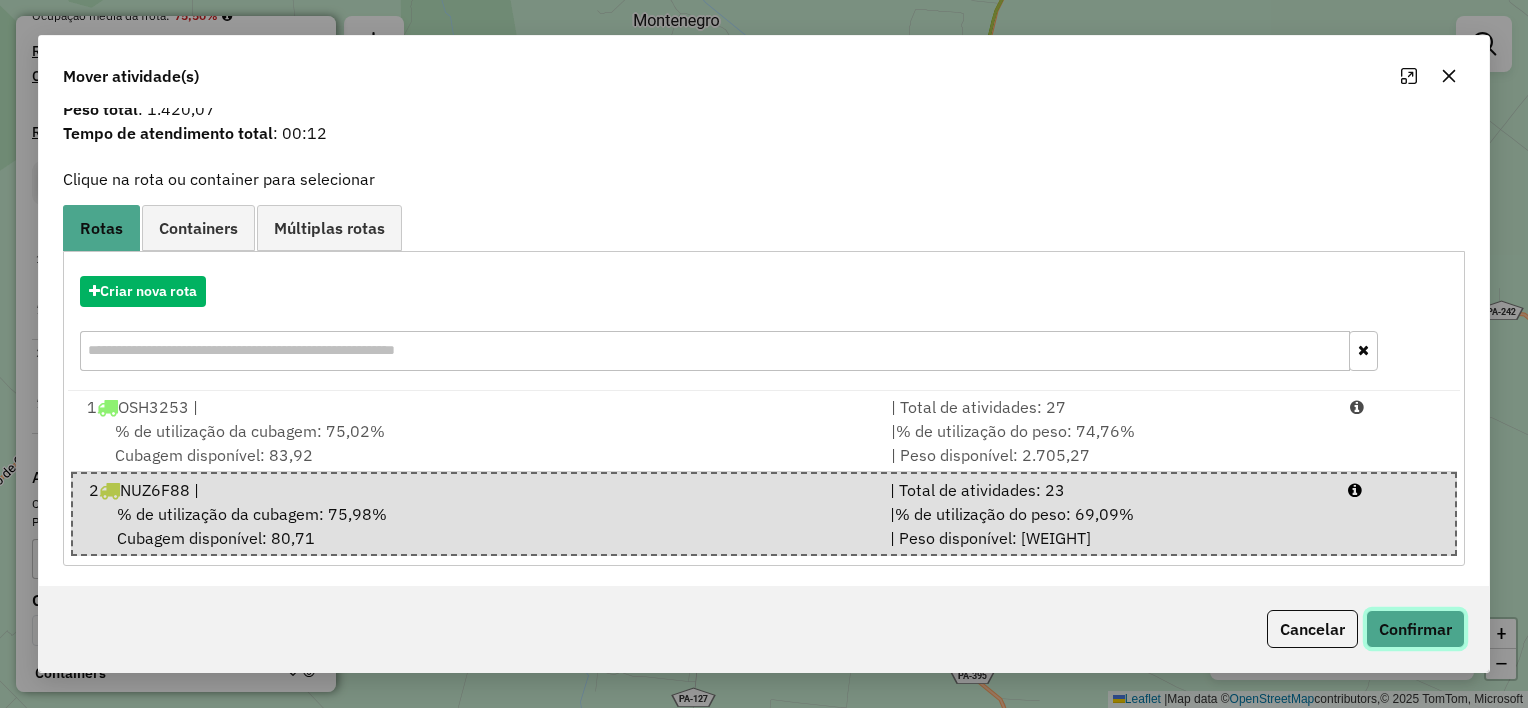 click on "Confirmar" 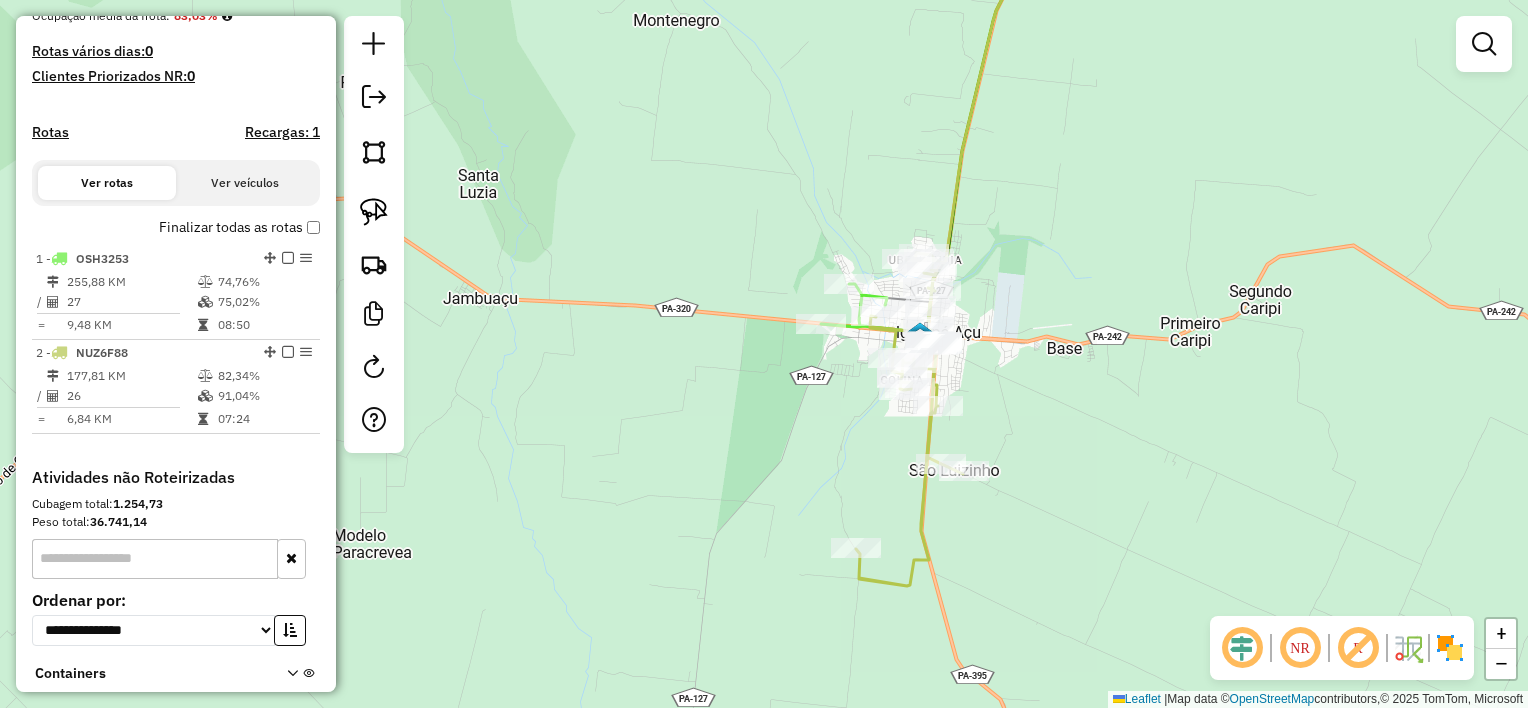 scroll, scrollTop: 0, scrollLeft: 0, axis: both 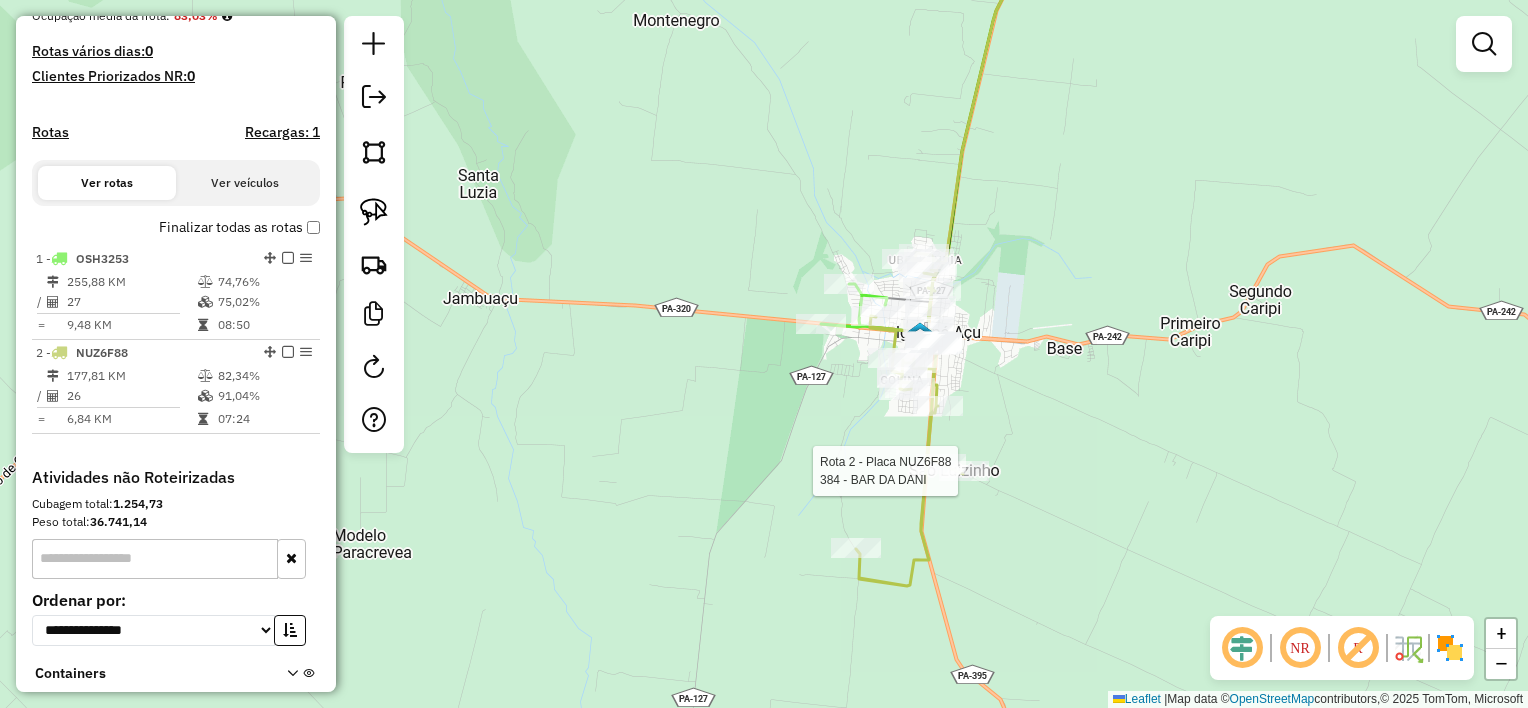 select on "**********" 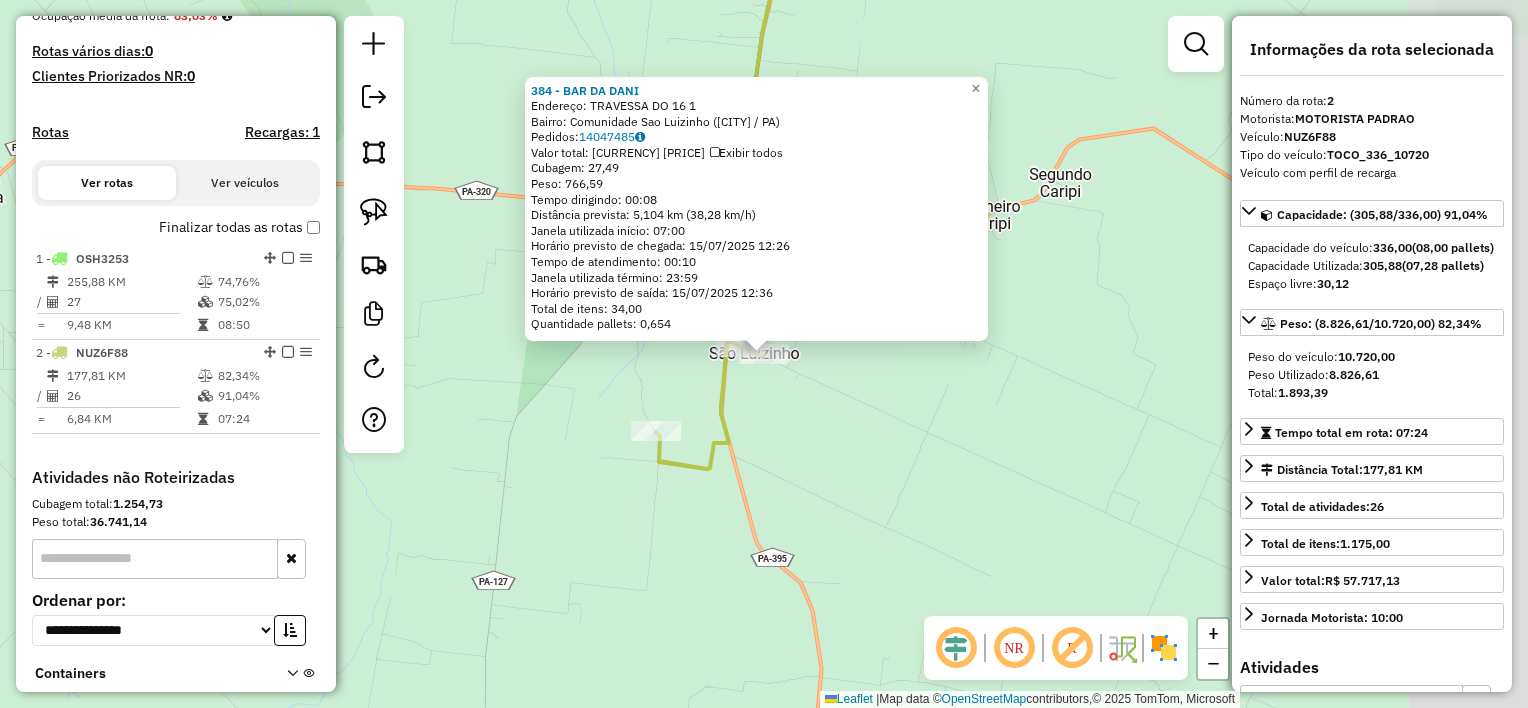 scroll, scrollTop: 653, scrollLeft: 0, axis: vertical 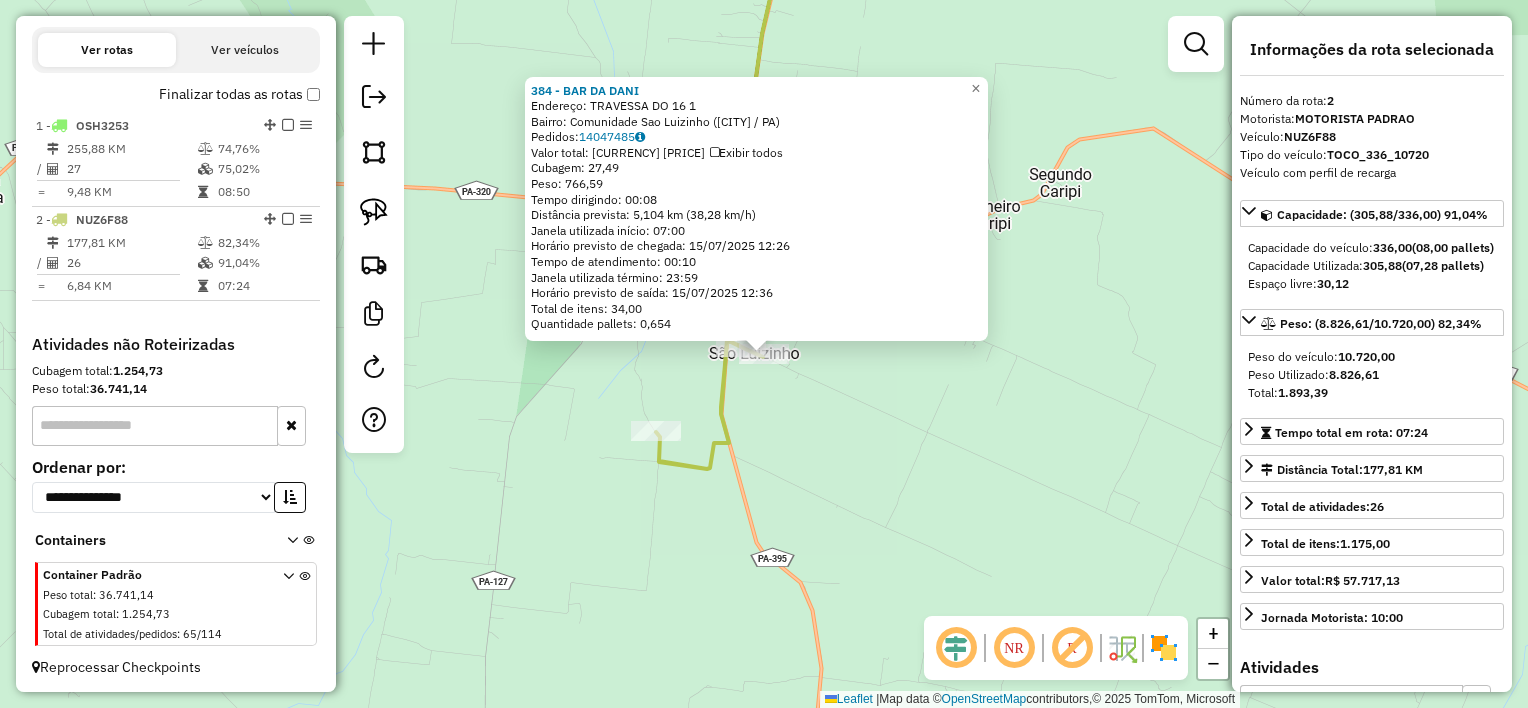 click on "[NUMBER] - [BUSINESS_NAME]  Endereço:  [STREET] [NUMBER]   Bairro: [CITY] ([CITY] / [STATE])   Pedidos:  [NUMBER]   Valor total: [CURRENCY] [PRICE]   Exibir todos   Cubagem: [PRICE]  Peso: [PRICE]  Tempo dirigindo: [TIME]   Distância prevista: [PRICE] km ([PRICE] km/h)   Janela utilizada início: [TIME]   Horário previsto de chegada: [DATE] [TIME]   Tempo de atendimento: [TIME]   Janela utilizada término: [TIME]   Horário previsto de saída: [DATE] [TIME]   Total de itens: [PRICE]   Quantidade pallets: [PRICE]  × Janela de atendimento Grade de atendimento Capacidade Transportadoras Veículos Cliente Pedidos  Rotas Selecione os dias de semana para filtrar as janelas de atendimento  Seg   Ter   Qua   Qui   Sex   Sáb   Dom  Informe o período da janela de atendimento: De: Até:  Filtrar exatamente a janela do cliente  Considerar janela de atendimento padrão  Selecione os dias de semana para filtrar as grades de atendimento  Seg   Ter   Qua   Qui   Sex   Sáb   Dom   Clientes fora do dia de atendimento selecionado" 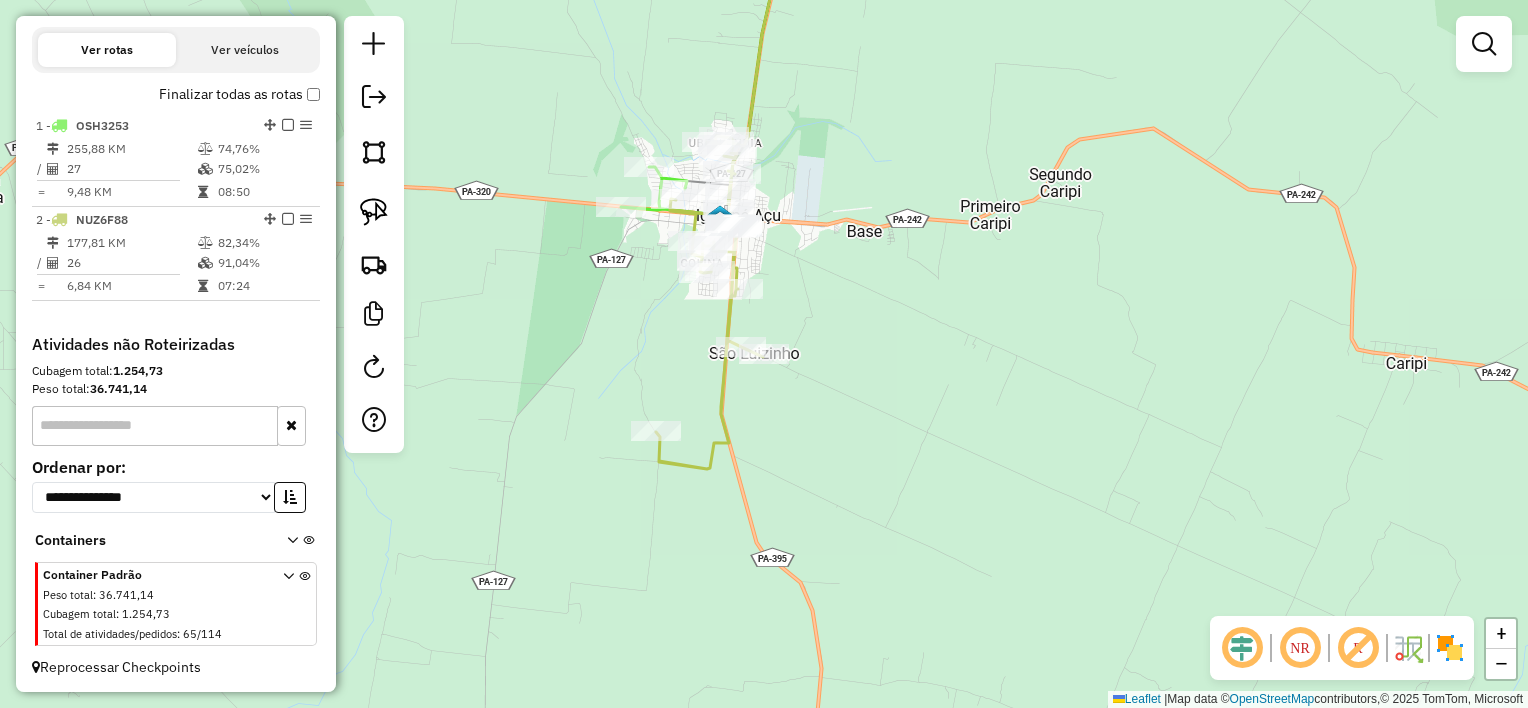 click on "Janela de atendimento Grade de atendimento Capacidade Transportadoras Veículos Cliente Pedidos  Rotas Selecione os dias de semana para filtrar as janelas de atendimento  Seg   Ter   Qua   Qui   Sex   Sáb   Dom  Informe o período da janela de atendimento: De: Até:  Filtrar exatamente a janela do cliente  Considerar janela de atendimento padrão  Selecione os dias de semana para filtrar as grades de atendimento  Seg   Ter   Qua   Qui   Sex   Sáb   Dom   Considerar clientes sem dia de atendimento cadastrado  Clientes fora do dia de atendimento selecionado Filtrar as atividades entre os valores definidos abaixo:  Peso mínimo:   Peso máximo:   Cubagem mínima:   Cubagem máxima:   De:   Até:  Filtrar as atividades entre o tempo de atendimento definido abaixo:  De:   Até:   Considerar capacidade total dos clientes não roteirizados Transportadora: Selecione um ou mais itens Tipo de veículo: Selecione um ou mais itens Veículo: Selecione um ou mais itens Motorista: Selecione um ou mais itens Nome: Rótulo:" 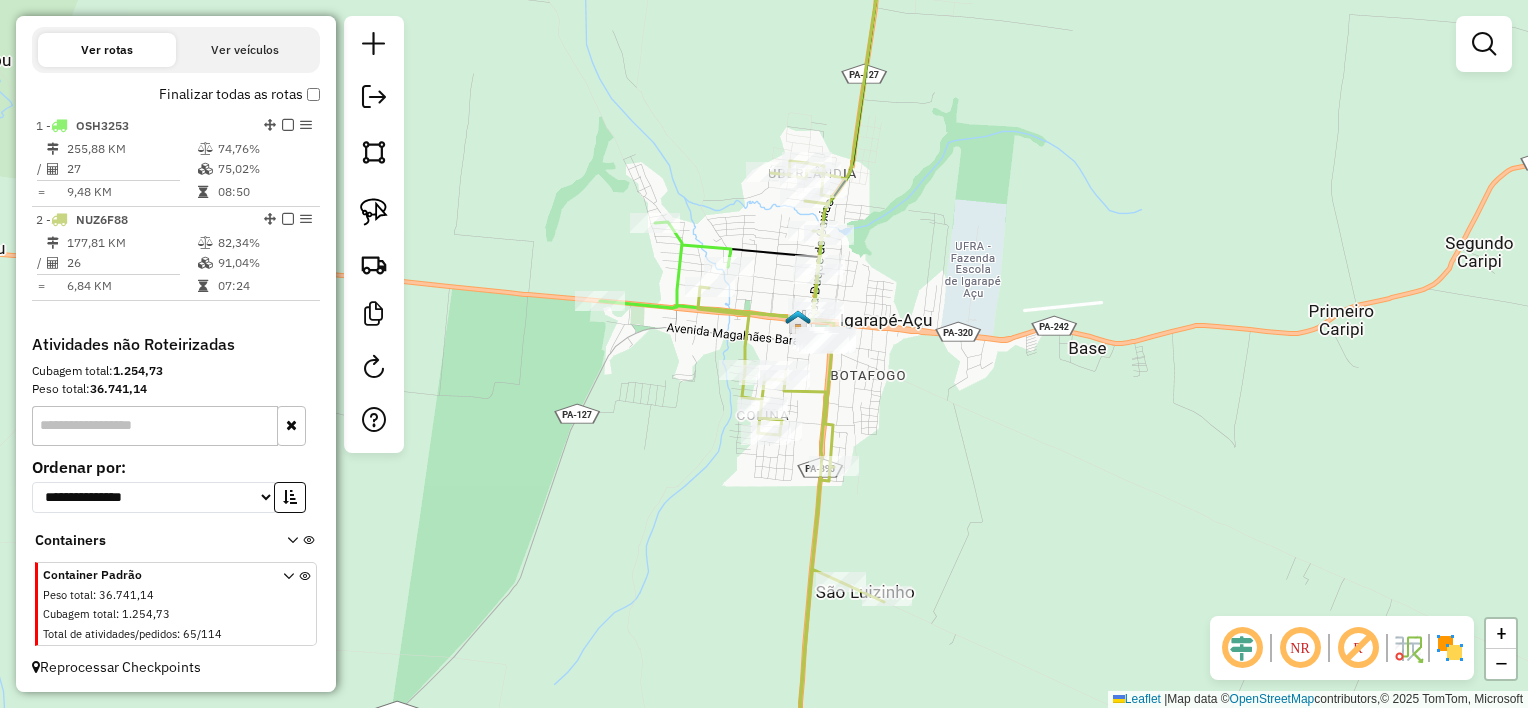click 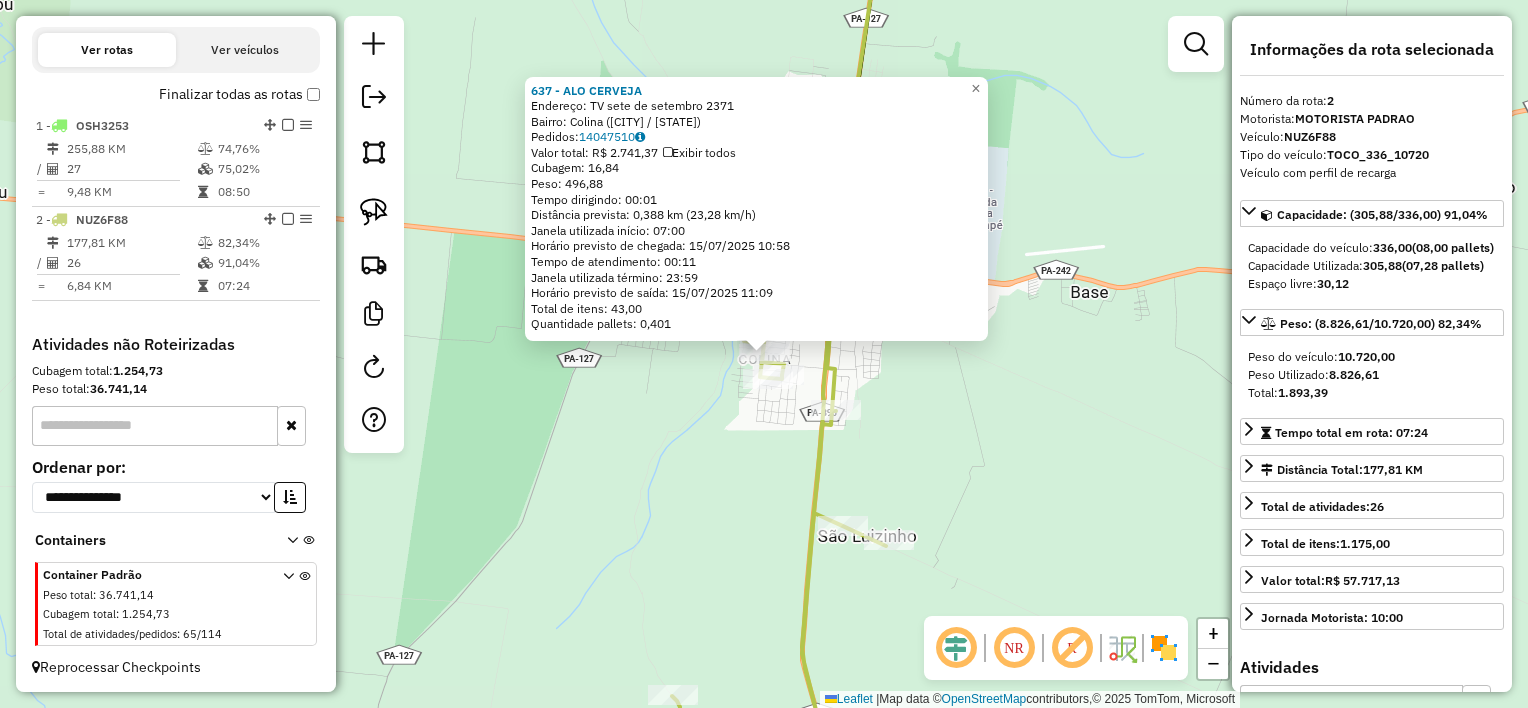 click on "637 - ALO CERVEJA  Endereço:  TV sete de setembro [NUMBER]   Bairro: Colina ([CITY] / PA)   Pedidos:  14047510   Valor total: R$ 2.741,37   Exibir todos   Cubagem: 16,84  Peso: 496,88  Tempo dirigindo: 00:01   Distância prevista: 0,388 km (23,28 km/h)   Janela utilizada início: 07:00   Horário previsto de chegada: 15/07/2025 10:58   Tempo de atendimento: 00:11   Janela utilizada término: 23:59   Horário previsto de saída: 15/07/2025 11:09   Total de itens: 43,00   Quantidade pallets: 0,401  × Janela de atendimento Grade de atendimento Capacidade Transportadoras Veículos Cliente Pedidos  Rotas Selecione os dias de semana para filtrar as janelas de atendimento  Seg   Ter   Qua   Qui   Sex   Sáb   Dom  Informe o período da janela de atendimento: De: Até:  Filtrar exatamente a janela do cliente  Considerar janela de atendimento padrão  Selecione os dias de semana para filtrar as grades de atendimento  Seg   Ter   Qua   Qui   Sex   Sáb   Dom   Considerar clientes sem dia de atendimento cadastrado +" 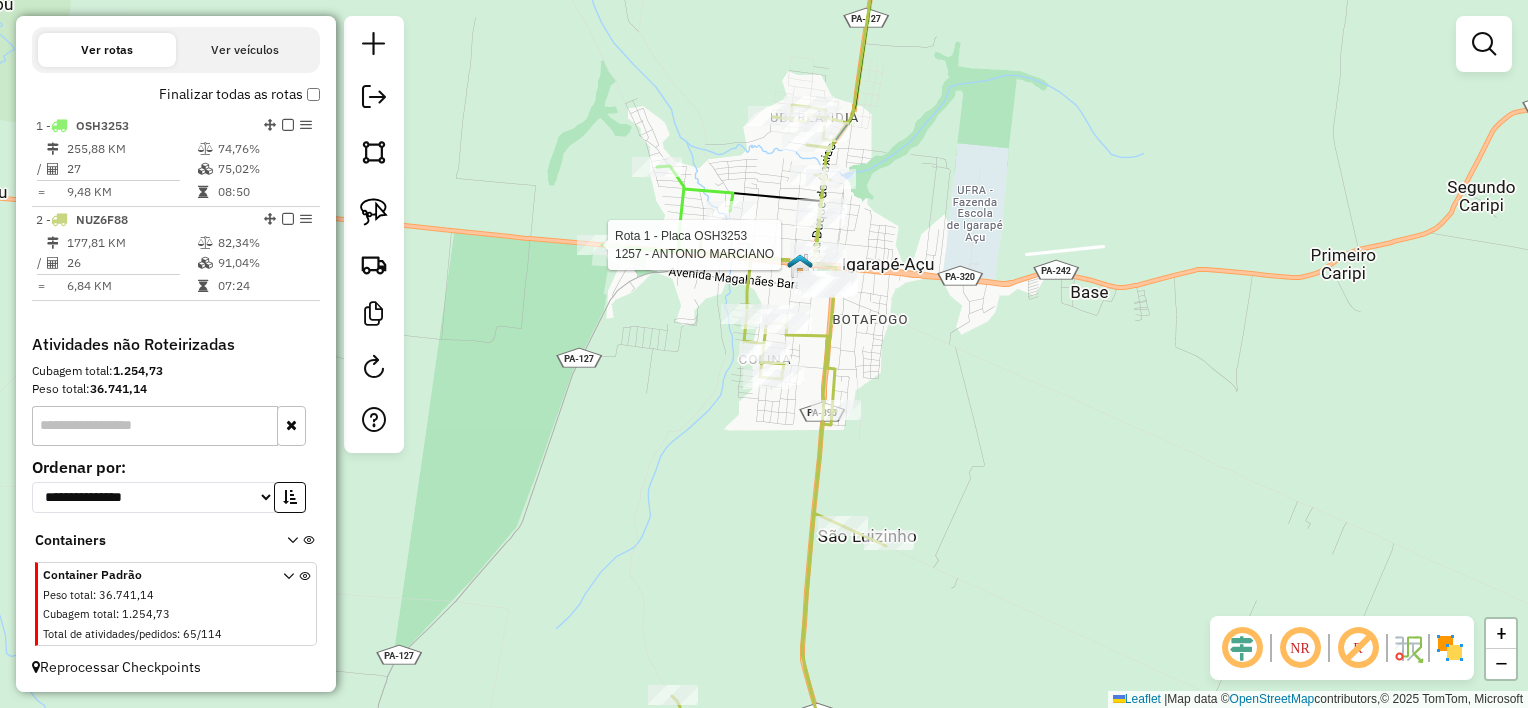 select on "**********" 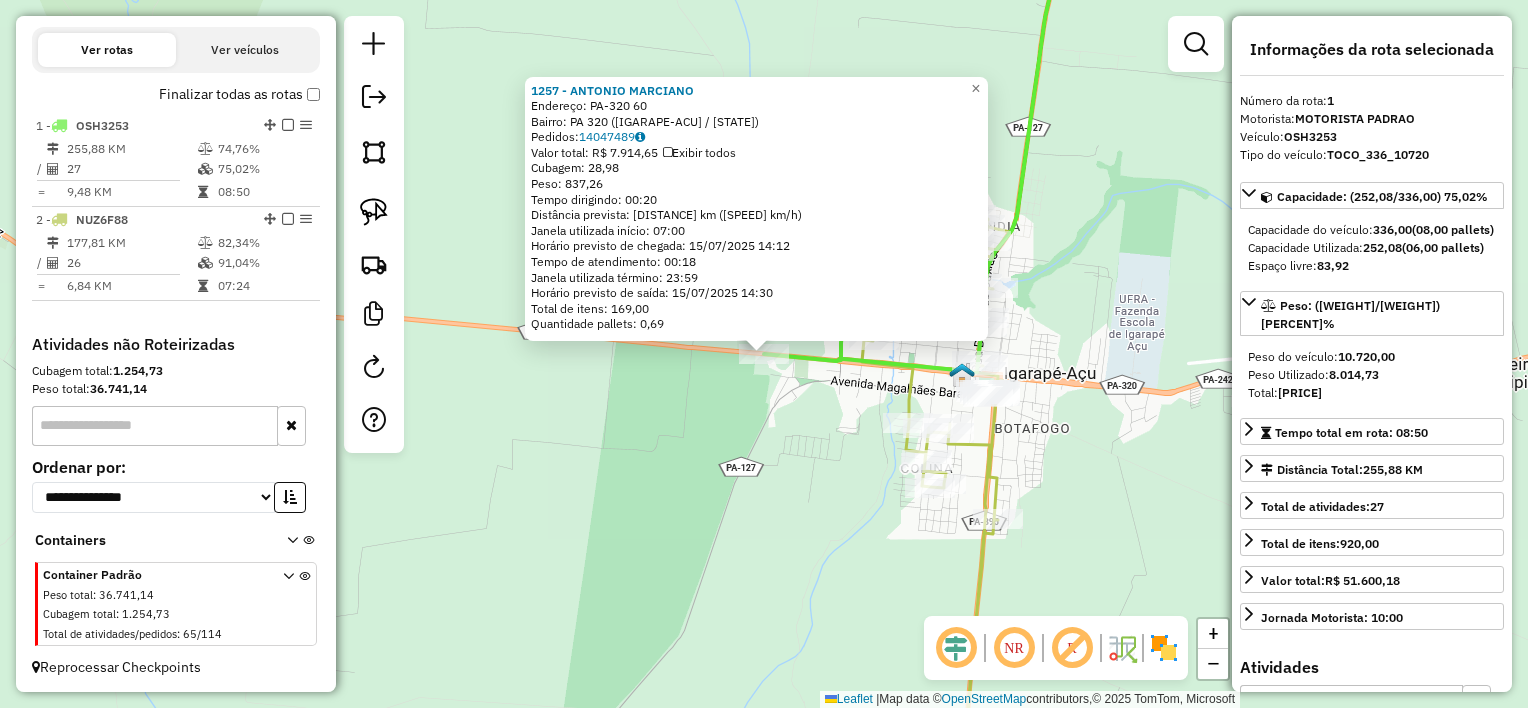 click on "1257 - ANTONIO MARCIANO  Endereço:  PA-320 [NUMBER]   Bairro: PA 320 ([IGARAPE-ACU] / [STATE])   Pedidos:  14047489   Valor total: R$ 7.914,65   Exibir todos   Cubagem: 28,98  Peso: 837,26  Tempo dirigindo: 00:20   Distância prevista: 19,871 km (59,61 km/h)   Janela utilizada início: 07:00   Horário previsto de chegada: 15/07/2025 14:12   Tempo de atendimento: 00:18   Janela utilizada término: 23:59   Horário previsto de saída: 15/07/2025 14:30   Total de itens: 169,00   Quantidade pallets: 0,69  × Janela de atendimento Grade de atendimento Capacidade Transportadoras Veículos Cliente Pedidos  Rotas Selecione os dias de semana para filtrar as janelas de atendimento  Seg   Ter   Qua   Qui   Sex   Sáb   Dom  Informe o período da janela de atendimento: De: Até:  Filtrar exatamente a janela do cliente  Considerar janela de atendimento padrão  Selecione os dias de semana para filtrar as grades de atendimento  Seg   Ter   Qua   Qui   Sex   Sáb   Dom   Considerar clientes sem dia de atendimento cadastrado  De:  De:" 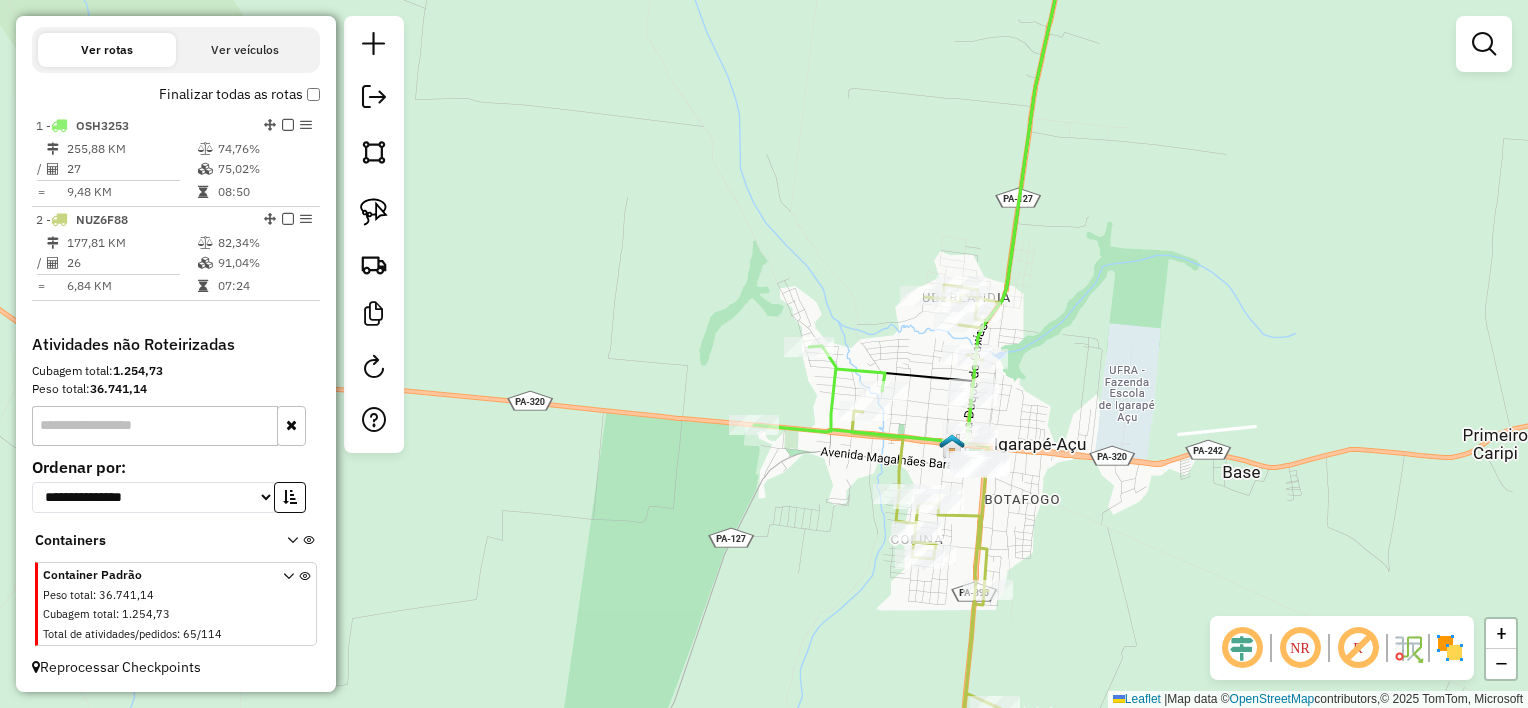 drag, startPoint x: 769, startPoint y: 413, endPoint x: 759, endPoint y: 484, distance: 71.70077 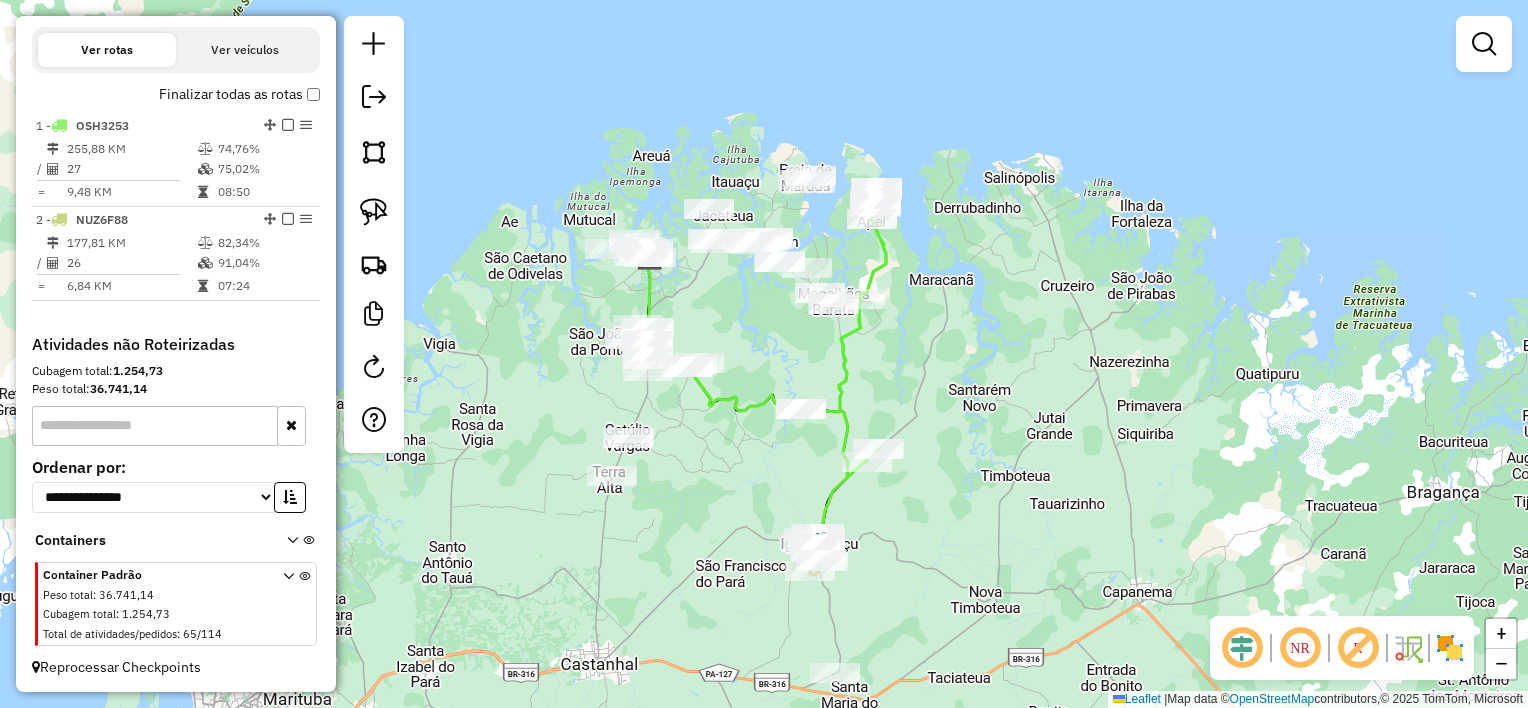 drag, startPoint x: 752, startPoint y: 299, endPoint x: 776, endPoint y: 517, distance: 219.31712 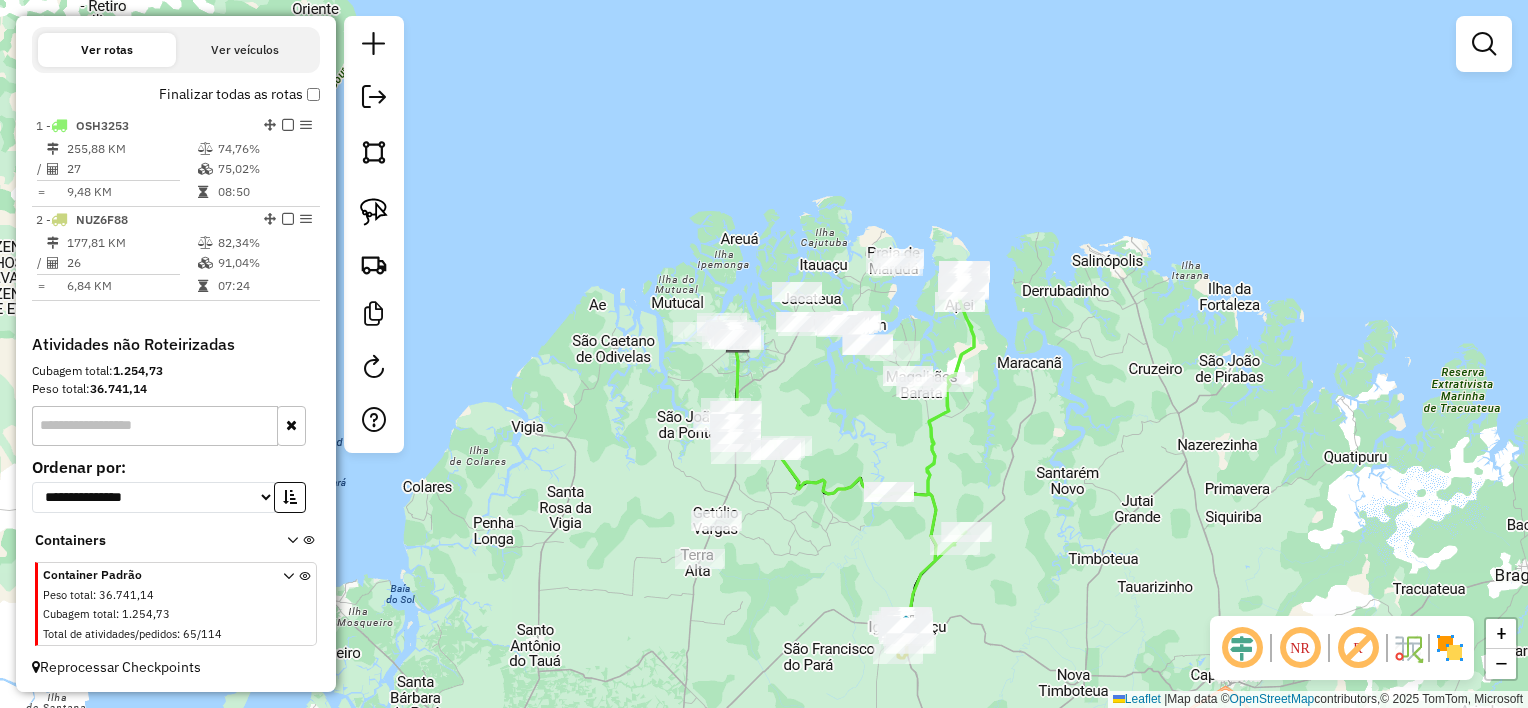 drag, startPoint x: 735, startPoint y: 380, endPoint x: 776, endPoint y: 422, distance: 58.694122 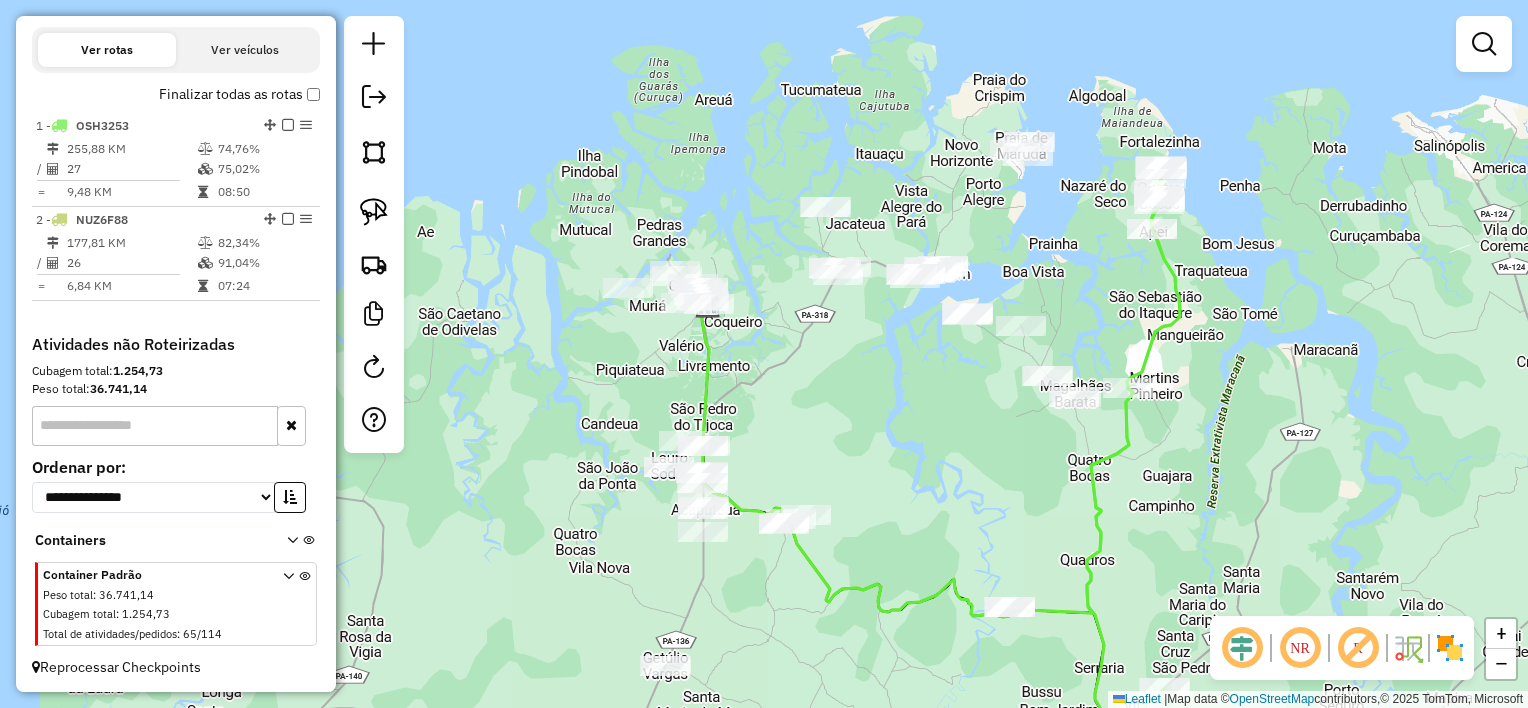 drag, startPoint x: 818, startPoint y: 381, endPoint x: 794, endPoint y: 369, distance: 26.832815 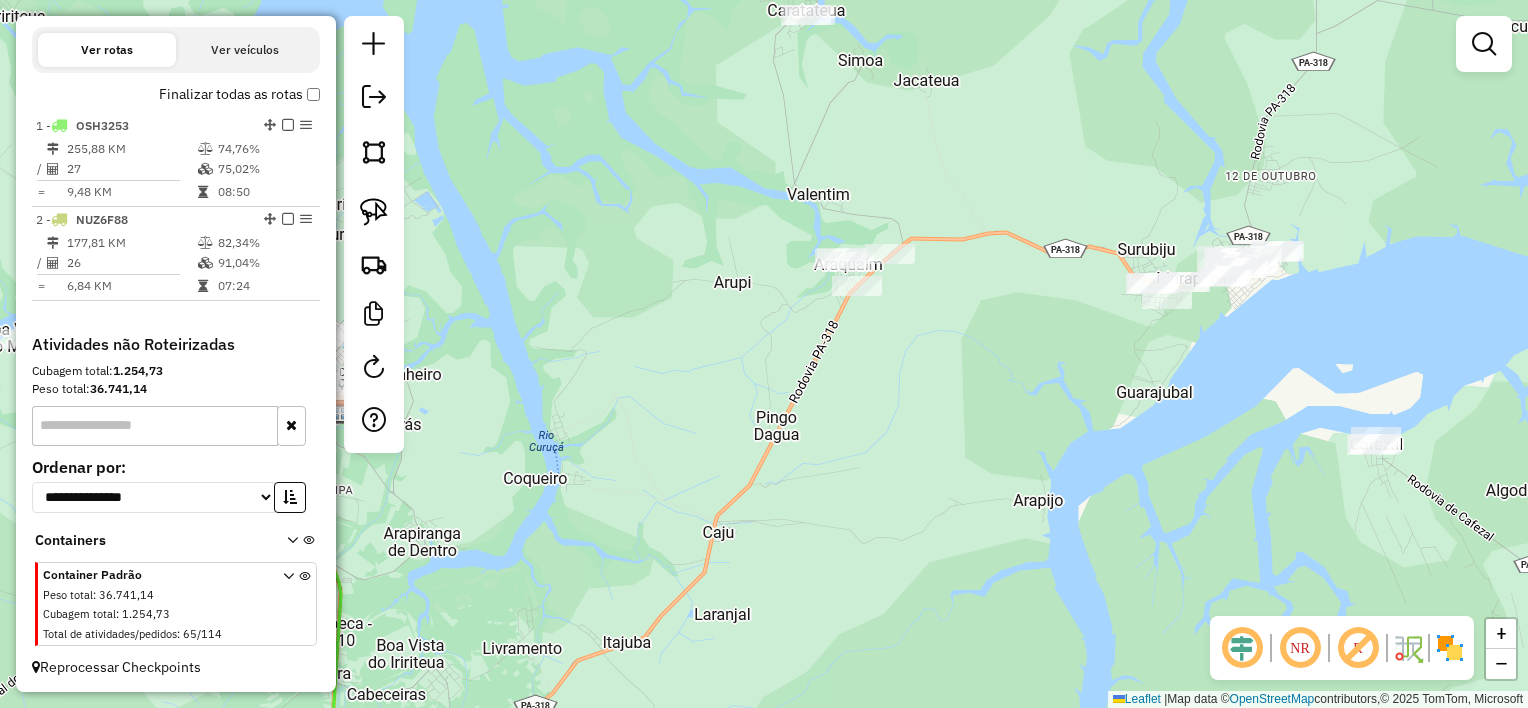 drag, startPoint x: 896, startPoint y: 373, endPoint x: 897, endPoint y: 324, distance: 49.010204 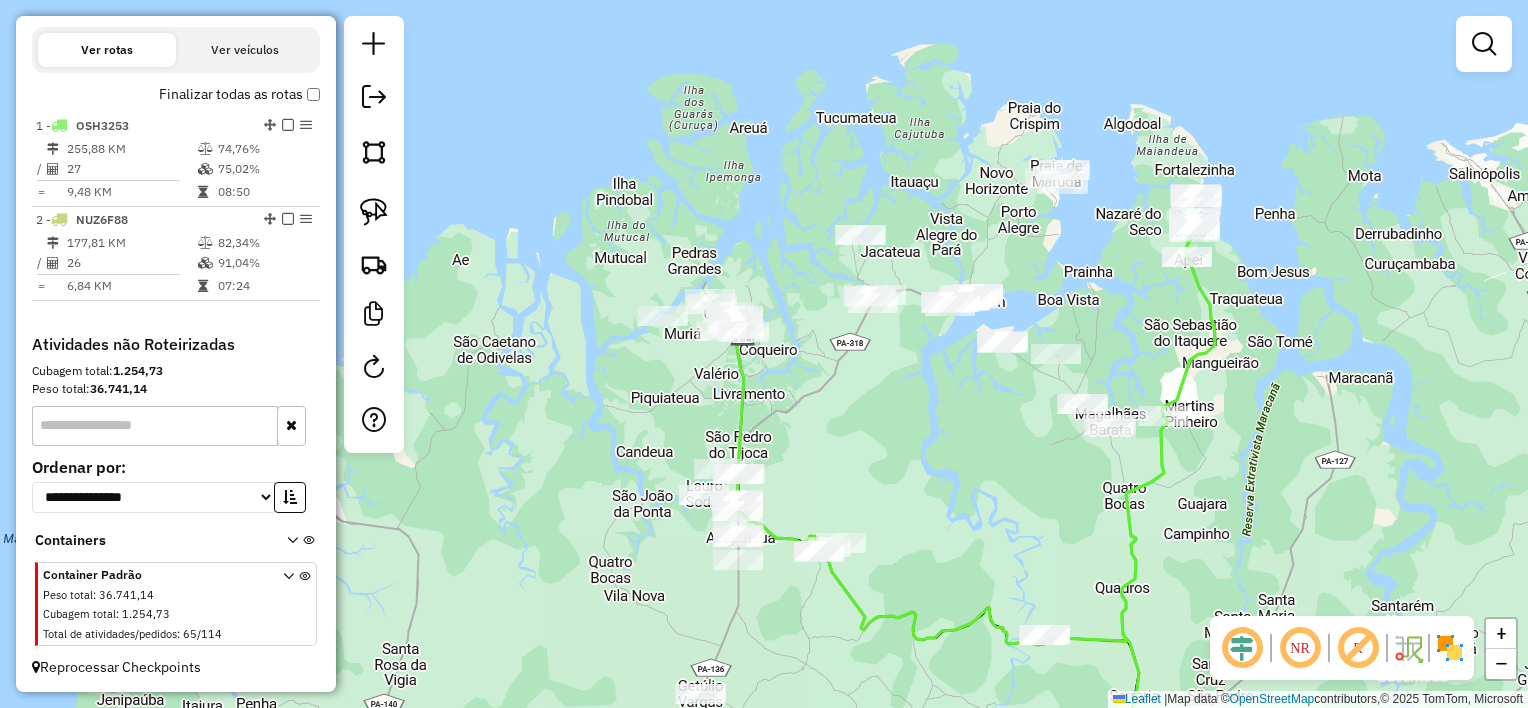 drag, startPoint x: 912, startPoint y: 321, endPoint x: 903, endPoint y: 368, distance: 47.853943 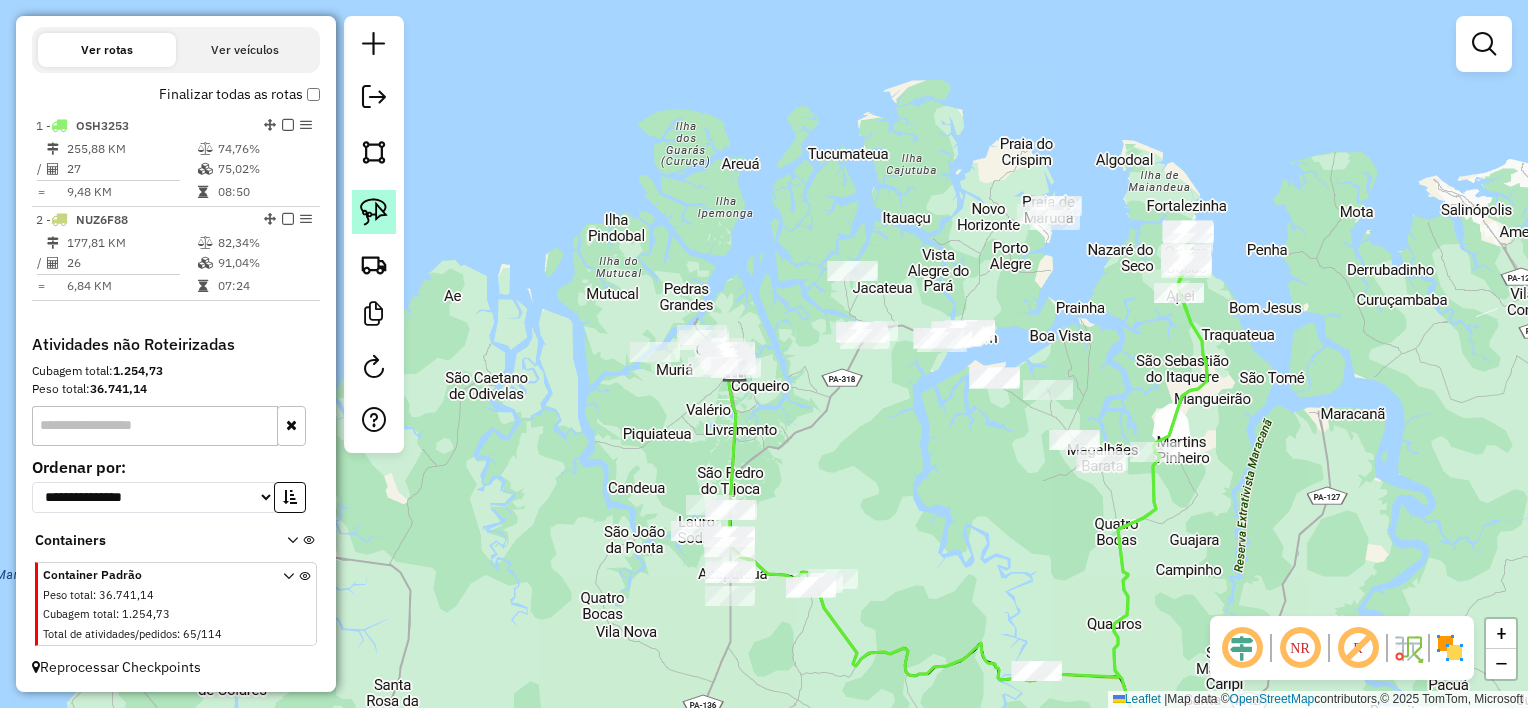 drag, startPoint x: 370, startPoint y: 204, endPoint x: 393, endPoint y: 203, distance: 23.021729 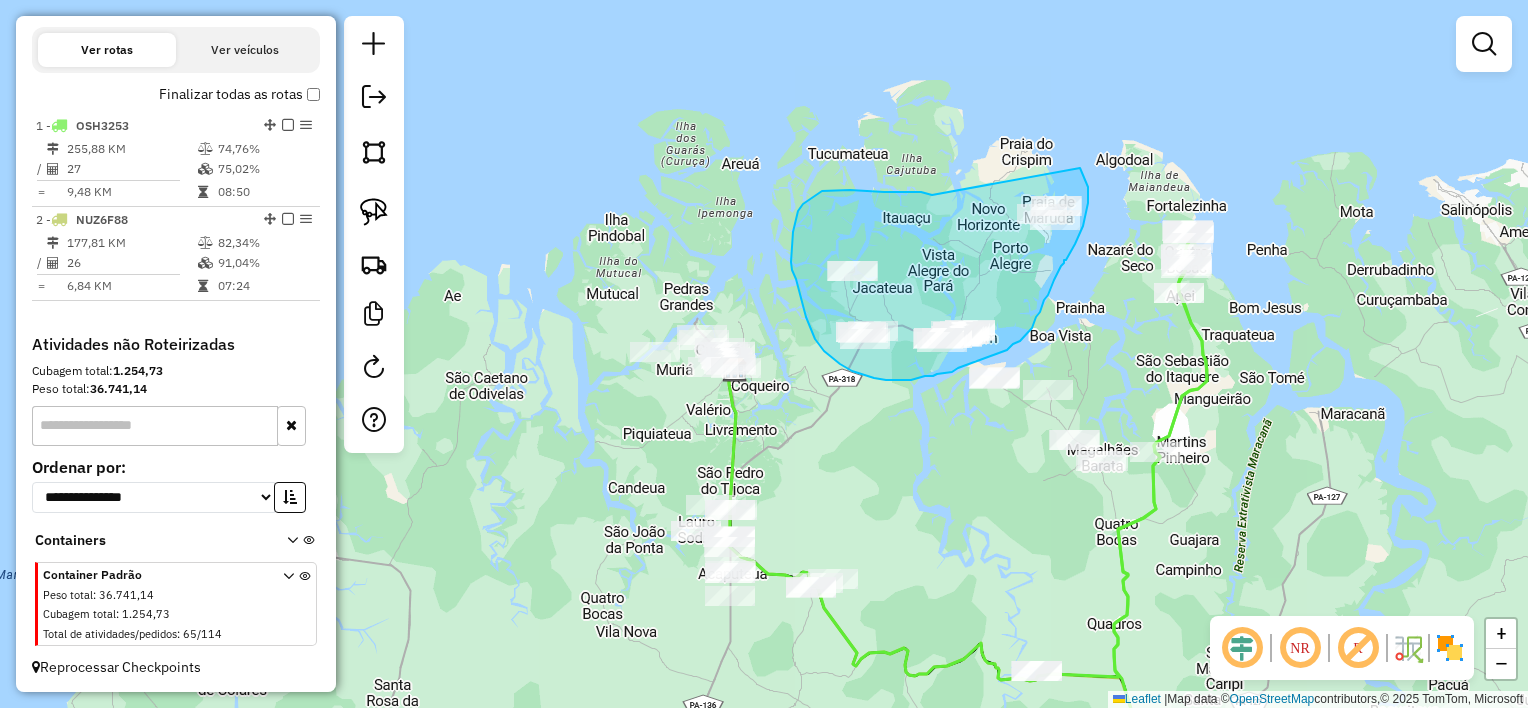 drag, startPoint x: 932, startPoint y: 195, endPoint x: 1080, endPoint y: 168, distance: 150.44267 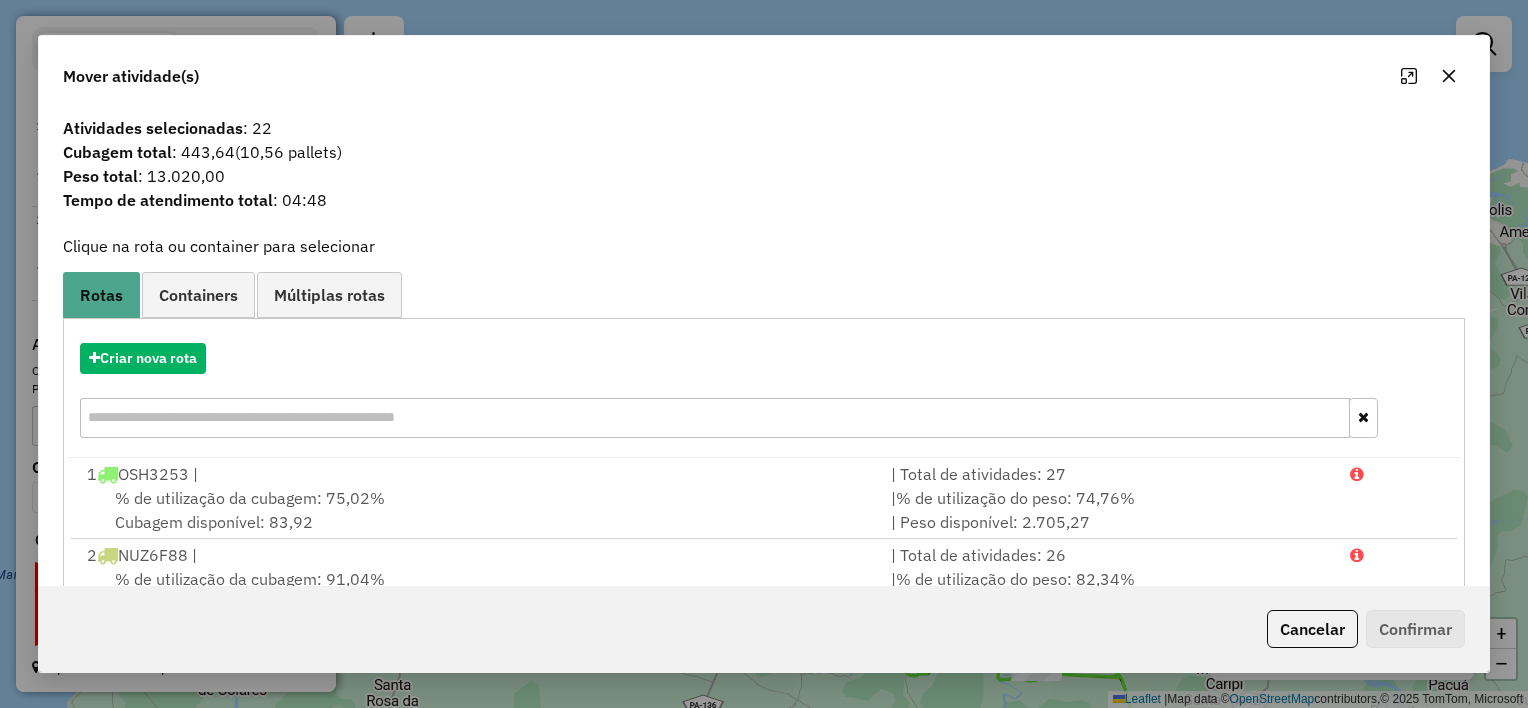 click 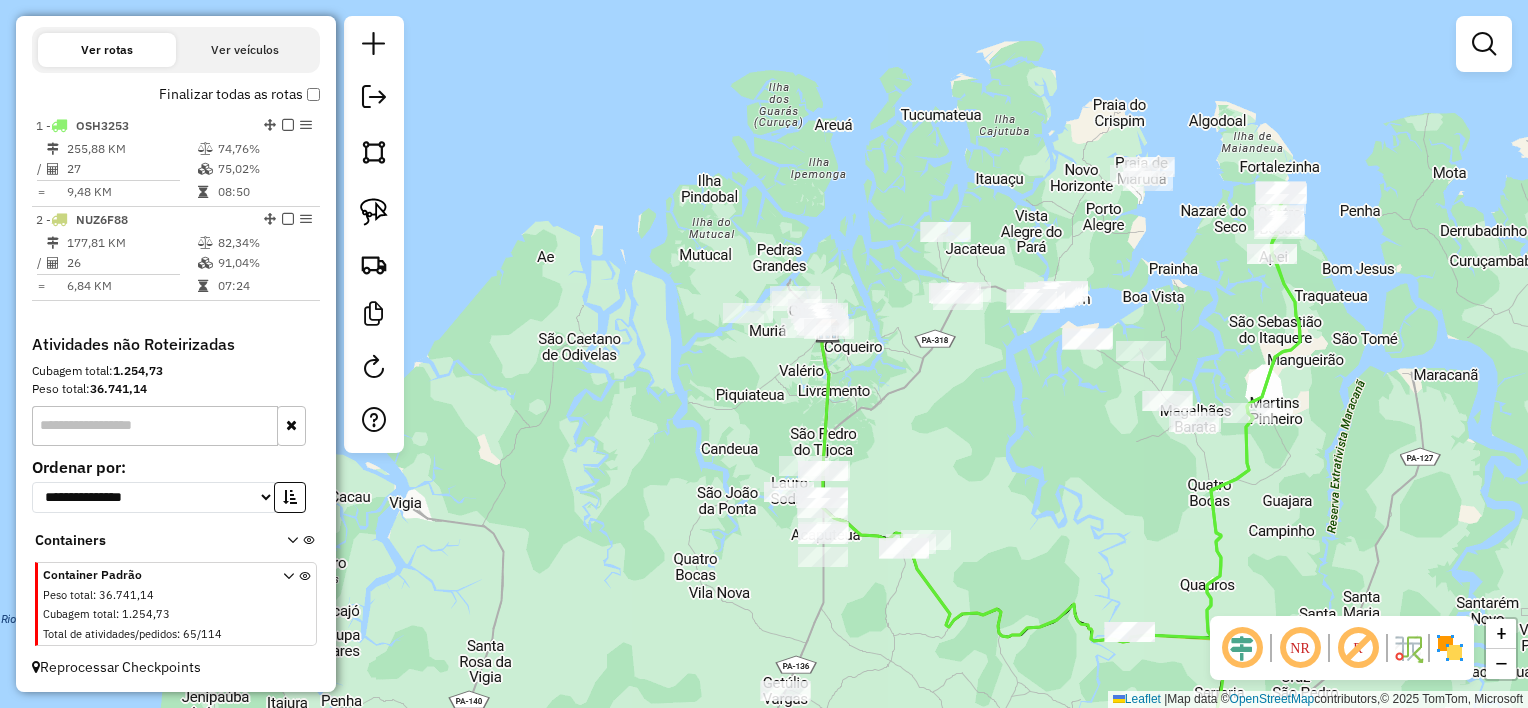 drag, startPoint x: 911, startPoint y: 436, endPoint x: 1004, endPoint y: 397, distance: 100.84642 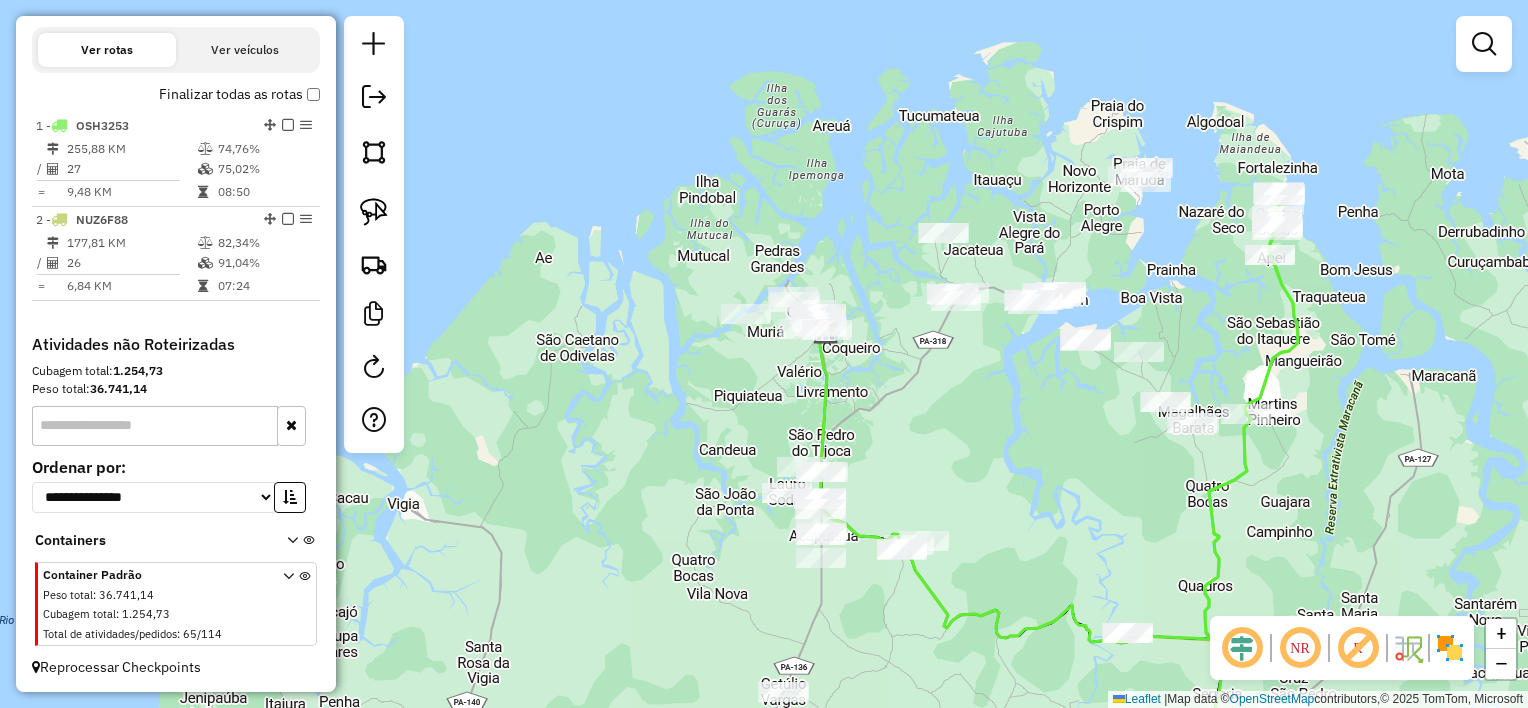 drag, startPoint x: 908, startPoint y: 394, endPoint x: 868, endPoint y: 368, distance: 47.707443 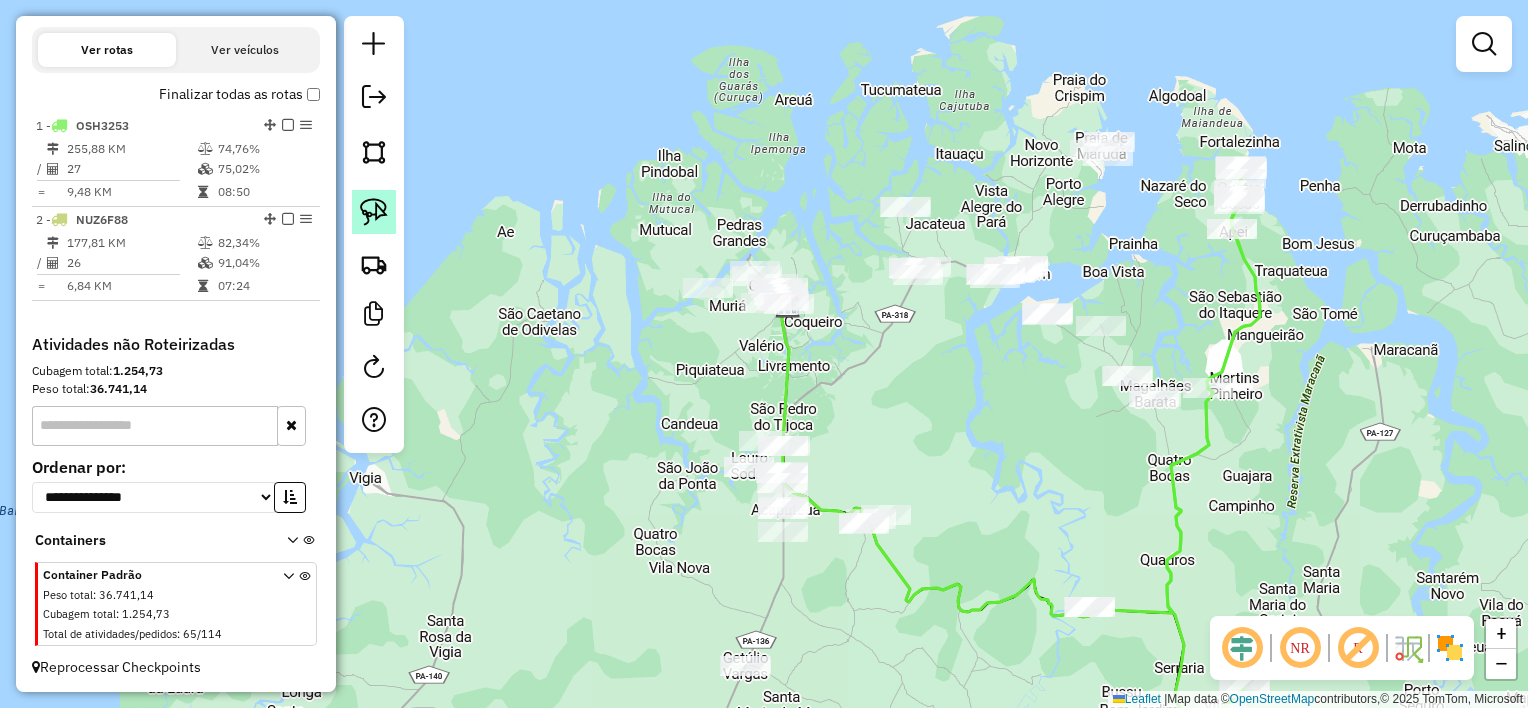 click 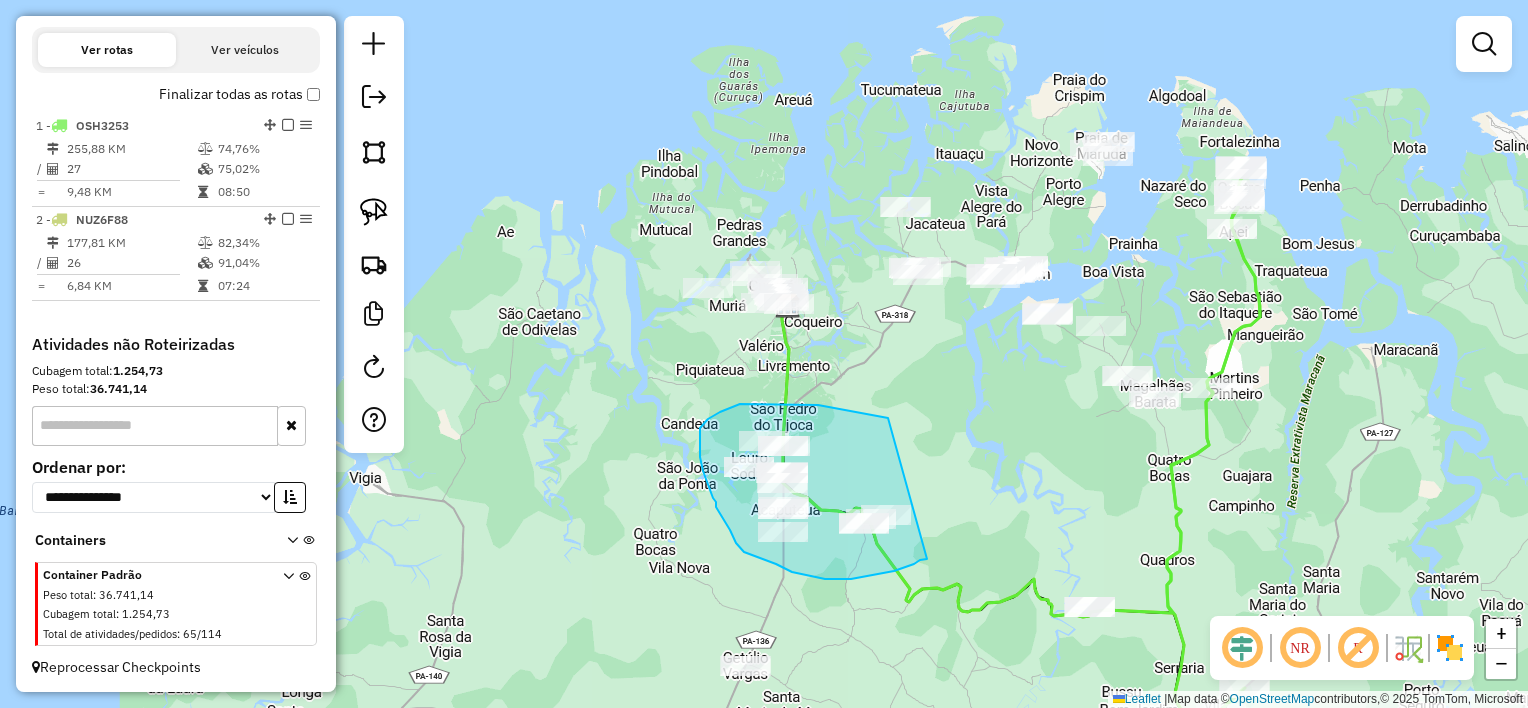 drag, startPoint x: 872, startPoint y: 415, endPoint x: 953, endPoint y: 538, distance: 147.27525 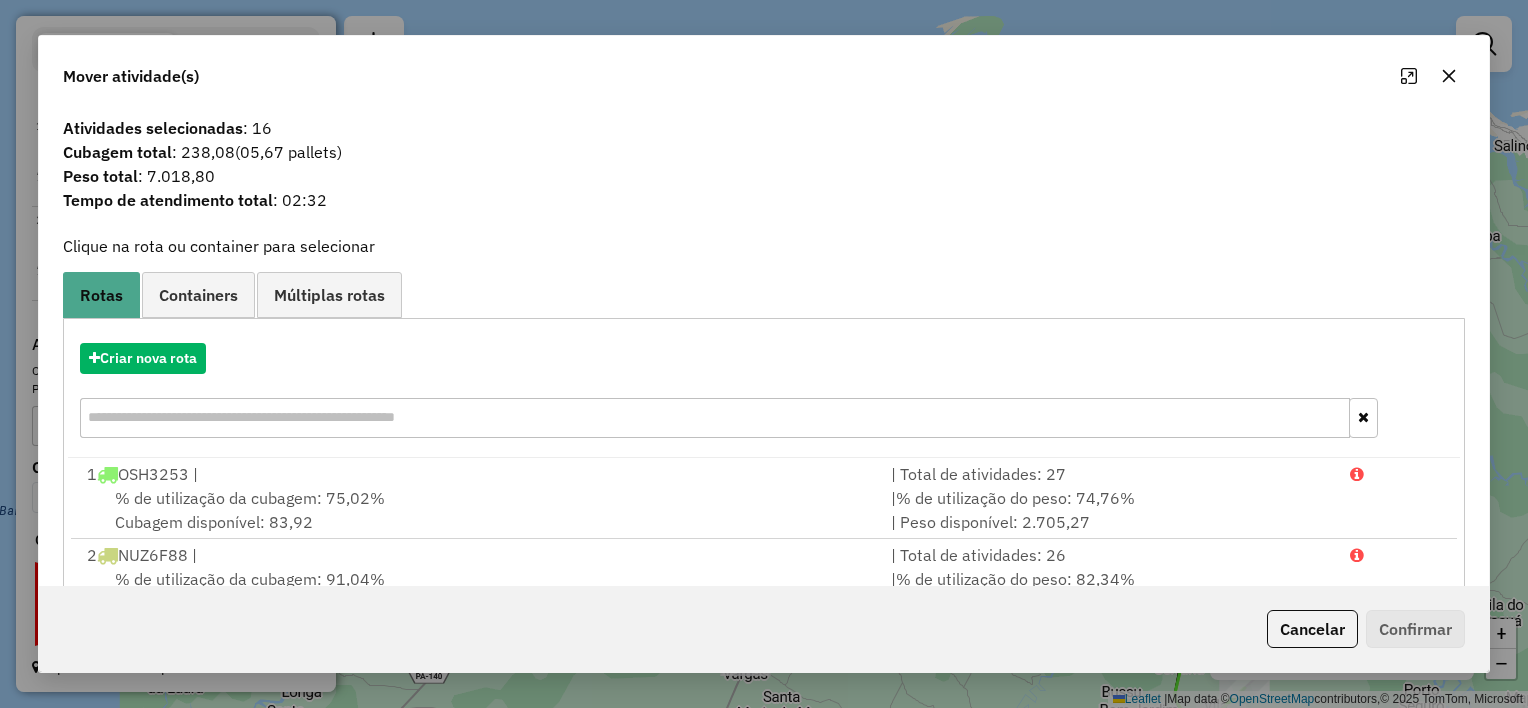 click 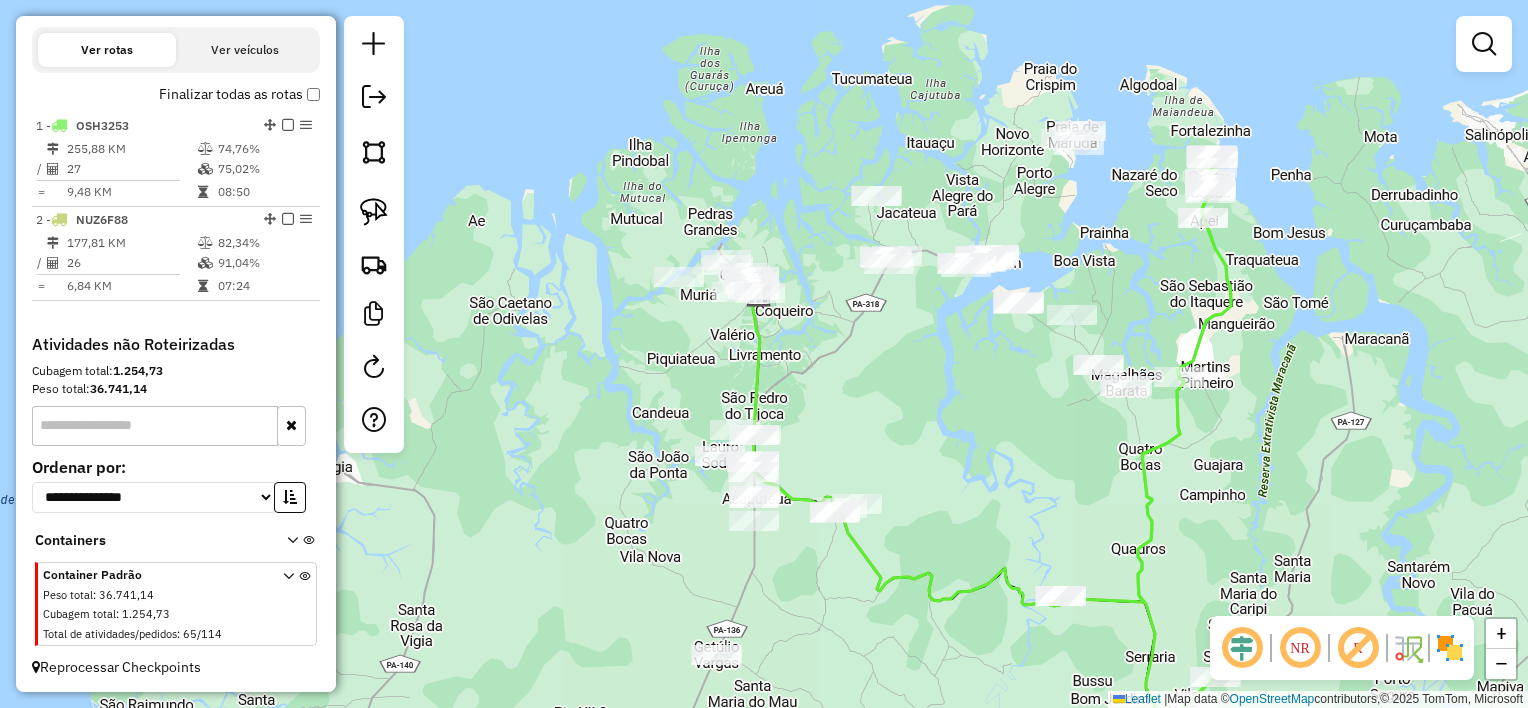 drag, startPoint x: 1012, startPoint y: 412, endPoint x: 982, endPoint y: 396, distance: 34 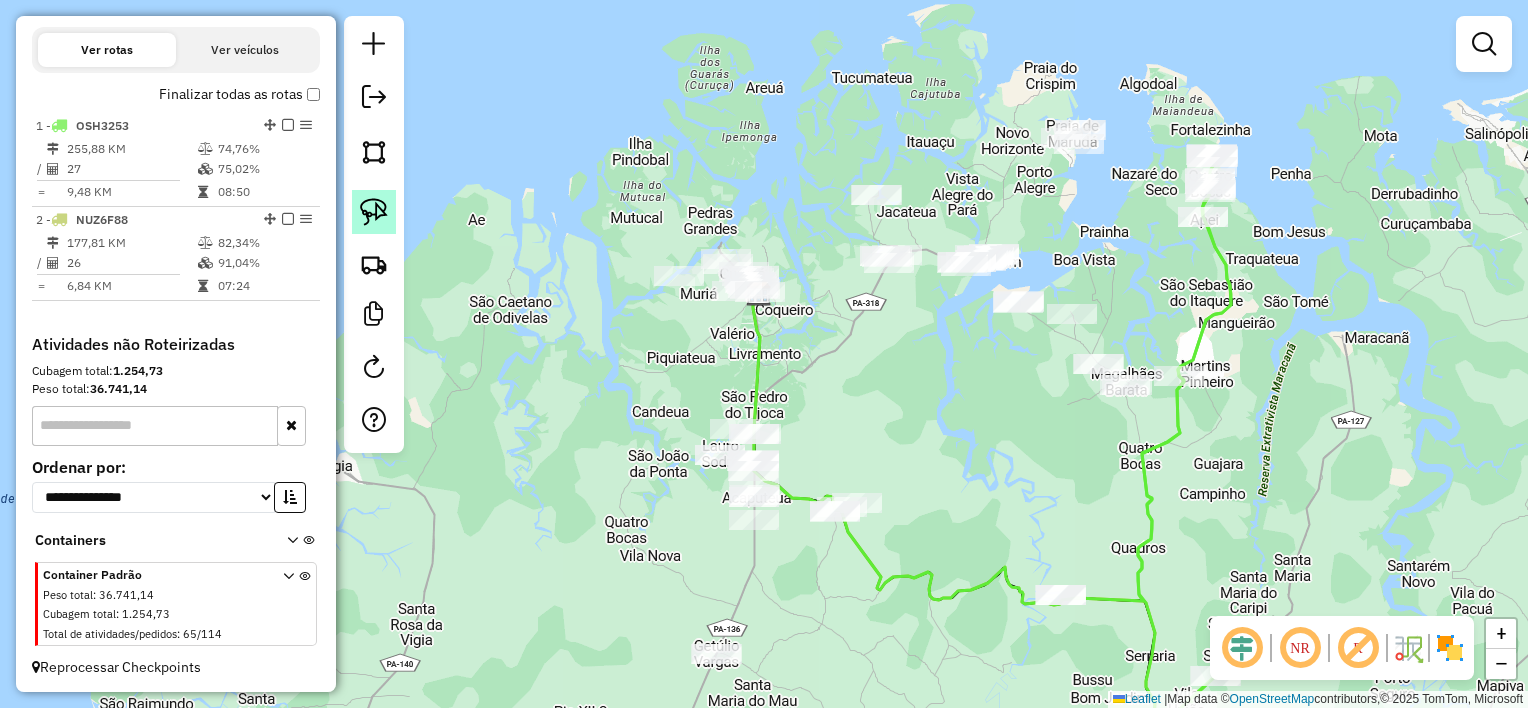 drag, startPoint x: 374, startPoint y: 217, endPoint x: 384, endPoint y: 216, distance: 10.049875 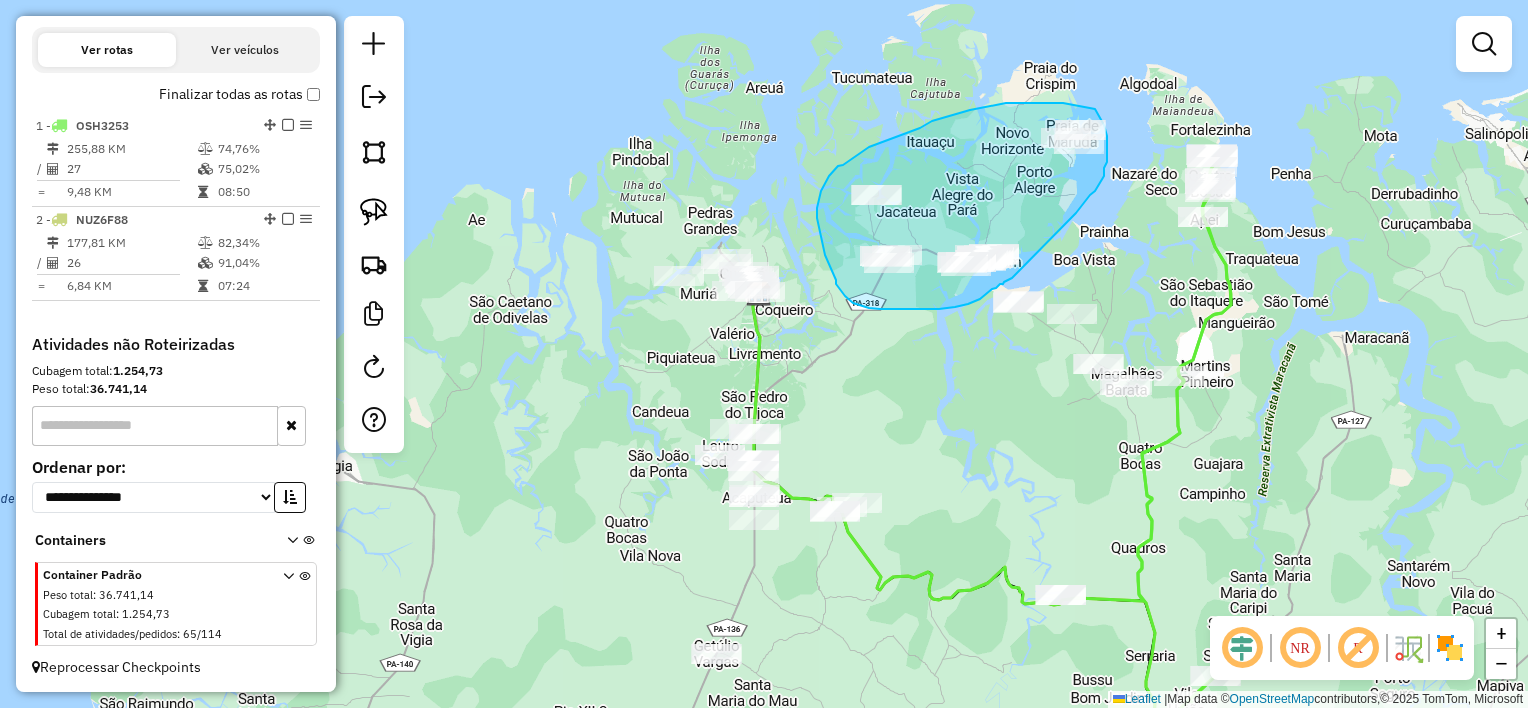 drag, startPoint x: 1080, startPoint y: 209, endPoint x: 1012, endPoint y: 278, distance: 96.87621 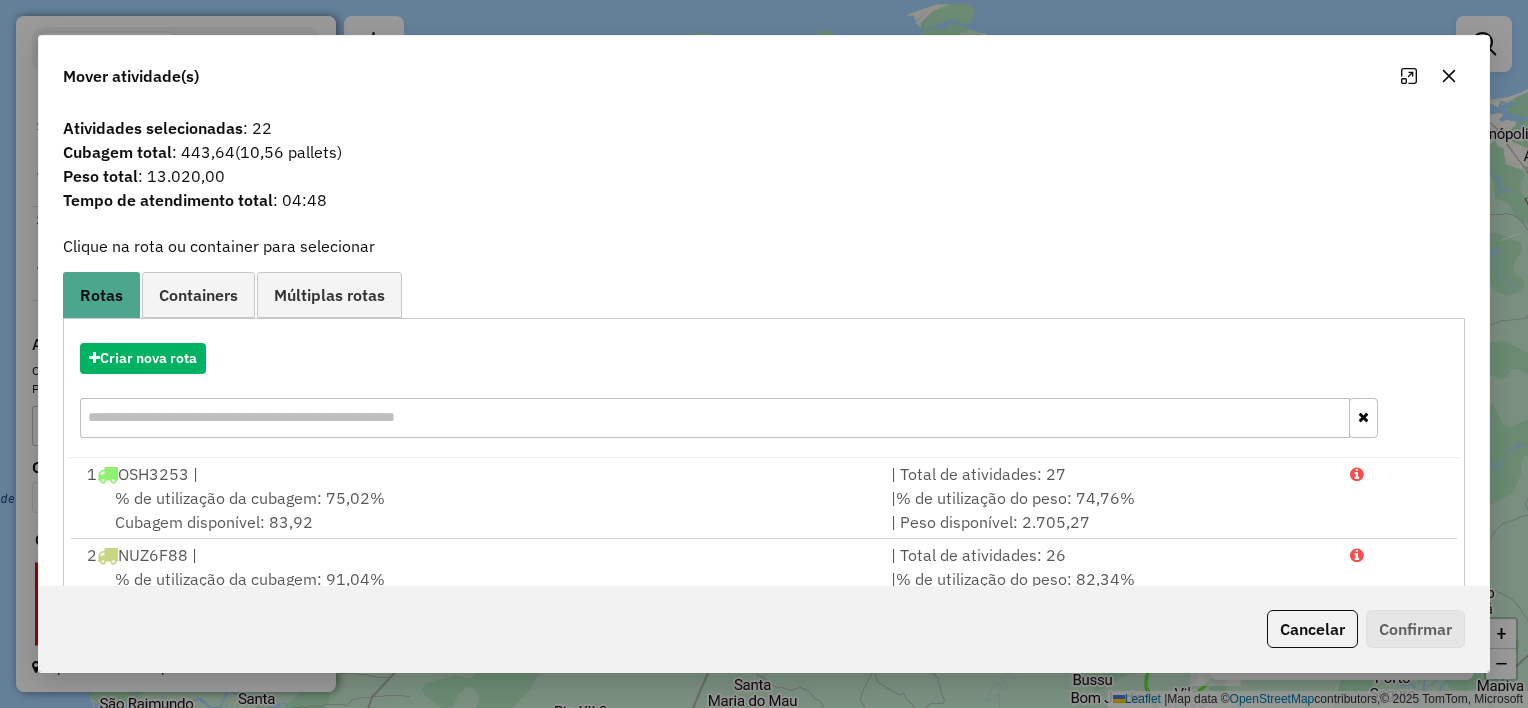 click 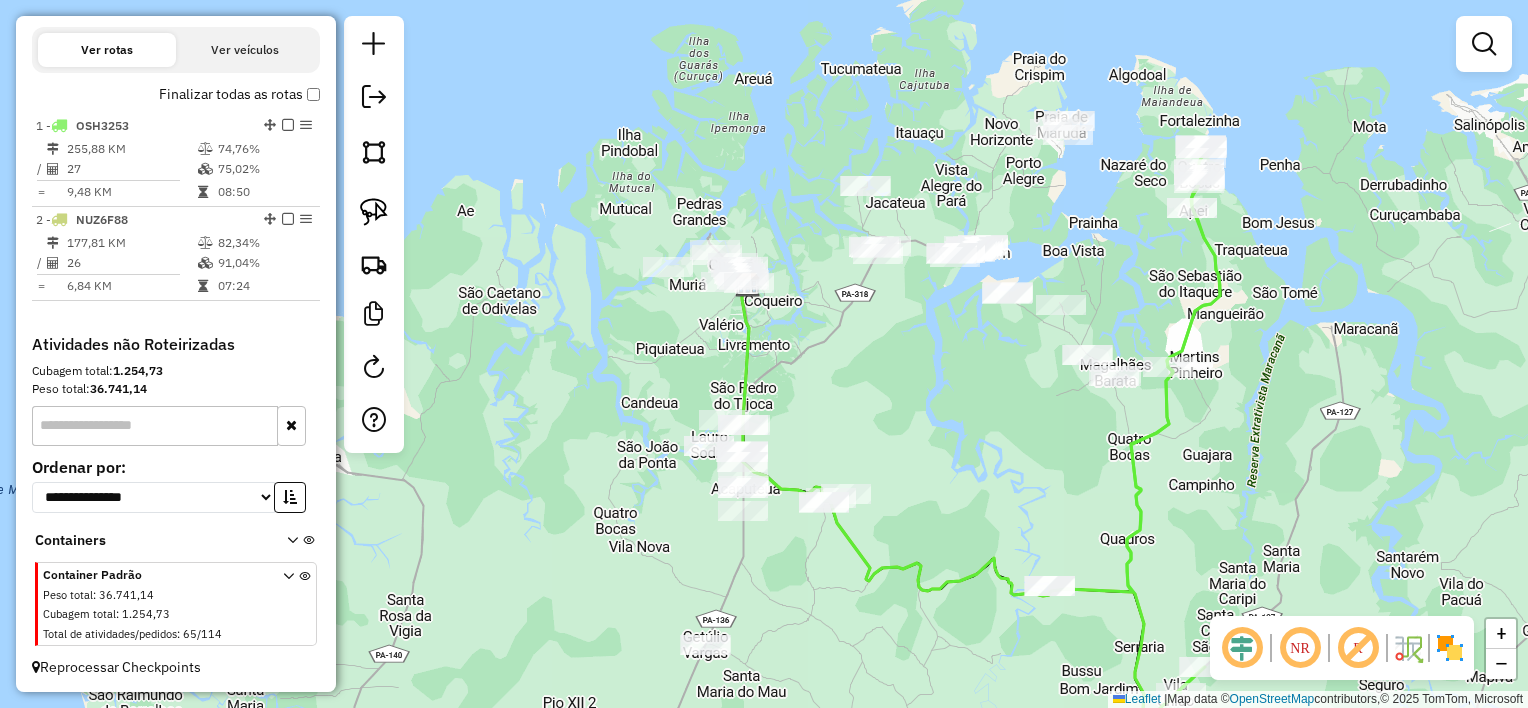 drag, startPoint x: 908, startPoint y: 480, endPoint x: 897, endPoint y: 471, distance: 14.21267 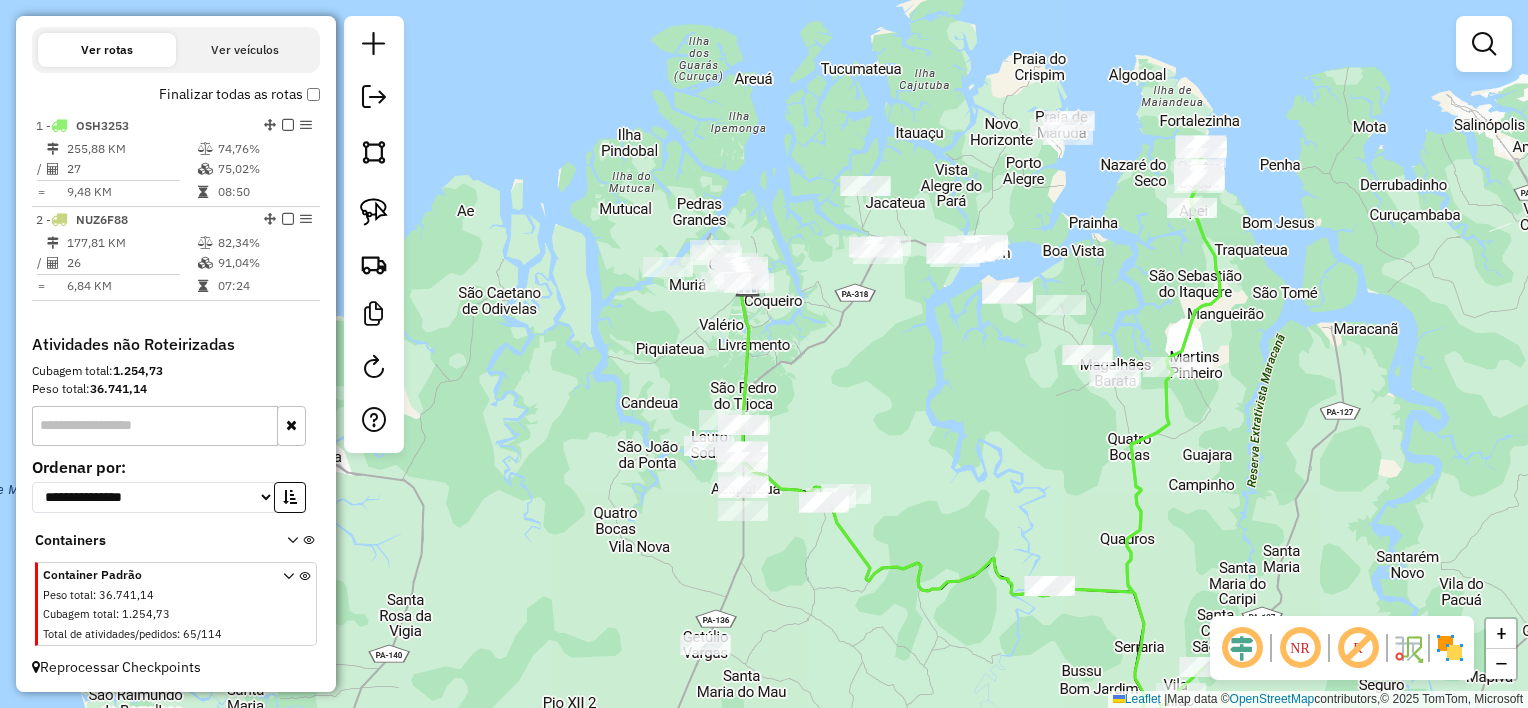 click on "Janela de atendimento Grade de atendimento Capacidade Transportadoras Veículos Cliente Pedidos  Rotas Selecione os dias de semana para filtrar as janelas de atendimento  Seg   Ter   Qua   Qui   Sex   Sáb   Dom  Informe o período da janela de atendimento: De: Até:  Filtrar exatamente a janela do cliente  Considerar janela de atendimento padrão  Selecione os dias de semana para filtrar as grades de atendimento  Seg   Ter   Qua   Qui   Sex   Sáb   Dom   Considerar clientes sem dia de atendimento cadastrado  Clientes fora do dia de atendimento selecionado Filtrar as atividades entre os valores definidos abaixo:  Peso mínimo:   Peso máximo:   Cubagem mínima:   Cubagem máxima:   De:   Até:  Filtrar as atividades entre o tempo de atendimento definido abaixo:  De:   Até:   Considerar capacidade total dos clientes não roteirizados Transportadora: Selecione um ou mais itens Tipo de veículo: Selecione um ou mais itens Veículo: Selecione um ou mais itens Motorista: Selecione um ou mais itens Nome: Rótulo:" 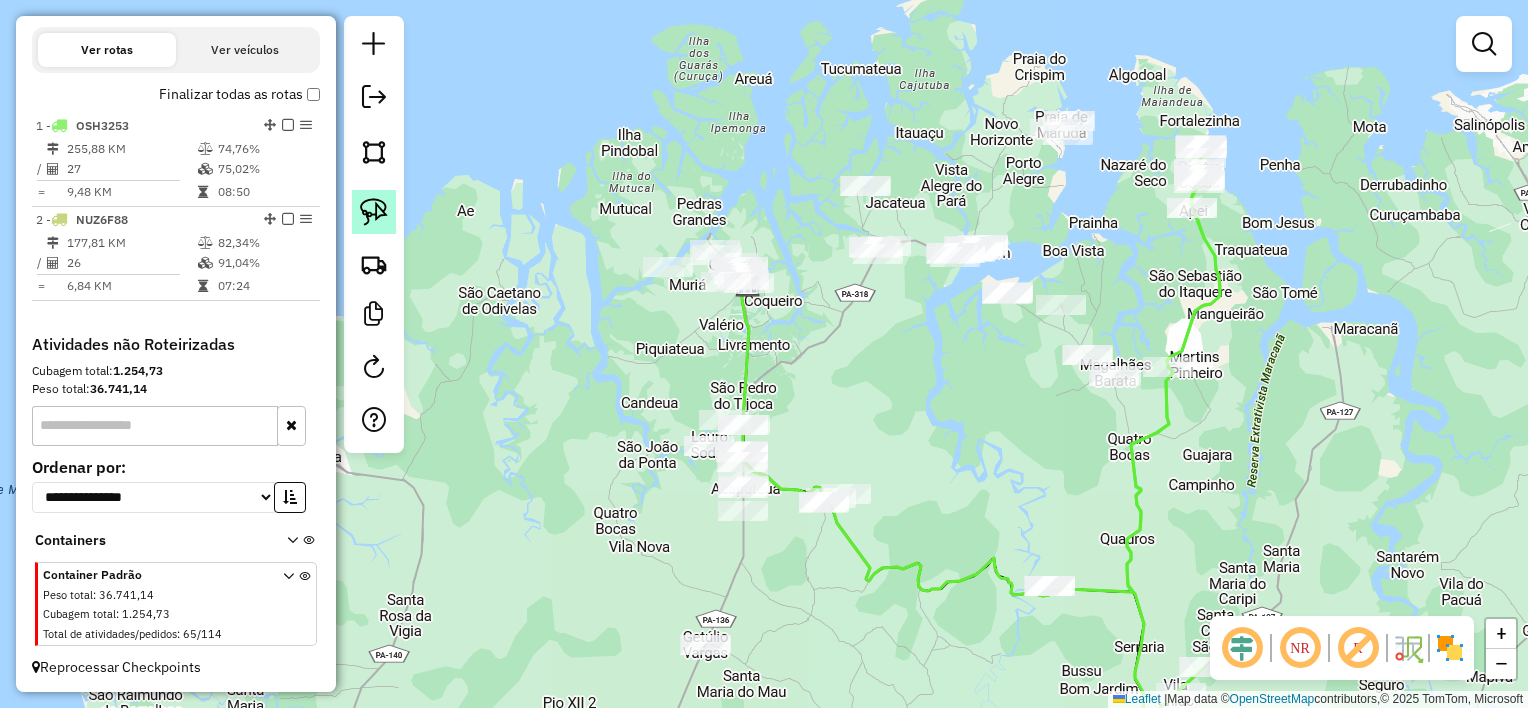 click 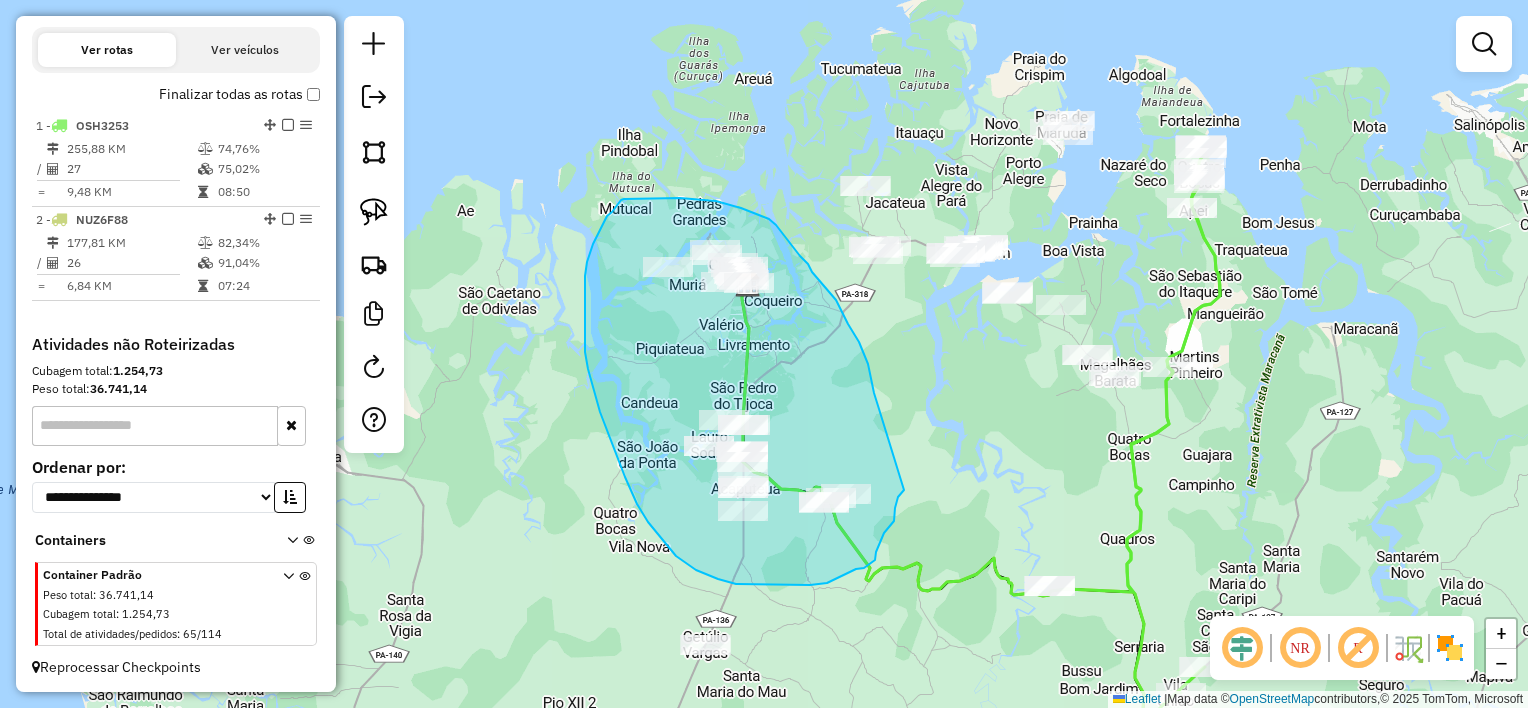 drag, startPoint x: 872, startPoint y: 384, endPoint x: 908, endPoint y: 488, distance: 110.054535 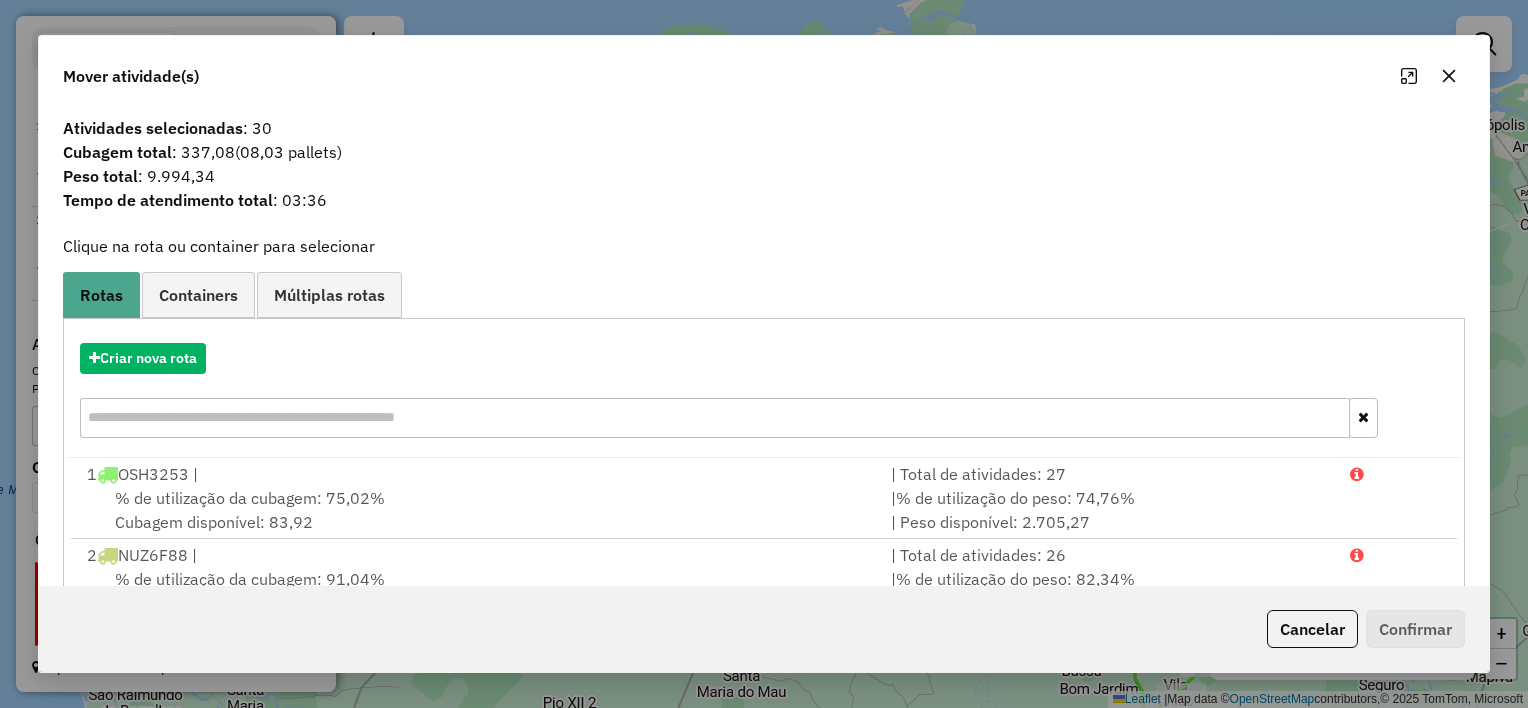 click 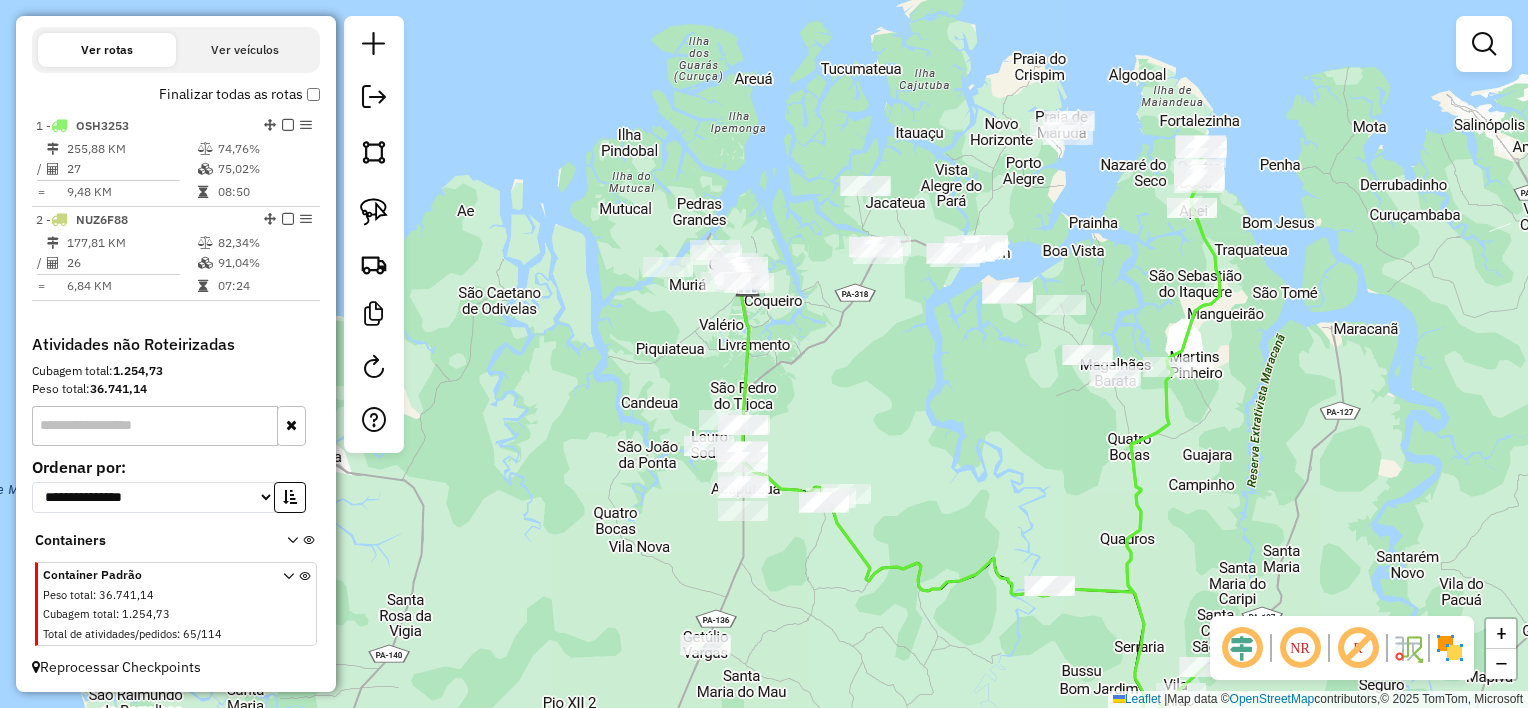 drag, startPoint x: 1029, startPoint y: 200, endPoint x: 1040, endPoint y: 268, distance: 68.88396 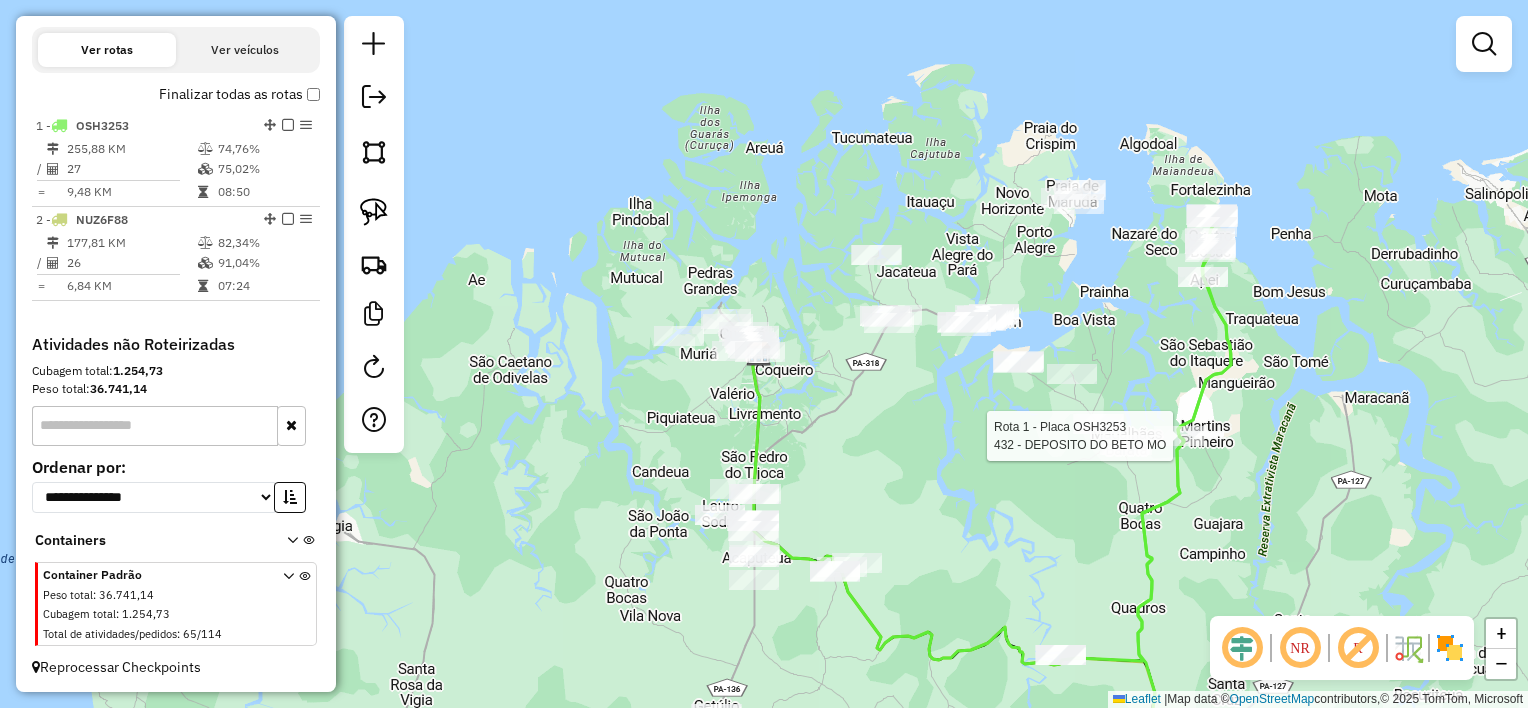 select on "**********" 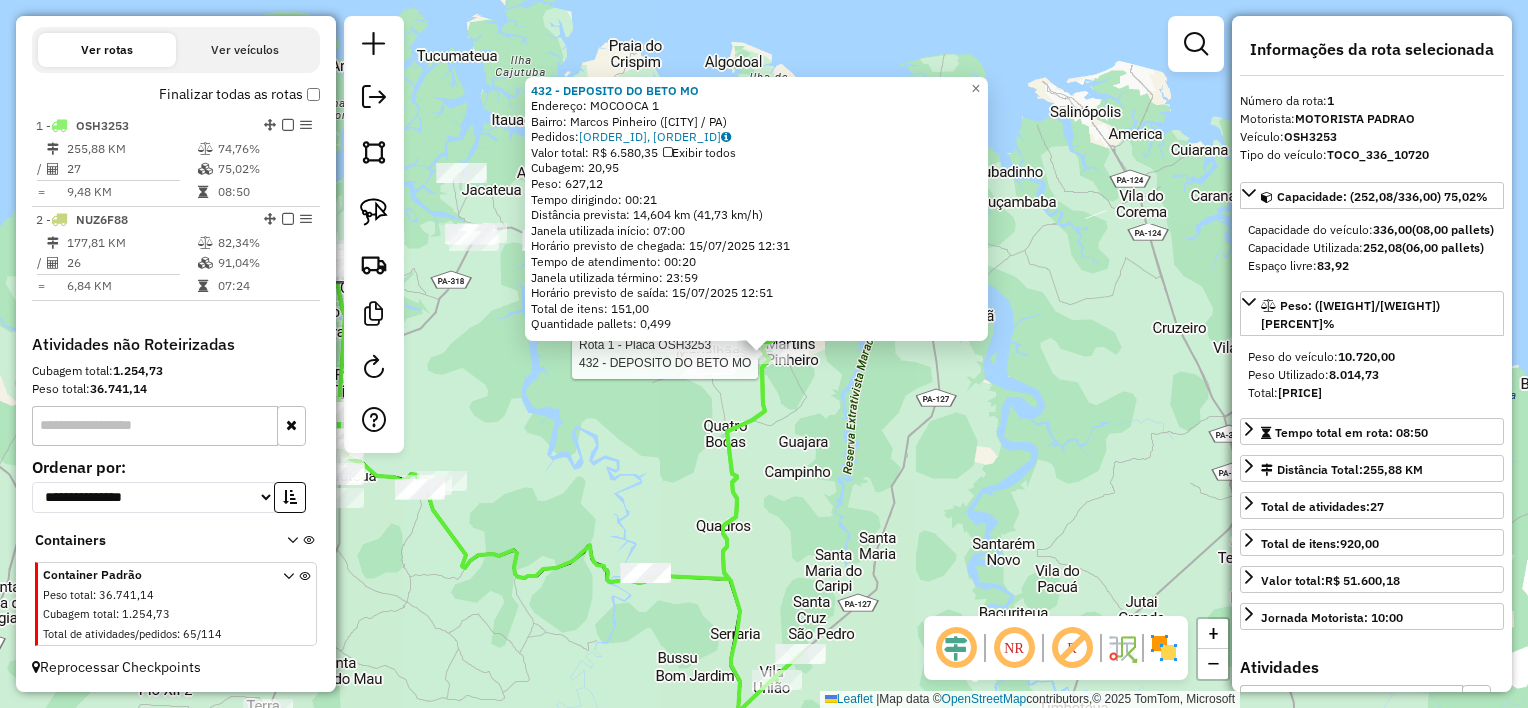 click on "Rota 1 - Placa OSH3253  432 - DEPOSITO DO BETO  MO 432 - DEPOSITO DO BETO  MO  Endereço:  MOCOOCA 1   Bairro: Marcos Pinheiro ([CITY] / PA)   Pedidos:  14047360, 14047361   Valor total: R$ 6.580,35   Exibir todos   Cubagem: 20,95  Peso: 627,12  Tempo dirigindo: 00:21   Distância prevista: 14,604 km (41,73 km/h)   Janela utilizada início: 07:00   Horário previsto de chegada: 15/07/2025 12:31   Tempo de atendimento: 00:20   Janela utilizada término: 23:59   Horário previsto de saída: 15/07/2025 12:51   Total de itens: 151,00   Quantidade pallets: 0,499  × Janela de atendimento Grade de atendimento Capacidade Transportadoras Veículos Cliente Pedidos  Rotas Selecione os dias de semana para filtrar as janelas de atendimento  Seg   Ter   Qua   Qui   Sex   Sáb   Dom  Informe o período da janela de atendimento: De: Até:  Filtrar exatamente a janela do cliente  Considerar janela de atendimento padrão  Selecione os dias de semana para filtrar as grades de atendimento  Seg   Ter   Qua   Qui   Sex   Sáb" 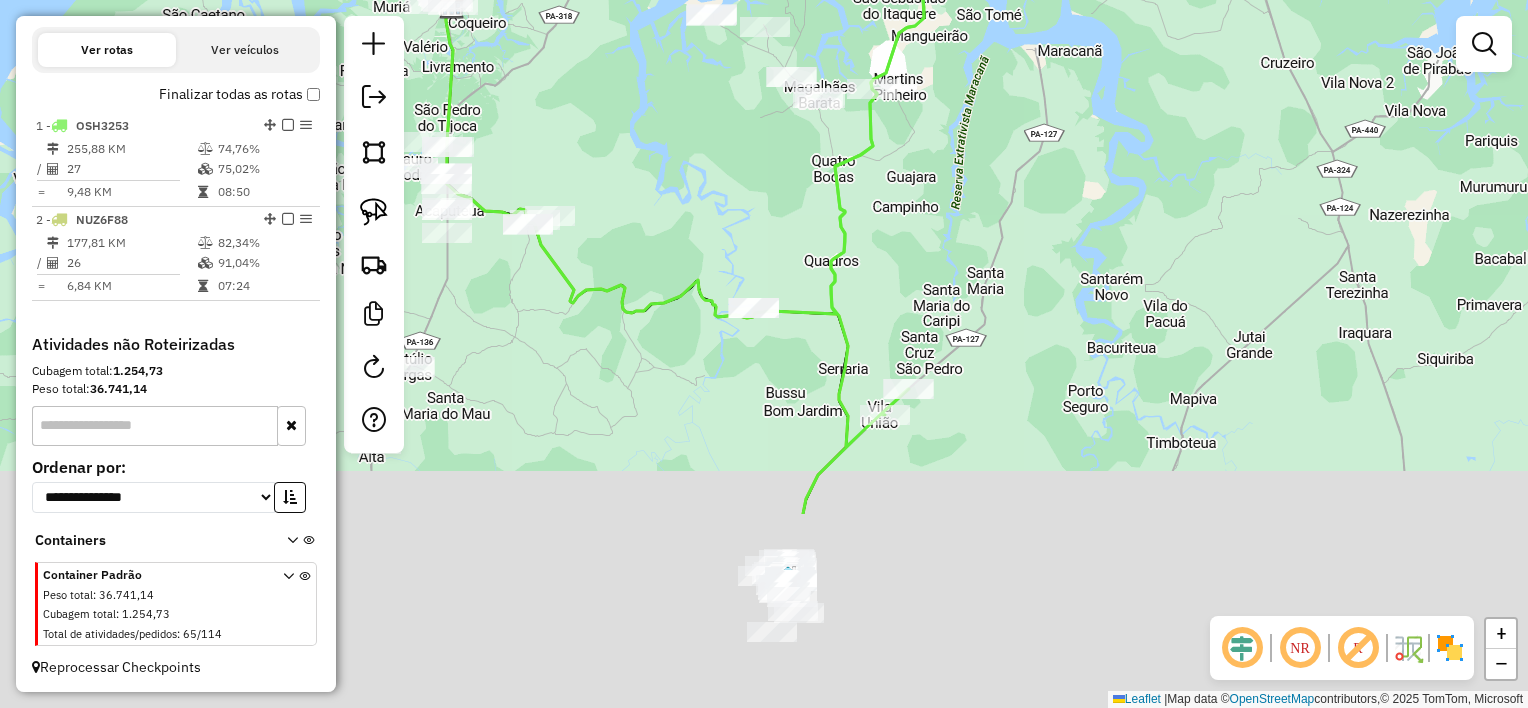 drag, startPoint x: 1179, startPoint y: 251, endPoint x: 1212, endPoint y: 163, distance: 93.98404 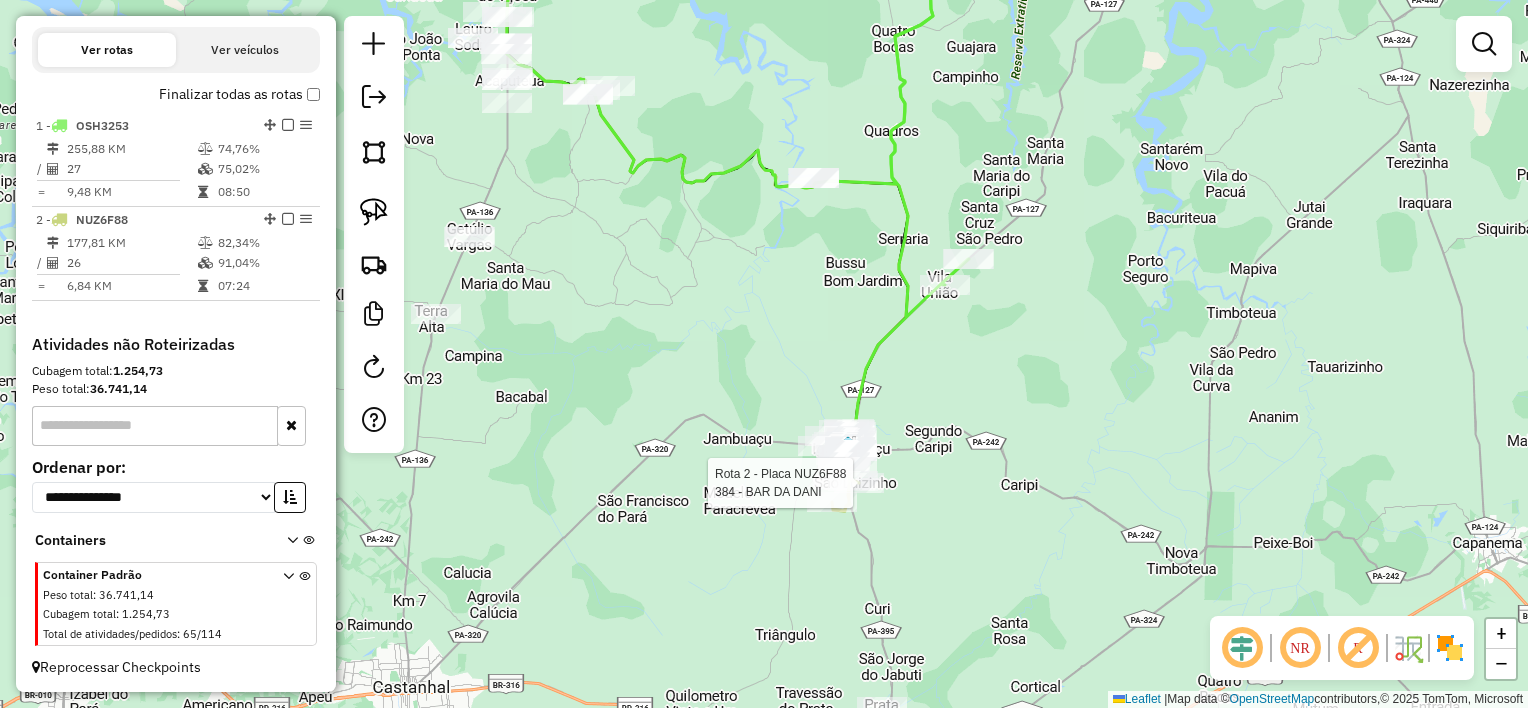 select on "**********" 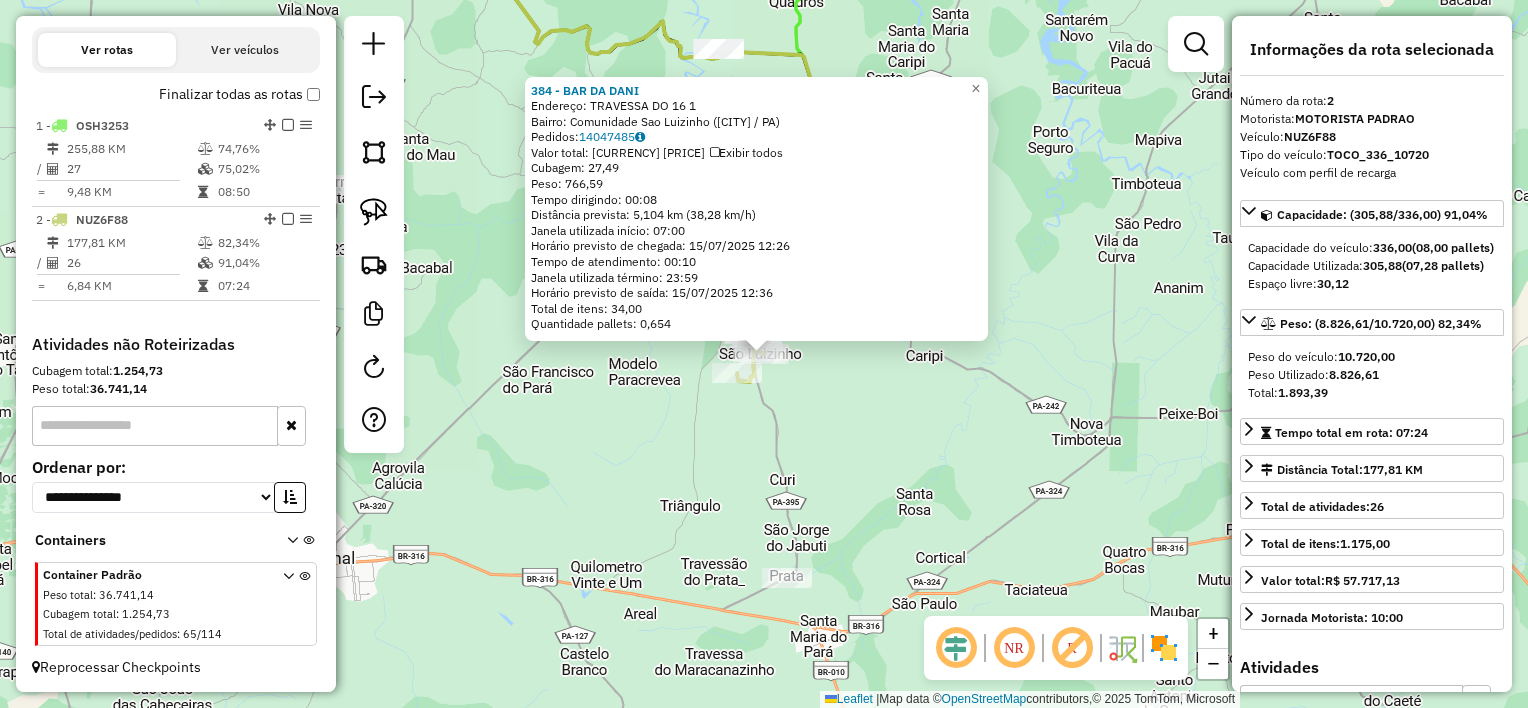 click on "Rota 2 - Placa [PLATE]  384 - BAR DA DANI 384 - BAR DA DANI  Endereço:  TRAVESSA DO [NUMBER]   Bairro: Comunidade Sao Luizinho ([CITY] / PA)   Pedidos:  14047485   Valor total: R$ 2.908,67   Exibir todos   Cubagem: 27,49  Peso: 766,59  Tempo dirigindo: 00:08   Distância prevista: 5,104 km (38,28 km/h)   Janela utilizada início: 07:00   Horário previsto de chegada: 15/07/2025 12:26   Tempo de atendimento: 00:10   Janela utilizada término: 23:59   Horário previsto de saída: 15/07/2025 12:36   Total de itens: 34,00   Quantidade pallets: 0,654  × Janela de atendimento Grade de atendimento Capacidade Transportadoras Veículos Cliente Pedidos  Rotas Selecione os dias de semana para filtrar as janelas de atendimento  Seg   Ter   Qua   Qui   Sex   Sáb   Dom  Informe o período da janela de atendimento: De: Até:  Filtrar exatamente a janela do cliente  Considerar janela de atendimento padrão  Selecione os dias de semana para filtrar as grades de atendimento  Seg   Ter   Qua   Qui   Sex   Sáb   Dom   De:" 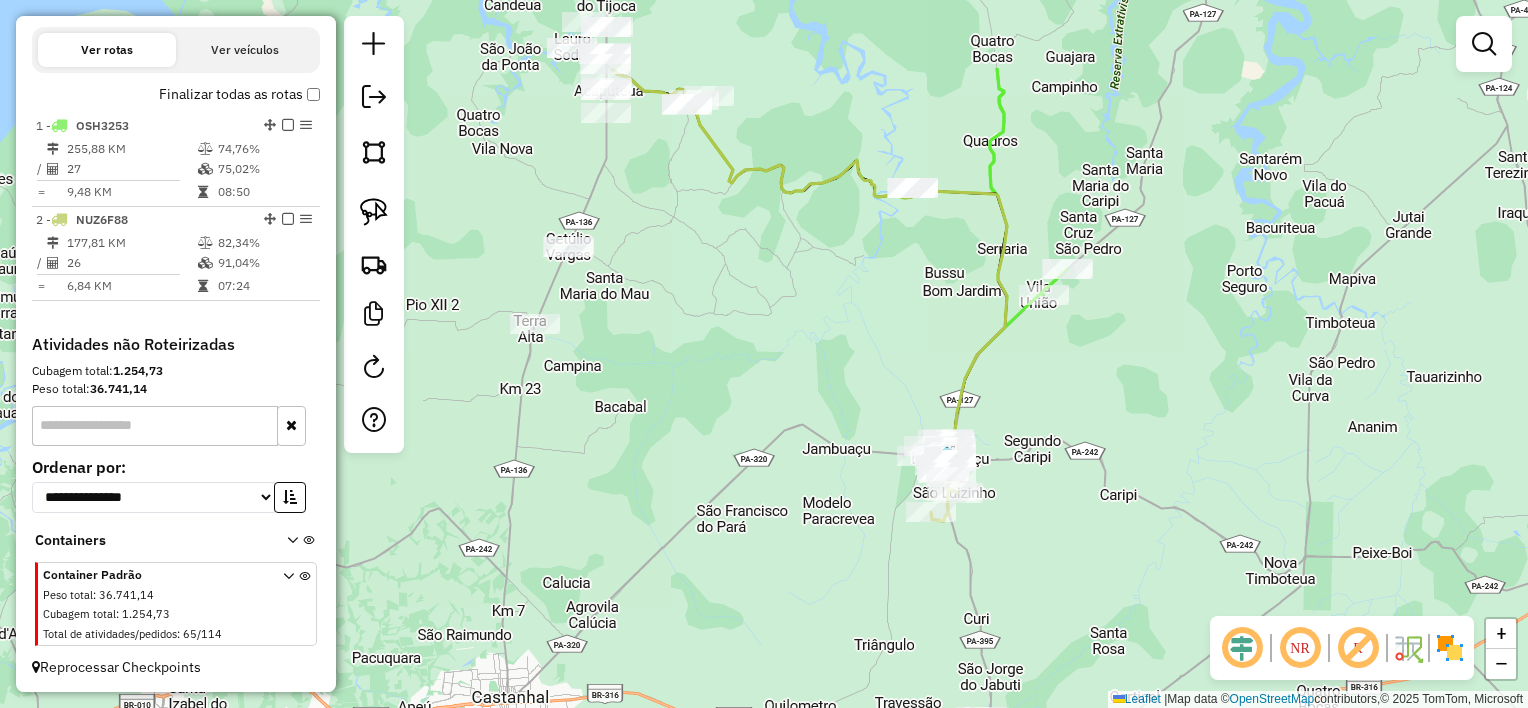 drag, startPoint x: 609, startPoint y: 399, endPoint x: 928, endPoint y: 562, distance: 358.23178 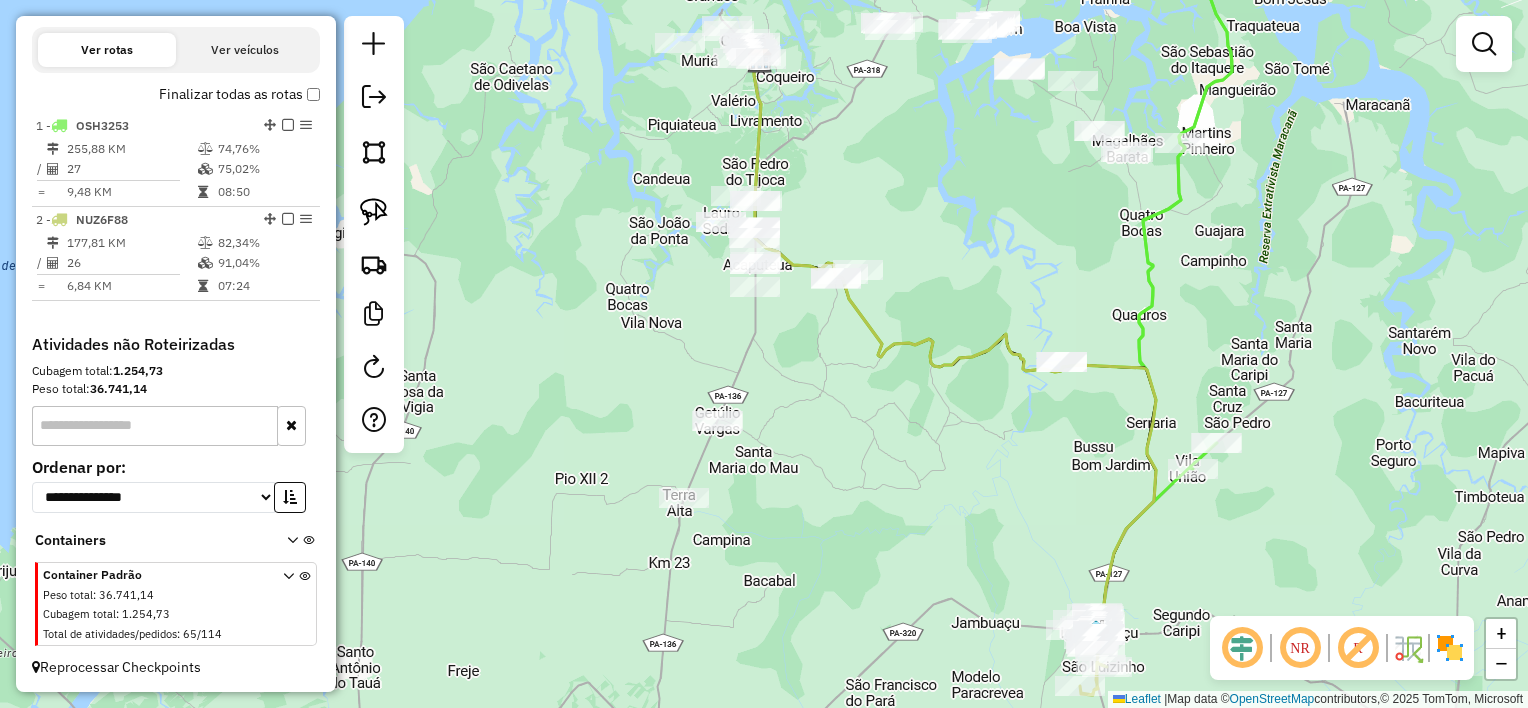 drag, startPoint x: 928, startPoint y: 548, endPoint x: 940, endPoint y: 716, distance: 168.42802 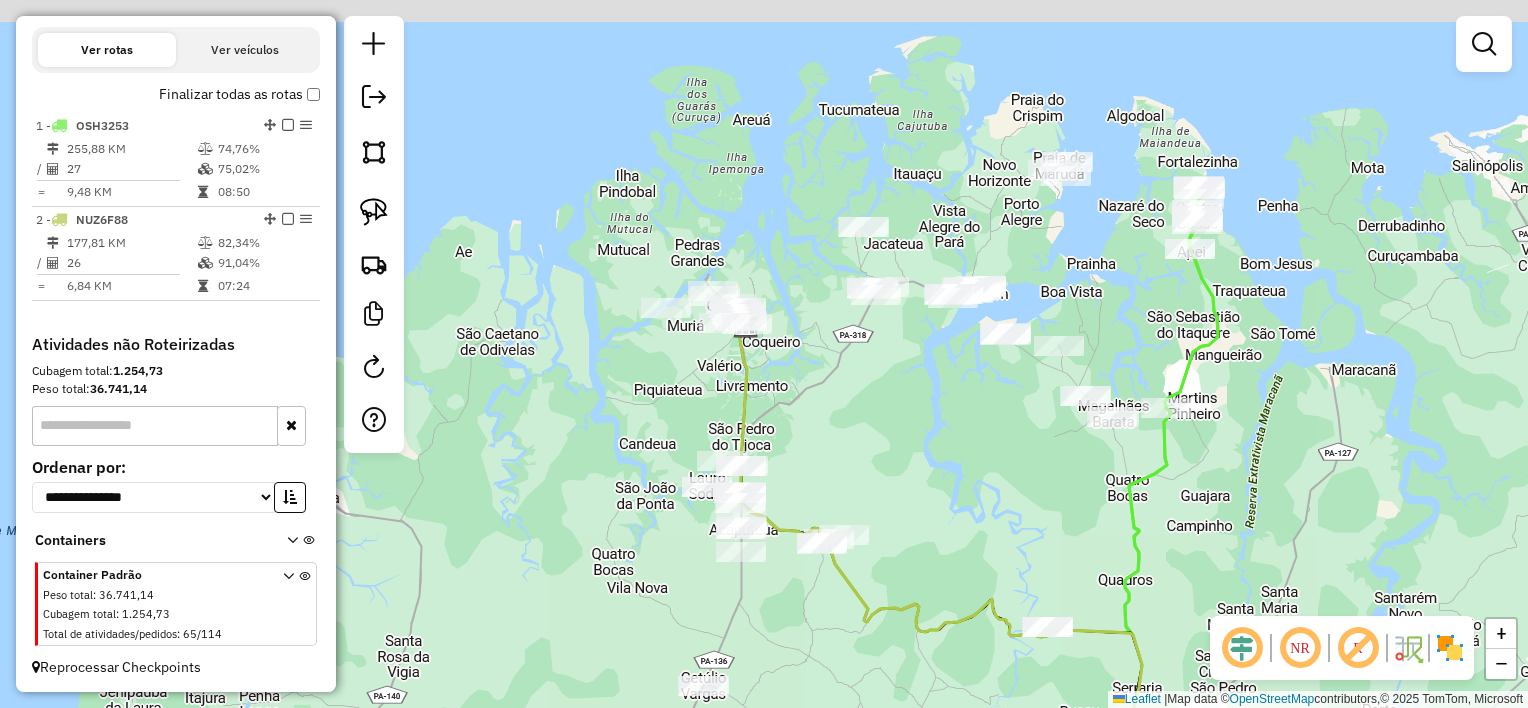 drag, startPoint x: 957, startPoint y: 448, endPoint x: 922, endPoint y: 576, distance: 132.69891 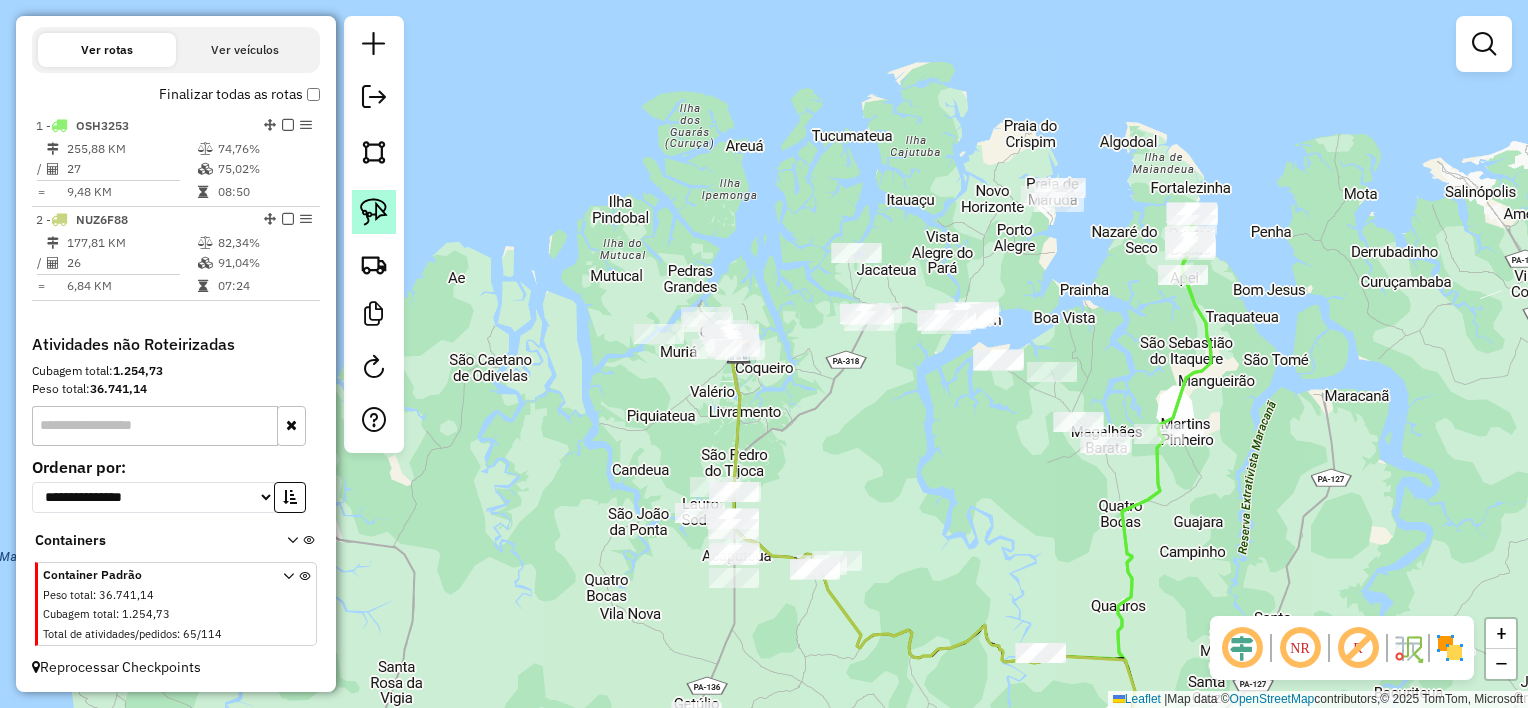 click 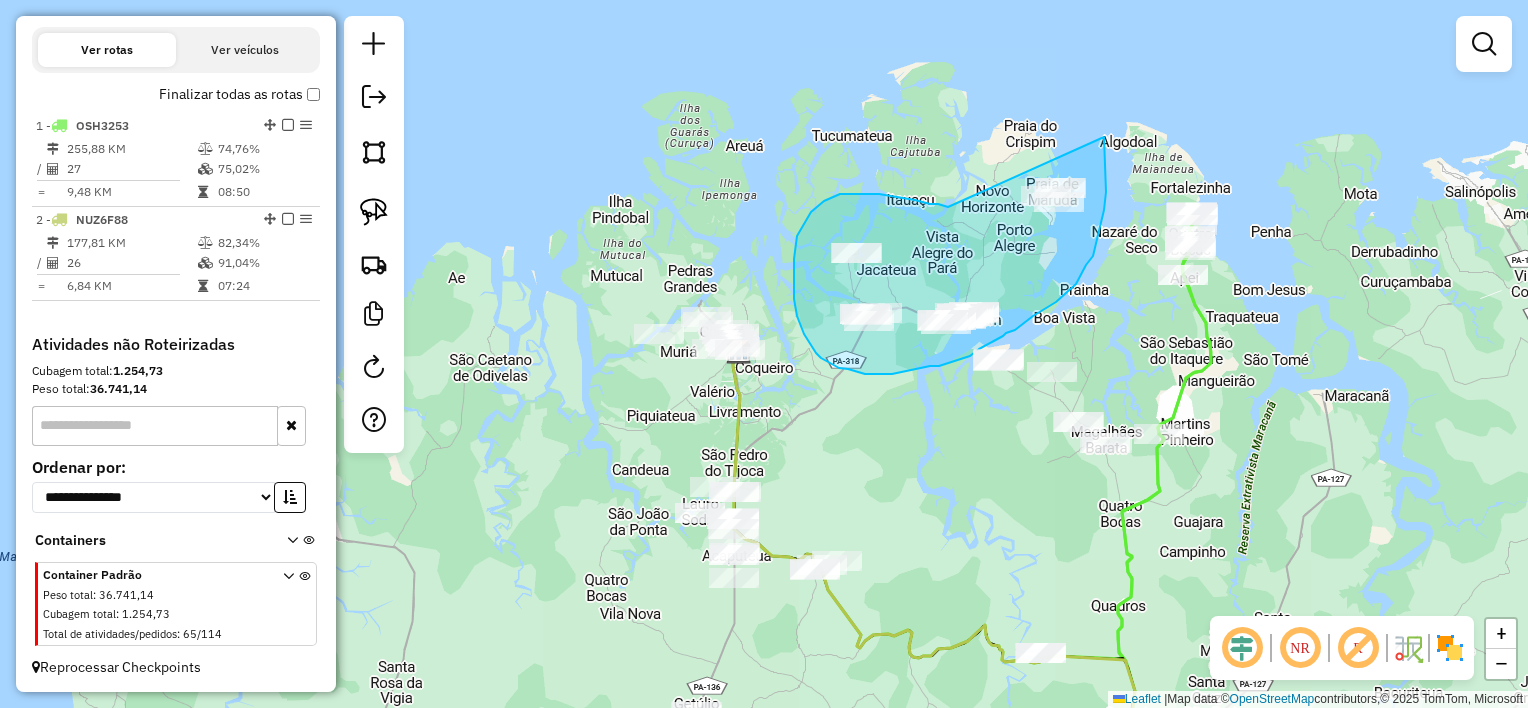 drag, startPoint x: 898, startPoint y: 197, endPoint x: 1098, endPoint y: 117, distance: 215.40659 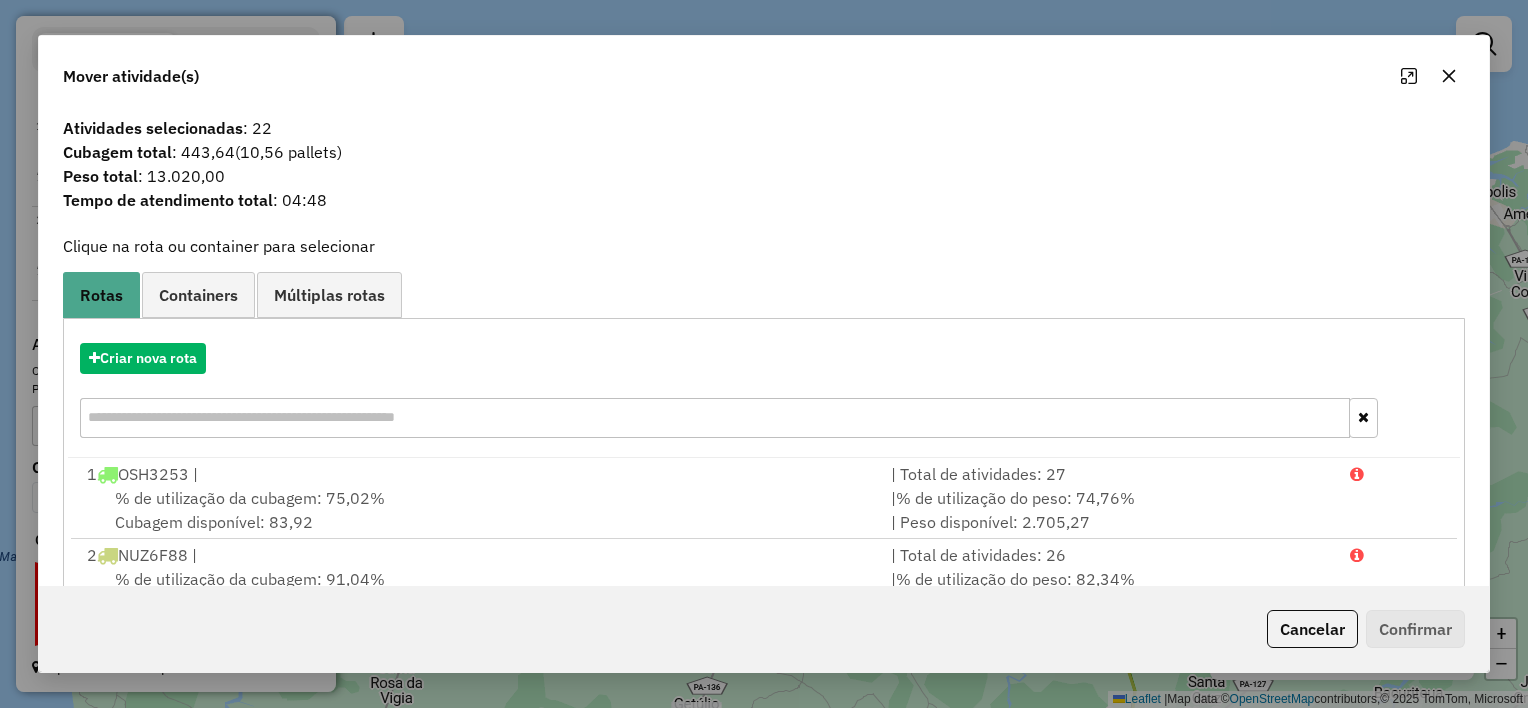 click 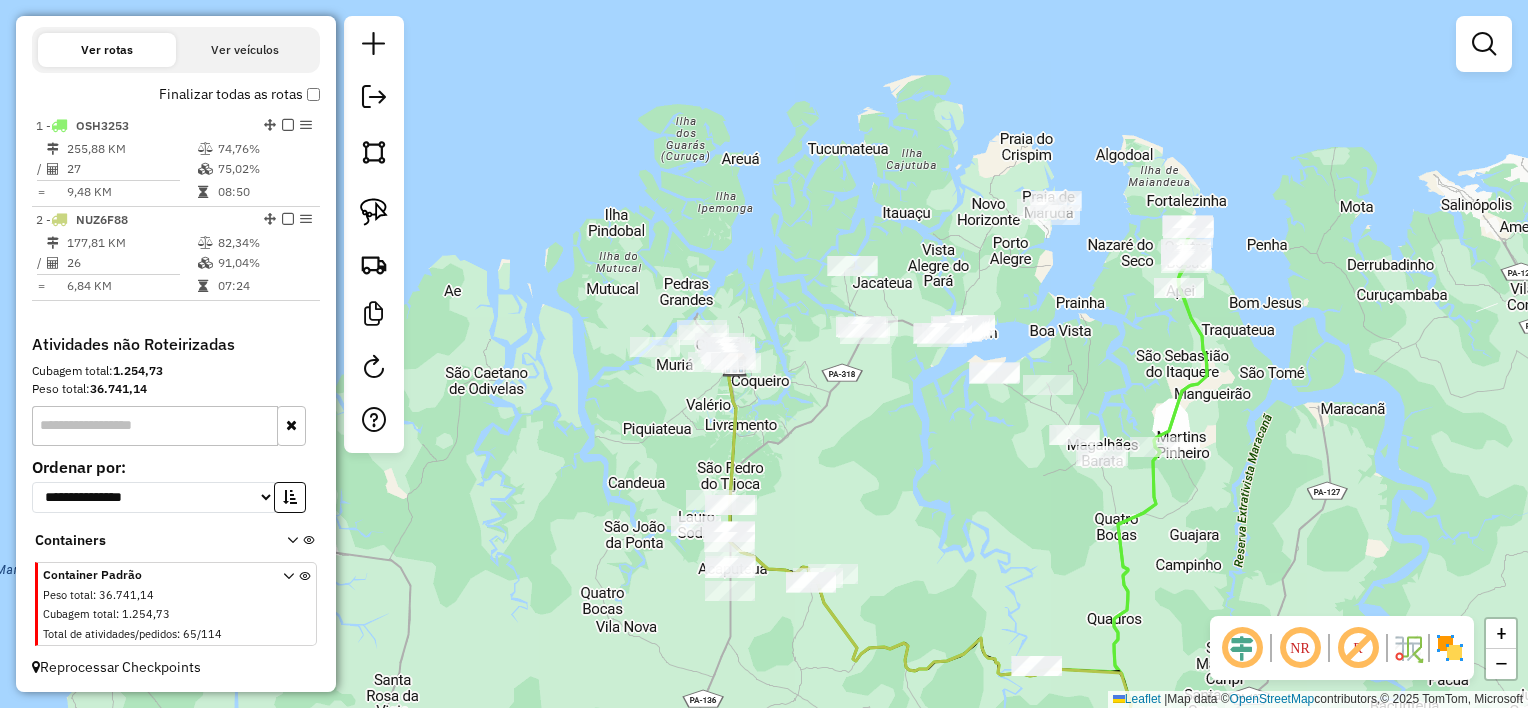 drag, startPoint x: 964, startPoint y: 265, endPoint x: 952, endPoint y: 306, distance: 42.72002 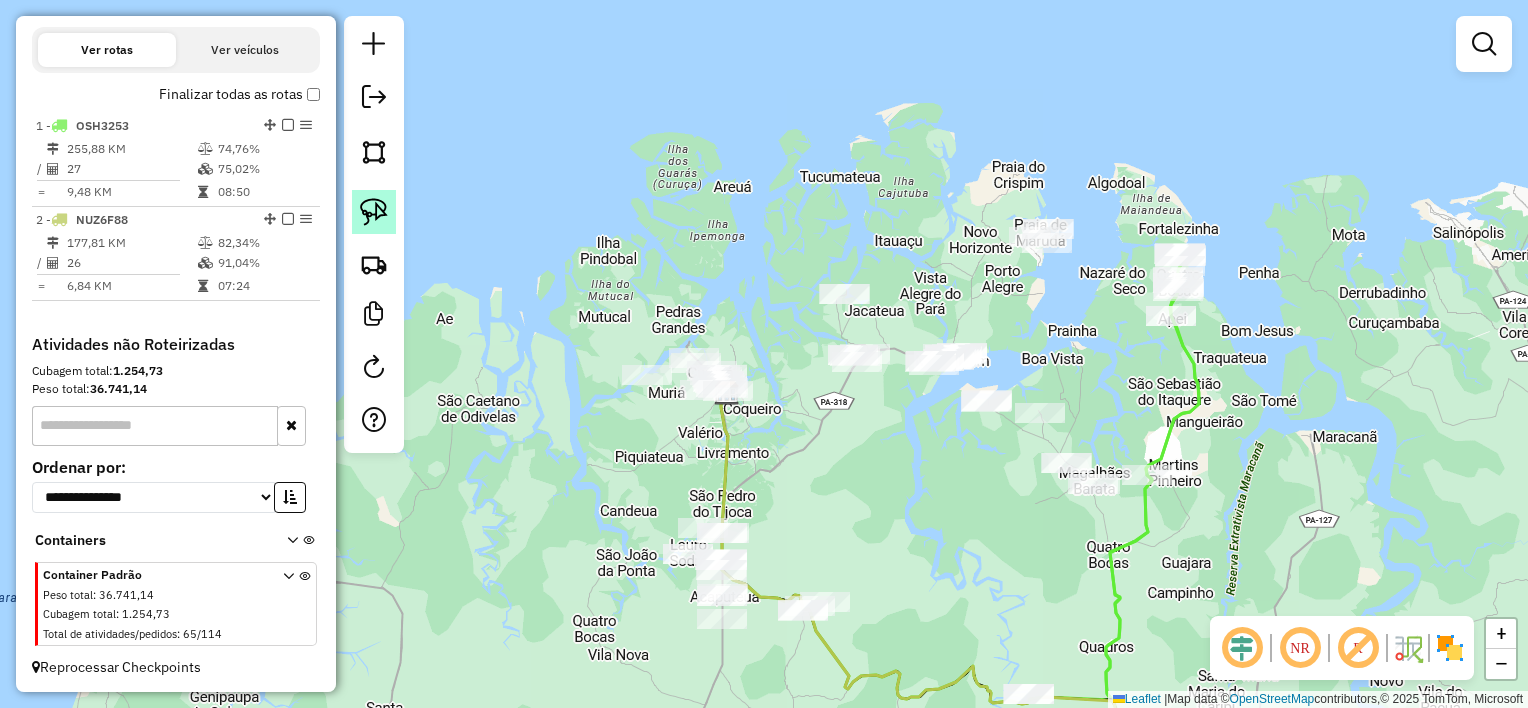 click 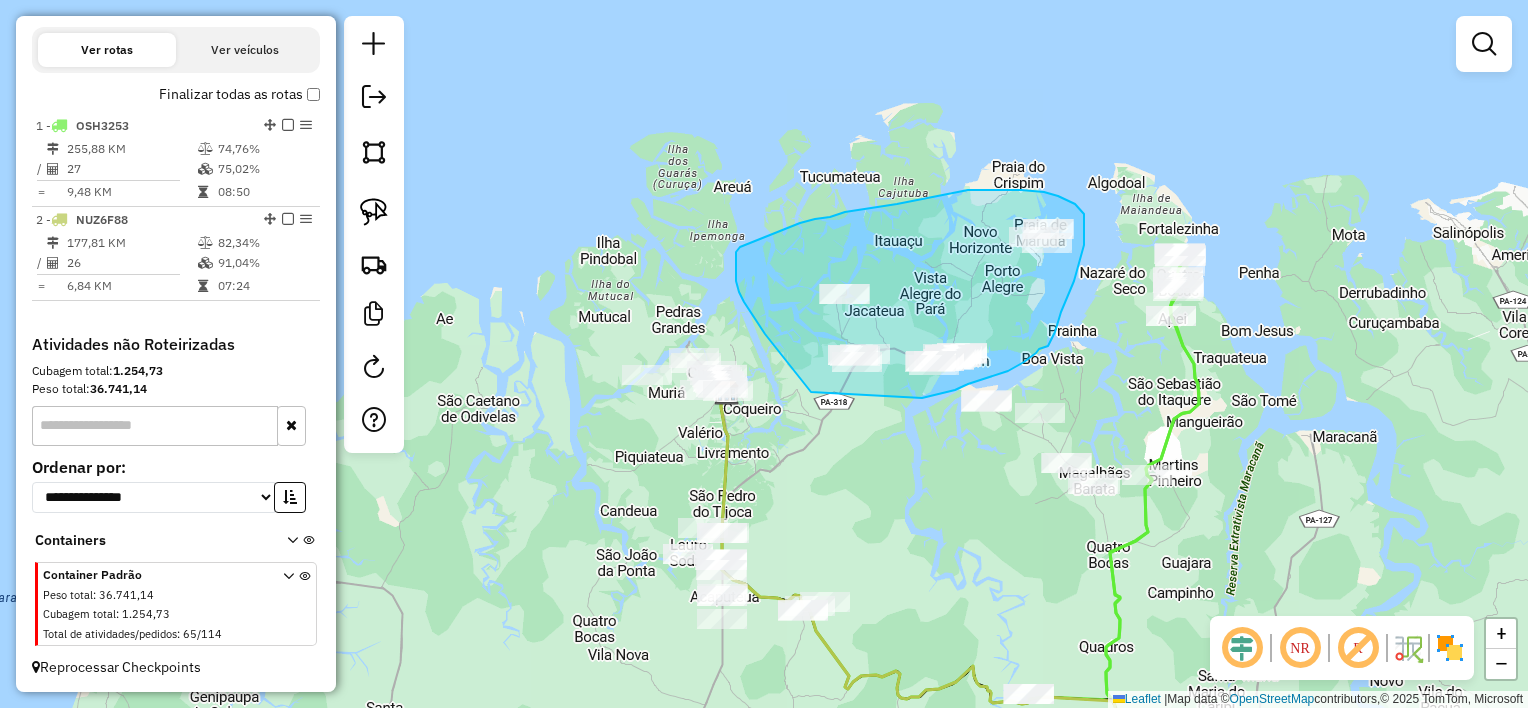drag, startPoint x: 922, startPoint y: 398, endPoint x: 820, endPoint y: 403, distance: 102.122475 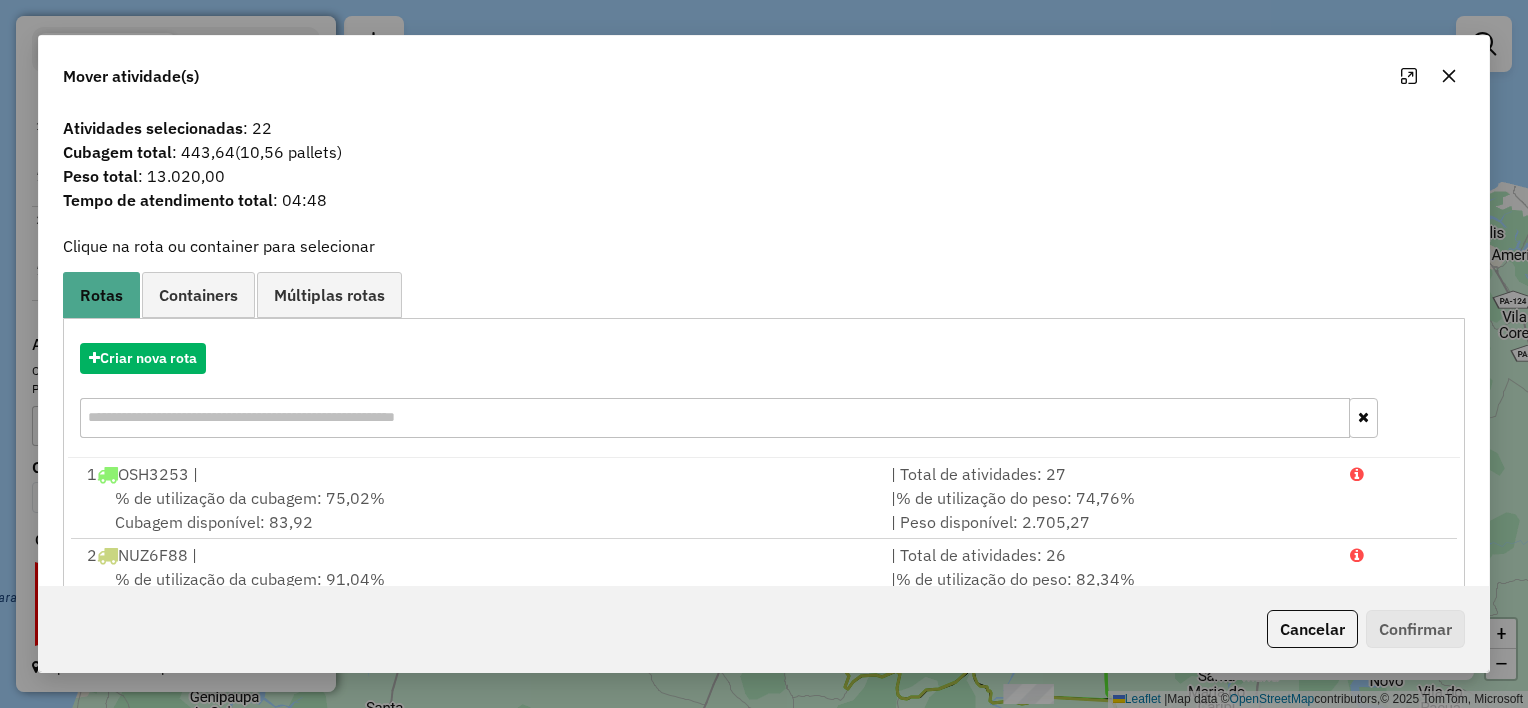 drag, startPoint x: 1446, startPoint y: 76, endPoint x: 1447, endPoint y: 96, distance: 20.024984 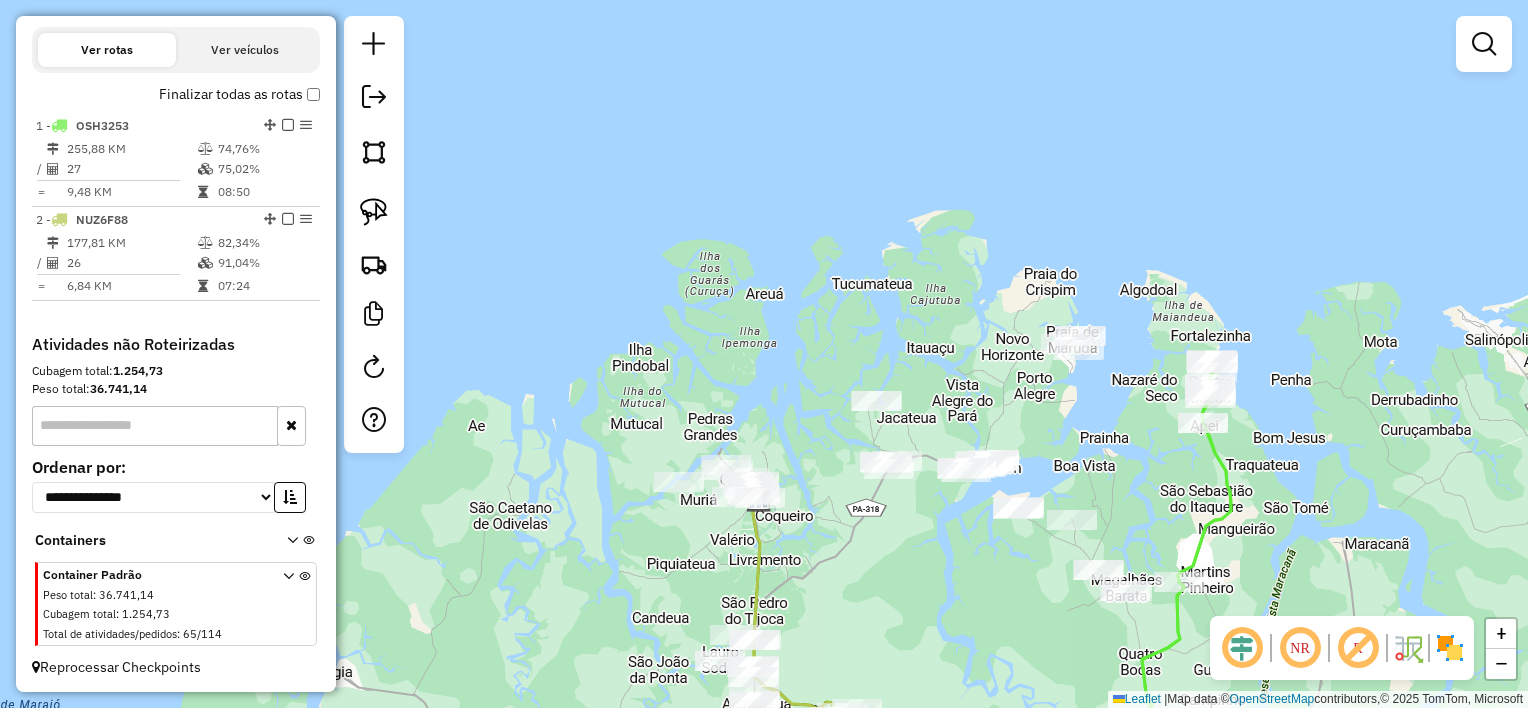 drag, startPoint x: 993, startPoint y: 473, endPoint x: 994, endPoint y: 540, distance: 67.00746 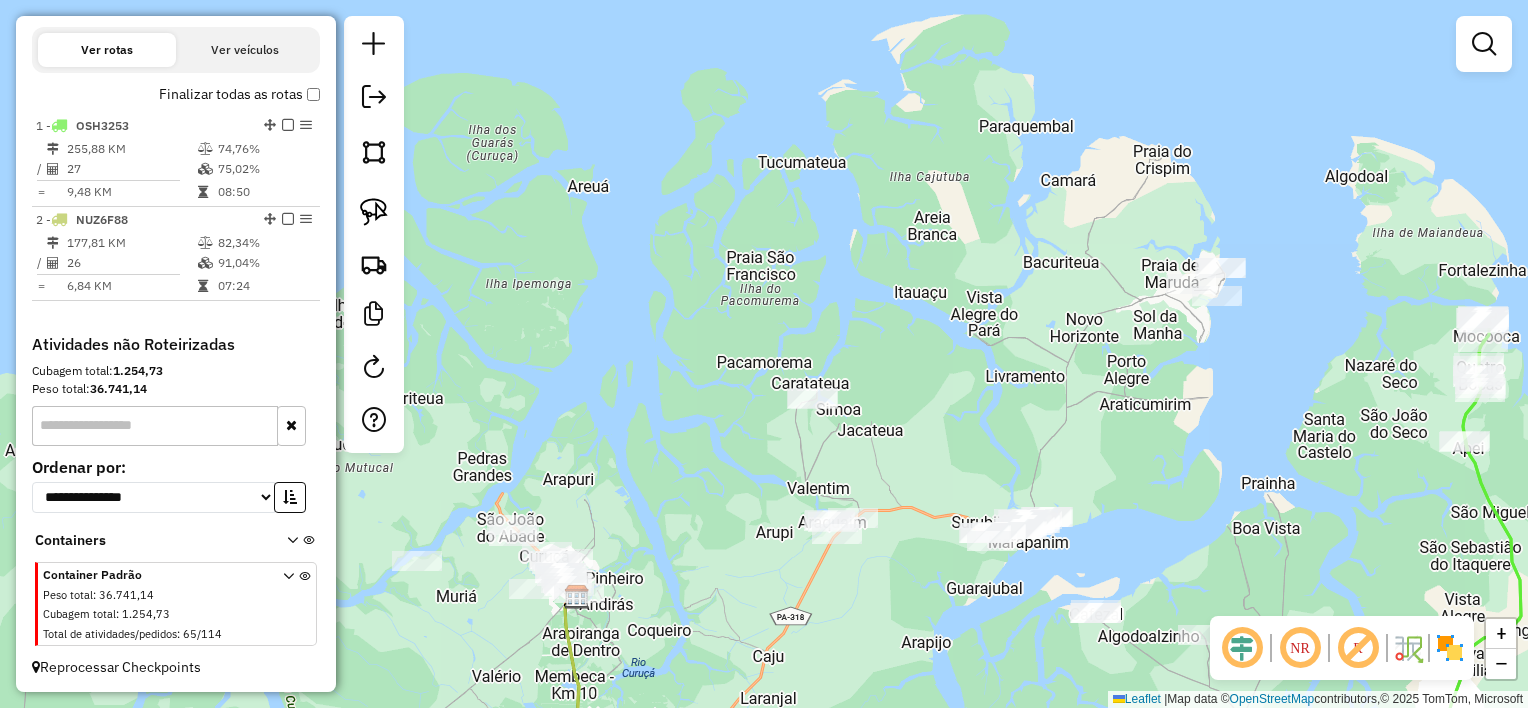 drag, startPoint x: 935, startPoint y: 442, endPoint x: 942, endPoint y: 458, distance: 17.464249 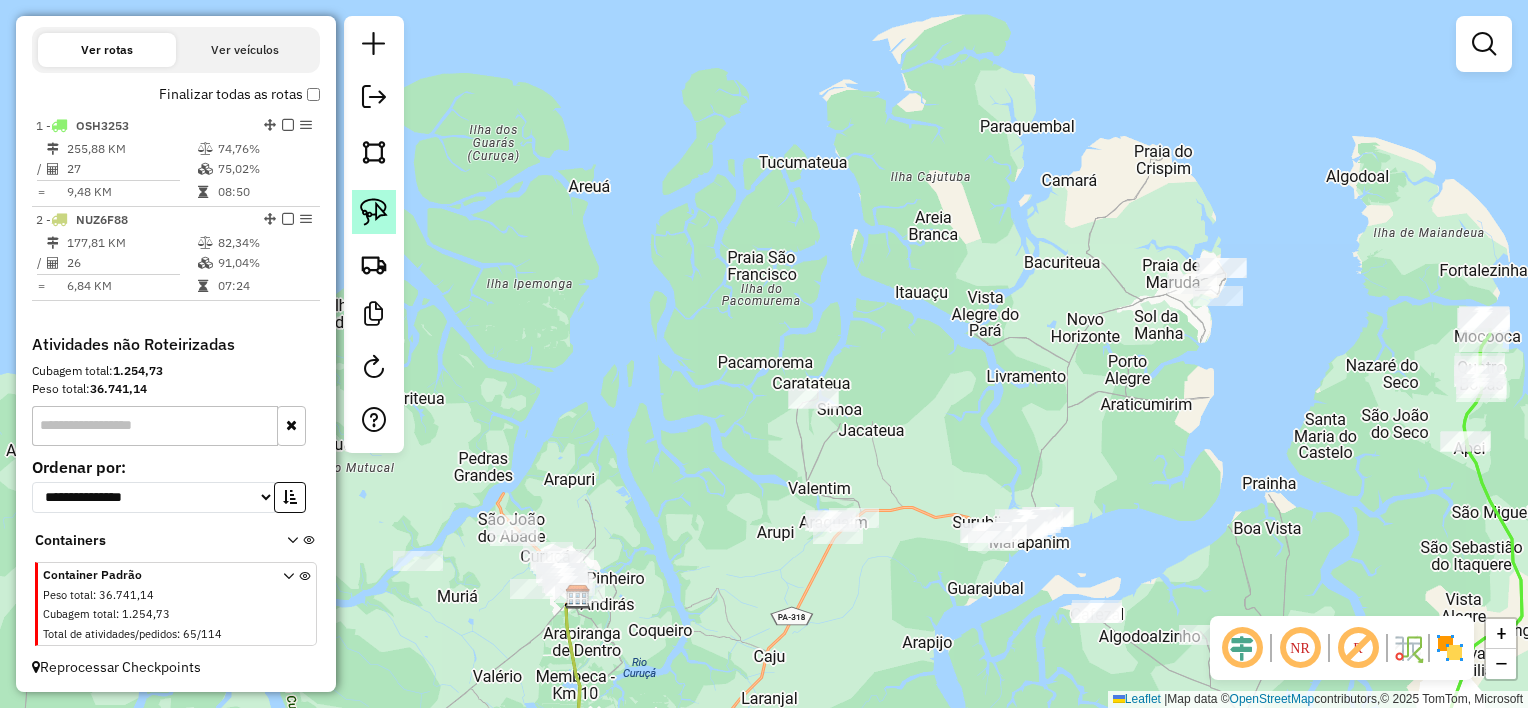 click 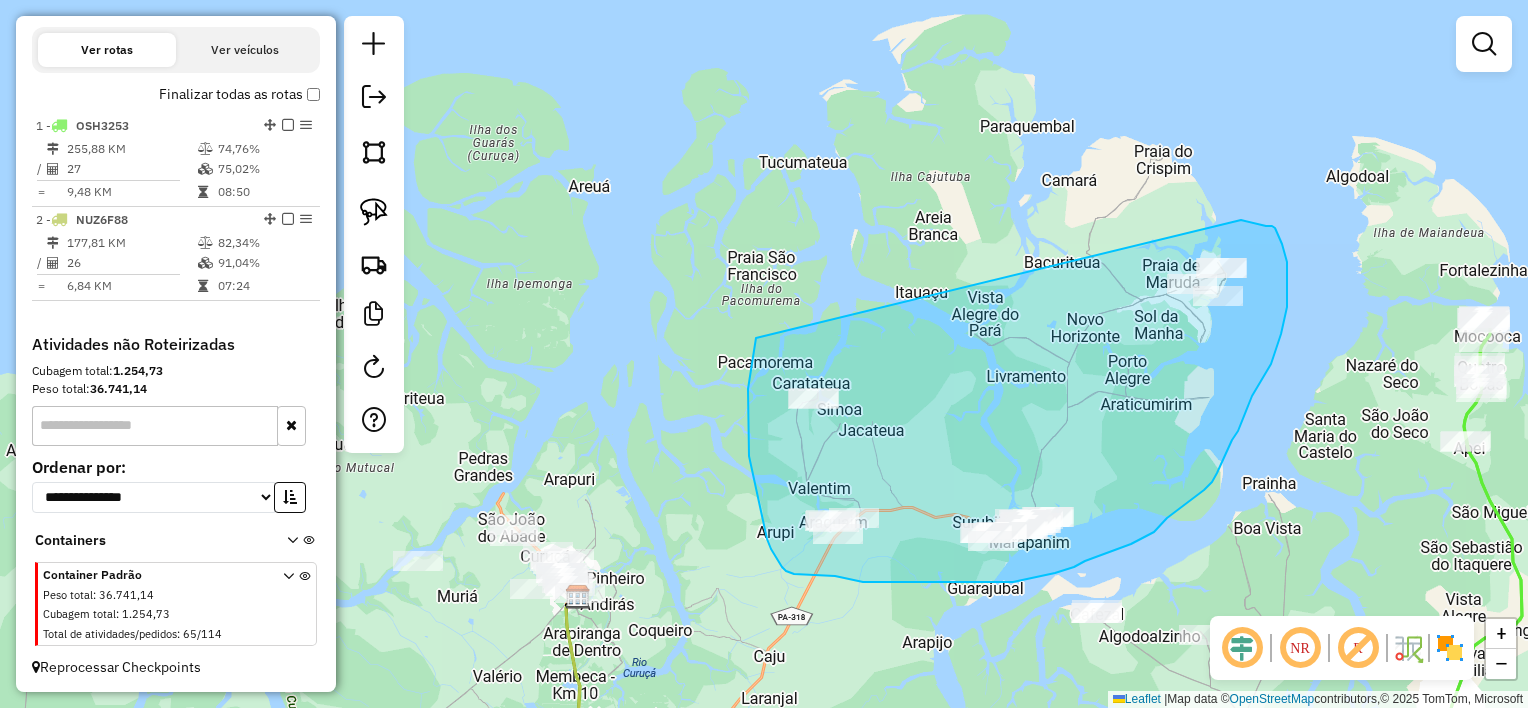 drag, startPoint x: 756, startPoint y: 340, endPoint x: 1232, endPoint y: 218, distance: 491.3858 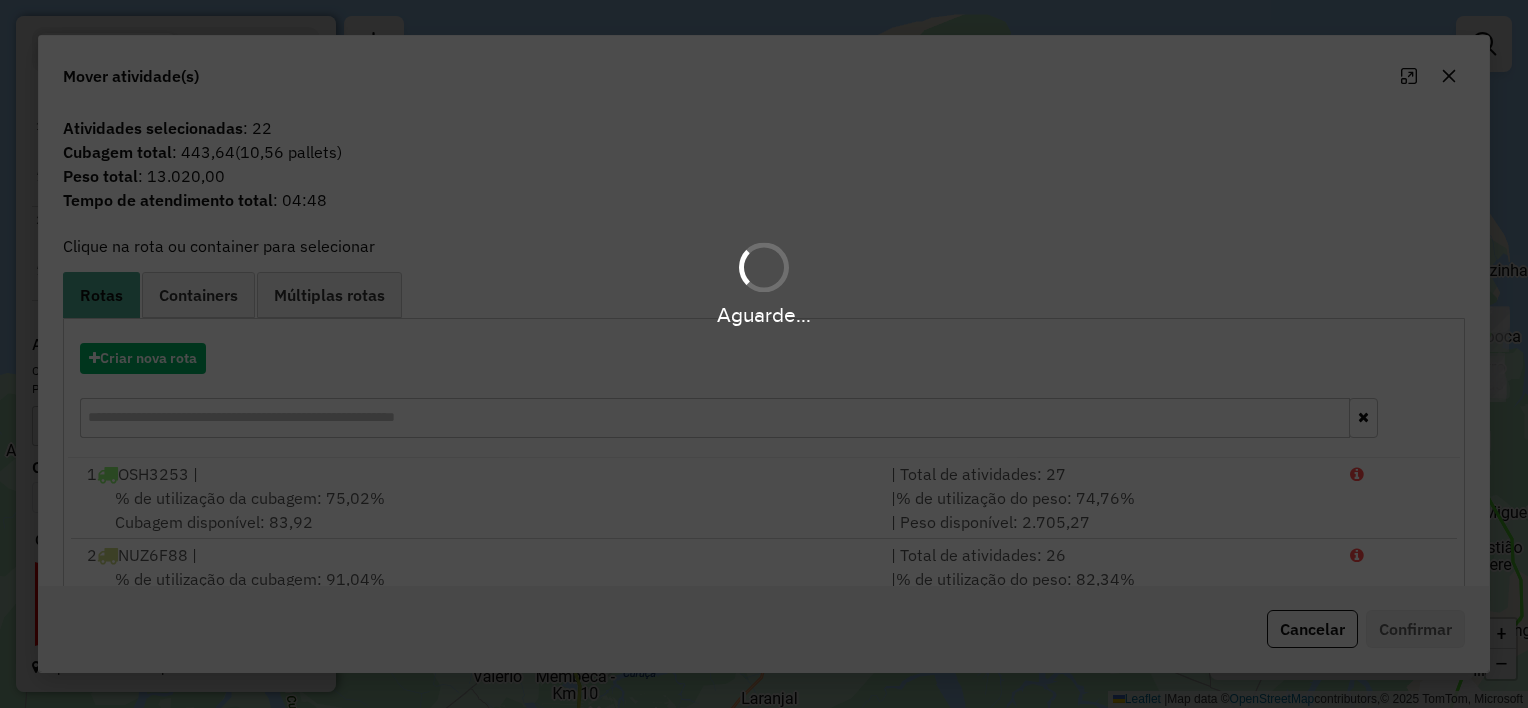 click on "Aguarde..." at bounding box center (764, 354) 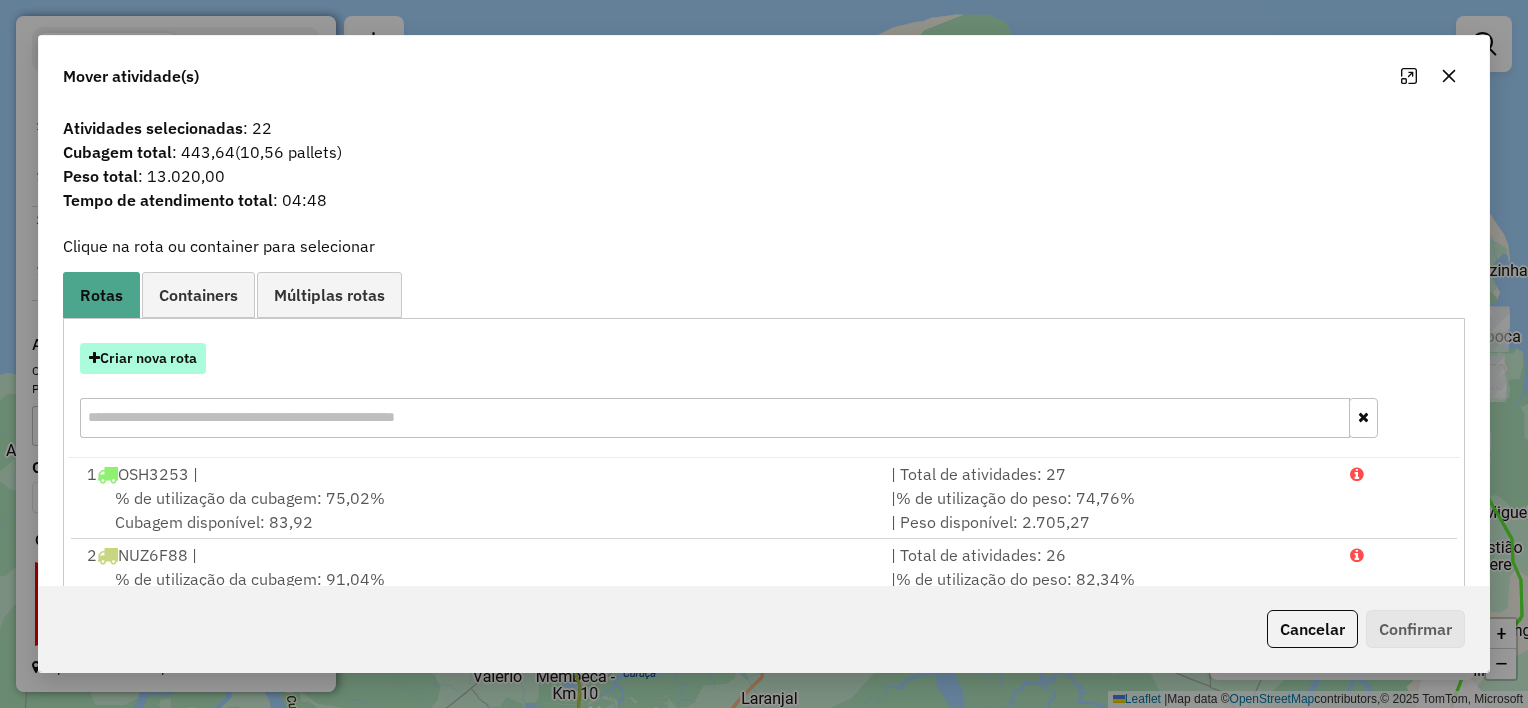 click on "Criar nova rota" at bounding box center (143, 358) 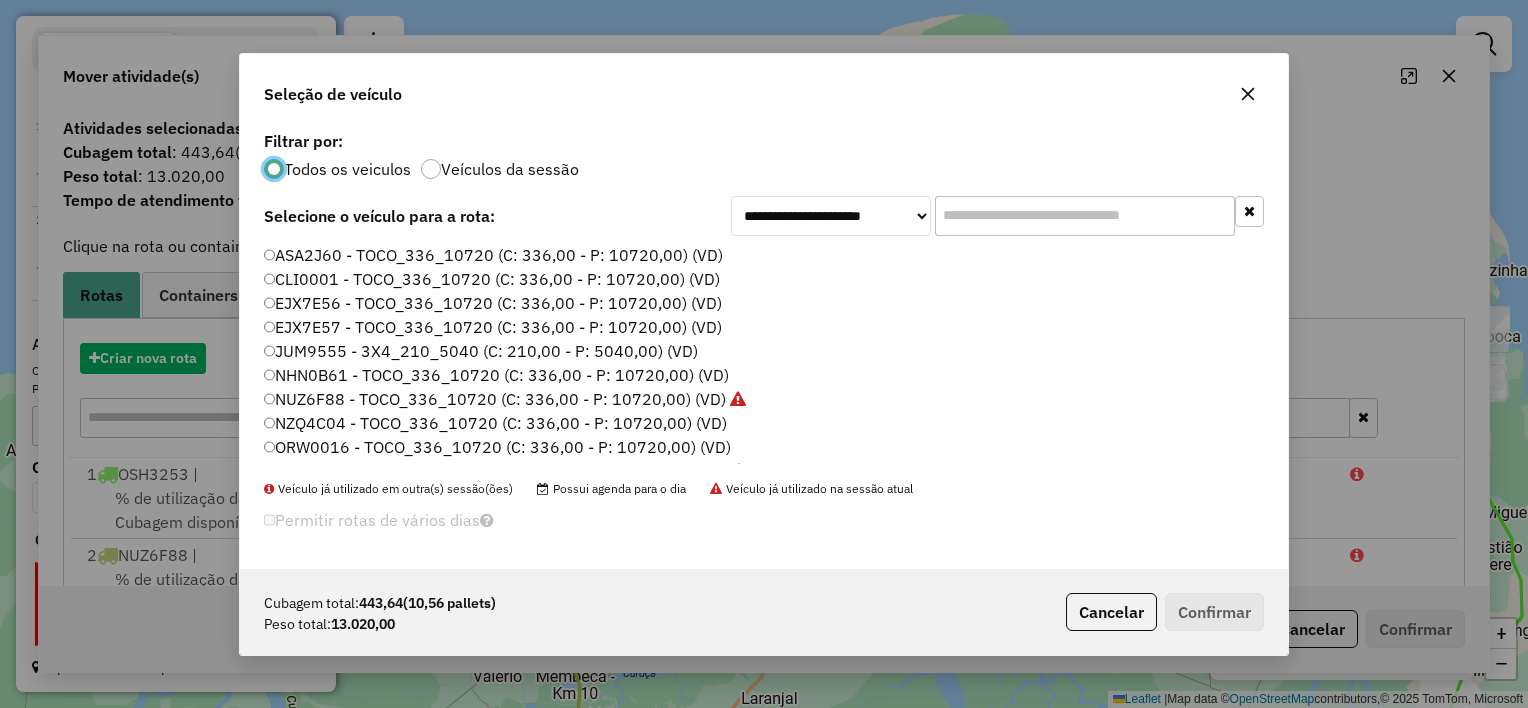 scroll, scrollTop: 10, scrollLeft: 6, axis: both 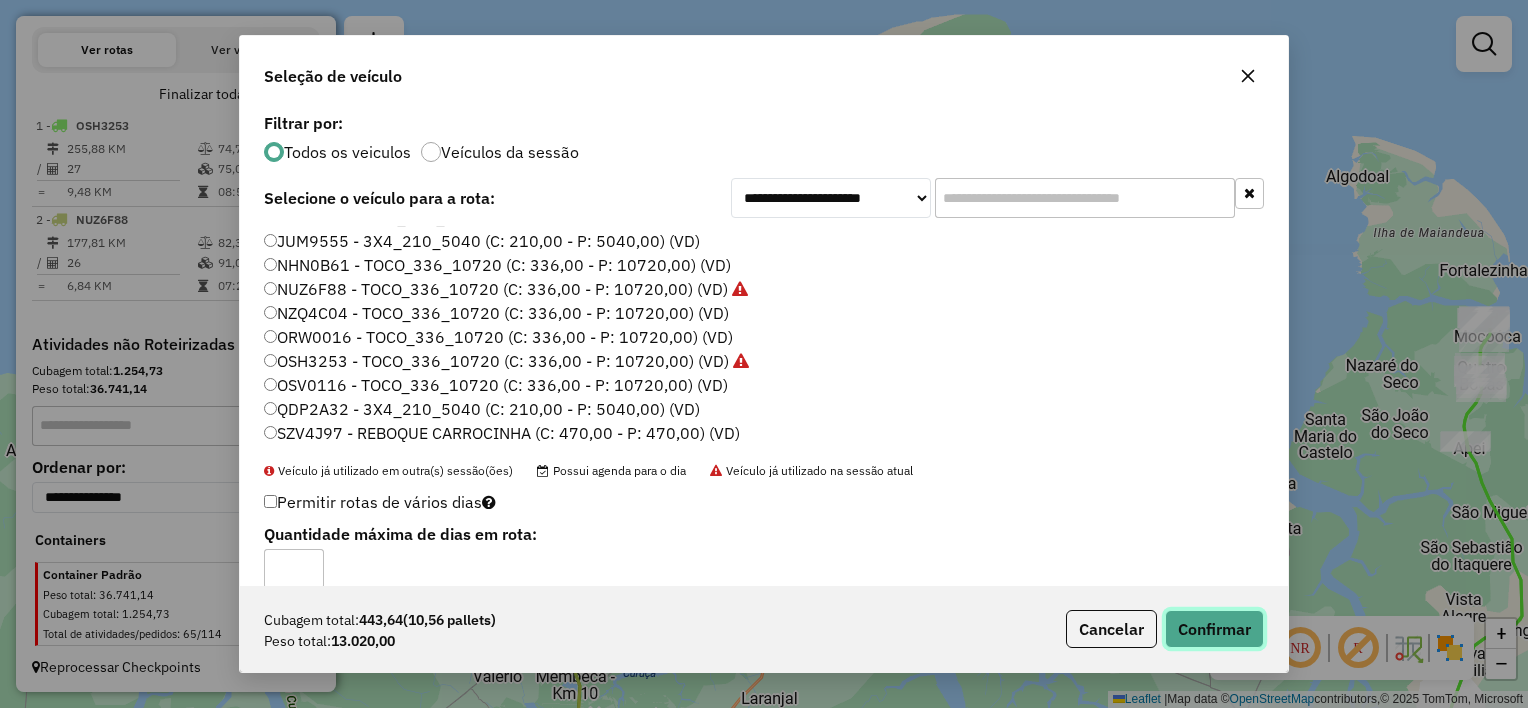 click on "Confirmar" 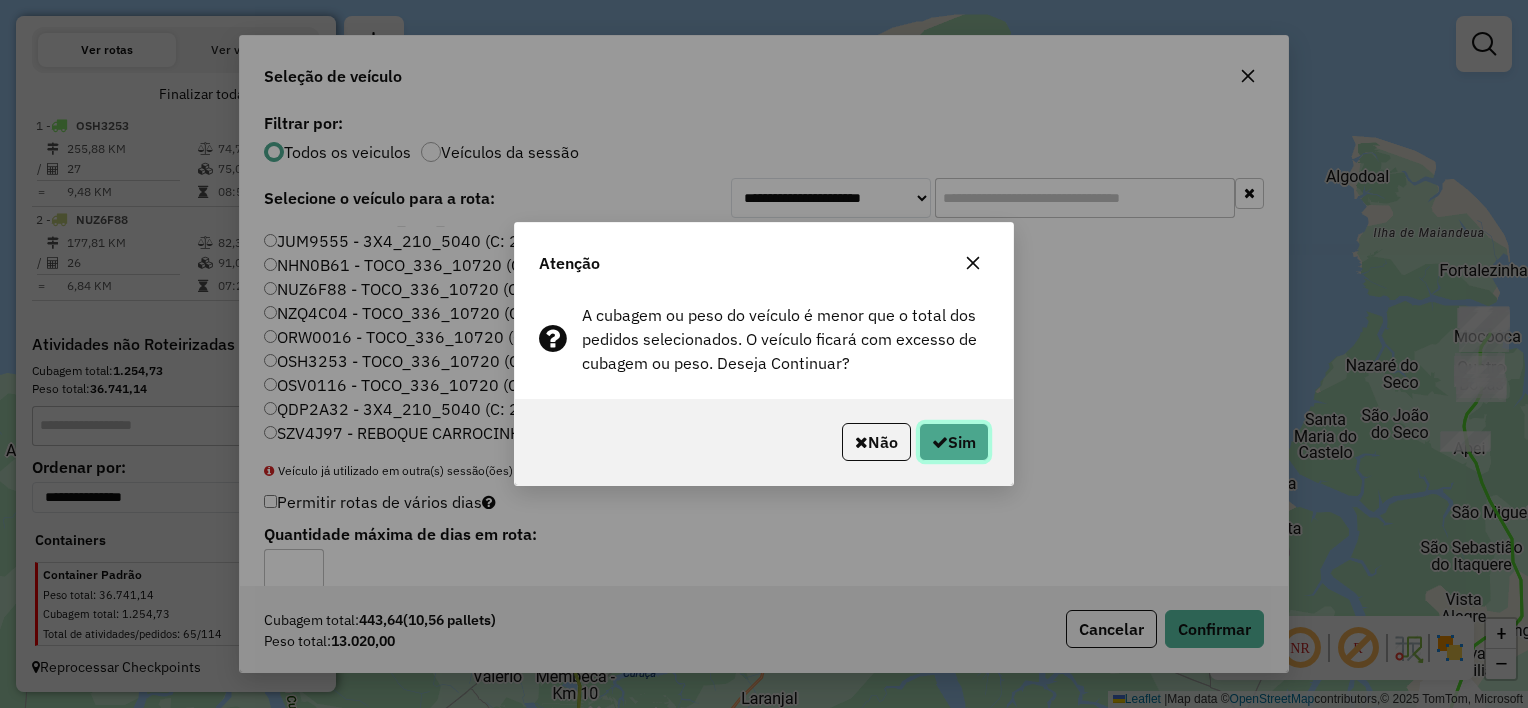 click on "Sim" 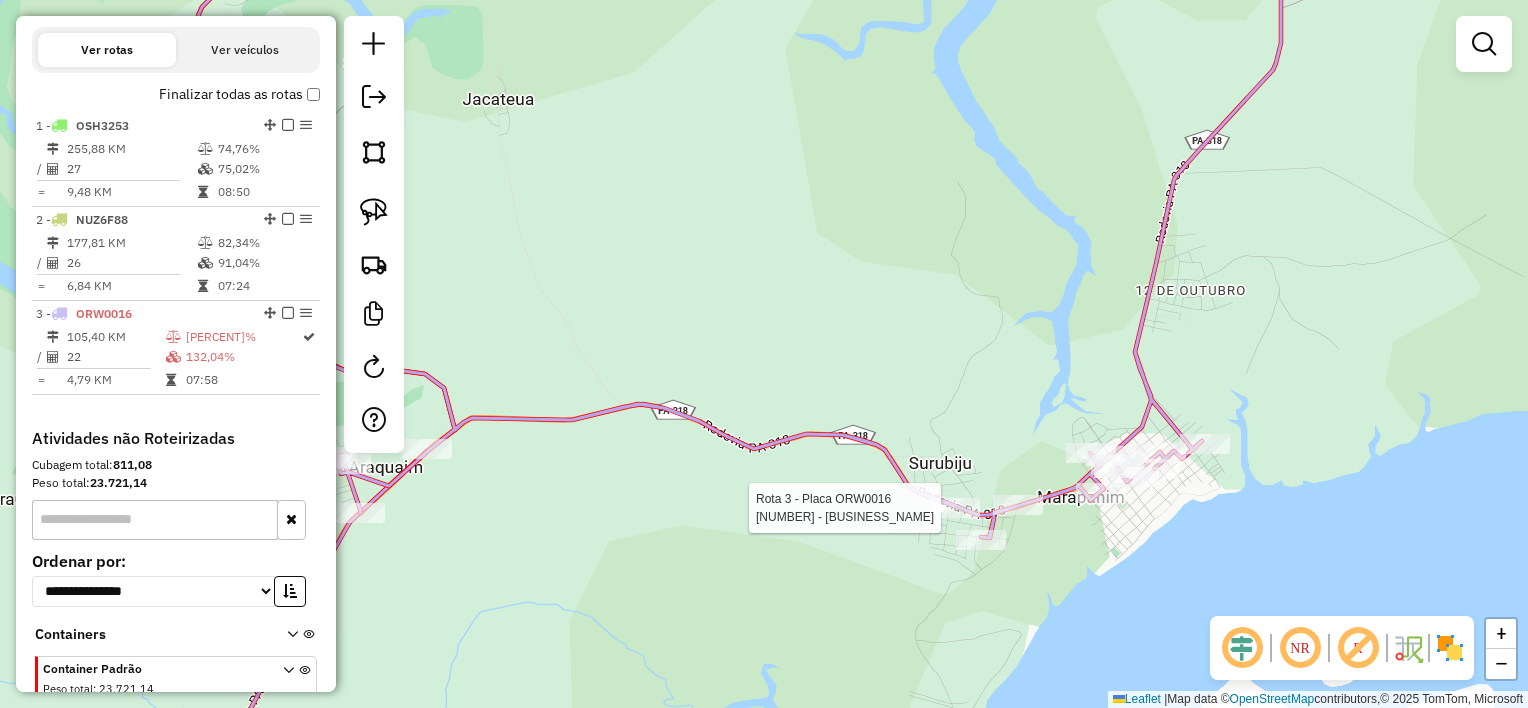 scroll, scrollTop: 747, scrollLeft: 0, axis: vertical 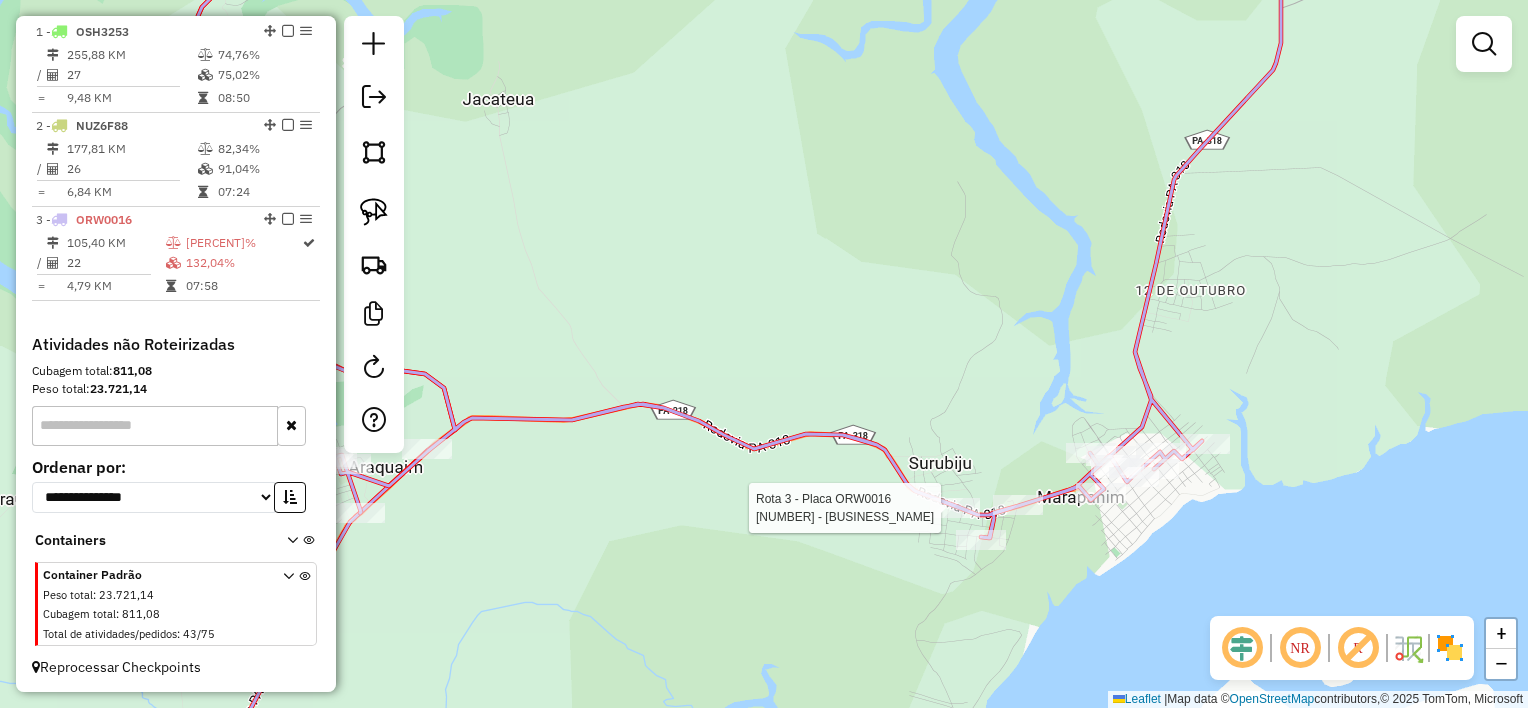 select on "**********" 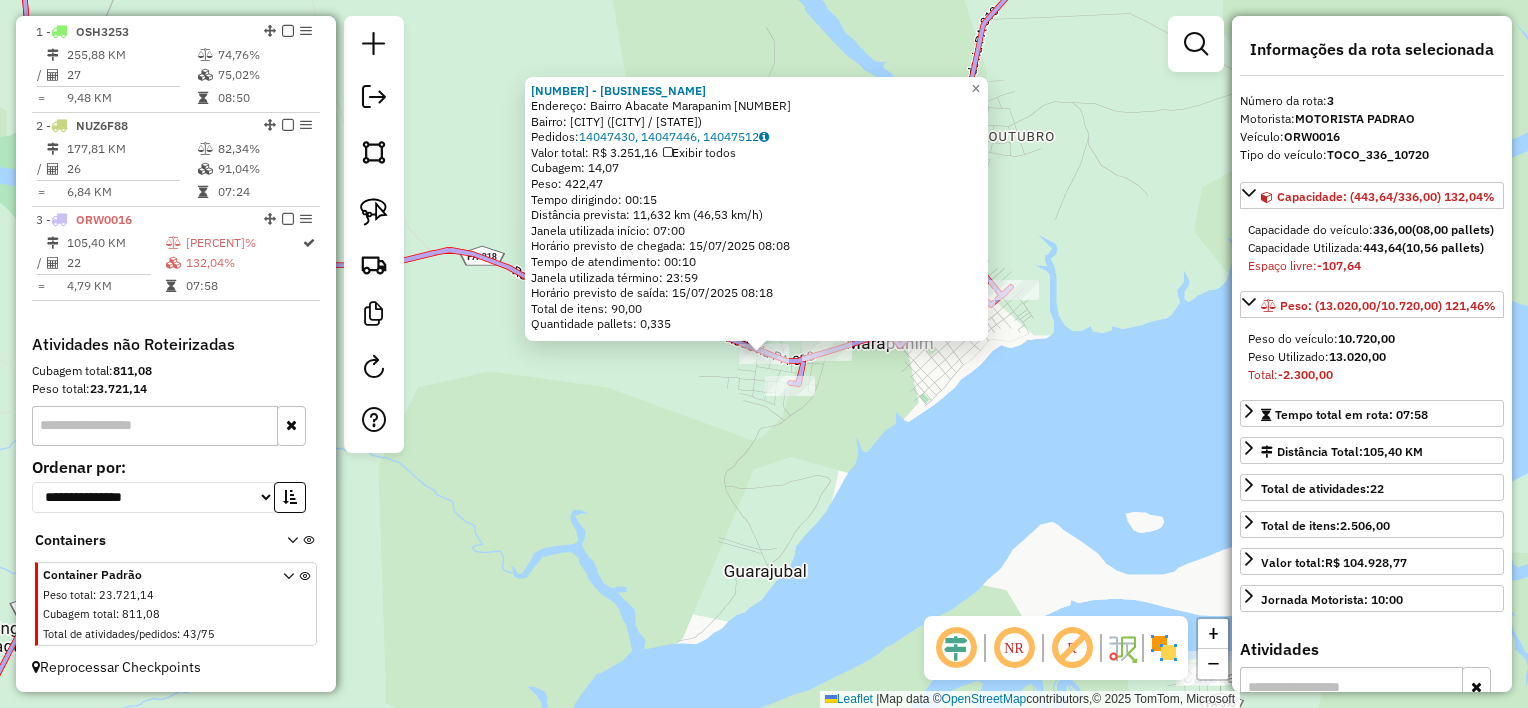 click on "1297 - MERCANTIL SANTO ANTO  Endereço:  Bairro Abacate Marapanim [NUMBER]   Bairro: CENTRO ([CITY] / PA)   Pedidos:  14047430, 14047446, 14047512   Valor total: R$ 3.251,16   Exibir todos   Cubagem: 14,07  Peso: 422,47  Tempo dirigindo: 00:15   Distância prevista: 11,632 km (46,53 km/h)   Janela utilizada início: 07:00   Horário previsto de chegada: 15/07/2025 08:08   Tempo de atendimento: 00:10   Janela utilizada término: 23:59   Horário previsto de saída: 15/07/2025 08:18   Total de itens: 90,00   Quantidade pallets: 0,335  × Janela de atendimento Grade de atendimento Capacidade Transportadoras Veículos Cliente Pedidos  Rotas Selecione os dias de semana para filtrar as janelas de atendimento  Seg   Ter   Qua   Qui   Sex   Sáb   Dom  Informe o período da janela de atendimento: De: Até:  Filtrar exatamente a janela do cliente  Considerar janela de atendimento padrão  Selecione os dias de semana para filtrar as grades de atendimento  Seg   Ter   Qua   Qui   Sex   Sáb   Dom   Peso mínimo:   De:  +" 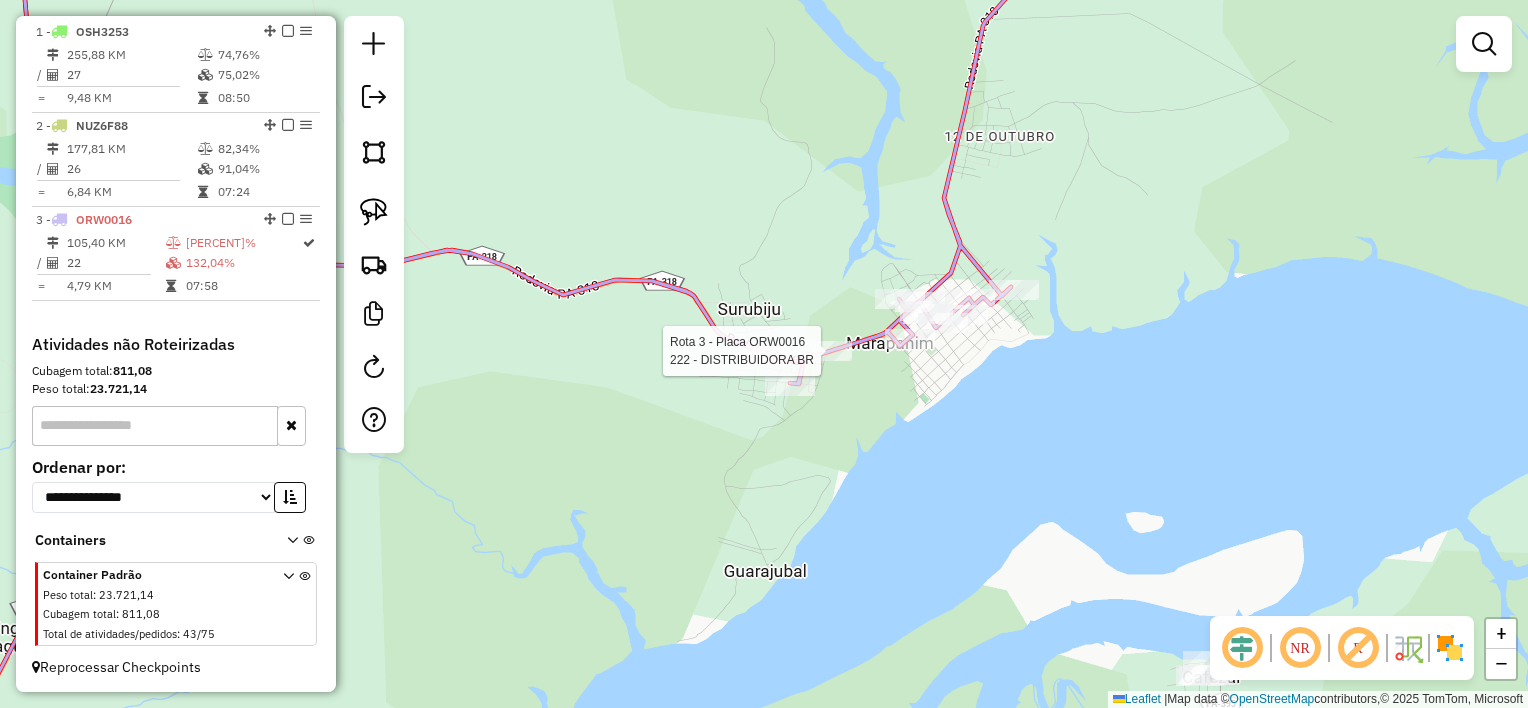 select on "**********" 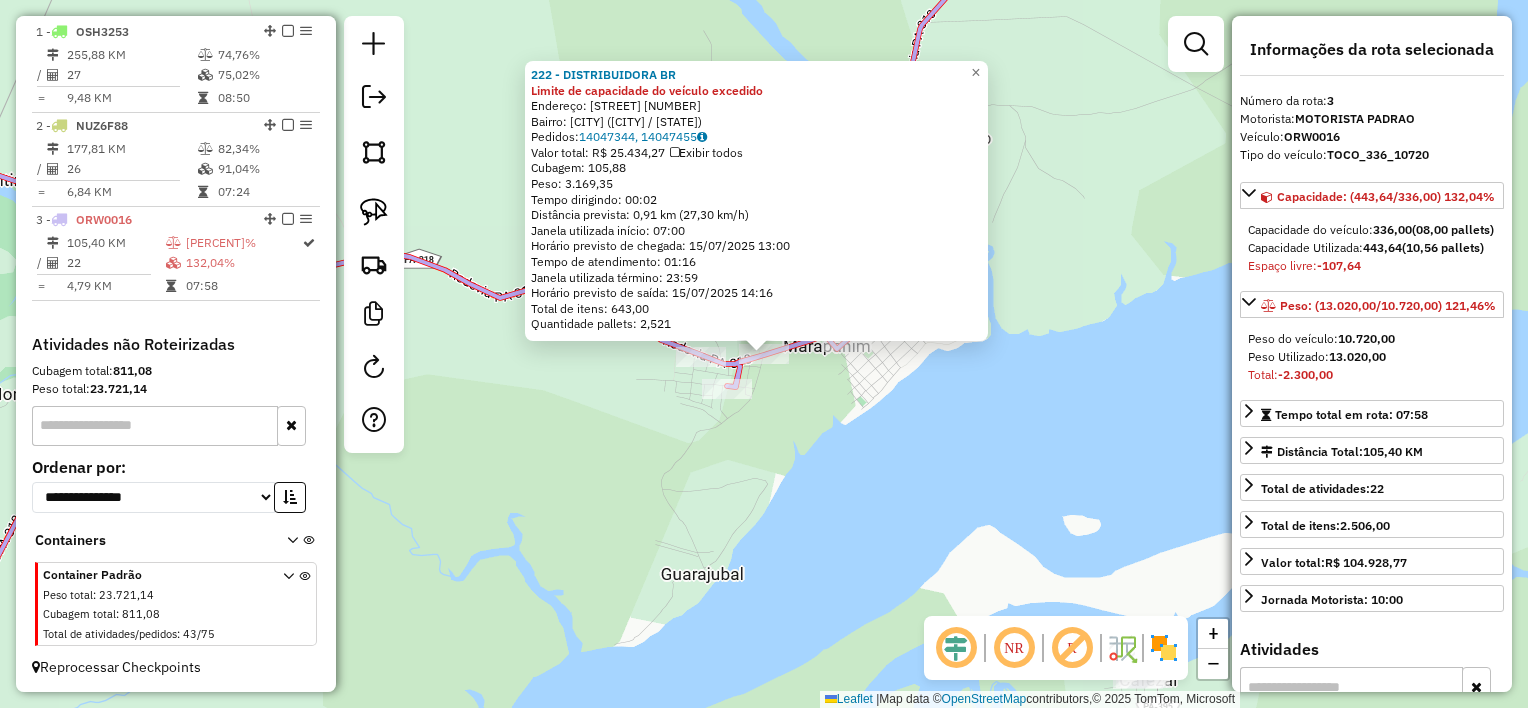 click on "[NUMBER] - [NAME] Limite de capacidade do veículo excedido  Endereço:  ROD CASTANHAL / MARAPANIM 4   Bairro: Abacate ([CITY] / PA)   Pedidos:  [ORDER_ID], [ORDER_ID]   Valor total: R$ 25.434,27   Exibir todos   Cubagem: 105,88  Peso: 3.169,35  Tempo dirigindo: 00:02   Distância prevista: 0,91 km (27,30 km/h)   Janela utilizada início: 07:00   Horário previsto de chegada: 15/07/2025 13:00   Tempo de atendimento: 01:16   Janela utilizada término: 23:59   Horário previsto de saída: 15/07/2025 14:16   Total de itens: 643,00   Quantidade pallets: 2,521  × Janela de atendimento Grade de atendimento Capacidade Transportadoras Veículos Cliente Pedidos  Rotas Selecione os dias de semana para filtrar as janelas de atendimento  Seg   Ter   Qua   Qui   Sex   Sáb   Dom  Informe o período da janela de atendimento: De: Até:  Filtrar exatamente a janela do cliente  Considerar janela de atendimento padrão  Selecione os dias de semana para filtrar as grades de atendimento  Seg   Ter   Qua   Qui   Sex   Sáb" 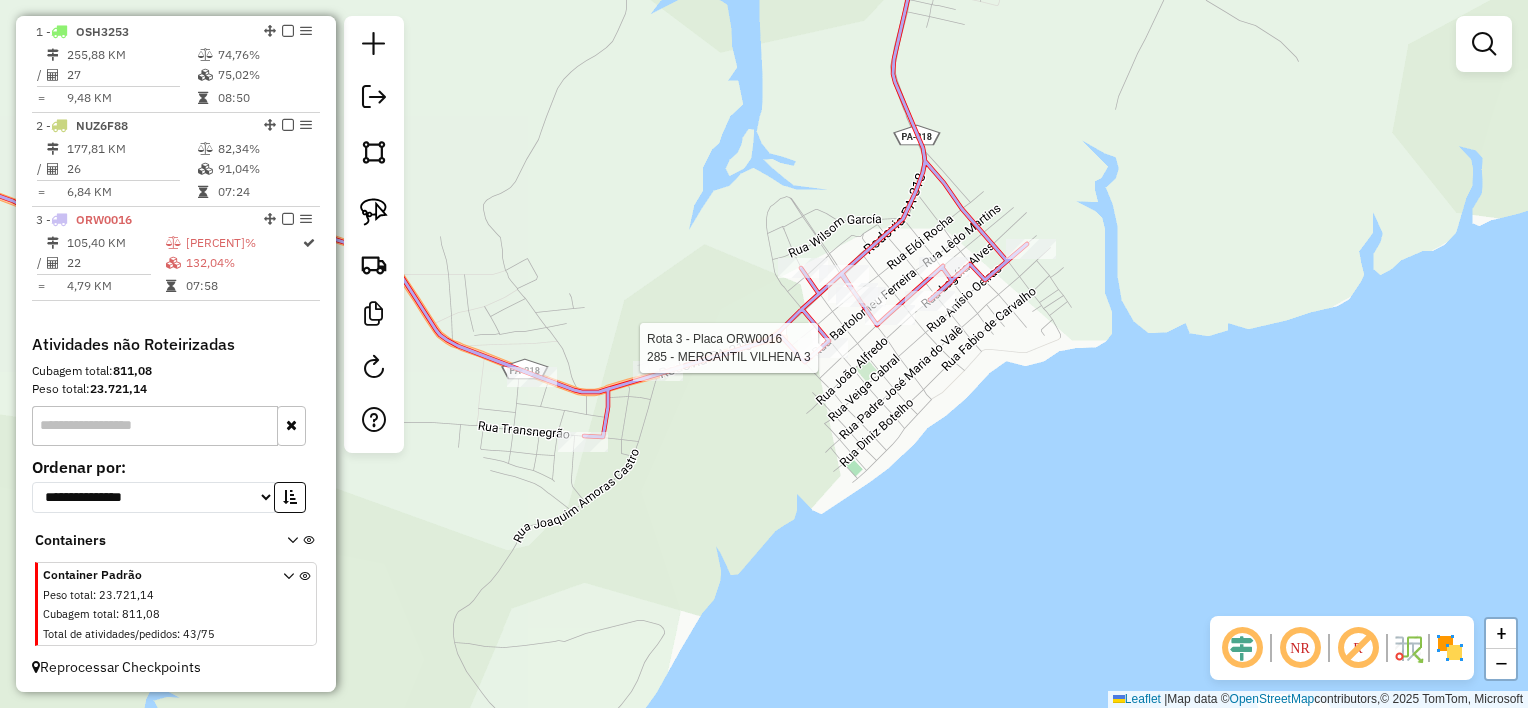 select on "**********" 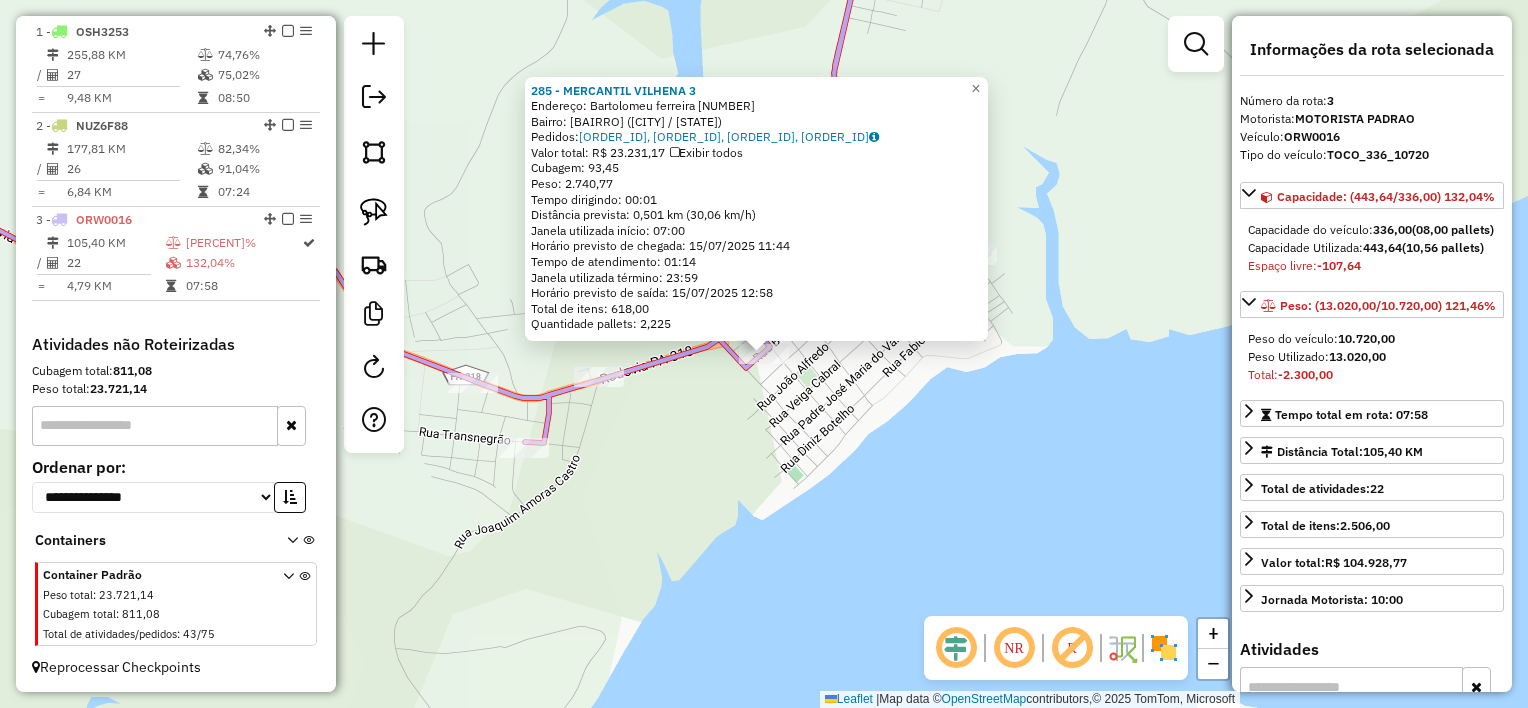 click on "[NUMBER] - [NAME] 3  Endereço:  Bartolomeu ferreira 145   Bairro: Centro ([CITY] / PA)   Pedidos:  [ORDER_ID], [ORDER_ID], [ORDER_ID], [ORDER_ID]   Valor total: R$ 23.231,17   Exibir todos   Cubagem: 93,45  Peso: 2.740,77  Tempo dirigindo: 00:01   Distância prevista: 0,501 km (30,06 km/h)   Janela utilizada início: 07:00   Horário previsto de chegada: 15/07/2025 11:44   Tempo de atendimento: 01:14   Janela utilizada término: 23:59   Horário previsto de saída: 15/07/2025 12:58   Total de itens: 618,00   Quantidade pallets: 2,225  × Janela de atendimento Grade de atendimento Capacidade Transportadoras Veículos Cliente Pedidos  Rotas Selecione os dias de semana para filtrar as janelas de atendimento  Seg   Ter   Qua   Qui   Sex   Sáb   Dom  Informe o período da janela de atendimento: De: Até:  Filtrar exatamente a janela do cliente  Considerar janela de atendimento padrão  Selecione os dias de semana para filtrar as grades de atendimento  Seg   Ter   Qua   Qui   Sex   Sáb   Dom   Peso mínimo:  +" 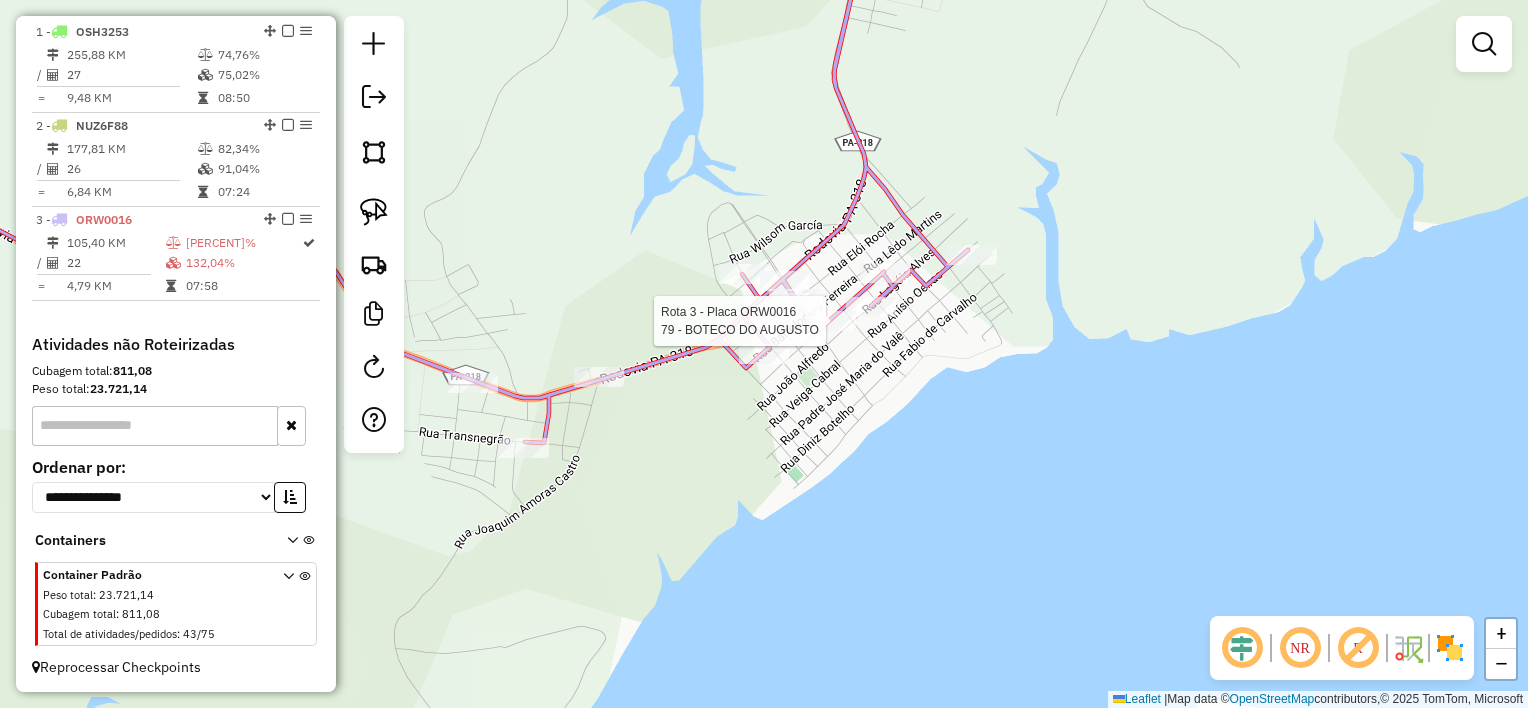 select on "**********" 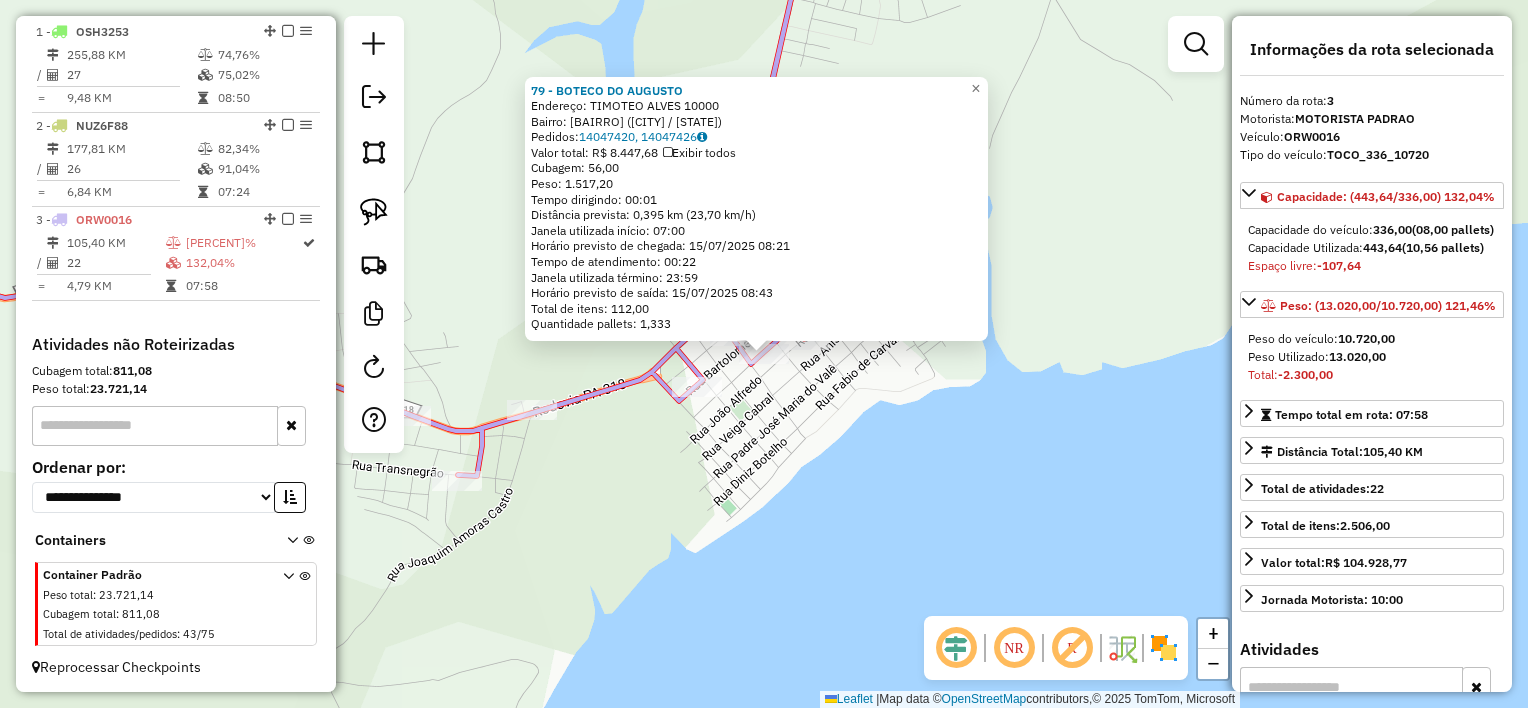 click on "79 - BOTECO DO AUGUSTO  Endereço:  TIMOTEO ALVES 10000   Bairro: Centro ([CITY] / PA)   Pedidos:  14047420, 14047426   Valor total: R$ 8.447,68   Exibir todos   Cubagem: 56,00  Peso: 1.517,20  Tempo dirigindo: 00:01   Distância prevista: 0,395 km (23,70 km/h)   Janela utilizada início: 07:00   Horário previsto de chegada: 15/07/2025 08:21   Tempo de atendimento: 00:22   Janela utilizada término: 23:59   Horário previsto de saída: 15/07/2025 08:43   Total de itens: 112,00   Quantidade pallets: 1,333  × Janela de atendimento Grade de atendimento Capacidade Transportadoras Veículos Cliente Pedidos  Rotas Selecione os dias de semana para filtrar as janelas de atendimento  Seg   Ter   Qua   Qui   Sex   Sáb   Dom  Informe o período da janela de atendimento: De: Até:  Filtrar exatamente a janela do cliente  Considerar janela de atendimento padrão  Selecione os dias de semana para filtrar as grades de atendimento  Seg   Ter   Qua   Qui   Sex   Sáb   Dom   Peso mínimo:   Peso máximo:   De:   Até:" 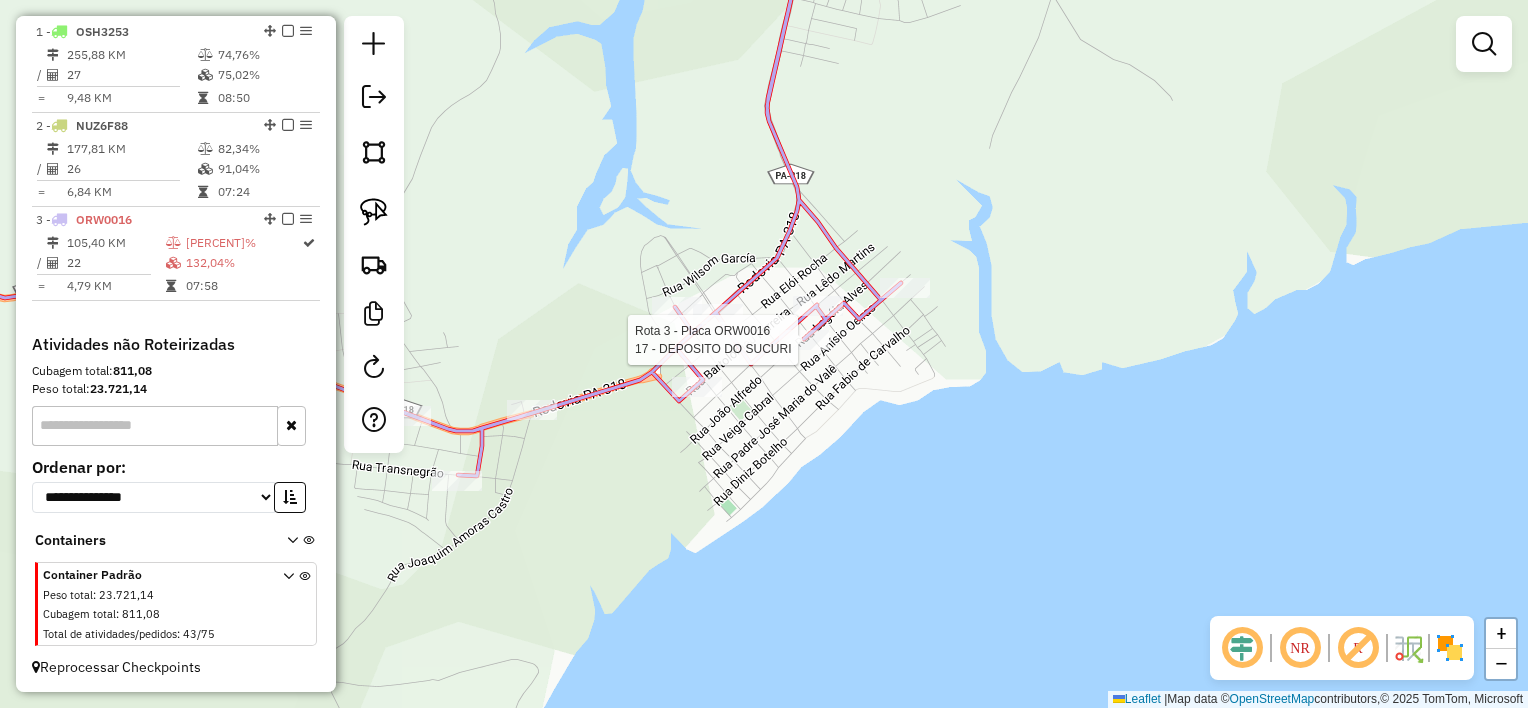 select on "**********" 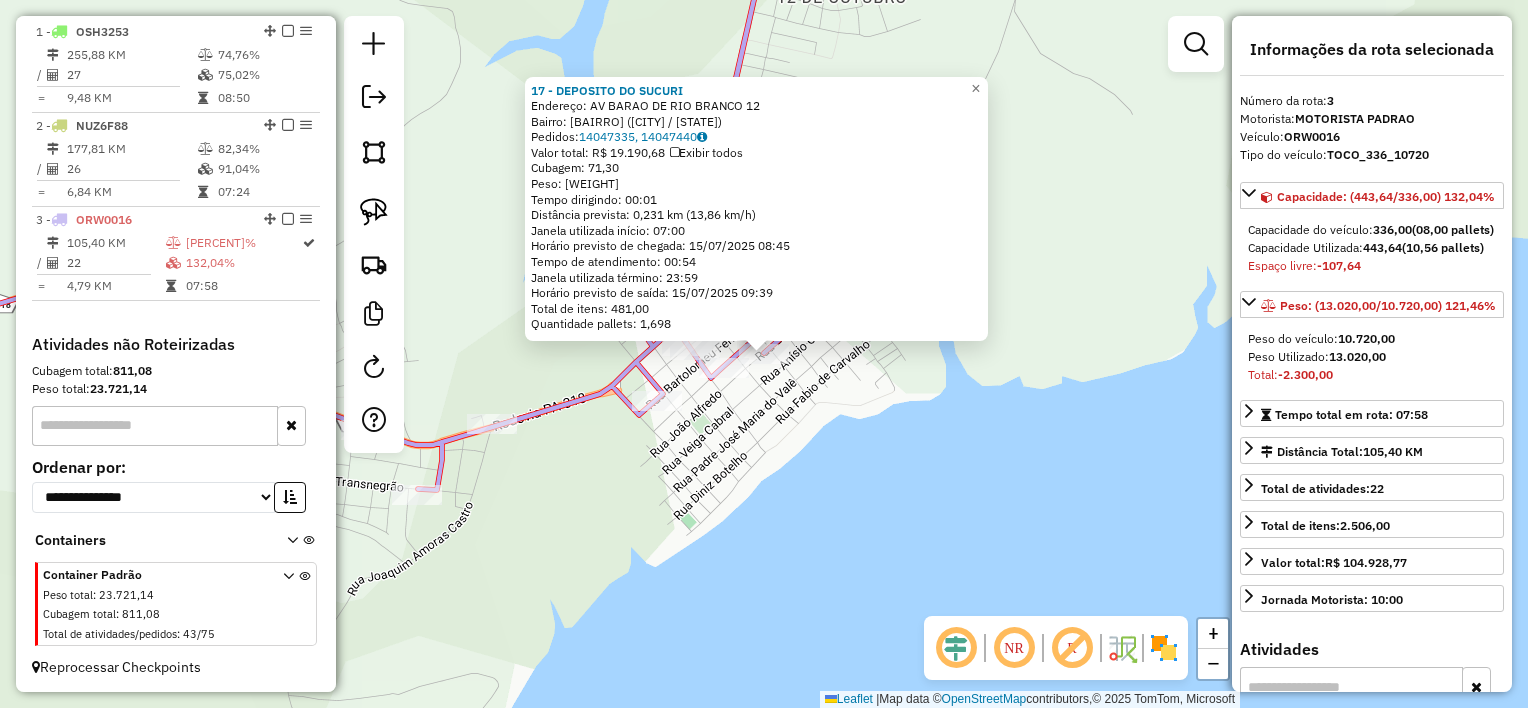 click on "[NUMBER] - [NAME]  Endereço:  AV BARAO DE RIO BRANCO 12   Bairro: Centro ([CITY] / PA)   Pedidos:  [ORDER_ID], [ORDER_ID]   Valor total: R$ 19.190,68   Exibir todos   Cubagem: 71,30  Peso: 2.119,56  Tempo dirigindo: 00:01   Distância prevista: 0,231 km (13,86 km/h)   Janela utilizada início: 07:00   Horário previsto de chegada: 15/07/2025 08:45   Tempo de atendimento: 00:54   Janela utilizada término: 23:59   Horário previsto de saída: 15/07/2025 09:39   Total de itens: 481,00   Quantidade pallets: 1,698  × Janela de atendimento Grade de atendimento Capacidade Transportadoras Veículos Cliente Pedidos  Rotas Selecione os dias de semana para filtrar as janelas de atendimento  Seg   Ter   Qua   Qui   Sex   Sáb   Dom  Informe o período da janela de atendimento: De: Até:  Filtrar exatamente a janela do cliente  Considerar janela de atendimento padrão  Selecione os dias de semana para filtrar as grades de atendimento  Seg   Ter   Qua   Qui   Sex   Sáb   Dom   Peso mínimo:   Peso máximo:   De:" 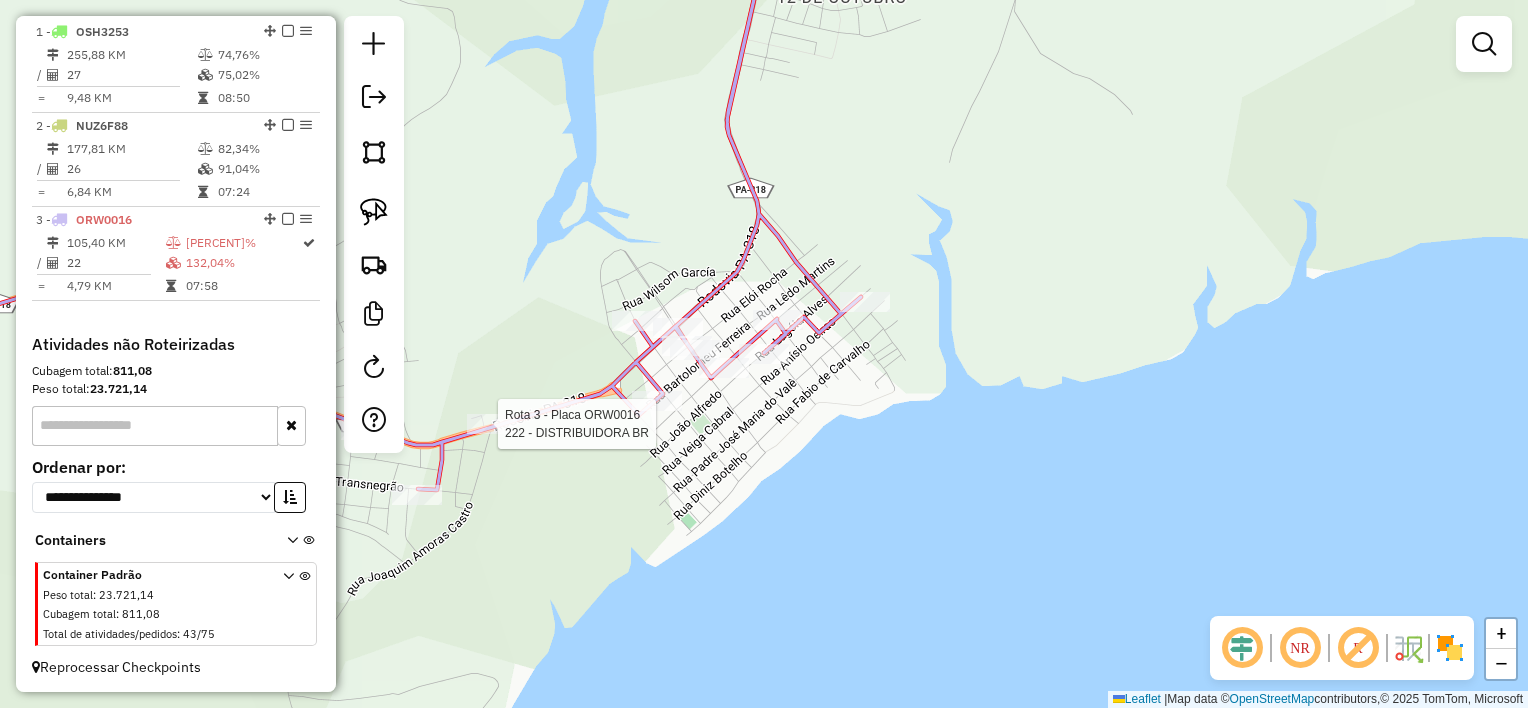 select on "**********" 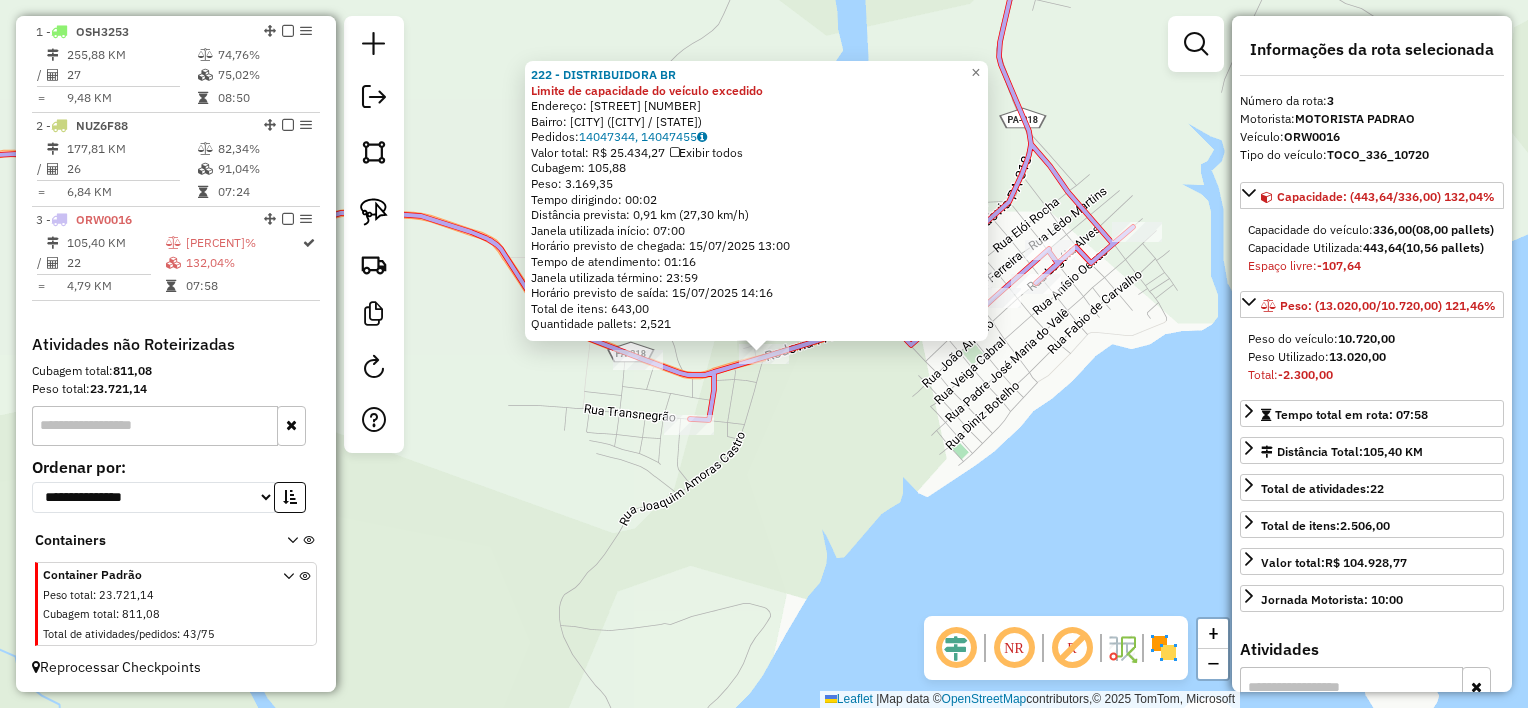 click on "[NUMBER] - [NAME] Limite de capacidade do veículo excedido  Endereço:  ROD CASTANHAL / MARAPANIM 4   Bairro: Abacate ([CITY] / PA)   Pedidos:  [ORDER_ID], [ORDER_ID]   Valor total: R$ 25.434,27   Exibir todos   Cubagem: 105,88  Peso: 3.169,35  Tempo dirigindo: 00:02   Distância prevista: 0,91 km (27,30 km/h)   Janela utilizada início: 07:00   Horário previsto de chegada: 15/07/2025 13:00   Tempo de atendimento: 01:16   Janela utilizada término: 23:59   Horário previsto de saída: 15/07/2025 14:16   Total de itens: 643,00   Quantidade pallets: 2,521  × Janela de atendimento Grade de atendimento Capacidade Transportadoras Veículos Cliente Pedidos  Rotas Selecione os dias de semana para filtrar as janelas de atendimento  Seg   Ter   Qua   Qui   Sex   Sáb   Dom  Informe o período da janela de atendimento: De: Até:  Filtrar exatamente a janela do cliente  Considerar janela de atendimento padrão  Selecione os dias de semana para filtrar as grades de atendimento  Seg   Ter   Qua   Qui   Sex   Sáb" 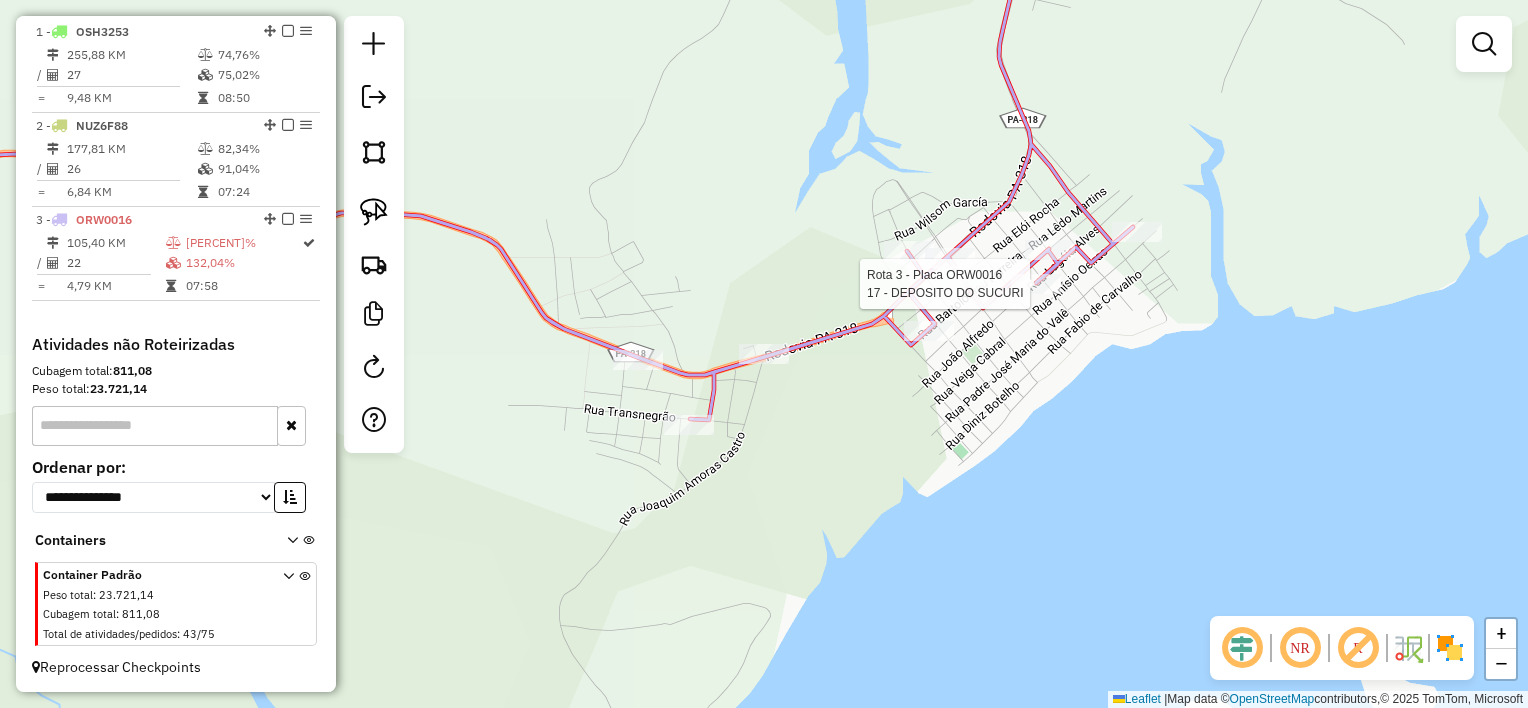 select on "**********" 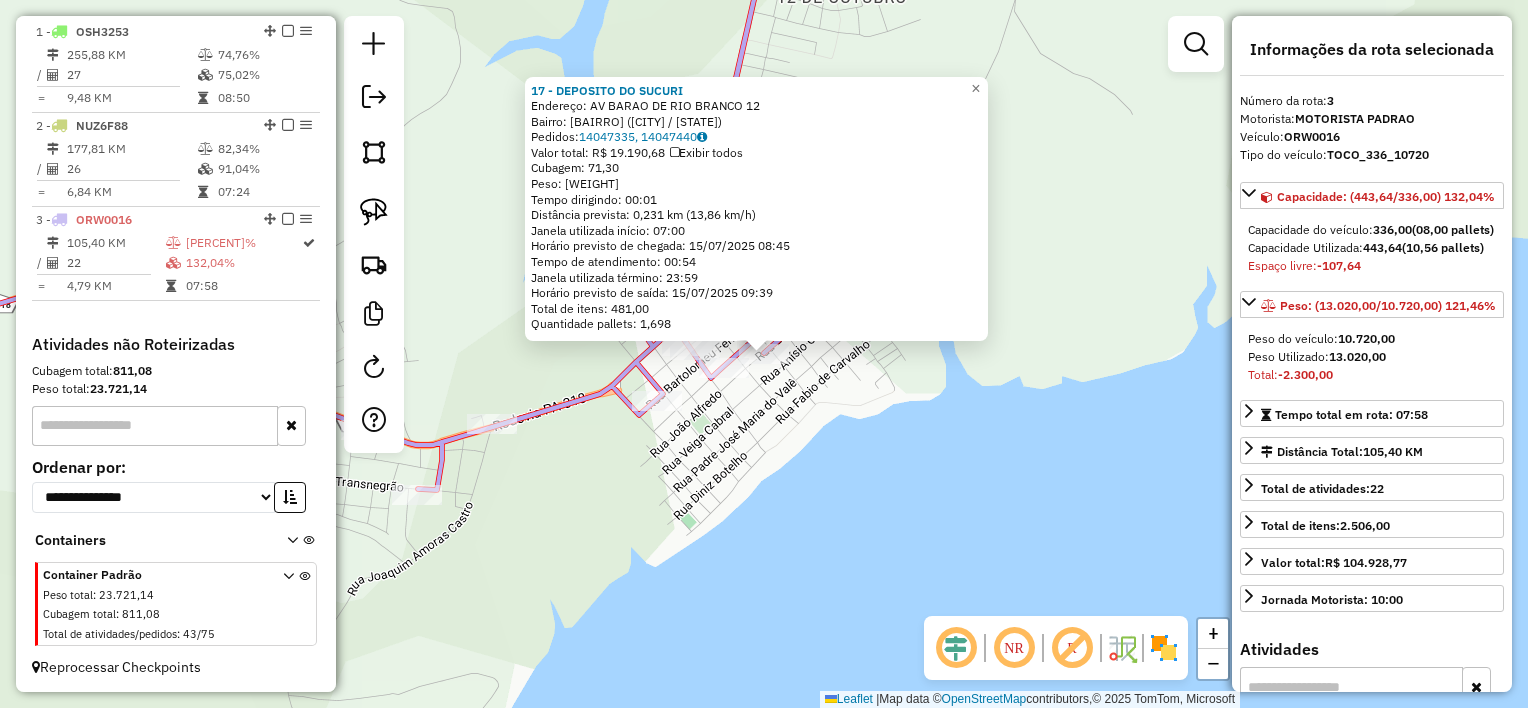 click on "[NUMBER] - [NAME]  Endereço:  AV BARAO DE RIO BRANCO 12   Bairro: Centro ([CITY] / PA)   Pedidos:  [ORDER_ID], [ORDER_ID]   Valor total: R$ 19.190,68   Exibir todos   Cubagem: 71,30  Peso: 2.119,56  Tempo dirigindo: 00:01   Distância prevista: 0,231 km (13,86 km/h)   Janela utilizada início: 07:00   Horário previsto de chegada: 15/07/2025 08:45   Tempo de atendimento: 00:54   Janela utilizada término: 23:59   Horário previsto de saída: 15/07/2025 09:39   Total de itens: 481,00   Quantidade pallets: 1,698  × Janela de atendimento Grade de atendimento Capacidade Transportadoras Veículos Cliente Pedidos  Rotas Selecione os dias de semana para filtrar as janelas de atendimento  Seg   Ter   Qua   Qui   Sex   Sáb   Dom  Informe o período da janela de atendimento: De: Até:  Filtrar exatamente a janela do cliente  Considerar janela de atendimento padrão  Selecione os dias de semana para filtrar as grades de atendimento  Seg   Ter   Qua   Qui   Sex   Sáb   Dom   Peso mínimo:   Peso máximo:   De:" 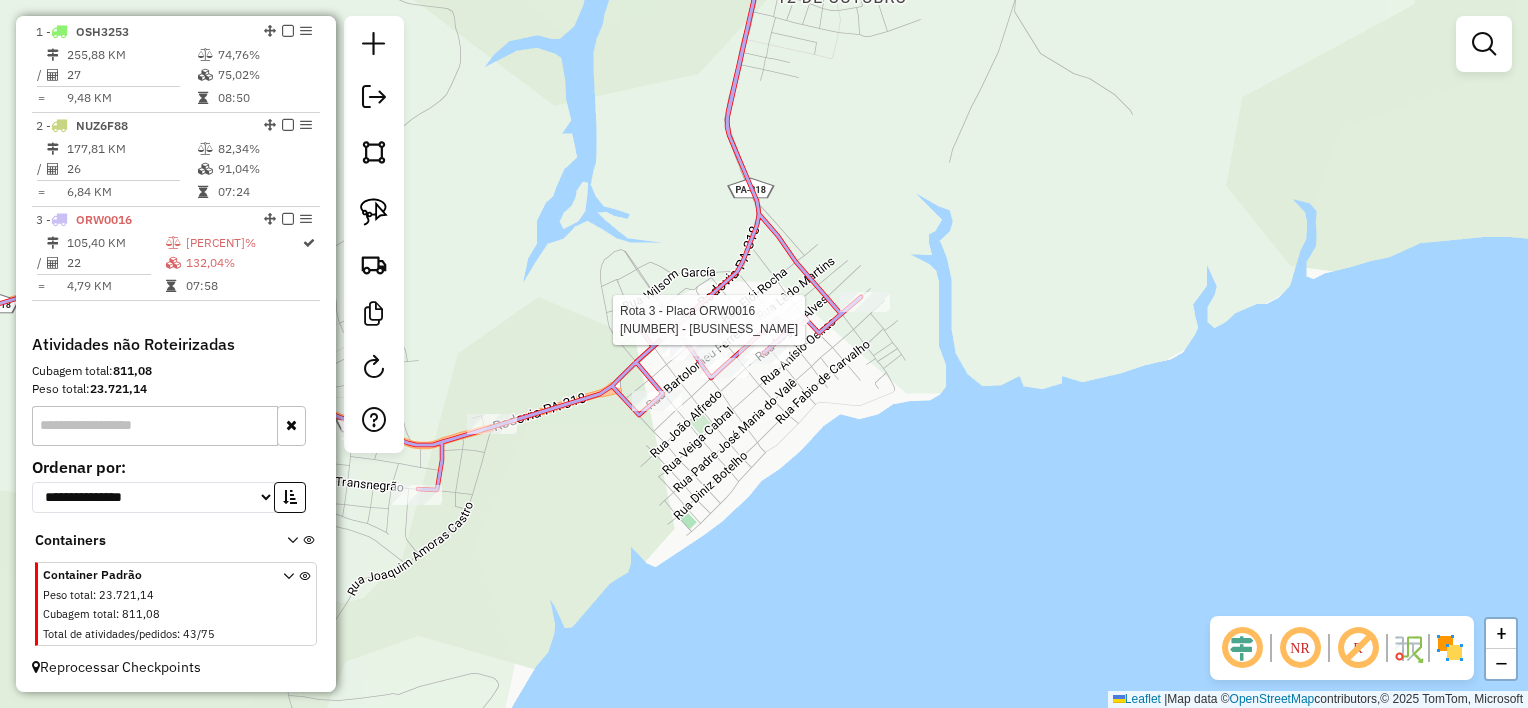 select on "**********" 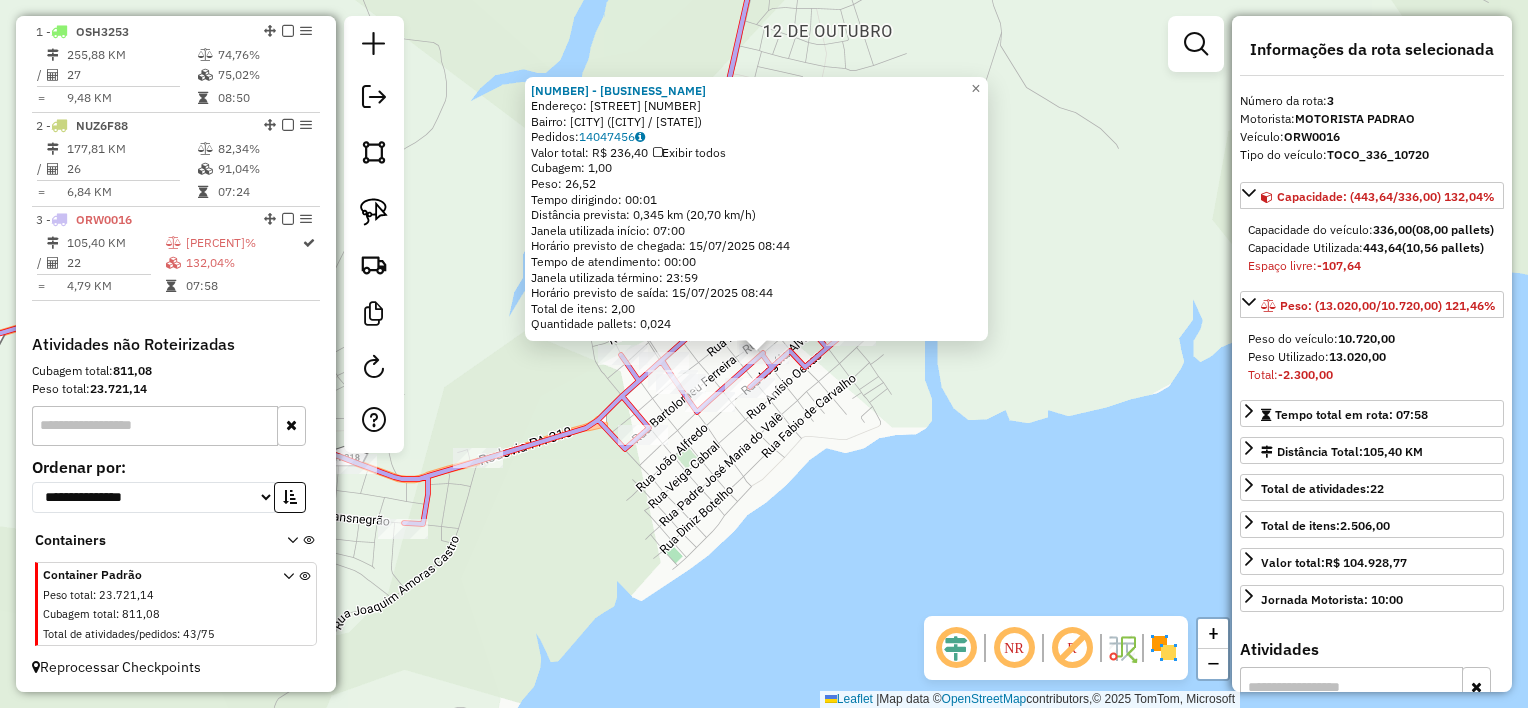 click on "Rota 3 - Placa ORW0016  1632 - CONVENIENCIA JK 1632 - CONVENIENCIA JK  Endereço:  Avenida Tenente Saraiva [NUMBER]   Bairro: CENTRO ([MARAPANIM] / [STATE])   Pedidos:  14047456   Valor total: R$ 236,40   Exibir todos   Cubagem: 1,00  Peso: 26,52  Tempo dirigindo: 00:01   Distância prevista: 0,345 km (20,70 km/h)   Janela utilizada início: 07:00   Horário previsto de chegada: 15/07/2025 08:44   Tempo de atendimento: 00:00   Janela utilizada término: 23:59   Horário previsto de saída: 15/07/2025 08:44   Total de itens: 2,00   Quantidade pallets: 0,024  × Janela de atendimento Grade de atendimento Capacidade Transportadoras Veículos Cliente Pedidos  Rotas Selecione os dias de semana para filtrar as janelas de atendimento  Seg   Ter   Qua   Qui   Sex   Sáb   Dom  Informe o período da janela de atendimento: De: Até:  Filtrar exatamente a janela do cliente  Considerar janela de atendimento padrão  Selecione os dias de semana para filtrar as grades de atendimento  Seg   Ter   Qua   Qui   Sex   Sáb   Dom   De:  De:" 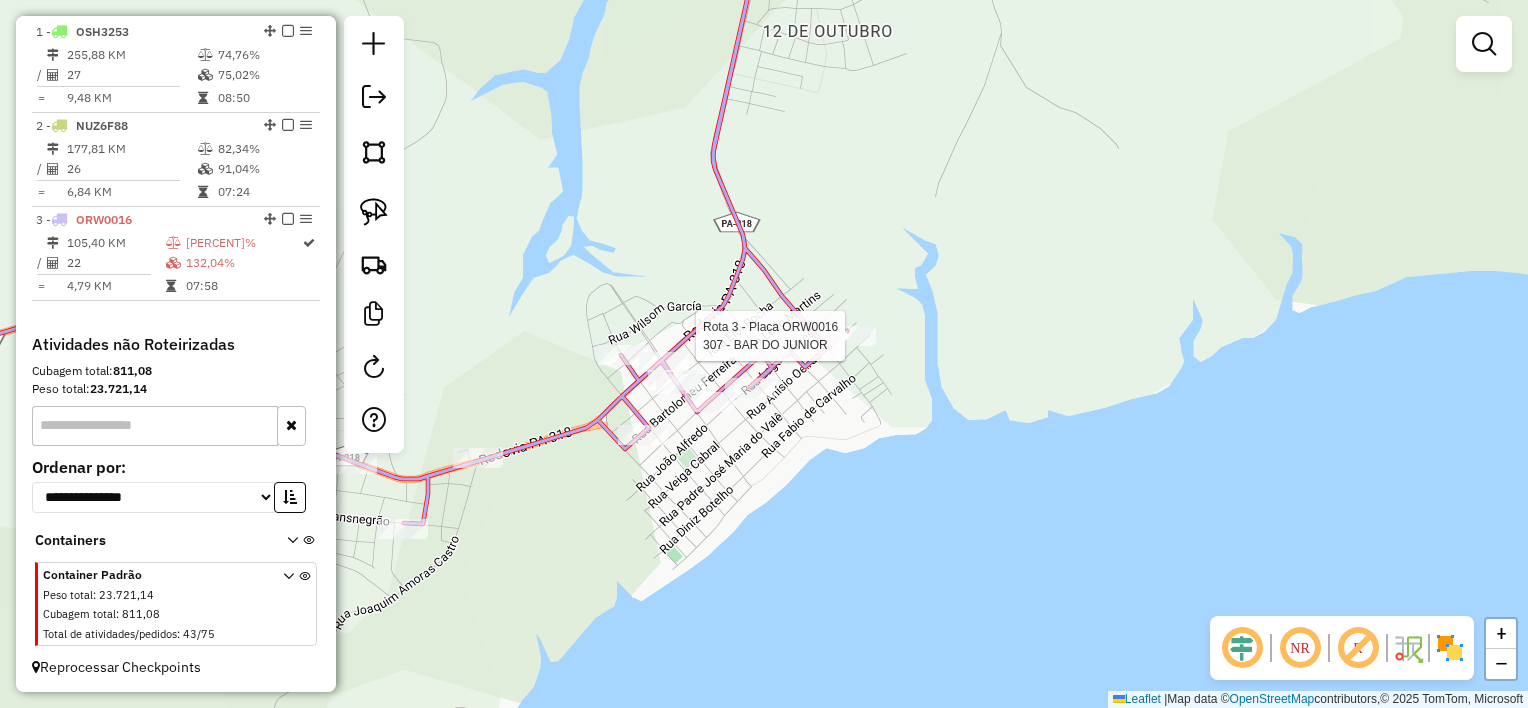select on "**********" 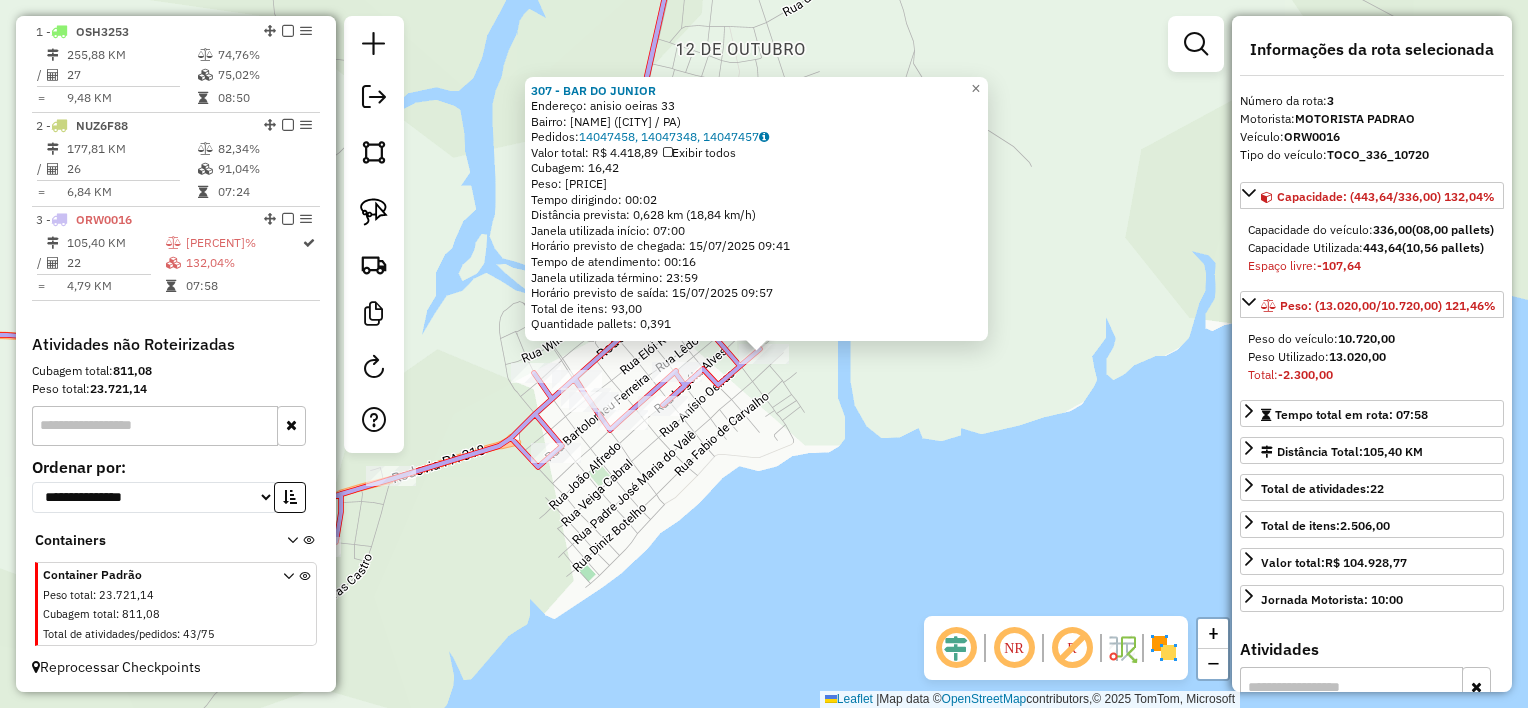 drag, startPoint x: 765, startPoint y: 414, endPoint x: 750, endPoint y: 415, distance: 15.033297 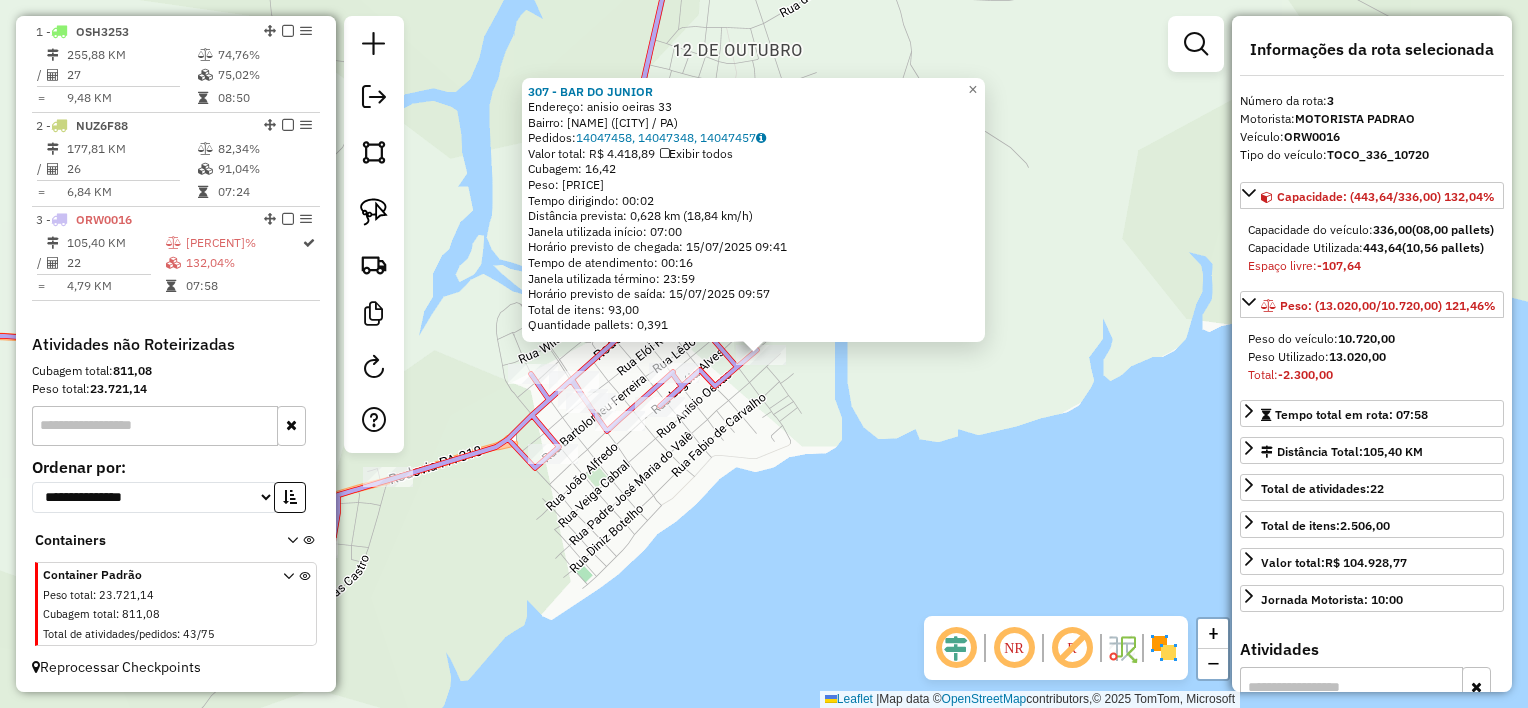 click on "307 - BAR DO JUNIOR  Endereço:  anisio oeiras 33   Bairro: Bairro Novo ([CITY] / PA)   Pedidos:  14047458, 14047348, 14047457   Valor total: R$ 4.418,89   Exibir todos   Cubagem: 16,42  Peso: 497,64  Tempo dirigindo: 00:02   Distância prevista: 0,628 km (18,84 km/h)   Janela utilizada início: 07:00   Horário previsto de chegada: 15/07/2025 09:41   Tempo de atendimento: 00:16   Janela utilizada término: 23:59   Horário previsto de saída: 15/07/2025 09:57   Total de itens: 93,00   Quantidade pallets: 0,391  × Janela de atendimento Grade de atendimento Capacidade Transportadoras Veículos Cliente Pedidos  Rotas Selecione os dias de semana para filtrar as janelas de atendimento  Seg   Ter   Qua   Qui   Sex   Sáb   Dom  Informe o período da janela de atendimento: De: Até:  Filtrar exatamente a janela do cliente  Considerar janela de atendimento padrão  Selecione os dias de semana para filtrar as grades de atendimento  Seg   Ter   Qua   Qui   Sex   Sáb   Dom   Peso mínimo:   Peso máximo:   De:  +" 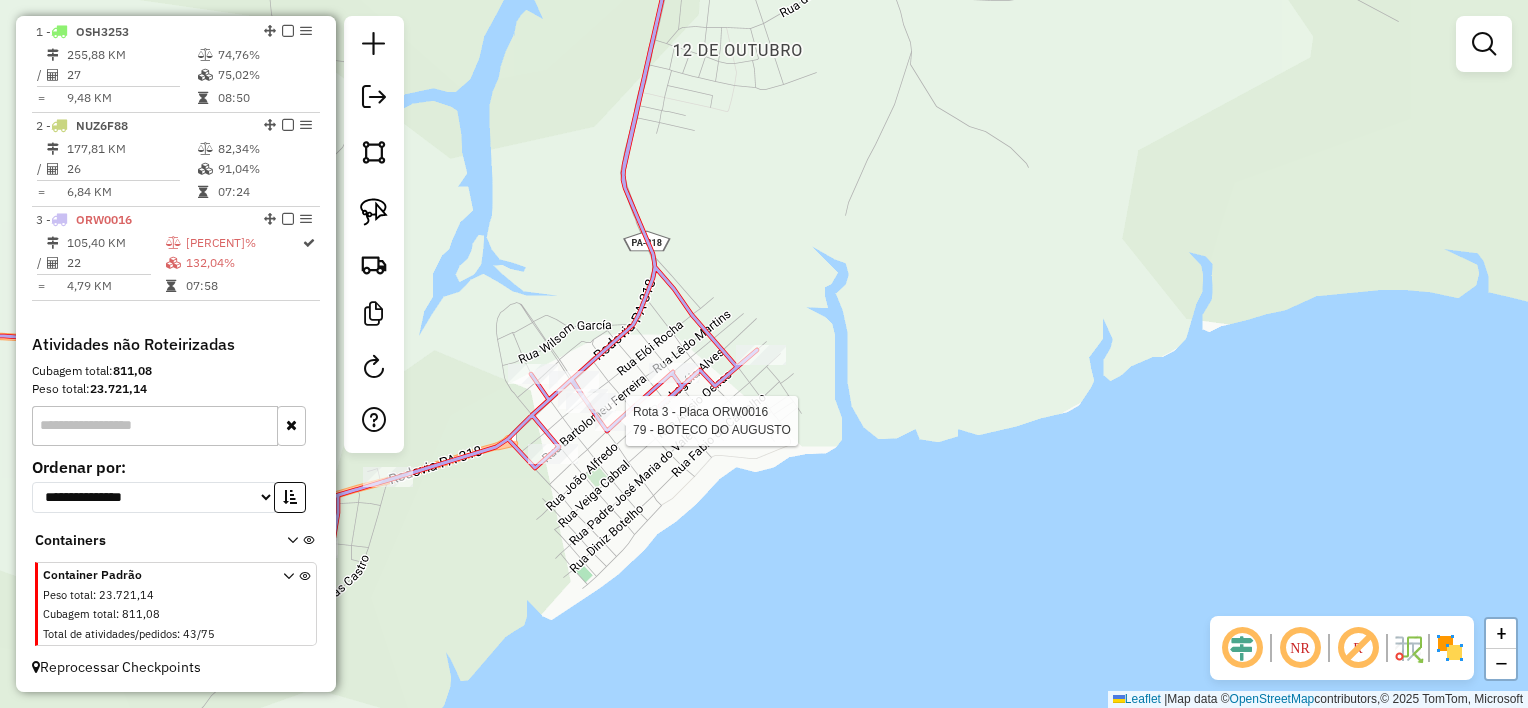 select on "**********" 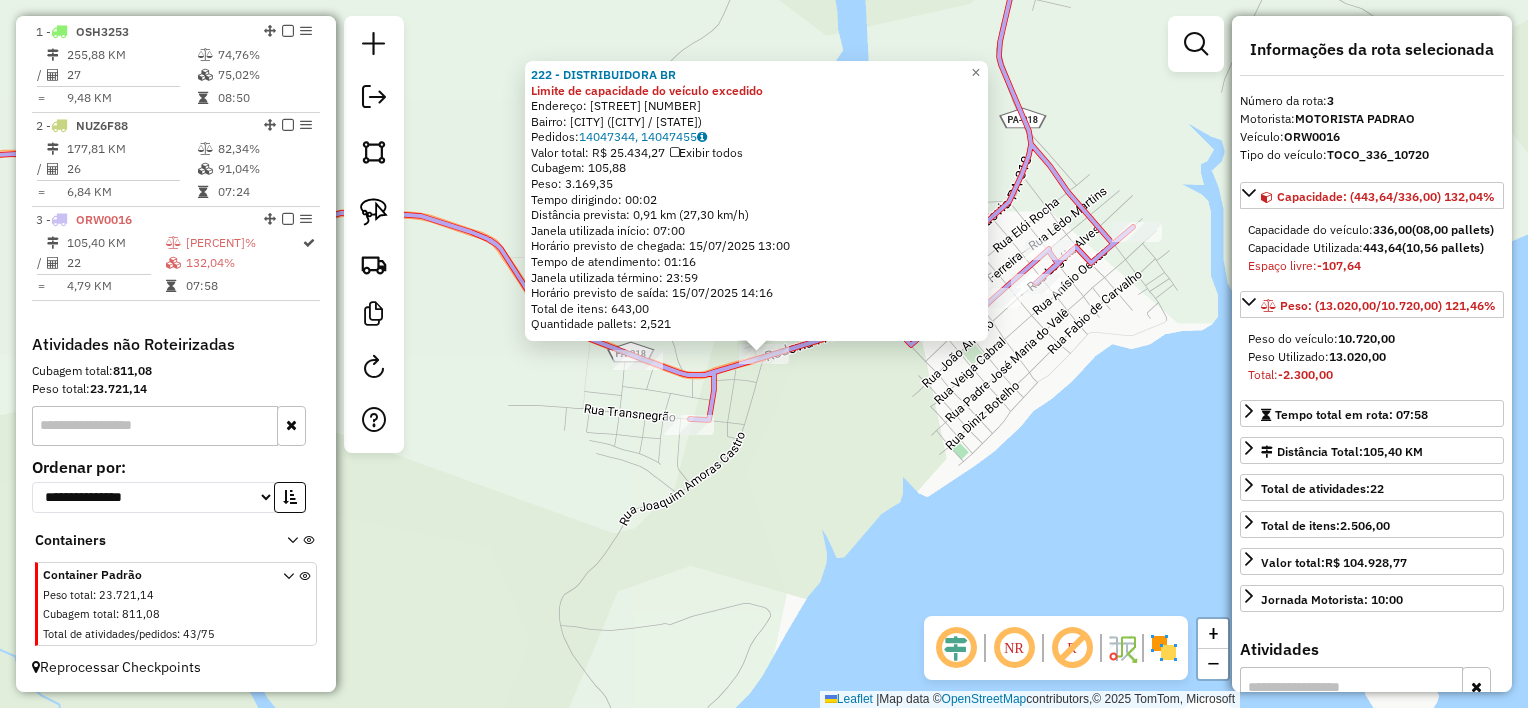click on "[NUMBER] - [NAME] Limite de capacidade do veículo excedido  Endereço:  ROD CASTANHAL / MARAPANIM 4   Bairro: Abacate ([CITY] / PA)   Pedidos:  [ORDER_ID], [ORDER_ID]   Valor total: R$ 25.434,27   Exibir todos   Cubagem: 105,88  Peso: 3.169,35  Tempo dirigindo: 00:02   Distância prevista: 0,91 km (27,30 km/h)   Janela utilizada início: 07:00   Horário previsto de chegada: 15/07/2025 13:00   Tempo de atendimento: 01:16   Janela utilizada término: 23:59   Horário previsto de saída: 15/07/2025 14:16   Total de itens: 643,00   Quantidade pallets: 2,521  × Janela de atendimento Grade de atendimento Capacidade Transportadoras Veículos Cliente Pedidos  Rotas Selecione os dias de semana para filtrar as janelas de atendimento  Seg   Ter   Qua   Qui   Sex   Sáb   Dom  Informe o período da janela de atendimento: De: Até:  Filtrar exatamente a janela do cliente  Considerar janela de atendimento padrão  Selecione os dias de semana para filtrar as grades de atendimento  Seg   Ter   Qua   Qui   Sex   Sáb" 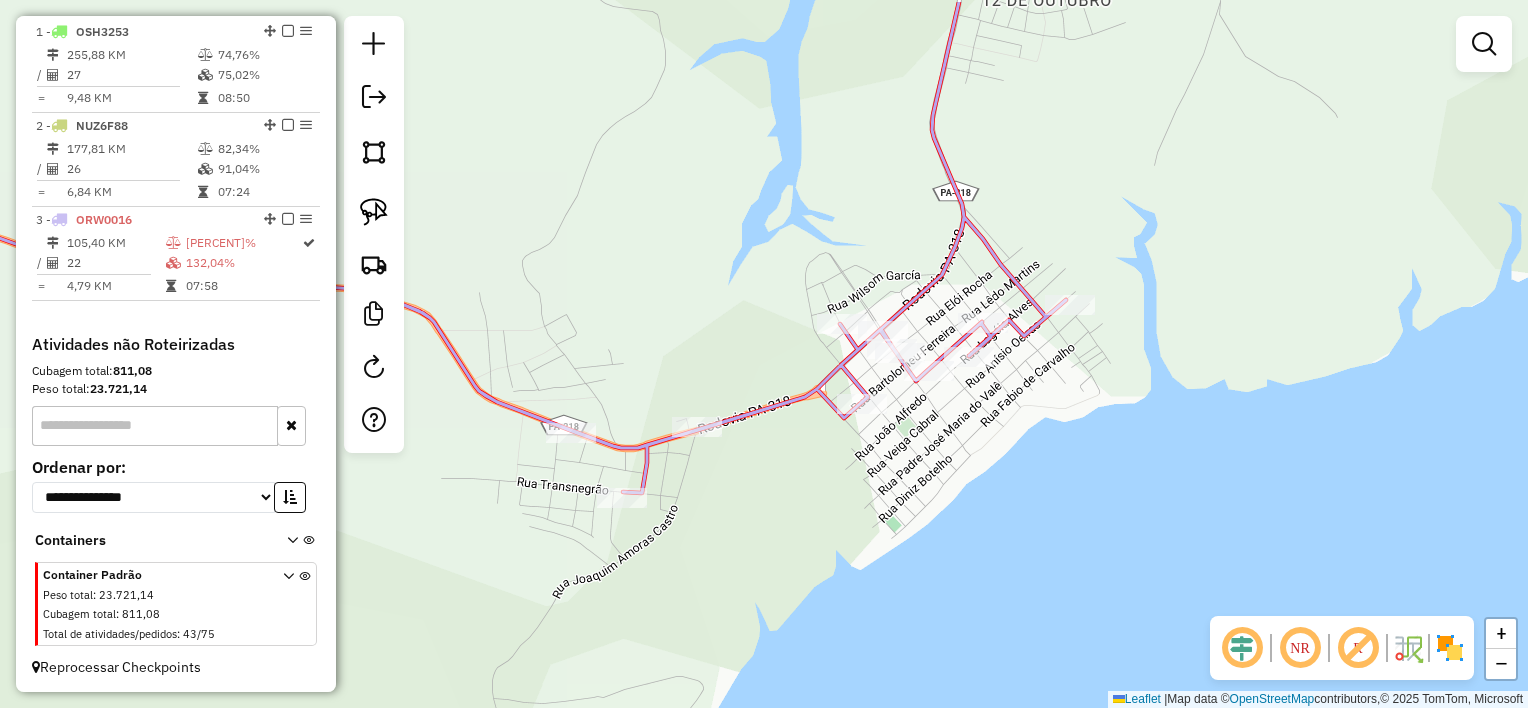 drag, startPoint x: 954, startPoint y: 420, endPoint x: 883, endPoint y: 500, distance: 106.96261 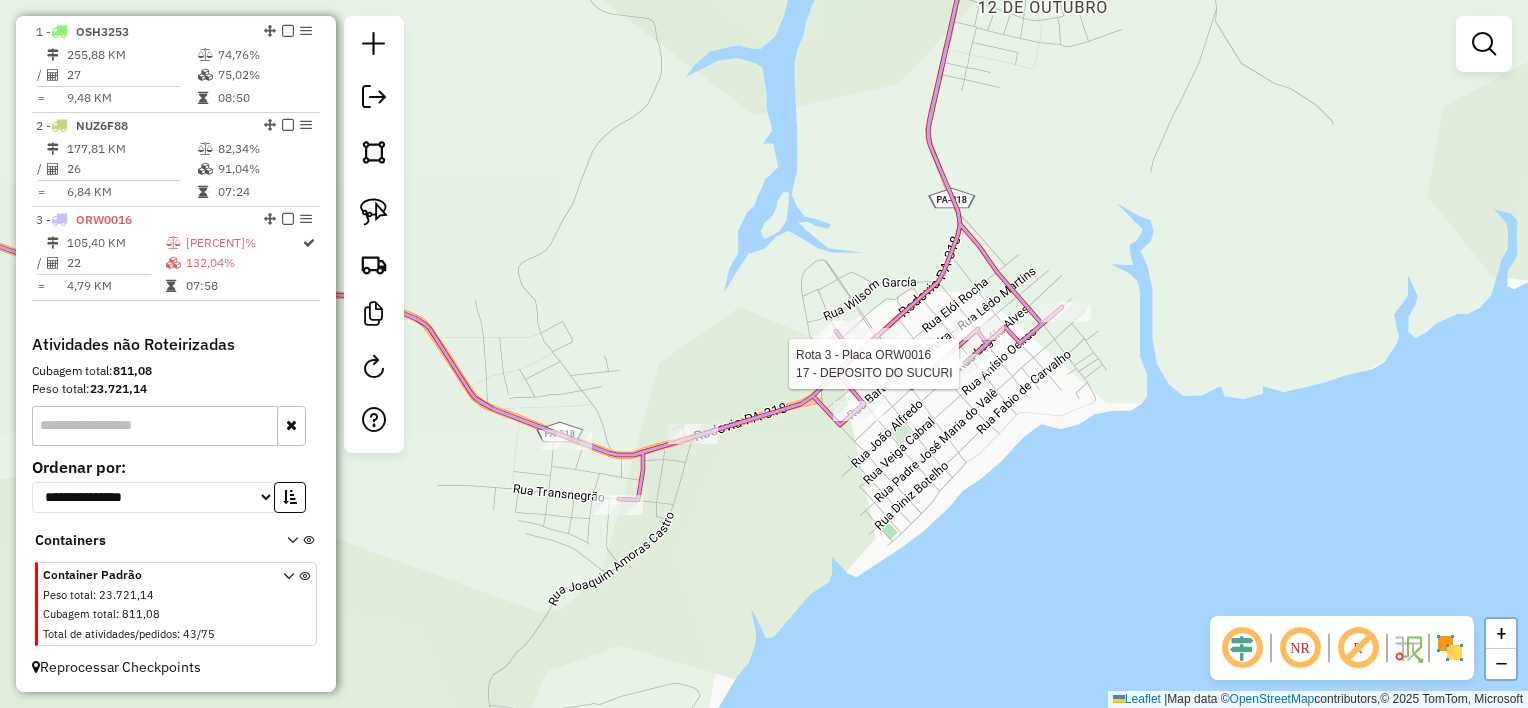 select on "**********" 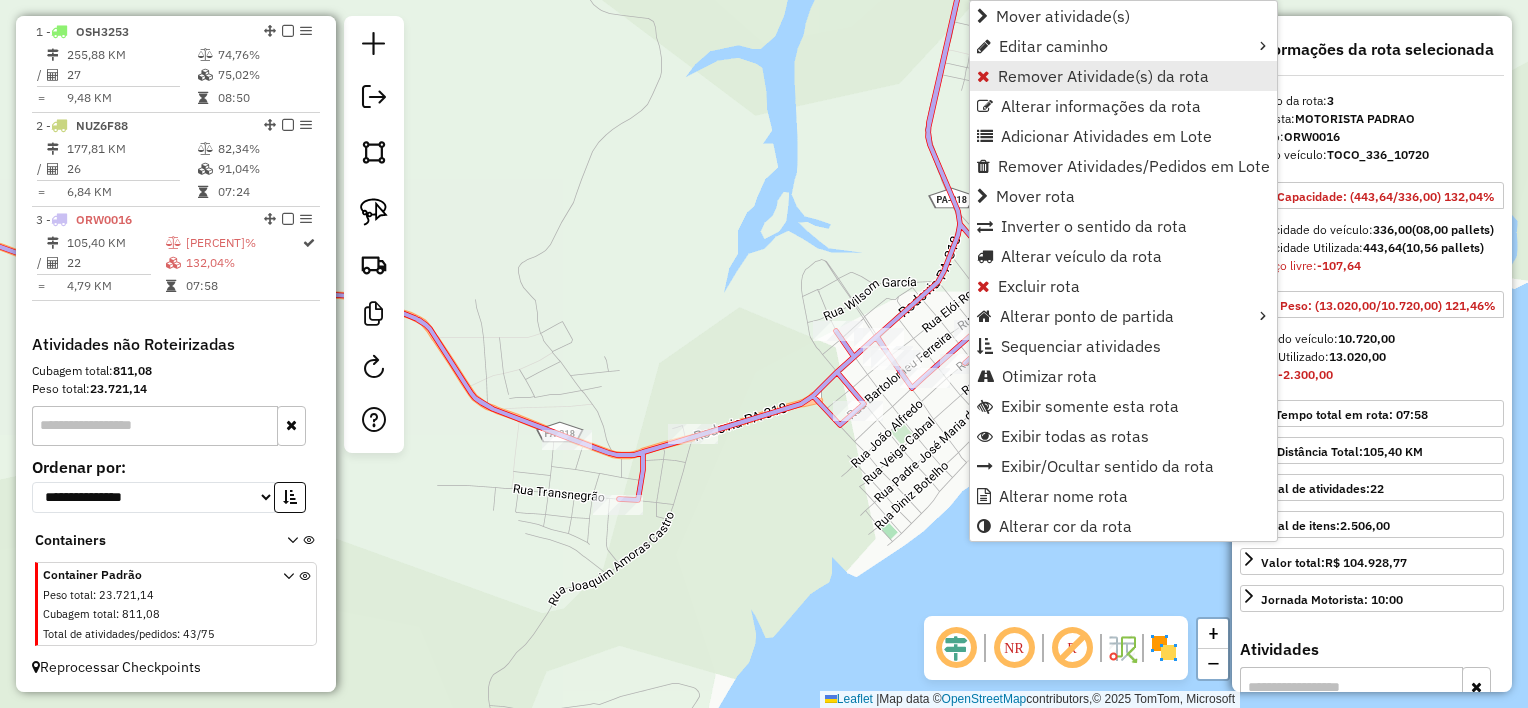 click on "Remover Atividade(s) da rota" at bounding box center (1103, 76) 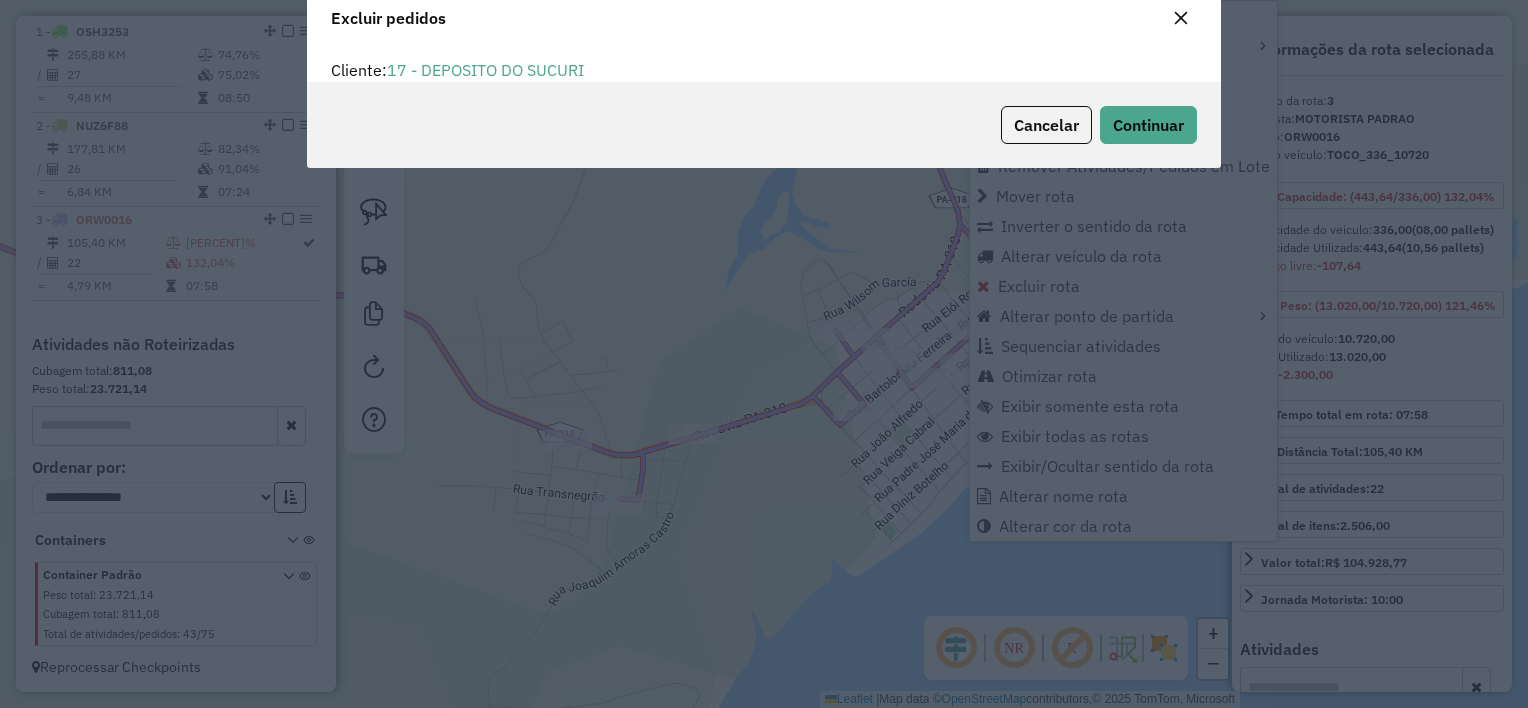 scroll, scrollTop: 69, scrollLeft: 0, axis: vertical 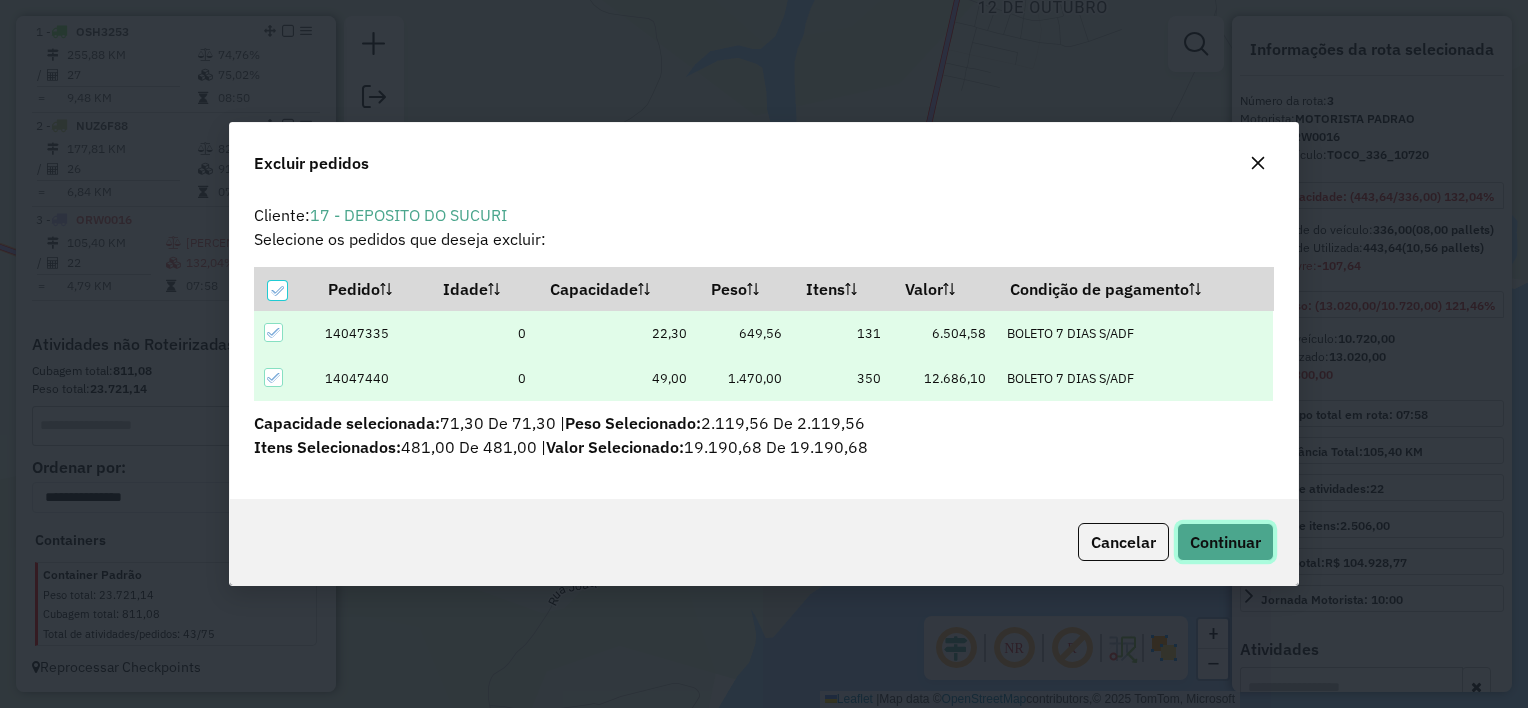click on "Continuar" 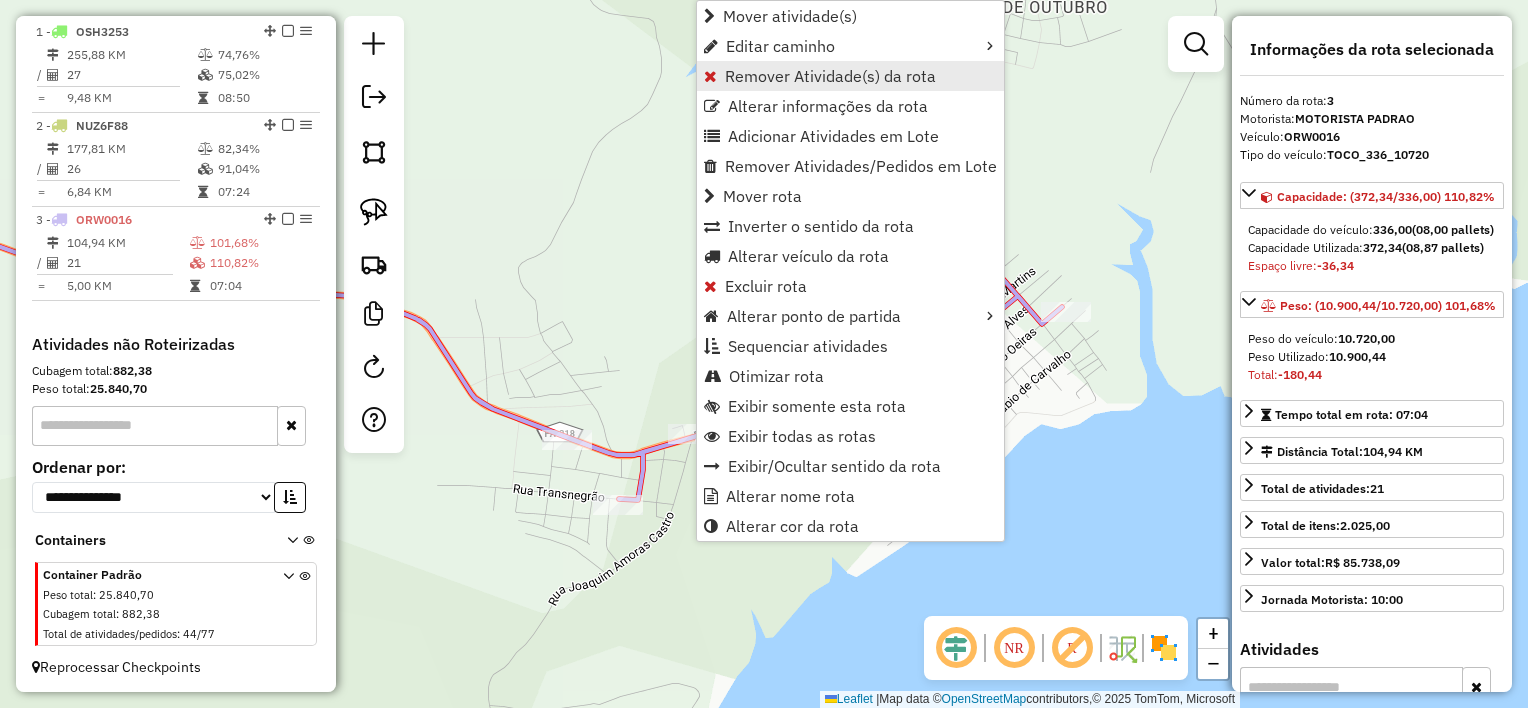 click on "Remover Atividade(s) da rota" at bounding box center (830, 76) 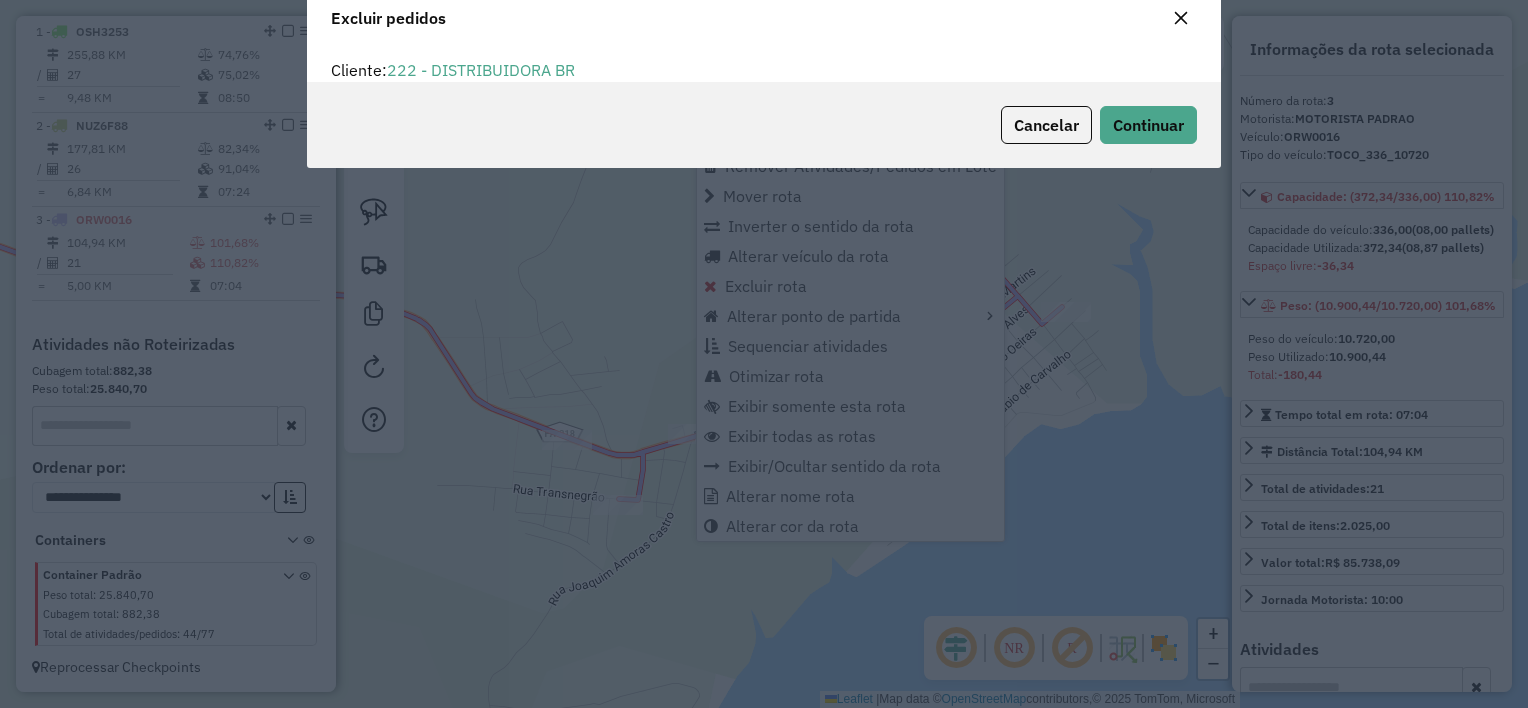 scroll, scrollTop: 69, scrollLeft: 0, axis: vertical 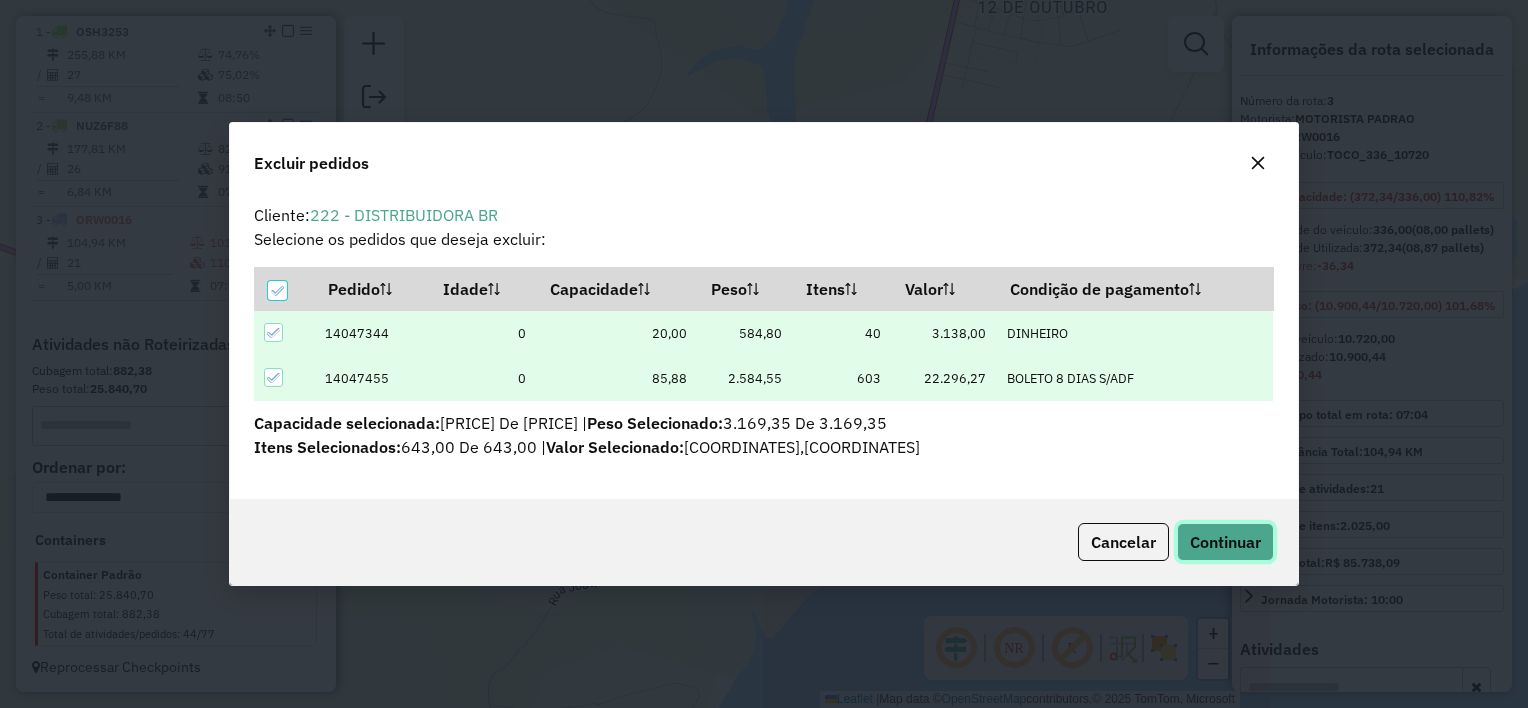 click on "Continuar" 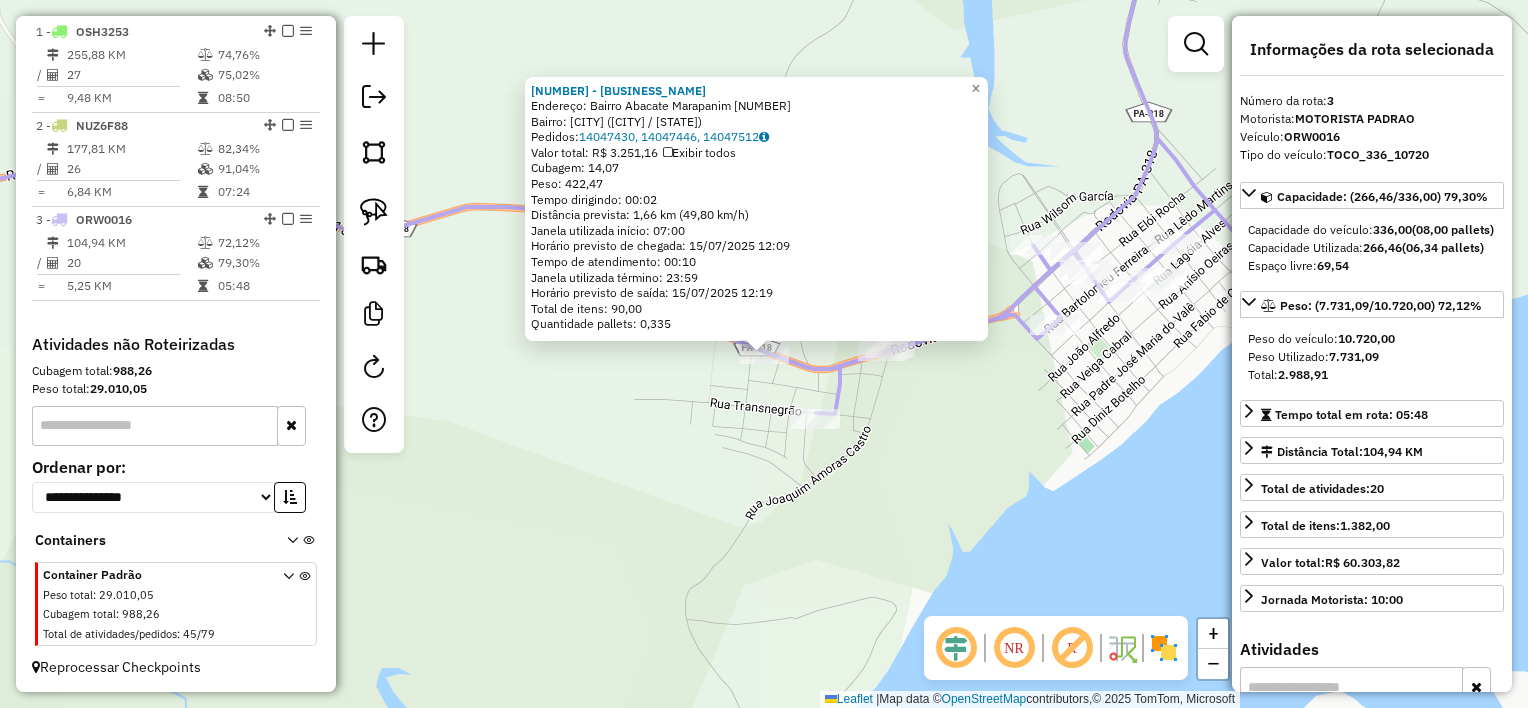 click on "1297 - MERCANTIL SANTO ANTO  Endereço:  Bairro Abacate Marapanim [NUMBER]   Bairro: CENTRO ([CITY] / PA)   Pedidos:  14047430, 14047446, 14047512   Valor total: R$ 3.251,16   Exibir todos   Cubagem: 14,07  Peso: 422,47  Tempo dirigindo: 00:02   Distância prevista: 1,66 km (49,80 km/h)   Janela utilizada início: 07:00   Horário previsto de chegada: 15/07/2025 12:09   Tempo de atendimento: 00:10   Janela utilizada término: 23:59   Horário previsto de saída: 15/07/2025 12:19   Total de itens: 90,00   Quantidade pallets: 0,335  × Janela de atendimento Grade de atendimento Capacidade Transportadoras Veículos Cliente Pedidos  Rotas Selecione os dias de semana para filtrar as janelas de atendimento  Seg   Ter   Qua   Qui   Sex   Sáb   Dom  Informe o período da janela de atendimento: De: Até:  Filtrar exatamente a janela do cliente  Considerar janela de atendimento padrão  Selecione os dias de semana para filtrar as grades de atendimento  Seg   Ter   Qua   Qui   Sex   Sáb   Dom   Peso mínimo:   De:  De:" 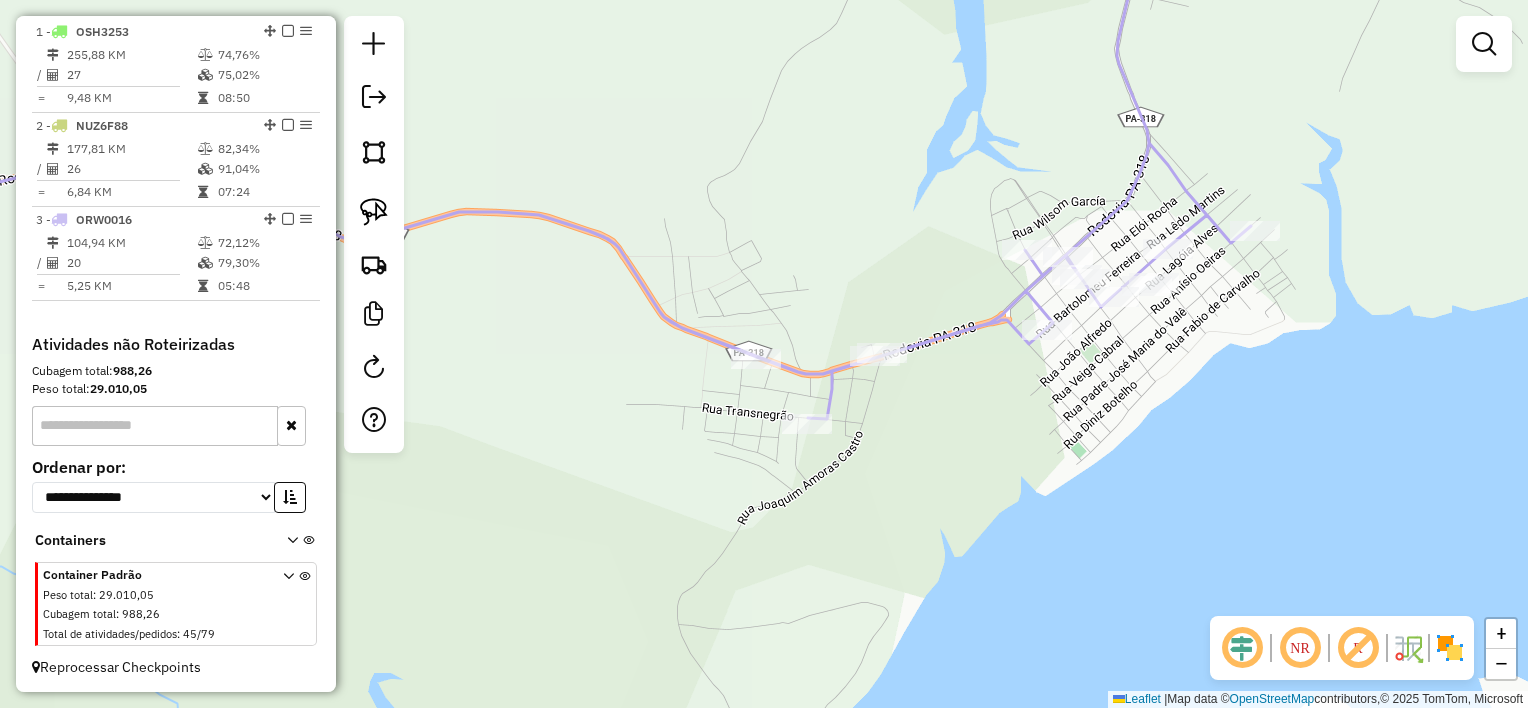 drag, startPoint x: 948, startPoint y: 412, endPoint x: 929, endPoint y: 423, distance: 21.954498 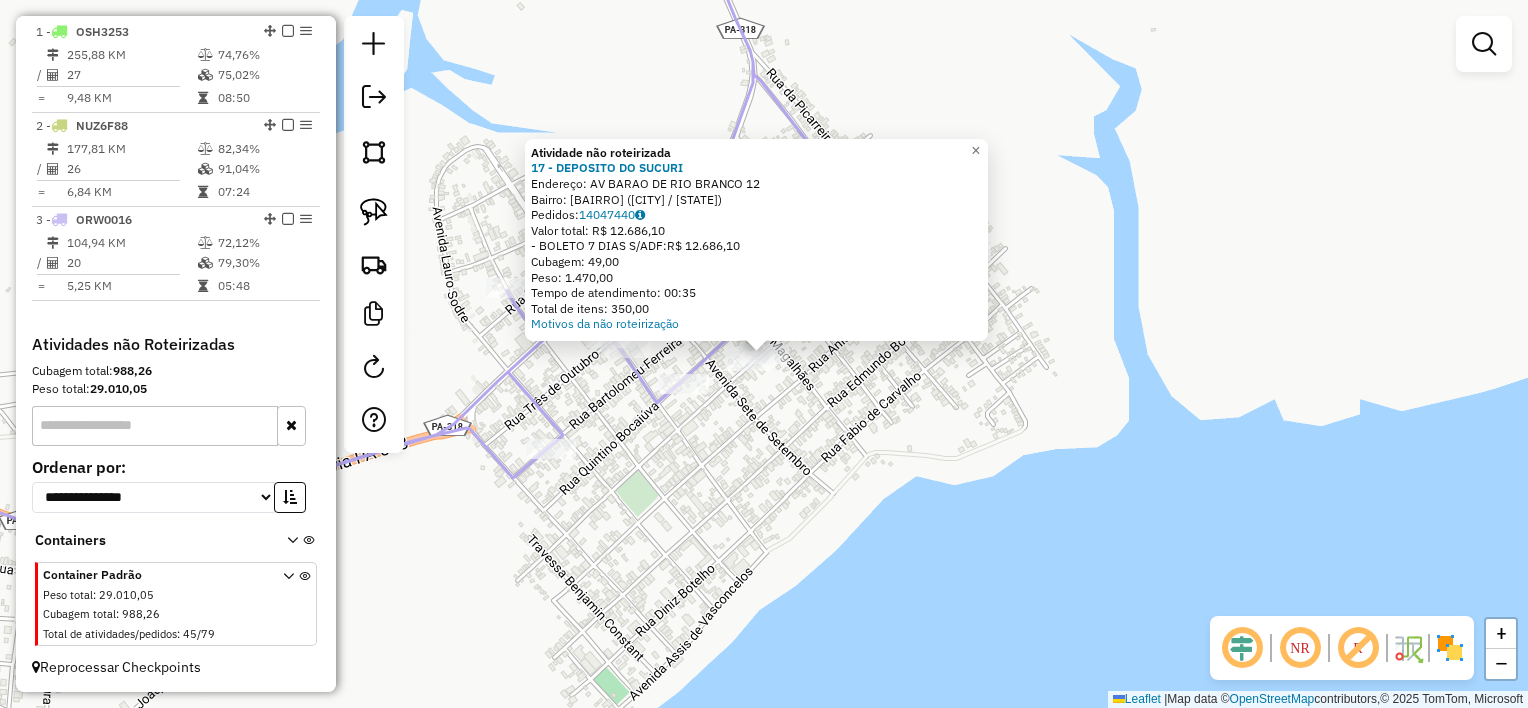 click on "Atividade não roteirizada 17 - DEPOSITO DO [LAST]  Endereço:  AV BARAO DE RIO BRANCO 12   Bairro: Centro ([CITY] / [STATE])   Pedidos:  14047440   Valor total: R$ 12.686,10   - BOLETO 7 DIAS S/ADF:  R$ 12.686,10   Cubagem: 49,00   Peso: 1.470,00   Tempo de atendimento: 00:35   Total de itens: 350,00  Motivos da não roteirização × Janela de atendimento Grade de atendimento Capacidade Transportadoras Veículos Cliente Pedidos  Rotas Selecione os dias de semana para filtrar as janelas de atendimento  Seg   Ter   Qua   Qui   Sex   Sáb   Dom  Informe o período da janela de atendimento: De: Até:  Filtrar exatamente a janela do cliente  Considerar janela de atendimento padrão  Selecione os dias de semana para filtrar as grades de atendimento  Seg   Ter   Qua   Qui   Sex   Sáb   Dom   Considerar clientes sem dia de atendimento cadastrado  Clientes fora do dia de atendimento selecionado Filtrar as atividades entre os valores definidos abaixo:  Peso mínimo:   Peso máximo:   Cubagem mínima:   De:   Até:  +" 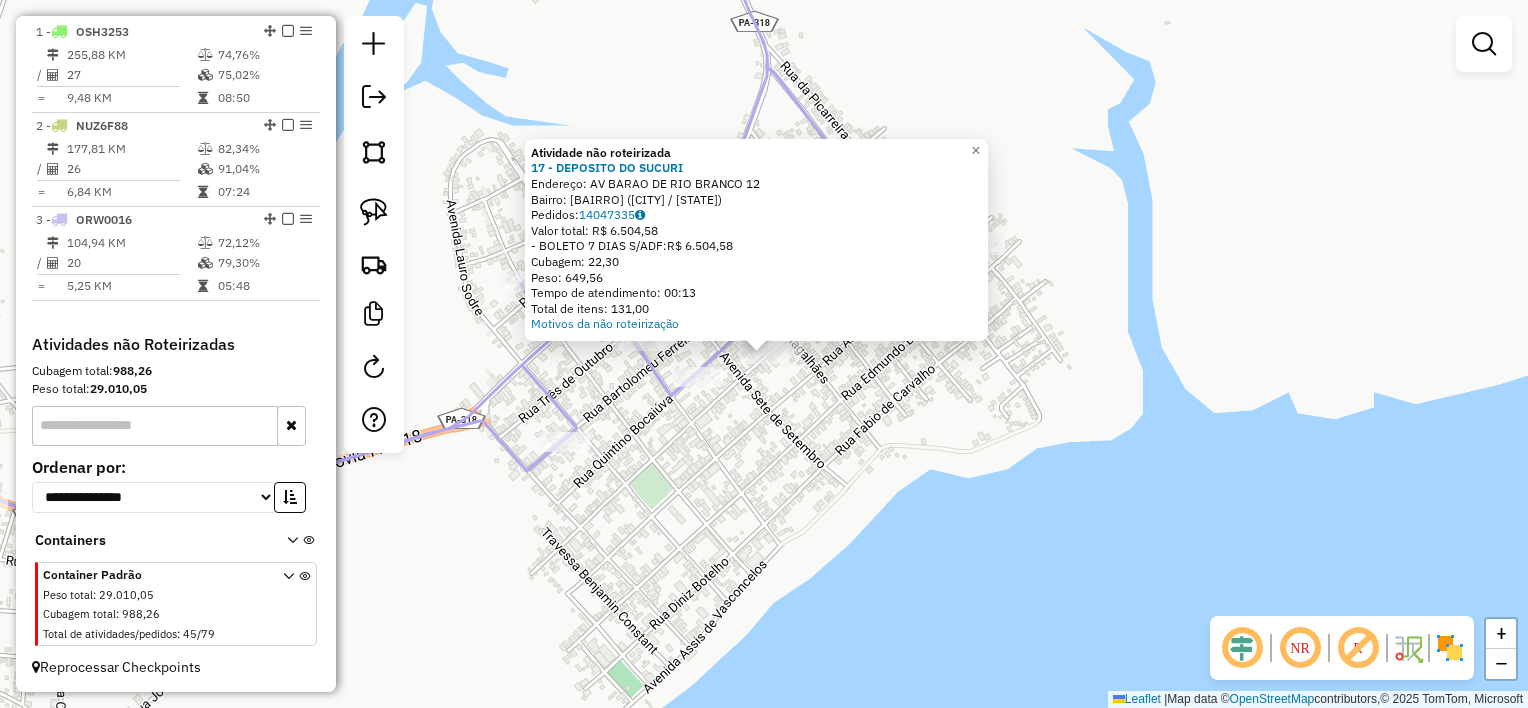 click on "Endereço:  [STREET] [NUMBER]   Bairro: [BAIRRO] ([CITY] / [STATE])   Pedidos:  [ORDER_ID]   Valor total: [CURRENCY] [PRICE]   - BOLETO [DAYS] DIAS S/ADF:  [PRICE]   Cubagem: [CUBAGE]   Peso: [WEIGHT]   Tempo de atendimento: [TIME]   Total de itens: [ITEMS]  Motivos da não roteirização × Janela de atendimento Grade de atendimento Capacidade Transportadoras Veículos Cliente Pedidos  Rotas Selecione os dias de semana para filtrar as janelas de atendimento  Seg   Ter   Qua   Qui   Sex   Sáb   Dom  Informe o período da janela de atendimento: De: Até:  Filtrar exatamente a janela do cliente  Considerar janela de atendimento padrão  Selecione os dias de semana para filtrar as grades de atendimento  Seg   Ter   Qua   Qui   Sex   Sáb   Dom   Considerar clientes sem dia de atendimento cadastrado  Clientes fora do dia de atendimento selecionado Filtrar as atividades entre os valores definidos abaixo:  Peso mínimo:   Peso máximo:   Cubagem mínima:   Cubagem máxima:  +" 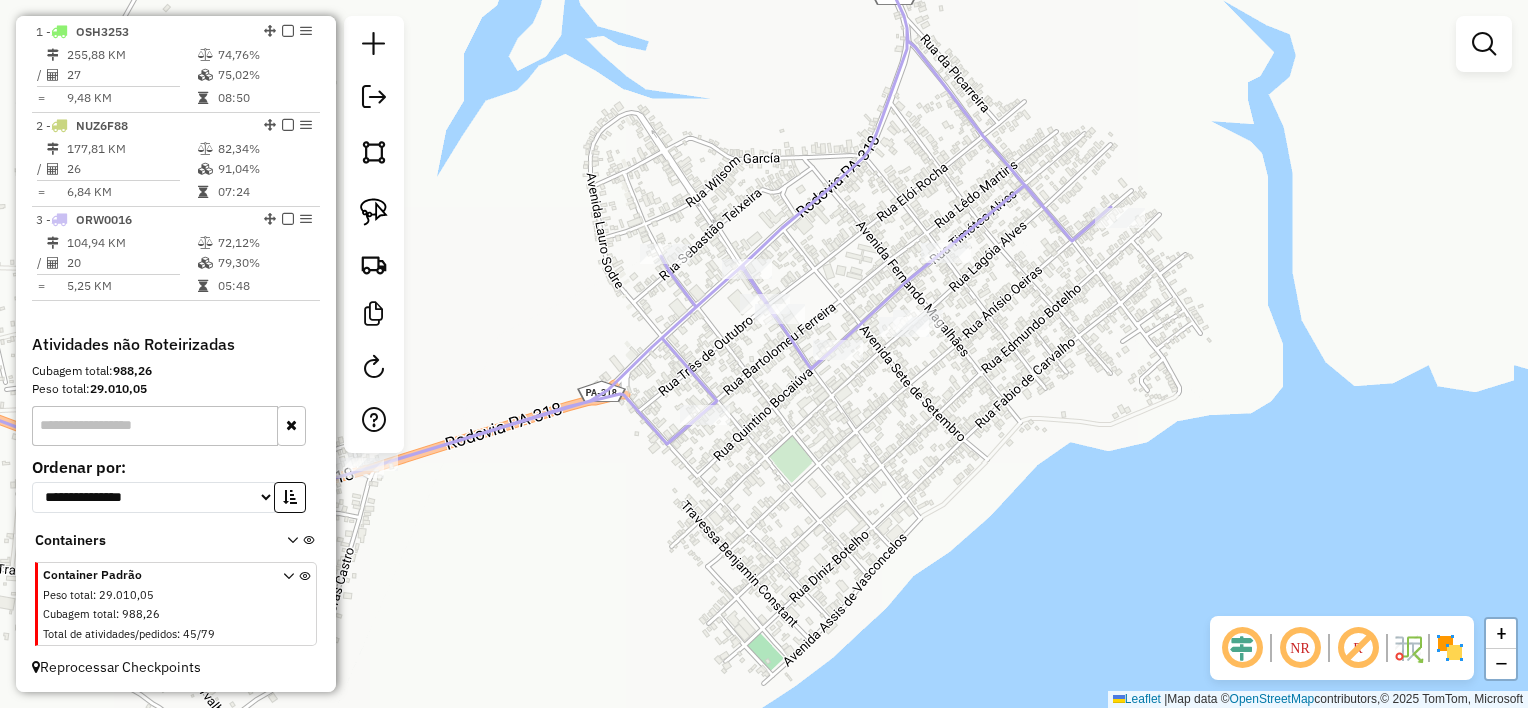 drag, startPoint x: 848, startPoint y: 438, endPoint x: 956, endPoint y: 416, distance: 110.217964 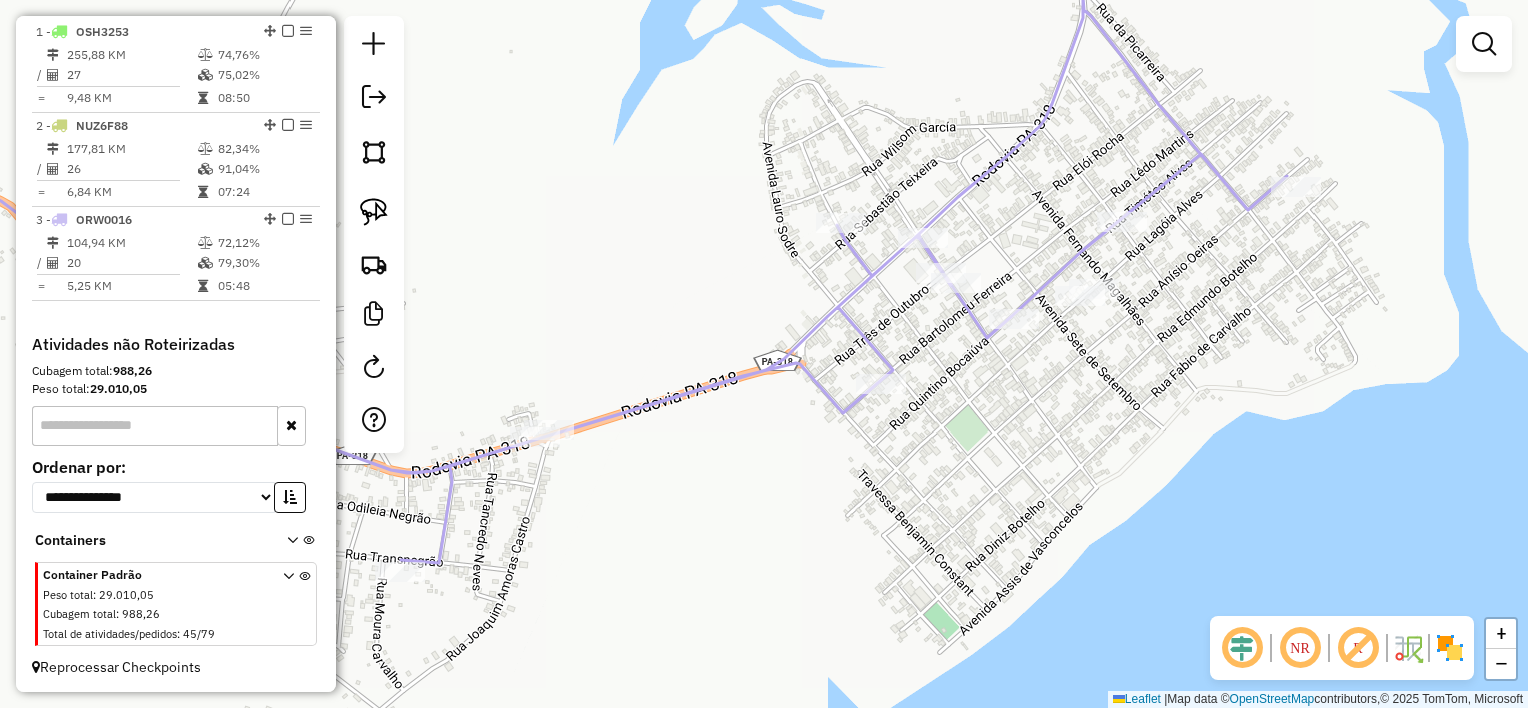 drag, startPoint x: 692, startPoint y: 456, endPoint x: 712, endPoint y: 450, distance: 20.880613 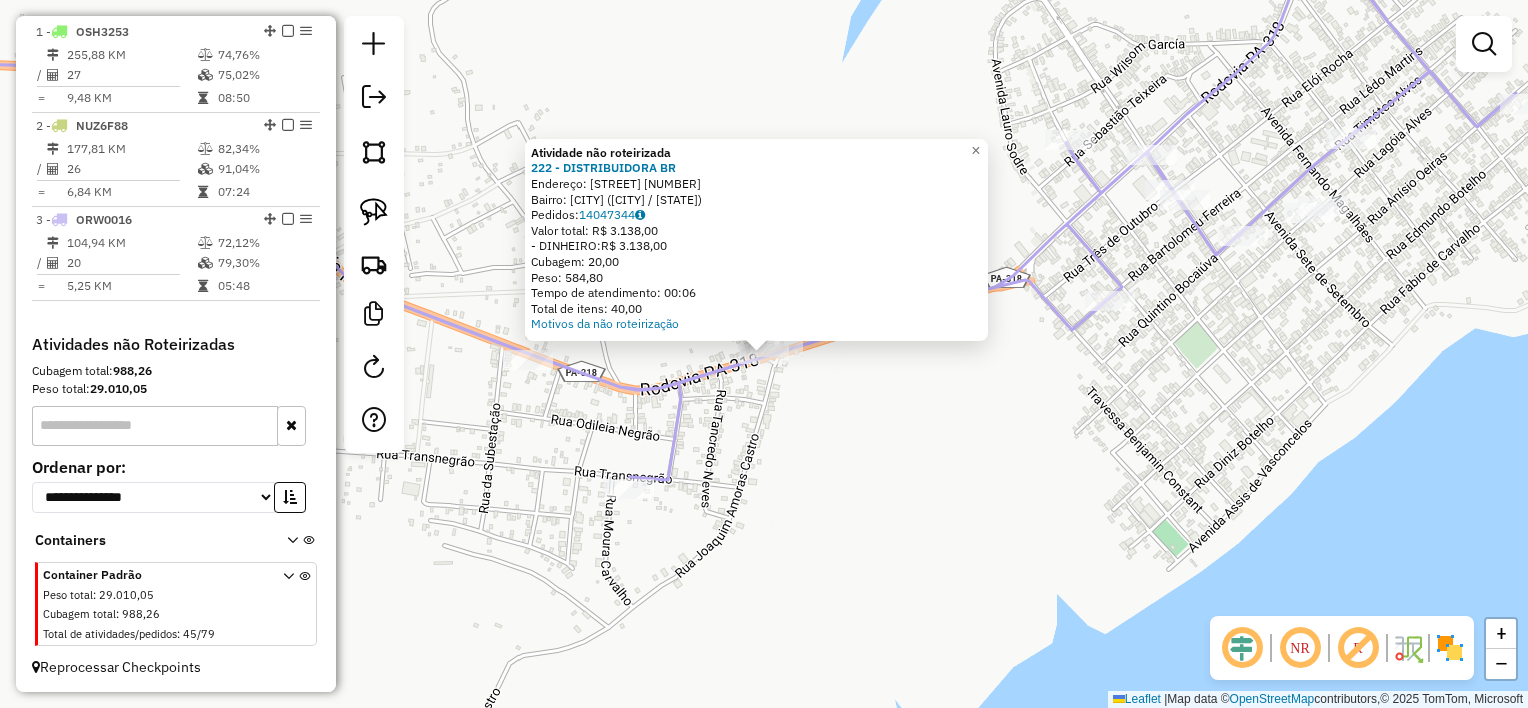 click on "Atividade não roteirizada 222 - DISTRIBUIDORA BR  Endereço:  ROD CASTANHAL / MARAPANIM 4   Bairro: Abacate ([CIDADE] / [ESTADO])   Pedidos:  14047344   Valor total: R$ 3.138,00   - DINHEIRO:  R$ 3.138,00   Cubagem: 20,00   Peso: 584,80   Tempo de atendimento: 00:06   Total de itens: 40,00  Motivos da não roteirização × Janela de atendimento Grade de atendimento Capacidade Transportadoras Veículos Cliente Pedidos  Rotas Selecione os dias de semana para filtrar as janelas de atendimento  Seg   Ter   Qua   Qui   Sex   Sáb   Dom  Informe o período da janela de atendimento: De: Até:  Filtrar exatamente a janela do cliente  Considerar janela de atendimento padrão  Selecione os dias de semana para filtrar as grades de atendimento  Seg   Ter   Qua   Qui   Sex   Sáb   Dom   Considerar clientes sem dia de atendimento cadastrado  Clientes fora do dia de atendimento selecionado Filtrar as atividades entre os valores definidos abaixo:  Peso mínimo:   Peso máximo:   Cubagem mínima:   Cubagem máxima:   De:   De:" 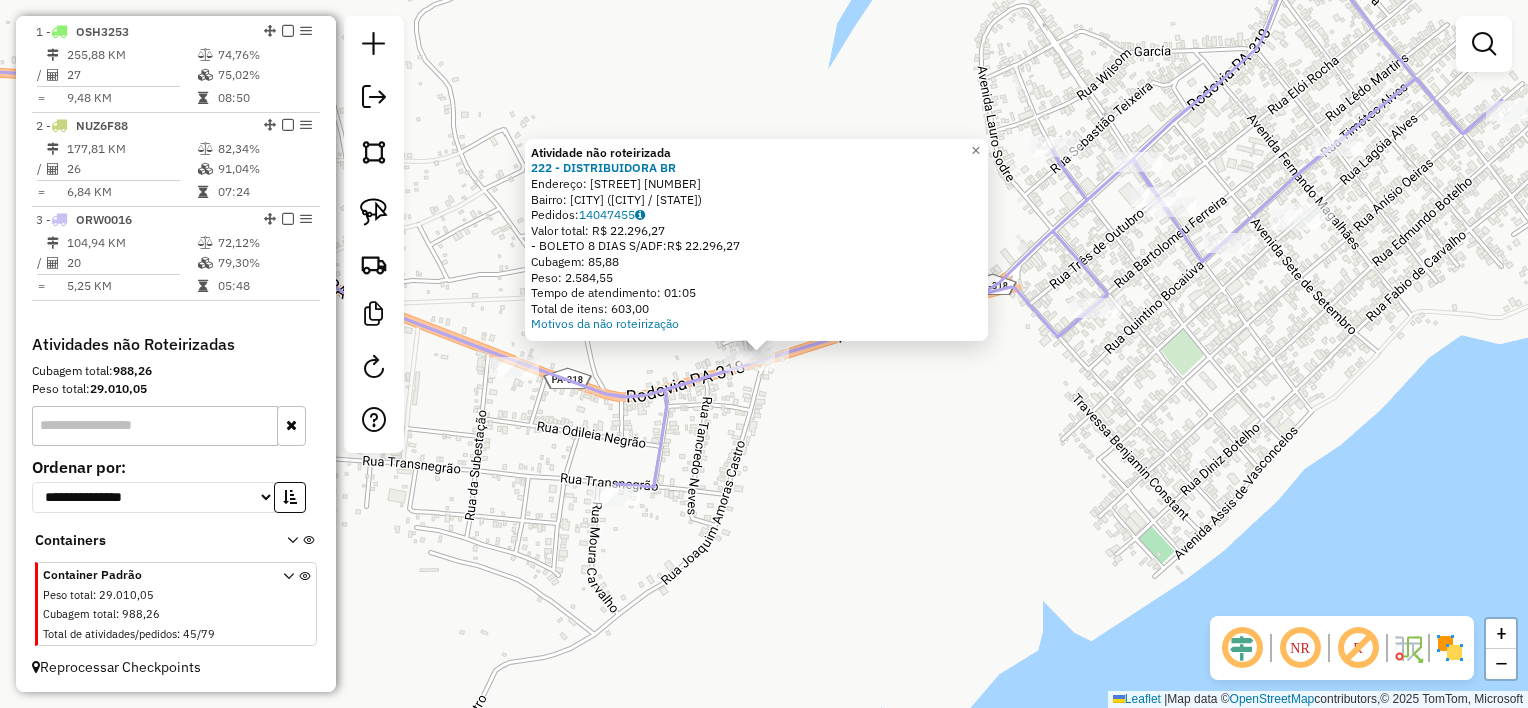 click on "Atividade não roteirizada 222 - DISTRIBUIDORA BR  Endereço:  ROD CASTANHAL / MARAPANIM 4   Bairro: Abacate ([CITY] / [STATE])   Pedidos:  14047455   Valor total: R$ 22.296,27   - BOLETO 8 DIAS S/ADF:  R$ 22.296,27   Cubagem: 85,88   Peso: 2.584,55   Tempo de atendimento: 01:05   Total de itens: 603,00  Motivos da não roteirização × Janela de atendimento Grade de atendimento Capacidade Transportadoras Veículos Cliente Pedidos  Rotas Selecione os dias de semana para filtrar as janelas de atendimento  Seg   Ter   Qua   Qui   Sex   Sáb   Dom  Informe o período da janela de atendimento: De: Até:  Filtrar exatamente a janela do cliente  Considerar janela de atendimento padrão  Selecione os dias de semana para filtrar as grades de atendimento  Seg   Ter   Qua   Qui   Sex   Sáb   Dom   Considerar clientes sem dia de atendimento cadastrado  Clientes fora do dia de atendimento selecionado Filtrar as atividades entre os valores definidos abaixo:  Peso mínimo:   Peso máximo:   Cubagem mínima:   De:   Até:" 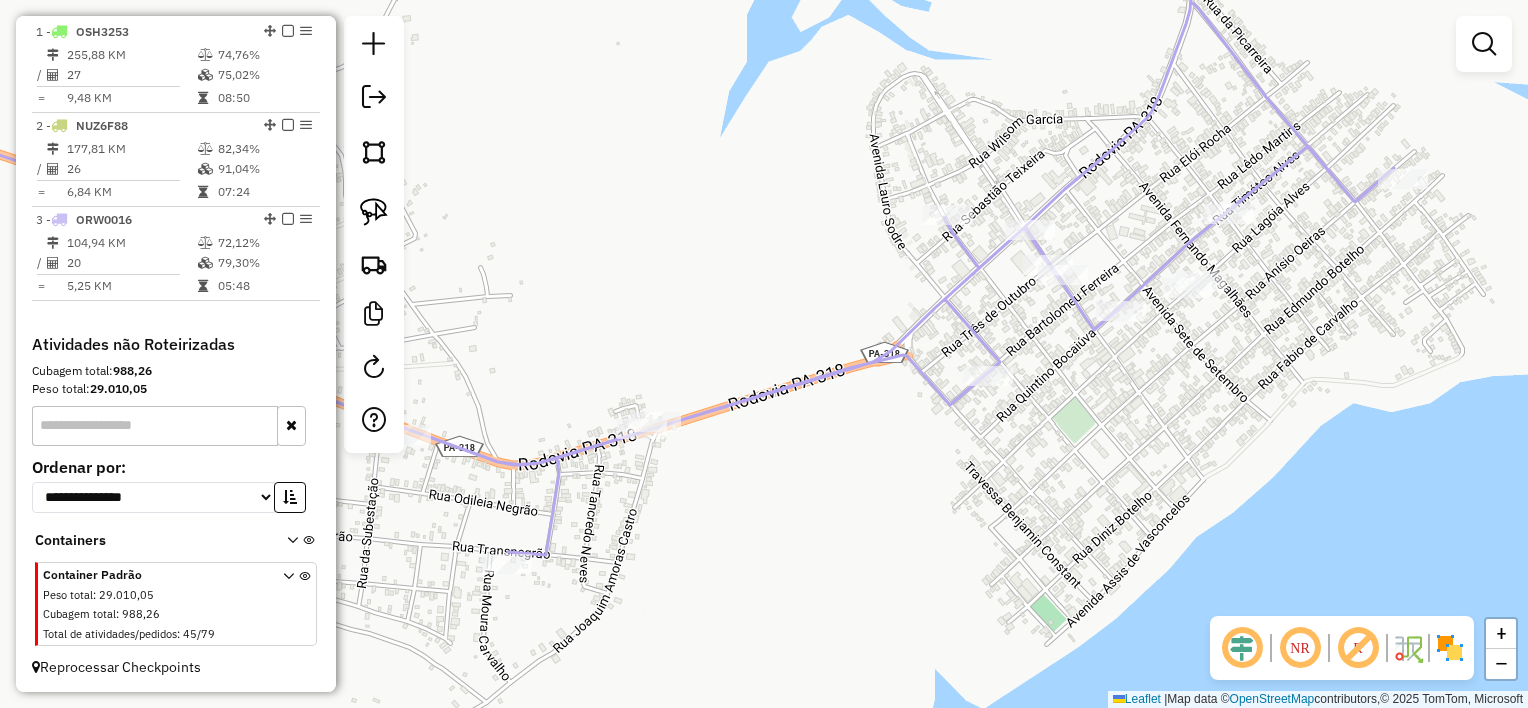 drag, startPoint x: 1168, startPoint y: 443, endPoint x: 972, endPoint y: 463, distance: 197.01776 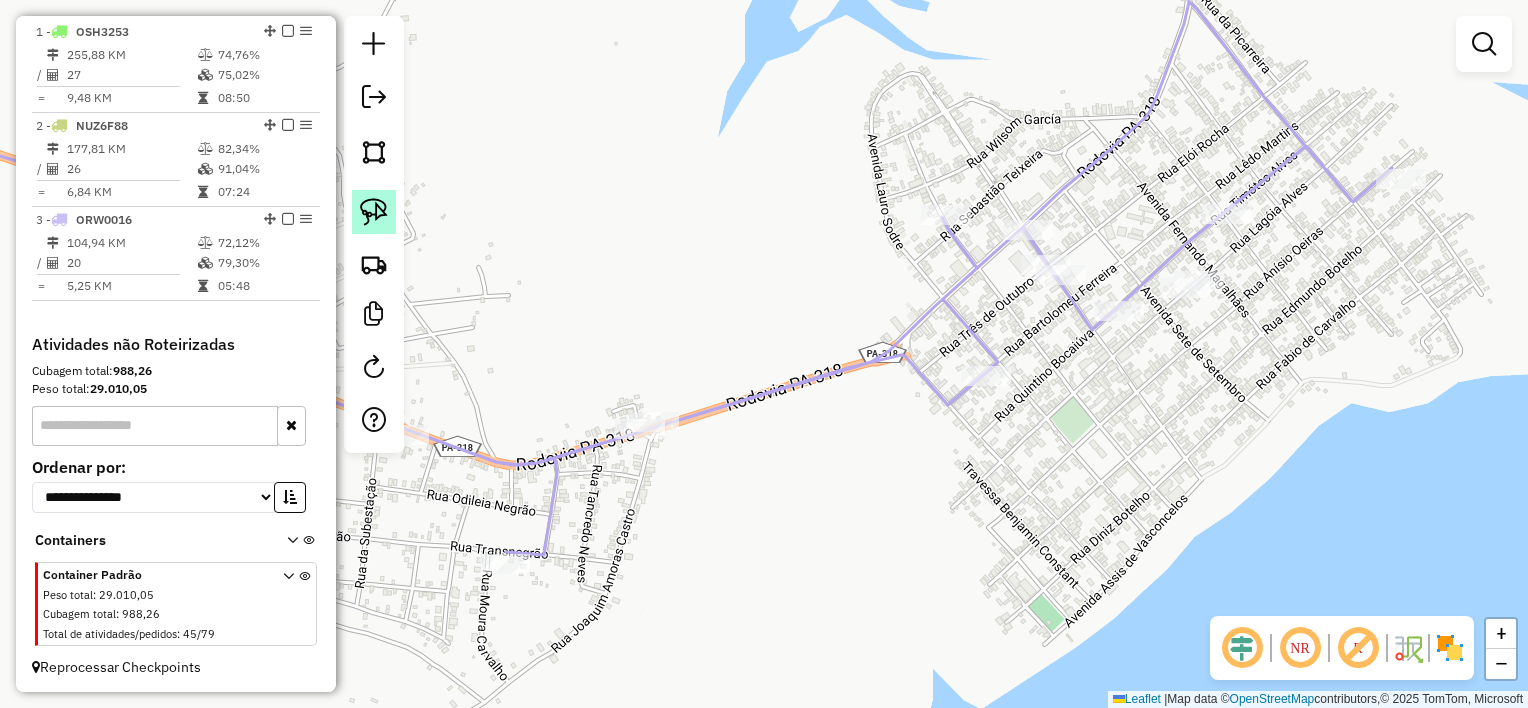 click 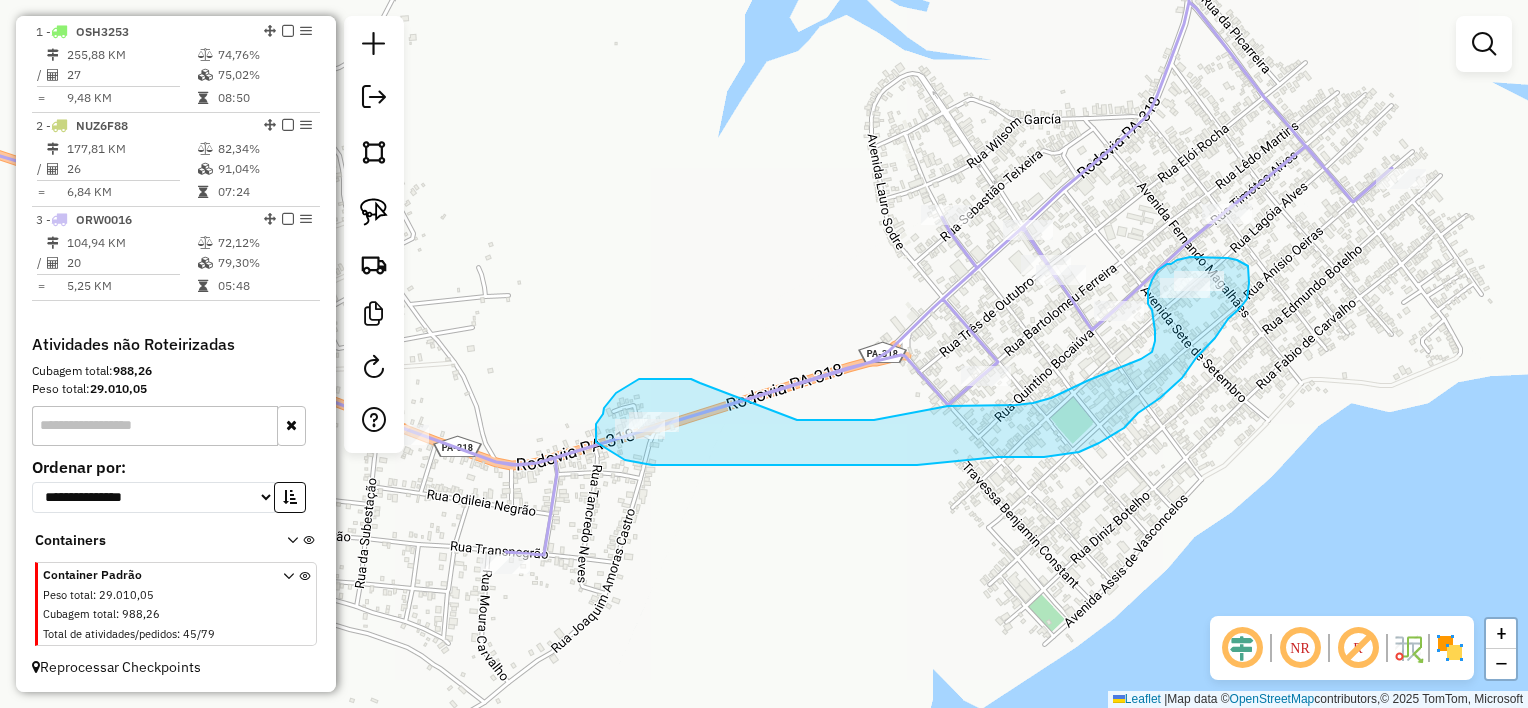 drag, startPoint x: 698, startPoint y: 382, endPoint x: 755, endPoint y: 412, distance: 64.412735 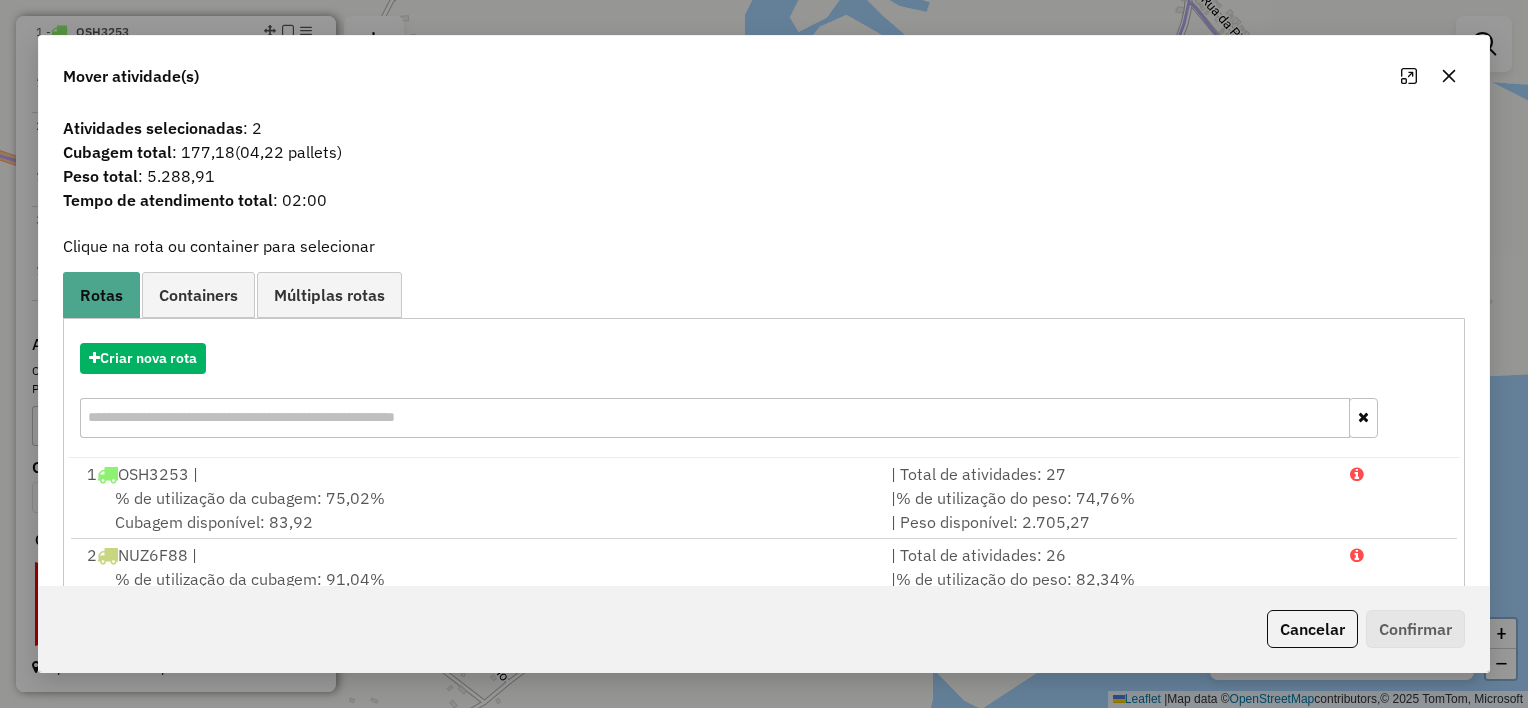click 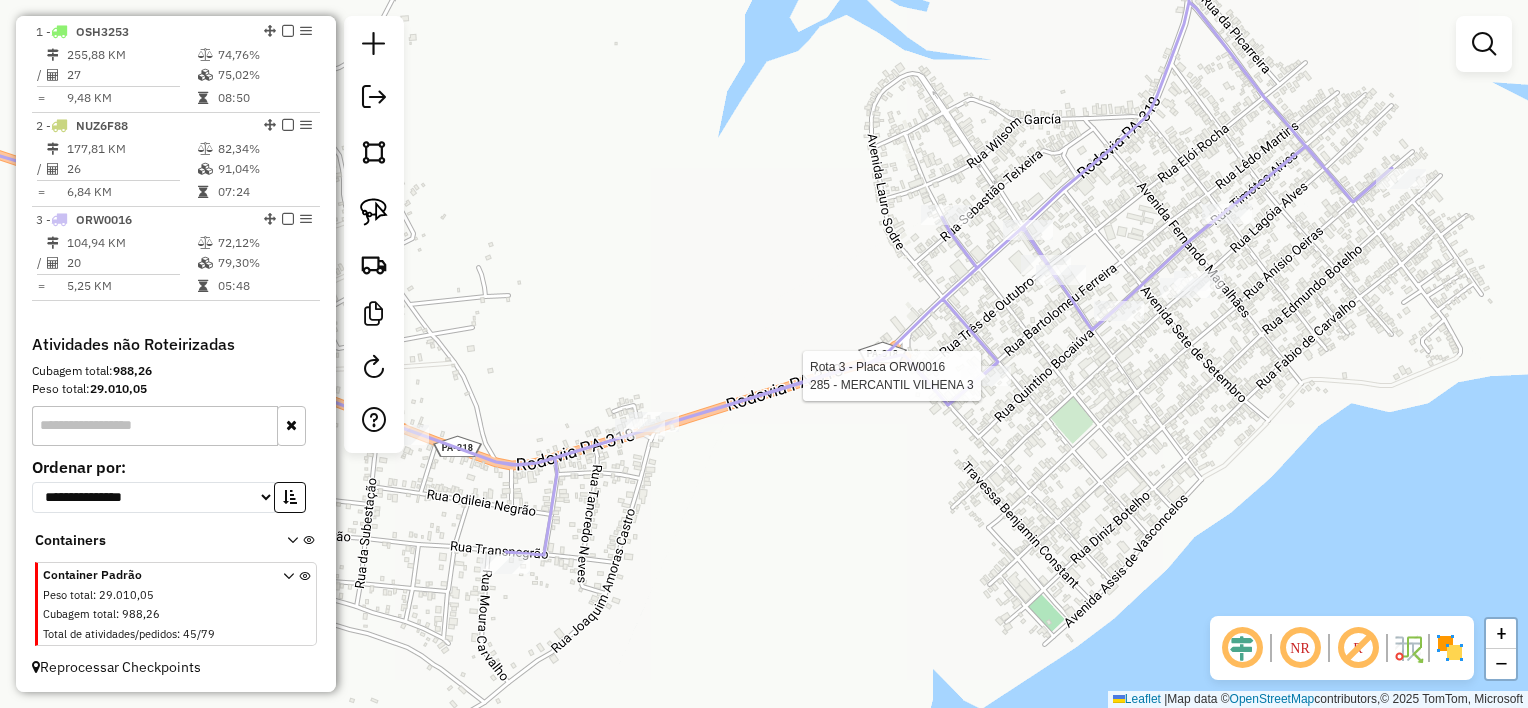 select on "**********" 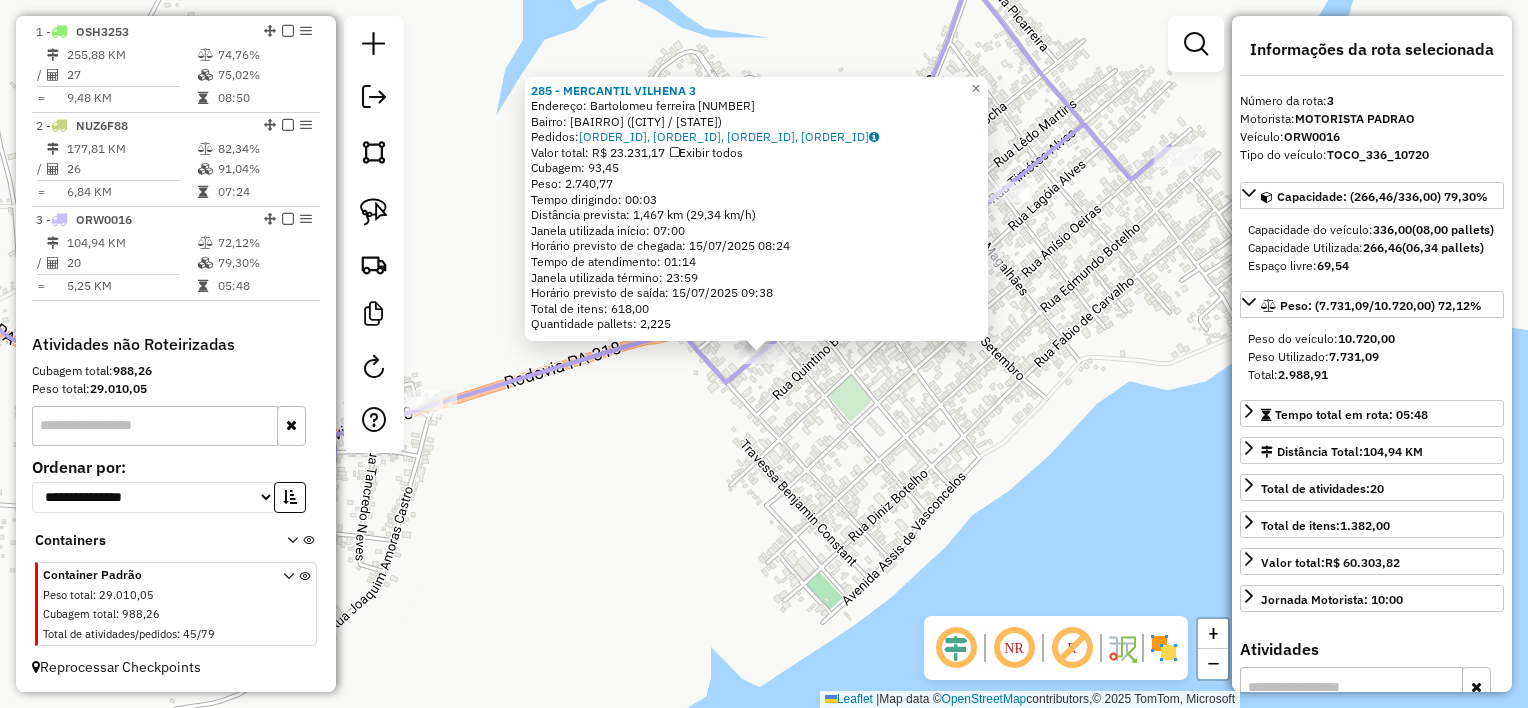 click on "285 - MERCANTIL VILHENA 3  Endereço:  Bartolomeu ferreira [NUMBER]   Bairro: Centro ([CITY] / PA)   Pedidos:  14047345, 14047346, 14047347, 14047476   Valor total: R$ 23.231,17   Exibir todos   Cubagem: 93,45  Peso: 2.740,77  Tempo dirigindo: 00:03   Distância prevista: 1,467 km (29,34 km/h)   Janela utilizada início: 07:00   Horário previsto de chegada: 15/07/2025 08:24   Tempo de atendimento: 01:14   Janela utilizada término: 23:59   Horário previsto de saída: 15/07/2025 09:38   Total de itens: 618,00   Quantidade pallets: 2,225  × Janela de atendimento Grade de atendimento Capacidade Transportadoras Veículos Cliente Pedidos  Rotas Selecione os dias de semana para filtrar as janelas de atendimento  Seg   Ter   Qua   Qui   Sex   Sáb   Dom  Informe o período da janela de atendimento: De: Até:  Filtrar exatamente a janela do cliente  Considerar janela de atendimento padrão  Selecione os dias de semana para filtrar as grades de atendimento  Seg   Ter   Qua   Qui   Sex   Sáb   Dom   Peso mínimo:  +" 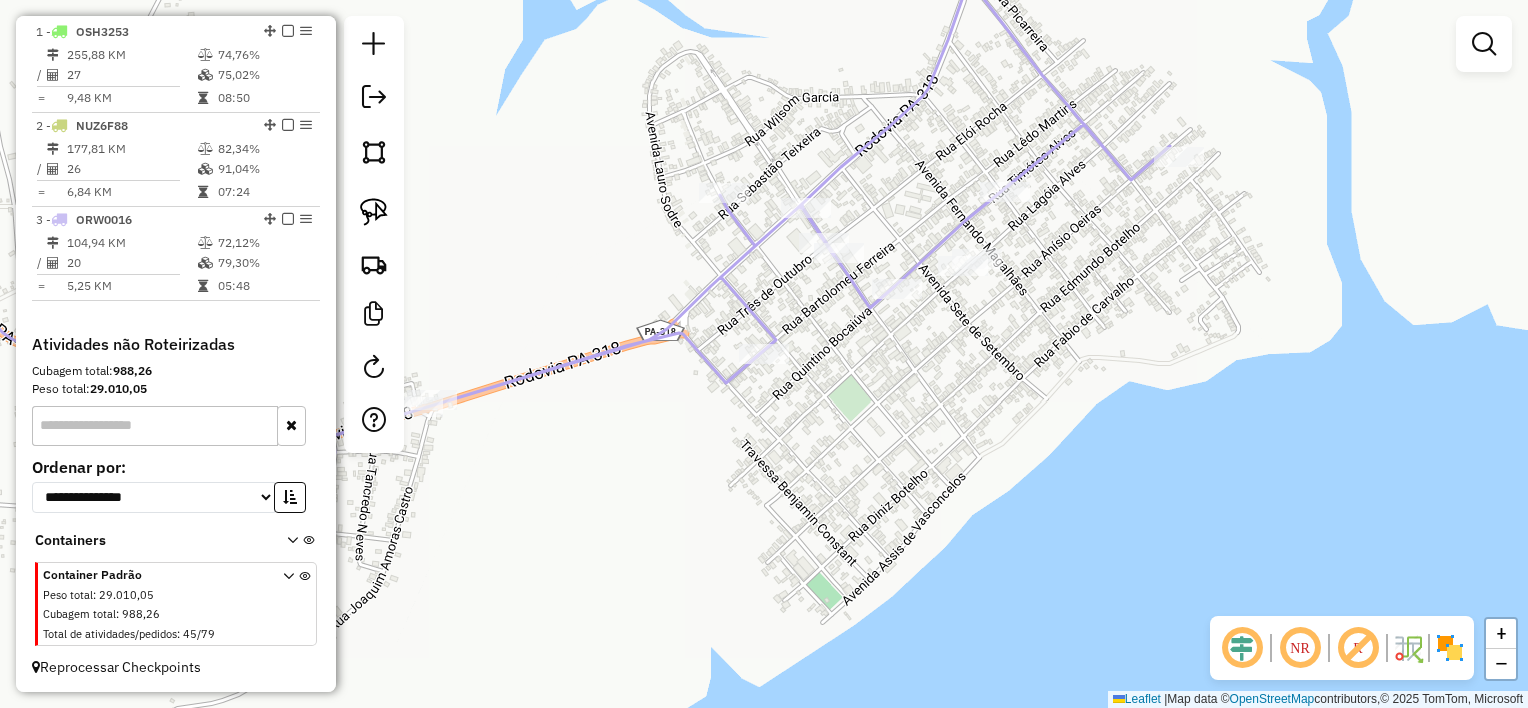 click on "Janela de atendimento Grade de atendimento Capacidade Transportadoras Veículos Cliente Pedidos  Rotas Selecione os dias de semana para filtrar as janelas de atendimento  Seg   Ter   Qua   Qui   Sex   Sáb   Dom  Informe o período da janela de atendimento: De: Até:  Filtrar exatamente a janela do cliente  Considerar janela de atendimento padrão  Selecione os dias de semana para filtrar as grades de atendimento  Seg   Ter   Qua   Qui   Sex   Sáb   Dom   Considerar clientes sem dia de atendimento cadastrado  Clientes fora do dia de atendimento selecionado Filtrar as atividades entre os valores definidos abaixo:  Peso mínimo:   Peso máximo:   Cubagem mínima:   Cubagem máxima:   De:   Até:  Filtrar as atividades entre o tempo de atendimento definido abaixo:  De:   Até:   Considerar capacidade total dos clientes não roteirizados Transportadora: Selecione um ou mais itens Tipo de veículo: Selecione um ou mais itens Veículo: Selecione um ou mais itens Motorista: Selecione um ou mais itens Nome: Rótulo:" 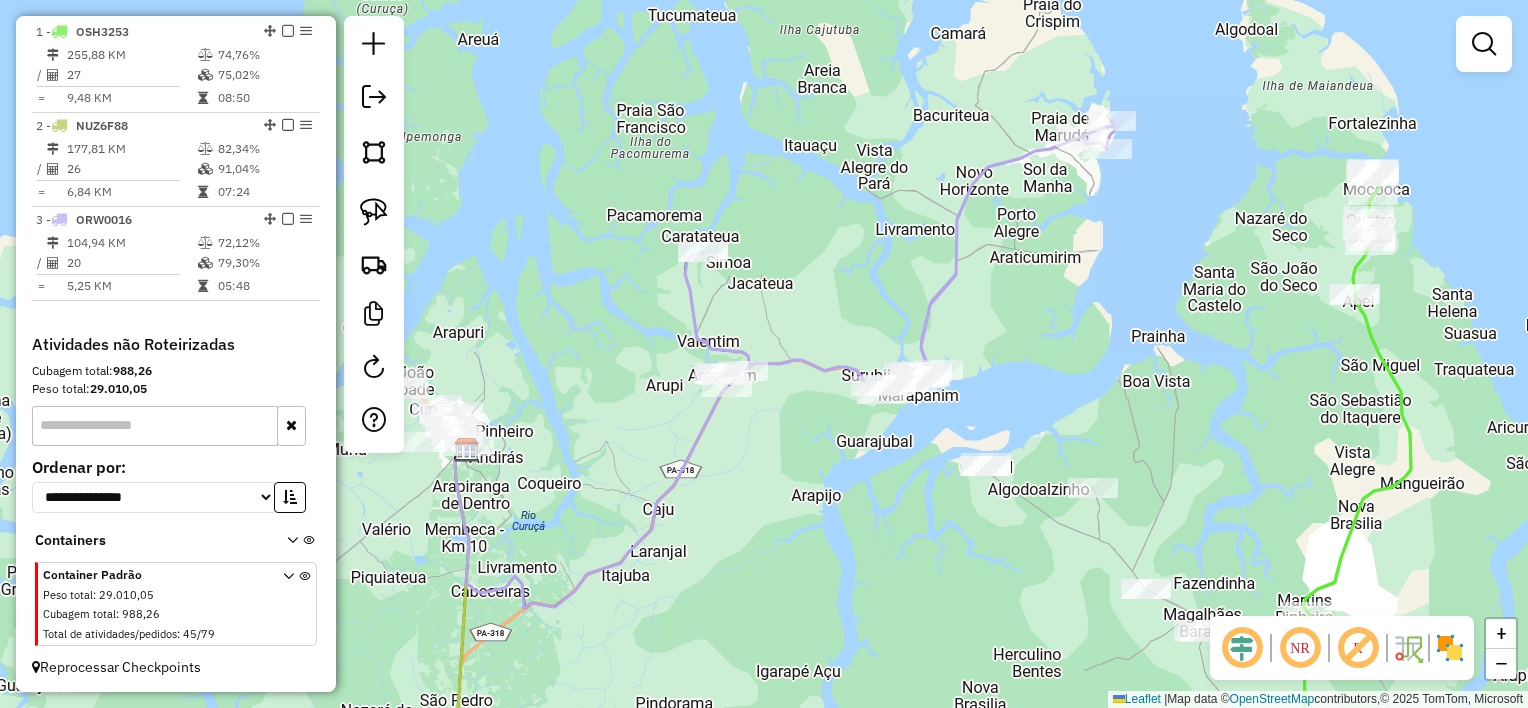 click on "Janela de atendimento Grade de atendimento Capacidade Transportadoras Veículos Cliente Pedidos  Rotas Selecione os dias de semana para filtrar as janelas de atendimento  Seg   Ter   Qua   Qui   Sex   Sáb   Dom  Informe o período da janela de atendimento: De: Até:  Filtrar exatamente a janela do cliente  Considerar janela de atendimento padrão  Selecione os dias de semana para filtrar as grades de atendimento  Seg   Ter   Qua   Qui   Sex   Sáb   Dom   Considerar clientes sem dia de atendimento cadastrado  Clientes fora do dia de atendimento selecionado Filtrar as atividades entre os valores definidos abaixo:  Peso mínimo:   Peso máximo:   Cubagem mínima:   Cubagem máxima:   De:   Até:  Filtrar as atividades entre o tempo de atendimento definido abaixo:  De:   Até:   Considerar capacidade total dos clientes não roteirizados Transportadora: Selecione um ou mais itens Tipo de veículo: Selecione um ou mais itens Veículo: Selecione um ou mais itens Motorista: Selecione um ou mais itens Nome: Rótulo:" 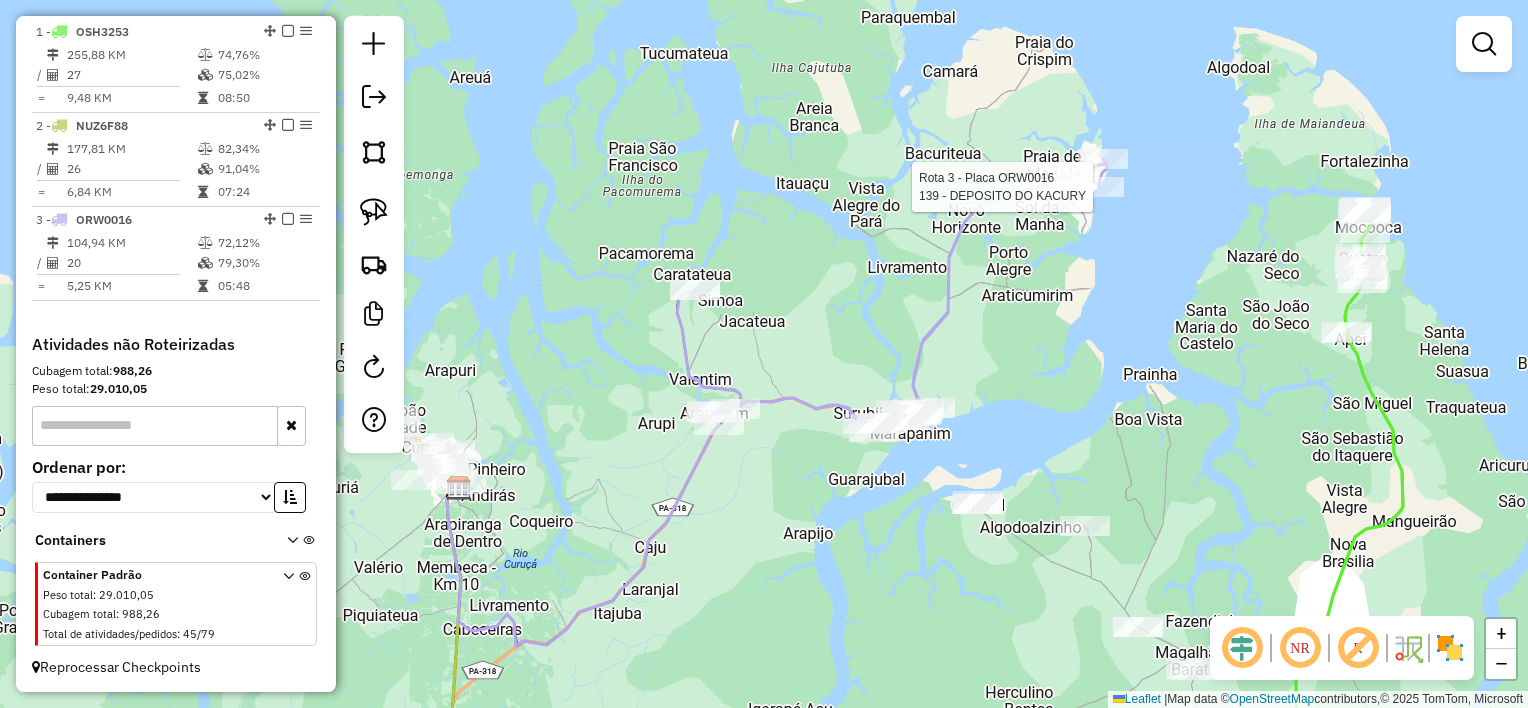 select on "**********" 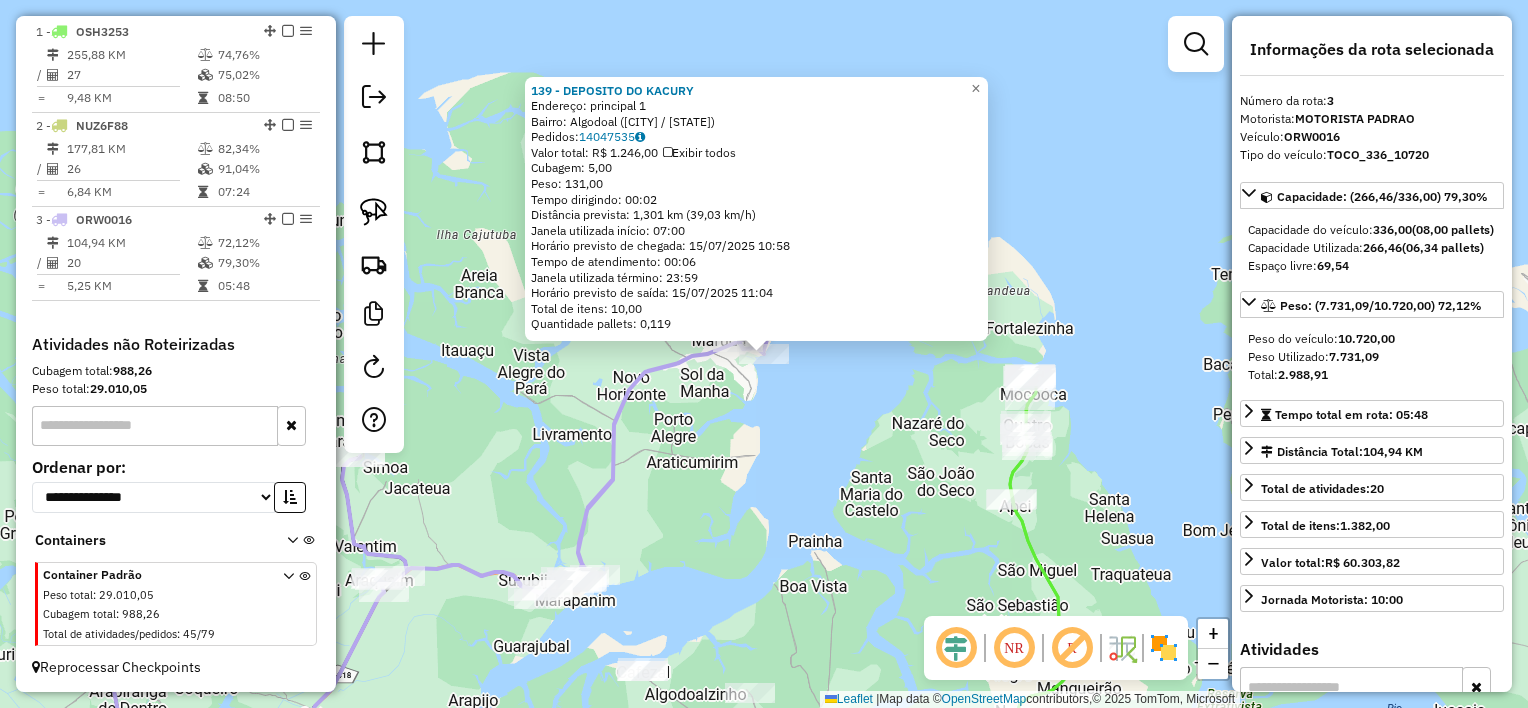click on "[NUMBER] - [NAME]  Endereço:  principal 1   Bairro: Algodoal ([CITY] / PA)   Pedidos:  [ORDER_ID]   Valor total: R$ 1.246,00   Exibir todos   Cubagem: 5,00  Peso: 131,00  Tempo dirigindo: 00:02   Distância prevista: 1,301 km (39,03 km/h)   Janela utilizada início: 07:00   Horário previsto de chegada: 15/07/2025 10:58   Tempo de atendimento: 00:06   Janela utilizada término: 23:59   Horário previsto de saída: 15/07/2025 11:04   Total de itens: 10,00   Quantidade pallets: 0,119  × Janela de atendimento Grade de atendimento Capacidade Transportadoras Veículos Cliente Pedidos  Rotas Selecione os dias de semana para filtrar as janelas de atendimento  Seg   Ter   Qua   Qui   Sex   Sáb   Dom  Informe o período da janela de atendimento: De: Até:  Filtrar exatamente a janela do cliente  Considerar janela de atendimento padrão  Selecione os dias de semana para filtrar as grades de atendimento  Seg   Ter   Qua   Qui   Sex   Sáb   Dom   Considerar clientes sem dia de atendimento cadastrado  De:  De:" 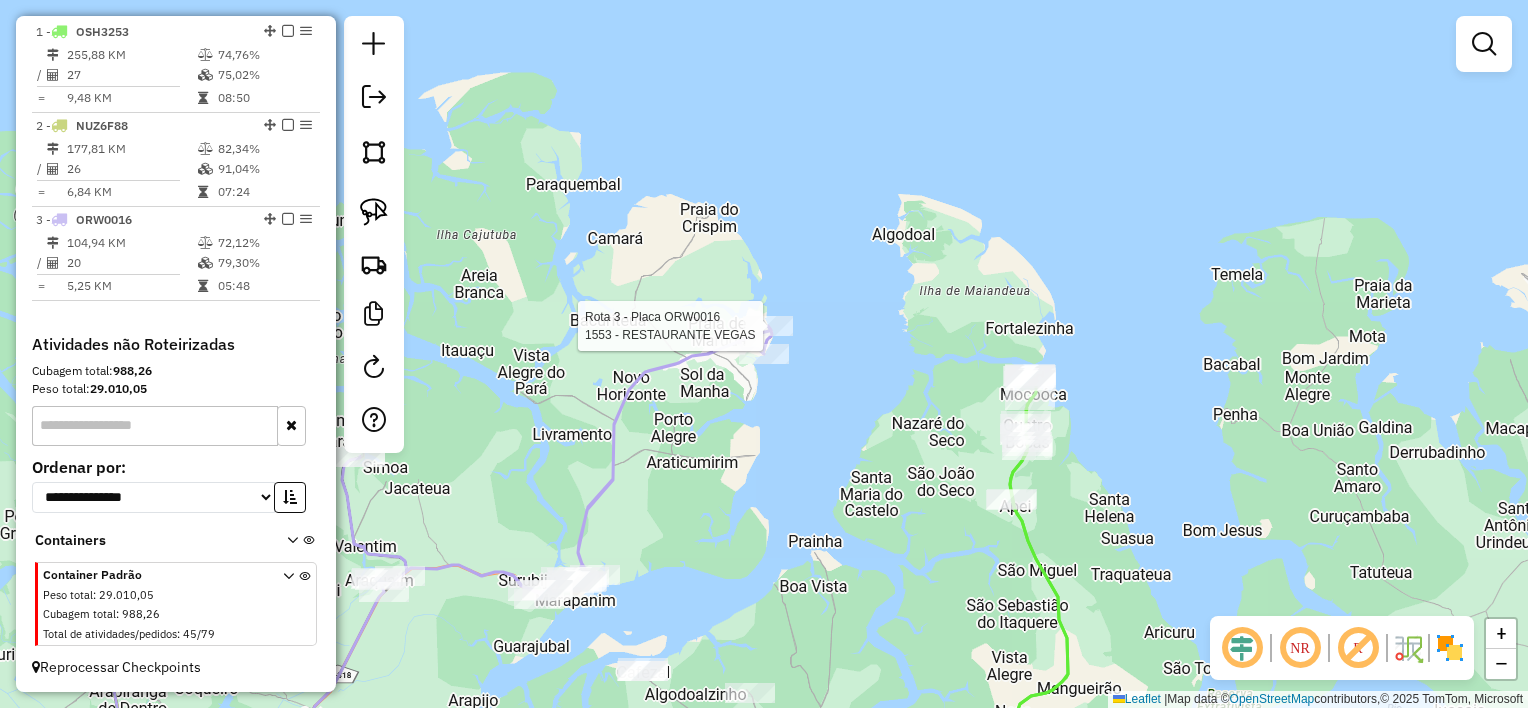 select on "**********" 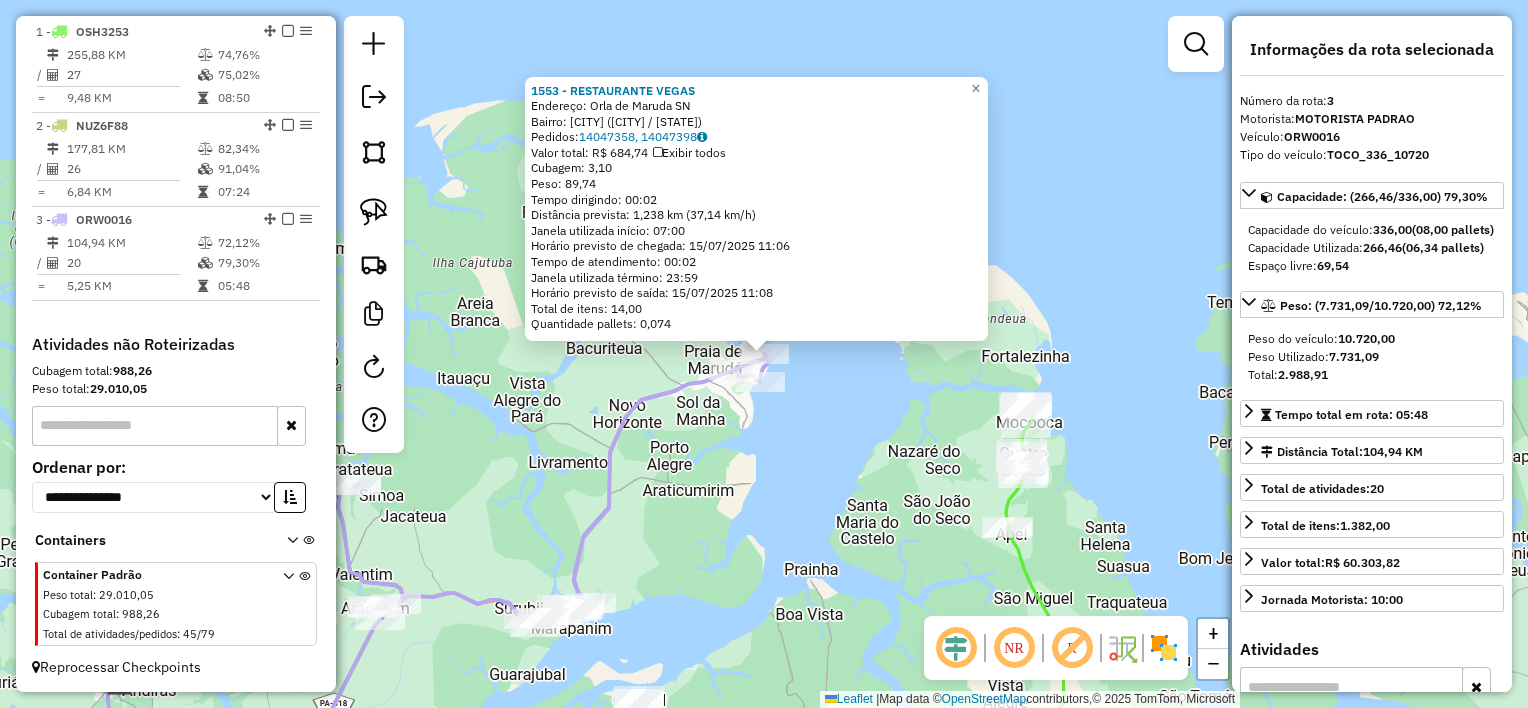 click on "1553 - RESTAURANTE VEGAS  Endereço:  Orla de Maruda SN   Bairro: CENTRO ([MARAPANIM] / [STATE])   Pedidos:  14047358, 14047398   Valor total: R$ 684,74   Exibir todos   Cubagem: 3,10  Peso: 89,74  Tempo dirigindo: 00:02   Distância prevista: 1,238 km (37,14 km/h)   Janela utilizada início: 07:00   Horário previsto de chegada: 15/07/2025 11:06   Tempo de atendimento: 00:02   Janela utilizada término: 23:59   Horário previsto de saída: 15/07/2025 11:08   Total de itens: 14,00   Quantidade pallets: 0,074  × Janela de atendimento Grade de atendimento Capacidade Transportadoras Veículos Cliente Pedidos  Rotas Selecione os dias de semana para filtrar as janelas de atendimento  Seg   Ter   Qua   Qui   Sex   Sáb   Dom  Informe o período da janela de atendimento: De: Até:  Filtrar exatamente a janela do cliente  Considerar janela de atendimento padrão  Selecione os dias de semana para filtrar as grades de atendimento  Seg   Ter   Qua   Qui   Sex   Sáb   Dom   Clientes fora do dia de atendimento selecionado De:" 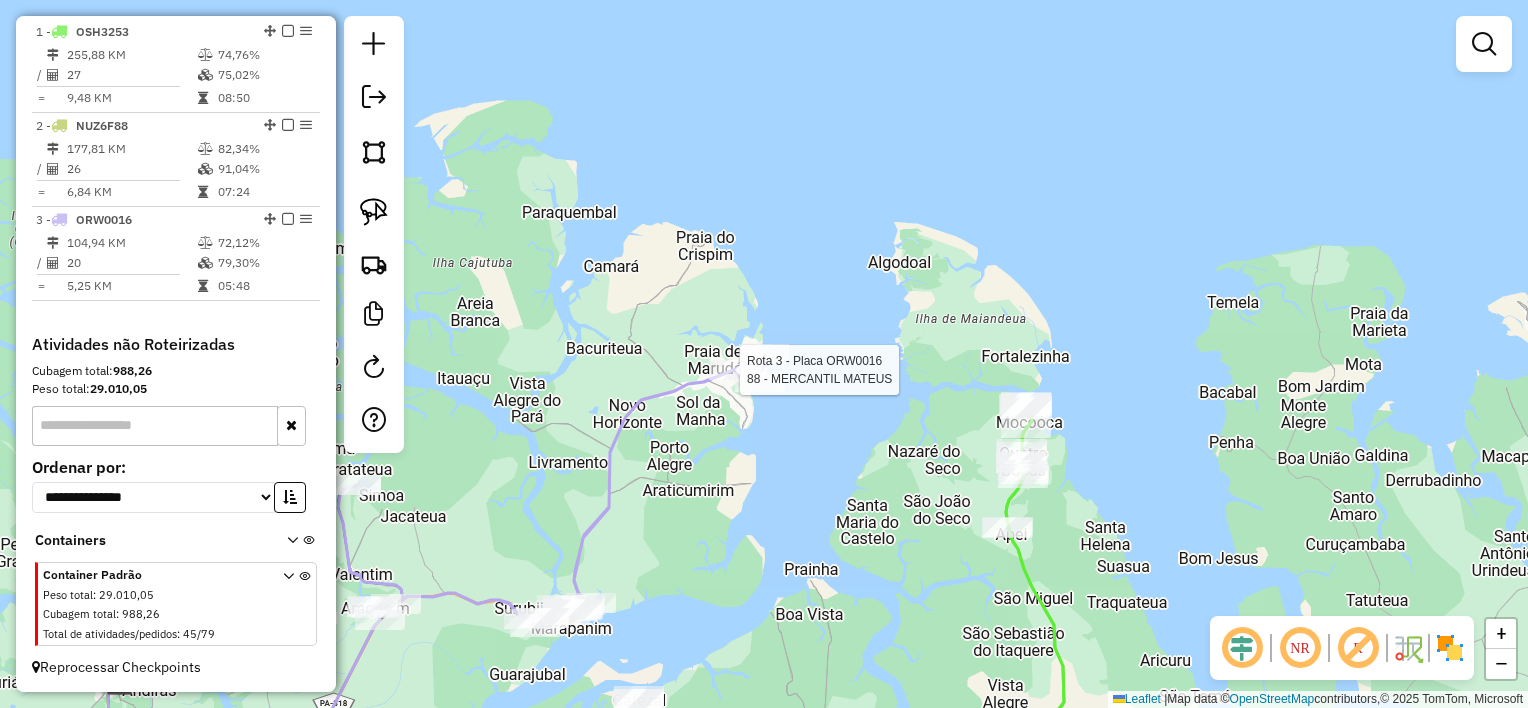 select on "**********" 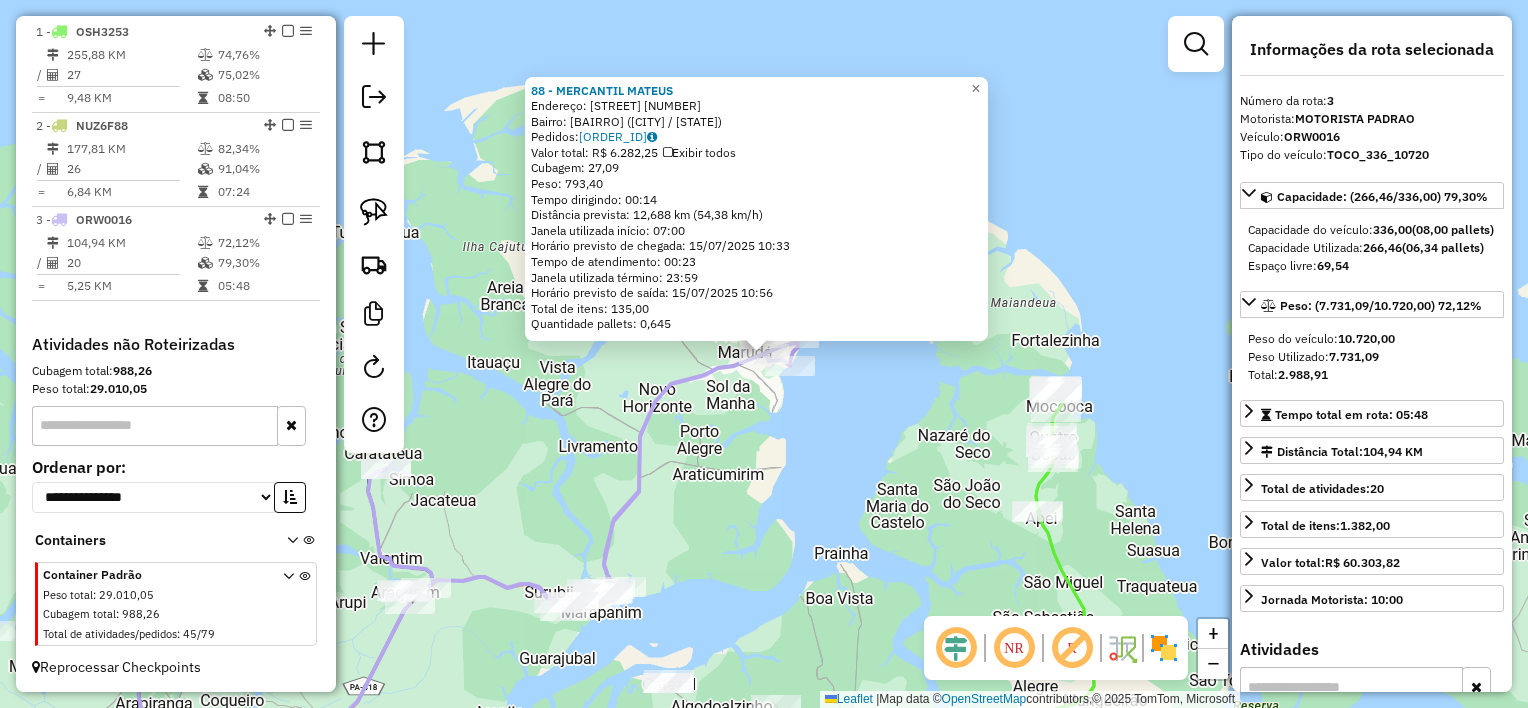 click on "88 - MERCANTIL MATEUS  Endereço:  EVALDO GAMA 10   Bairro: Maruda ([CIDADE] / [ESTADO])   Pedidos:  14047480   Valor total: R$ 6.282,25   Exibir todos   Cubagem: 27,09  Peso: 793,40  Tempo dirigindo: 00:14   Distância prevista: 12,688 km (54,38 km/h)   Janela utilizada início: 07:00   Horário previsto de chegada: 15/07/2025 10:33   Tempo de atendimento: 00:23   Janela utilizada término: 23:59   Horário previsto de saída: 15/07/2025 10:56   Total de itens: 135,00   Quantidade pallets: 0,645  × Janela de atendimento Grade de atendimento Capacidade Transportadoras Veículos Cliente Pedidos  Rotas Selecione os dias de semana para filtrar as janelas de atendimento  Seg   Ter   Qua   Qui   Sex   Sáb   Dom  Informe o período da janela de atendimento: De: Até:  Filtrar exatamente a janela do cliente  Considerar janela de atendimento padrão  Selecione os dias de semana para filtrar as grades de atendimento  Seg   Ter   Qua   Qui   Sex   Sáb   Dom   Considerar clientes sem dia de atendimento cadastrado  De:  +" 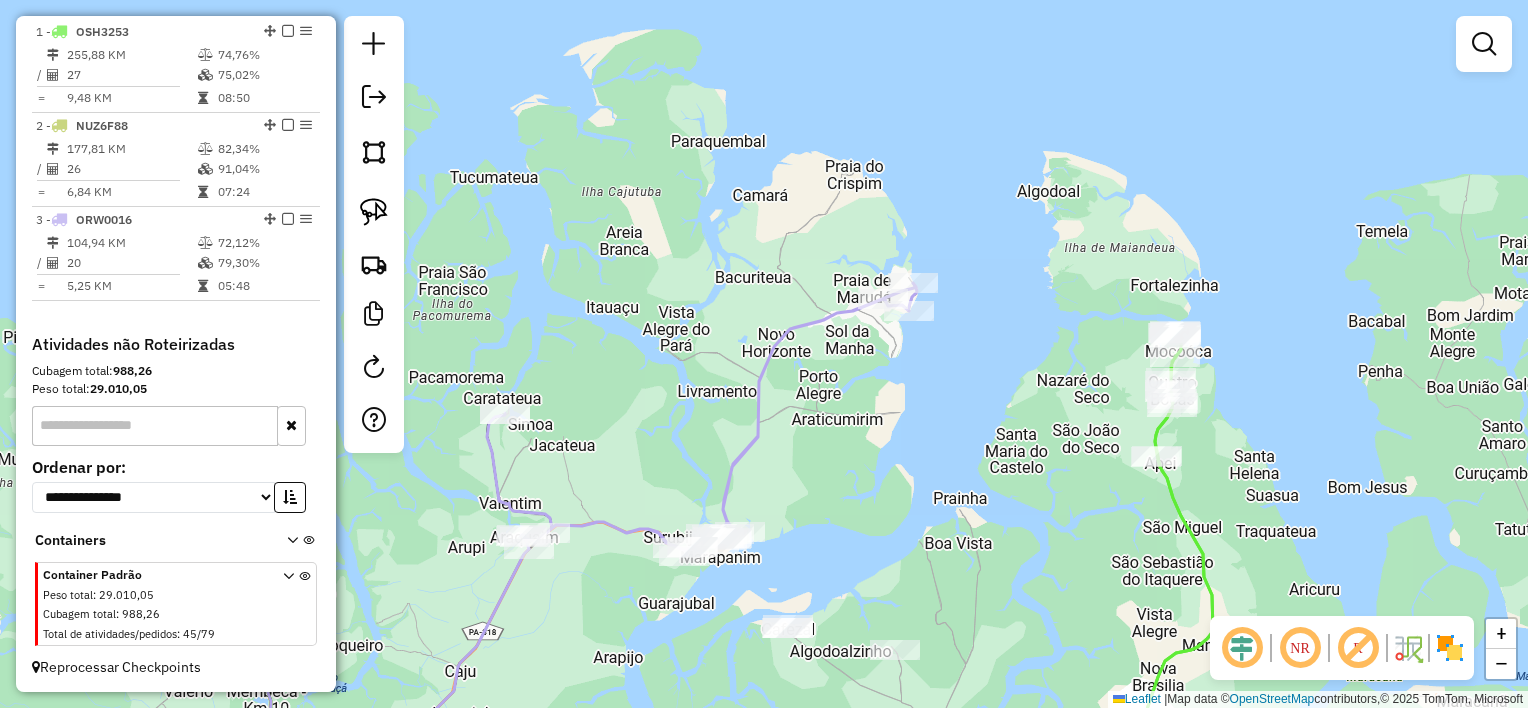 drag, startPoint x: 715, startPoint y: 484, endPoint x: 831, endPoint y: 421, distance: 132.00378 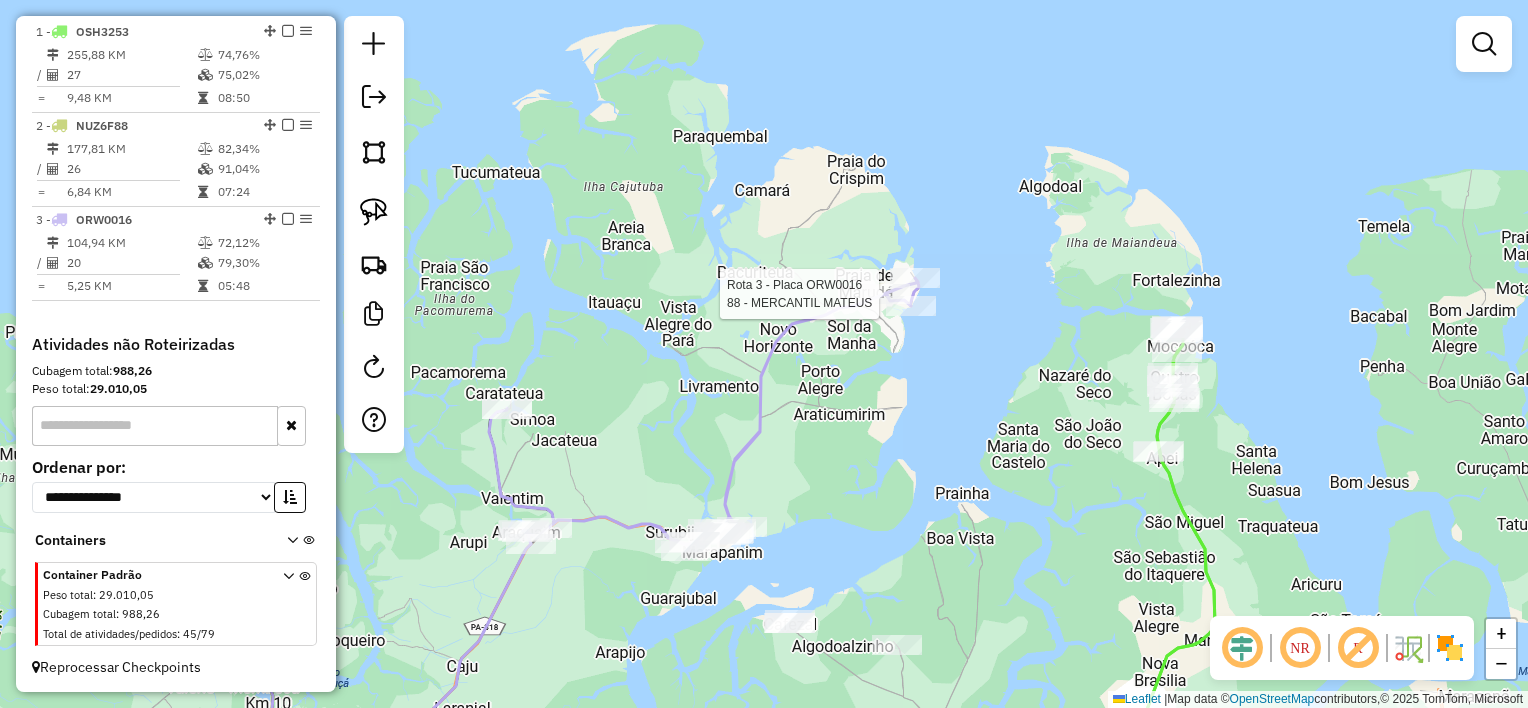 select on "**********" 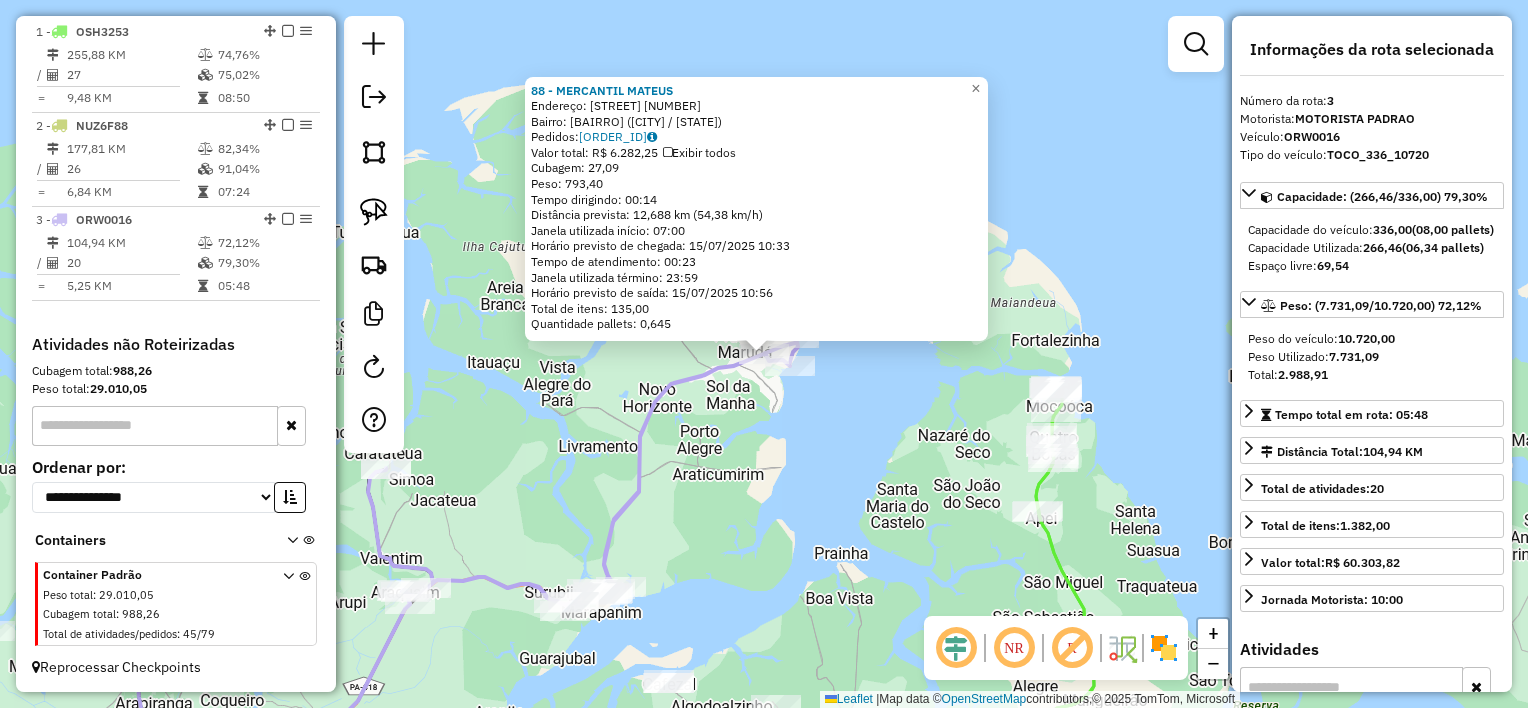 click on "88 - MERCANTIL MATEUS  Endereço:  EVALDO GAMA 10   Bairro: Maruda ([CIDADE] / [ESTADO])   Pedidos:  14047480   Valor total: R$ 6.282,25   Exibir todos   Cubagem: 27,09  Peso: 793,40  Tempo dirigindo: 00:14   Distância prevista: 12,688 km (54,38 km/h)   Janela utilizada início: 07:00   Horário previsto de chegada: 15/07/2025 10:33   Tempo de atendimento: 00:23   Janela utilizada término: 23:59   Horário previsto de saída: 15/07/2025 10:56   Total de itens: 135,00   Quantidade pallets: 0,645  × Janela de atendimento Grade de atendimento Capacidade Transportadoras Veículos Cliente Pedidos  Rotas Selecione os dias de semana para filtrar as janelas de atendimento  Seg   Ter   Qua   Qui   Sex   Sáb   Dom  Informe o período da janela de atendimento: De: Até:  Filtrar exatamente a janela do cliente  Considerar janela de atendimento padrão  Selecione os dias de semana para filtrar as grades de atendimento  Seg   Ter   Qua   Qui   Sex   Sáb   Dom   Considerar clientes sem dia de atendimento cadastrado  De:  +" 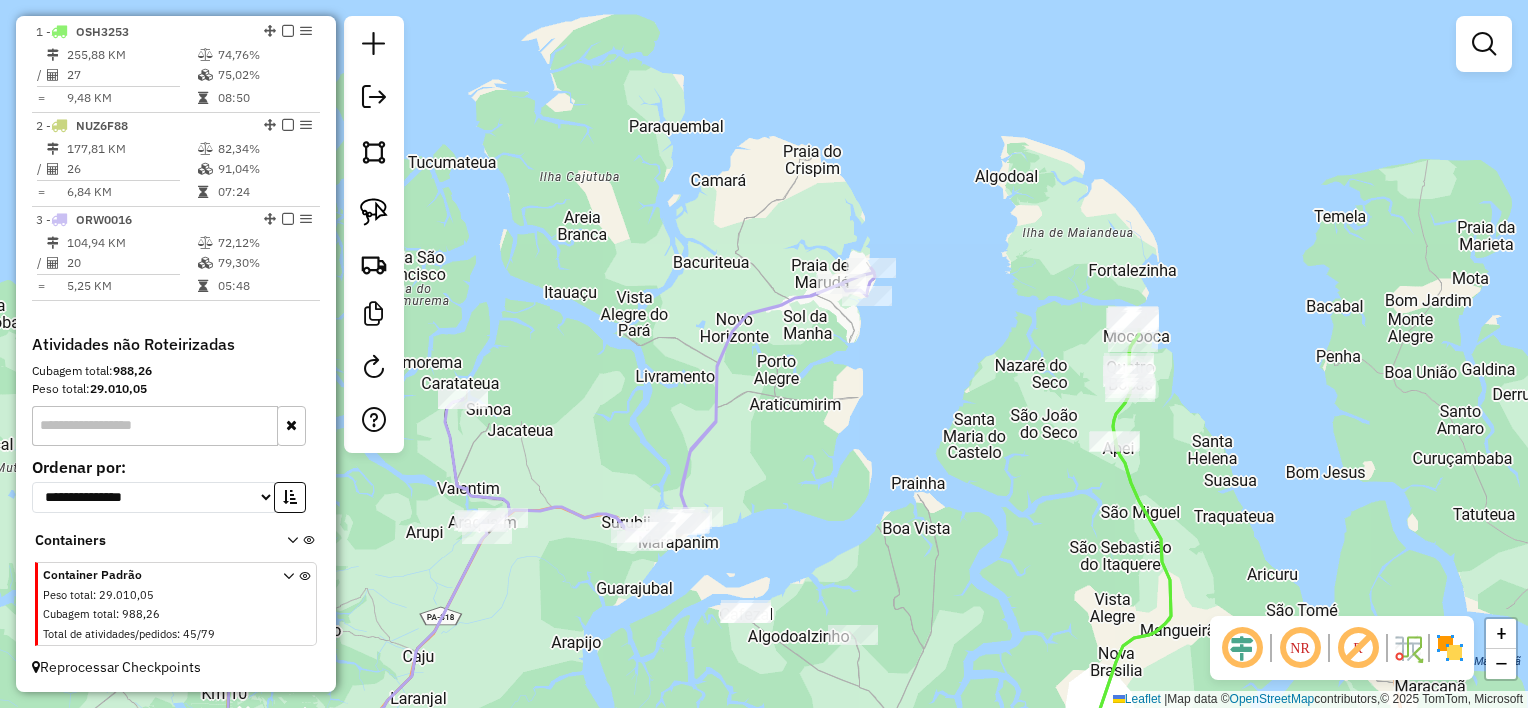 drag, startPoint x: 764, startPoint y: 465, endPoint x: 858, endPoint y: 356, distance: 143.934 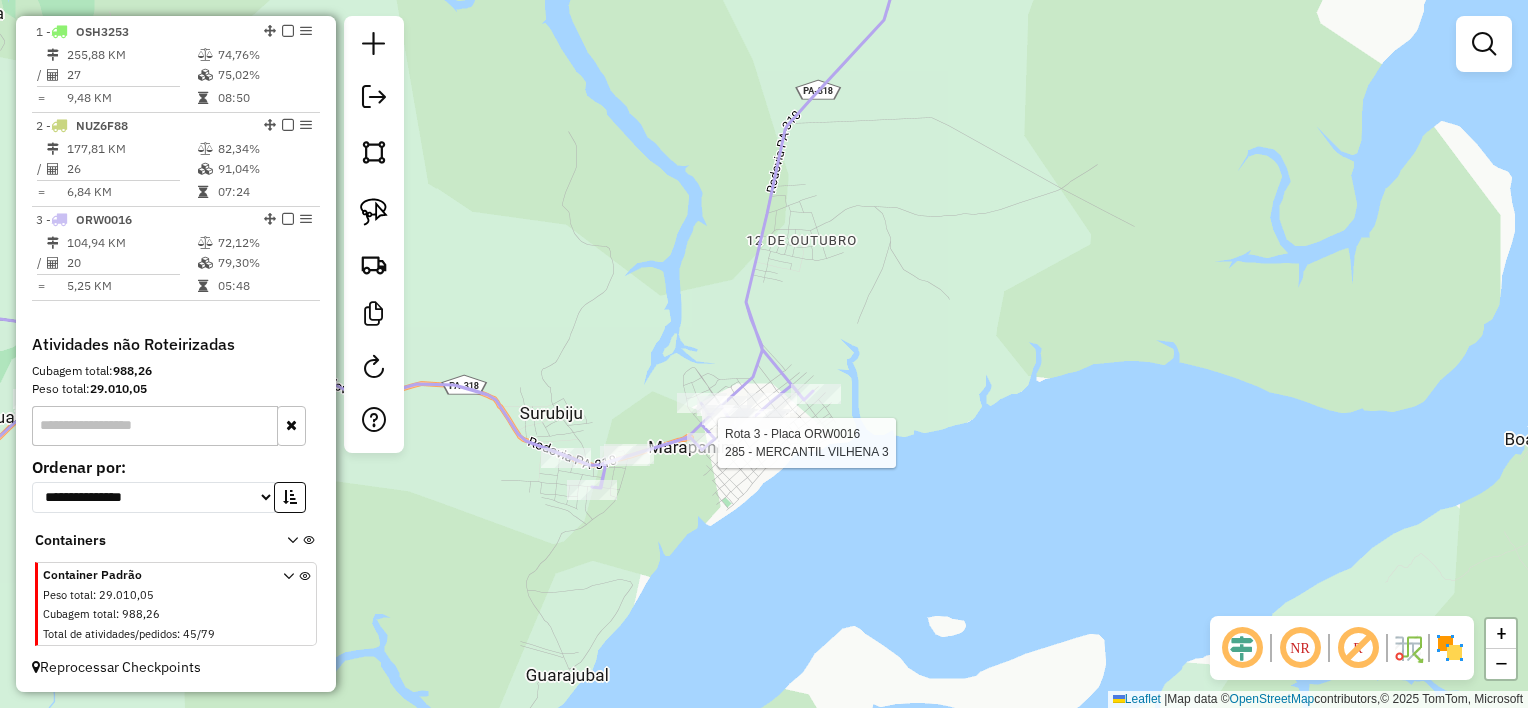 select on "**********" 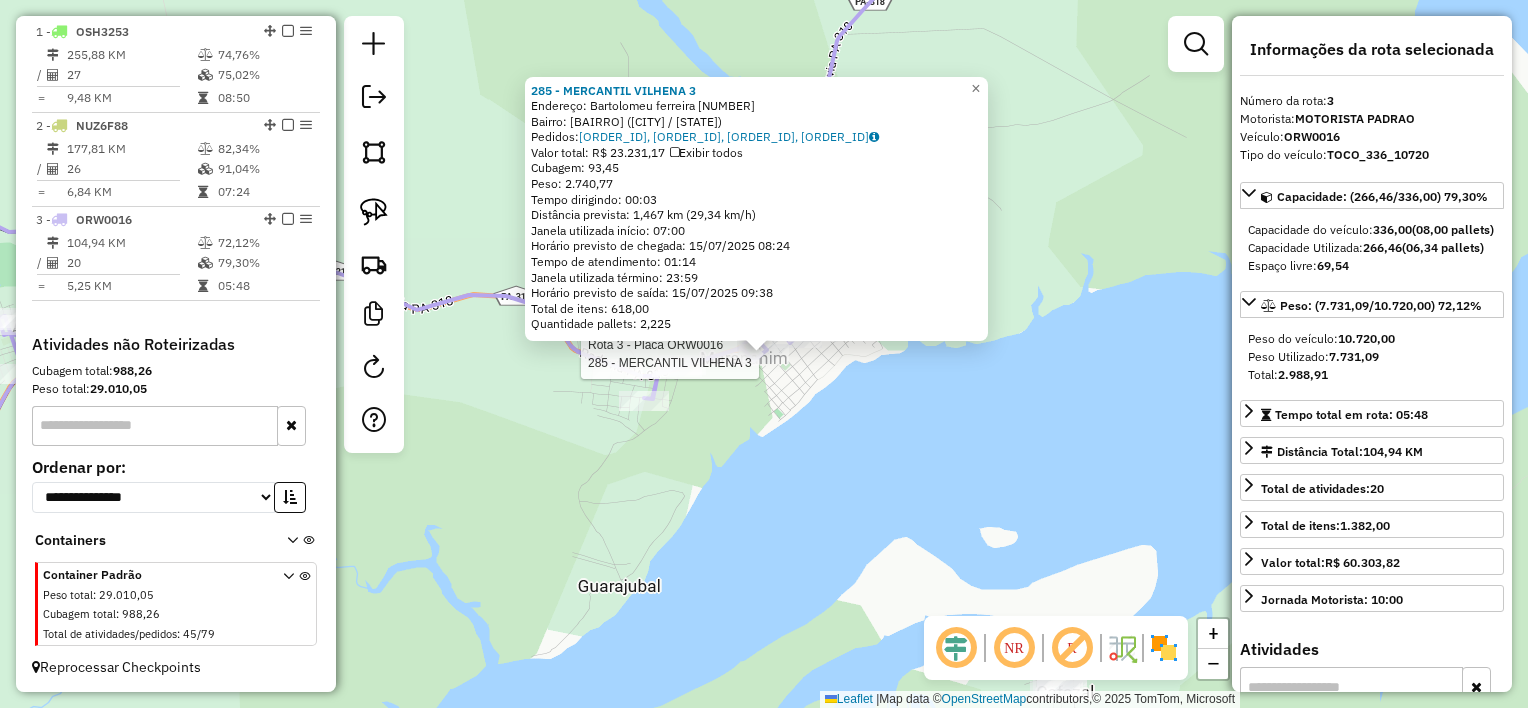 click on "Rota 3 - Placa ORW0016  285 - MERCANTIL [LAST] 3 285 - MERCANTIL [LAST] 3  Endereço:  Bartolomeu ferreira 145   Bairro: Centro ([CITY] / [STATE])   Pedidos:  14047345, 14047346, 14047347, 14047476   Valor total: R$ 23.231,17   Exibir todos   Cubagem: 93,45  Peso: 2.740,77  Tempo dirigindo: 00:03   Distância prevista: 1,467 km (29,34 km/h)   Janela utilizada início: 07:00   Horário previsto de chegada: 15/07/2025 08:24   Tempo de atendimento: 01:14   Janela utilizada término: 23:59   Horário previsto de saída: 15/07/2025 09:38   Total de itens: 618,00   Quantidade pallets: 2,225  × Janela de atendimento Grade de atendimento Capacidade Transportadoras Veículos Cliente Pedidos  Rotas Selecione os dias de semana para filtrar as janelas de atendimento  Seg   Ter   Qua   Qui   Sex   Sáb   Dom  Informe o período da janela de atendimento: De: Até:  Filtrar exatamente a janela do cliente  Considerar janela de atendimento padrão  Selecione os dias de semana para filtrar as grades de atendimento  Seg   Ter" 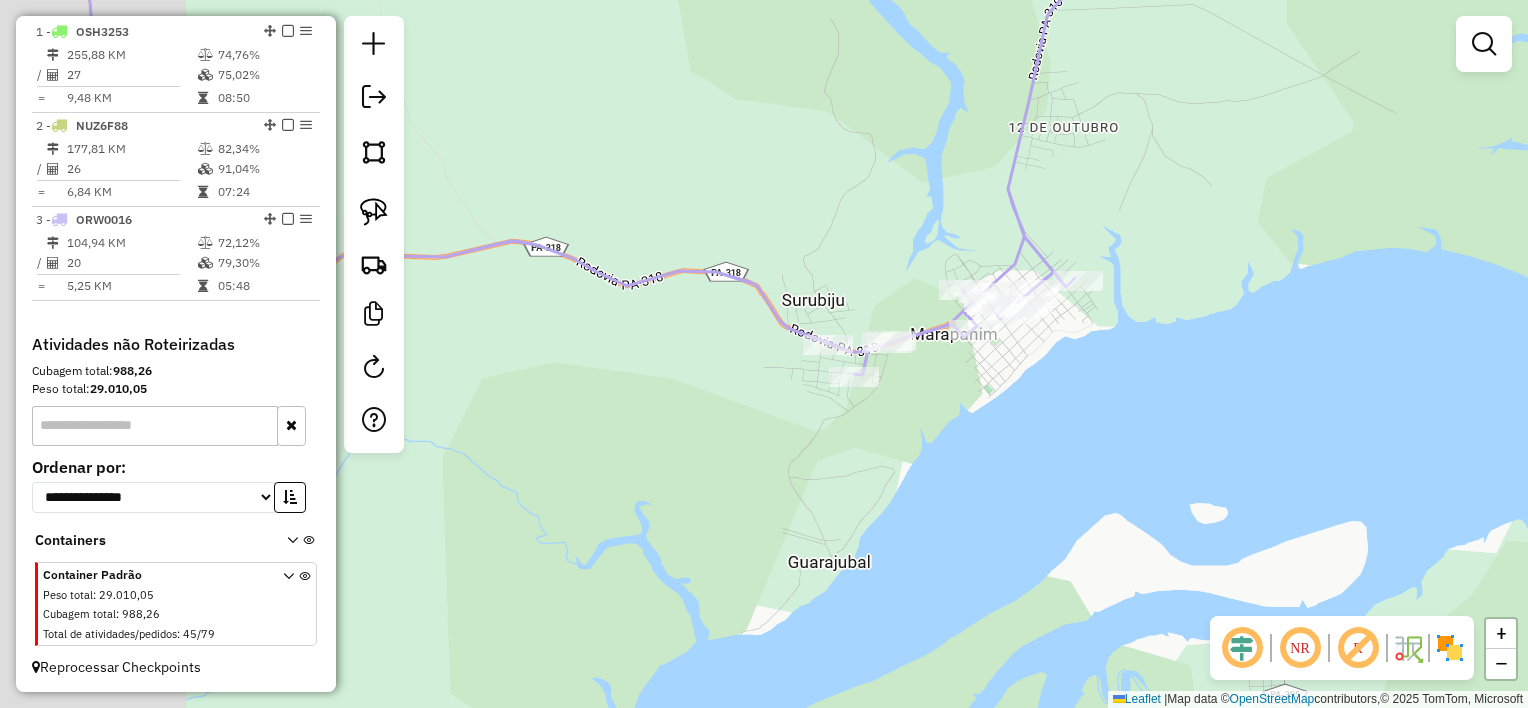 drag, startPoint x: 736, startPoint y: 432, endPoint x: 975, endPoint y: 405, distance: 240.52026 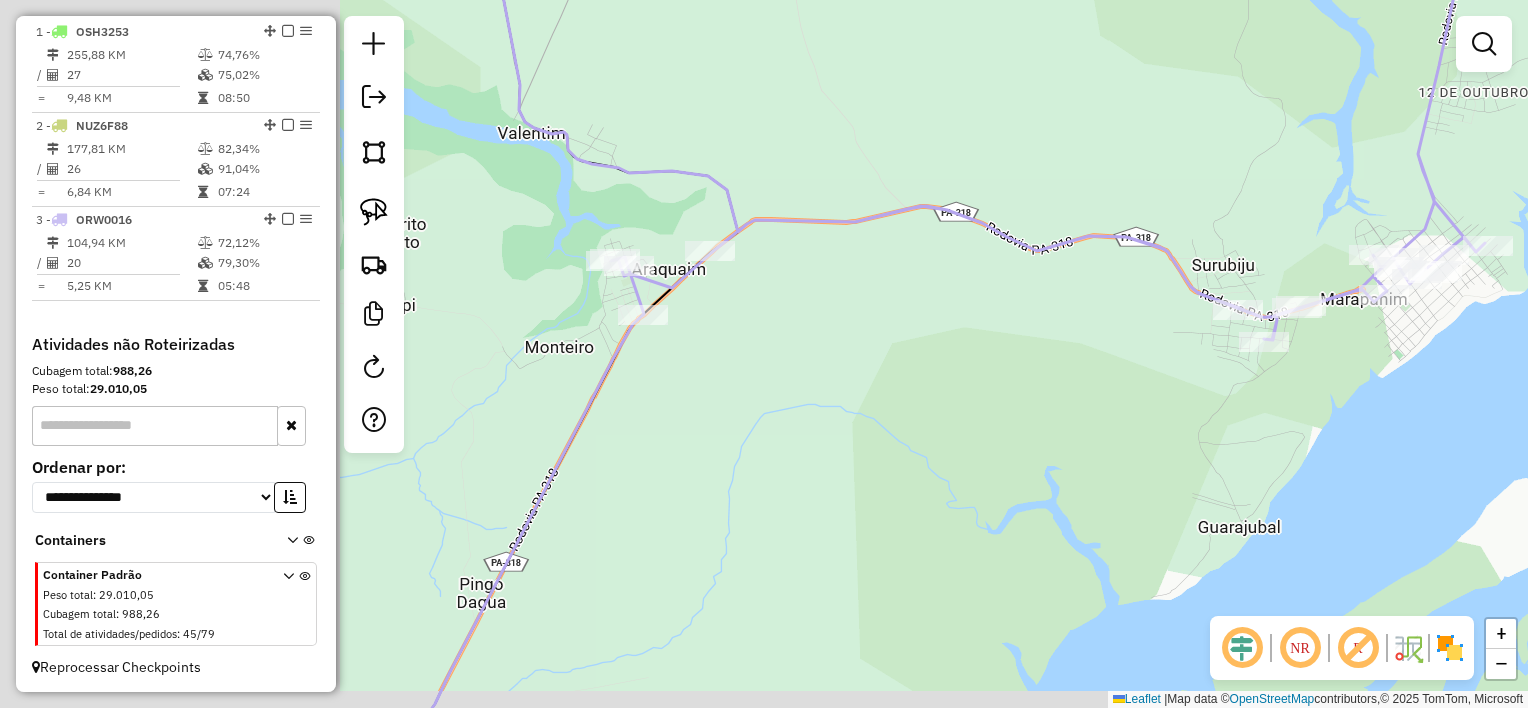 drag, startPoint x: 789, startPoint y: 385, endPoint x: 1075, endPoint y: 370, distance: 286.3931 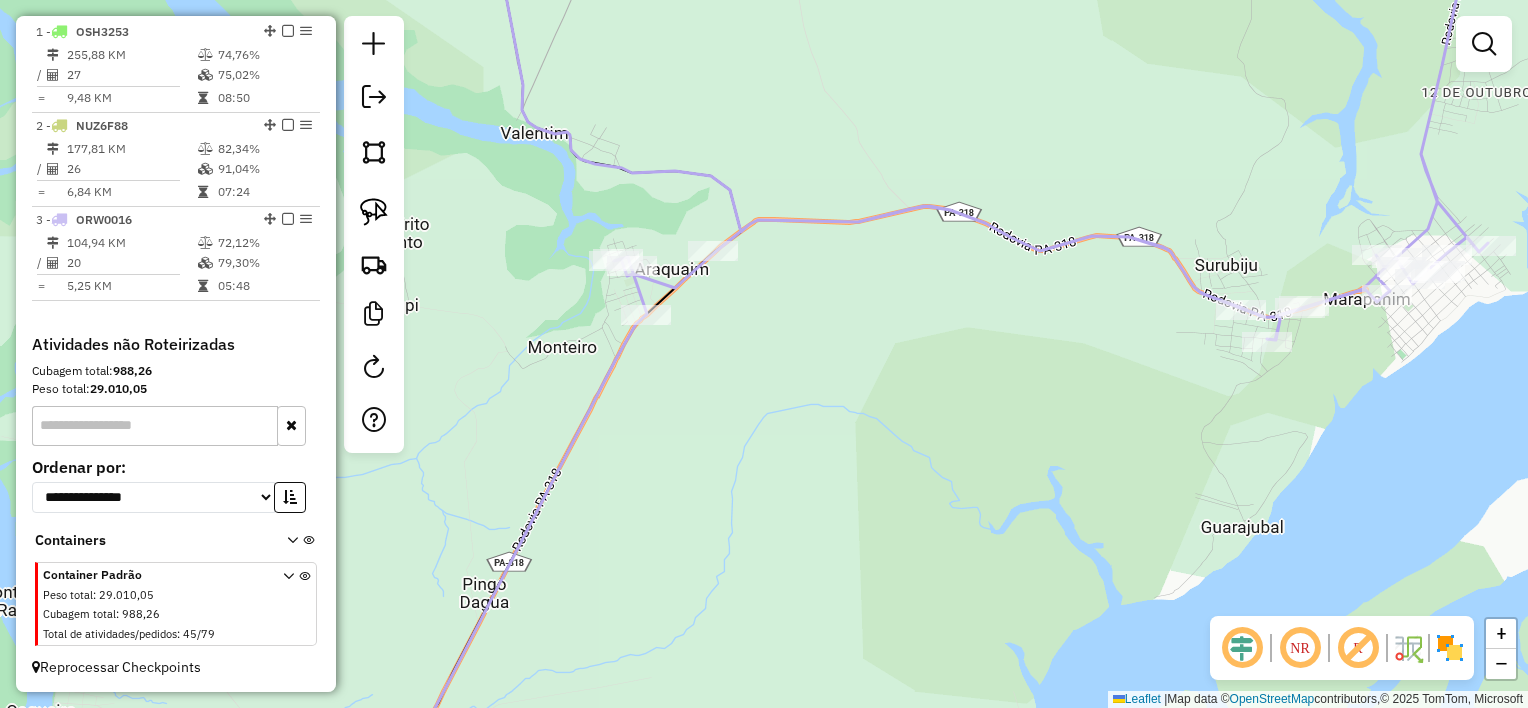 drag, startPoint x: 990, startPoint y: 380, endPoint x: 1256, endPoint y: 380, distance: 266 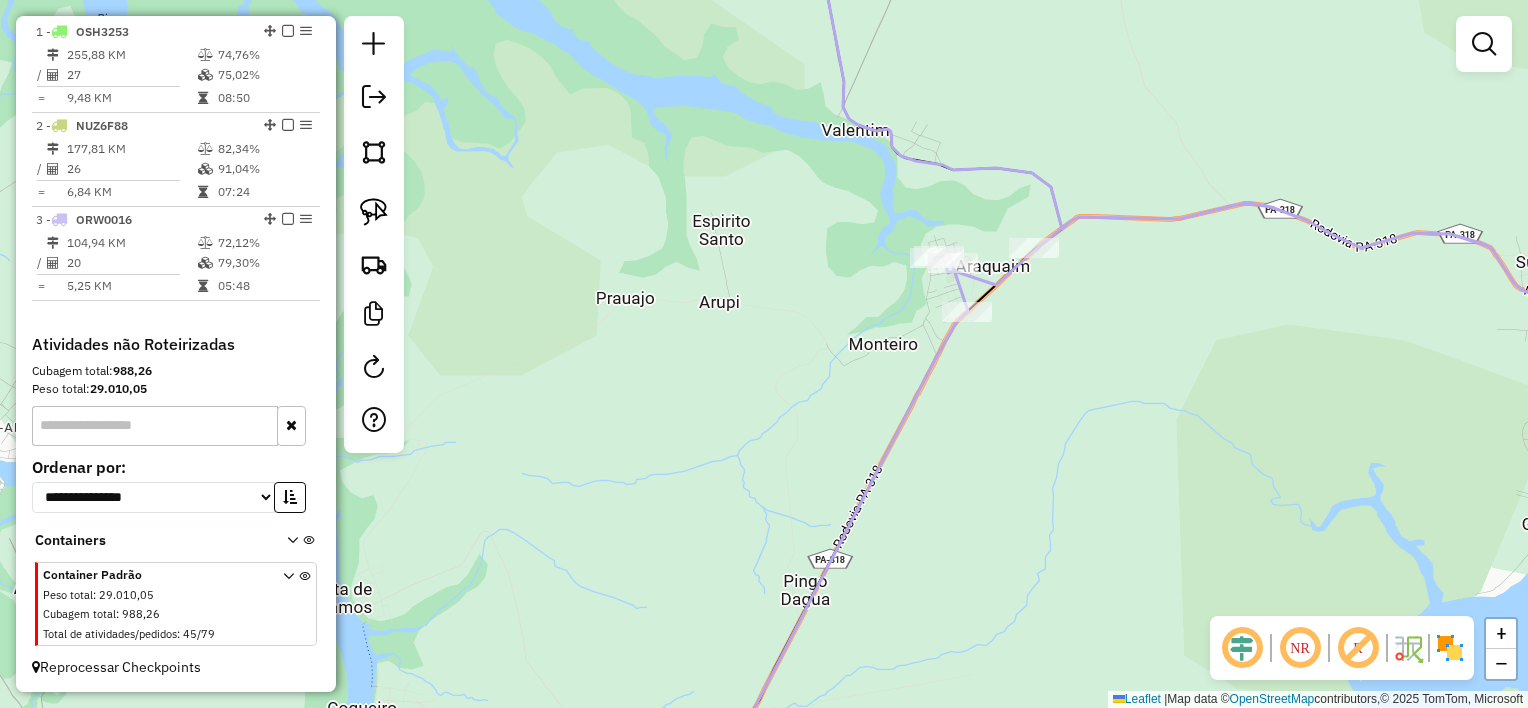 drag, startPoint x: 1025, startPoint y: 427, endPoint x: 1372, endPoint y: 359, distance: 353.60007 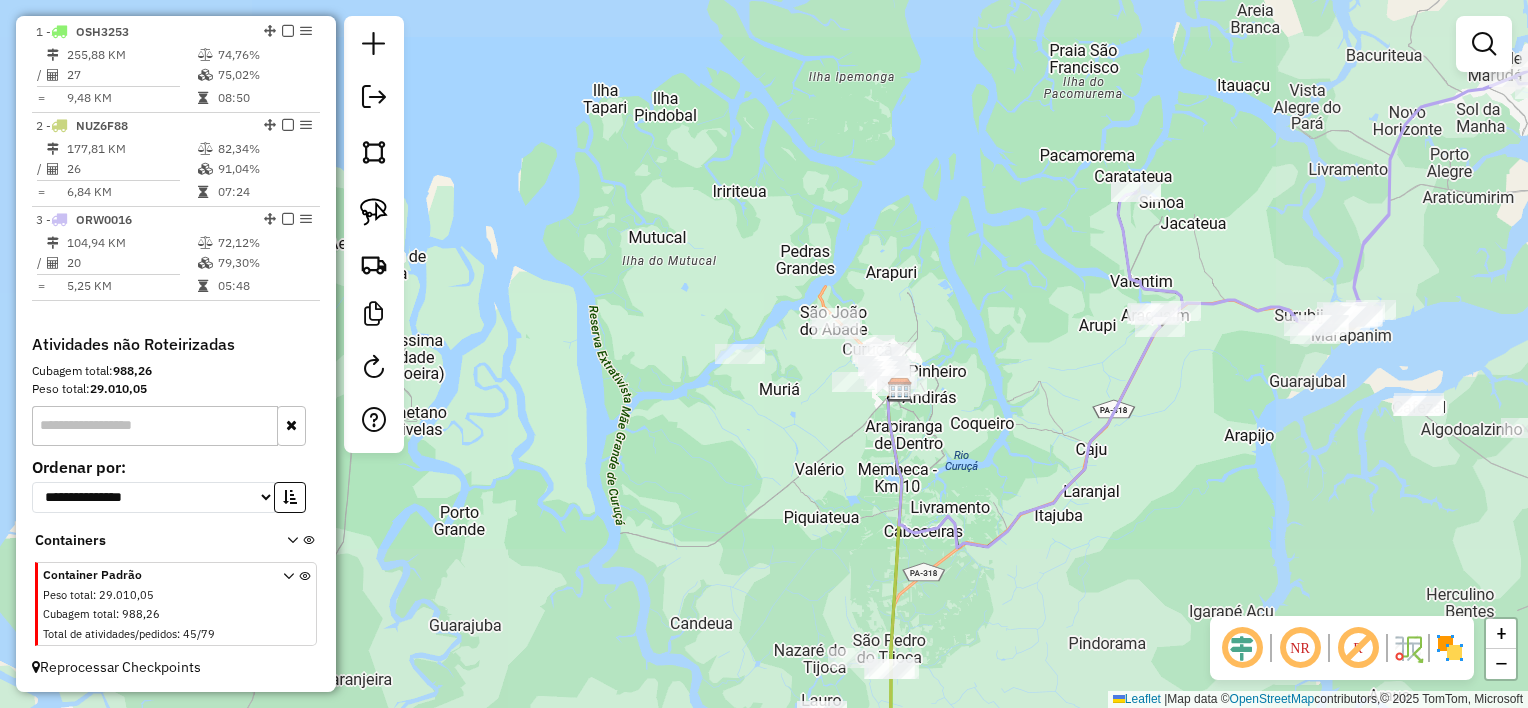 drag, startPoint x: 988, startPoint y: 469, endPoint x: 881, endPoint y: 519, distance: 118.10589 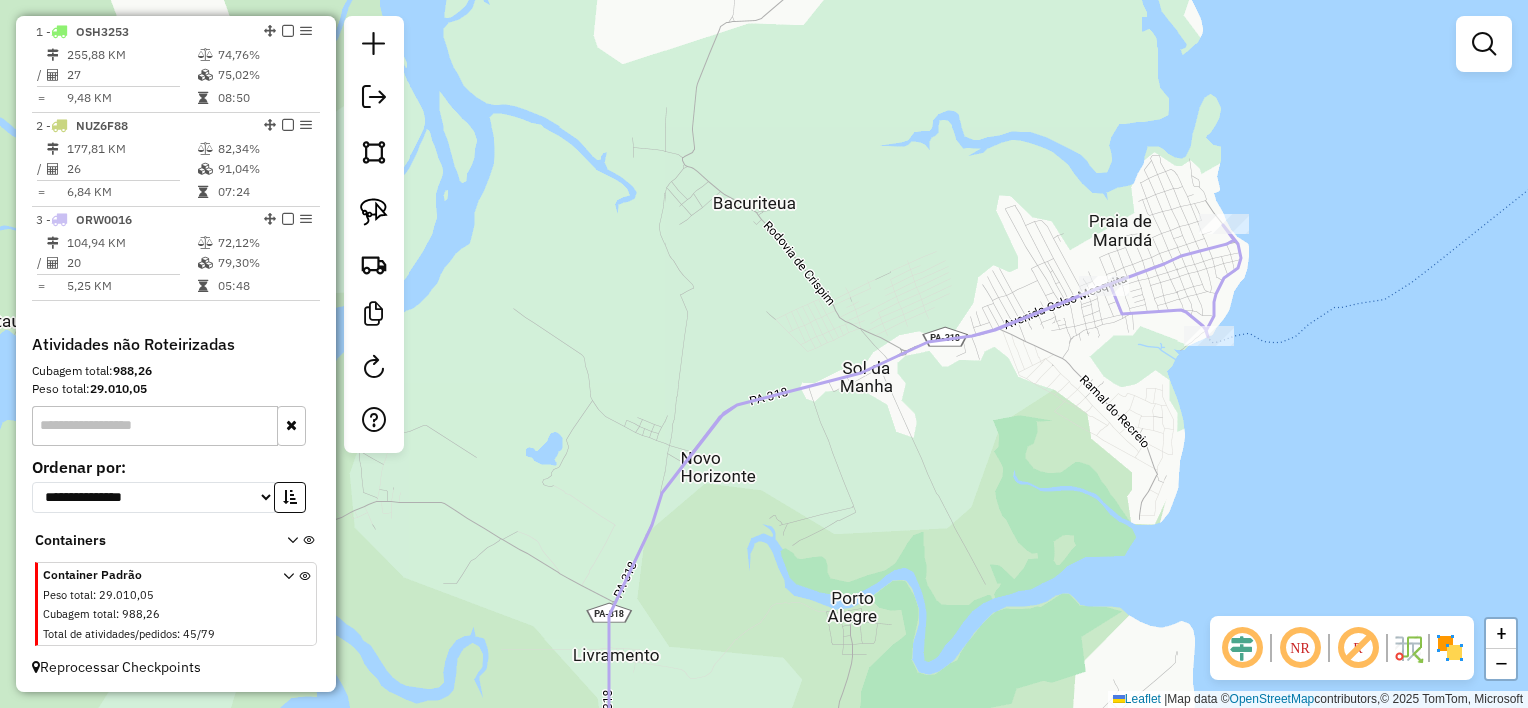 drag, startPoint x: 1210, startPoint y: 226, endPoint x: 1185, endPoint y: 286, distance: 65 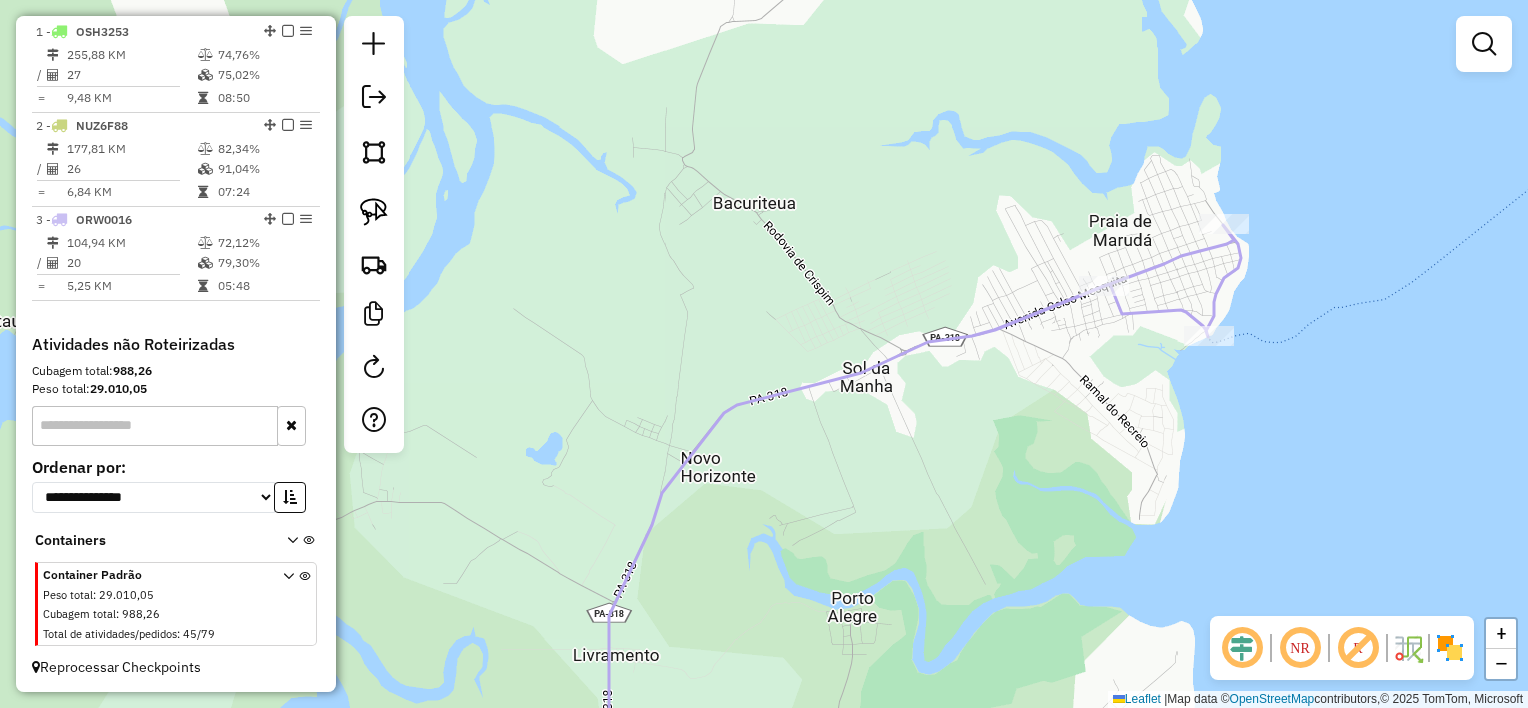 click on "Rota 3 - Placa ORW0016  139 - DEPOSITO DO [LAST] Janela de atendimento Grade de atendimento Capacidade Transportadoras Veículos Cliente Pedidos  Rotas Selecione os dias de semana para filtrar as janelas de atendimento  Seg   Ter   Qua   Qui   Sex   Sáb   Dom  Informe o período da janela de atendimento: De: Até:  Filtrar exatamente a janela do cliente  Considerar janela de atendimento padrão  Selecione os dias de semana para filtrar as grades de atendimento  Seg   Ter   Qua   Qui   Sex   Sáb   Dom   Considerar clientes sem dia de atendimento cadastrado  Clientes fora do dia de atendimento selecionado Filtrar as atividades entre os valores definidos abaixo:  Peso mínimo:   Peso máximo:   Cubagem mínima:   Cubagem máxima:   De:   Até:  Filtrar as atividades entre o tempo de atendimento definido abaixo:  De:   Até:   Considerar capacidade total dos clientes não roteirizados Transportadora: Selecione um ou mais itens Tipo de veículo: Selecione um ou mais itens Veículo: Selecione um ou mais itens De:" 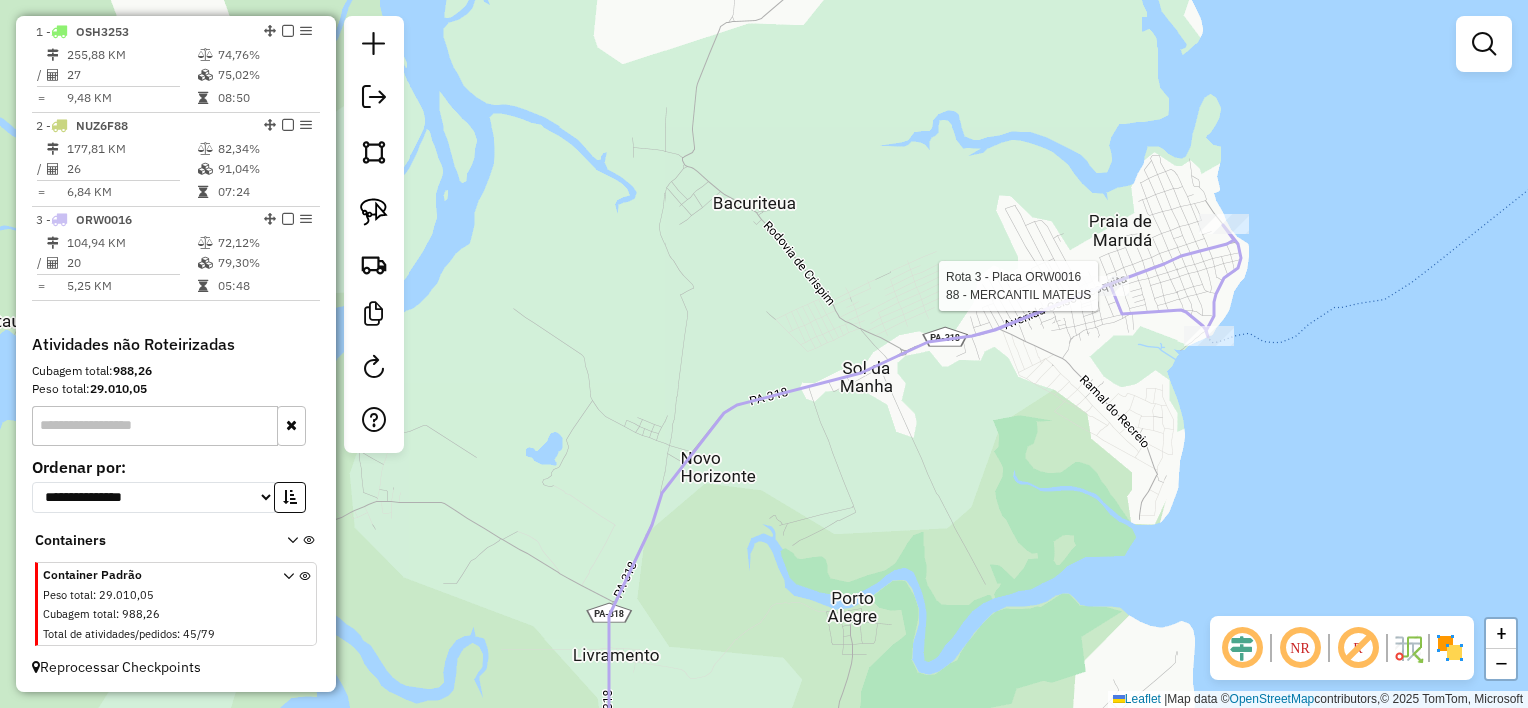 select on "**********" 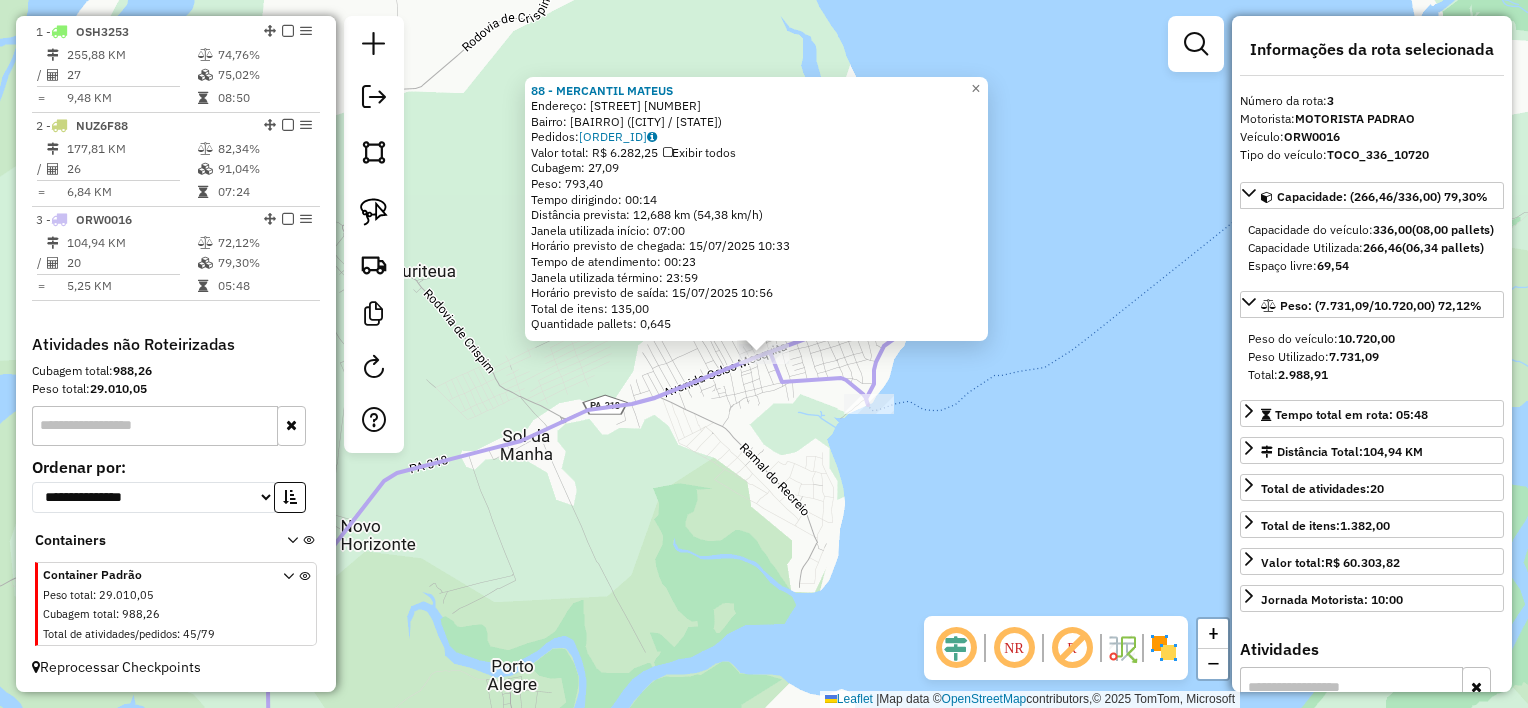 click on "88 - MERCANTIL MATEUS  Endereço:  EVALDO GAMA 10   Bairro: Maruda ([CIDADE] / [ESTADO])   Pedidos:  14047480   Valor total: R$ 6.282,25   Exibir todos   Cubagem: 27,09  Peso: 793,40  Tempo dirigindo: 00:14   Distância prevista: 12,688 km (54,38 km/h)   Janela utilizada início: 07:00   Horário previsto de chegada: 15/07/2025 10:33   Tempo de atendimento: 00:23   Janela utilizada término: 23:59   Horário previsto de saída: 15/07/2025 10:56   Total de itens: 135,00   Quantidade pallets: 0,645  × Janela de atendimento Grade de atendimento Capacidade Transportadoras Veículos Cliente Pedidos  Rotas Selecione os dias de semana para filtrar as janelas de atendimento  Seg   Ter   Qua   Qui   Sex   Sáb   Dom  Informe o período da janela de atendimento: De: Até:  Filtrar exatamente a janela do cliente  Considerar janela de atendimento padrão  Selecione os dias de semana para filtrar as grades de atendimento  Seg   Ter   Qua   Qui   Sex   Sáb   Dom   Considerar clientes sem dia de atendimento cadastrado  De:  +" 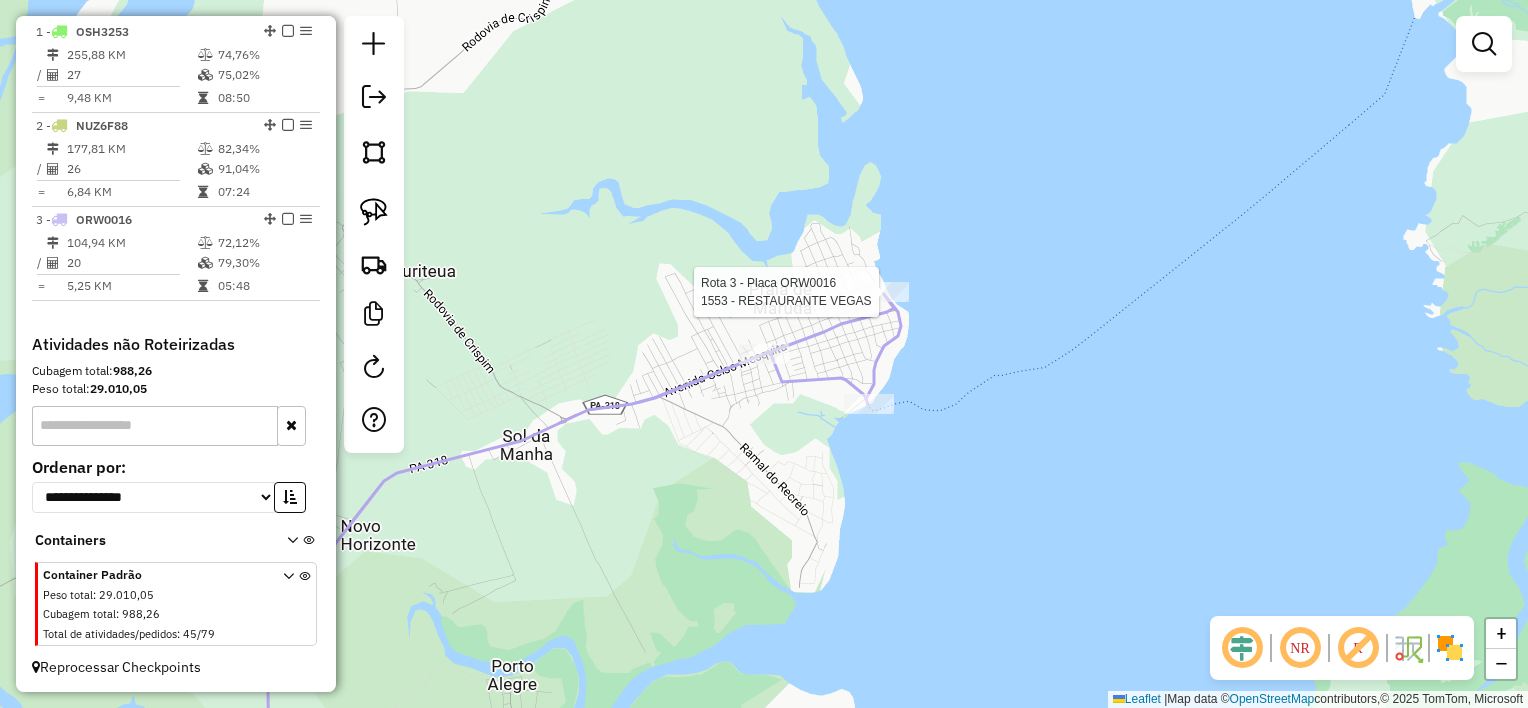 select on "**********" 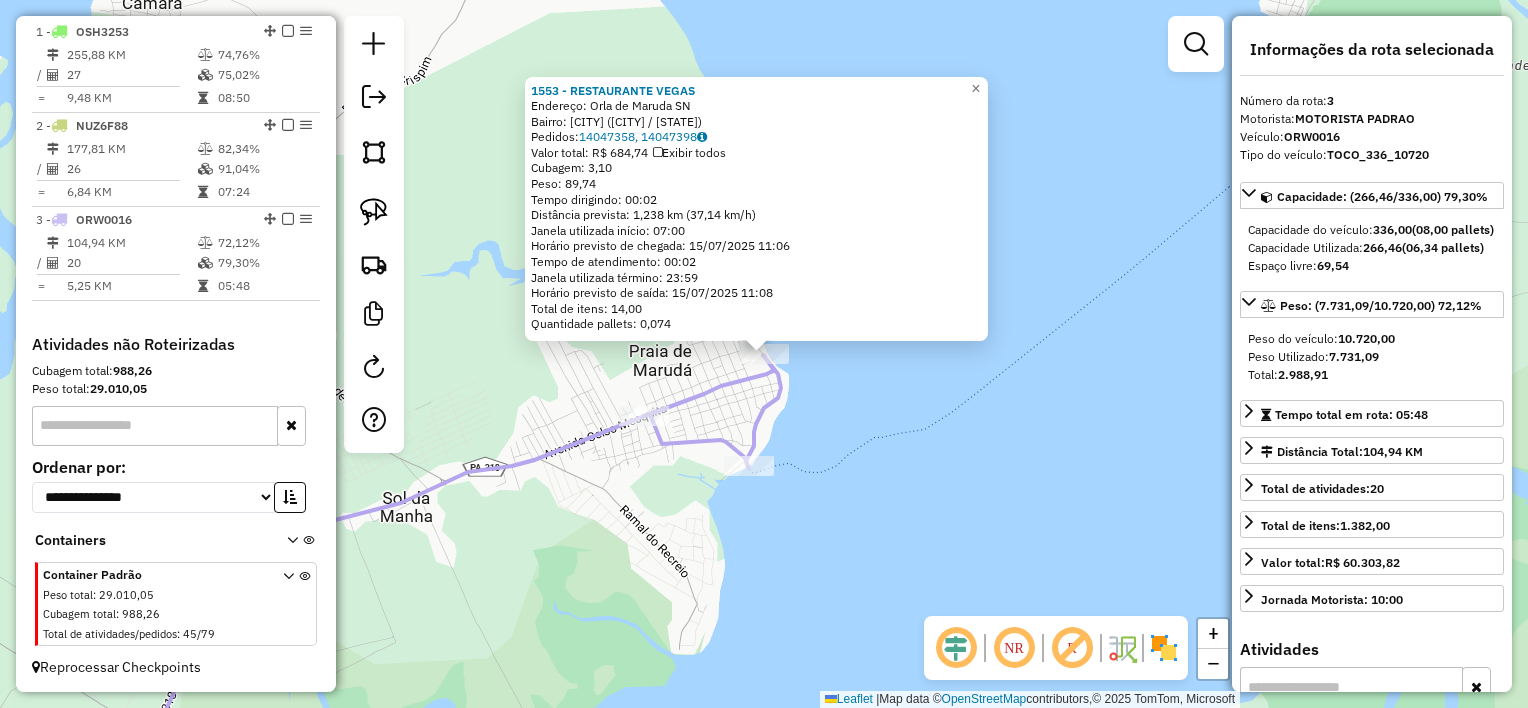 click on "1553 - RESTAURANTE VEGAS  Endereço:  Orla de Maruda SN   Bairro: CENTRO ([MARAPANIM] / [STATE])   Pedidos:  14047358, 14047398   Valor total: R$ 684,74   Exibir todos   Cubagem: 3,10  Peso: 89,74  Tempo dirigindo: 00:02   Distância prevista: 1,238 km (37,14 km/h)   Janela utilizada início: 07:00   Horário previsto de chegada: 15/07/2025 11:06   Tempo de atendimento: 00:02   Janela utilizada término: 23:59   Horário previsto de saída: 15/07/2025 11:08   Total de itens: 14,00   Quantidade pallets: 0,074  × Janela de atendimento Grade de atendimento Capacidade Transportadoras Veículos Cliente Pedidos  Rotas Selecione os dias de semana para filtrar as janelas de atendimento  Seg   Ter   Qua   Qui   Sex   Sáb   Dom  Informe o período da janela de atendimento: De: Até:  Filtrar exatamente a janela do cliente  Considerar janela de atendimento padrão  Selecione os dias de semana para filtrar as grades de atendimento  Seg   Ter   Qua   Qui   Sex   Sáb   Dom   Clientes fora do dia de atendimento selecionado De:" 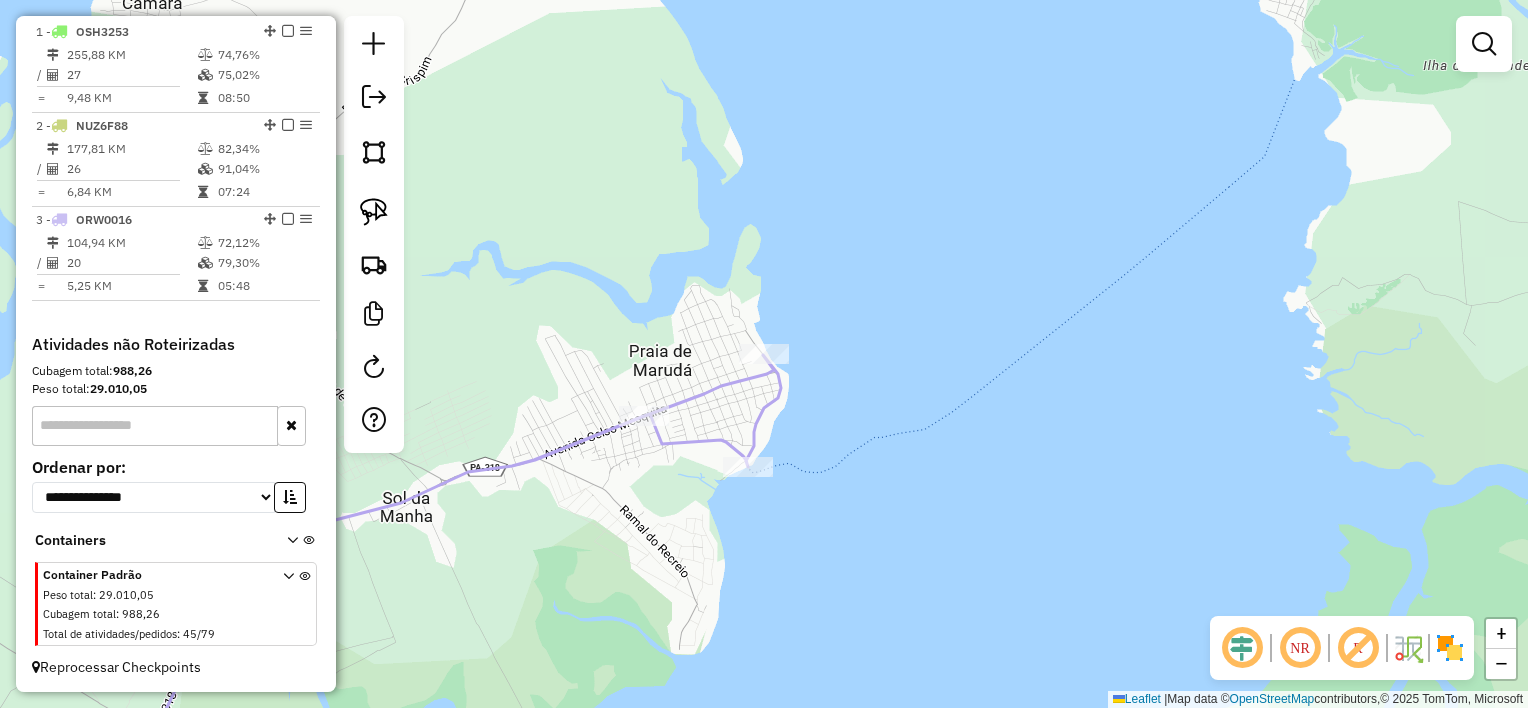 drag, startPoint x: 720, startPoint y: 492, endPoint x: 1128, endPoint y: 406, distance: 416.96524 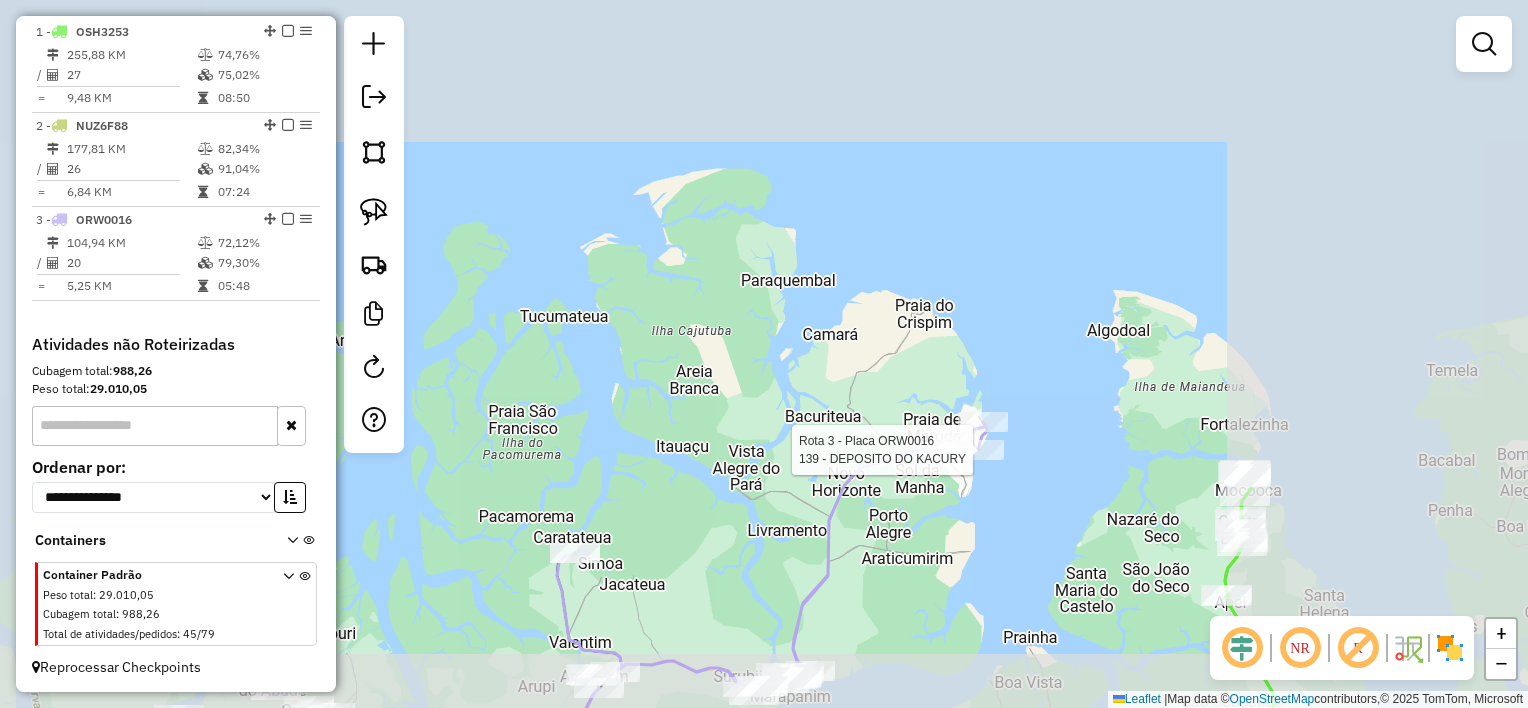 click on "Rota 3 - Placa ORW0016  139 - DEPOSITO DO [LAST] Janela de atendimento Grade de atendimento Capacidade Transportadoras Veículos Cliente Pedidos  Rotas Selecione os dias de semana para filtrar as janelas de atendimento  Seg   Ter   Qua   Qui   Sex   Sáb   Dom  Informe o período da janela de atendimento: De: Até:  Filtrar exatamente a janela do cliente  Considerar janela de atendimento padrão  Selecione os dias de semana para filtrar as grades de atendimento  Seg   Ter   Qua   Qui   Sex   Sáb   Dom   Considerar clientes sem dia de atendimento cadastrado  Clientes fora do dia de atendimento selecionado Filtrar as atividades entre os valores definidos abaixo:  Peso mínimo:   Peso máximo:   Cubagem mínima:   Cubagem máxima:   De:   Até:  Filtrar as atividades entre o tempo de atendimento definido abaixo:  De:   Até:   Considerar capacidade total dos clientes não roteirizados Transportadora: Selecione um ou mais itens Tipo de veículo: Selecione um ou mais itens Veículo: Selecione um ou mais itens De:" 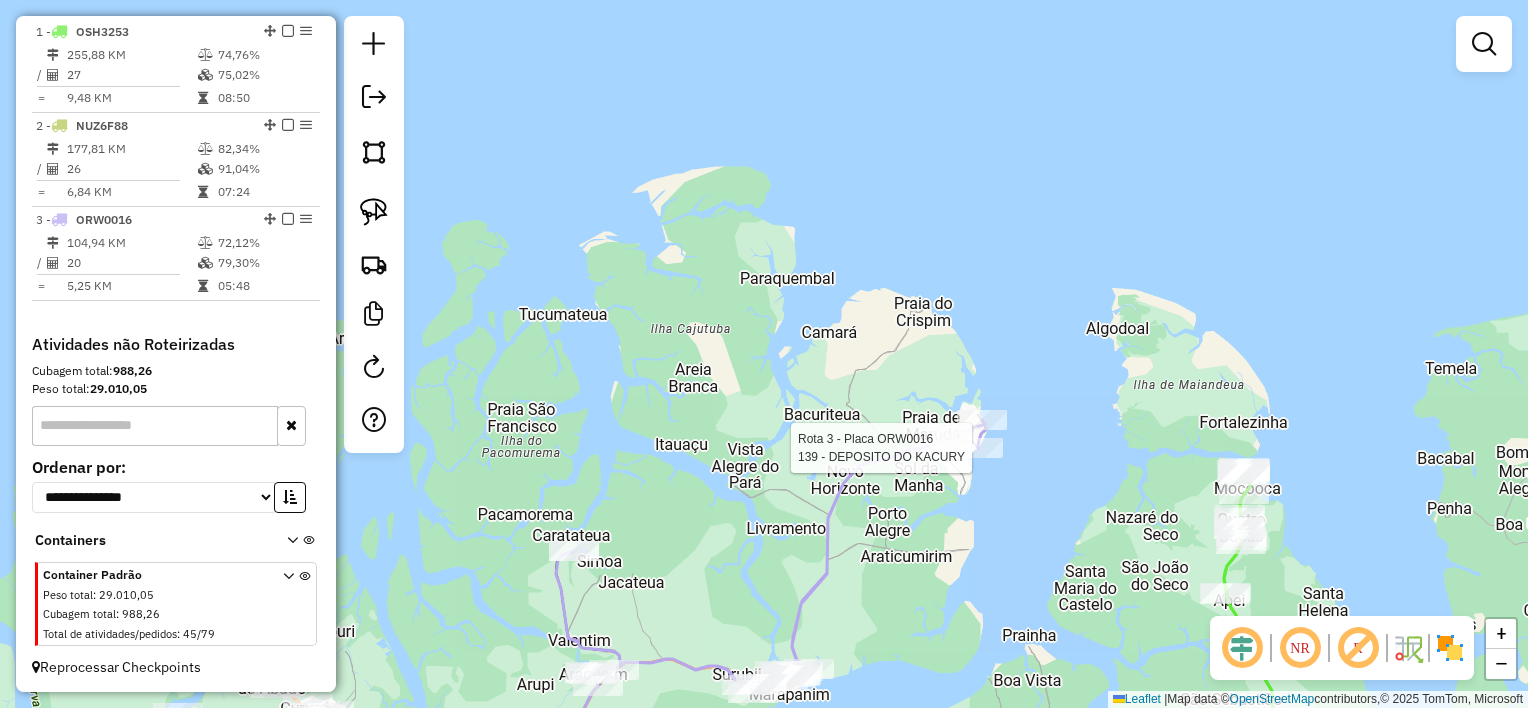 drag, startPoint x: 872, startPoint y: 600, endPoint x: 951, endPoint y: 352, distance: 260.2787 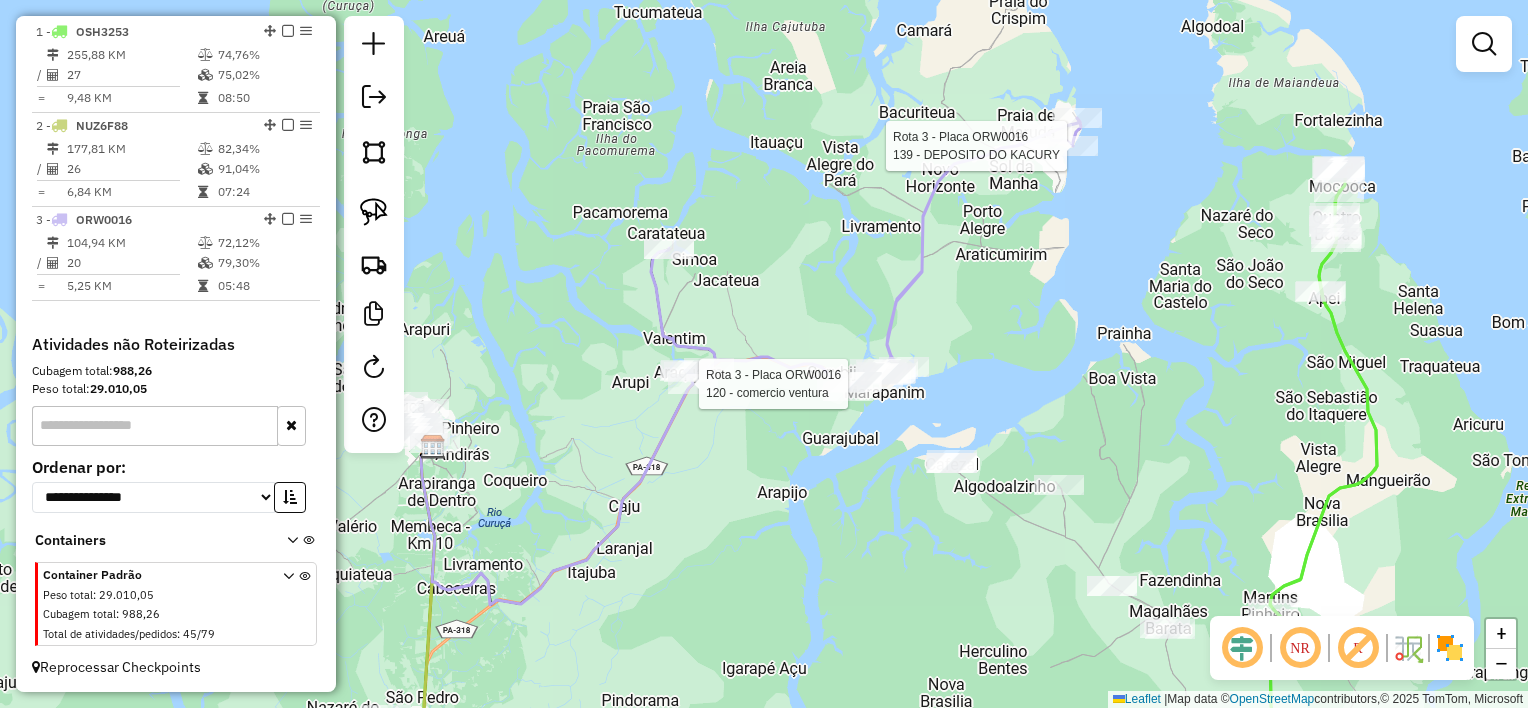 select on "**********" 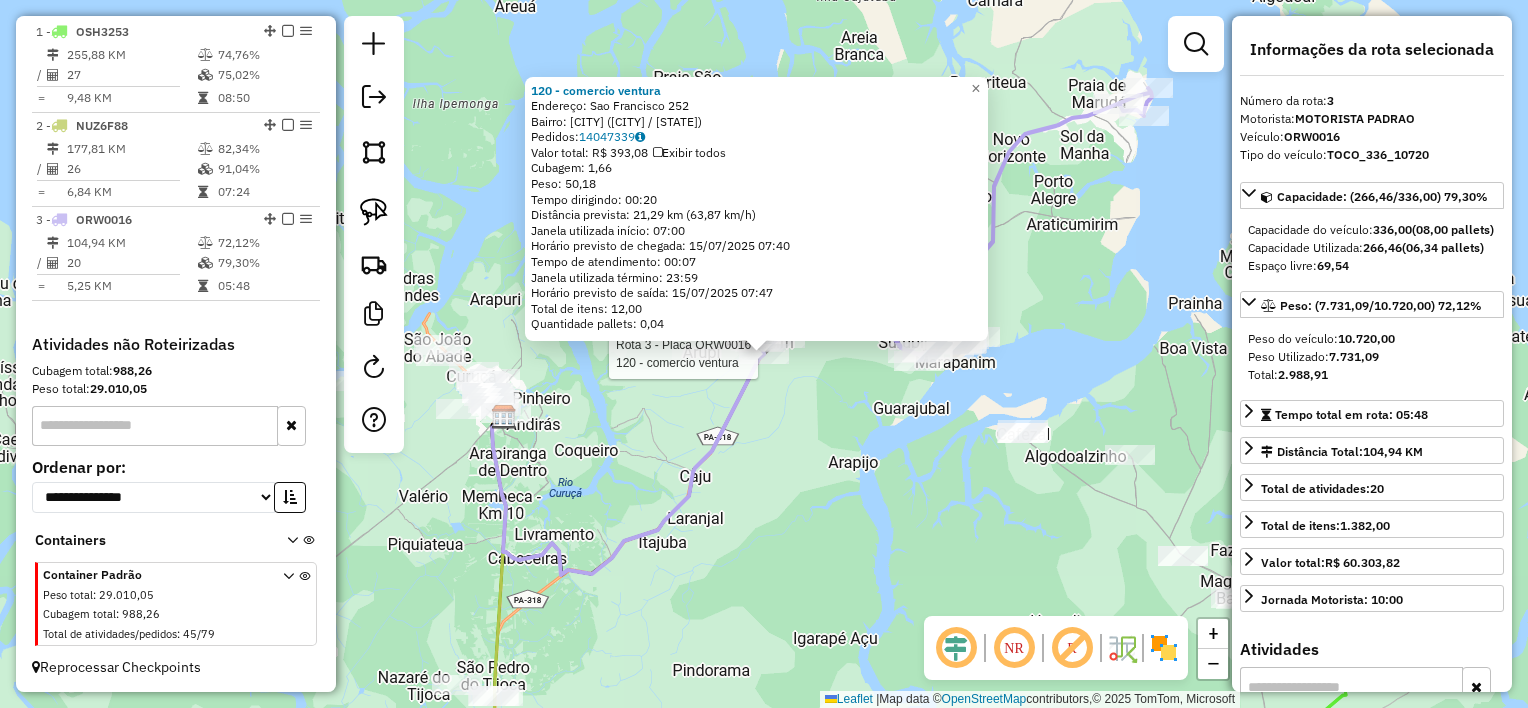 click 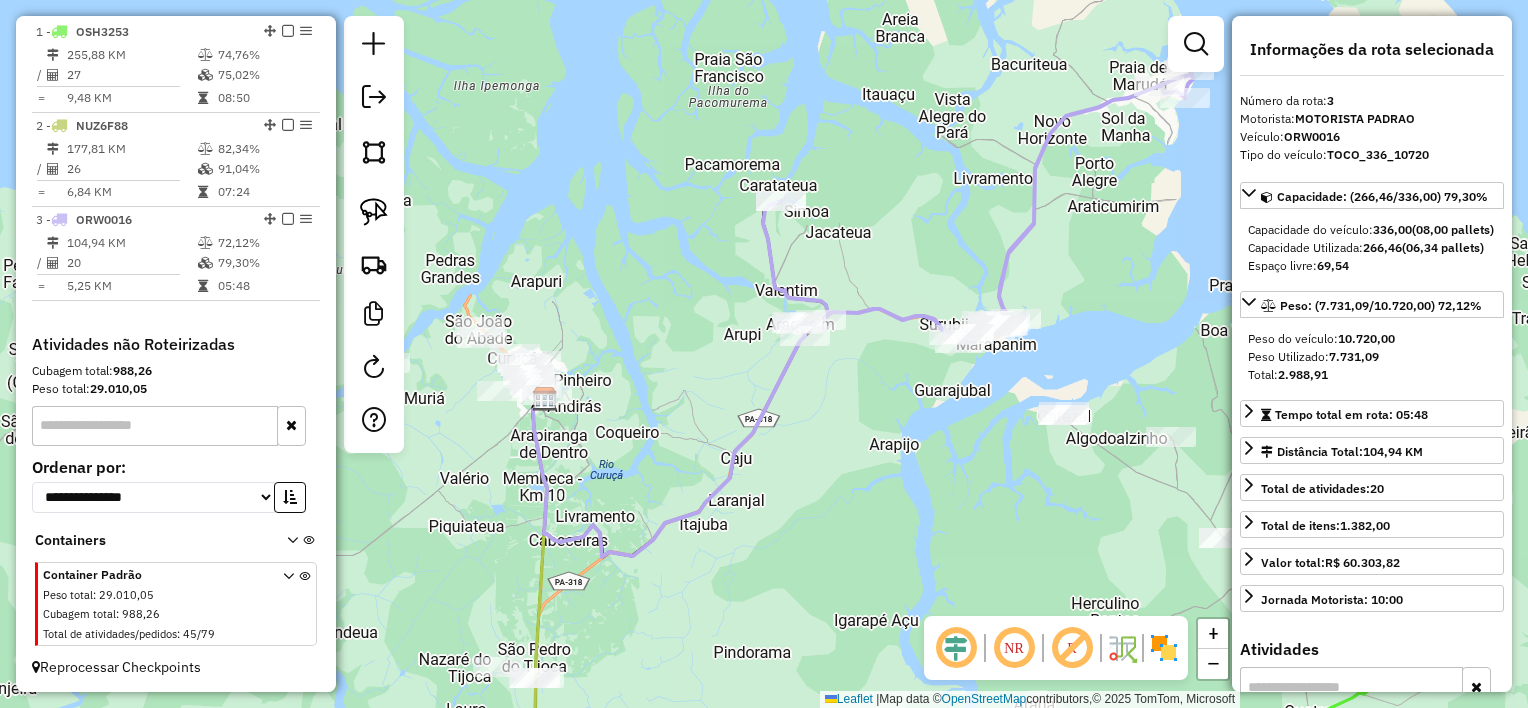 drag, startPoint x: 755, startPoint y: 544, endPoint x: 991, endPoint y: 336, distance: 314.57907 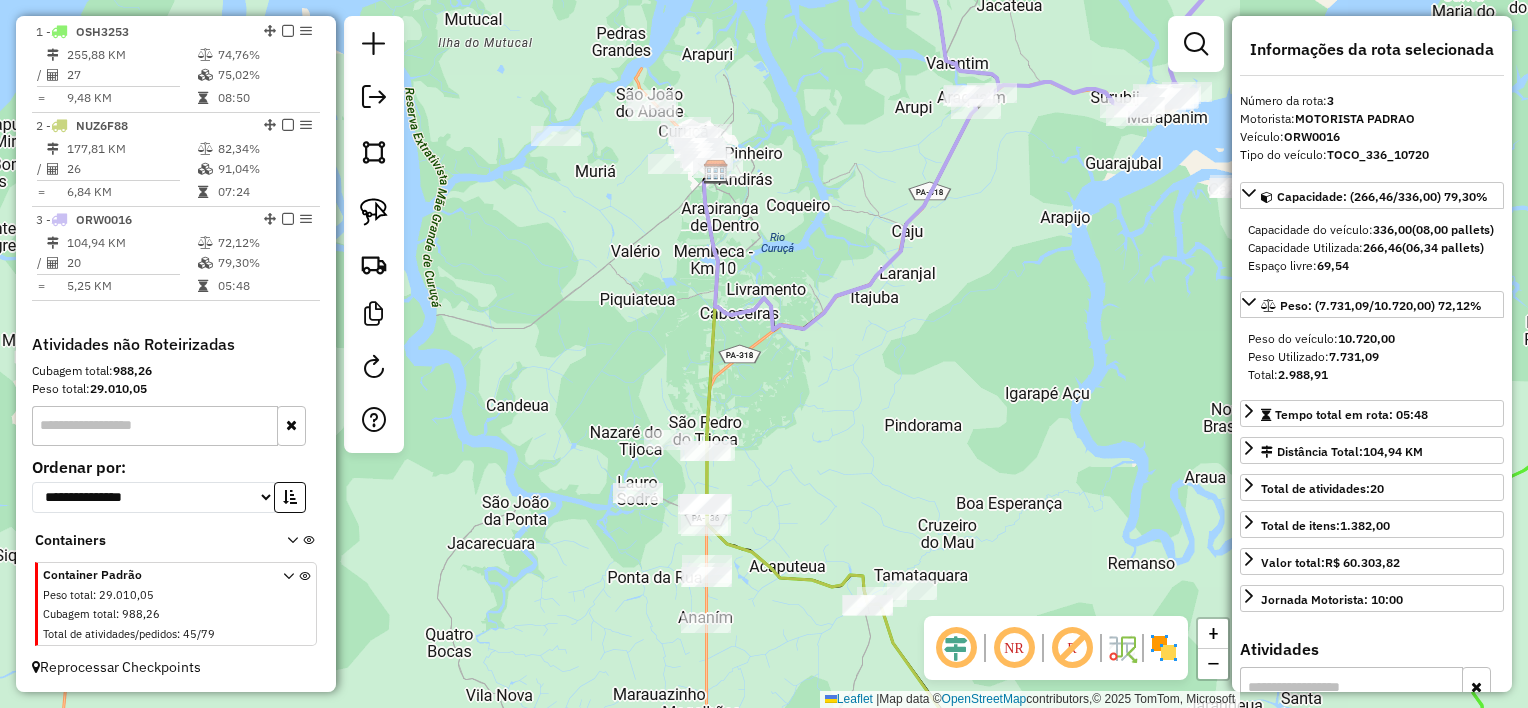 drag, startPoint x: 981, startPoint y: 368, endPoint x: 916, endPoint y: 354, distance: 66.4906 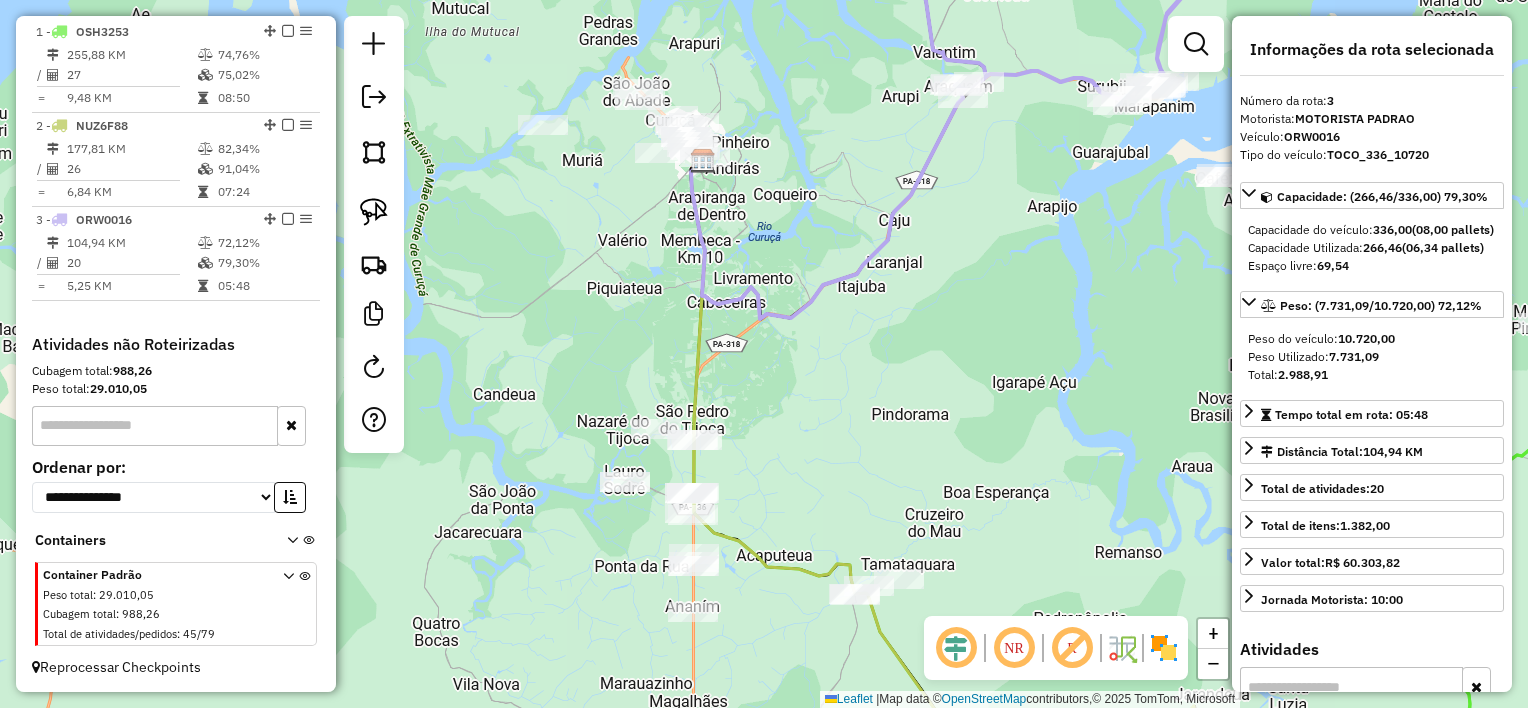 drag, startPoint x: 910, startPoint y: 355, endPoint x: 892, endPoint y: 345, distance: 20.59126 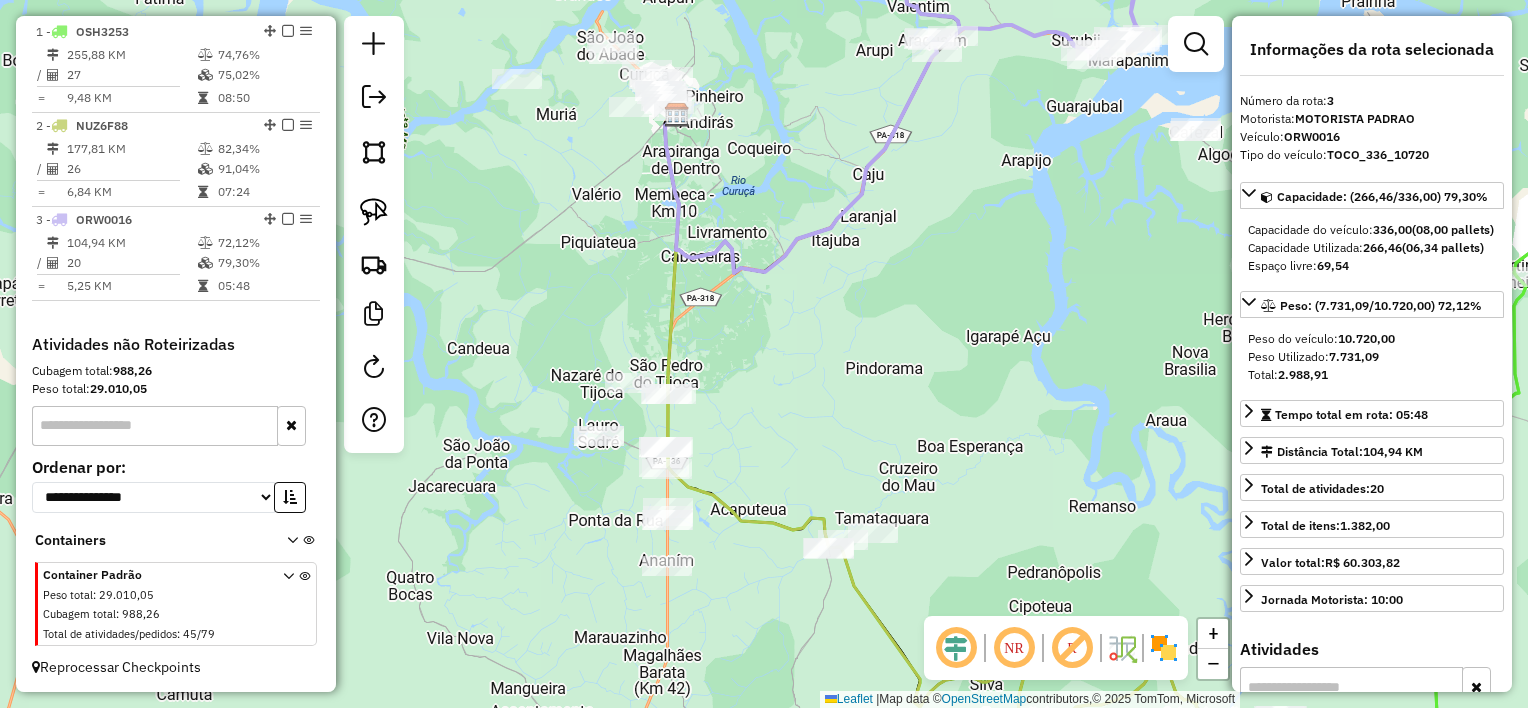 drag, startPoint x: 864, startPoint y: 184, endPoint x: 844, endPoint y: 144, distance: 44.72136 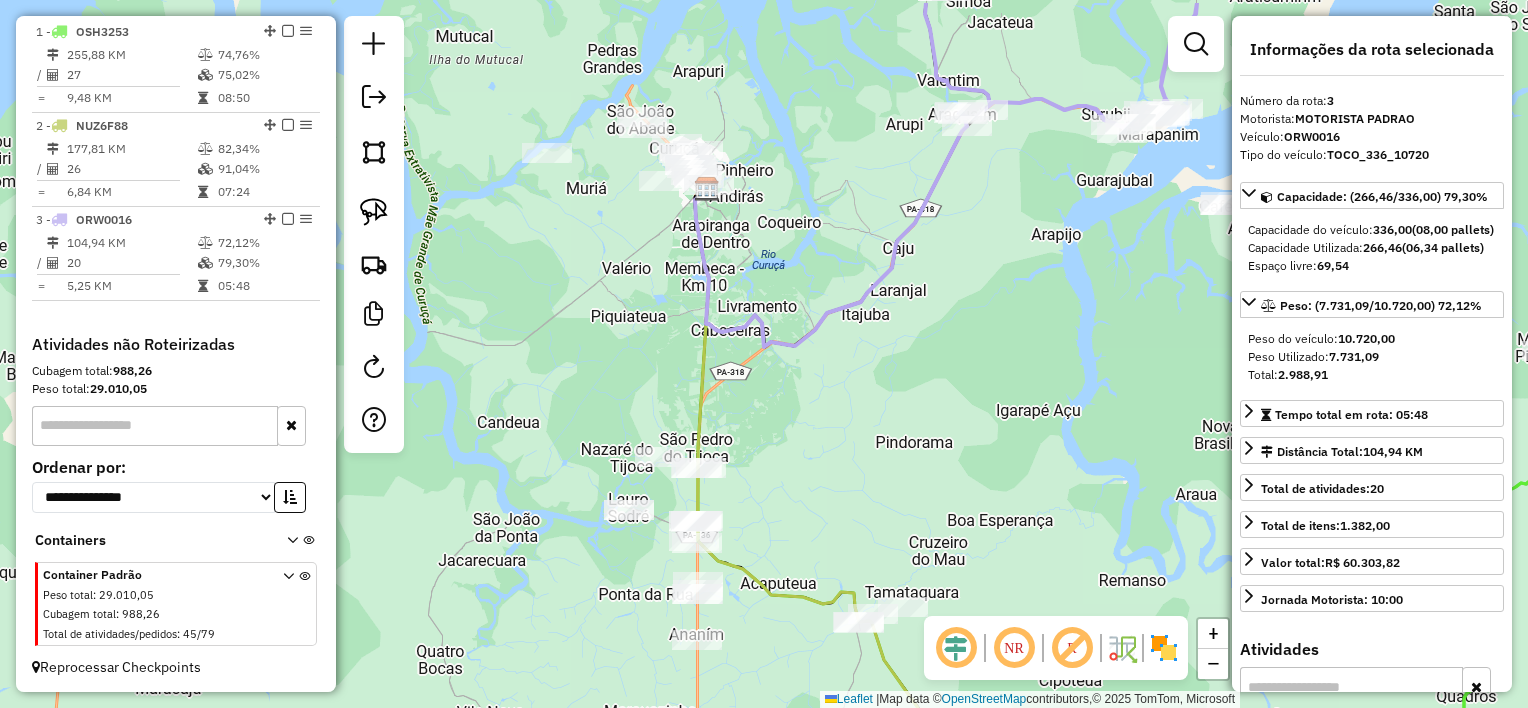 drag, startPoint x: 860, startPoint y: 156, endPoint x: 877, endPoint y: 220, distance: 66.21933 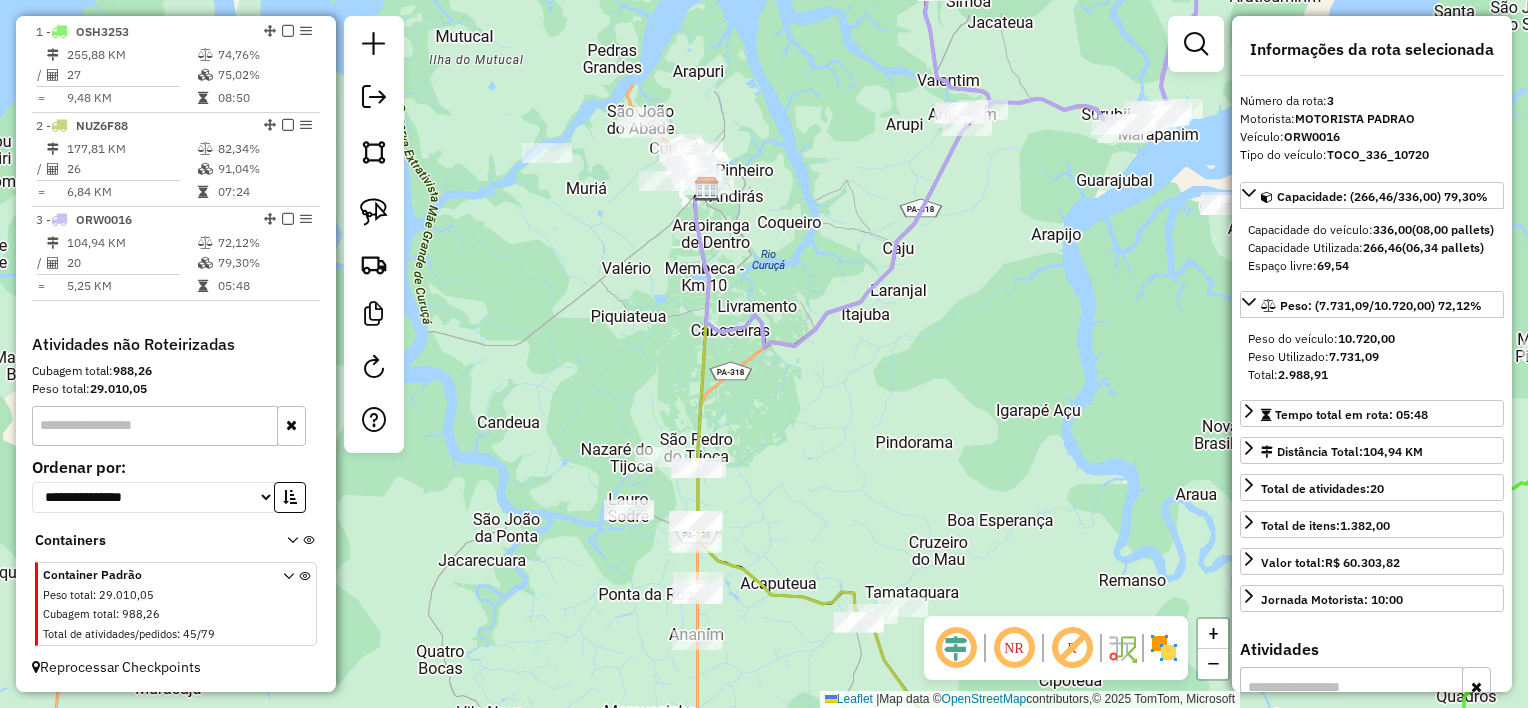 drag, startPoint x: 362, startPoint y: 210, endPoint x: 655, endPoint y: 224, distance: 293.3343 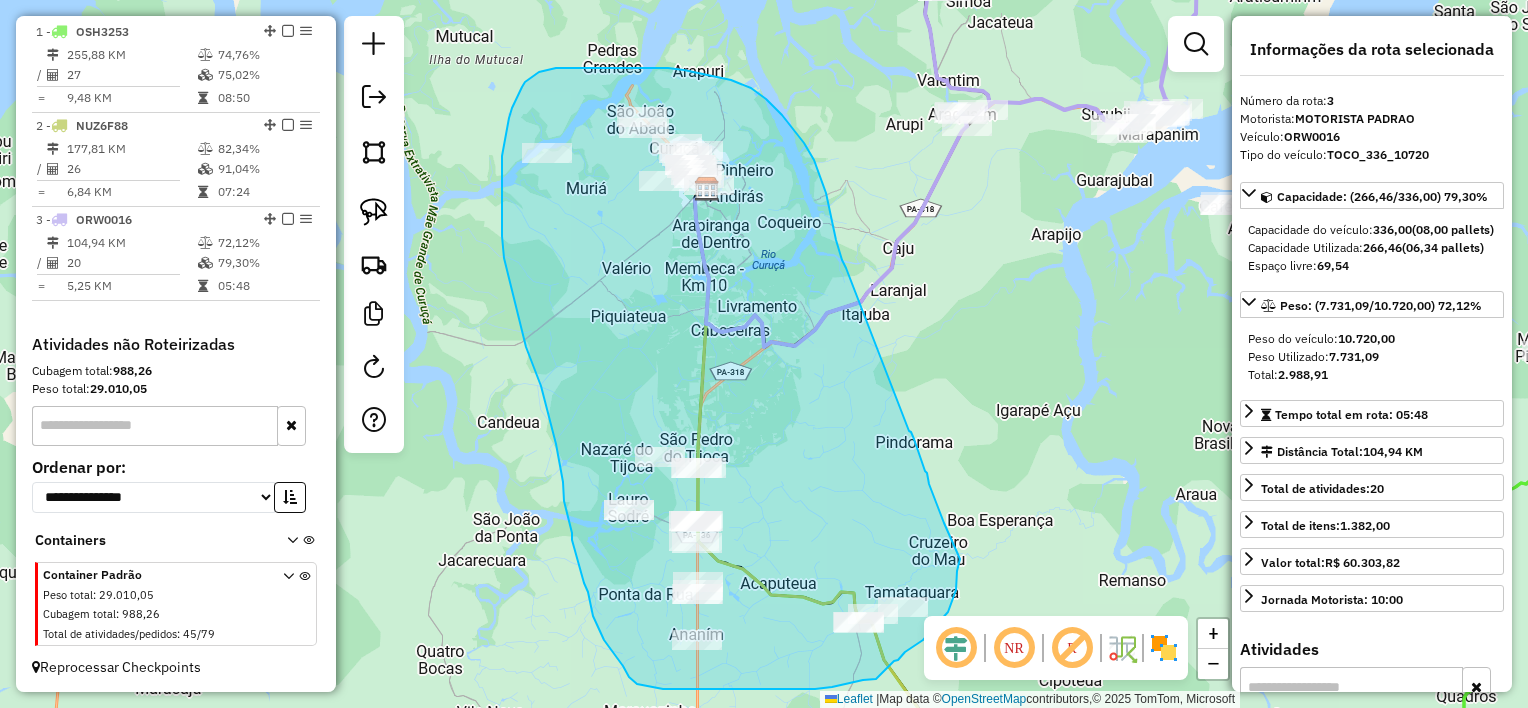 drag, startPoint x: 846, startPoint y: 268, endPoint x: 909, endPoint y: 428, distance: 171.95639 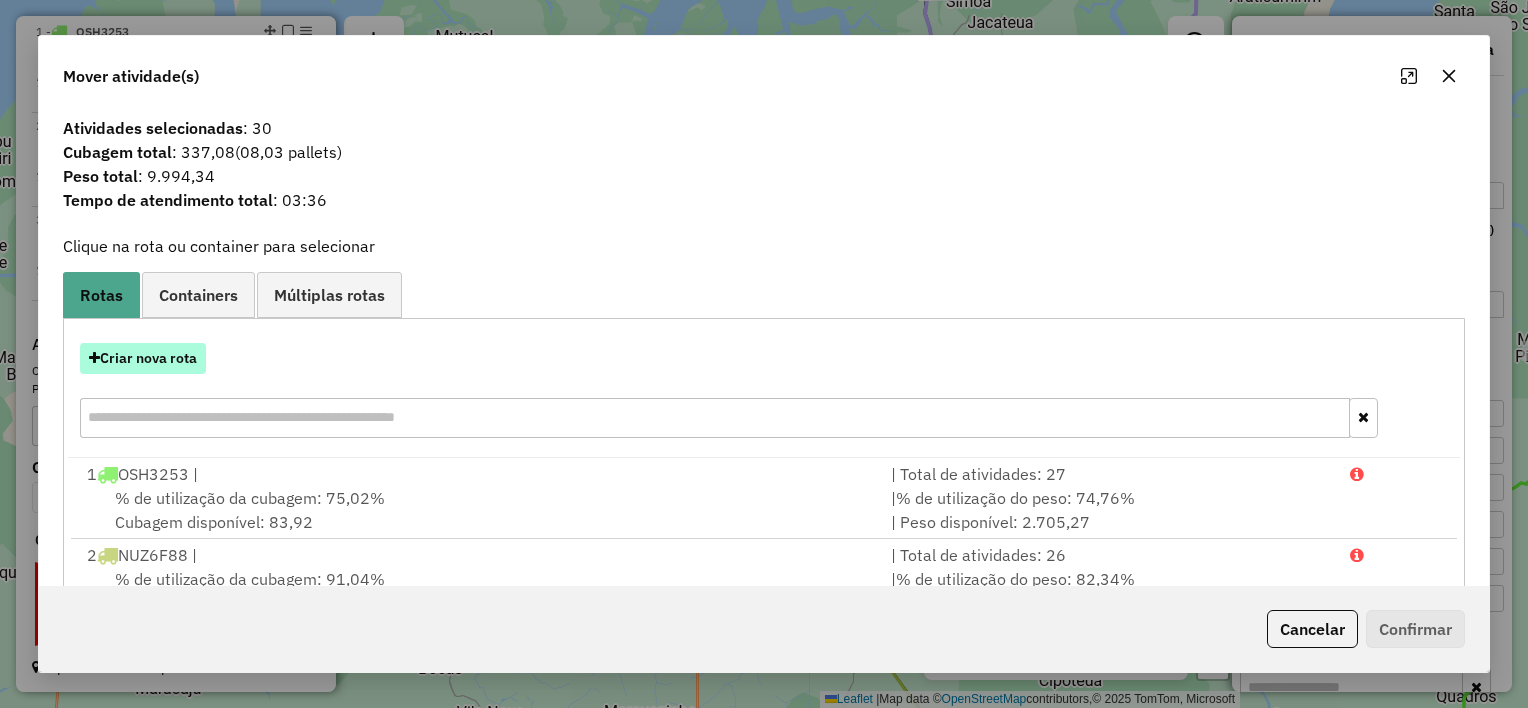 click on "Criar nova rota" at bounding box center [143, 358] 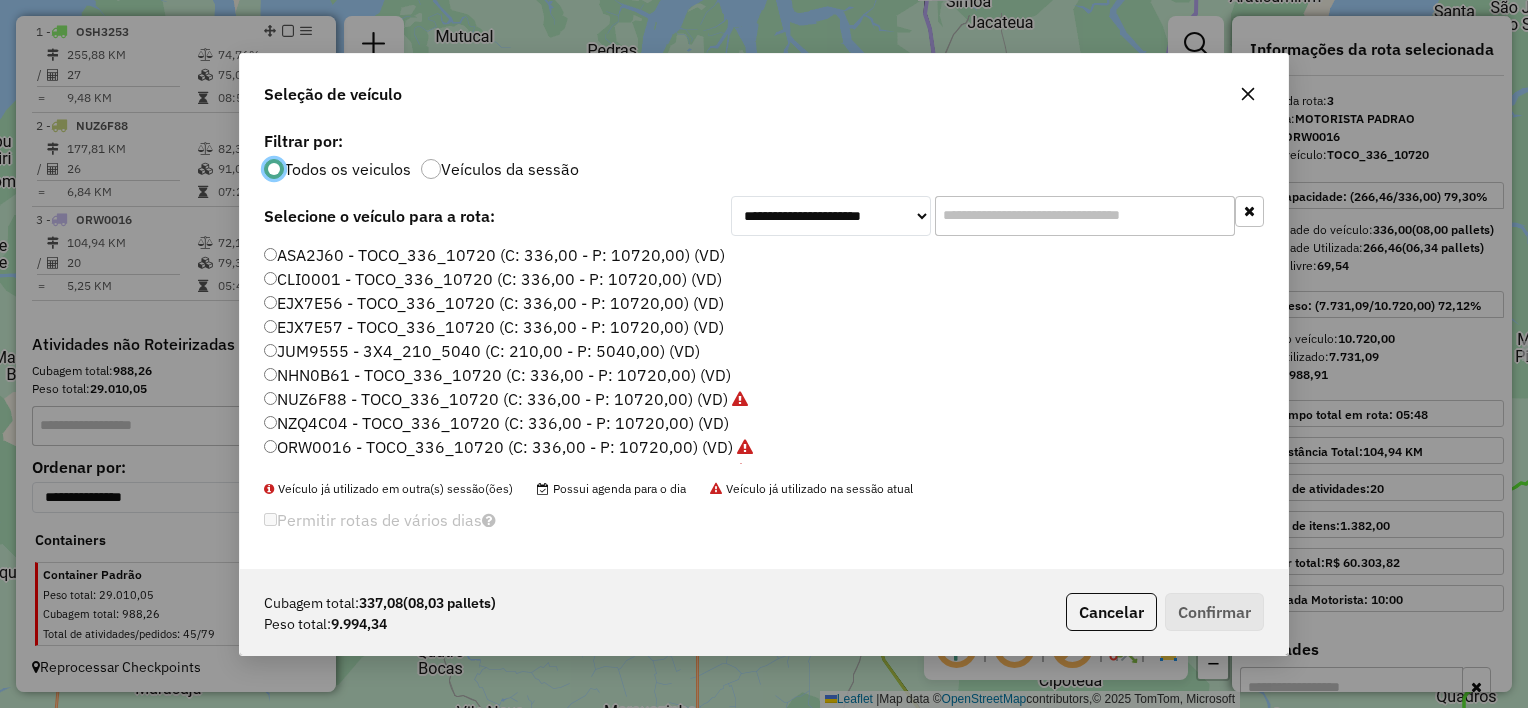 scroll, scrollTop: 10, scrollLeft: 6, axis: both 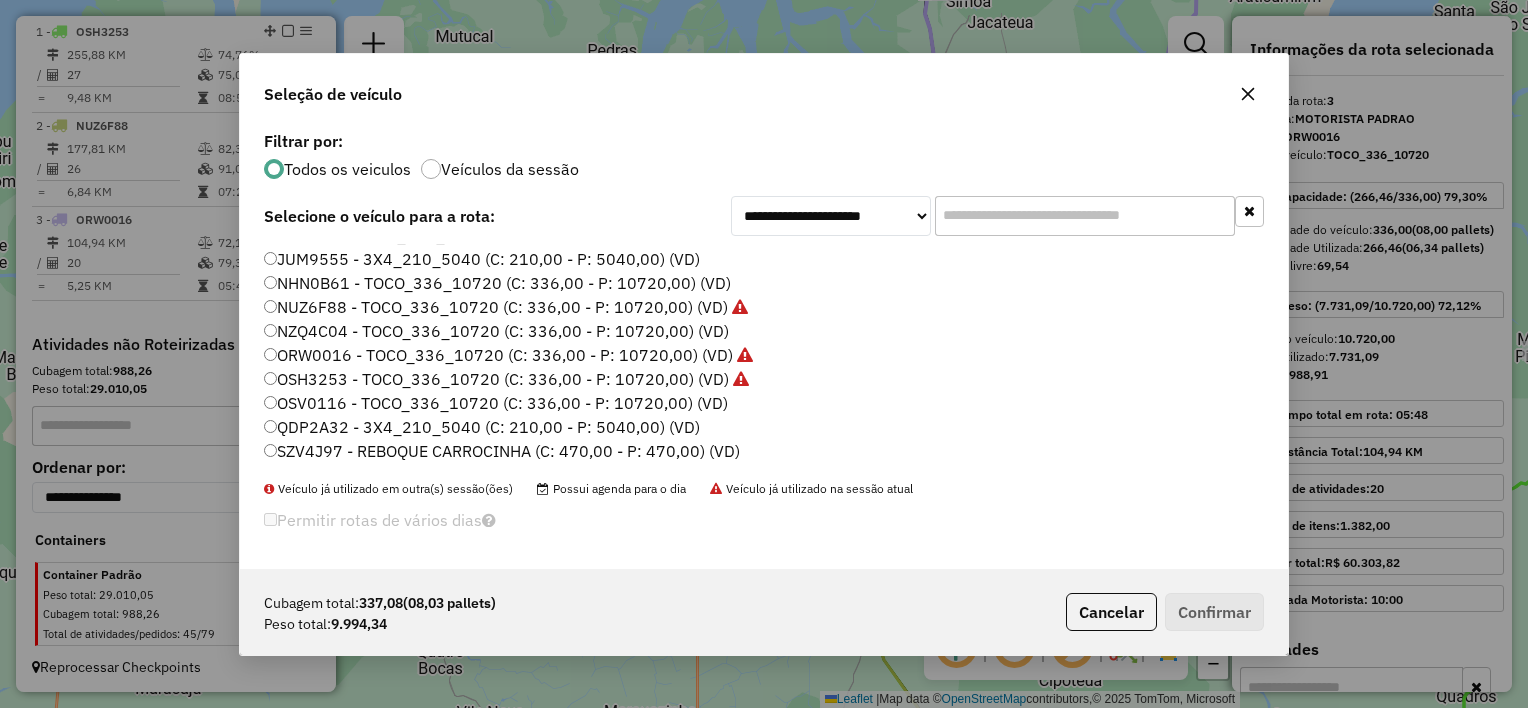 click on "NZQ4C04 - TOCO_336_10720 (C: 336,00 - P: 10720,00) (VD)" 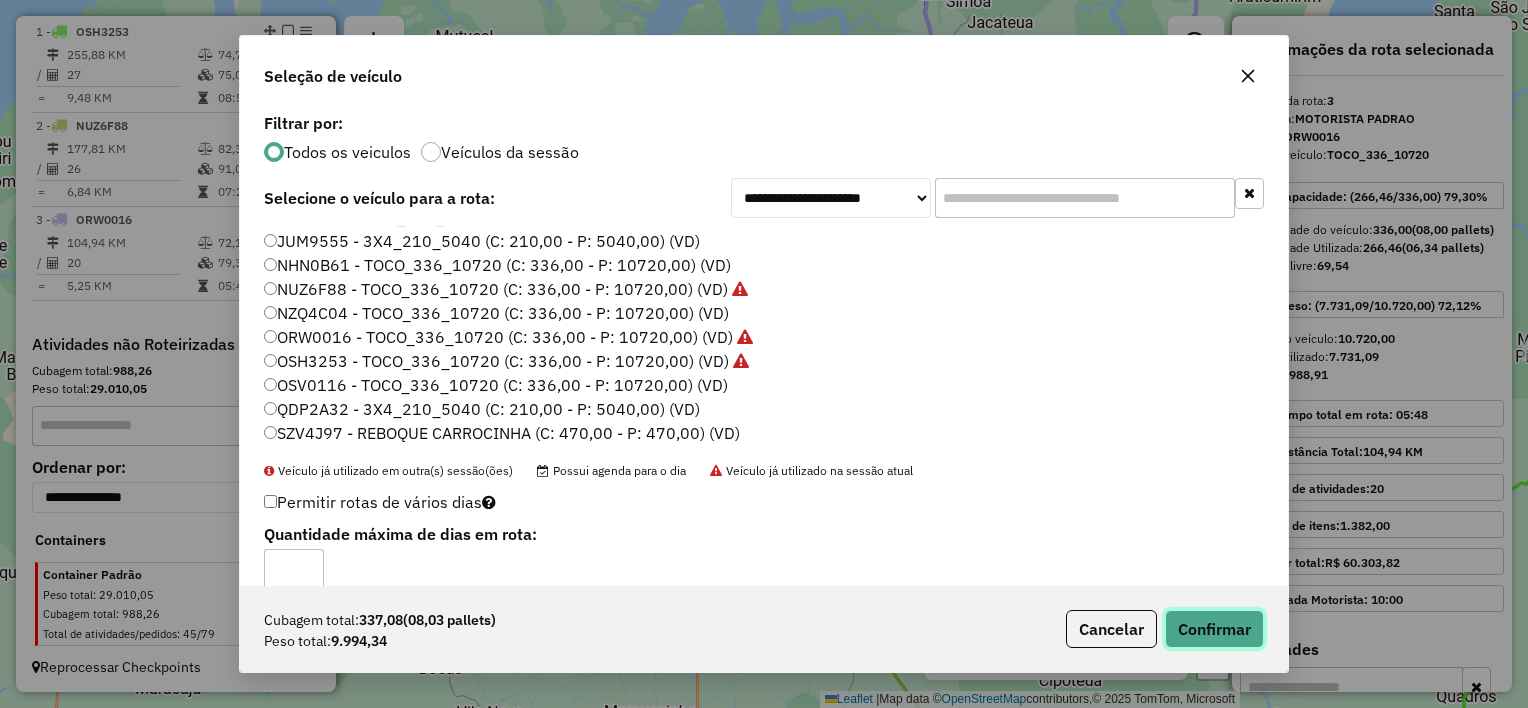 click on "Confirmar" 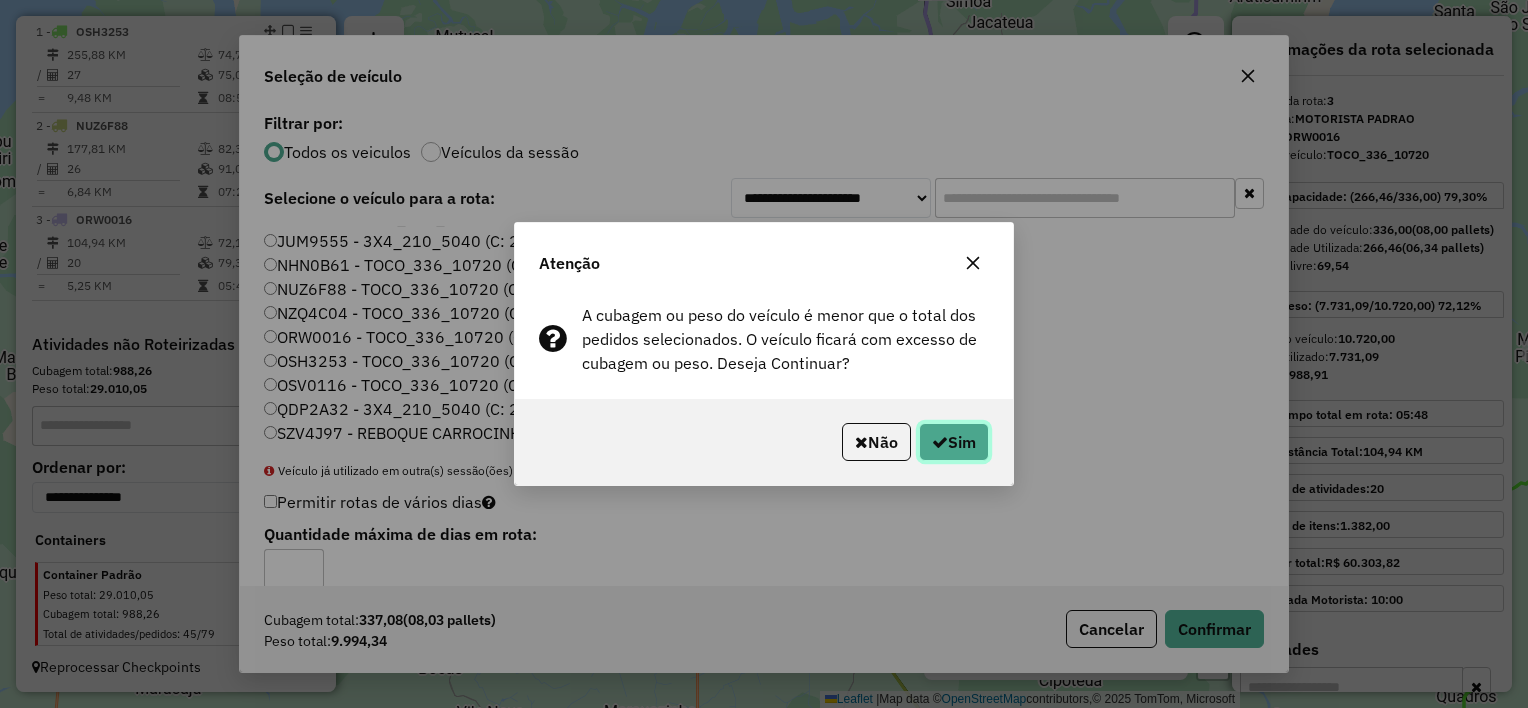 click on "Sim" 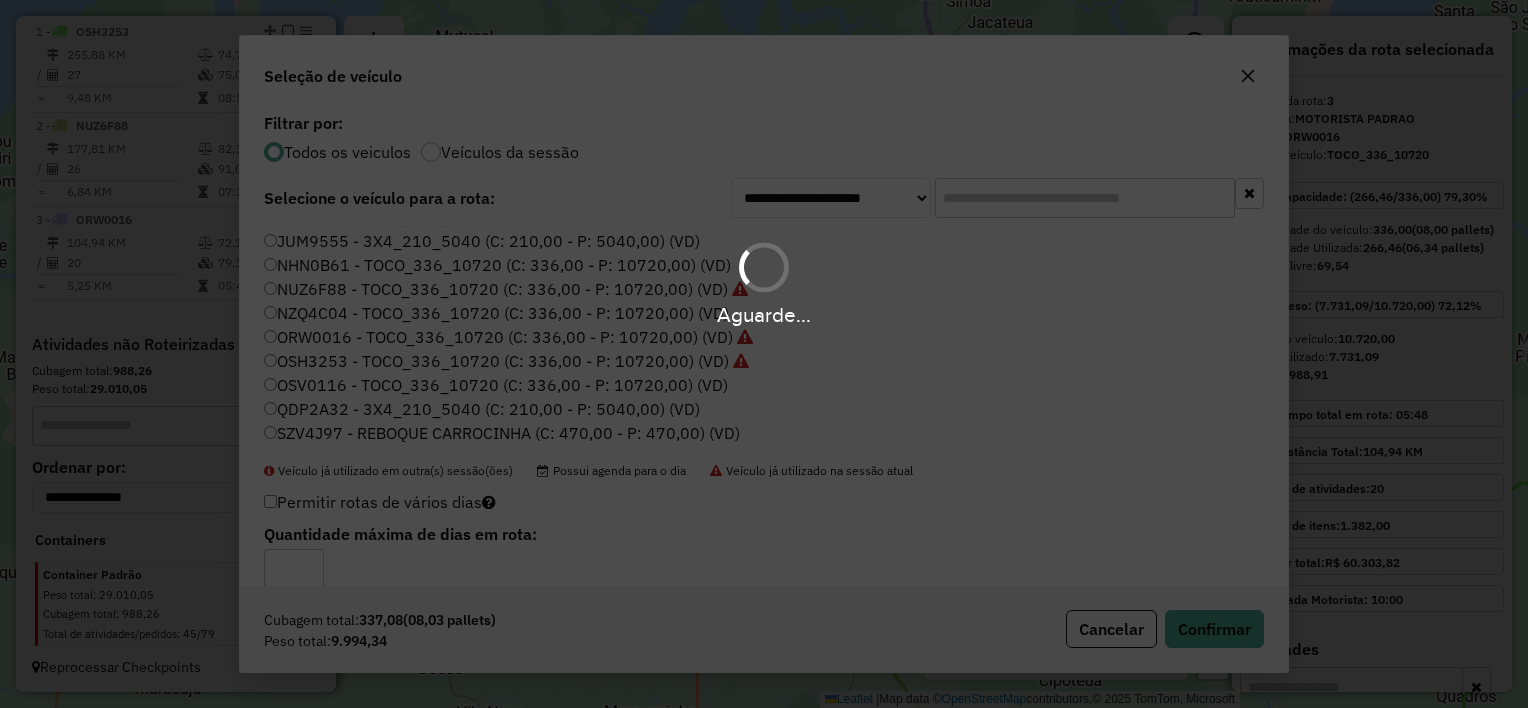 scroll, scrollTop: 841, scrollLeft: 0, axis: vertical 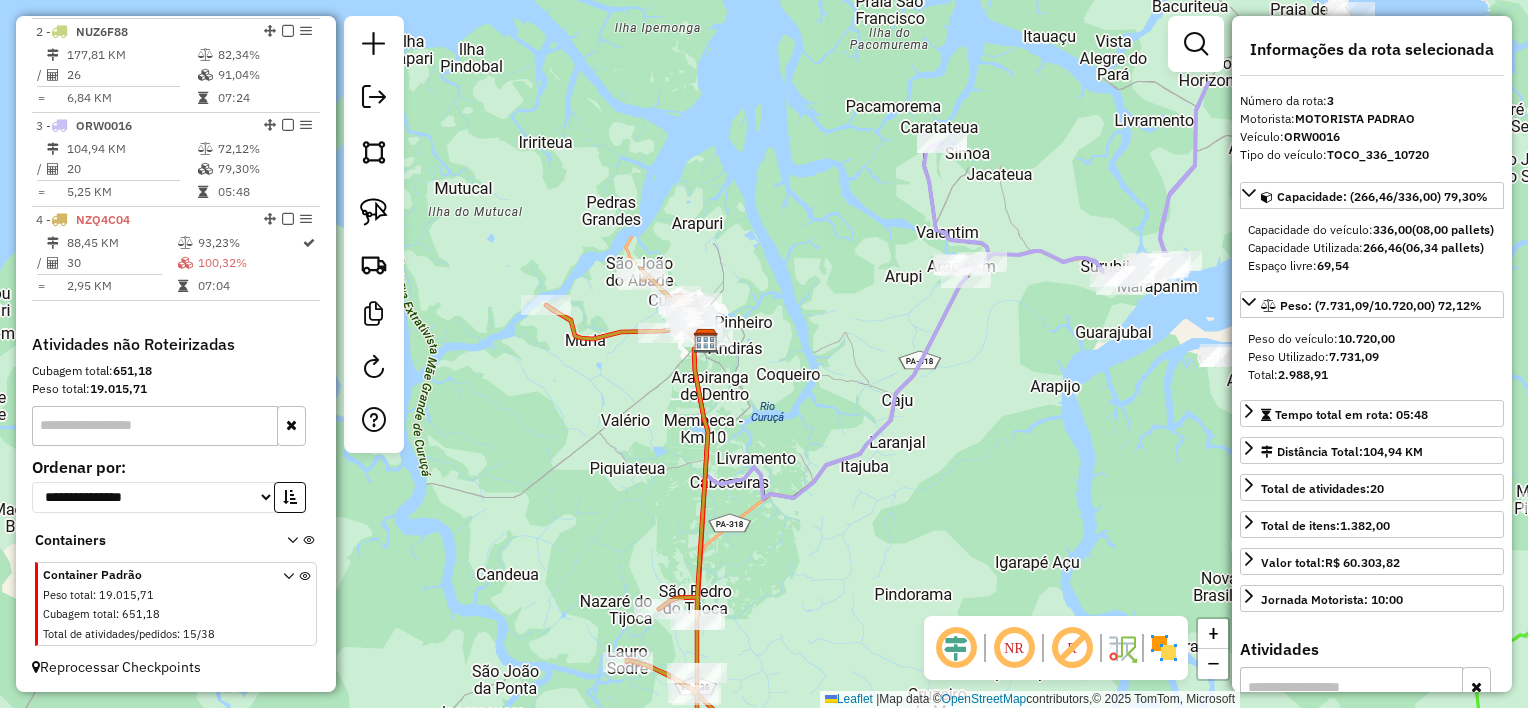 drag, startPoint x: 771, startPoint y: 254, endPoint x: 689, endPoint y: 368, distance: 140.42792 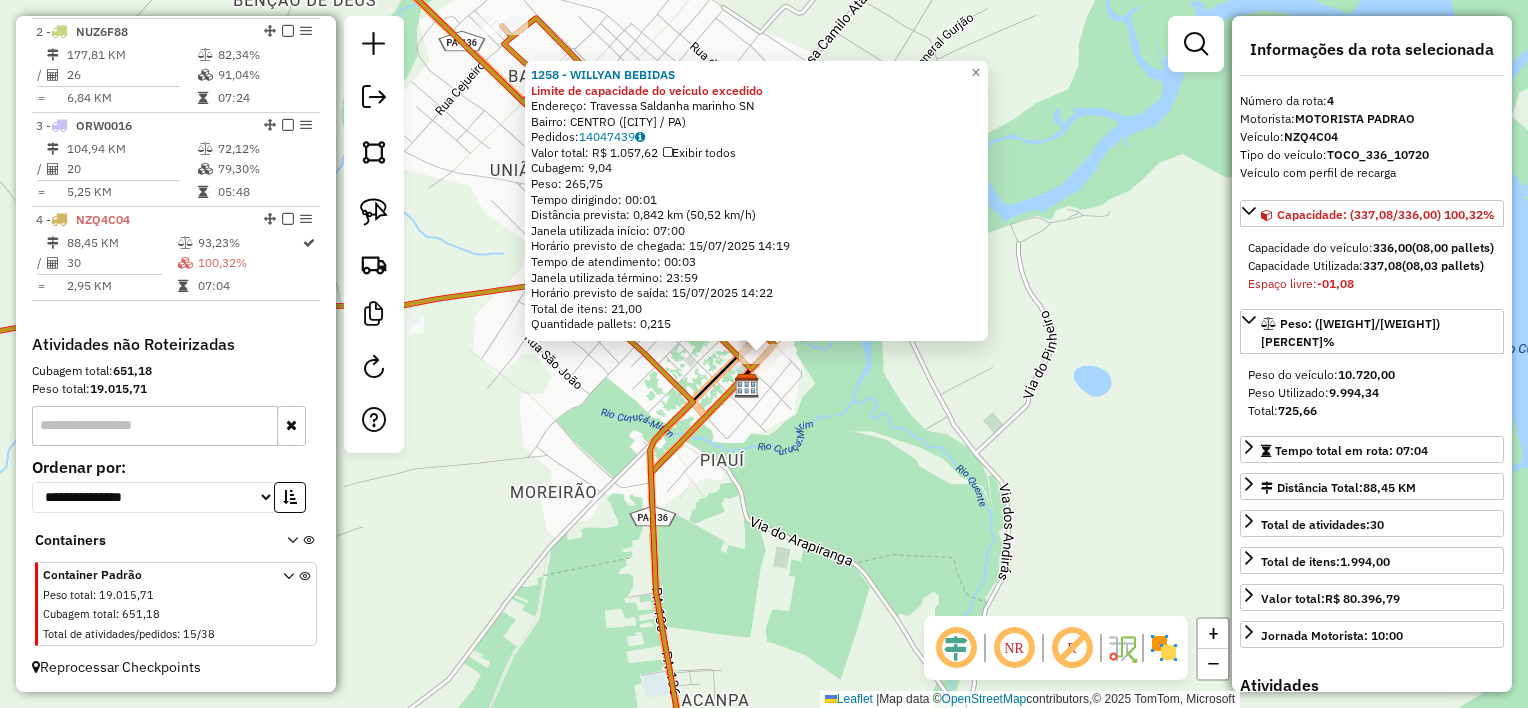 click on "[NUMBER] - [BUSINESS_NAME] Limite de capacidade do veículo excedido  Endereço:  [STREET] [NUMBER]   Bairro: [CITY] ([CITY] / [STATE])   Pedidos:  [NUMBER]   Valor total: [CURRENCY] [PRICE]   Exibir todos   Cubagem: [PRICE]  Peso: [PRICE]  Tempo dirigindo: [TIME]   Distância prevista: [PRICE] km ([PRICE] km/h)   Janela utilizada início: [TIME]   Horário previsto de chegada: [DATE] [TIME]   Tempo de atendimento: [TIME]   Janela utilizada término: [TIME]   Horário previsto de saída: [DATE] [TIME]   Total de itens: [PRICE]   Quantidade pallets: [PRICE]  × Janela de atendimento Grade de atendimento Capacidade Transportadoras Veículos Cliente Pedidos  Rotas Selecione os dias de semana para filtrar as janelas de atendimento  Seg   Ter   Qua   Qui   Sex   Sáb   Dom  Informe o período da janela de atendimento: De: Até:  Filtrar exatamente a janela do cliente  Considerar janela de atendimento padrão  Selecione os dias de semana para filtrar as grades de atendimento  Seg   Ter   Qua   Qui   Sex   Sáb   Dom   De:   De:" 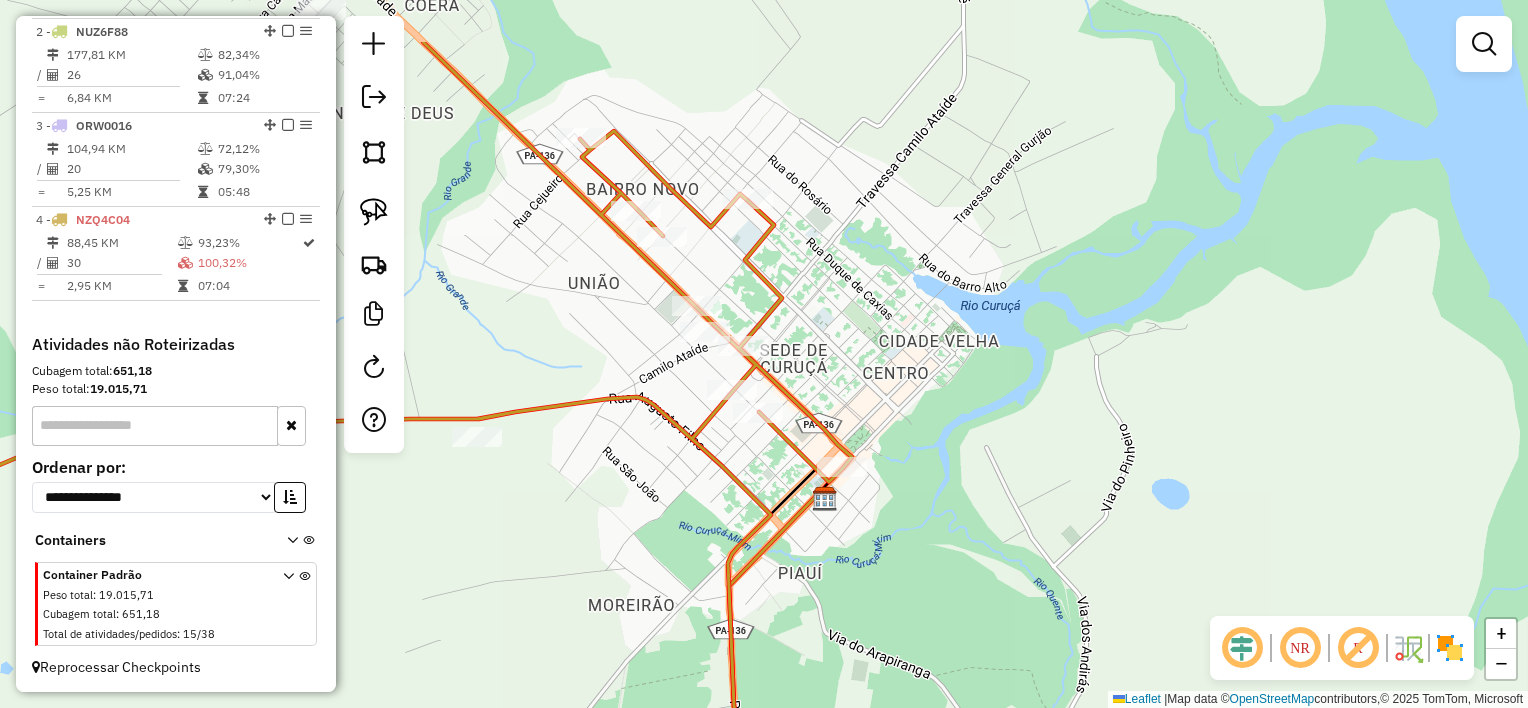 drag, startPoint x: 790, startPoint y: 400, endPoint x: 872, endPoint y: 520, distance: 145.34097 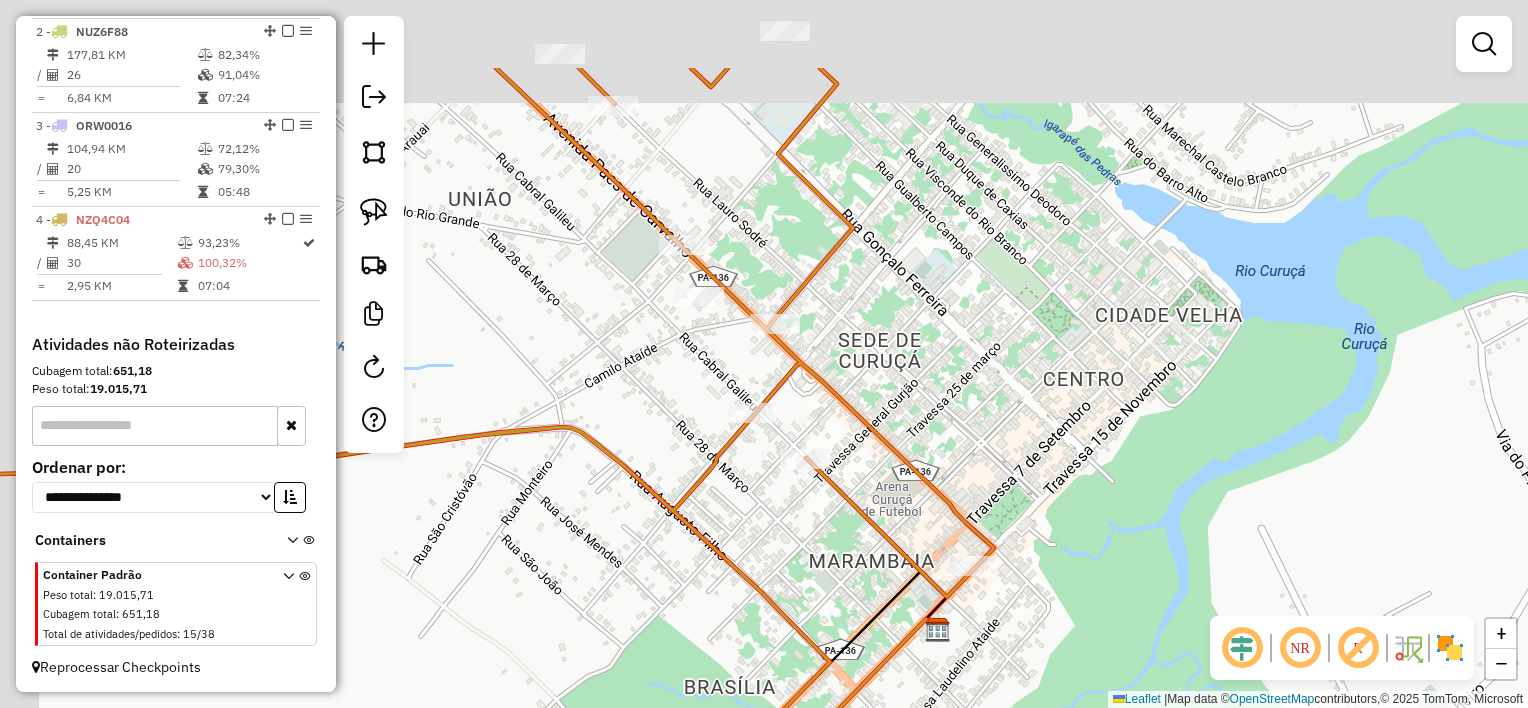 drag, startPoint x: 817, startPoint y: 457, endPoint x: 882, endPoint y: 530, distance: 97.74457 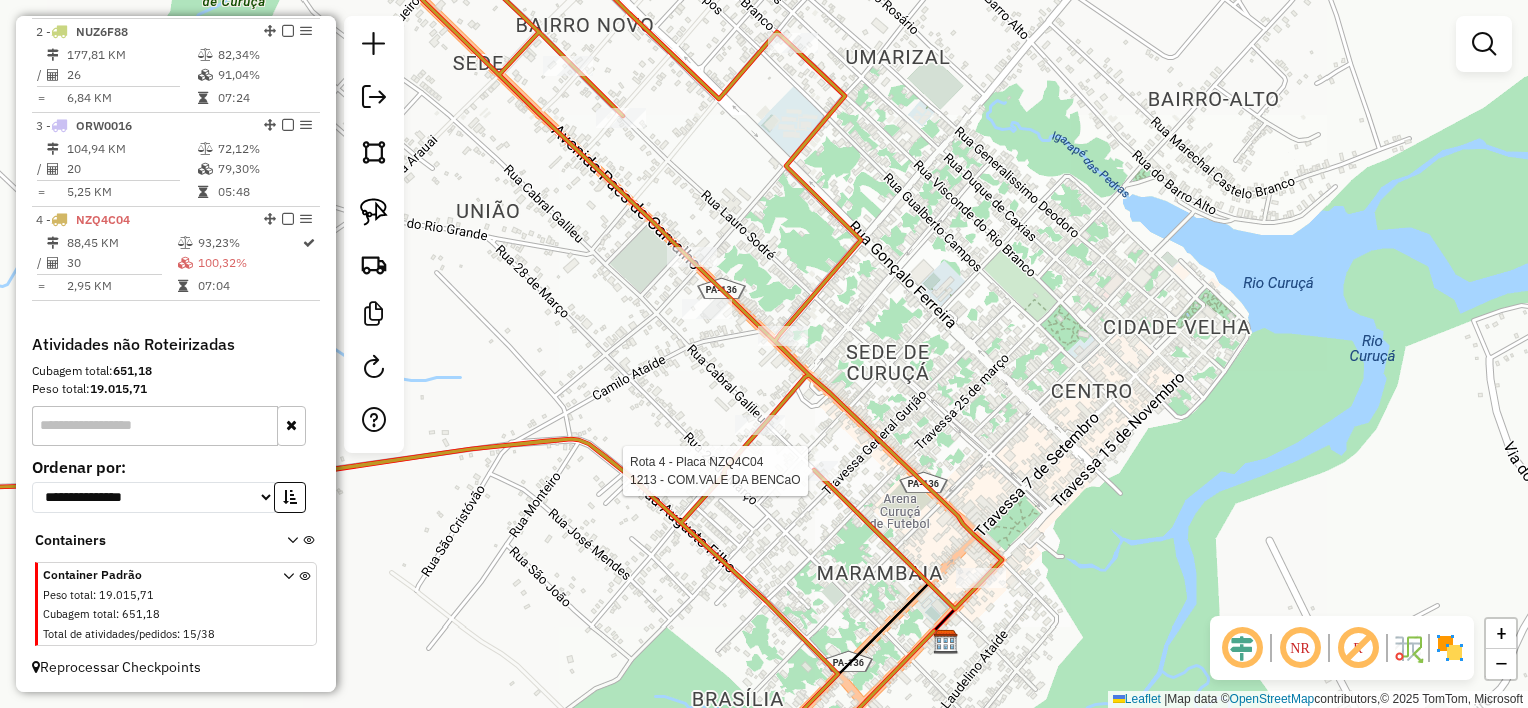 select on "**********" 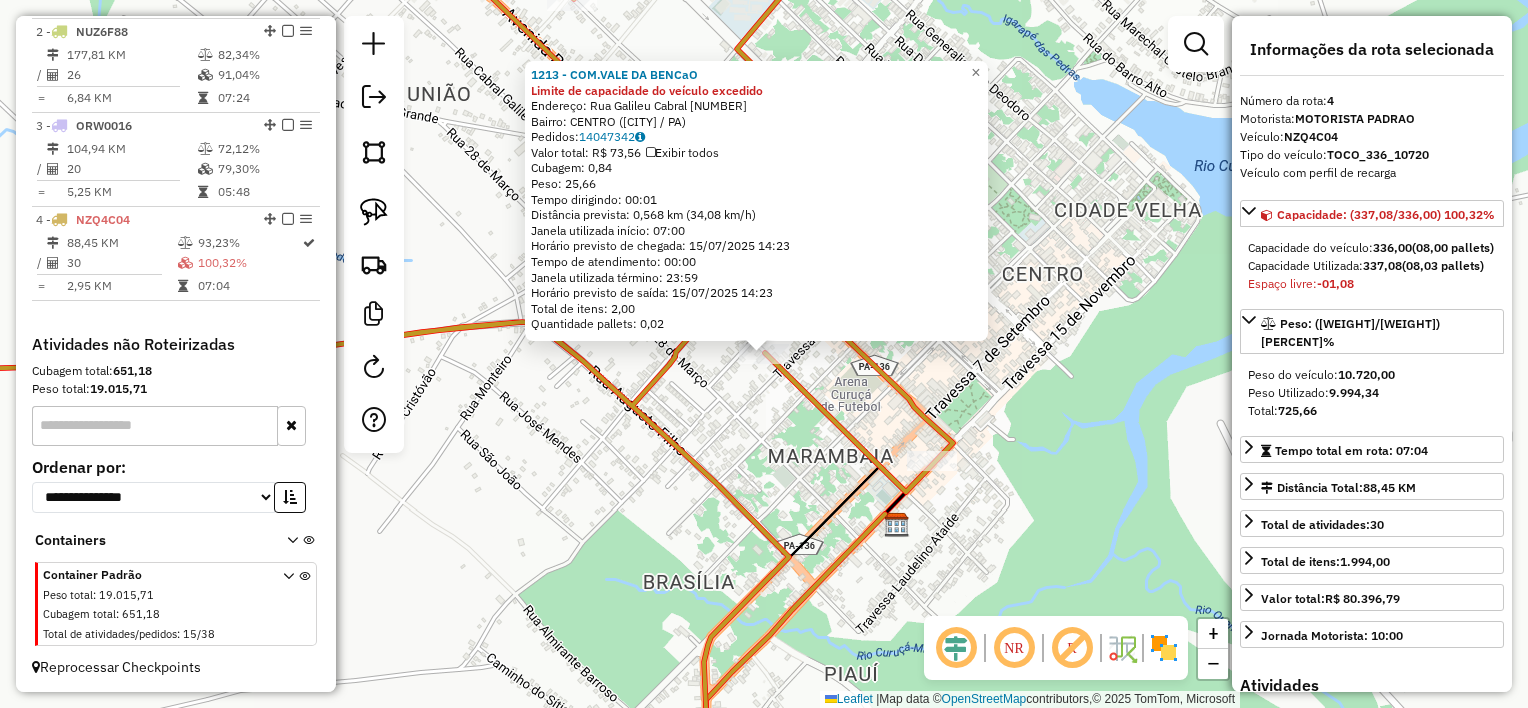 click on "[NUMBER] - [BUSINESS_NAME] Limite de capacidade do veículo excedido  Endereço:  [STREET] [NUMBER]   Bairro: [CITY] ([CITY] / [STATE])   Pedidos:  [NUMBER]   Valor total: [CURRENCY] [PRICE]   Exibir todos   Cubagem: [PRICE]  Peso: [PRICE]  Tempo dirigindo: [TIME]   Distância prevista: [PRICE] km ([PRICE] km/h)   Janela utilizada início: [TIME]   Horário previsto de chegada: [DATE] [TIME]   Tempo de atendimento: [TIME]   Janela utilizada término: [TIME]   Horário previsto de saída: [DATE] [TIME]   Total de itens: [PRICE]   Quantidade pallets: [PRICE]  × Janela de atendimento Grade de atendimento Capacidade Transportadoras Veículos Cliente Pedidos  Rotas Selecione os dias de semana para filtrar as janelas de atendimento  Seg   Ter   Qua   Qui   Sex   Sáb   Dom  Informe o período da janela de atendimento: De: Até:  Filtrar exatamente a janela do cliente  Considerar janela de atendimento padrão  Selecione os dias de semana para filtrar as grades de atendimento  Seg   Ter   Qua   Qui   Sex   Sáb   Dom   Peso mínimo:   De:" 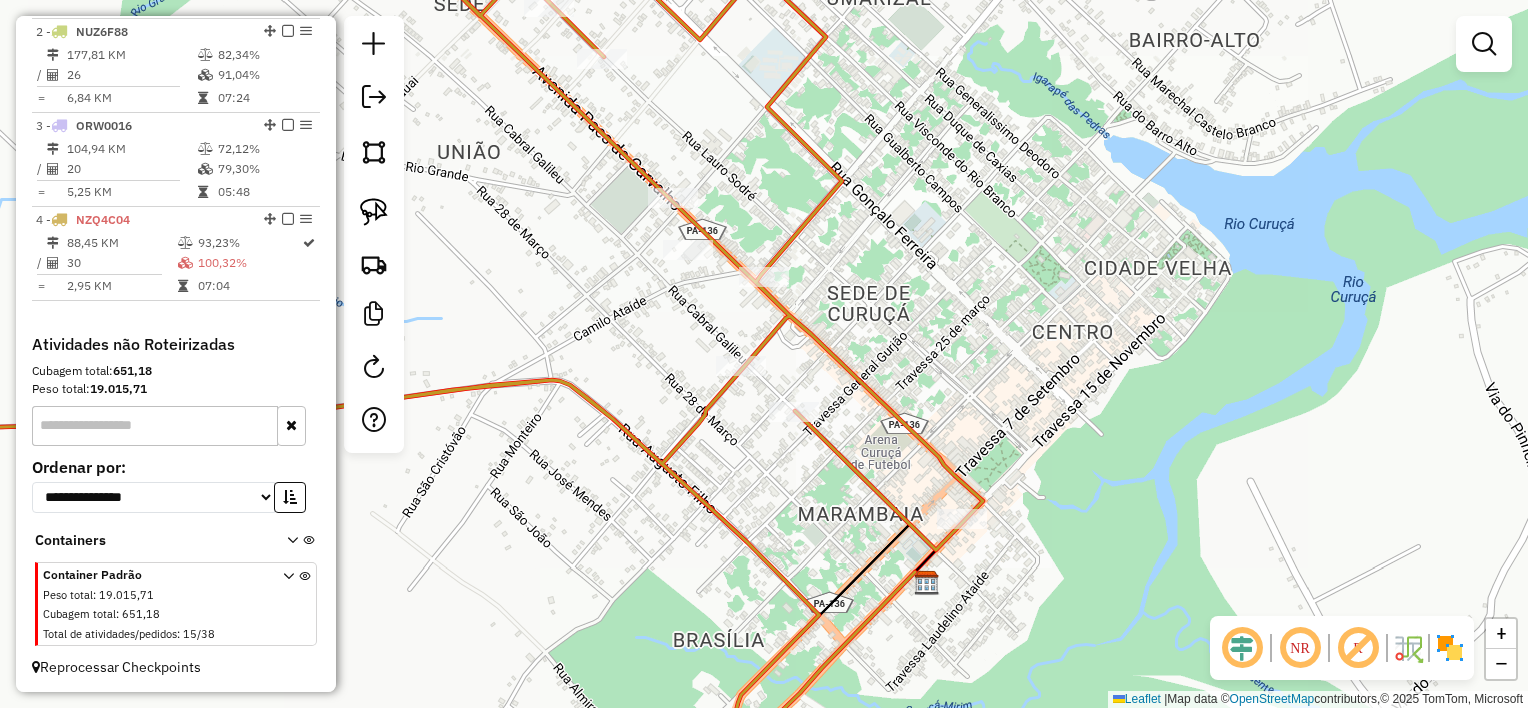 drag, startPoint x: 787, startPoint y: 468, endPoint x: 820, endPoint y: 523, distance: 64.14047 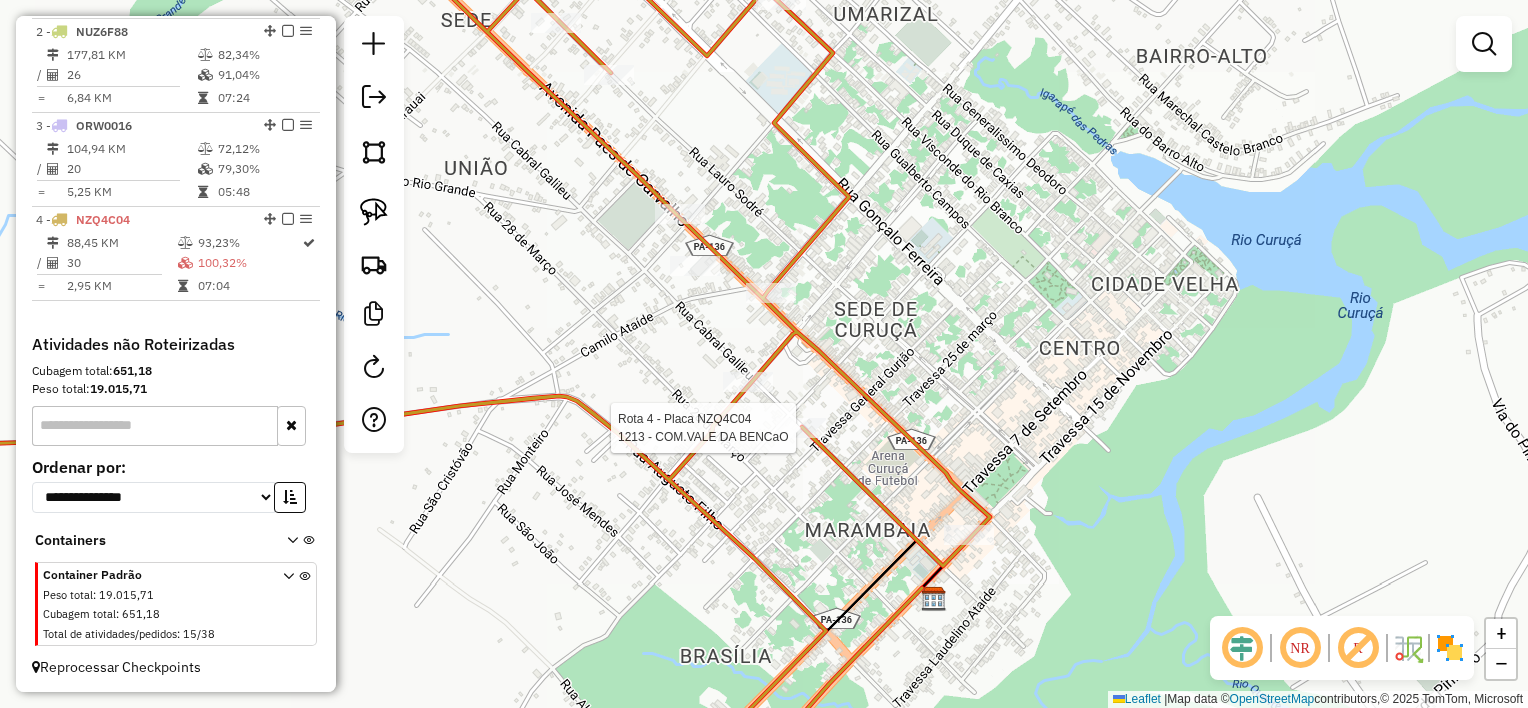 select on "**********" 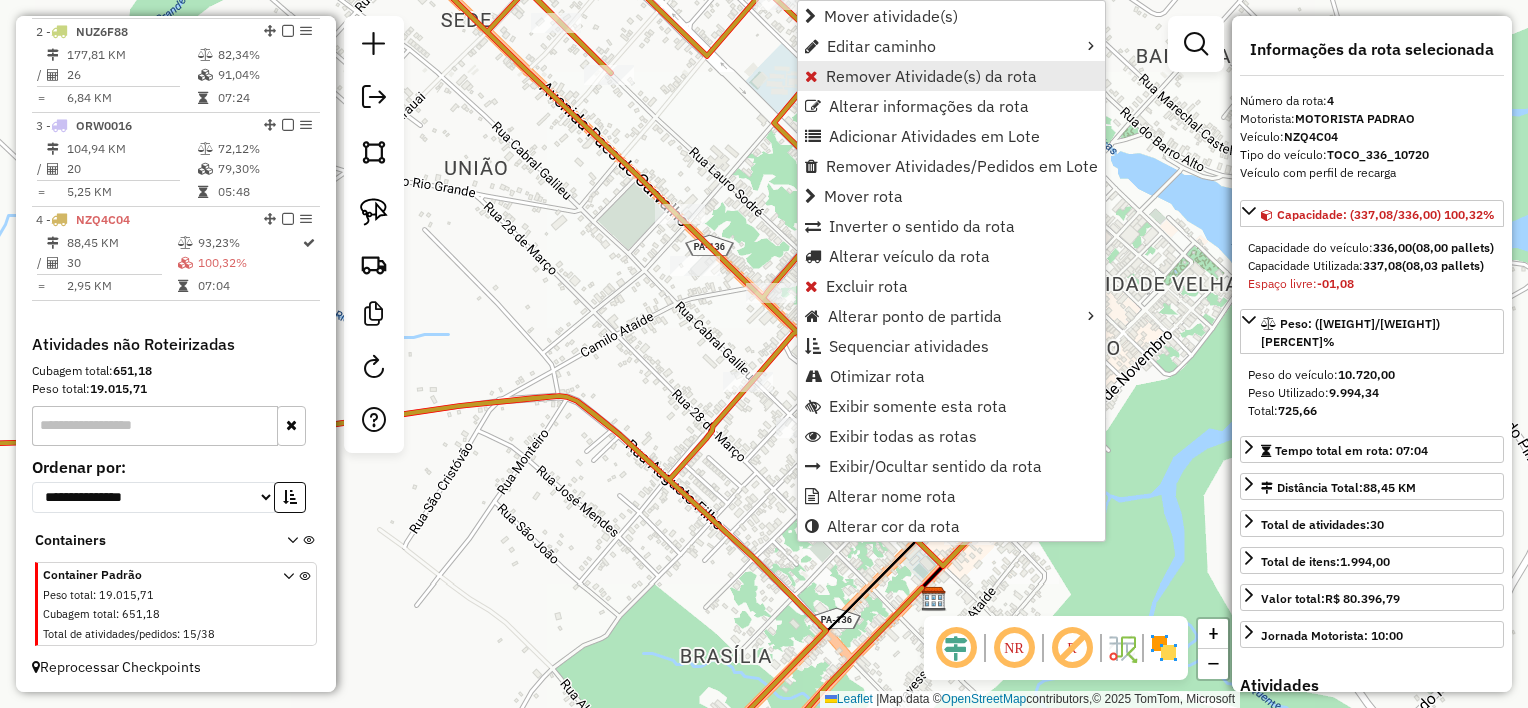 click on "Remover Atividade(s) da rota" at bounding box center [931, 76] 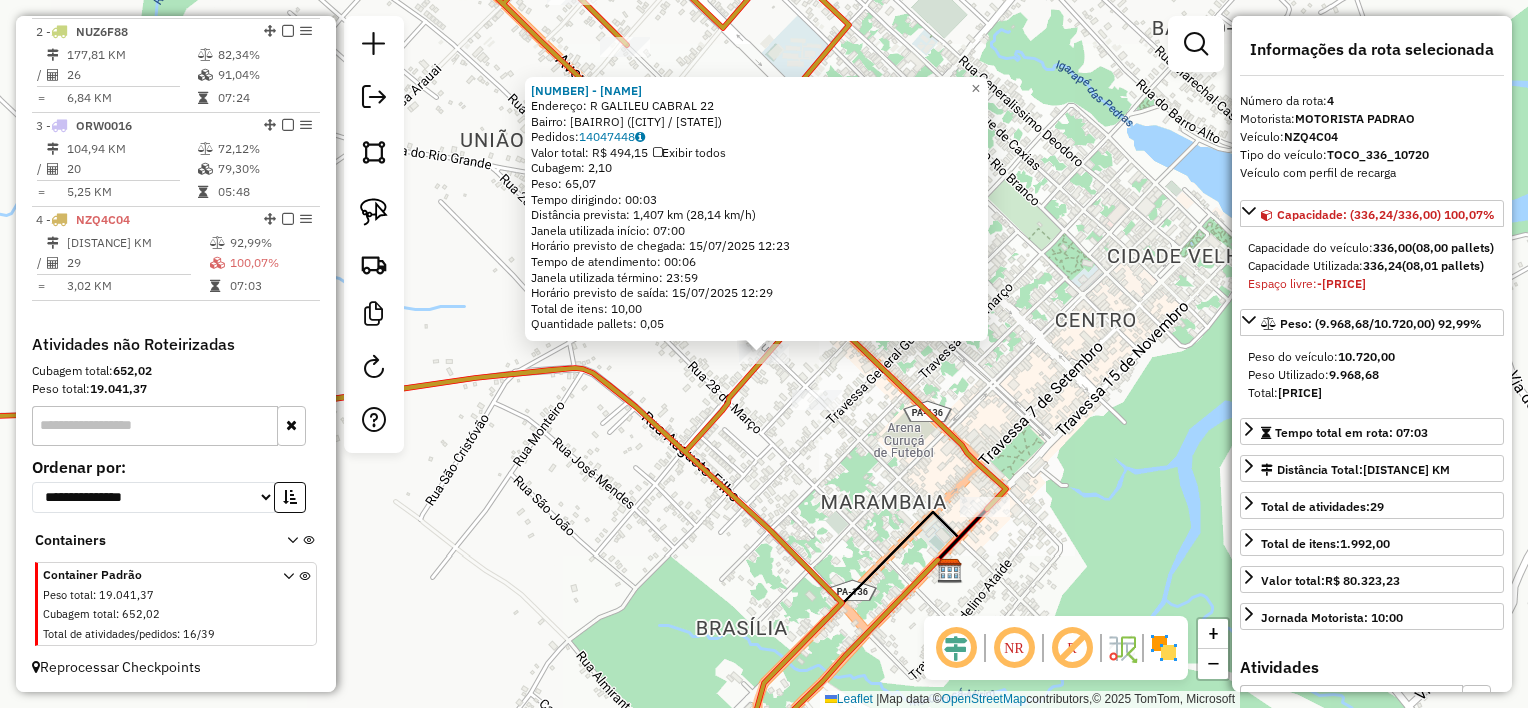 click 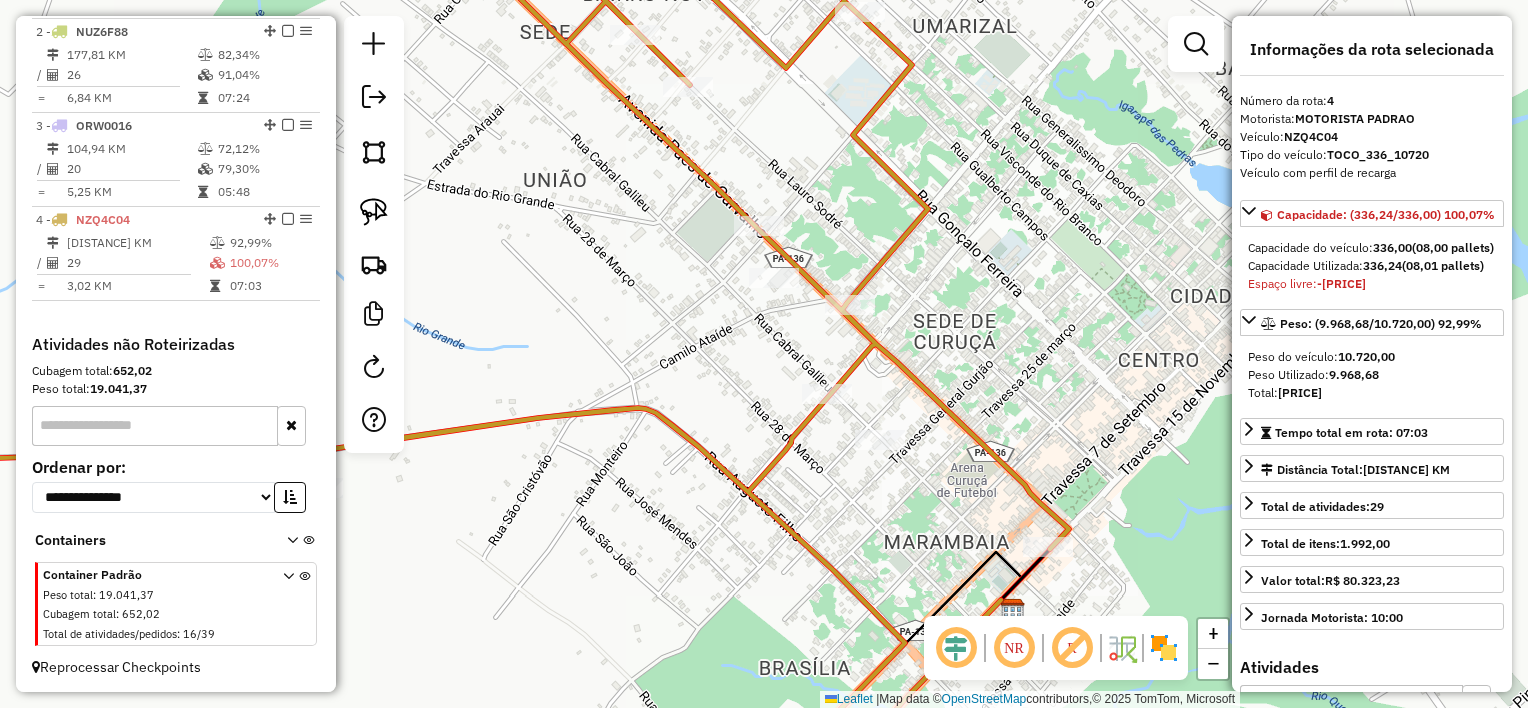 drag, startPoint x: 704, startPoint y: 372, endPoint x: 820, endPoint y: 417, distance: 124.42267 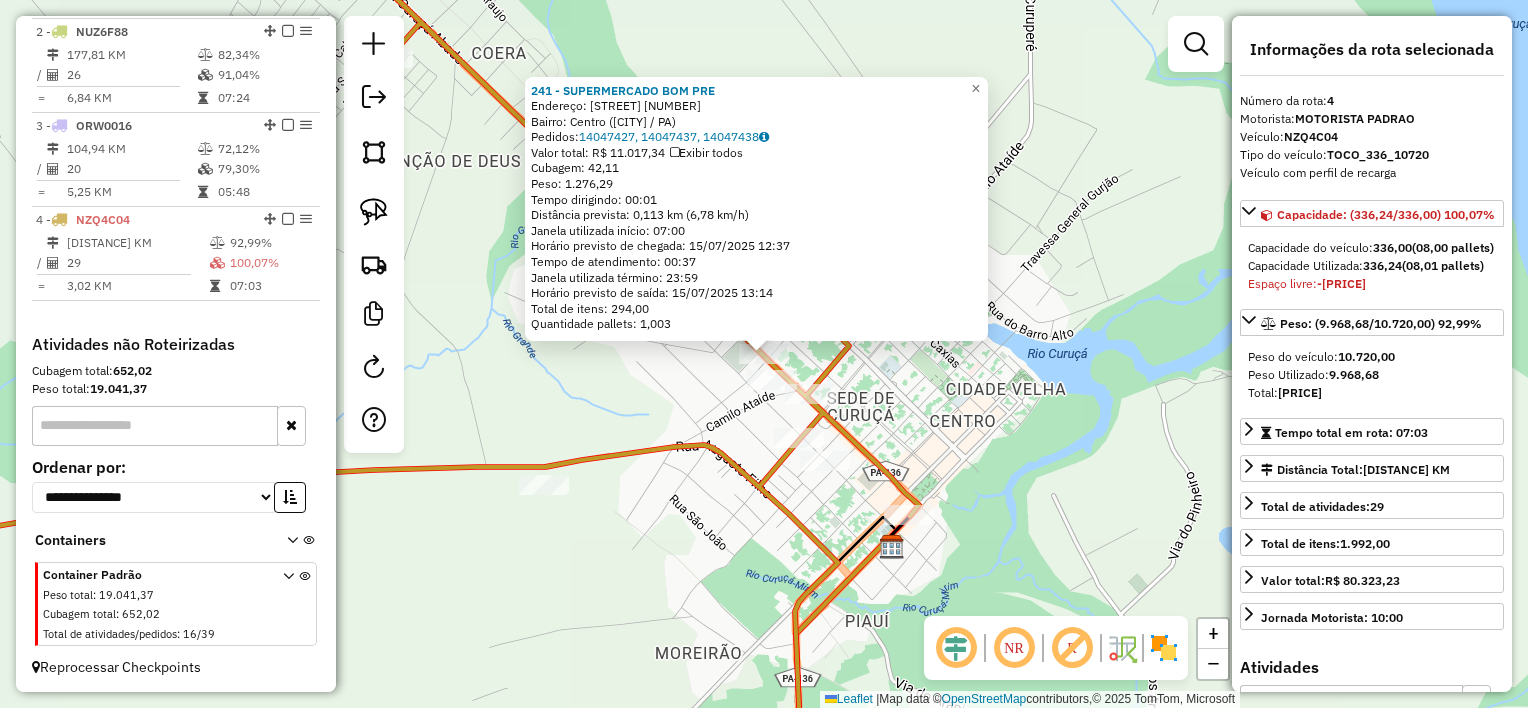 click on "Rota 4 - Placa NZQ4C04  165 - COMERCIAL [LAST] 241 - SUPERMERCADO BOM PRE  Endereço:  rua Paes de Carvalho 1   Bairro: Centro ([CITY] / [STATE])   Pedidos:  14047427, 14047437, 14047438   Valor total: R$ 11.017,34   Exibir todos   Cubagem: 42,11  Peso: 1.276,29  Tempo dirigindo: 00:01   Distância prevista: 0,113 km (6,78 km/h)   Janela utilizada início: 07:00   Horário previsto de chegada: 15/07/2025 12:37   Tempo de atendimento: 00:37   Janela utilizada término: 23:59   Horário previsto de saída: 15/07/2025 13:14   Total de itens: 294,00   Quantidade pallets: 1,003  × Janela de atendimento Grade de atendimento Capacidade Transportadoras Veículos Cliente Pedidos  Rotas Selecione os dias de semana para filtrar as janelas de atendimento  Seg   Ter   Qua   Qui   Sex   Sáb   Dom  Informe o período da janela de atendimento: De: Até:  Filtrar exatamente a janela do cliente  Considerar janela de atendimento padrão  Selecione os dias de semana para filtrar as grades de atendimento  Seg   Ter   Qua   Qui  De:" 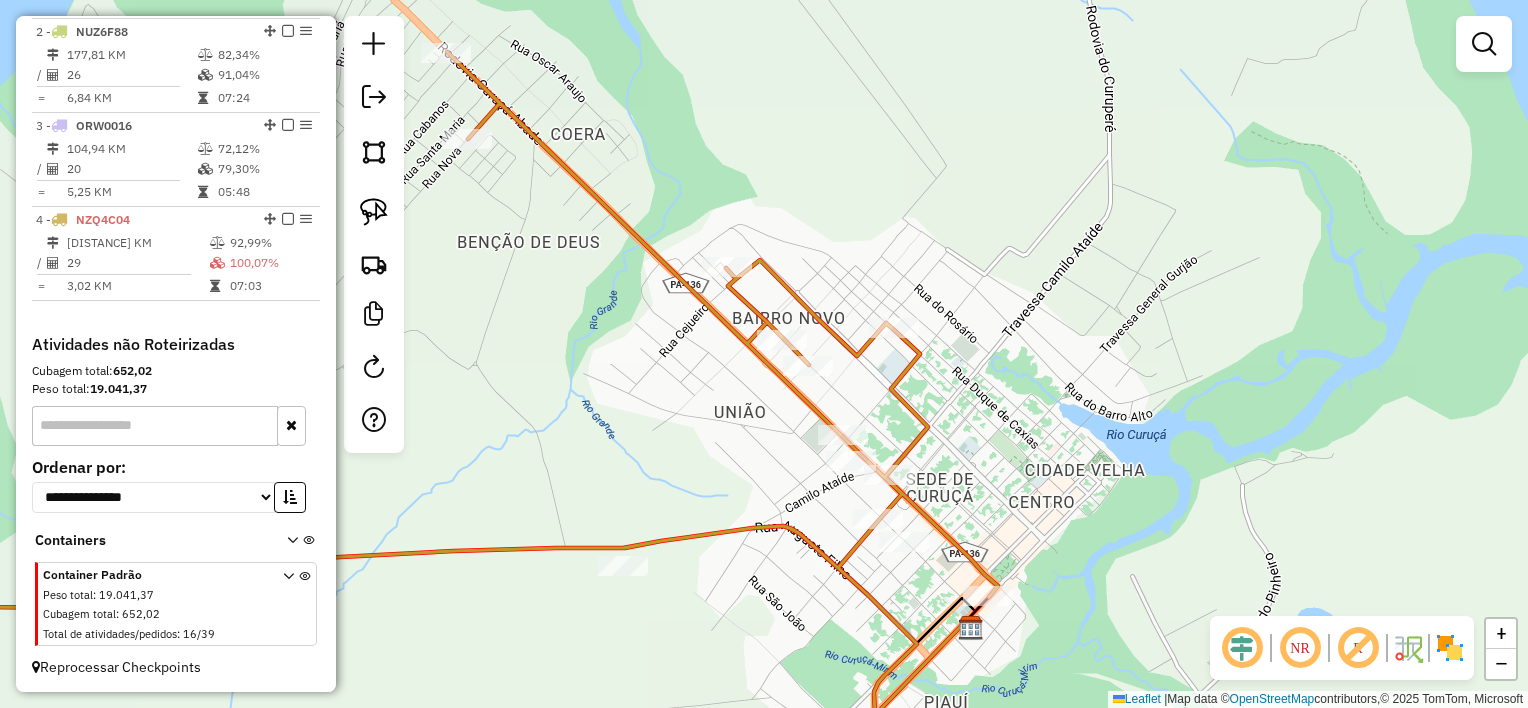drag, startPoint x: 698, startPoint y: 353, endPoint x: 773, endPoint y: 434, distance: 110.39022 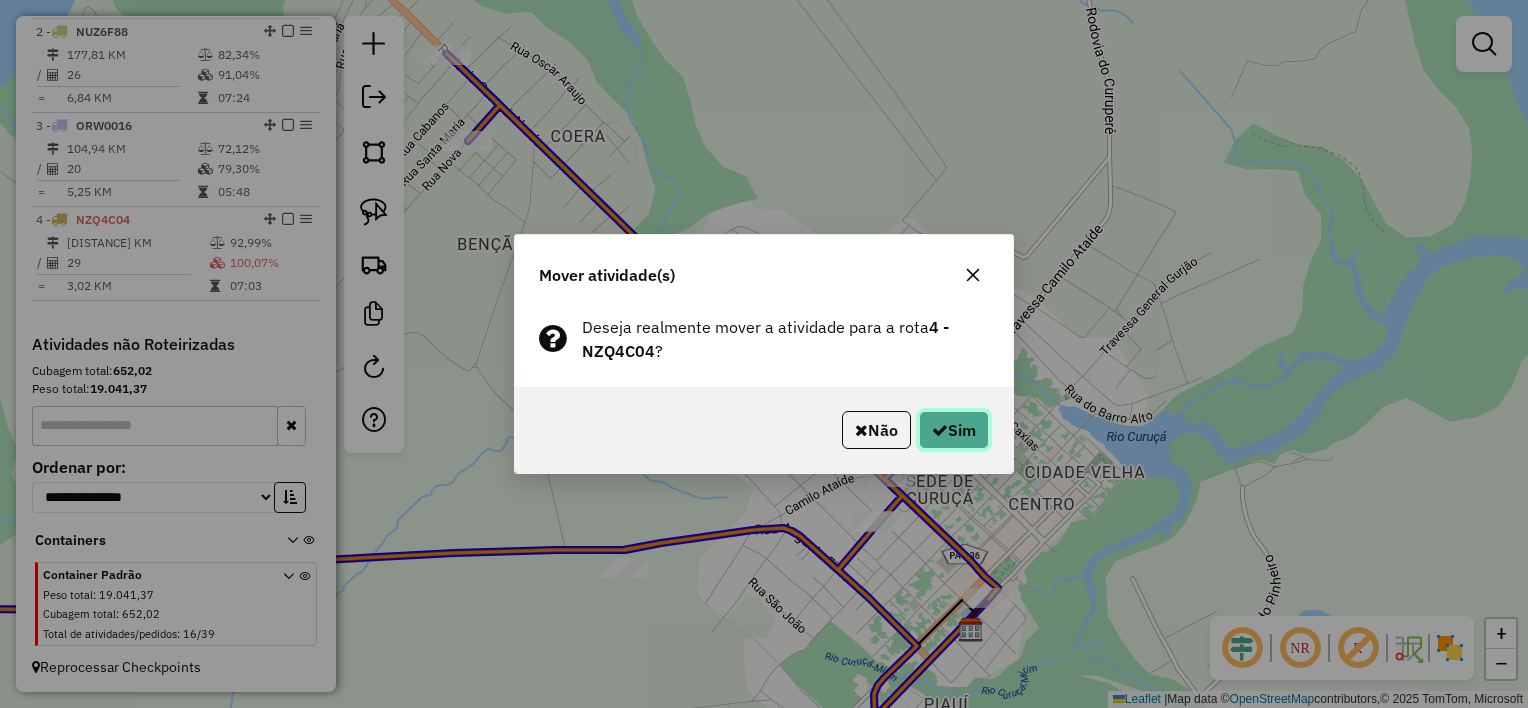 click 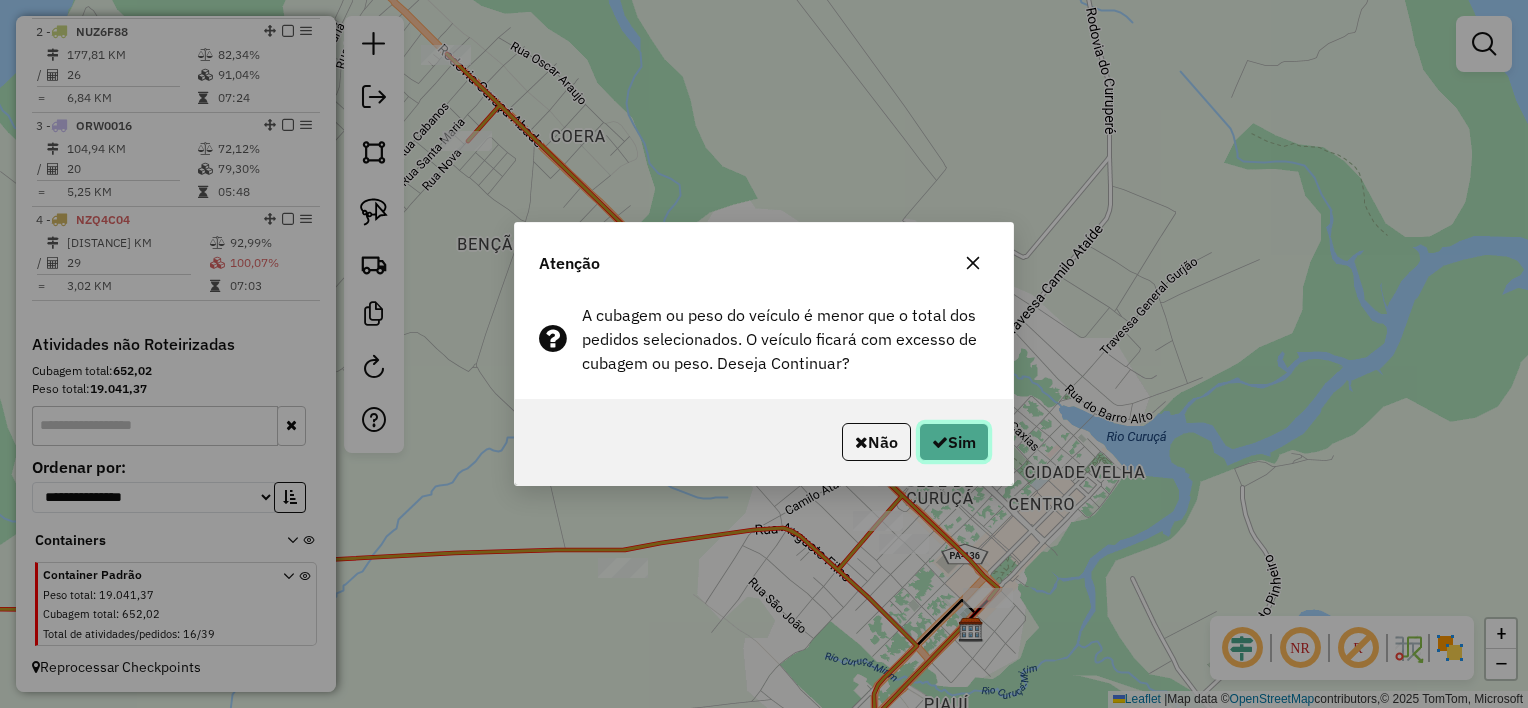 click on "Sim" 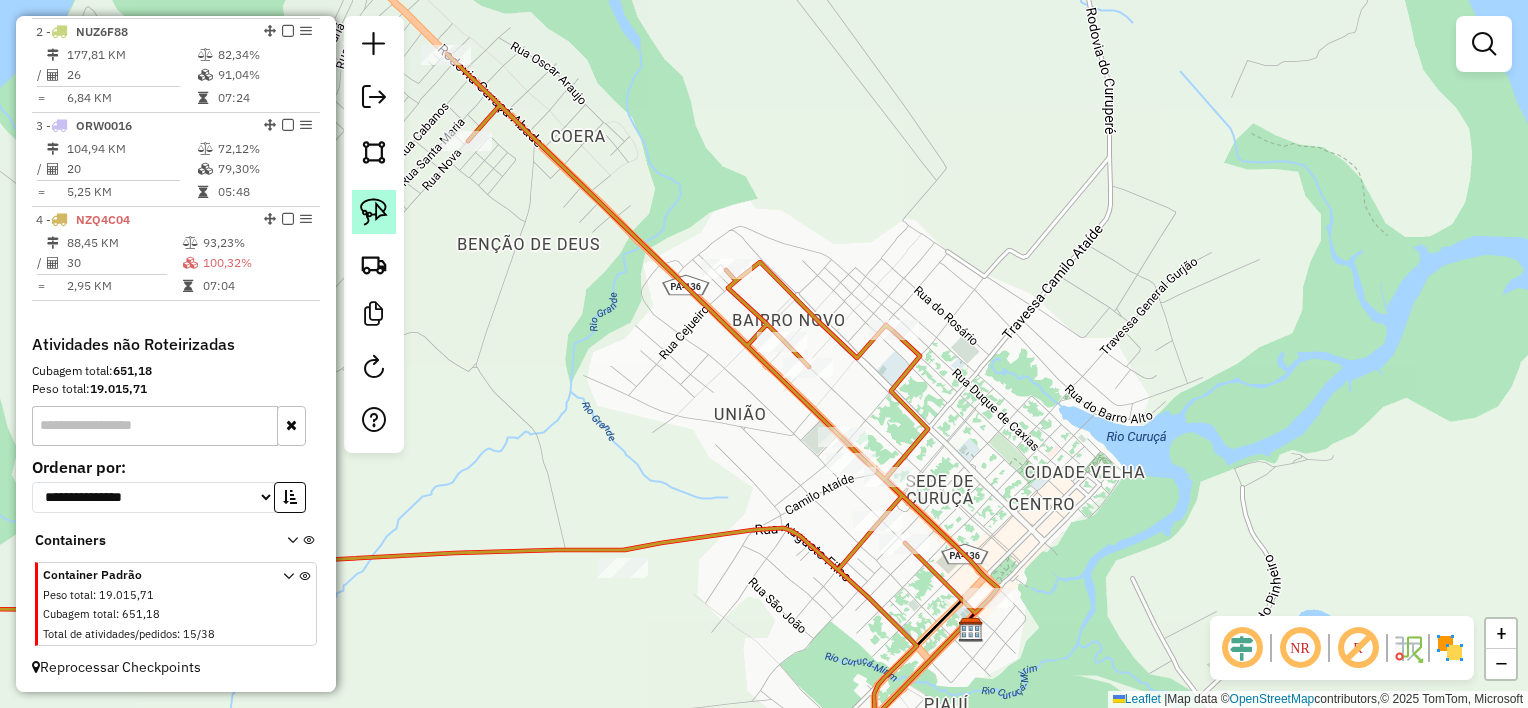 click 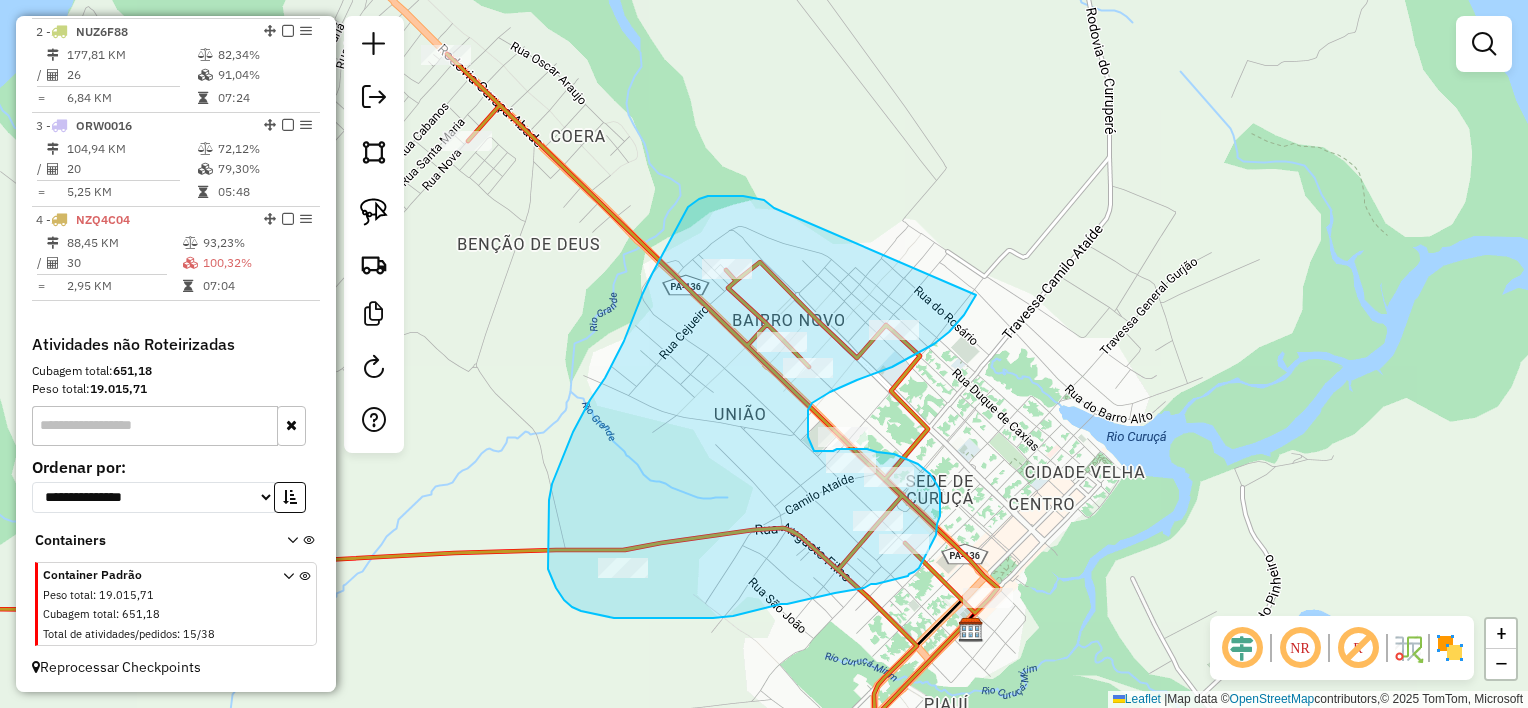 drag, startPoint x: 765, startPoint y: 201, endPoint x: 978, endPoint y: 283, distance: 228.2389 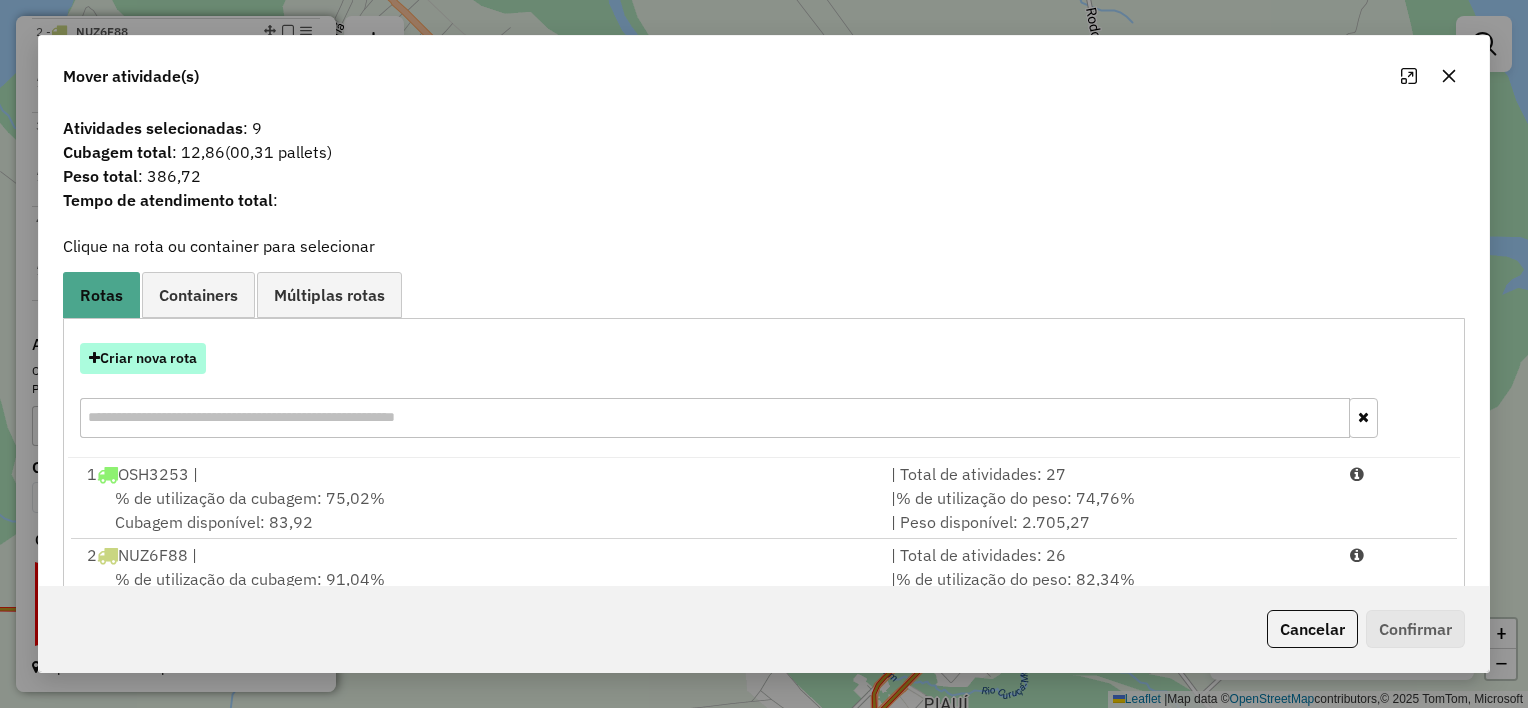 click on "Criar nova rota" at bounding box center [143, 358] 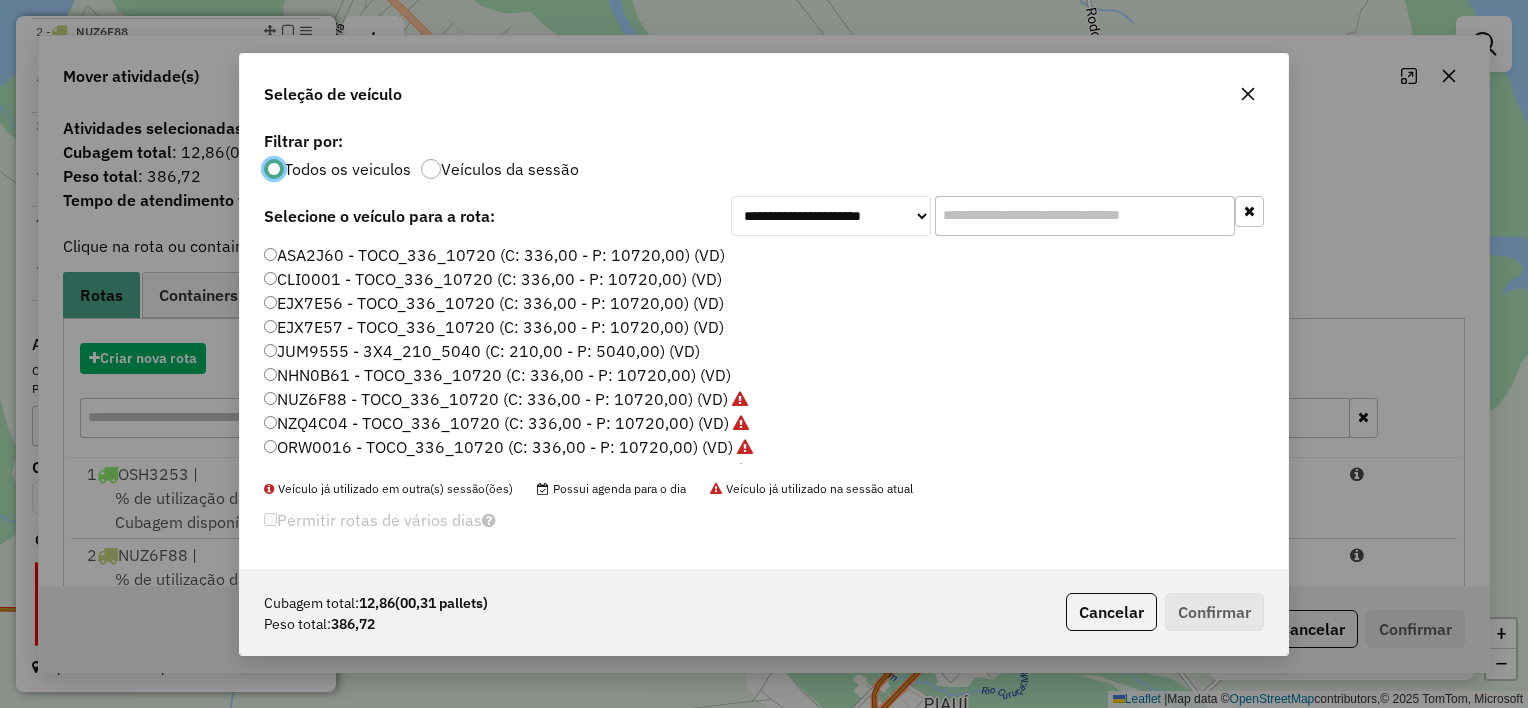 scroll, scrollTop: 10, scrollLeft: 6, axis: both 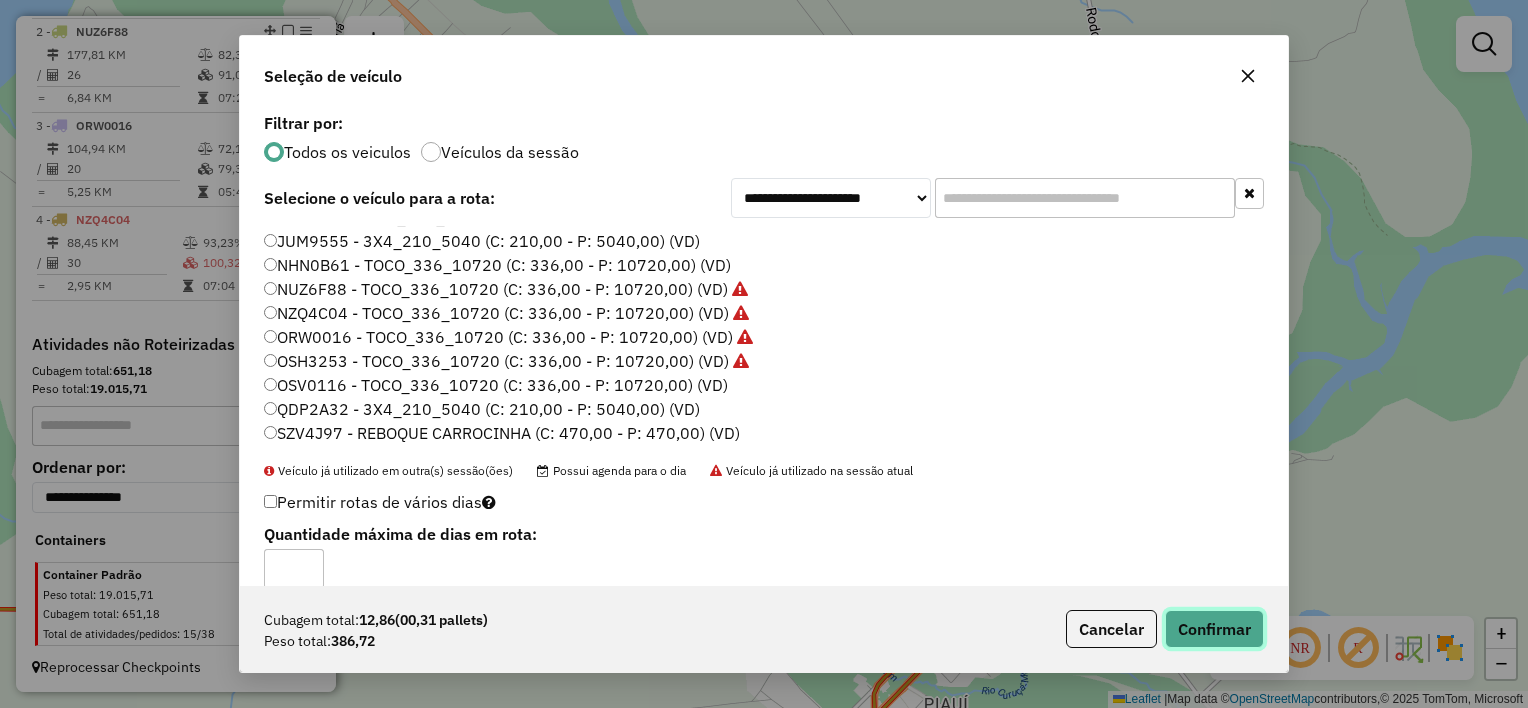 click on "Confirmar" 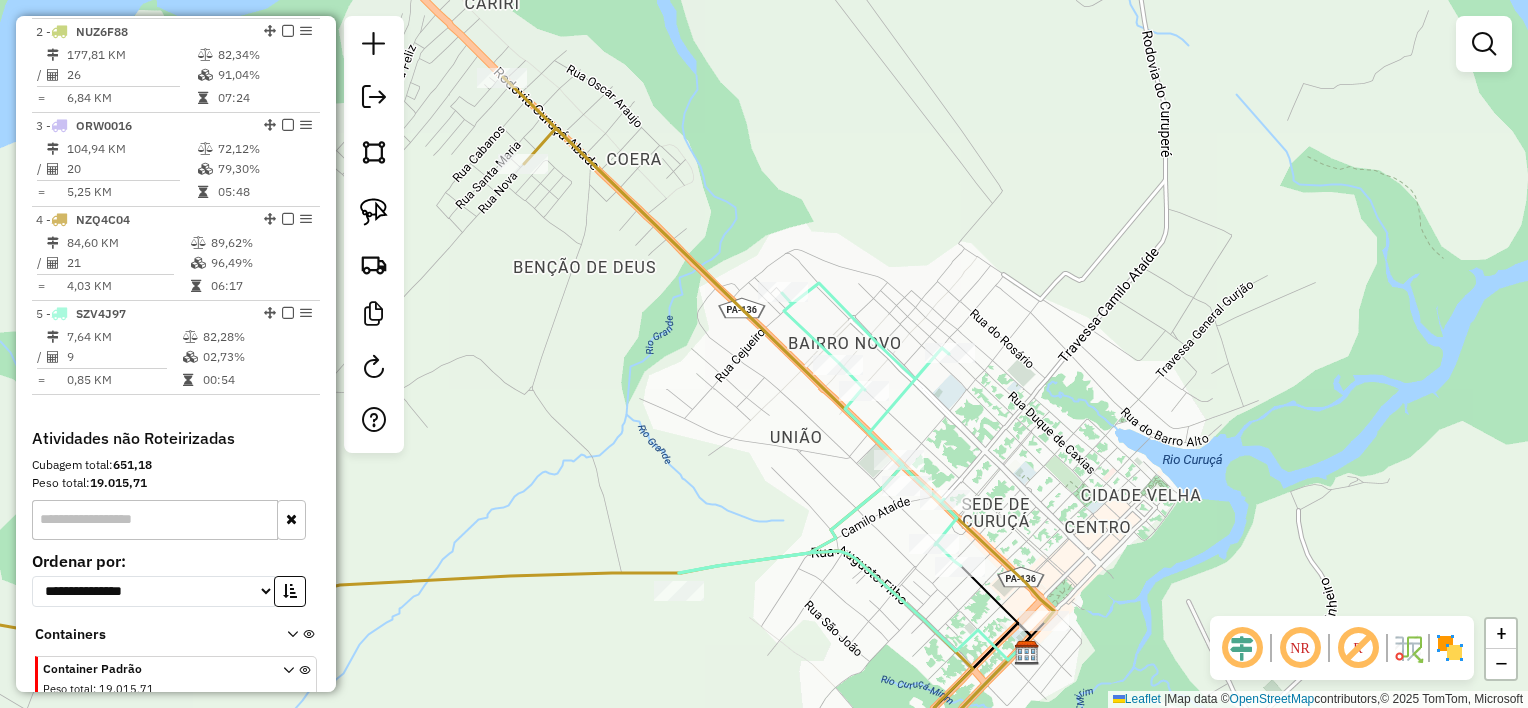 drag, startPoint x: 703, startPoint y: 380, endPoint x: 906, endPoint y: 504, distance: 237.87602 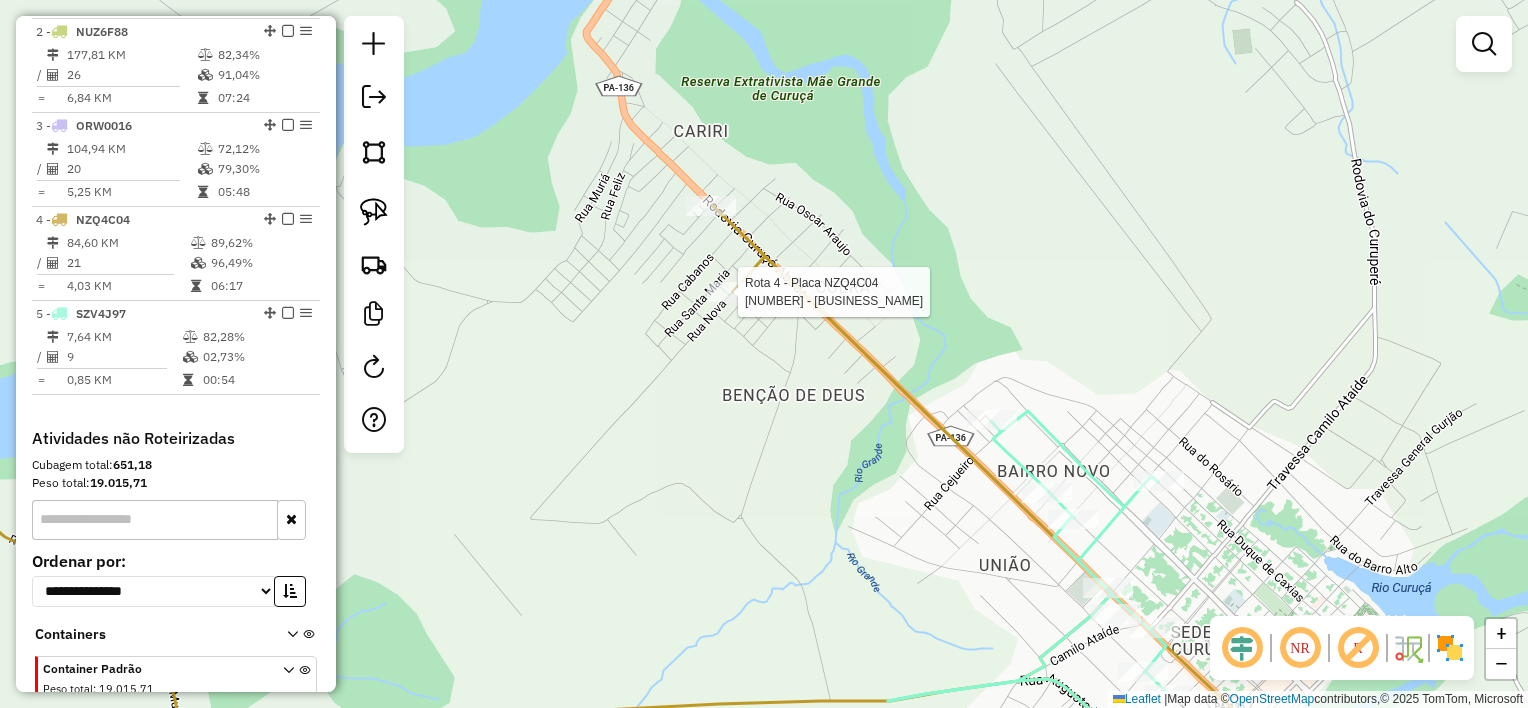 select on "**********" 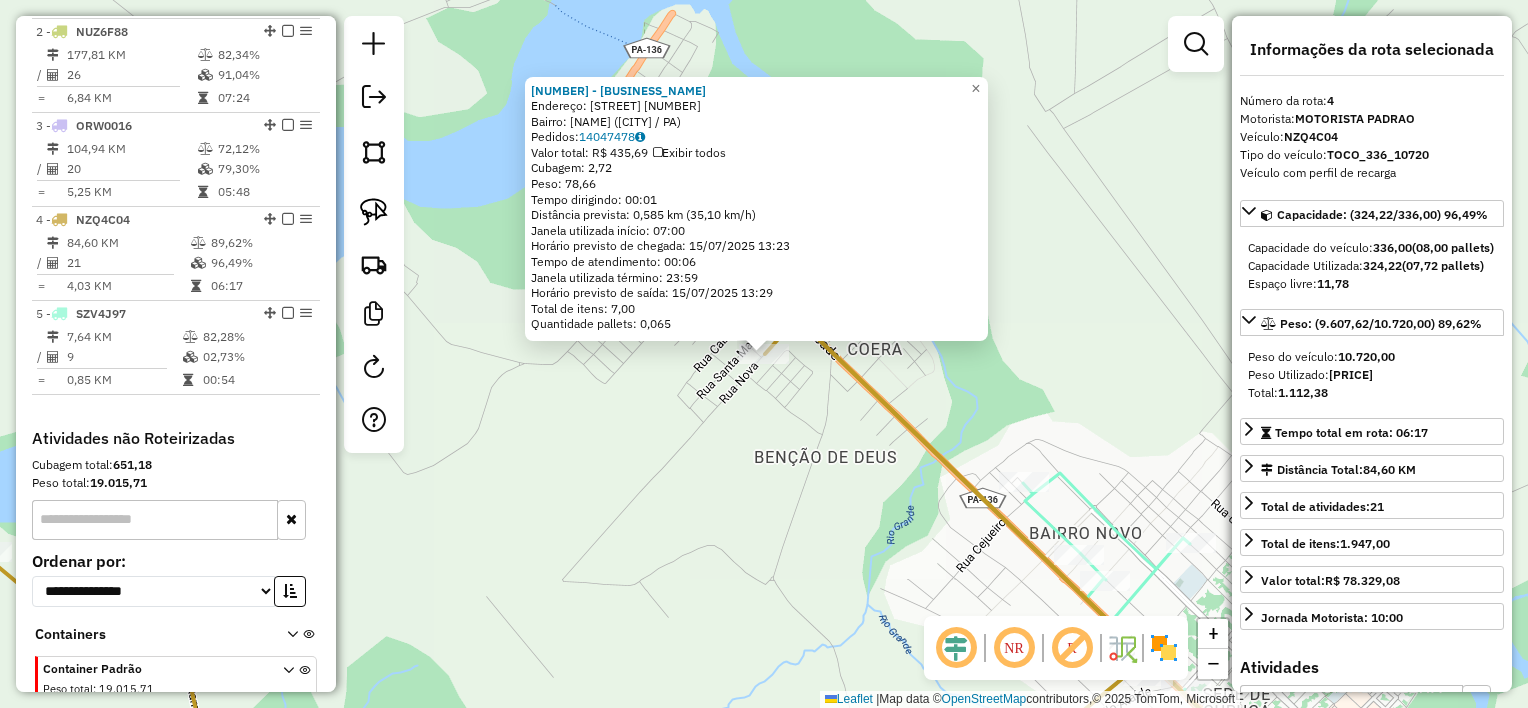 scroll, scrollTop: 935, scrollLeft: 0, axis: vertical 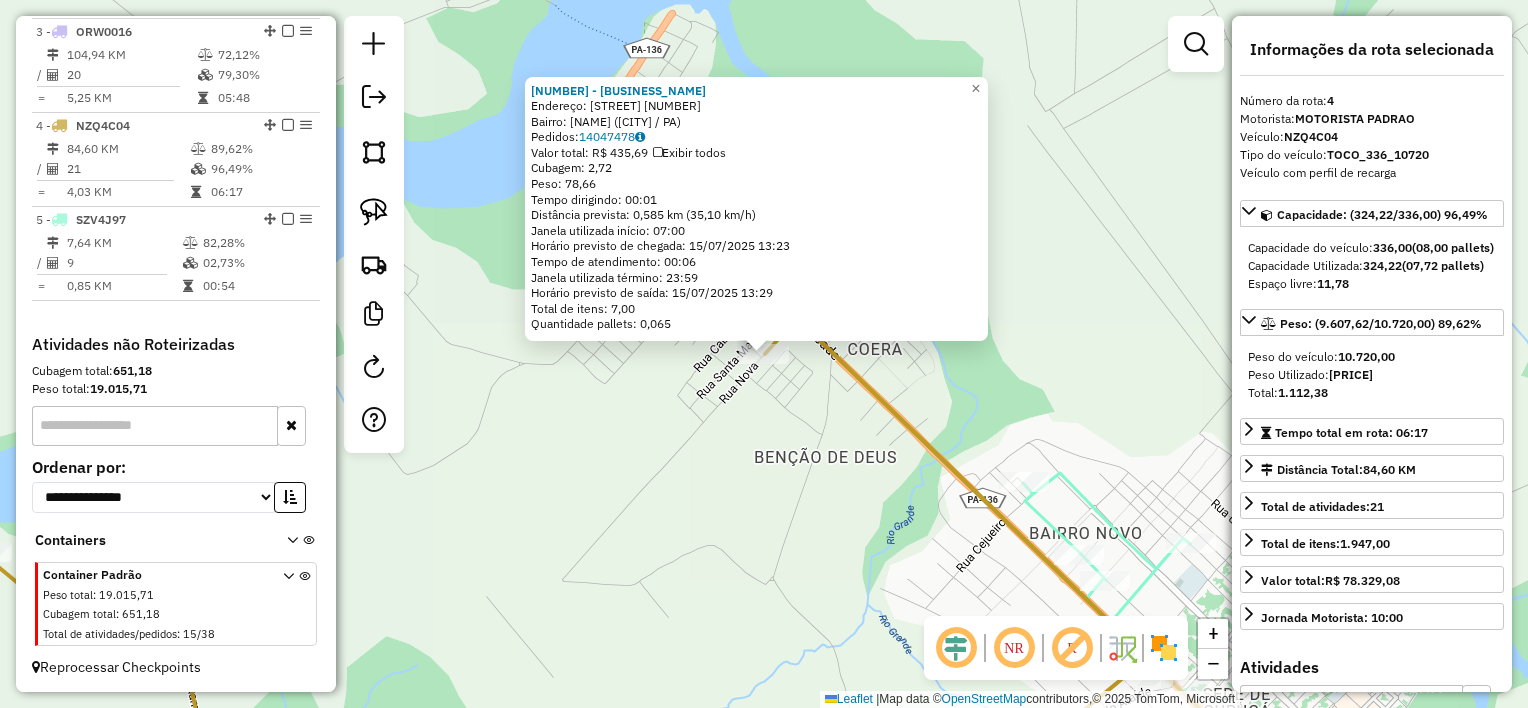 click on "Rota 4 - Placa NZQ4C04  244 - Bar do Nando 244 - Bar do Nando  Endereço:  rua nova [NUMBER]   Bairro: Coera Do Abade ([CITY] / PA)   Pedidos:  14047478   Valor total: R$ 435,69   Exibir todos   Cubagem: 2,72  Peso: 78,66  Tempo dirigindo: 00:01   Distância prevista: 0,585 km (35,10 km/h)   Janela utilizada início: 07:00   Horário previsto de chegada: 15/07/2025 13:23   Tempo de atendimento: 00:06   Janela utilizada término: 23:59   Horário previsto de saída: 15/07/2025 13:29   Total de itens: 7,00   Quantidade pallets: 0,065  × Janela de atendimento Grade de atendimento Capacidade Transportadoras Veículos Cliente Pedidos  Rotas Selecione os dias de semana para filtrar as janelas de atendimento  Seg   Ter   Qua   Qui   Sex   Sáb   Dom  Informe o período da janela de atendimento: De: Até:  Filtrar exatamente a janela do cliente  Considerar janela de atendimento padrão  Selecione os dias de semana para filtrar as grades de atendimento  Seg   Ter   Qua   Qui   Sex   Sáb   Dom   Peso mínimo:   De:   Até:" 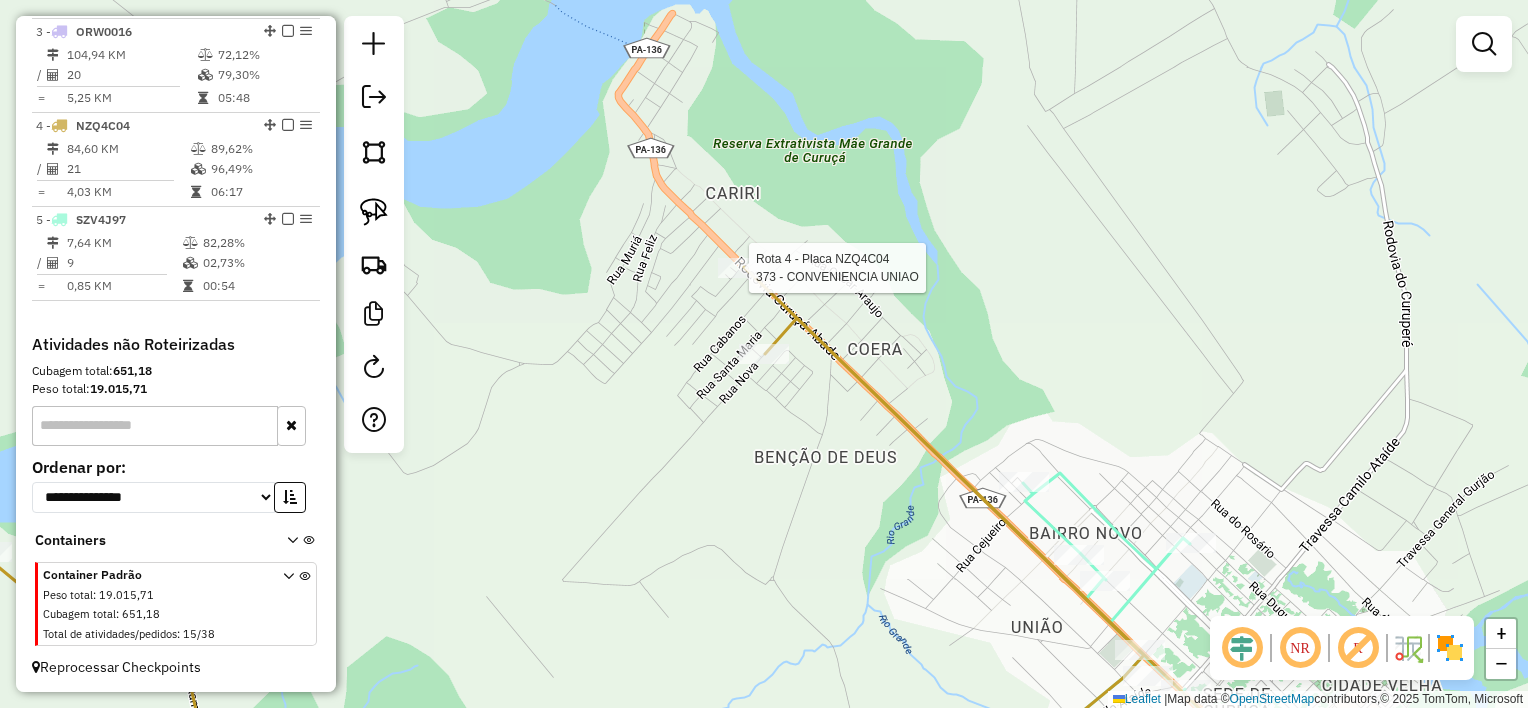 select on "**********" 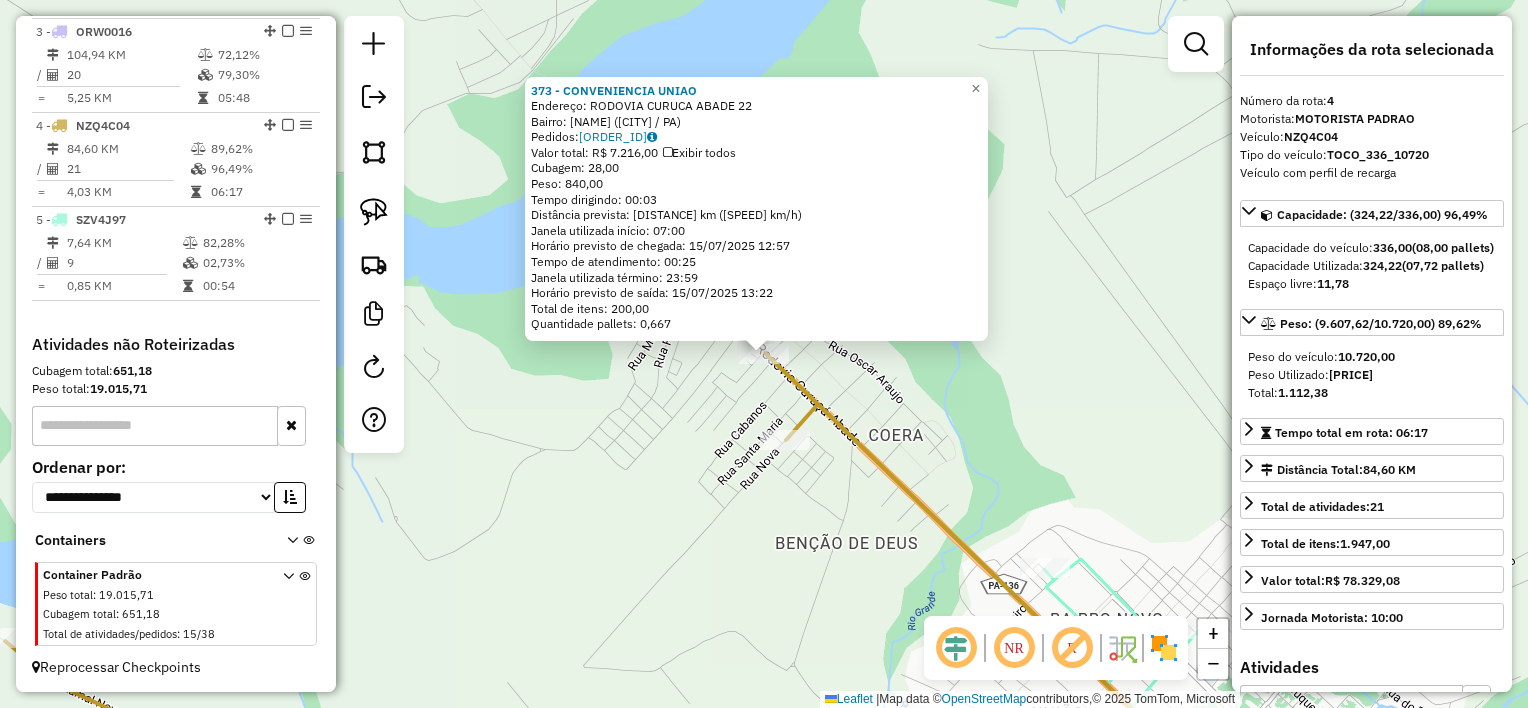 click on "[NUMBER] - [NAME]  Endereço:  RODOVIA CURUCA ABADE 22   Bairro: Abade ([CITY] / PA)   Pedidos:  [ORDER_ID]   Valor total: R$ 7.216,00   Exibir todos   Cubagem: 28,00  Peso: 840,00  Tempo dirigindo: 00:03   Distância prevista: 2,631 km (52,62 km/h)   Janela utilizada início: 07:00   Horário previsto de chegada: 15/07/2025 12:57   Tempo de atendimento: 00:25   Janela utilizada término: 23:59   Horário previsto de saída: 15/07/2025 13:22   Total de itens: 200,00   Quantidade pallets: 0,667  × Janela de atendimento Grade de atendimento Capacidade Transportadoras Veículos Cliente Pedidos  Rotas Selecione os dias de semana para filtrar as janelas de atendimento  Seg   Ter   Qua   Qui   Sex   Sáb   Dom  Informe o período da janela de atendimento: De: Até:  Filtrar exatamente a janela do cliente  Considerar janela de atendimento padrão  Selecione os dias de semana para filtrar as grades de atendimento  Seg   Ter   Qua   Qui   Sex   Sáb   Dom   Considerar clientes sem dia de atendimento cadastrado  +" 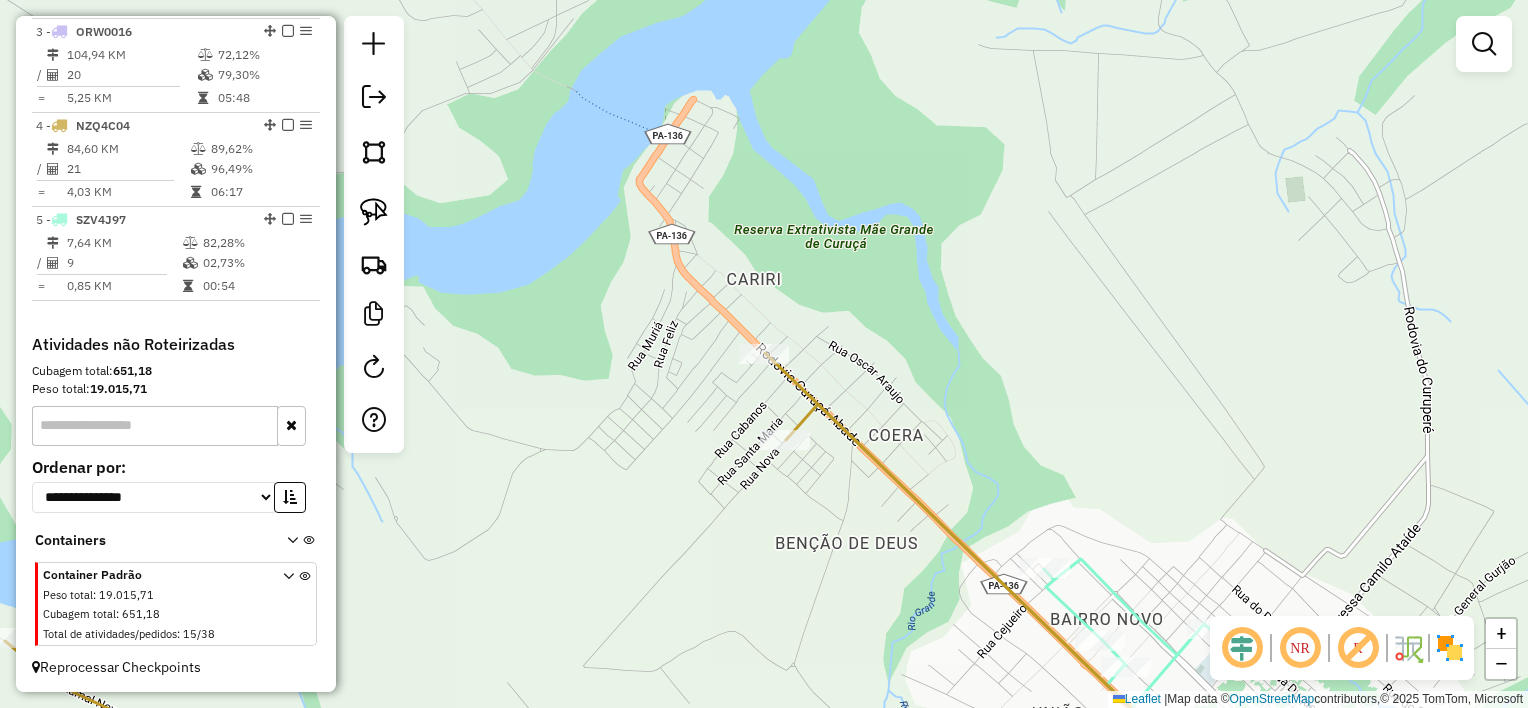 drag, startPoint x: 889, startPoint y: 563, endPoint x: 795, endPoint y: 239, distance: 337.36035 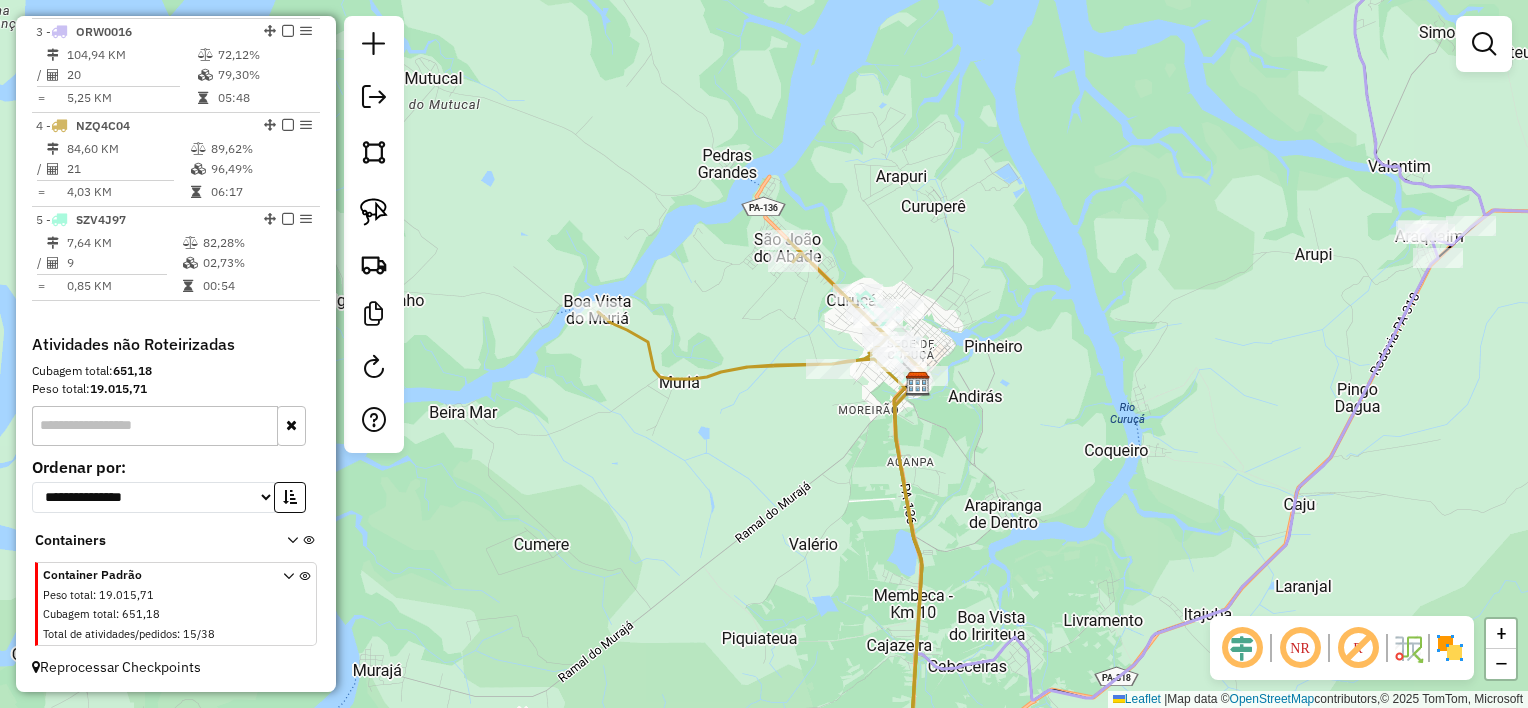 drag, startPoint x: 620, startPoint y: 245, endPoint x: 645, endPoint y: 332, distance: 90.52071 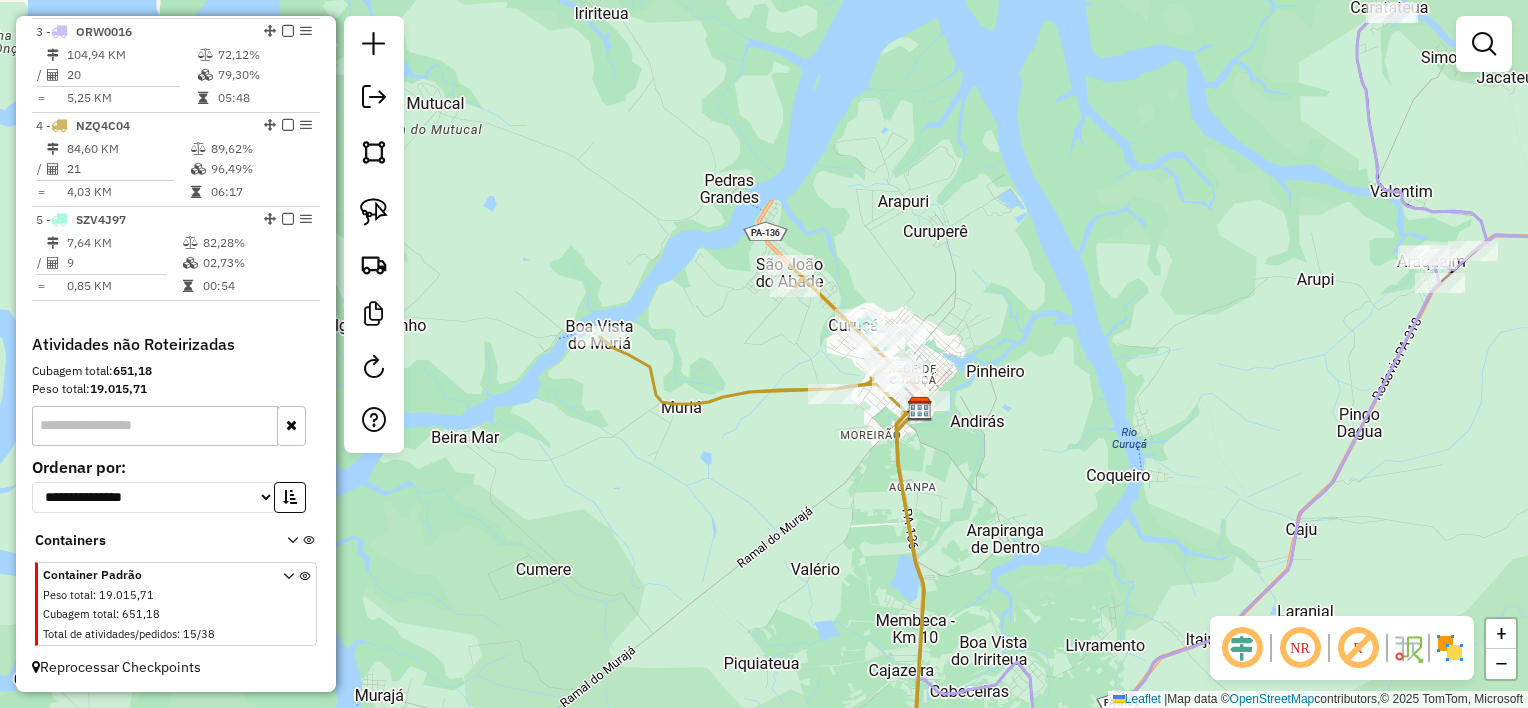 drag, startPoint x: 374, startPoint y: 209, endPoint x: 488, endPoint y: 253, distance: 122.19656 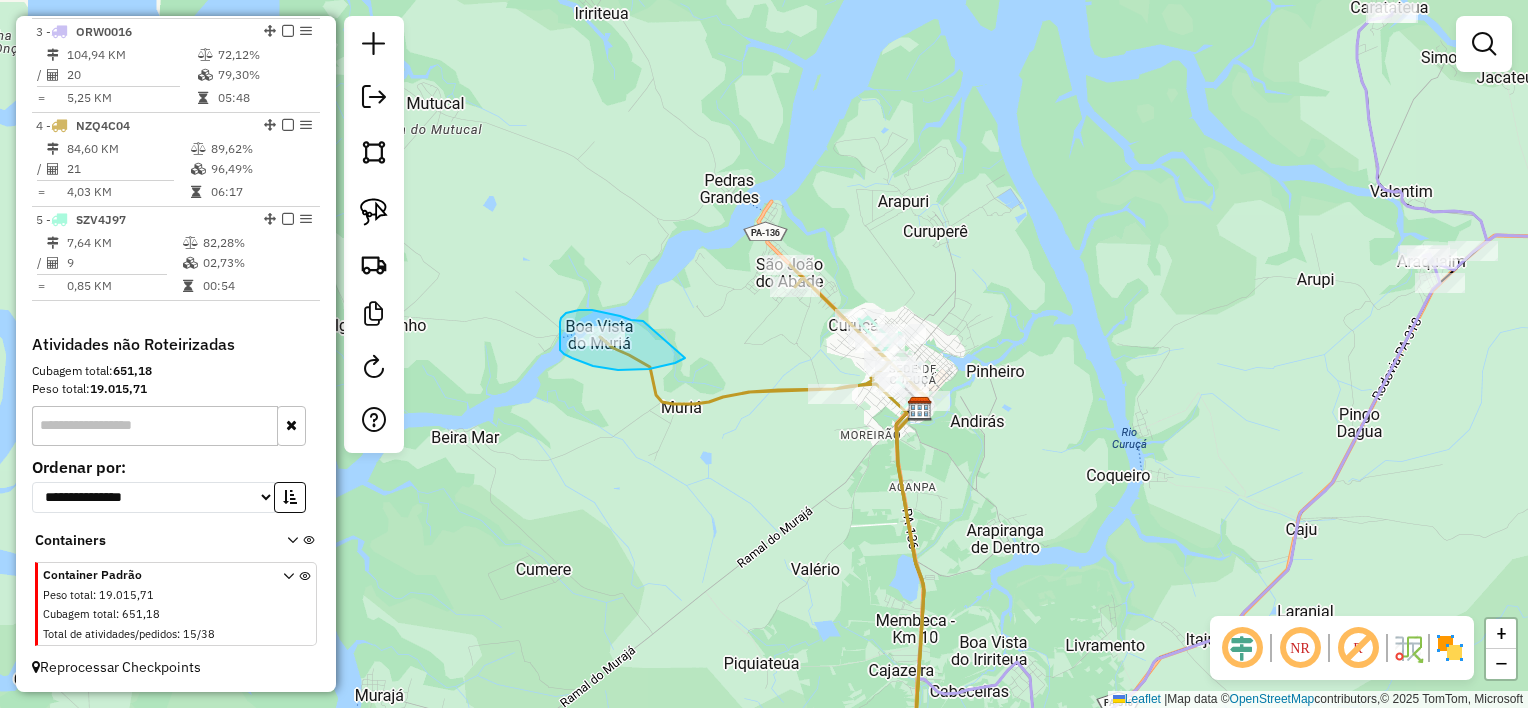 drag, startPoint x: 643, startPoint y: 321, endPoint x: 689, endPoint y: 345, distance: 51.884487 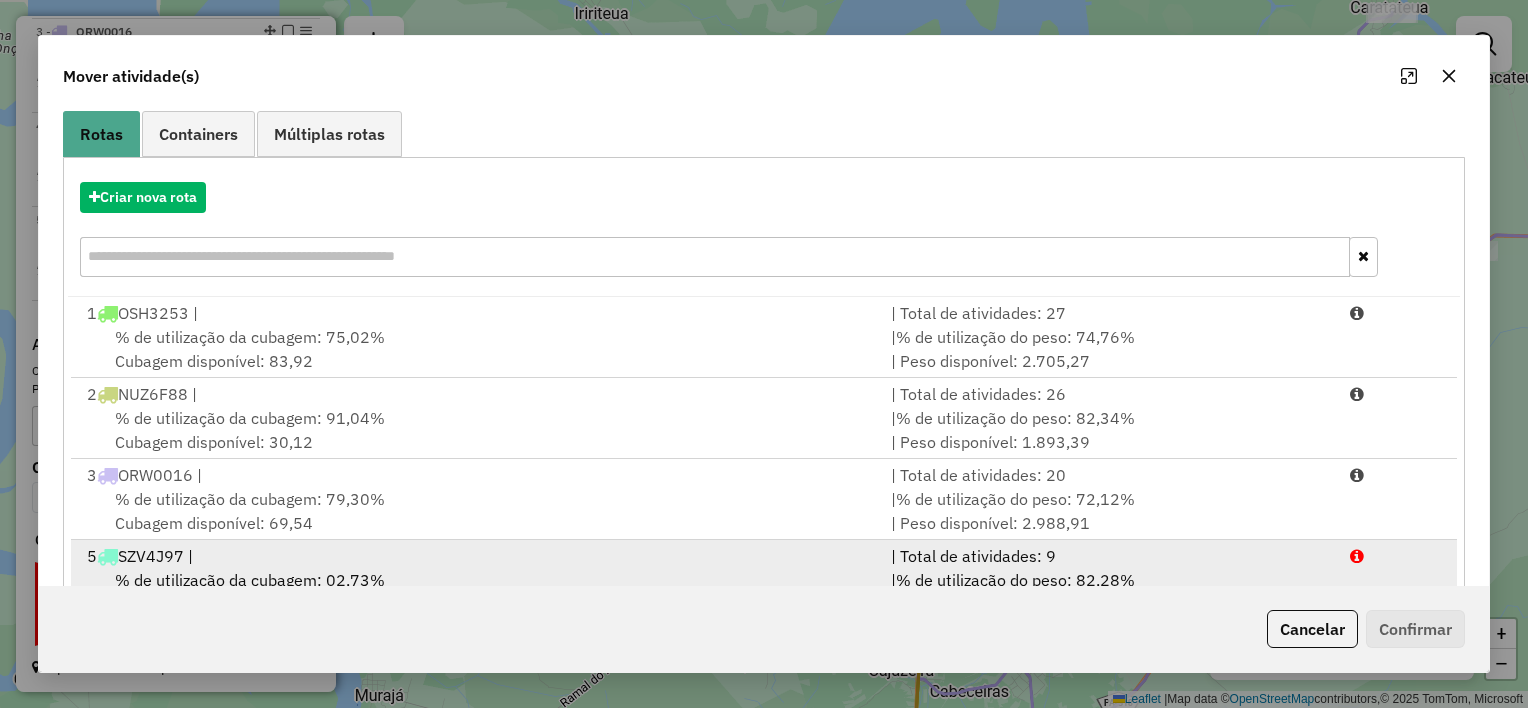scroll, scrollTop: 228, scrollLeft: 0, axis: vertical 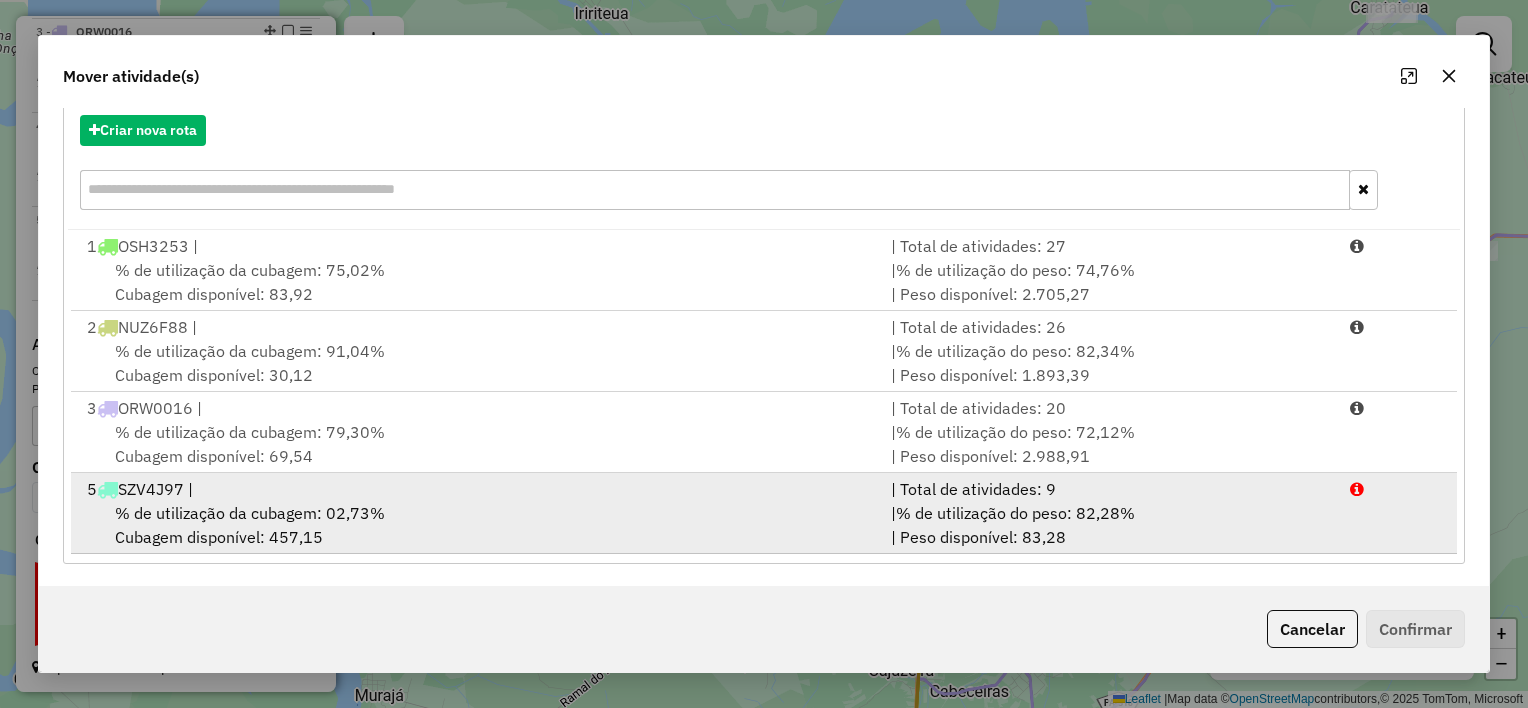 click on "% de utilização da cubagem: 02,73%  Cubagem disponível: 457,15" at bounding box center [477, 525] 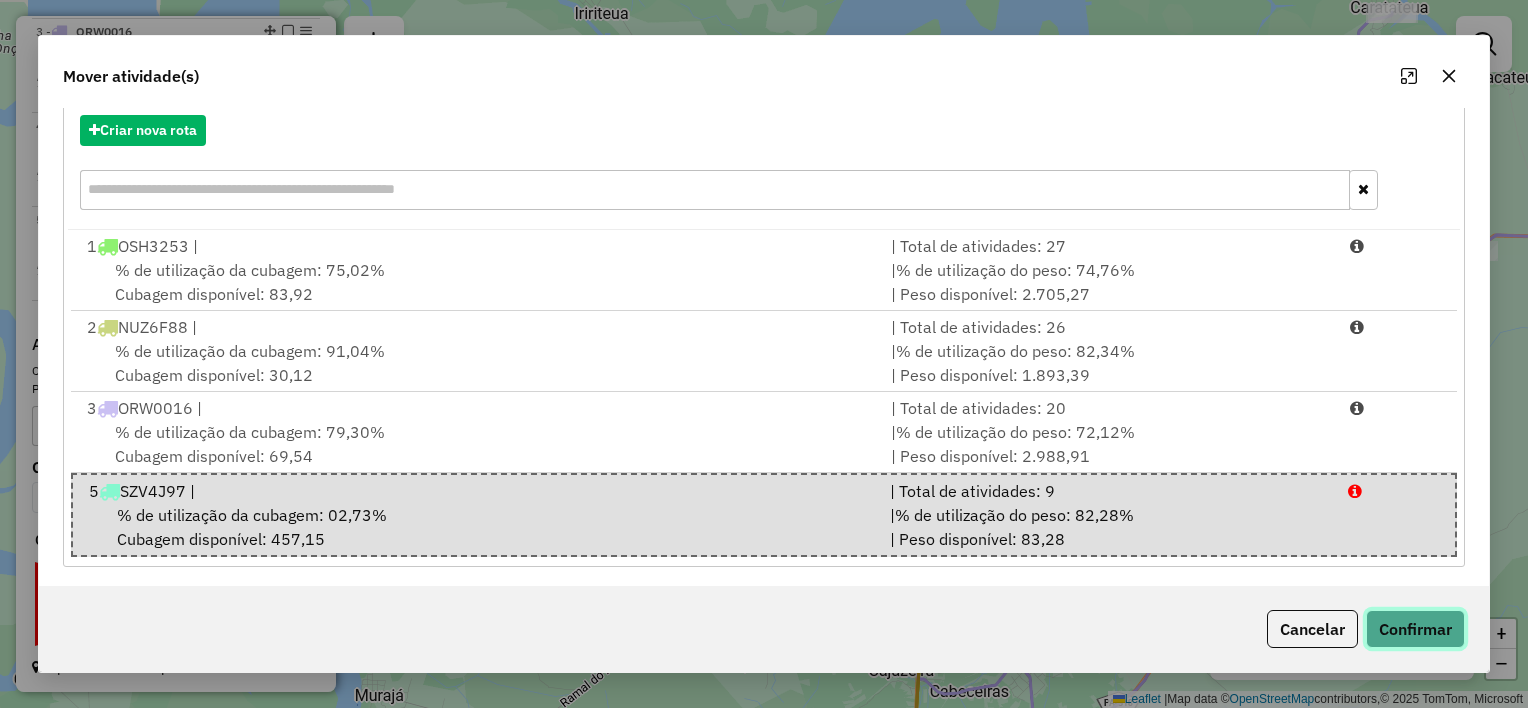click on "Confirmar" 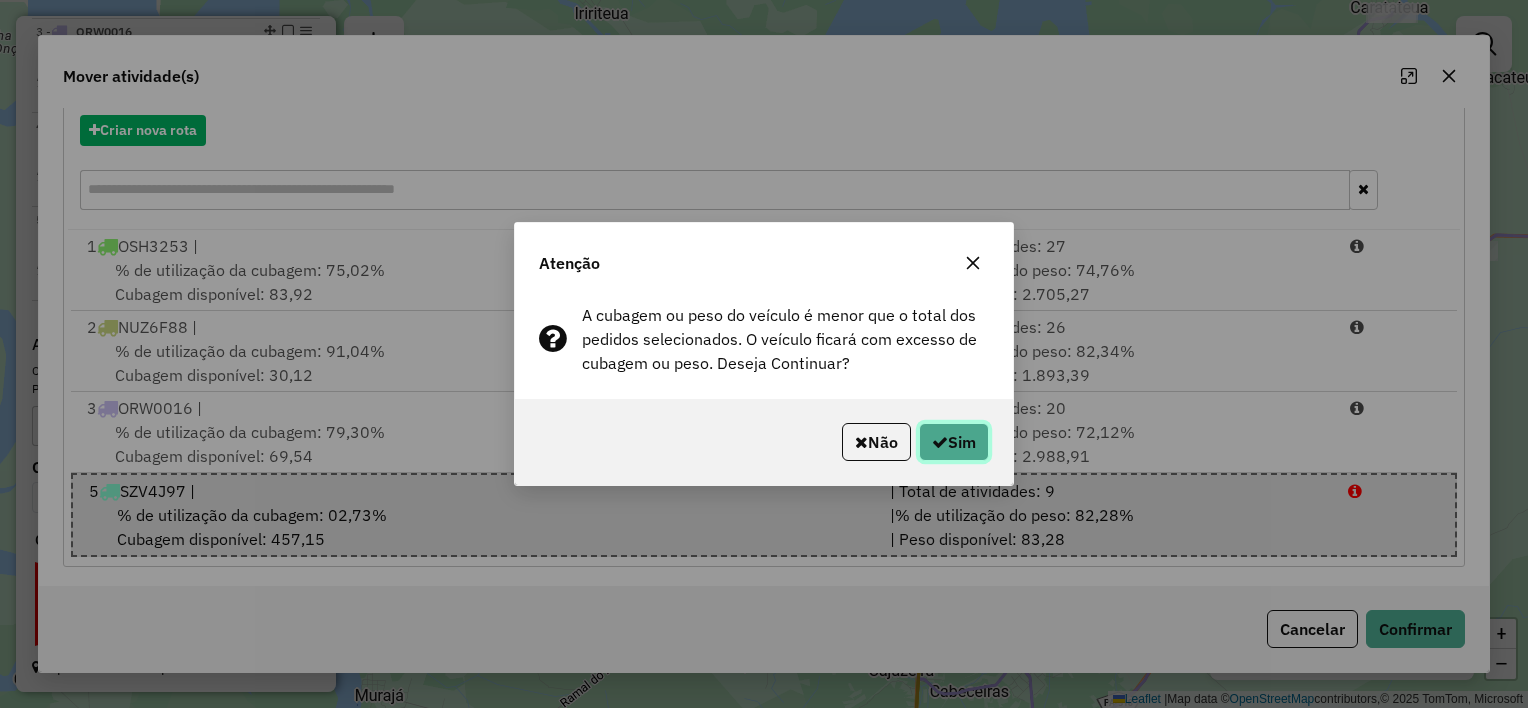 click on "Sim" 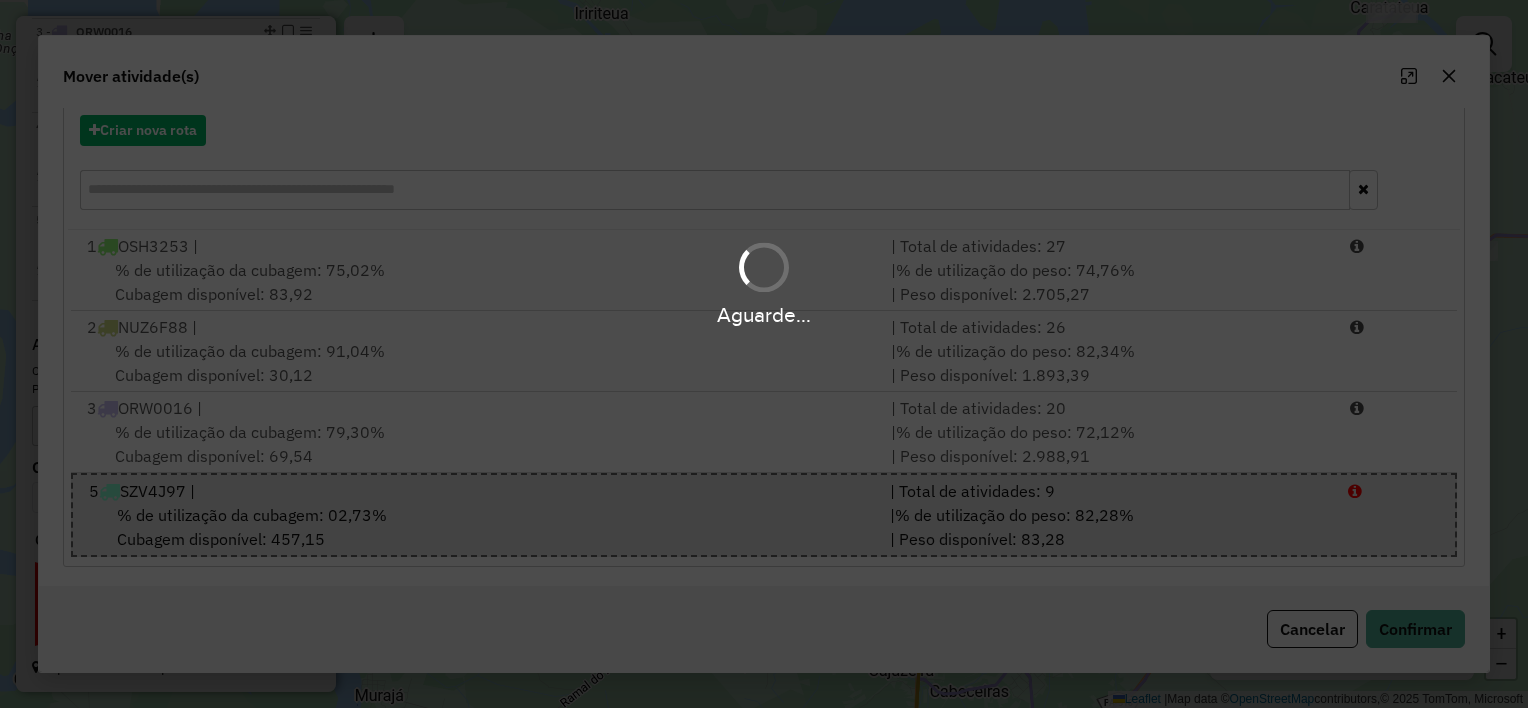 scroll, scrollTop: 0, scrollLeft: 0, axis: both 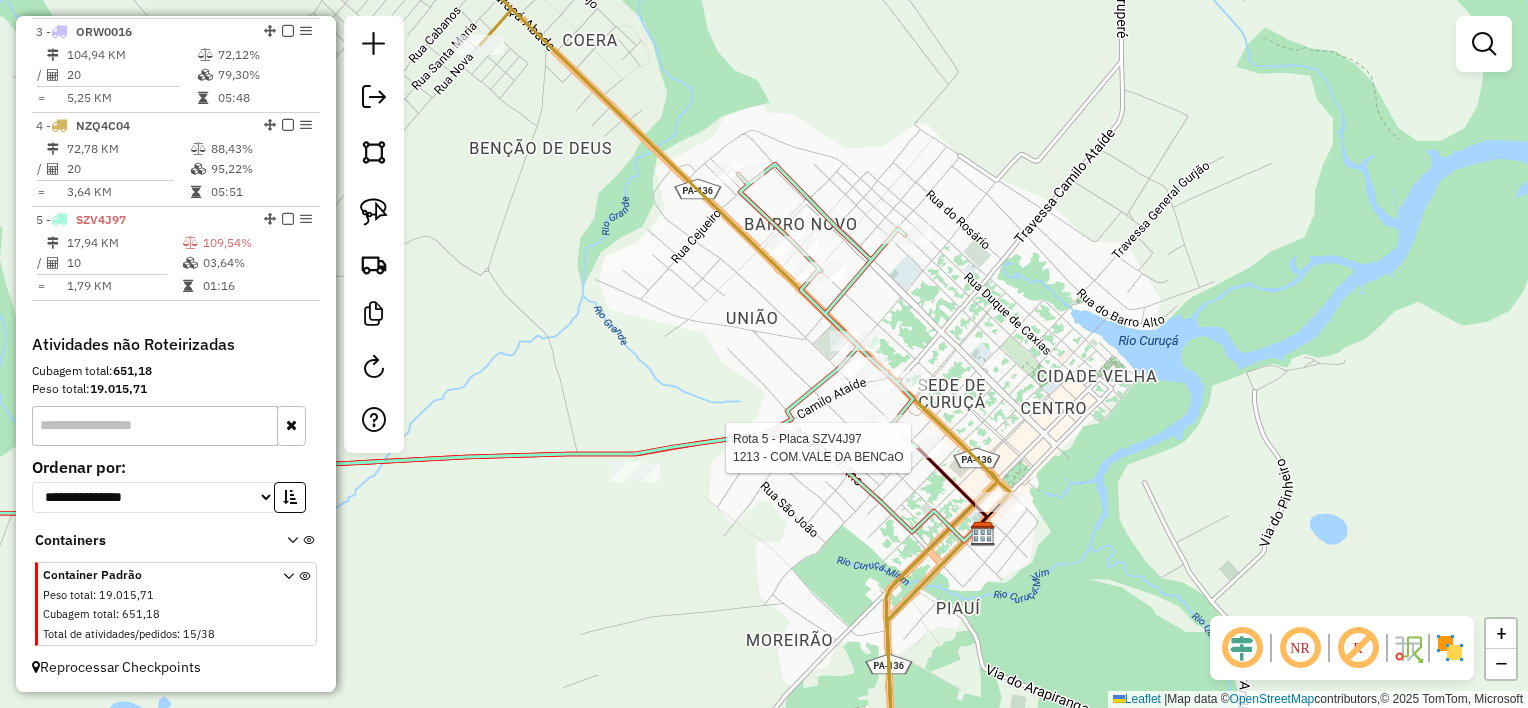 select on "**********" 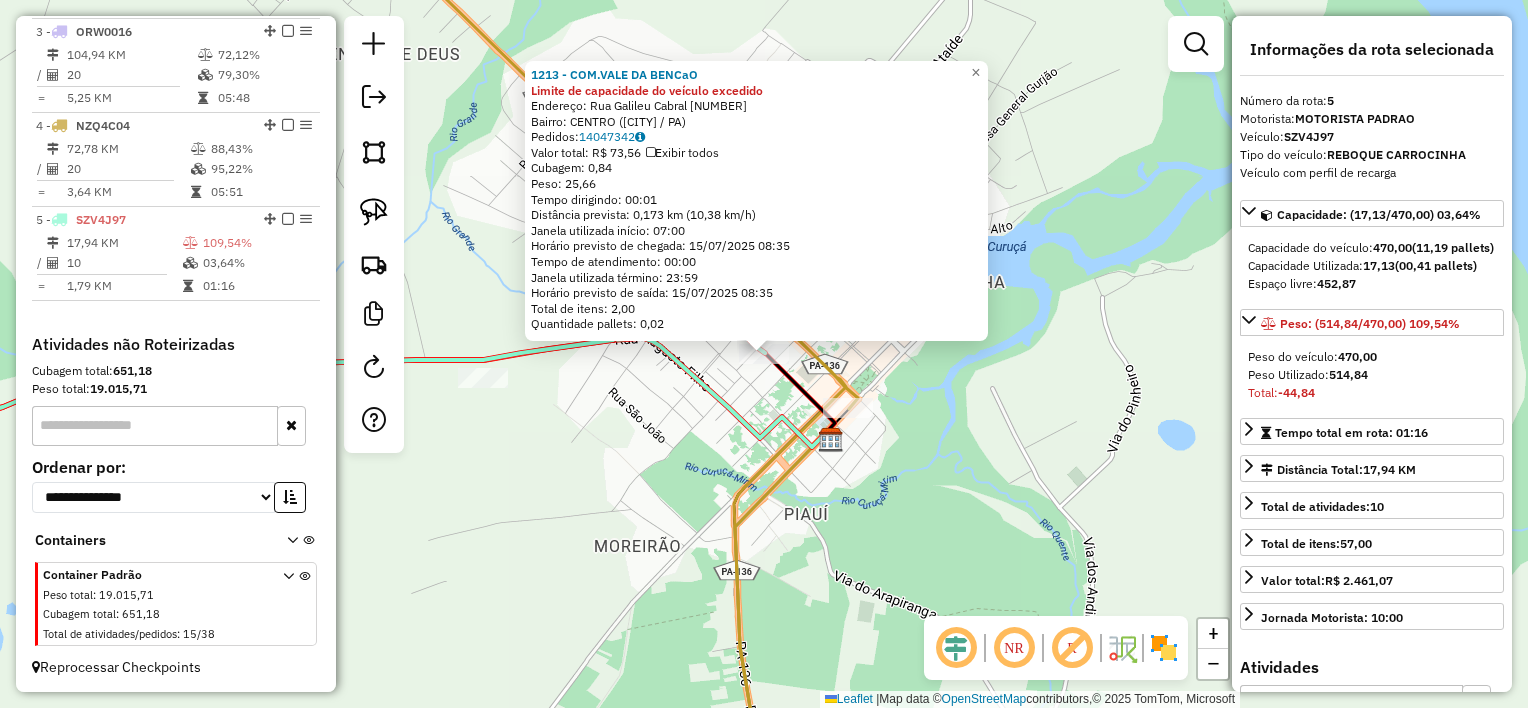 click on "1213 - COM.VALE DA BENCaO Limite de capacidade do veículo excedido  Endereço:  Rua Galileu Cabral [NUMBER]   Bairro: CENTRO ([CITY] / [STATE])   Pedidos:  14047342   Valor total: R$ 73,56   Exibir todos   Cubagem: 0,84  Peso: 25,66  Tempo dirigindo: 00:01   Distância prevista: 0,173 km (10,38 km/h)   Janela utilizada início: 07:00   Horário previsto de chegada: 15/07/2025 08:35   Tempo de atendimento: 00:00   Janela utilizada término: 23:59   Horário previsto de saída: 15/07/2025 08:35   Total de itens: 2,00   Quantidade pallets: 0,02  × Janela de atendimento Grade de atendimento Capacidade Transportadoras Veículos Cliente Pedidos  Rotas Selecione os dias de semana para filtrar as janelas de atendimento  Seg   Ter   Qua   Qui   Sex   Sáb   Dom  Informe o período da janela de atendimento: De: Até:  Filtrar exatamente a janela do cliente  Considerar janela de atendimento padrão  Selecione os dias de semana para filtrar as grades de atendimento  Seg   Ter   Qua   Qui   Sex   Sáb   Dom   Peso mínimo:   De:" 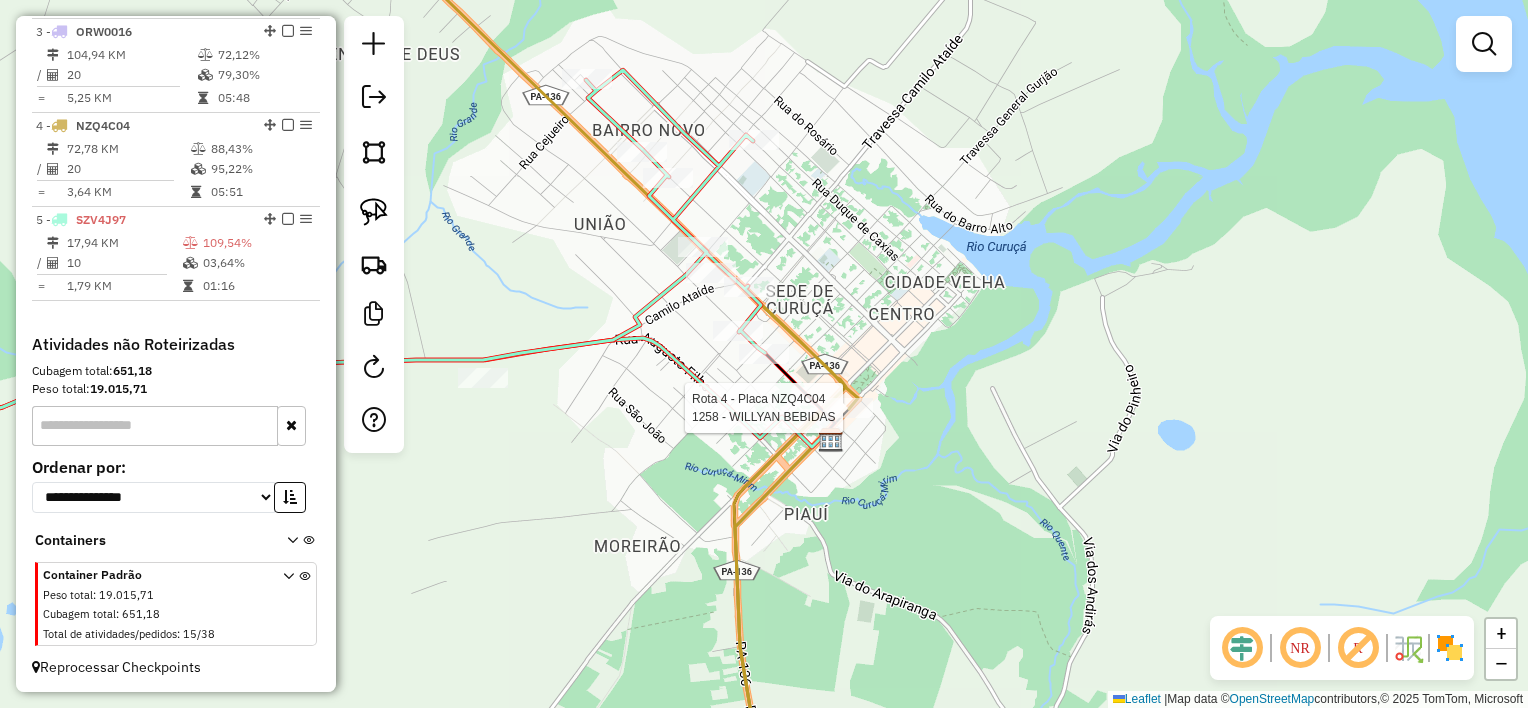 select on "**********" 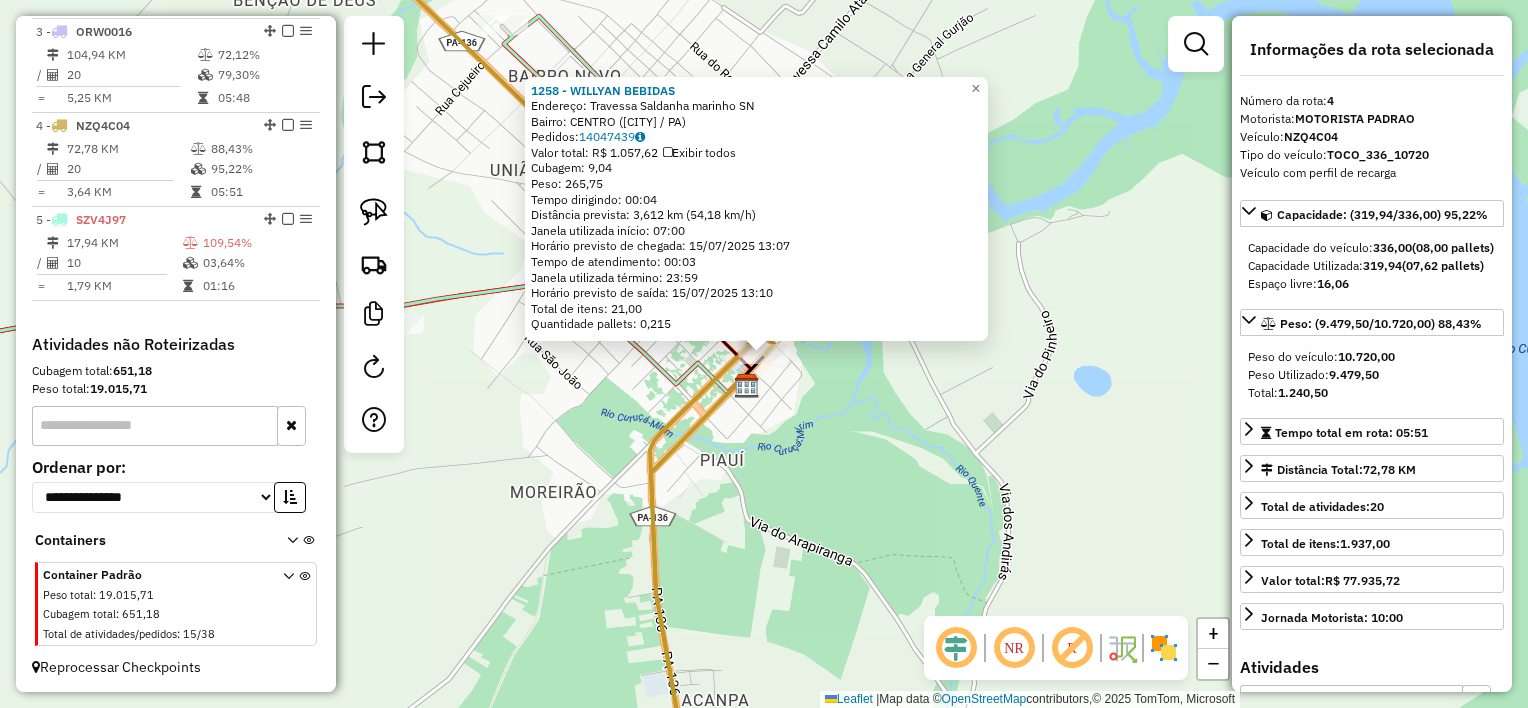 click on "1258 - [LAST] BEBIDAS  Endereço:  Travessa Saldanha marinho SN   Bairro: CENTRO ([CITY] / [STATE])   Pedidos:  14047439   Valor total: R$ 1.057,62   Exibir todos   Cubagem: 9,04  Peso: 265,75  Tempo dirigindo: 00:04   Distância prevista: 3,612 km (54,18 km/h)   Janela utilizada início: 07:00   Horário previsto de chegada: 15/07/2025 13:07   Tempo de atendimento: 00:03   Janela utilizada término: 23:59   Horário previsto de saída: 15/07/2025 13:10   Total de itens: 21,00   Quantidade pallets: 0,215  × Janela de atendimento Grade de atendimento Capacidade Transportadoras Veículos Cliente Pedidos  Rotas Selecione os dias de semana para filtrar as janelas de atendimento  Seg   Ter   Qua   Qui   Sex   Sáb   Dom  Informe o período da janela de atendimento: De: Até:  Filtrar exatamente a janela do cliente  Considerar janela de atendimento padrão  Selecione os dias de semana para filtrar as grades de atendimento  Seg   Ter   Qua   Qui   Sex   Sáb   Dom   Considerar clientes sem dia de atendimento cadastrado" 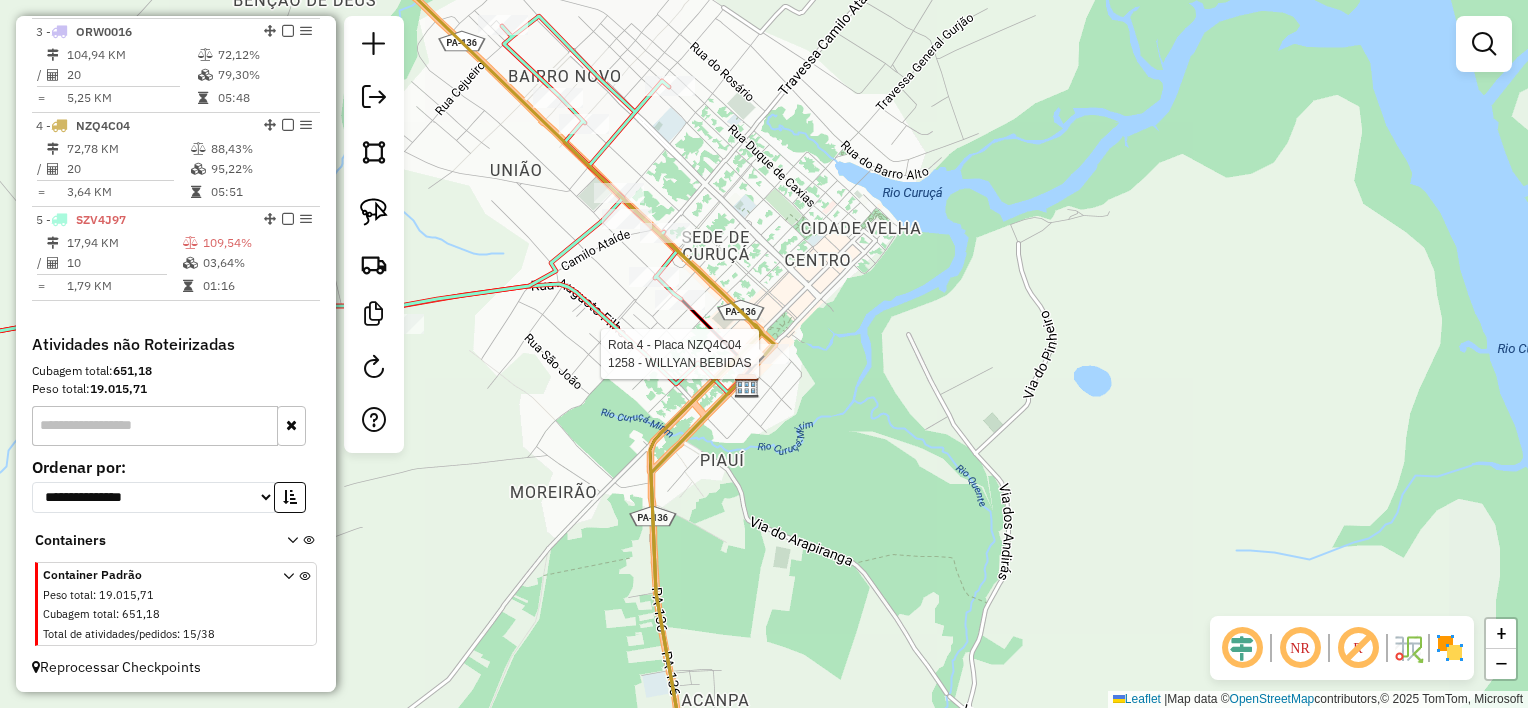 select on "**********" 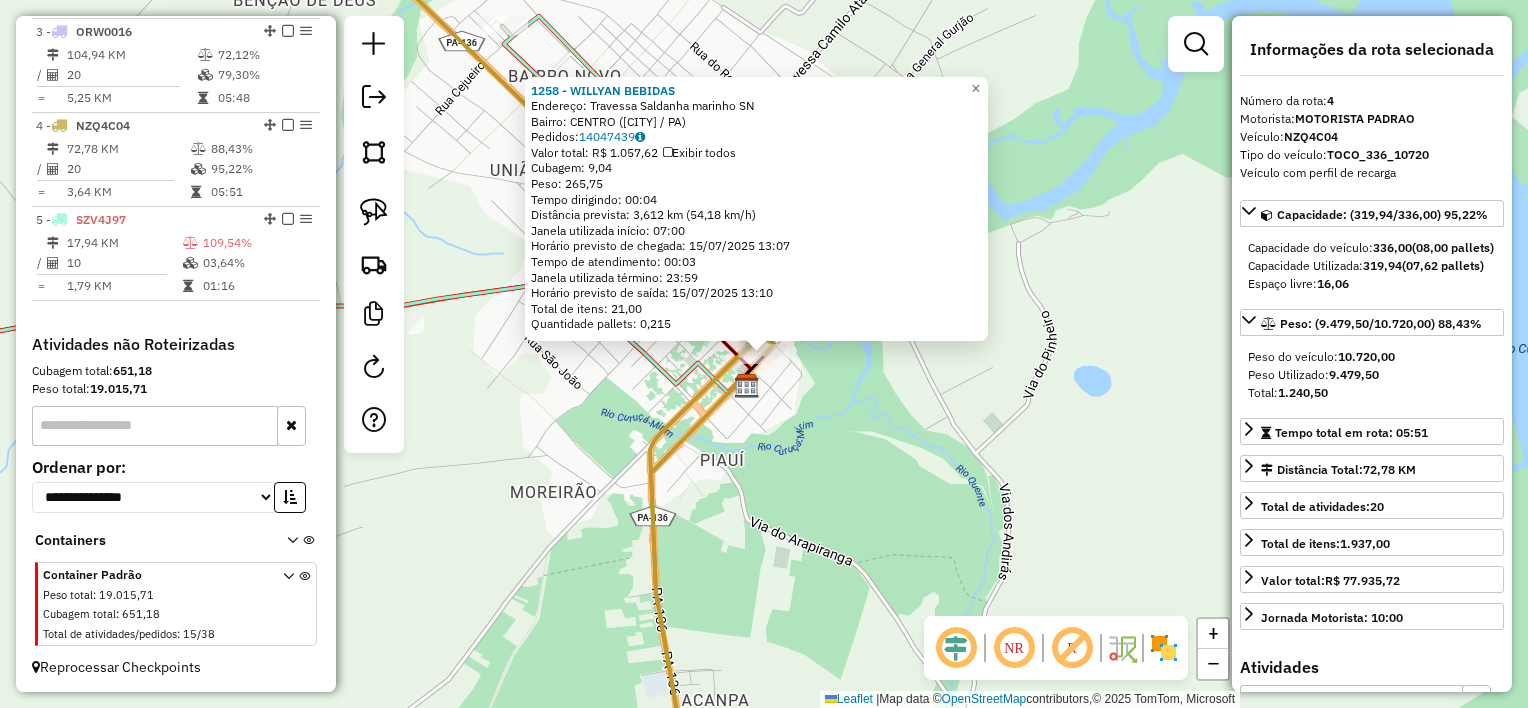 click 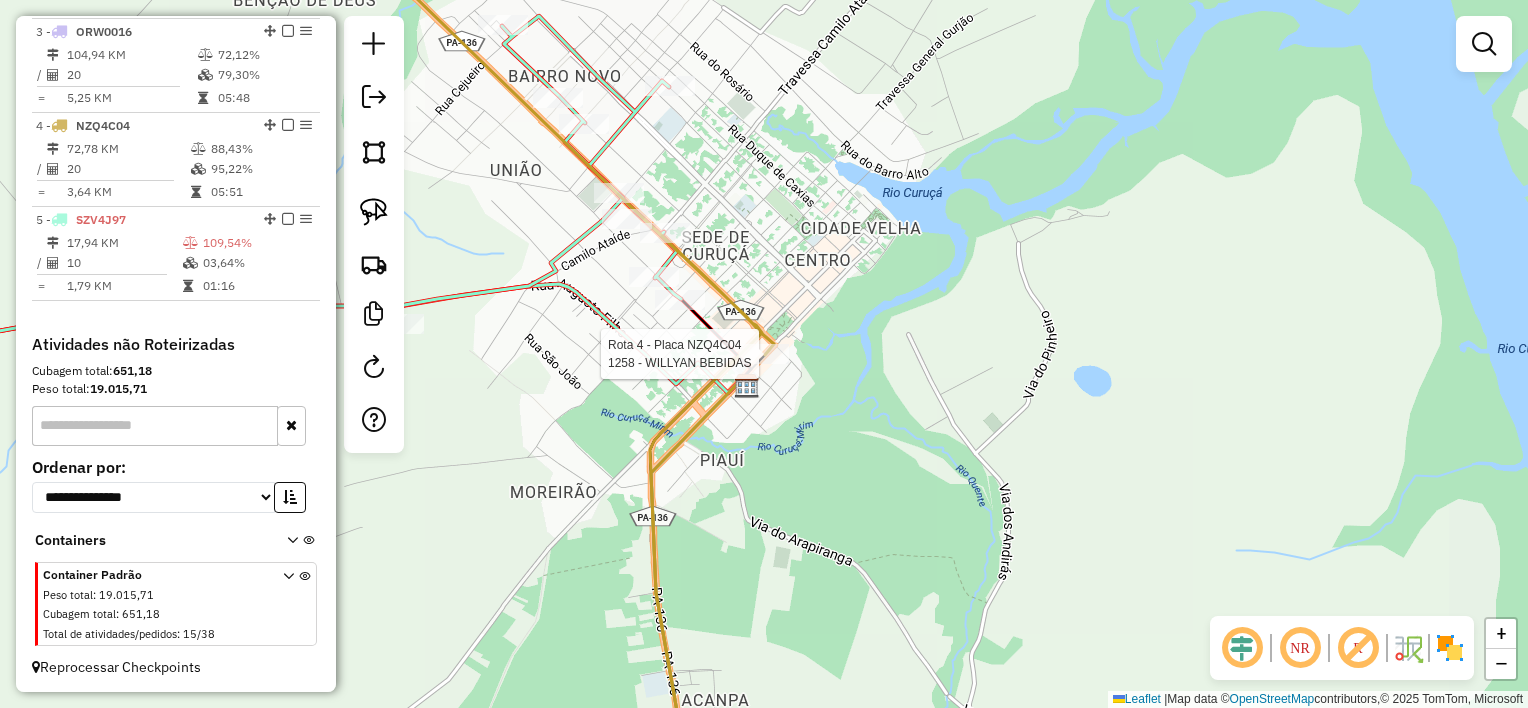 select on "**********" 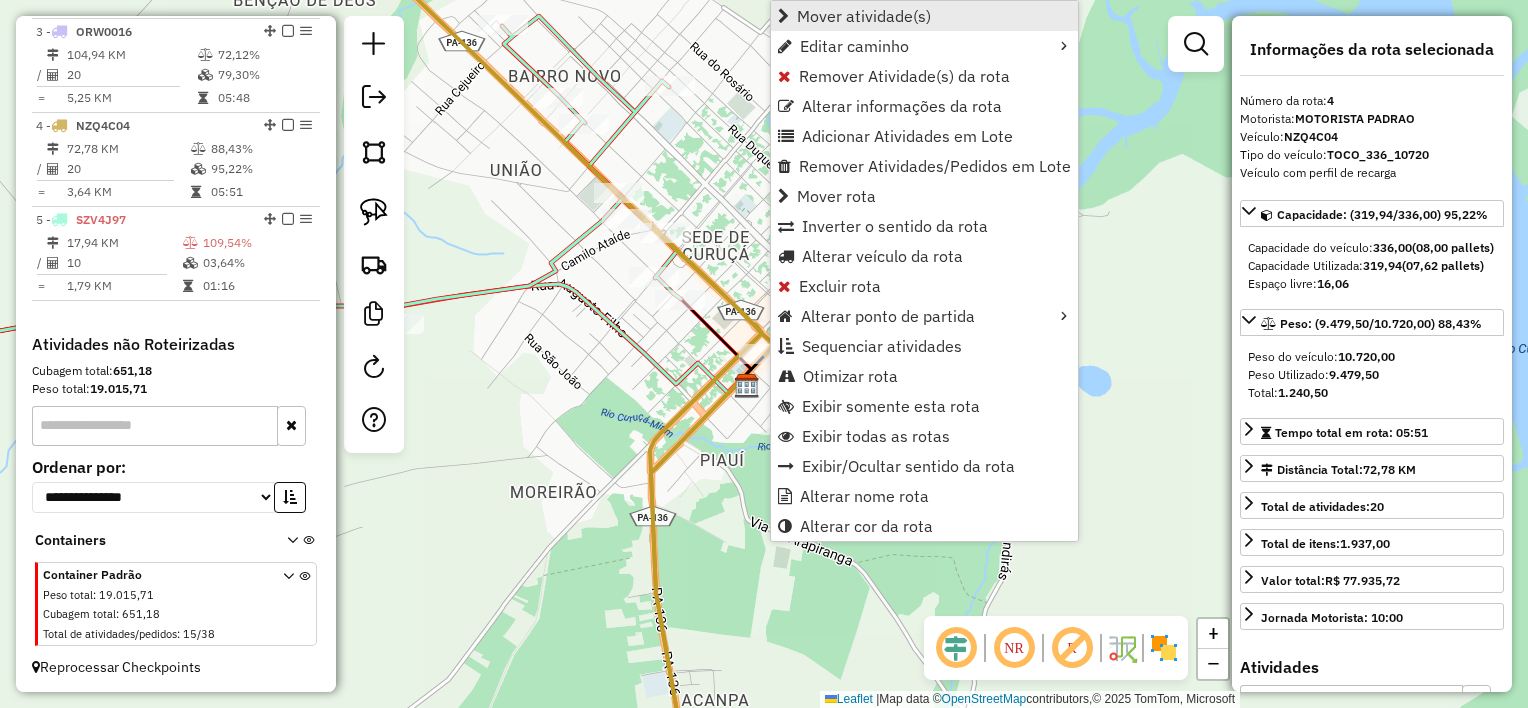 click on "Mover atividade(s)" at bounding box center [864, 16] 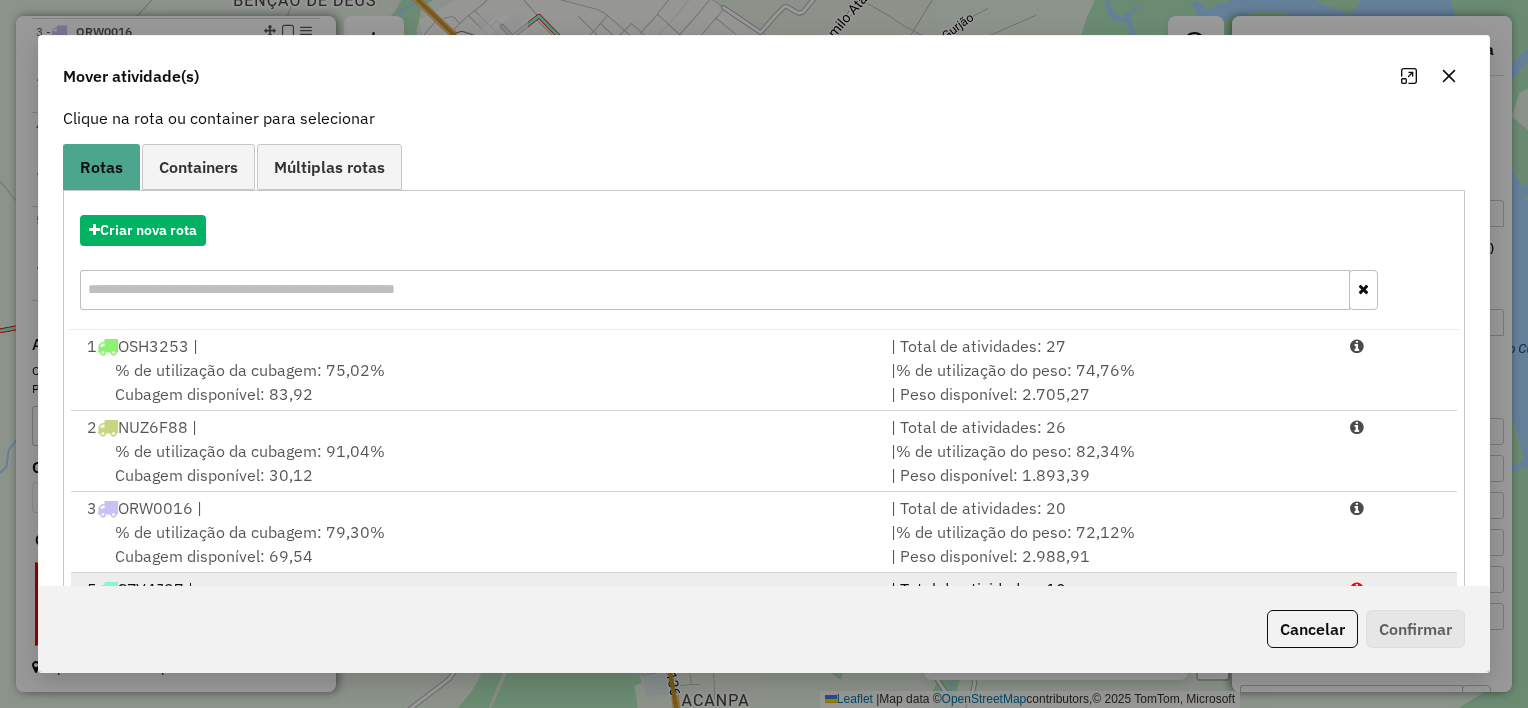 scroll, scrollTop: 228, scrollLeft: 0, axis: vertical 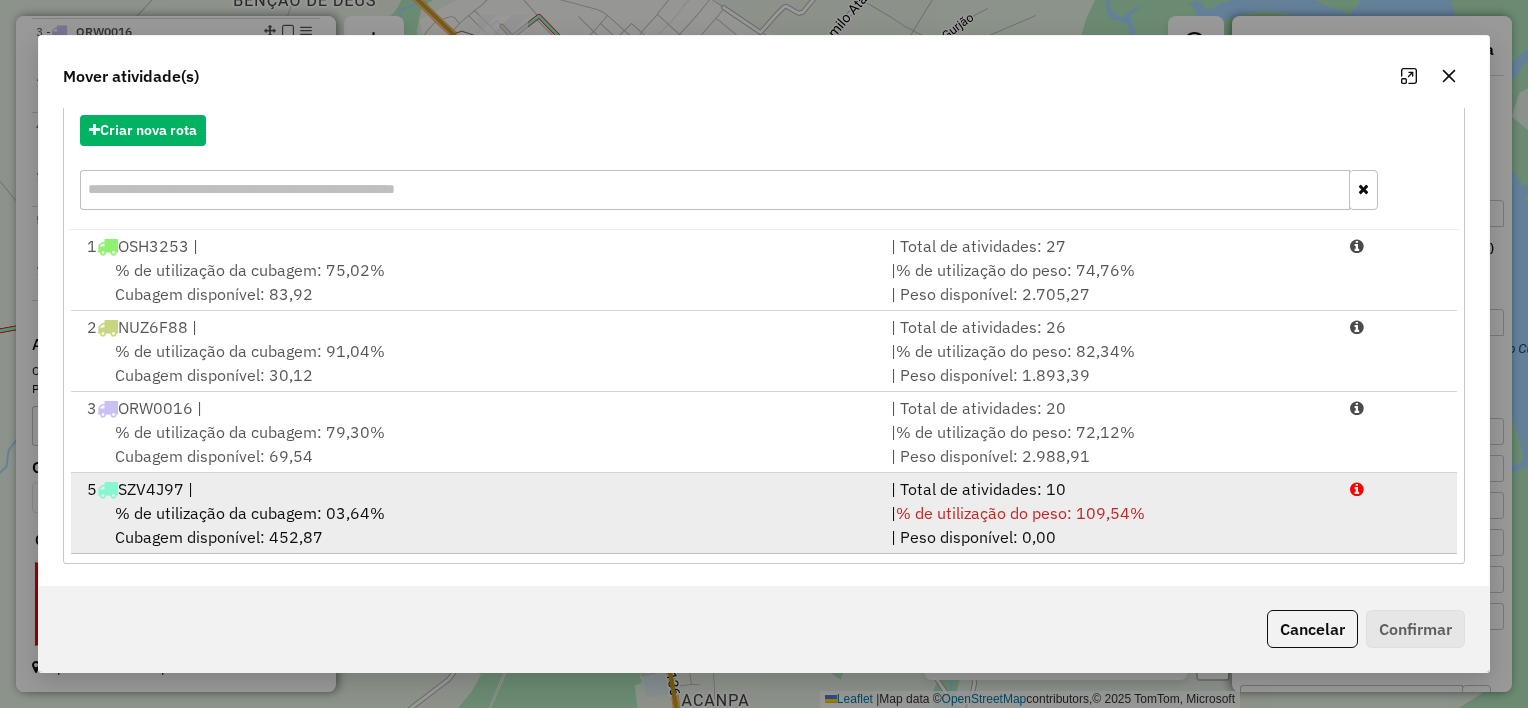 click on "% de utilização da cubagem: 03,64%  Cubagem disponível: 452,87" at bounding box center (477, 525) 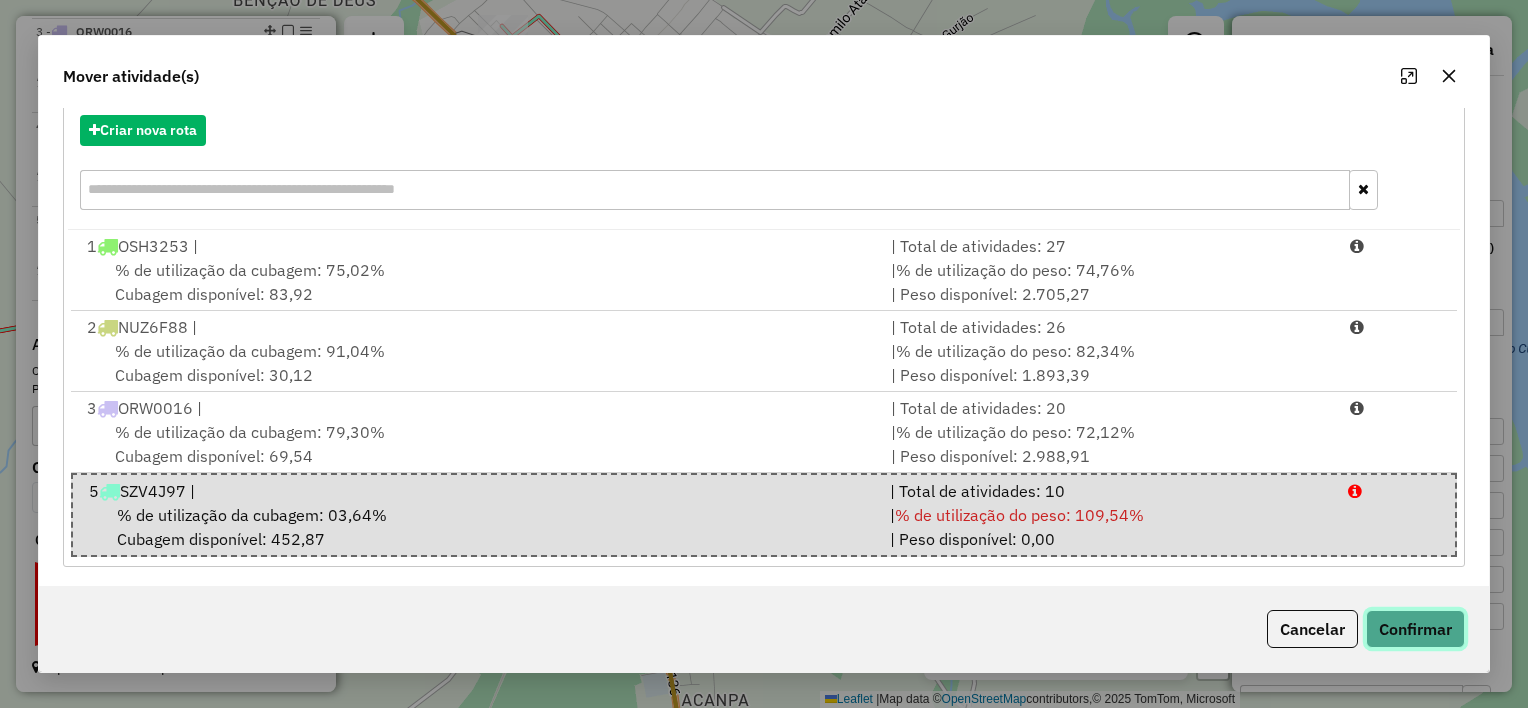 click on "Confirmar" 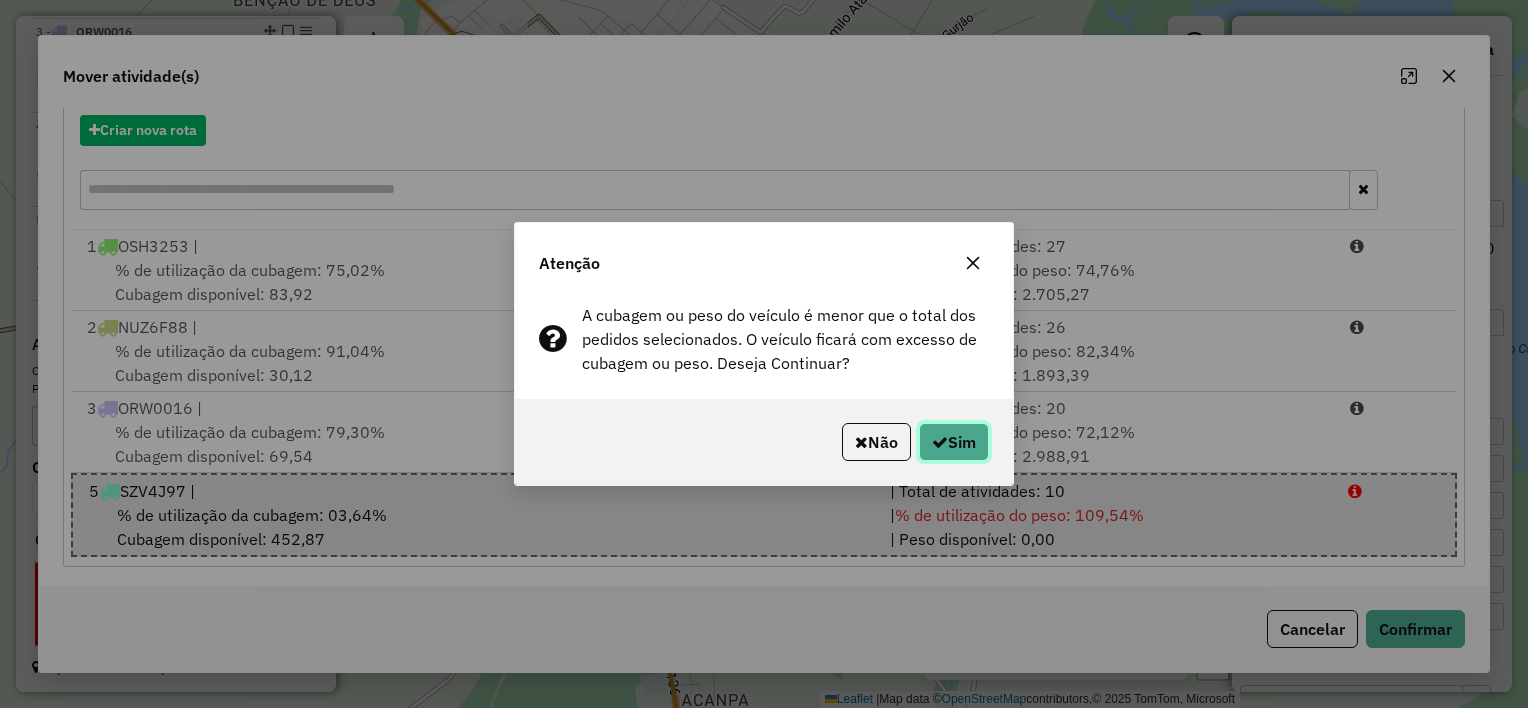 click on "Sim" 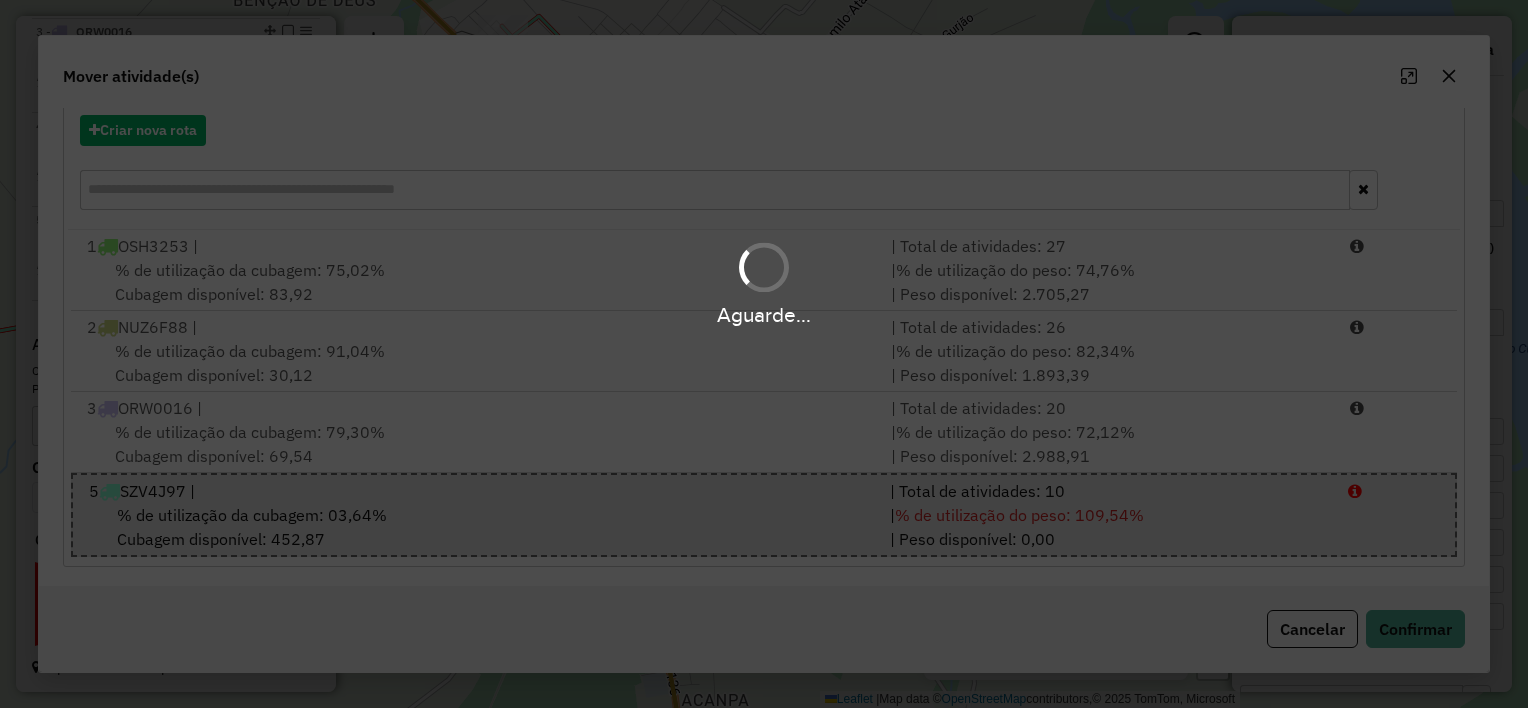 scroll, scrollTop: 0, scrollLeft: 0, axis: both 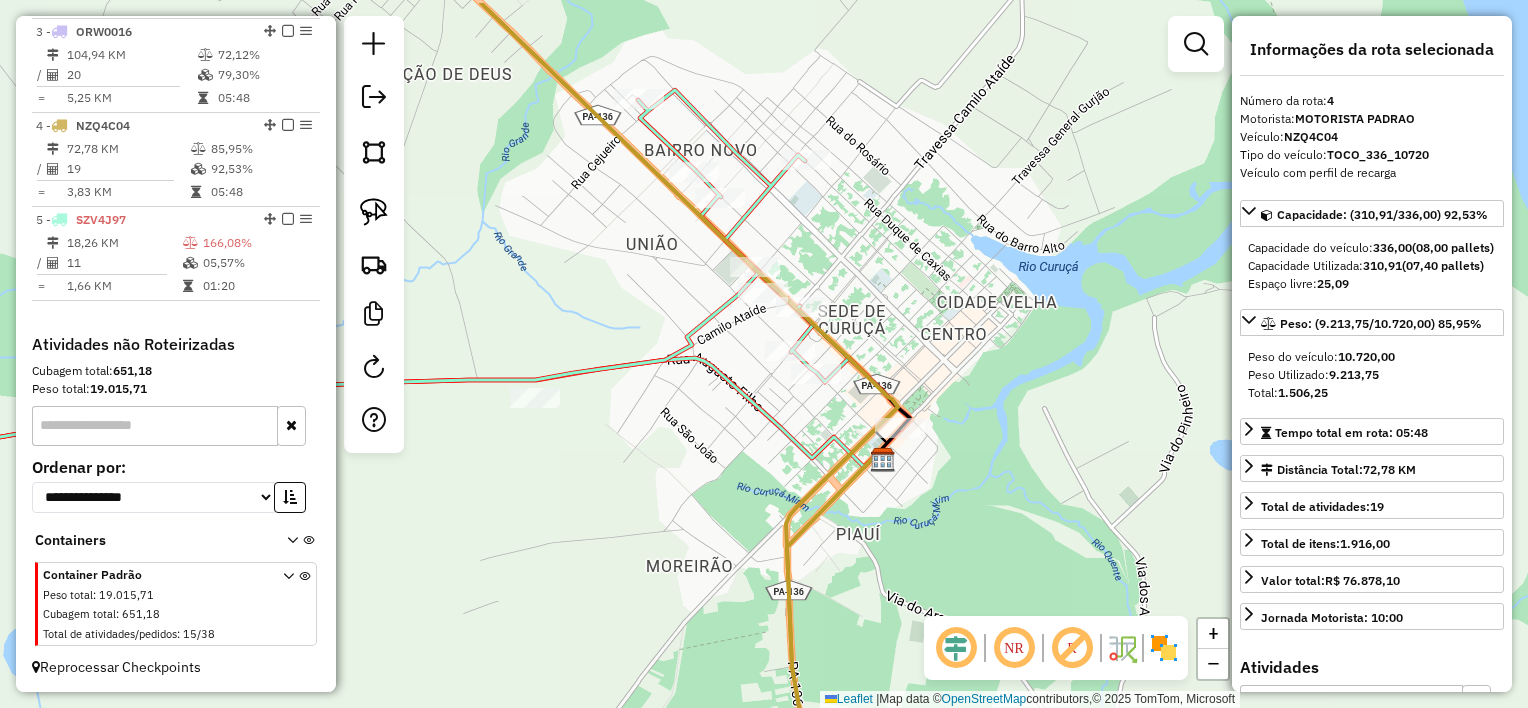 drag, startPoint x: 767, startPoint y: 266, endPoint x: 938, endPoint y: 368, distance: 199.11052 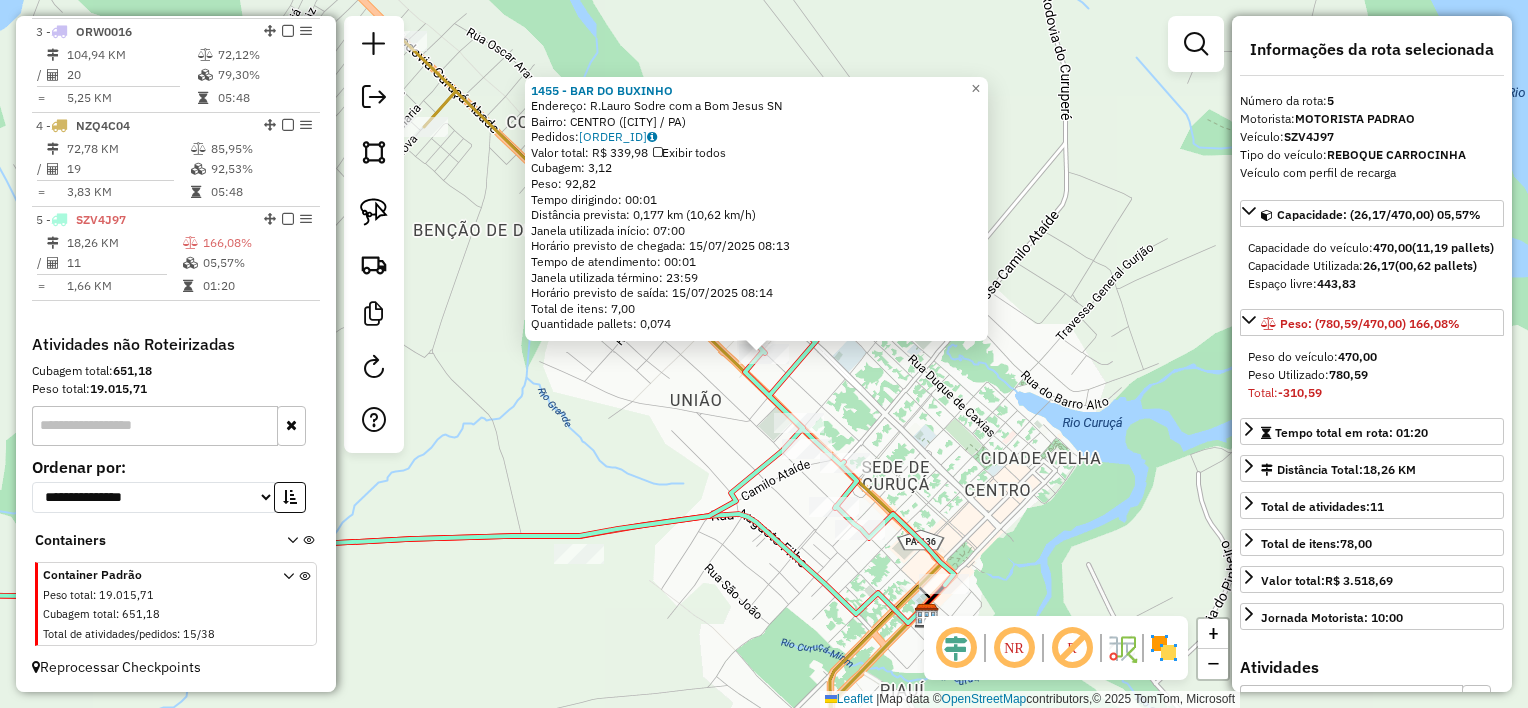 click on "1455 - BAR DO [LAST]  Endereço:  R.Lauro Sodre com a Bom Jesus SN   Bairro: CENTRO ([CITY] / [STATE])   Pedidos:  14047507   Valor total: R$ 339,98   Exibir todos   Cubagem: 3,12  Peso: 92,82  Tempo dirigindo: 00:01   Distância prevista: 0,177 km (10,62 km/h)   Janela utilizada início: 07:00   Horário previsto de chegada: 15/07/2025 08:13   Tempo de atendimento: 00:01   Janela utilizada término: 23:59   Horário previsto de saída: 15/07/2025 08:14   Total de itens: 7,00   Quantidade pallets: 0,074  × Janela de atendimento Grade de atendimento Capacidade Transportadoras Veículos Cliente Pedidos  Rotas Selecione os dias de semana para filtrar as janelas de atendimento  Seg   Ter   Qua   Qui   Sex   Sáb   Dom  Informe o período da janela de atendimento: De: Até:  Filtrar exatamente a janela do cliente  Considerar janela de atendimento padrão  Selecione os dias de semana para filtrar as grades de atendimento  Seg   Ter   Qua   Qui   Sex   Sáb   Dom   Considerar clientes sem dia de atendimento cadastrado" 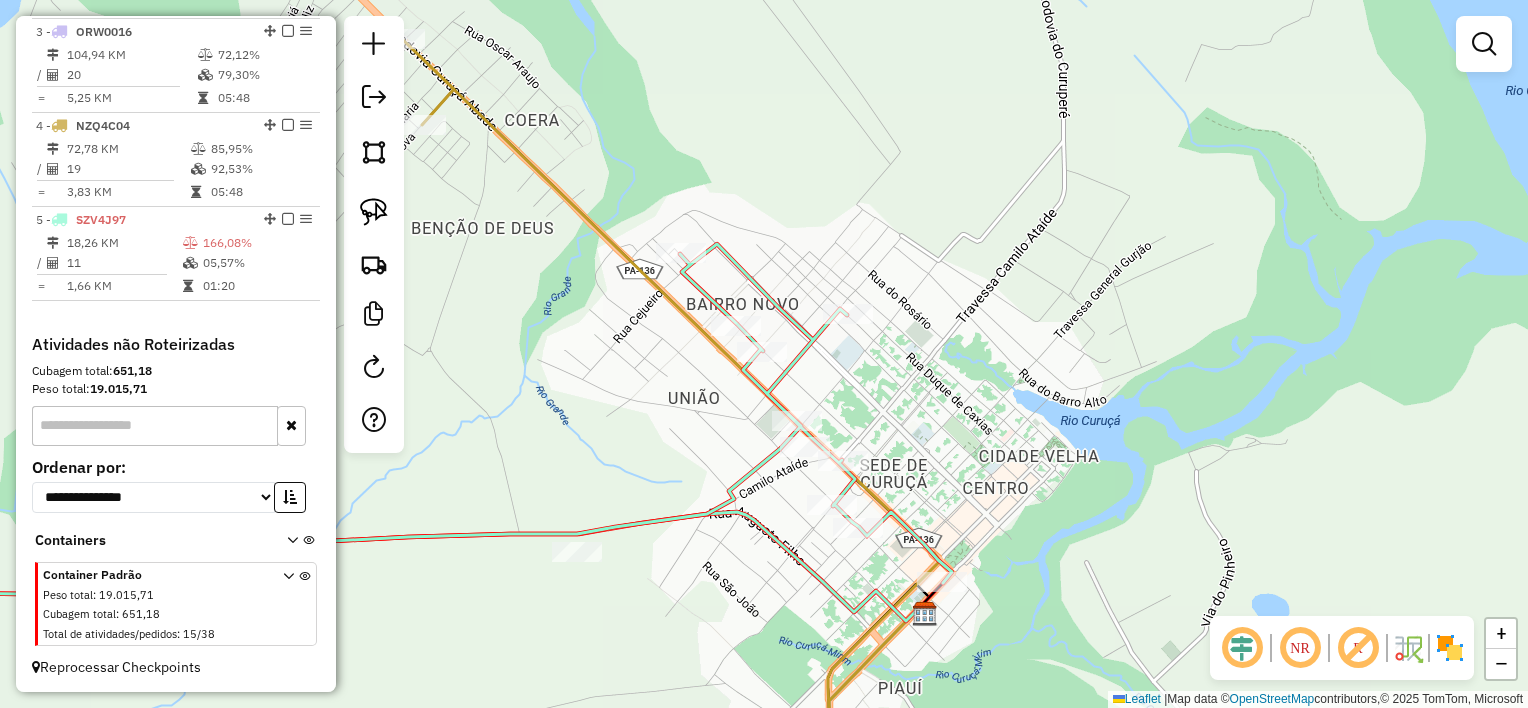 drag, startPoint x: 697, startPoint y: 400, endPoint x: 668, endPoint y: 355, distance: 53.535034 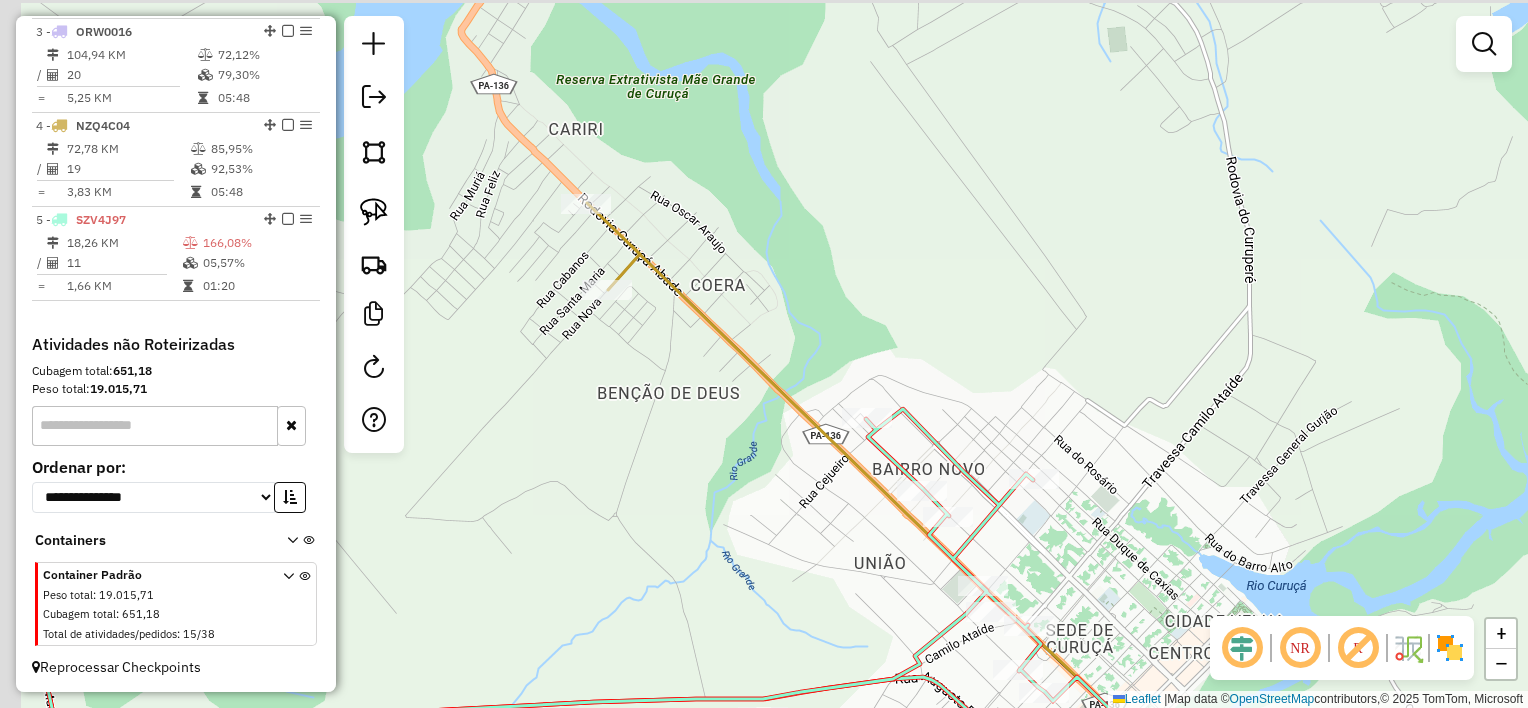 drag, startPoint x: 625, startPoint y: 306, endPoint x: 800, endPoint y: 472, distance: 241.20738 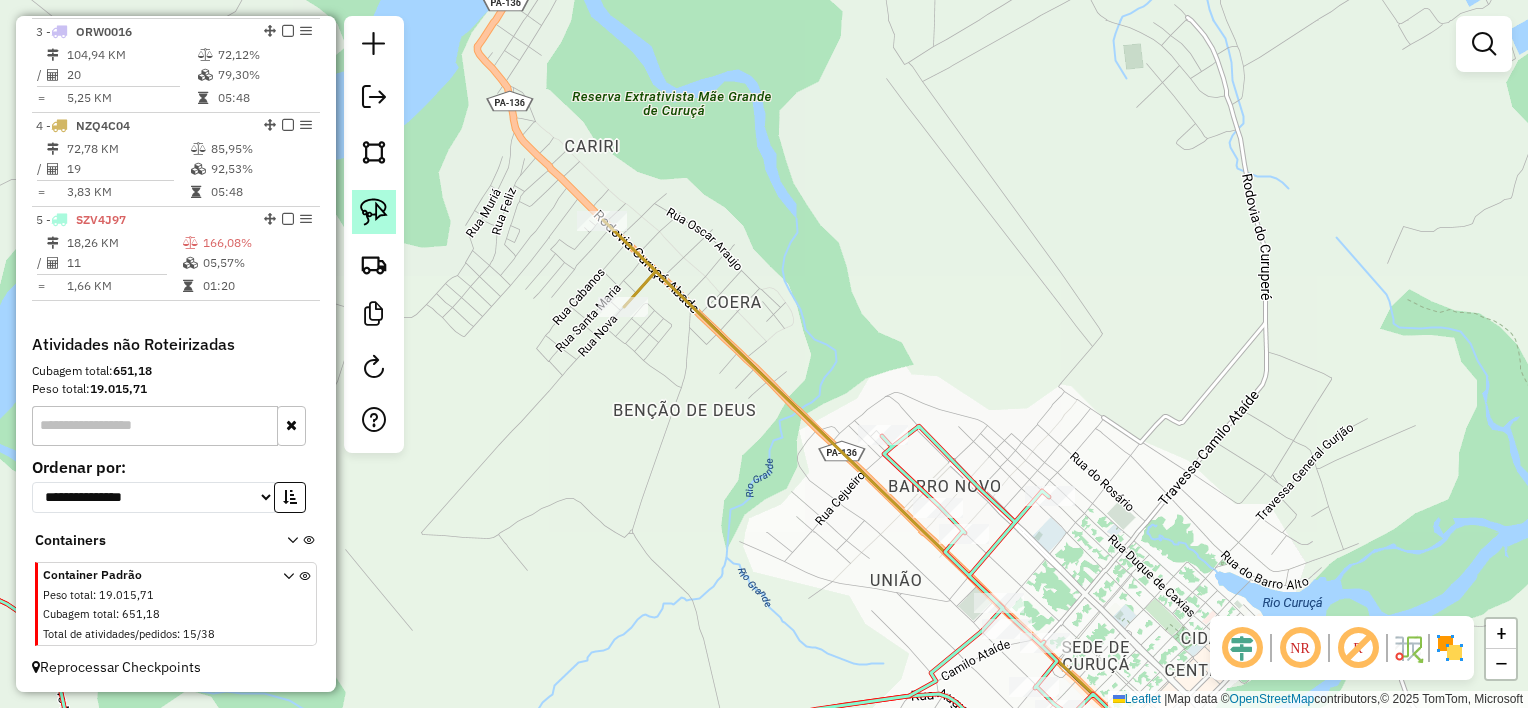 click 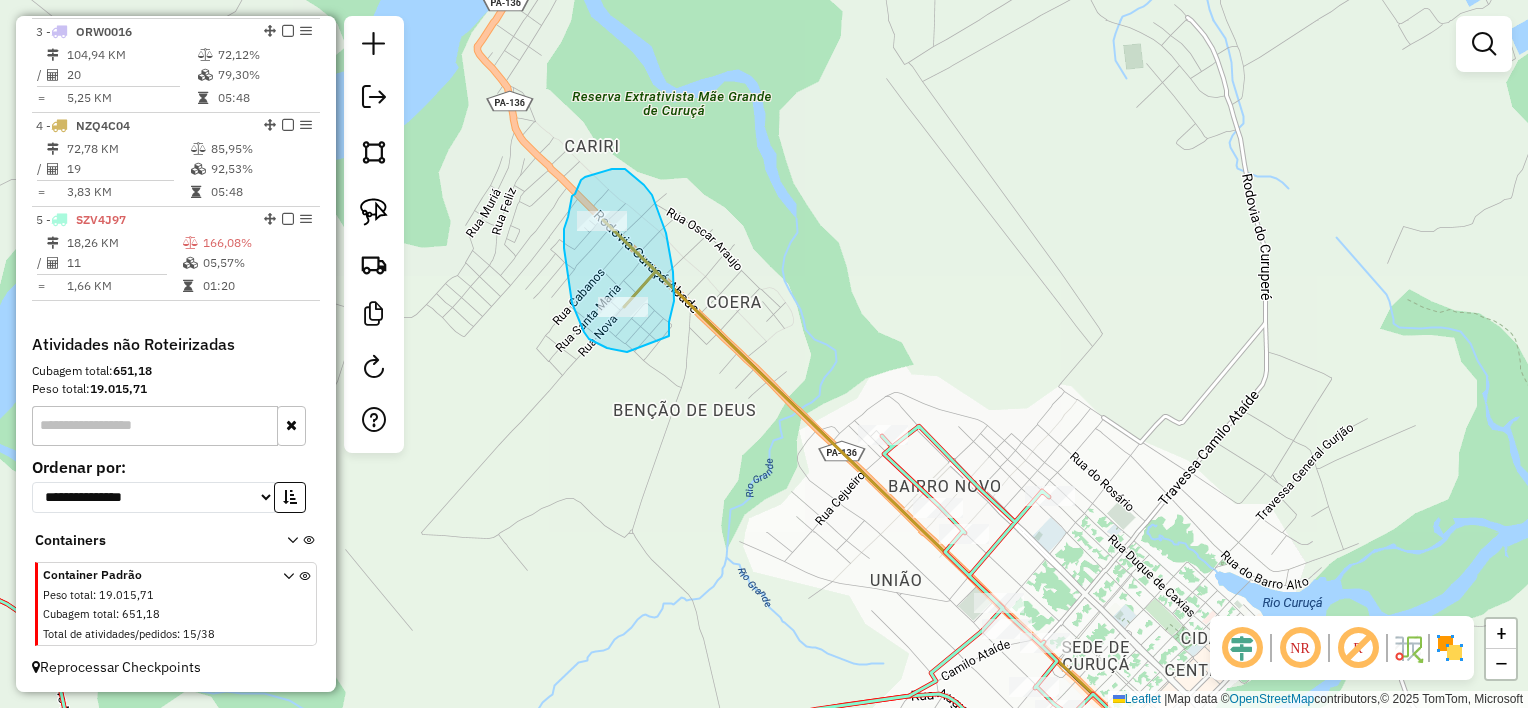 drag, startPoint x: 669, startPoint y: 336, endPoint x: 628, endPoint y: 352, distance: 44.011364 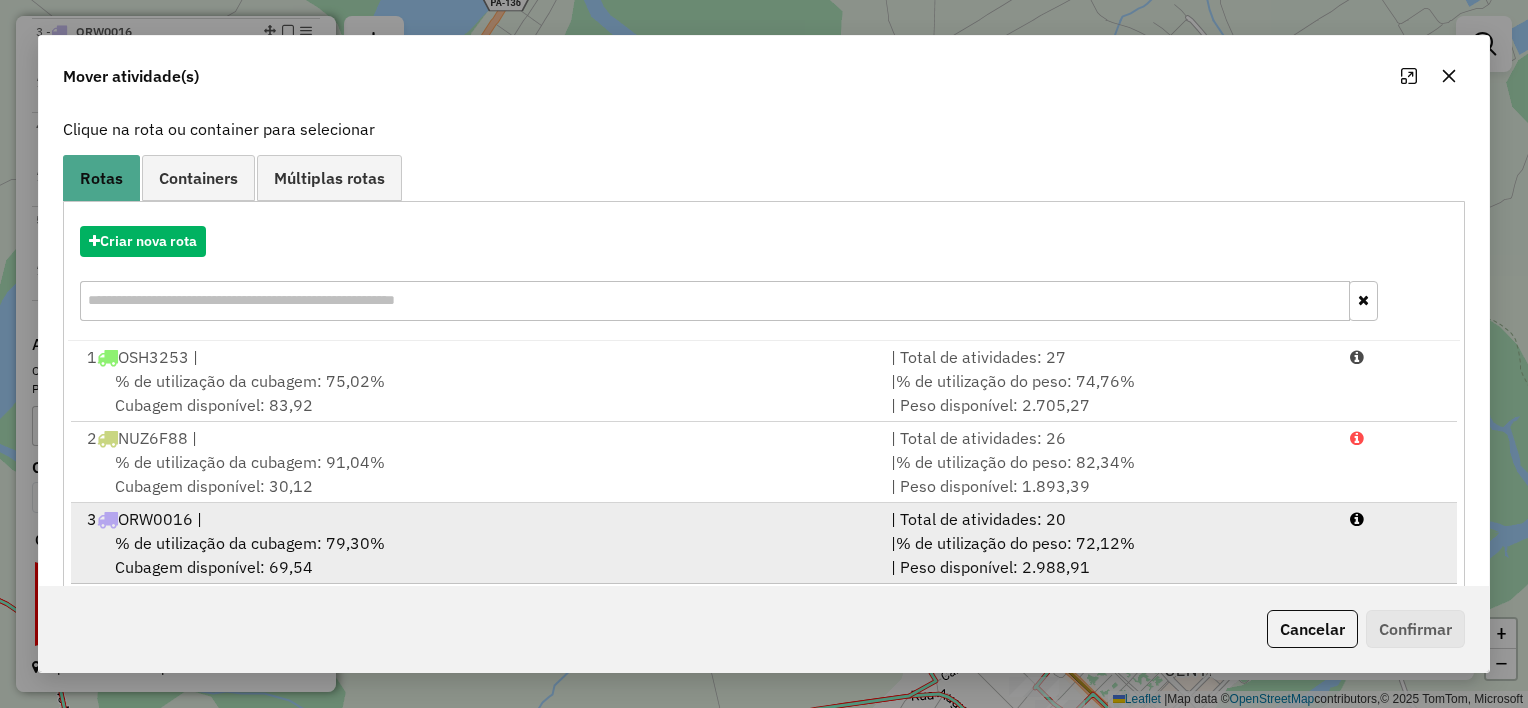scroll, scrollTop: 228, scrollLeft: 0, axis: vertical 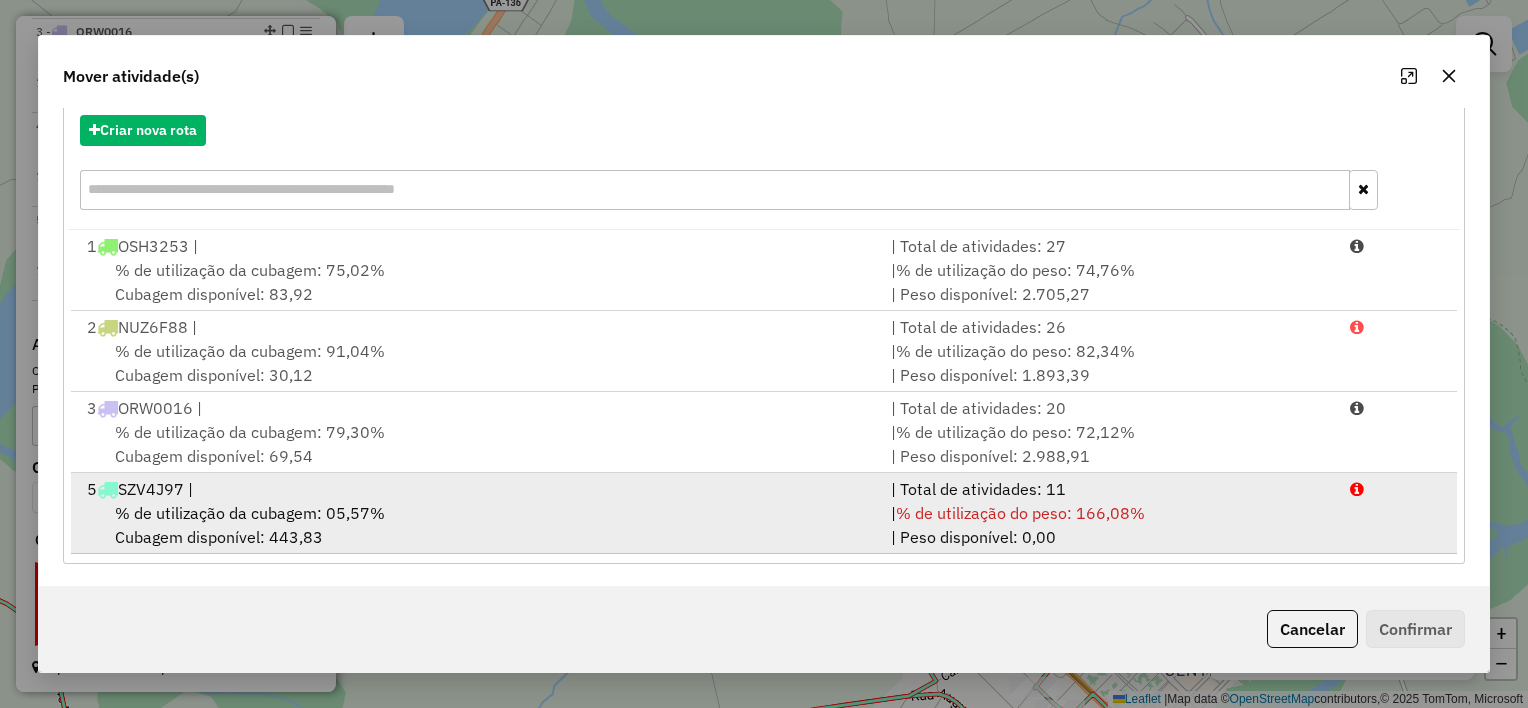 click on "% de utilização da cubagem: 05,57%  Cubagem disponível: 443,83" at bounding box center [477, 525] 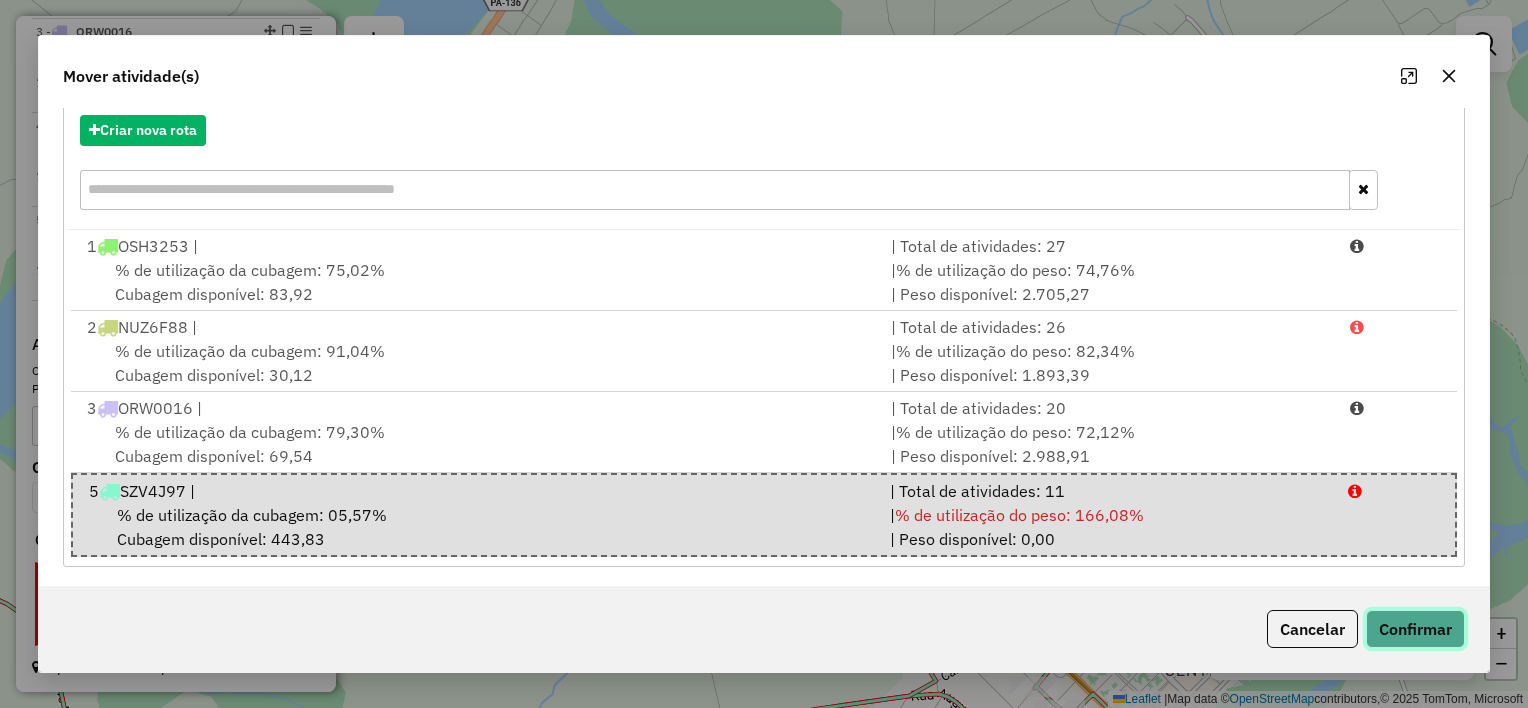 click on "Confirmar" 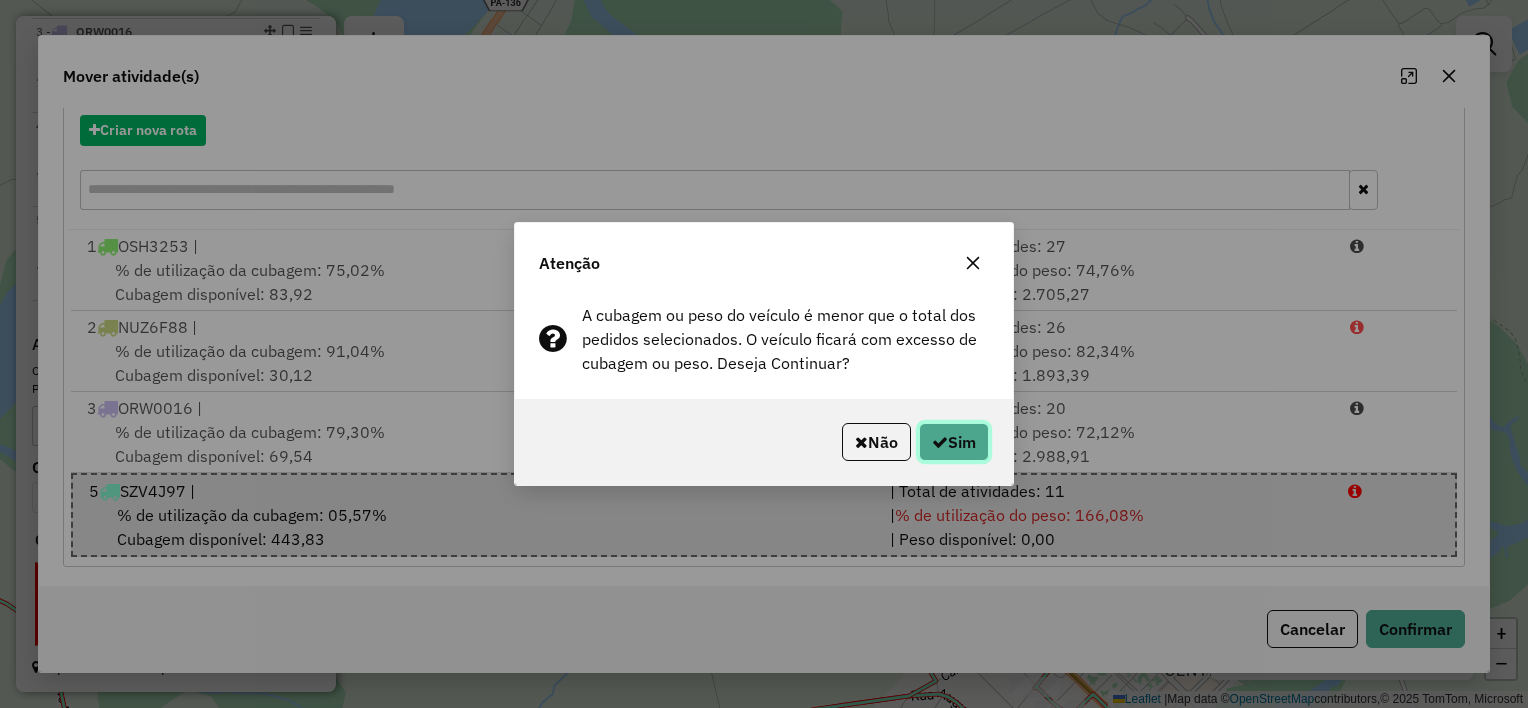 click on "Sim" 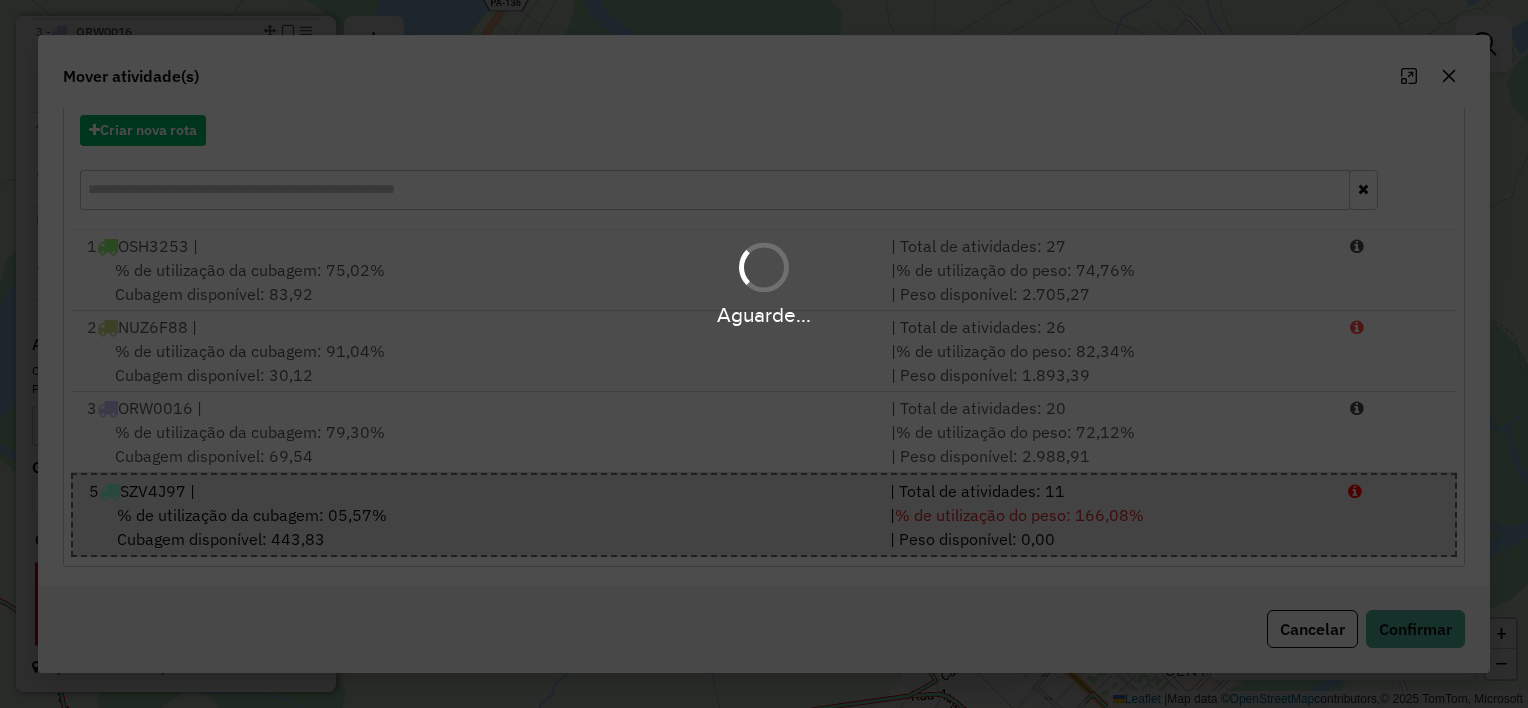 scroll, scrollTop: 0, scrollLeft: 0, axis: both 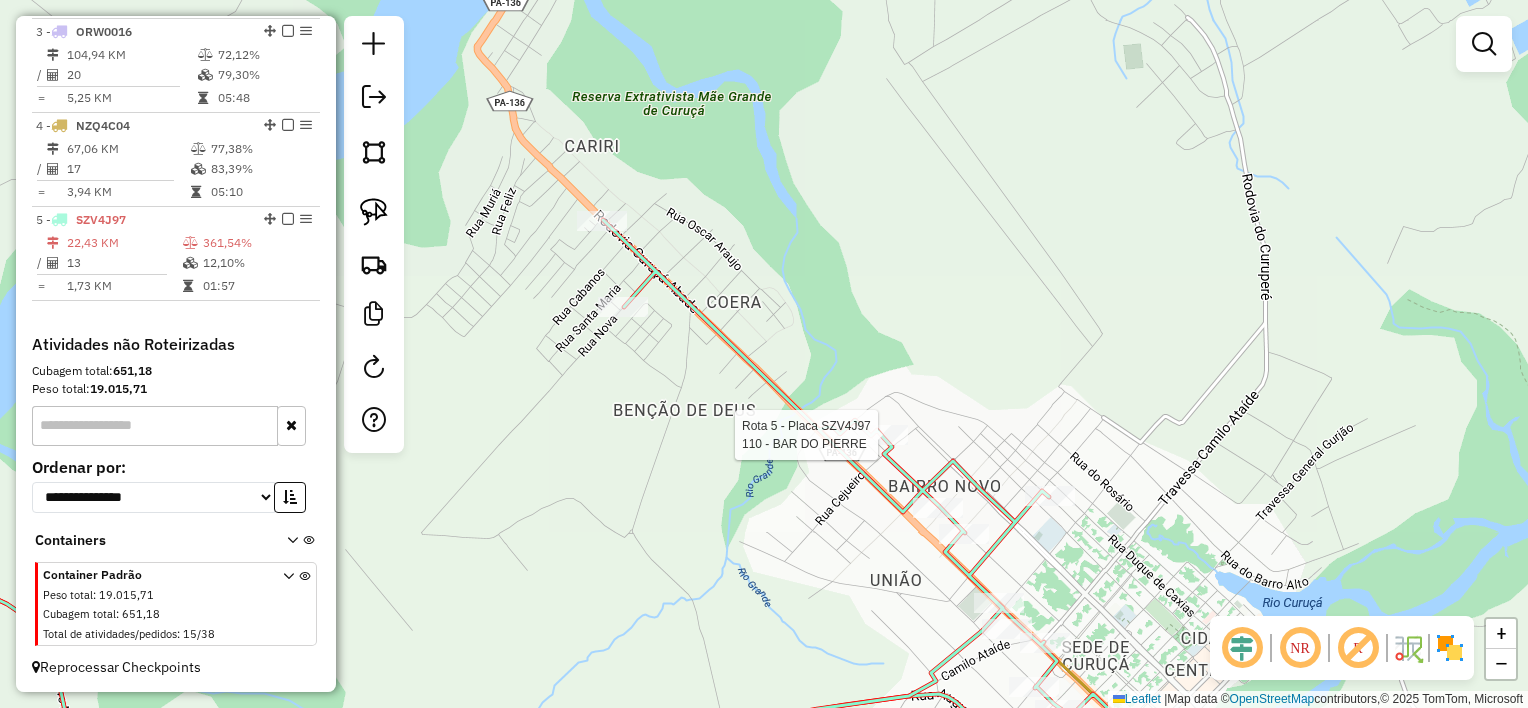 select on "**********" 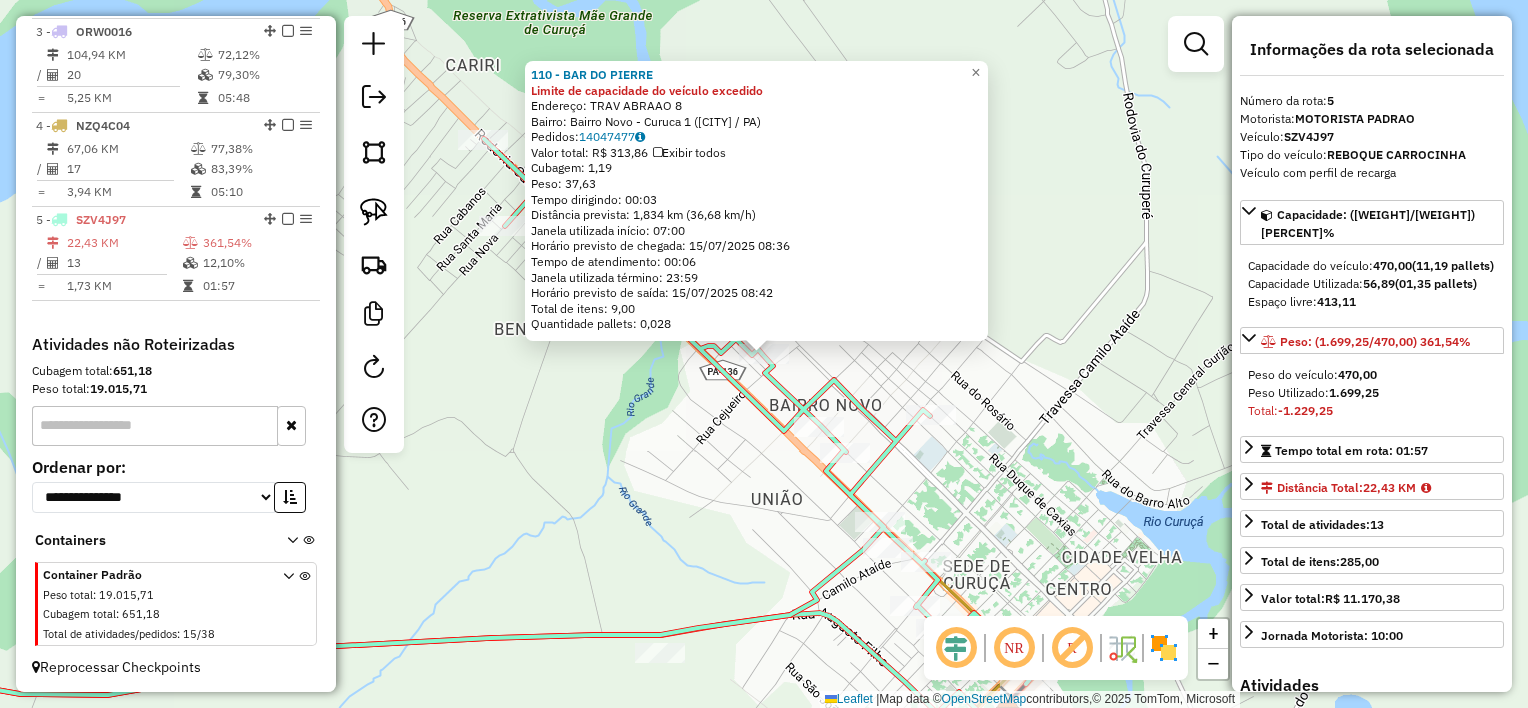 click on "Endereço:  [STREET] [NUMBER]   Bairro: [BAIRRO] - [CITY] ([STATE])   Pedidos:  [ORDER_ID]   Valor total: [CURRENCY] [PRICE]   Cubagem: [CUBAGE]  Peso: [WEIGHT]  Tempo dirigindo: [TIME]   Distância prevista: [DISTANCE] km ([SPEED] km/h)   Janela utilizada início: [TIME]   Horário previsto de chegada: [DATE] [TIME]   Tempo de atendimento: [TIME]   Janela utilizada término: [TIME]   Horário previsto de saída: [DATE] [TIME]   Total de itens: [ITEMS]   Quantidade pallets: [PALLETS]  × Janela de atendimento Grade de atendimento Capacidade Transportadoras Veículos Cliente Pedidos  Rotas Selecione os dias de semana para filtrar as janelas de atendimento  Seg   Ter   Qua   Qui   Sex   Sáb   Dom  Informe o período da janela de atendimento: De: Até:  Filtrar exatamente a janela do cliente  Considerar janela de atendimento padrão  Selecione os dias de semana para filtrar as grades de atendimento  Seg   Ter   Qua   Qui   Sex   Sáb   Dom   Peso mínimo:  +" 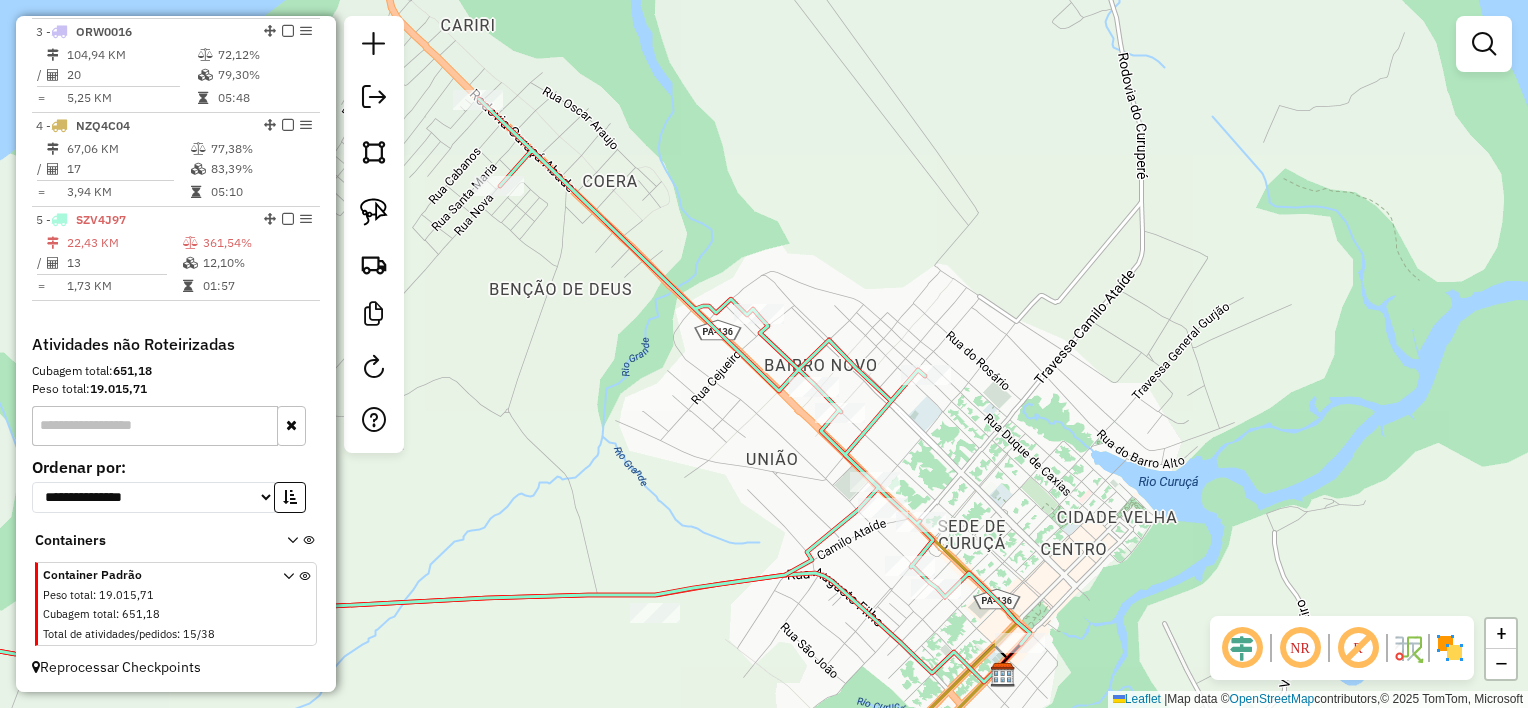 drag, startPoint x: 947, startPoint y: 476, endPoint x: 920, endPoint y: 368, distance: 111.32385 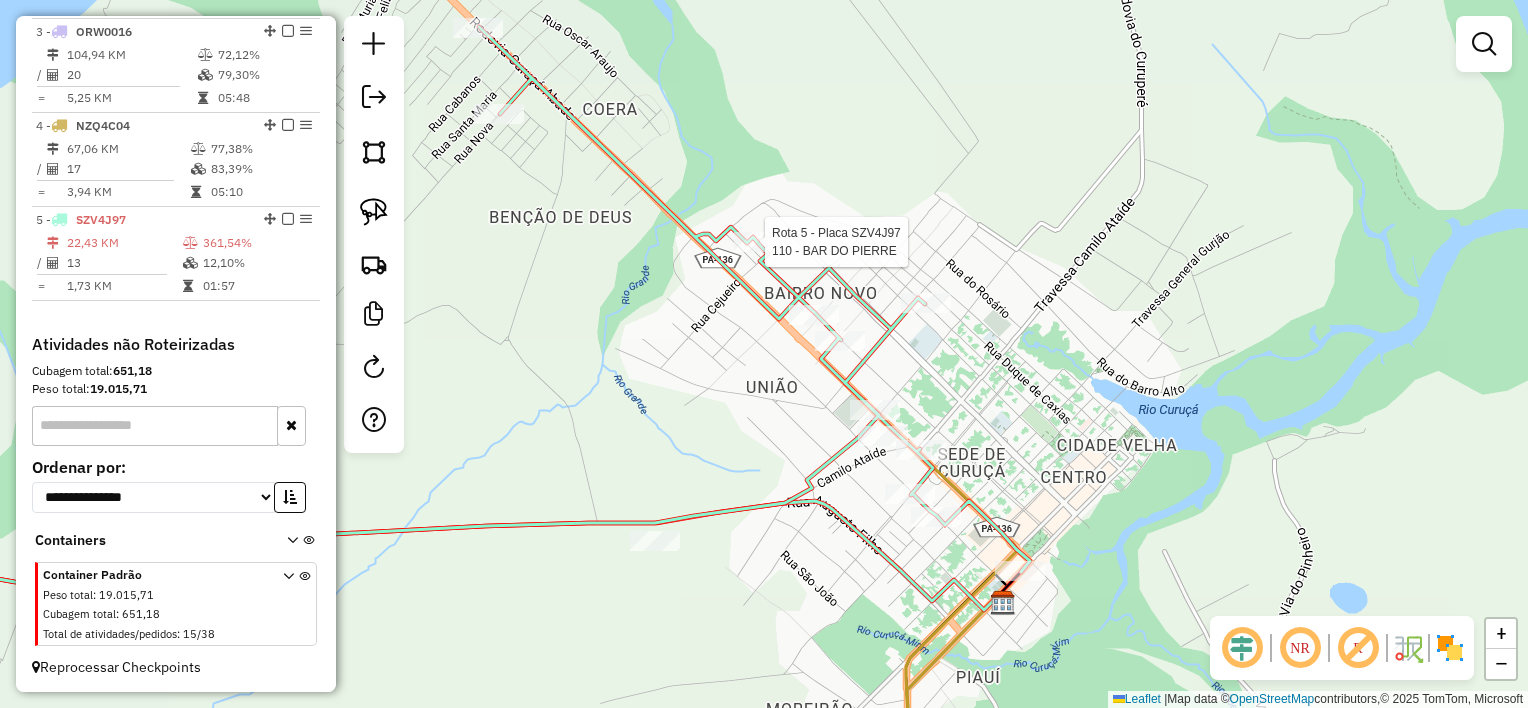select on "**********" 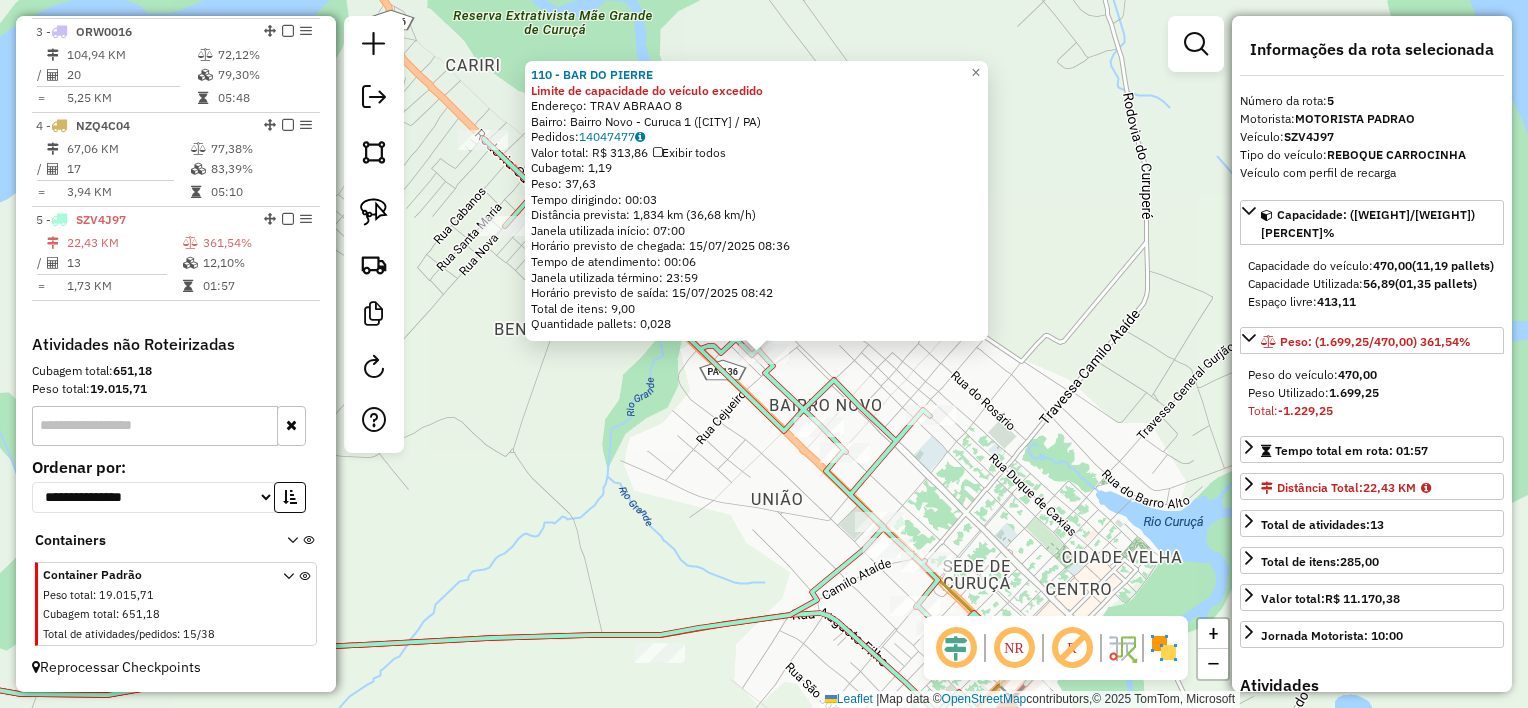 click on "Endereço:  [STREET] [NUMBER]   Bairro: [BAIRRO] - [CITY] ([STATE])   Pedidos:  [ORDER_ID]   Valor total: [CURRENCY] [PRICE]   Cubagem: [CUBAGE]  Peso: [WEIGHT]  Tempo dirigindo: [TIME]   Distância prevista: [DISTANCE] km ([SPEED] km/h)   Janela utilizada início: [TIME]   Horário previsto de chegada: [DATE] [TIME]   Tempo de atendimento: [TIME]   Janela utilizada término: [TIME]   Horário previsto de saída: [DATE] [TIME]   Total de itens: [ITEMS]   Quantidade pallets: [PALLETS]  × Janela de atendimento Grade de atendimento Capacidade Transportadoras Veículos Cliente Pedidos  Rotas Selecione os dias de semana para filtrar as janelas de atendimento  Seg   Ter   Qua   Qui   Sex   Sáb   Dom  Informe o período da janela de atendimento: De: Até:  Filtrar exatamente a janela do cliente  Considerar janela de atendimento padrão  Selecione os dias de semana para filtrar as grades de atendimento  Seg   Ter   Qua   Qui   Sex   Sáb   Dom   Peso mínimo:  +" 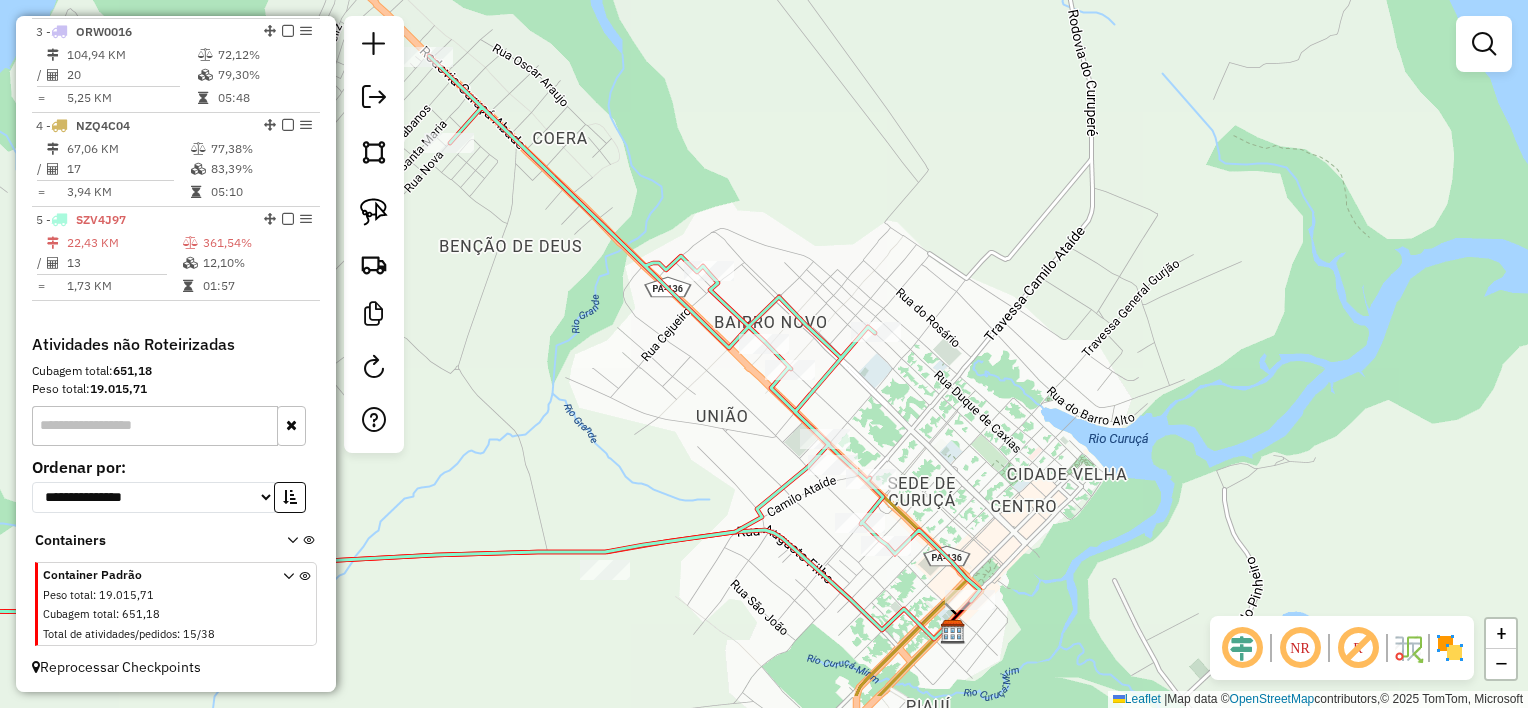 drag, startPoint x: 716, startPoint y: 447, endPoint x: 680, endPoint y: 340, distance: 112.89375 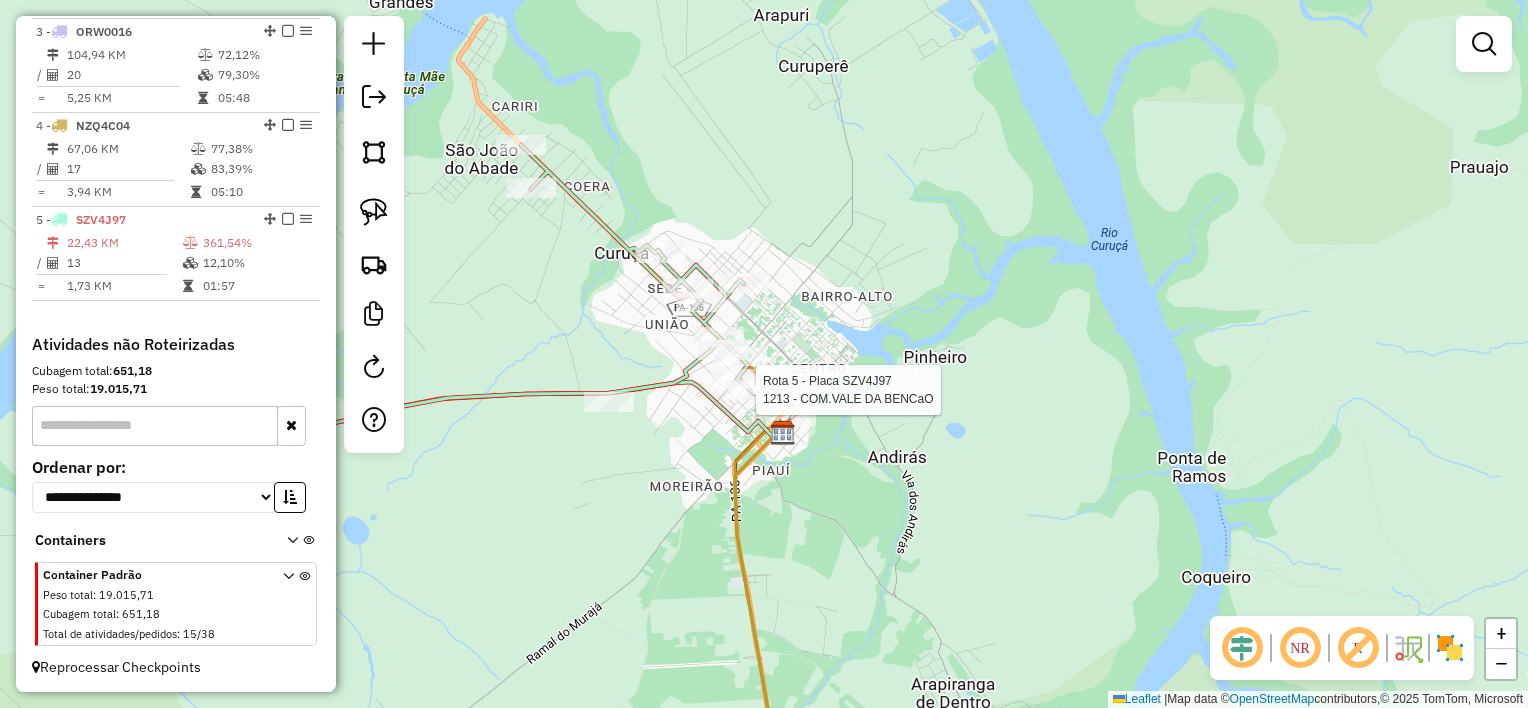 select on "**********" 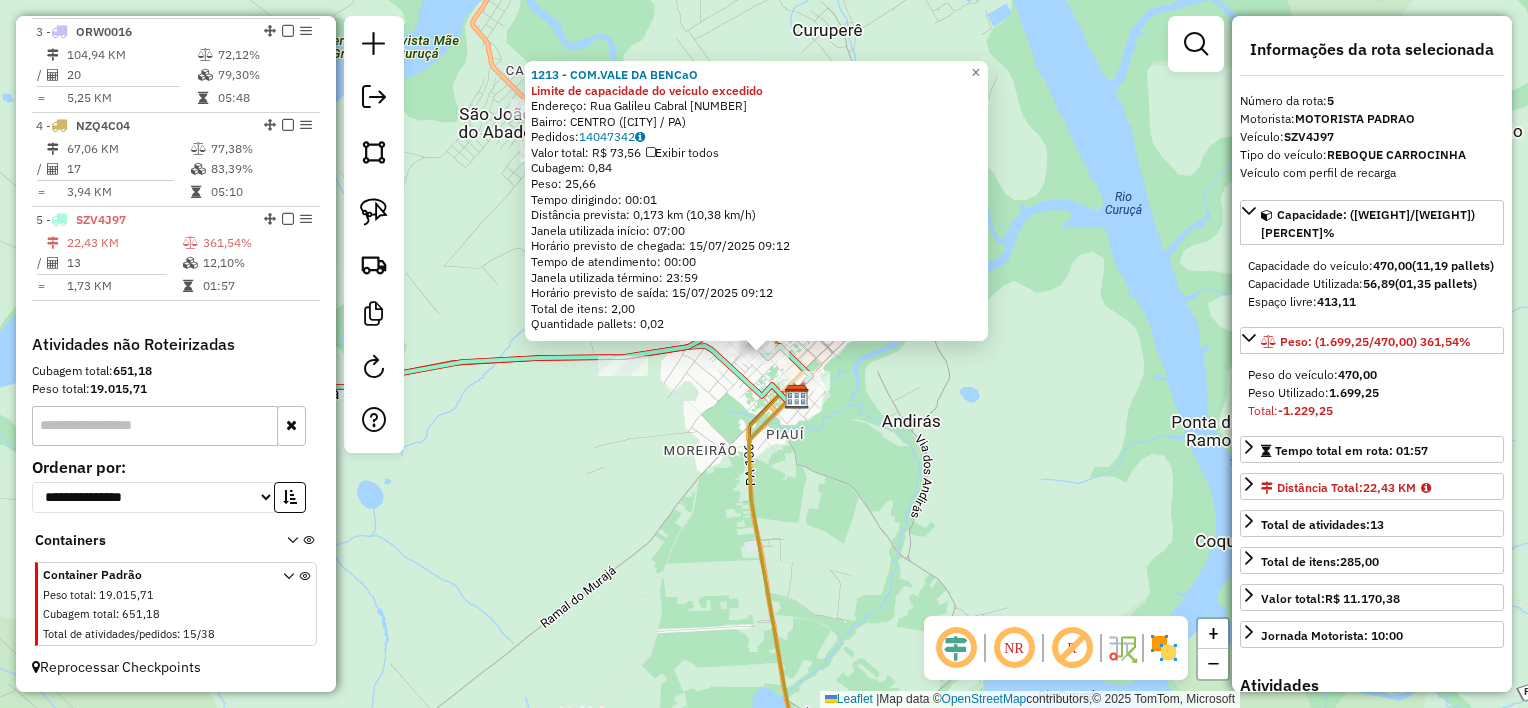 click on "1213 - COM.VALE DA BENCaO Limite de capacidade do veículo excedido  Endereço:  Rua Galileu Cabral [NUMBER]   Bairro: CENTRO ([CITY] / [STATE])   Pedidos:  14047342   Valor total: R$ 73,56   Exibir todos   Cubagem: 0,84  Peso: 25,66  Tempo dirigindo: 00:01   Distância prevista: 0,173 km (10,38 km/h)   Janela utilizada início: 07:00   Horário previsto de chegada: 15/07/2025 09:12   Tempo de atendimento: 00:00   Janela utilizada término: 23:59   Horário previsto de saída: 15/07/2025 09:12   Total de itens: 2,00   Quantidade pallets: 0,02  × Janela de atendimento Grade de atendimento Capacidade Transportadoras Veículos Cliente Pedidos  Rotas Selecione os dias de semana para filtrar as janelas de atendimento  Seg   Ter   Qua   Qui   Sex   Sáb   Dom  Informe o período da janela de atendimento: De: Até:  Filtrar exatamente a janela do cliente  Considerar janela de atendimento padrão  Selecione os dias de semana para filtrar as grades de atendimento  Seg   Ter   Qua   Qui   Sex   Sáb   Dom   Peso mínimo:   De:" 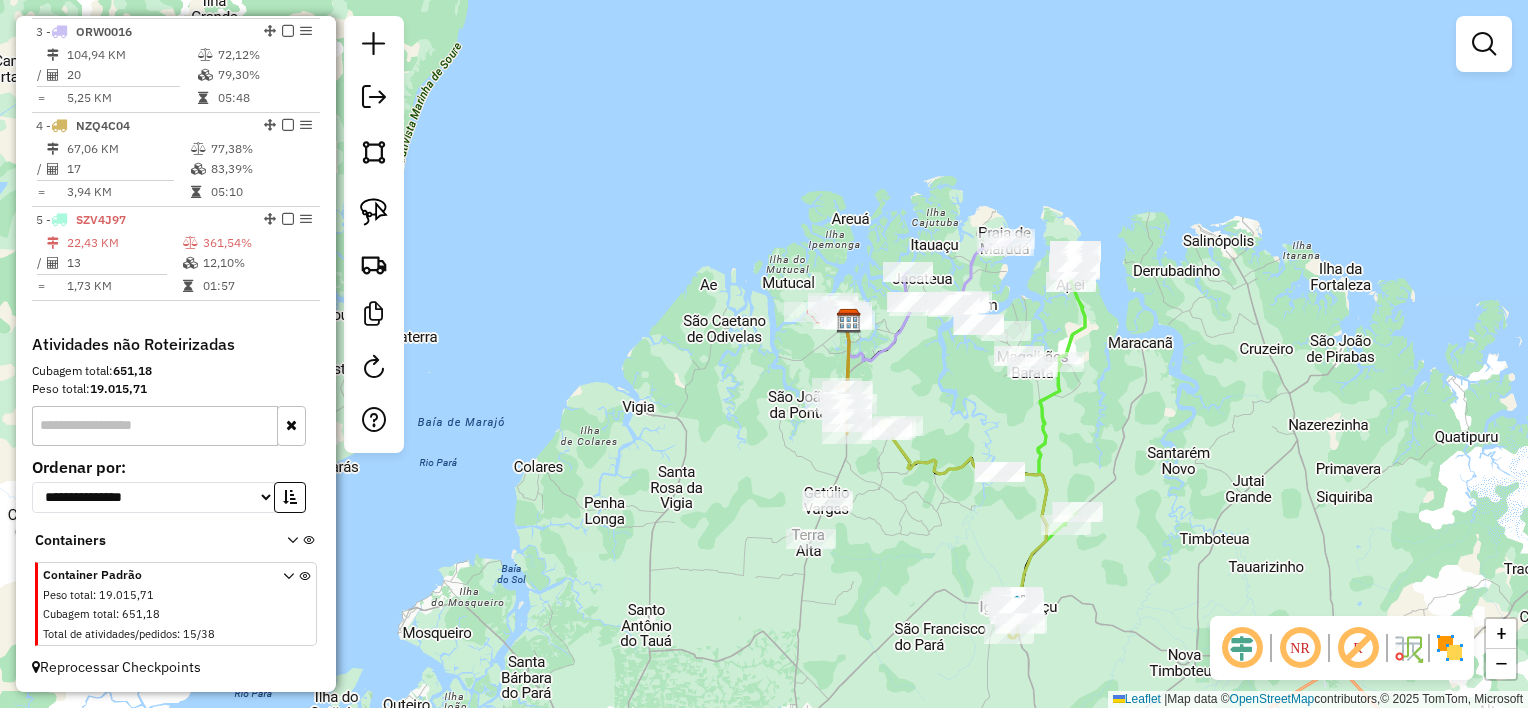 drag, startPoint x: 926, startPoint y: 411, endPoint x: 917, endPoint y: 348, distance: 63.63961 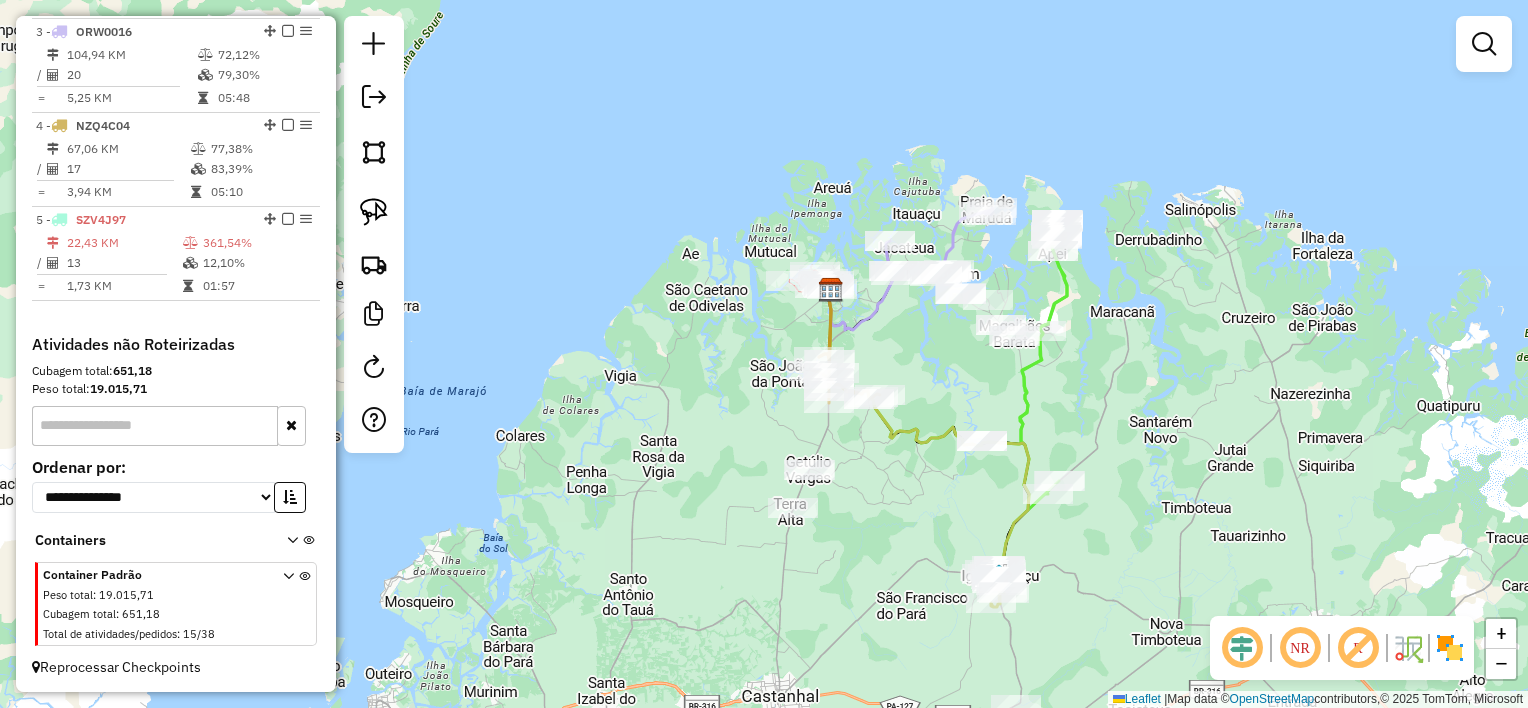 drag, startPoint x: 964, startPoint y: 482, endPoint x: 949, endPoint y: 472, distance: 18.027756 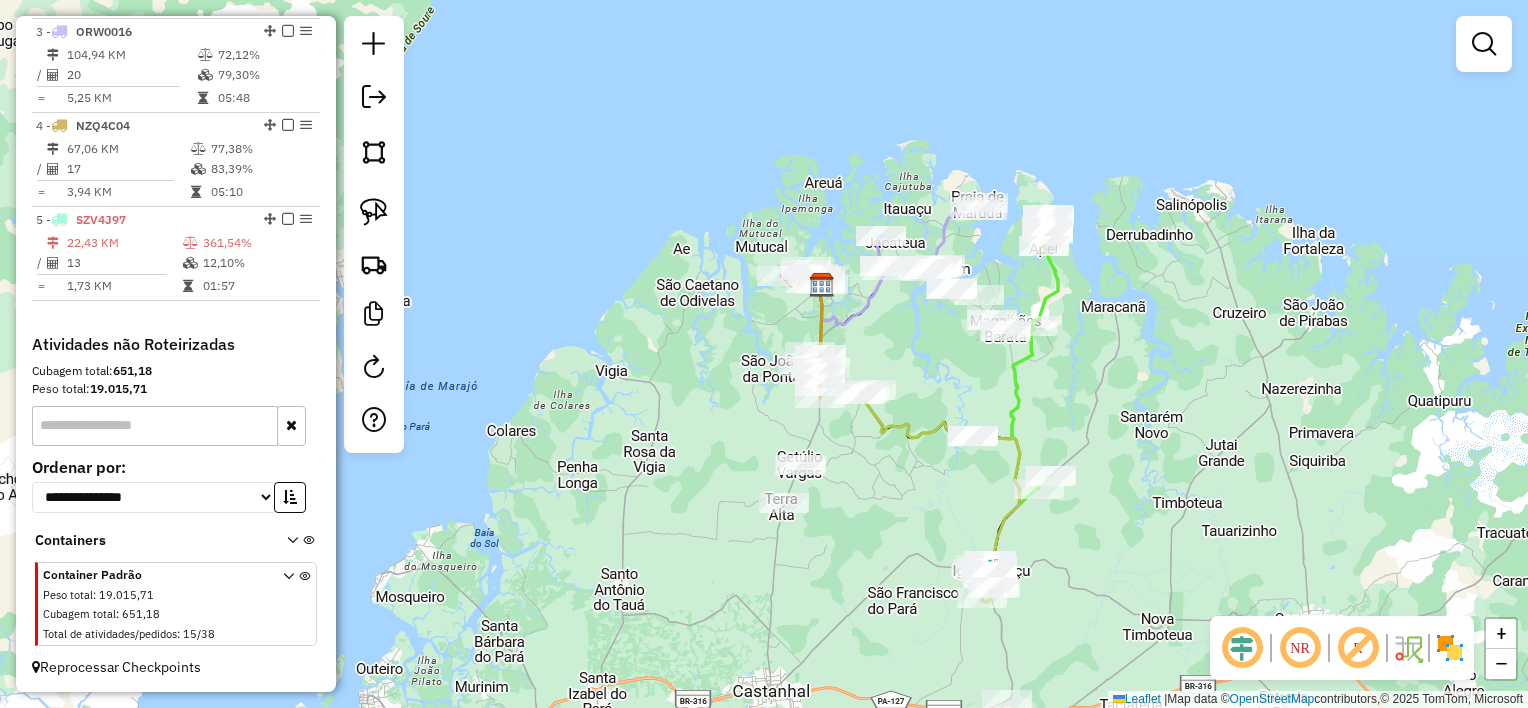 drag, startPoint x: 977, startPoint y: 500, endPoint x: 931, endPoint y: 428, distance: 85.44004 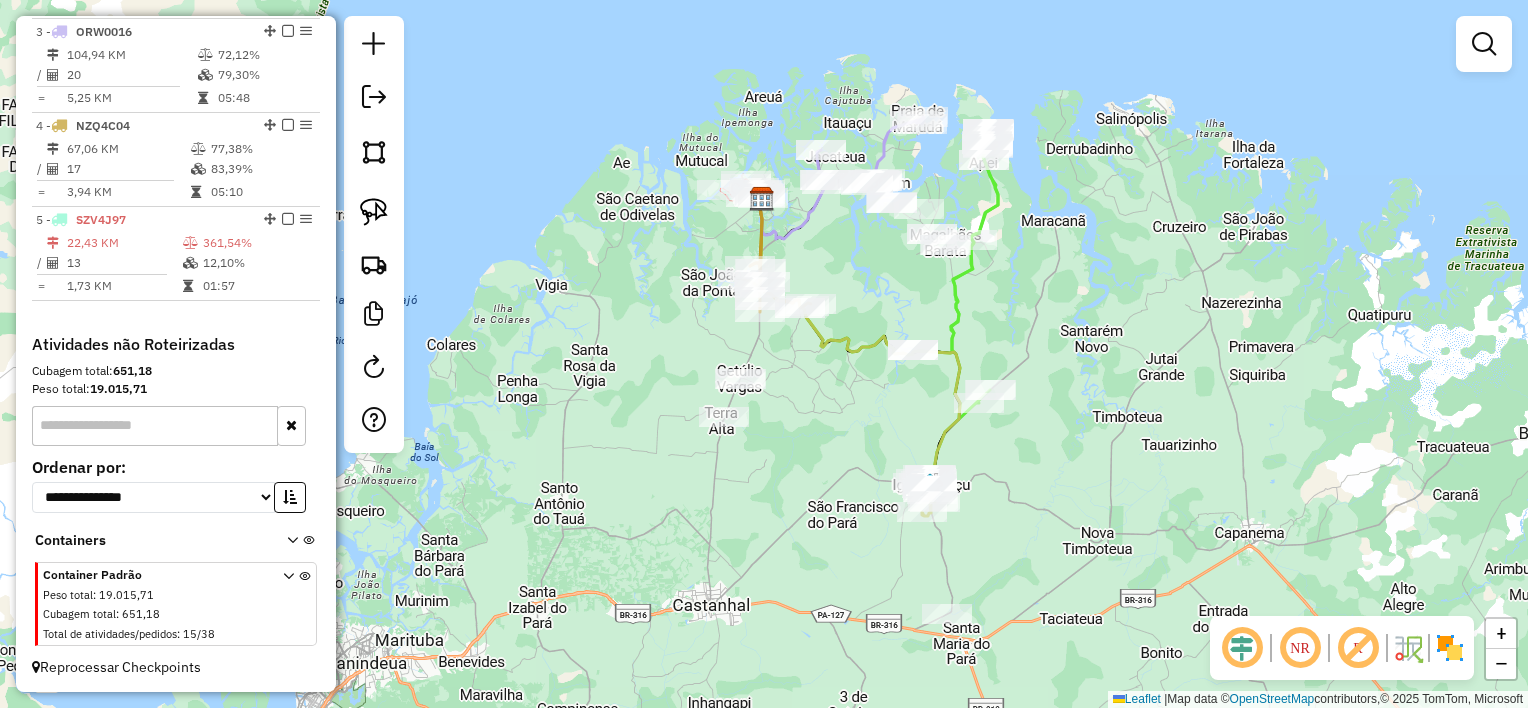 click on "Janela de atendimento Grade de atendimento Capacidade Transportadoras Veículos Cliente Pedidos  Rotas Selecione os dias de semana para filtrar as janelas de atendimento  Seg   Ter   Qua   Qui   Sex   Sáb   Dom  Informe o período da janela de atendimento: De: Até:  Filtrar exatamente a janela do cliente  Considerar janela de atendimento padrão  Selecione os dias de semana para filtrar as grades de atendimento  Seg   Ter   Qua   Qui   Sex   Sáb   Dom   Considerar clientes sem dia de atendimento cadastrado  Clientes fora do dia de atendimento selecionado Filtrar as atividades entre os valores definidos abaixo:  Peso mínimo:   Peso máximo:   Cubagem mínima:   Cubagem máxima:   De:   Até:  Filtrar as atividades entre o tempo de atendimento definido abaixo:  De:   Até:   Considerar capacidade total dos clientes não roteirizados Transportadora: Selecione um ou mais itens Tipo de veículo: Selecione um ou mais itens Veículo: Selecione um ou mais itens Motorista: Selecione um ou mais itens Nome: Rótulo:" 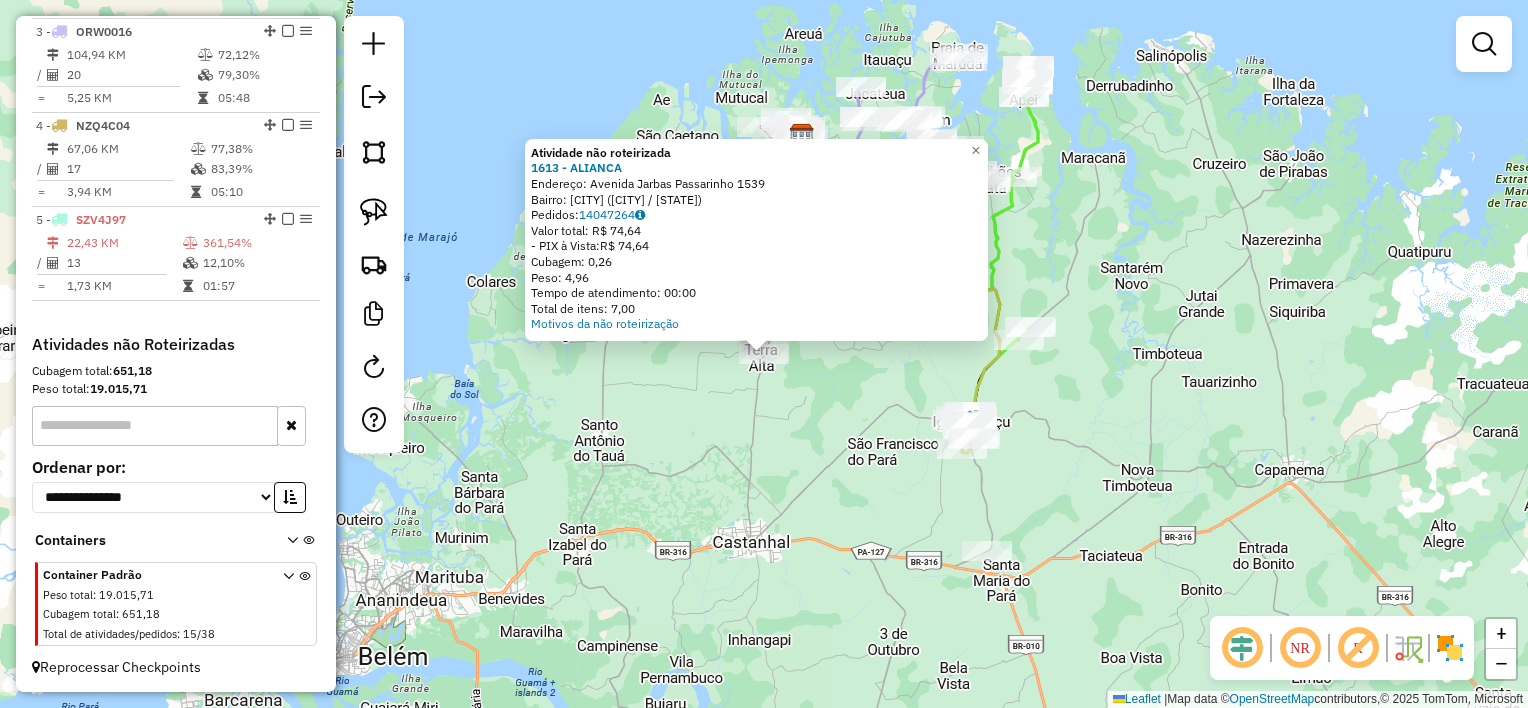 click on "Atividade não roteirizada [NUMBER] - [NAME]  Endereço:  Avenida Jarbas Passarinho 1539   Bairro: CENTRO ([CITY] / PA)   Pedidos:  [ORDER_ID]   Valor total: R$ 74,64   - PIX à Vista:  R$ 74,64   Cubagem: 0,26   Peso: 4,96   Tempo de atendimento: 00:00   Total de itens: 7,00  Motivos da não roteirização × Janela de atendimento Grade de atendimento Capacidade Transportadoras Veículos Cliente Pedidos  Rotas Selecione os dias de semana para filtrar as janelas de atendimento  Seg   Ter   Qua   Qui   Sex   Sáb   Dom  Informe o período da janela de atendimento: De: Até:  Filtrar exatamente a janela do cliente  Considerar janela de atendimento padrão  Selecione os dias de semana para filtrar as grades de atendimento  Seg   Ter   Qua   Qui   Sex   Sáb   Dom   Considerar clientes sem dia de atendimento cadastrado  Clientes fora do dia de atendimento selecionado Filtrar as atividades entre os valores definidos abaixo:  Peso mínimo:   Peso máximo:   Cubagem mínima:   Cubagem máxima:   De:   Até:  De:  +" 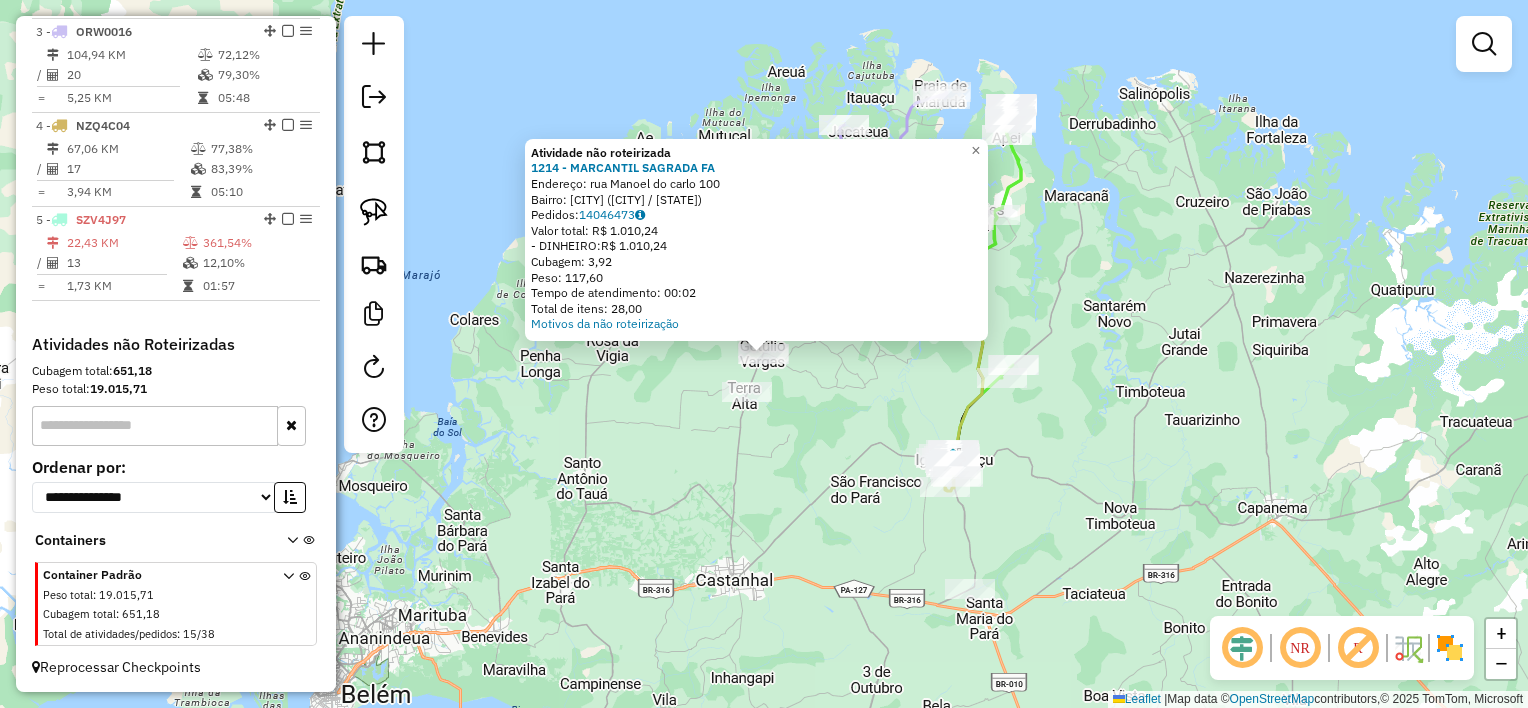 click on "Atividade não roteirizada 1214 - MARCANTIL SAGRADA FA  Endereço:  rua [STREET] [NUMBER]   Bairro: [BAIRRO] ([CITY] / PA)   Pedidos:  14046473   Valor total: R$ 1.010,24   - DINHEIRO:  R$ 1.010,24   Cubagem: 3,92   Peso: 117,60   Tempo de atendimento: 00:02   Total de itens: 28,00  Motivos da não roteirização × Janela de atendimento Grade de atendimento Capacidade Transportadoras Veículos Cliente Pedidos  Rotas Selecione os dias de semana para filtrar as janelas de atendimento  Seg   Ter   Qua   Qui   Sex   Sáb   Dom  Informe o período da janela de atendimento: De: Até:  Filtrar exatamente a janela do cliente  Considerar janela de atendimento padrão  Selecione os dias de semana para filtrar as grades de atendimento  Seg   Ter   Qua   Qui   Sex   Sáb   Dom   Considerar clientes sem dia de atendimento cadastrado  Clientes fora do dia de atendimento selecionado Filtrar as atividades entre os valores definidos abaixo:  Peso mínimo:   Peso máximo:   Cubagem mínima:   Cubagem máxima:   De:   De:" 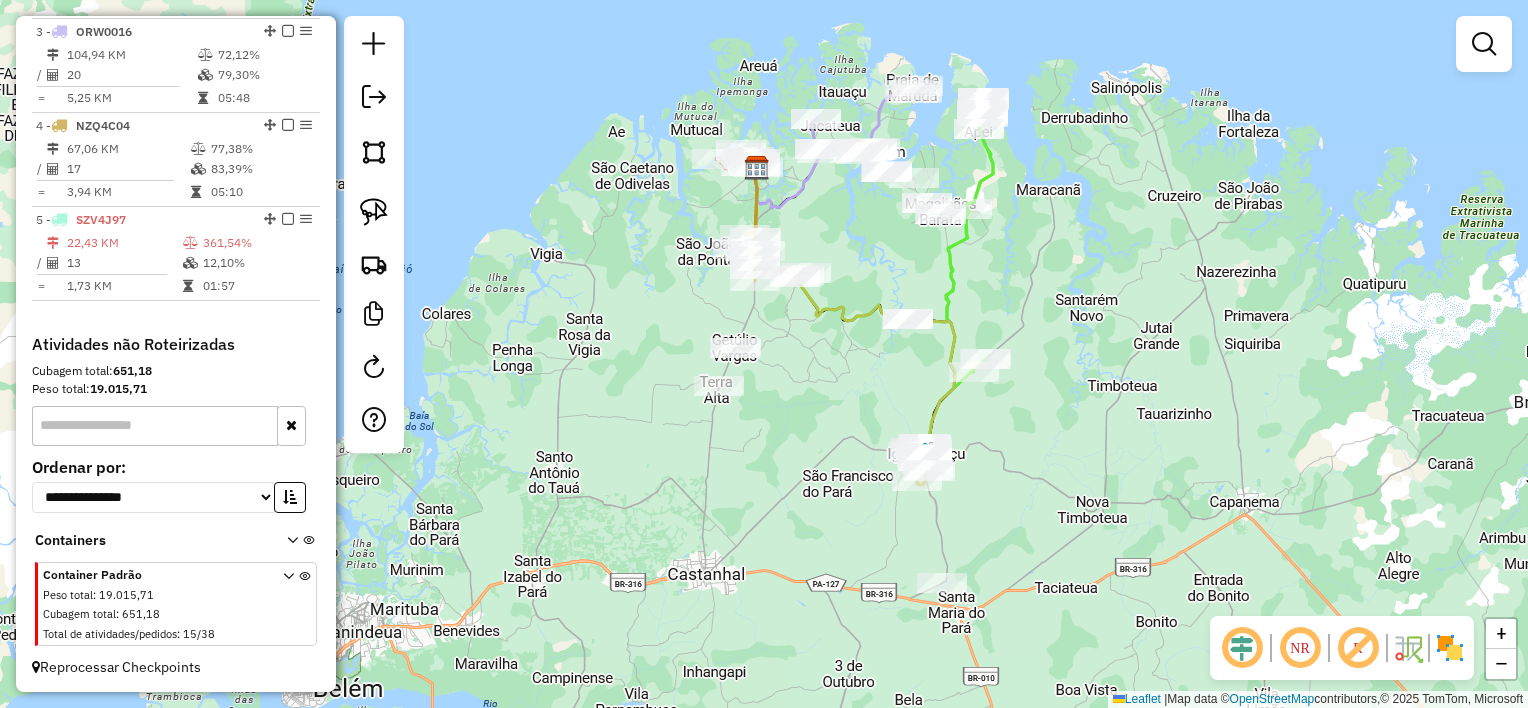 click on "Janela de atendimento Grade de atendimento Capacidade Transportadoras Veículos Cliente Pedidos  Rotas Selecione os dias de semana para filtrar as janelas de atendimento  Seg   Ter   Qua   Qui   Sex   Sáb   Dom  Informe o período da janela de atendimento: De: Até:  Filtrar exatamente a janela do cliente  Considerar janela de atendimento padrão  Selecione os dias de semana para filtrar as grades de atendimento  Seg   Ter   Qua   Qui   Sex   Sáb   Dom   Considerar clientes sem dia de atendimento cadastrado  Clientes fora do dia de atendimento selecionado Filtrar as atividades entre os valores definidos abaixo:  Peso mínimo:   Peso máximo:   Cubagem mínima:   Cubagem máxima:   De:   Até:  Filtrar as atividades entre o tempo de atendimento definido abaixo:  De:   Até:   Considerar capacidade total dos clientes não roteirizados Transportadora: Selecione um ou mais itens Tipo de veículo: Selecione um ou mais itens Veículo: Selecione um ou mais itens Motorista: Selecione um ou mais itens Nome: Rótulo:" 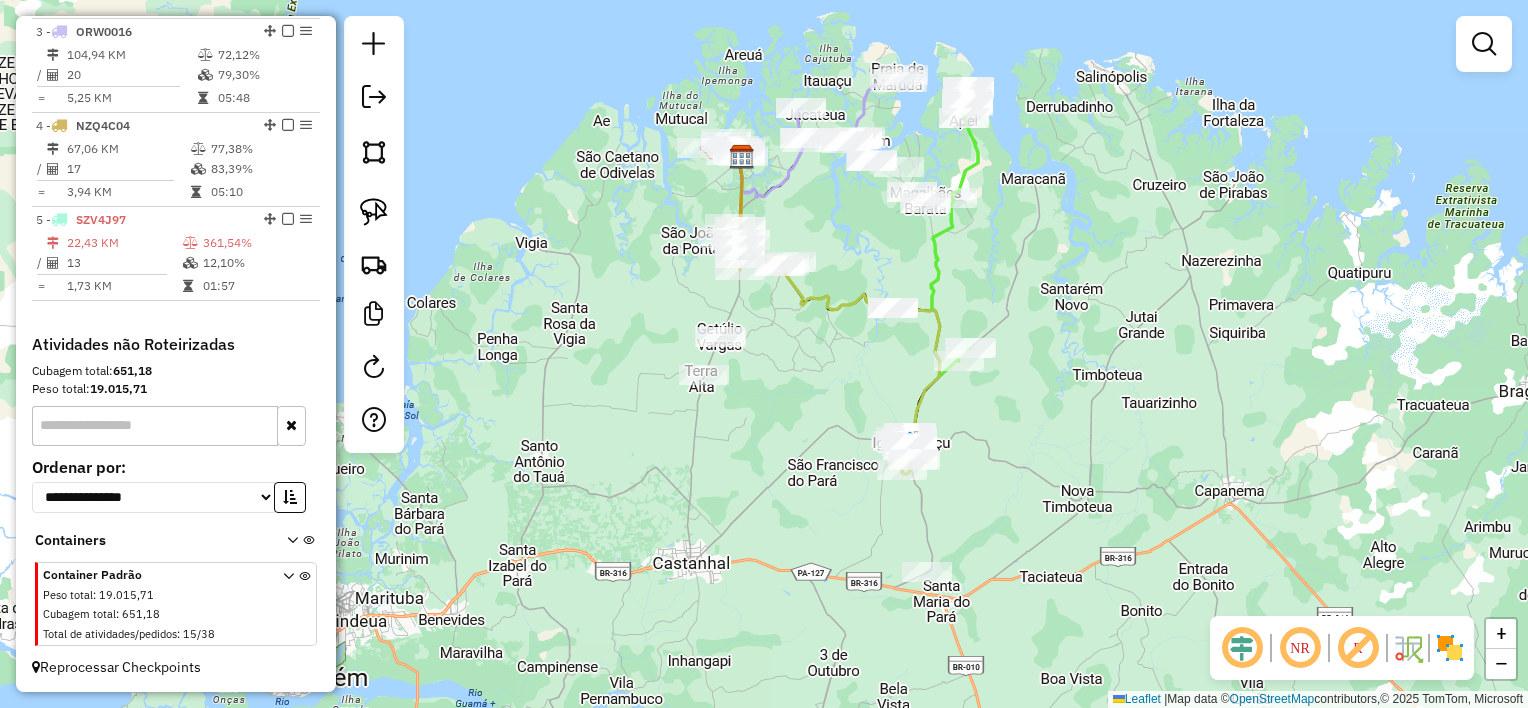 click on "Janela de atendimento Grade de atendimento Capacidade Transportadoras Veículos Cliente Pedidos  Rotas Selecione os dias de semana para filtrar as janelas de atendimento  Seg   Ter   Qua   Qui   Sex   Sáb   Dom  Informe o período da janela de atendimento: De: Até:  Filtrar exatamente a janela do cliente  Considerar janela de atendimento padrão  Selecione os dias de semana para filtrar as grades de atendimento  Seg   Ter   Qua   Qui   Sex   Sáb   Dom   Considerar clientes sem dia de atendimento cadastrado  Clientes fora do dia de atendimento selecionado Filtrar as atividades entre os valores definidos abaixo:  Peso mínimo:   Peso máximo:   Cubagem mínima:   Cubagem máxima:   De:   Até:  Filtrar as atividades entre o tempo de atendimento definido abaixo:  De:   Até:   Considerar capacidade total dos clientes não roteirizados Transportadora: Selecione um ou mais itens Tipo de veículo: Selecione um ou mais itens Veículo: Selecione um ou mais itens Motorista: Selecione um ou mais itens Nome: Rótulo:" 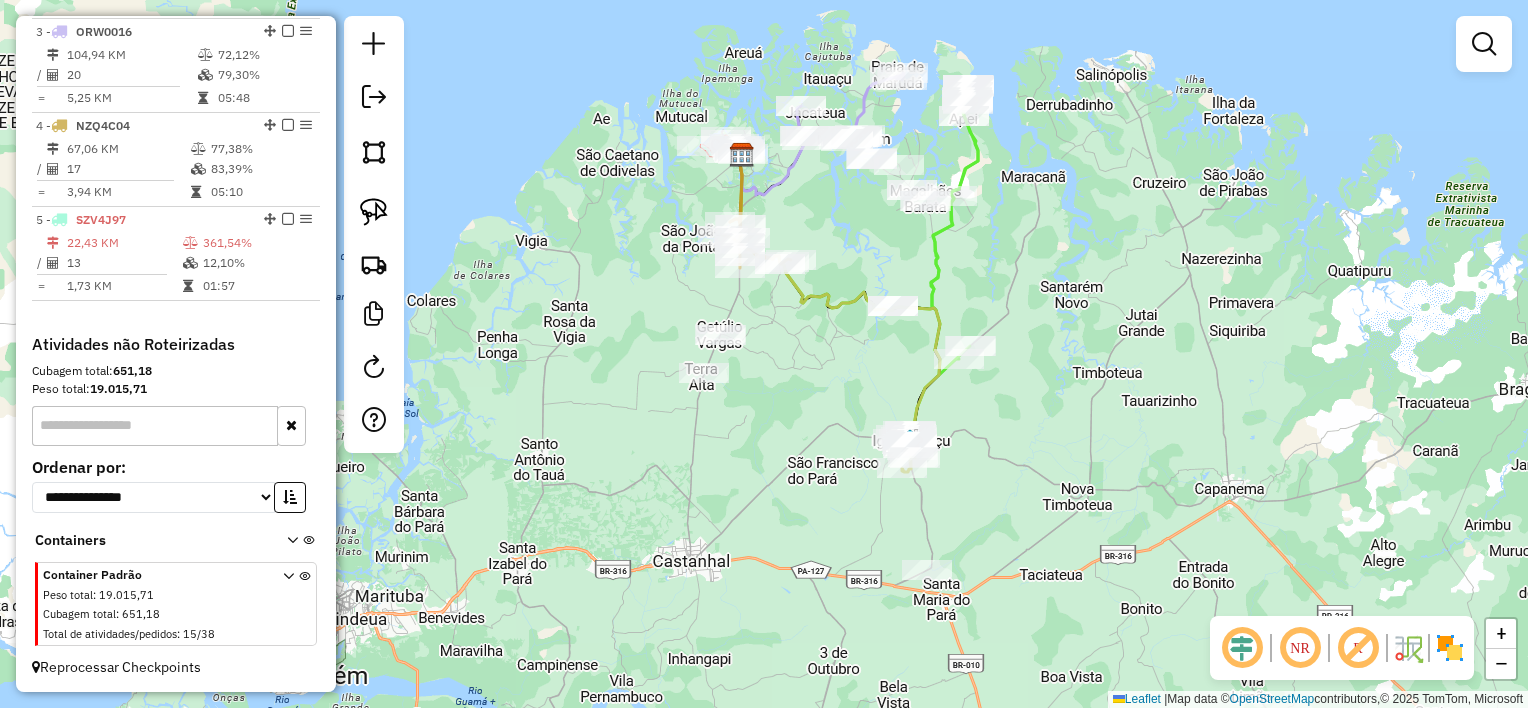 click on "Janela de atendimento Grade de atendimento Capacidade Transportadoras Veículos Cliente Pedidos  Rotas Selecione os dias de semana para filtrar as janelas de atendimento  Seg   Ter   Qua   Qui   Sex   Sáb   Dom  Informe o período da janela de atendimento: De: Até:  Filtrar exatamente a janela do cliente  Considerar janela de atendimento padrão  Selecione os dias de semana para filtrar as grades de atendimento  Seg   Ter   Qua   Qui   Sex   Sáb   Dom   Considerar clientes sem dia de atendimento cadastrado  Clientes fora do dia de atendimento selecionado Filtrar as atividades entre os valores definidos abaixo:  Peso mínimo:   Peso máximo:   Cubagem mínima:   Cubagem máxima:   De:   Até:  Filtrar as atividades entre o tempo de atendimento definido abaixo:  De:   Até:   Considerar capacidade total dos clientes não roteirizados Transportadora: Selecione um ou mais itens Tipo de veículo: Selecione um ou mais itens Veículo: Selecione um ou mais itens Motorista: Selecione um ou mais itens Nome: Rótulo:" 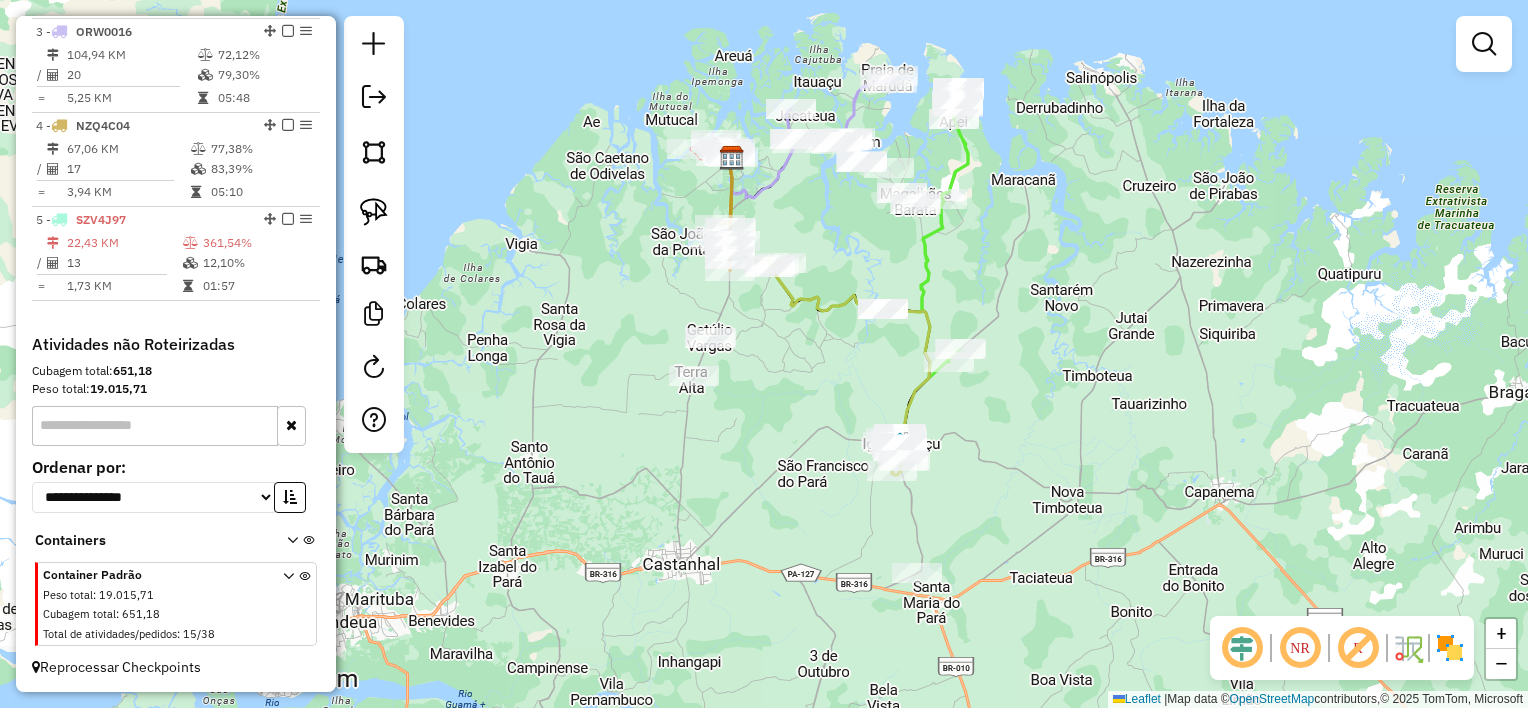click on "Janela de atendimento Grade de atendimento Capacidade Transportadoras Veículos Cliente Pedidos  Rotas Selecione os dias de semana para filtrar as janelas de atendimento  Seg   Ter   Qua   Qui   Sex   Sáb   Dom  Informe o período da janela de atendimento: De: Até:  Filtrar exatamente a janela do cliente  Considerar janela de atendimento padrão  Selecione os dias de semana para filtrar as grades de atendimento  Seg   Ter   Qua   Qui   Sex   Sáb   Dom   Considerar clientes sem dia de atendimento cadastrado  Clientes fora do dia de atendimento selecionado Filtrar as atividades entre os valores definidos abaixo:  Peso mínimo:   Peso máximo:   Cubagem mínima:   Cubagem máxima:   De:   Até:  Filtrar as atividades entre o tempo de atendimento definido abaixo:  De:   Até:   Considerar capacidade total dos clientes não roteirizados Transportadora: Selecione um ou mais itens Tipo de veículo: Selecione um ou mais itens Veículo: Selecione um ou mais itens Motorista: Selecione um ou mais itens Nome: Rótulo:" 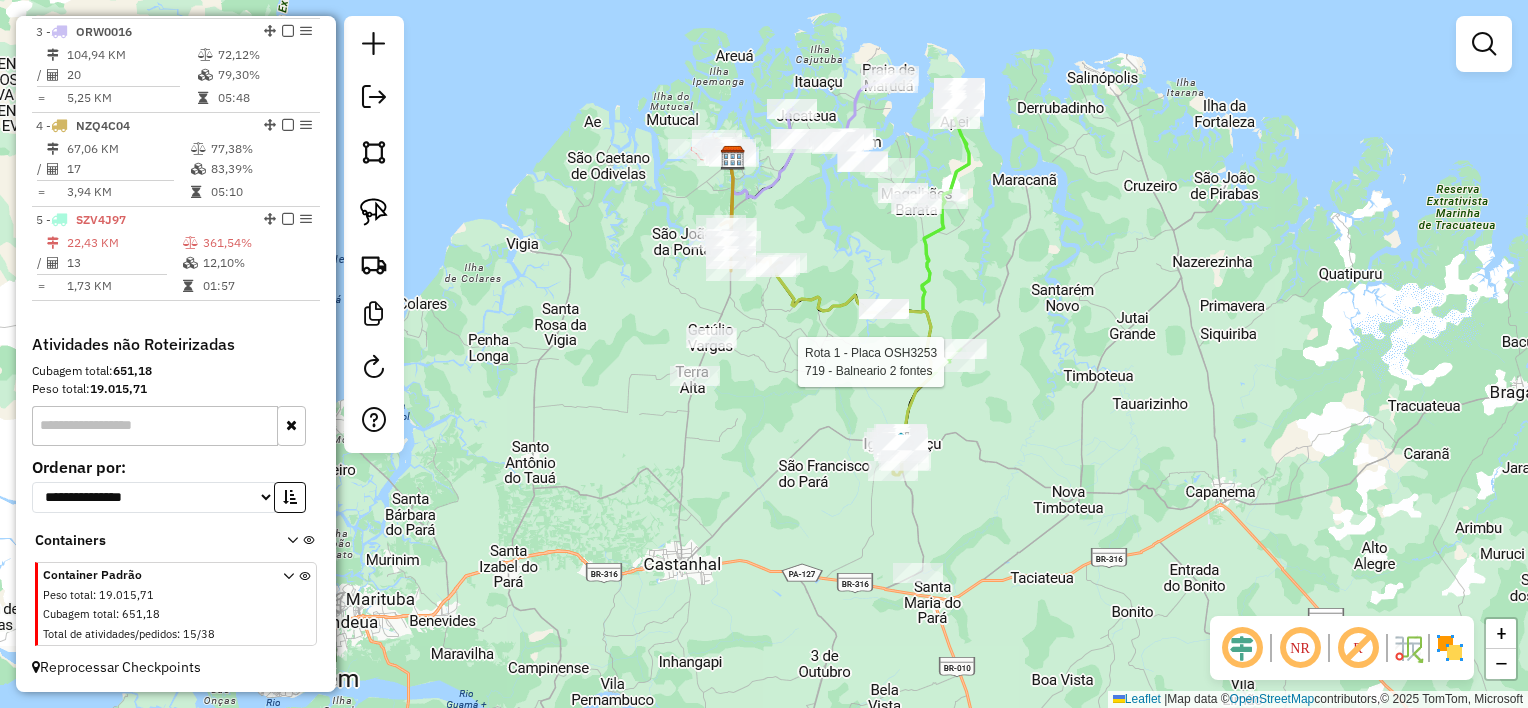 select on "**********" 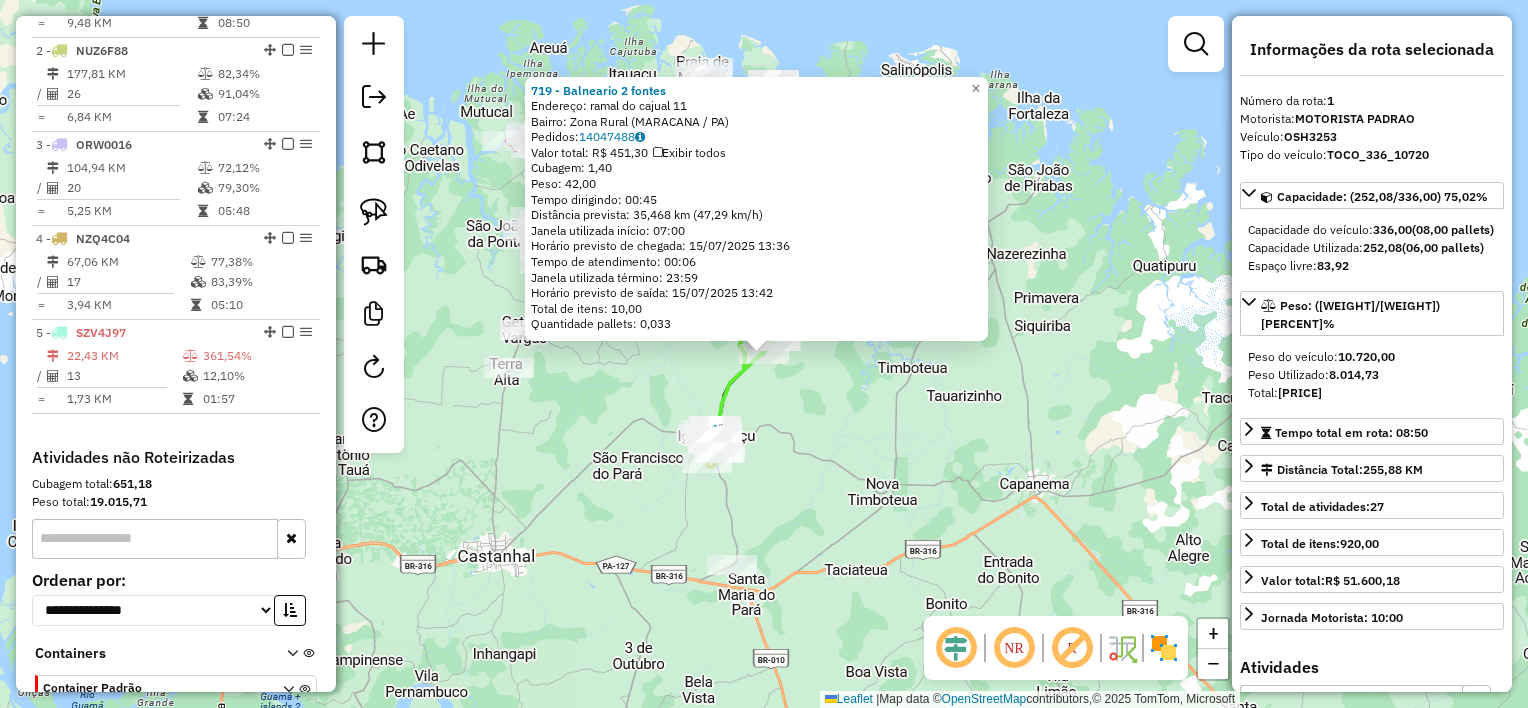 scroll, scrollTop: 748, scrollLeft: 0, axis: vertical 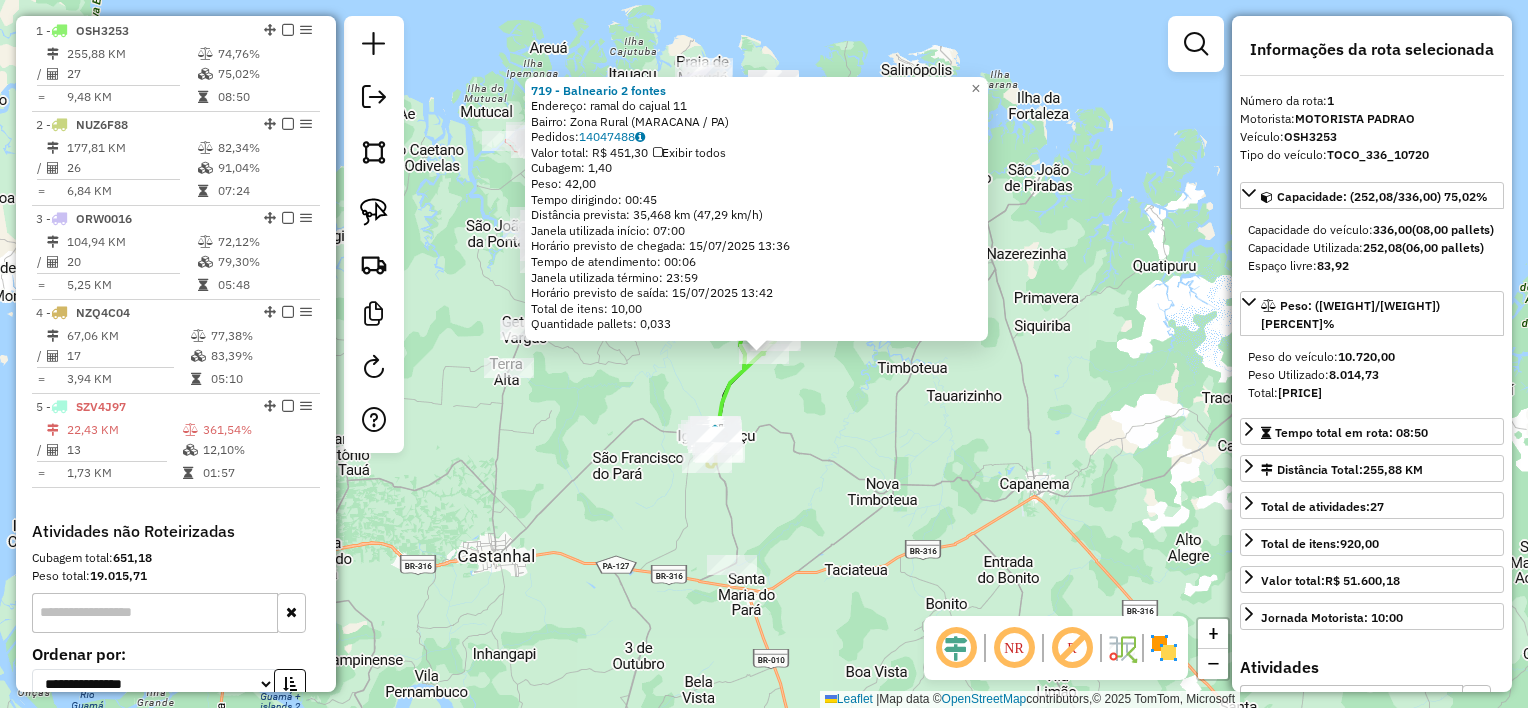 click on "Endereço:  [STREET] [NUMBER]   Bairro: [BAIRRO] ([CITY] / [STATE])   Pedidos:  [ORDER_ID]   Valor total: [CURRENCY] [PRICE]   Cubagem: [CUBAGE]  Peso: [WEIGHT]  Tempo dirigindo: [TIME]   Distância prevista: [DISTANCE] km ([SPEED] km/h)   Janela utilizada início: [TIME]   Horário previsto de chegada: [DATE] [TIME]   Tempo de atendimento: [TIME]   Janela utilizada término: [TIME]   Horário previsto de saída: [DATE] [TIME]   Total de itens: [ITEMS]   Quantidade pallets: [PALLETS]  × Janela de atendimento Grade de atendimento Capacidade Transportadoras Veículos Cliente Pedidos  Rotas Selecione os dias de semana para filtrar as janelas de atendimento  Seg   Ter   Qua   Qui   Sex   Sáb   Dom  Informe o período da janela de atendimento: De: Até:  Filtrar exatamente a janela do cliente  Considerar janela de atendimento padrão  Selecione os dias de semana para filtrar as grades de atendimento  Seg   Ter   Qua   Qui   Sex   Sáb   Dom   Considerar clientes sem dia de atendimento cadastrado De:" 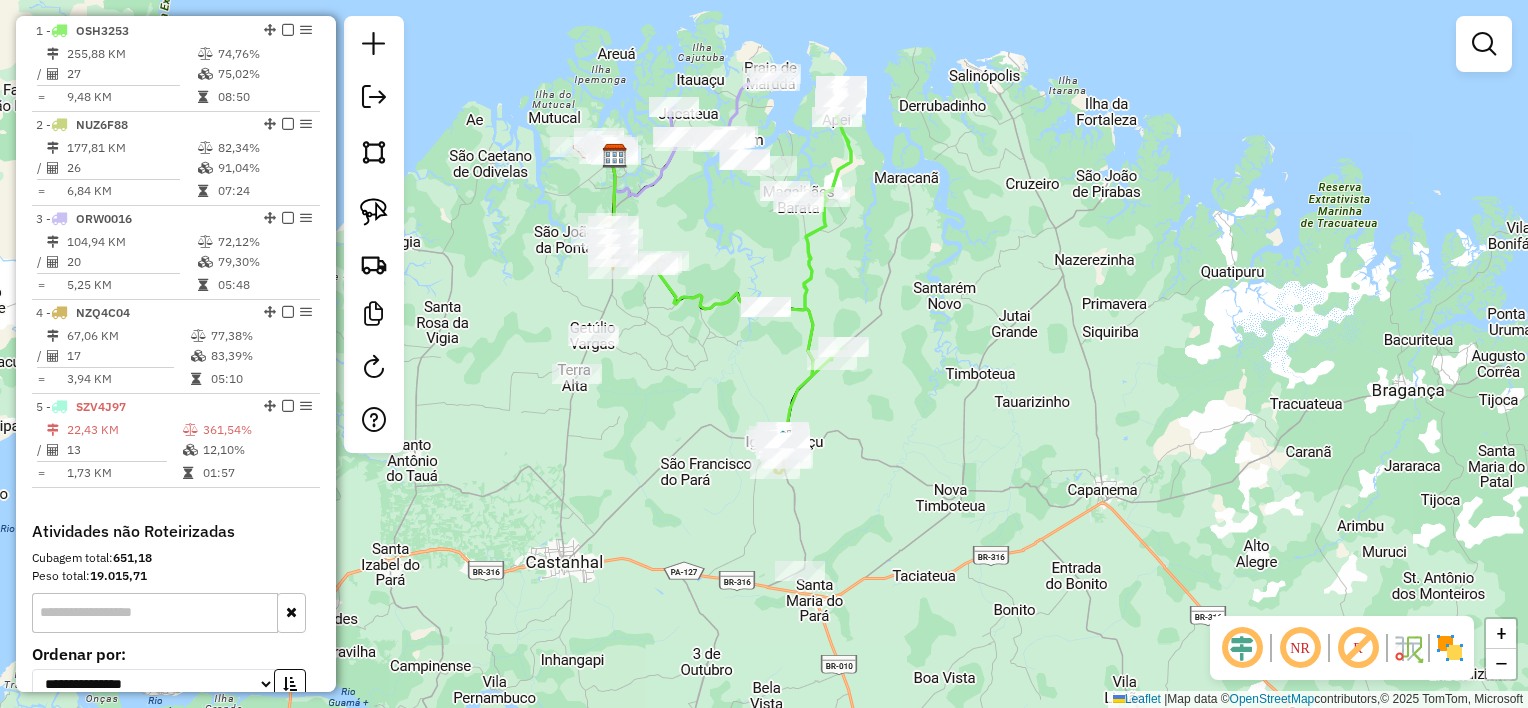 drag, startPoint x: 864, startPoint y: 417, endPoint x: 961, endPoint y: 428, distance: 97.62172 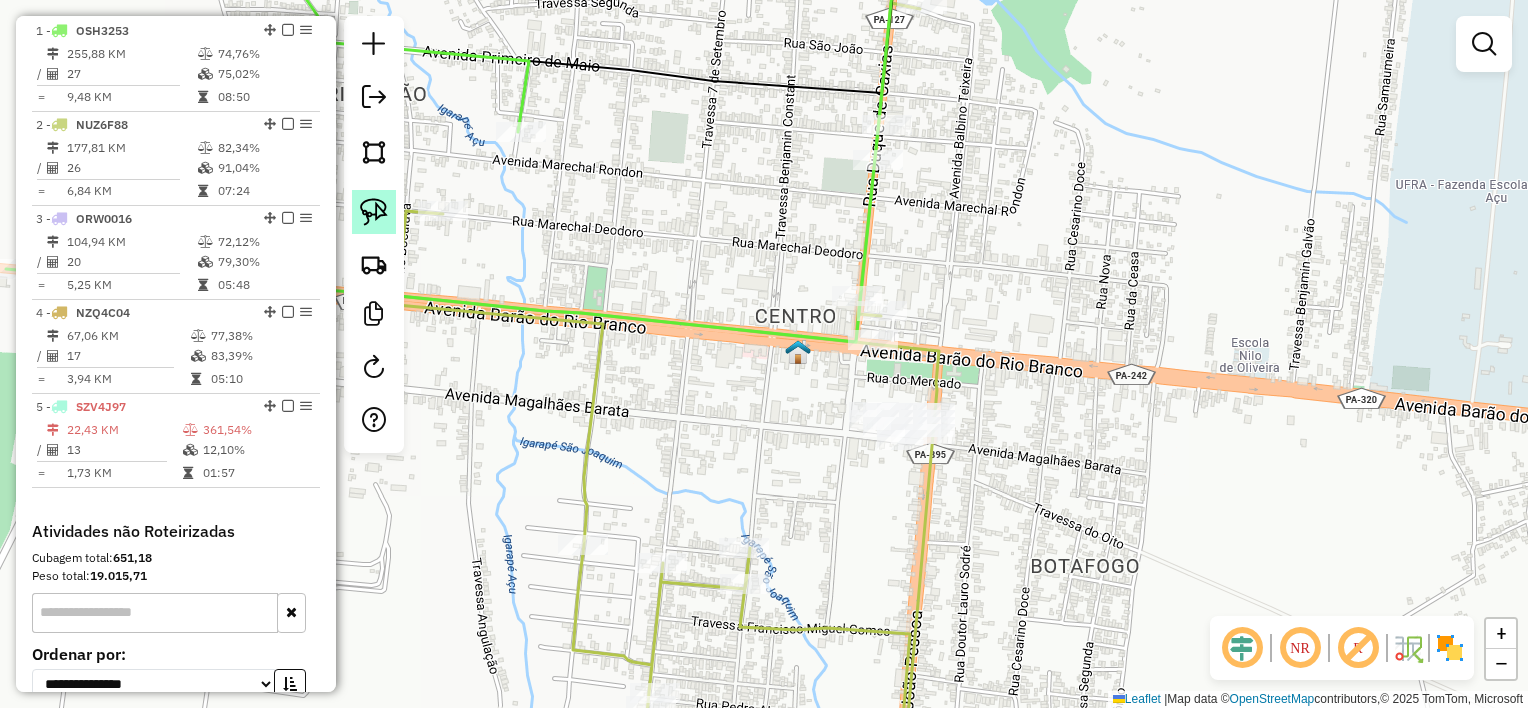 click 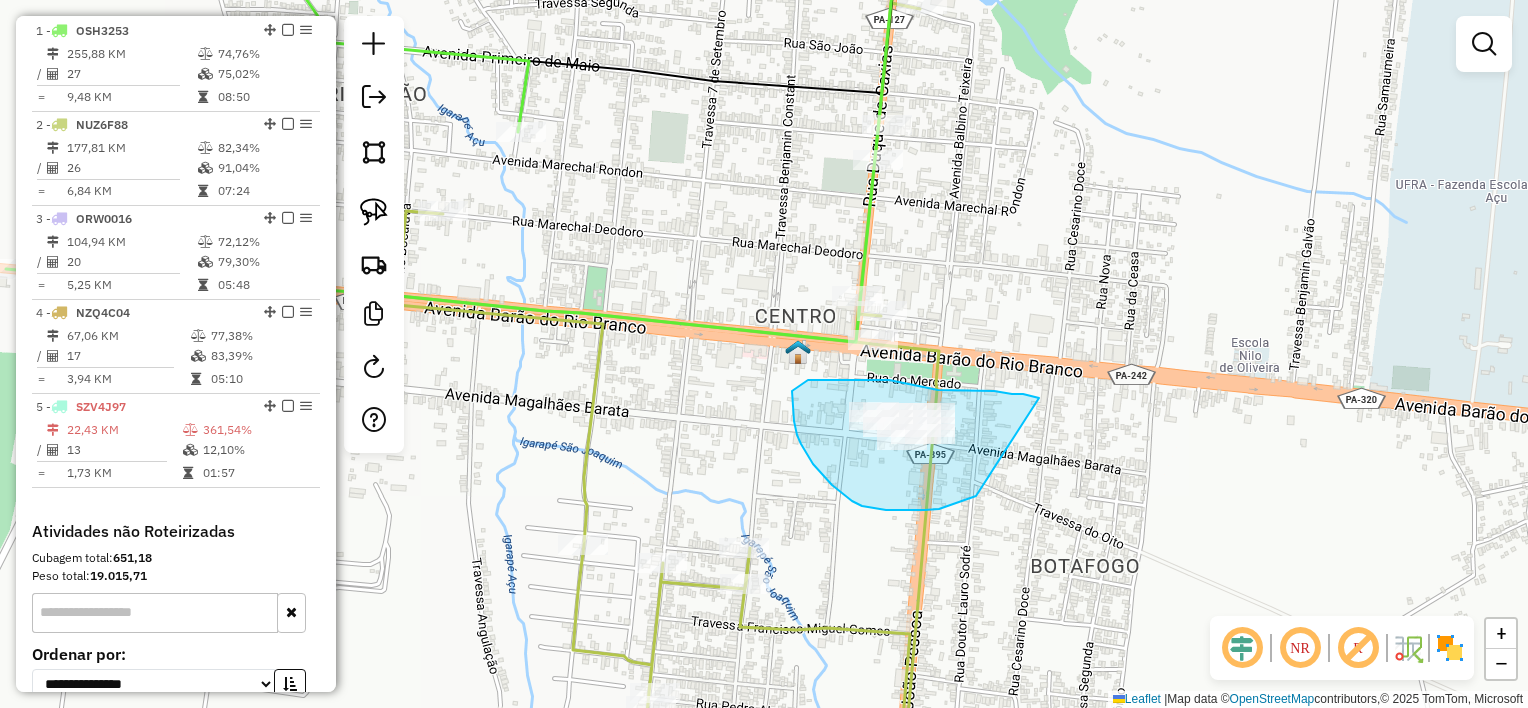 drag, startPoint x: 1039, startPoint y: 398, endPoint x: 992, endPoint y: 478, distance: 92.7847 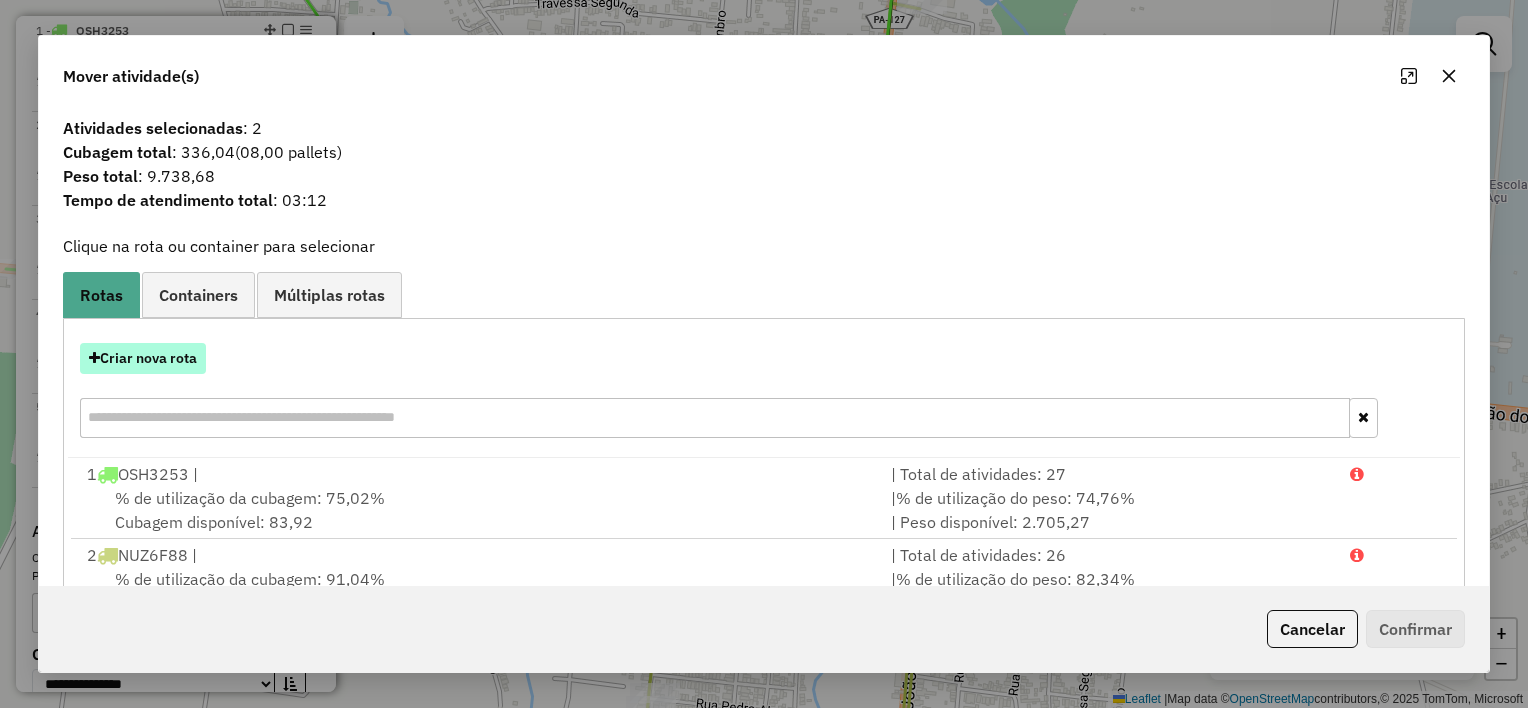 click on "Criar nova rota" at bounding box center [143, 358] 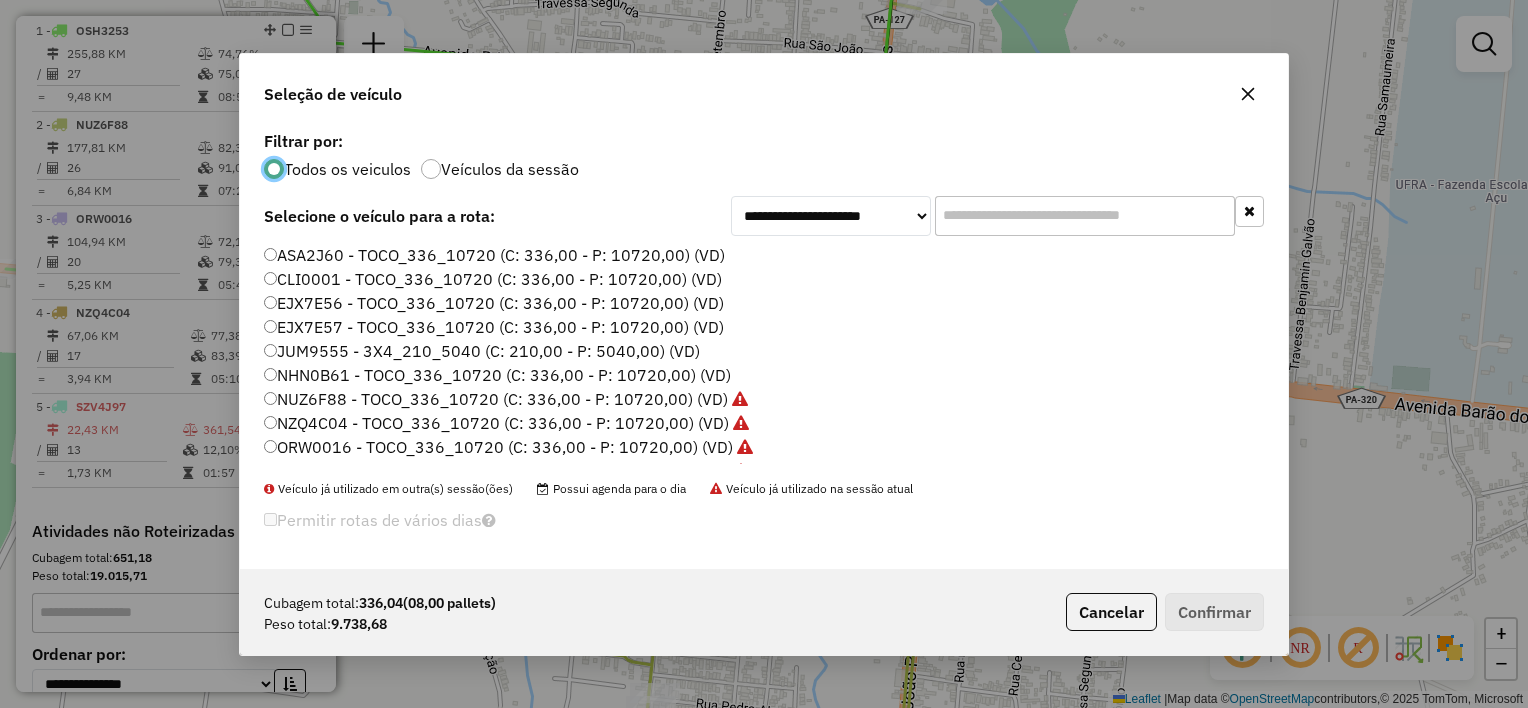 scroll, scrollTop: 10, scrollLeft: 6, axis: both 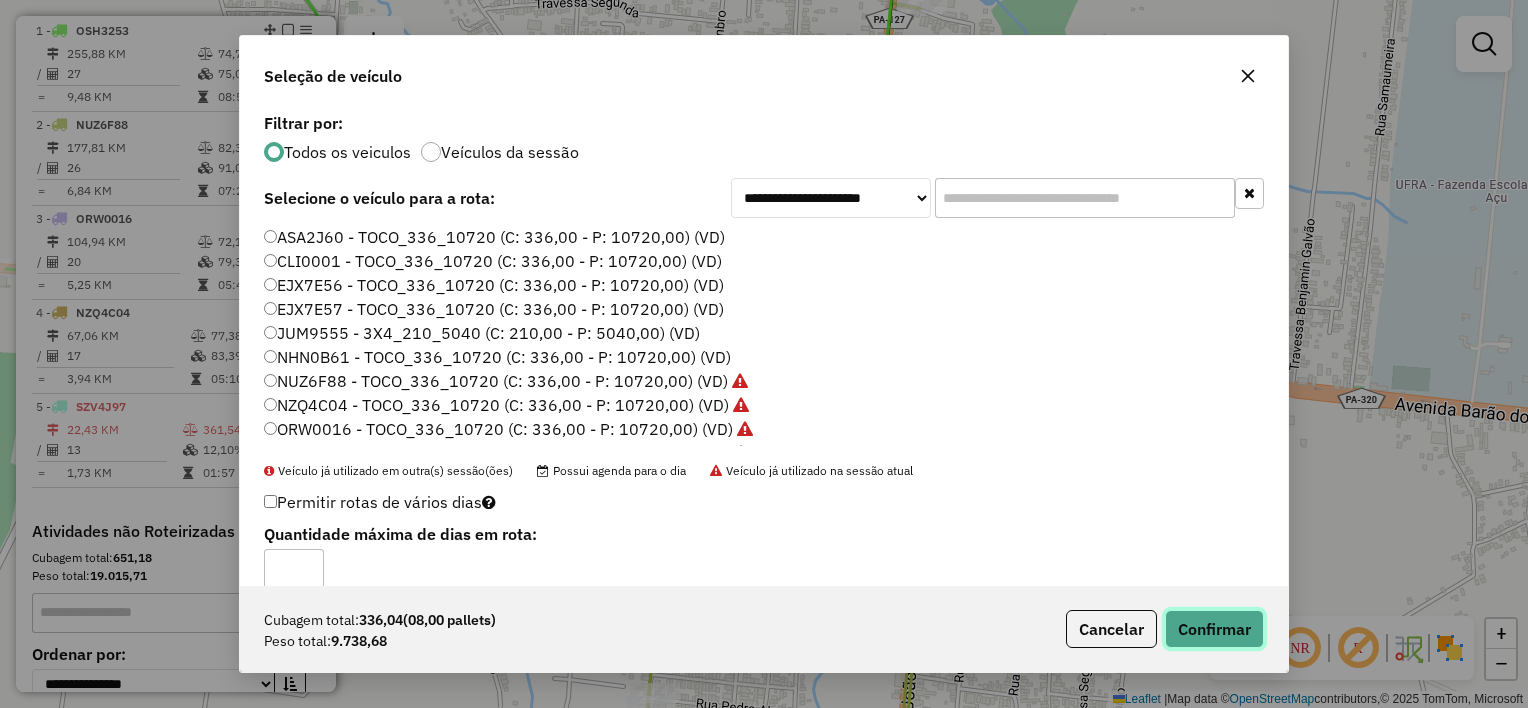 click on "Confirmar" 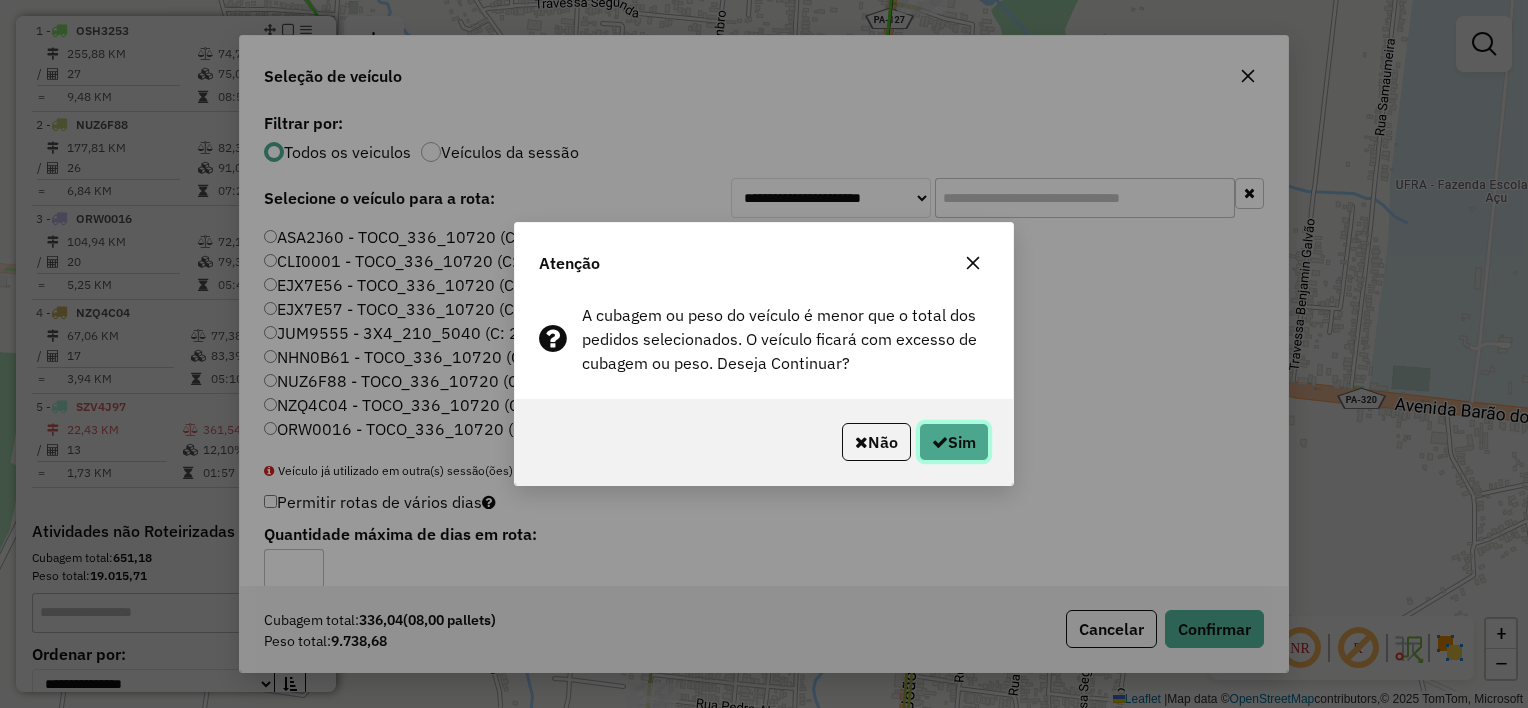 click 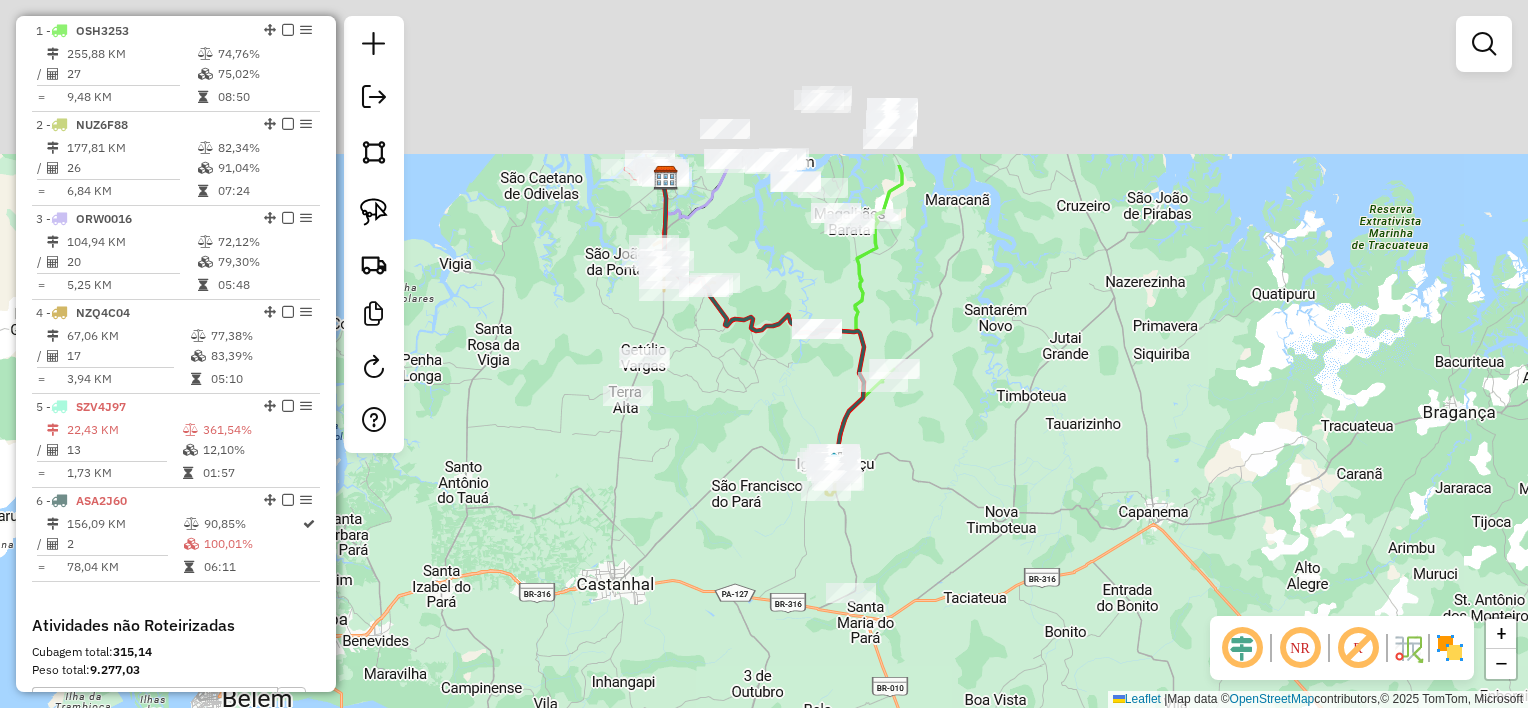 drag, startPoint x: 722, startPoint y: 344, endPoint x: 752, endPoint y: 405, distance: 67.977936 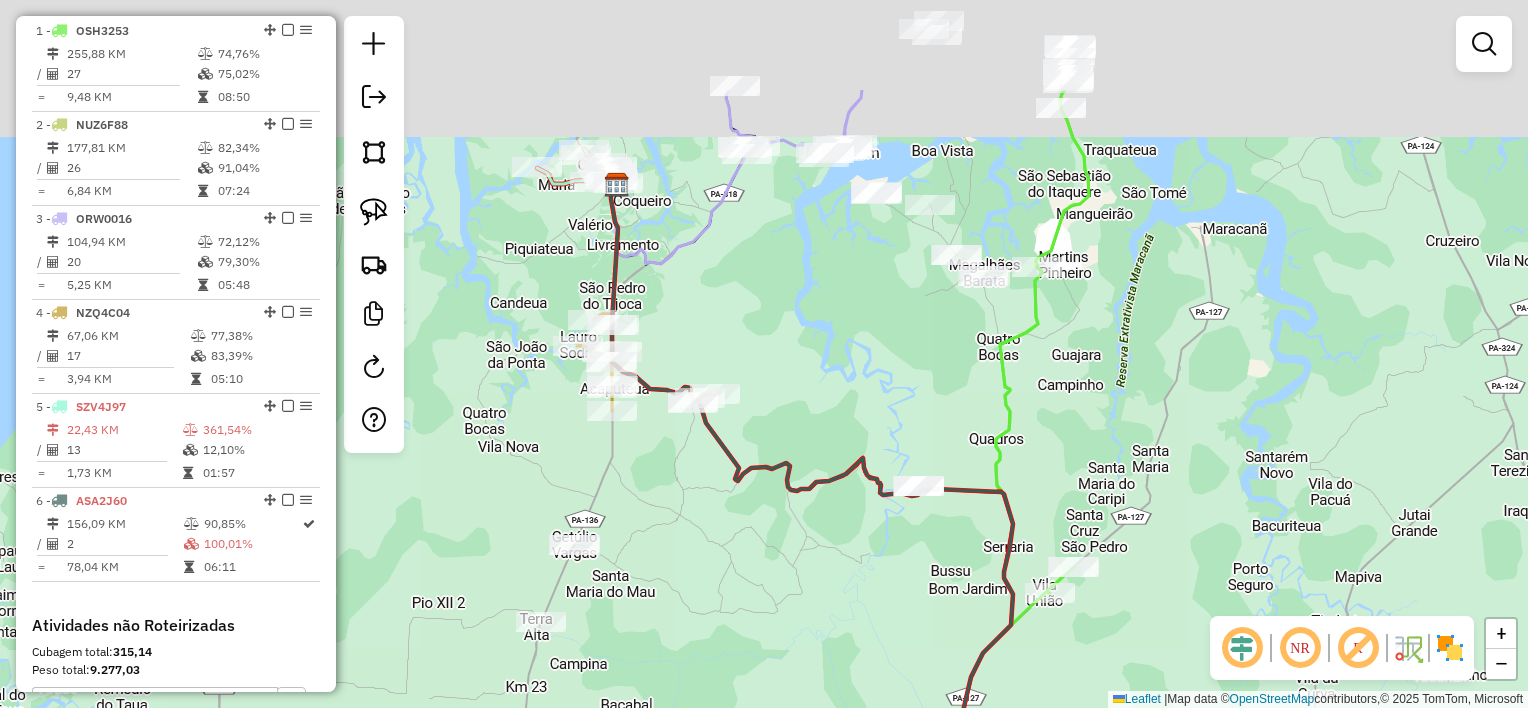 drag, startPoint x: 843, startPoint y: 205, endPoint x: 870, endPoint y: 441, distance: 237.53947 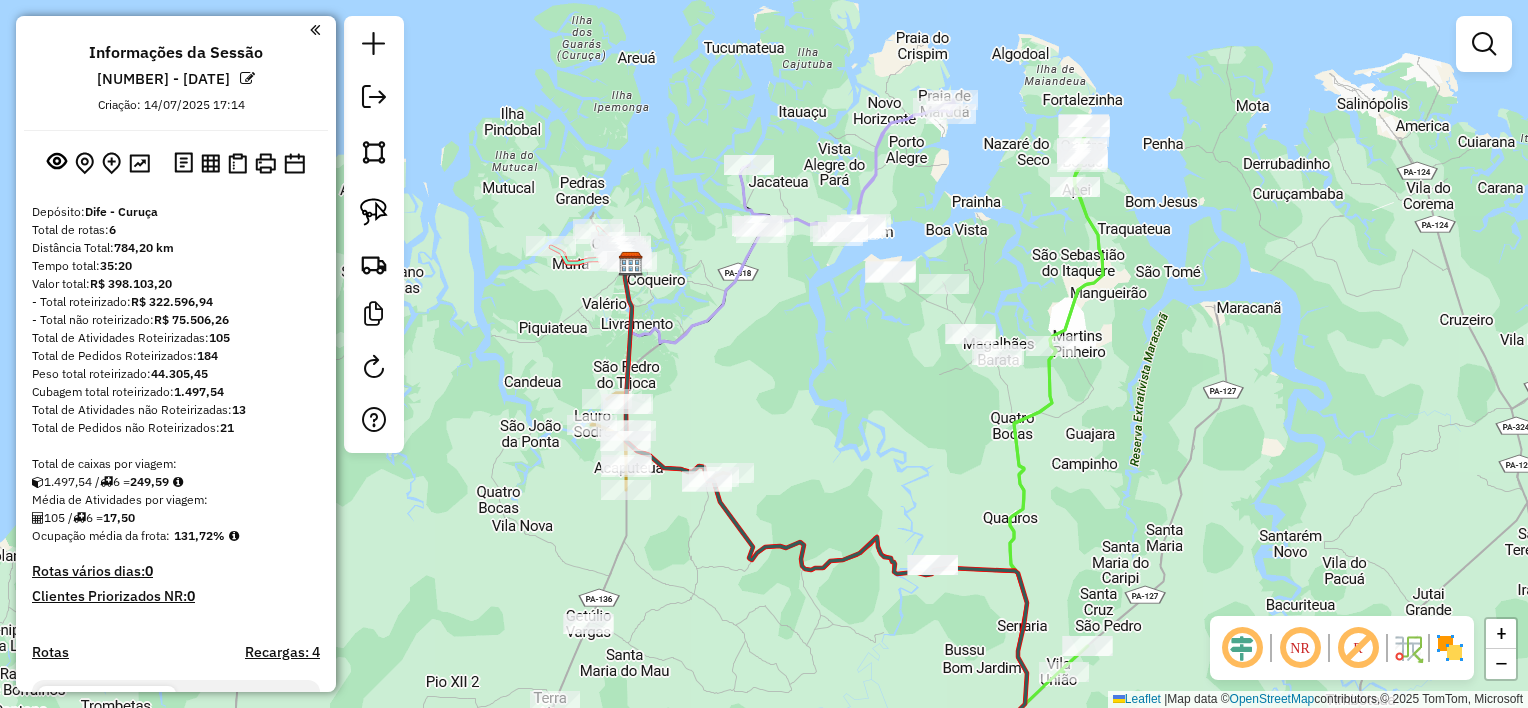 scroll, scrollTop: 0, scrollLeft: 0, axis: both 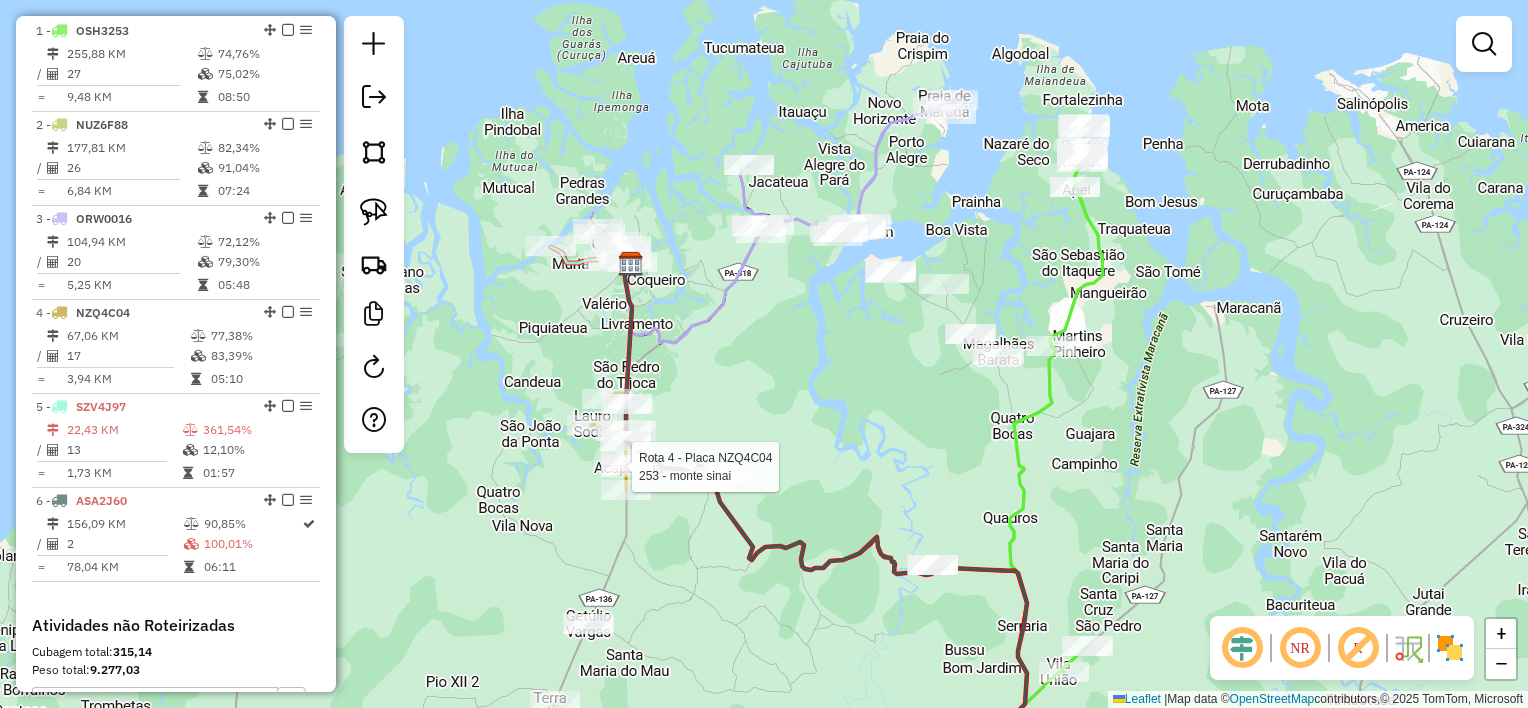 select on "**********" 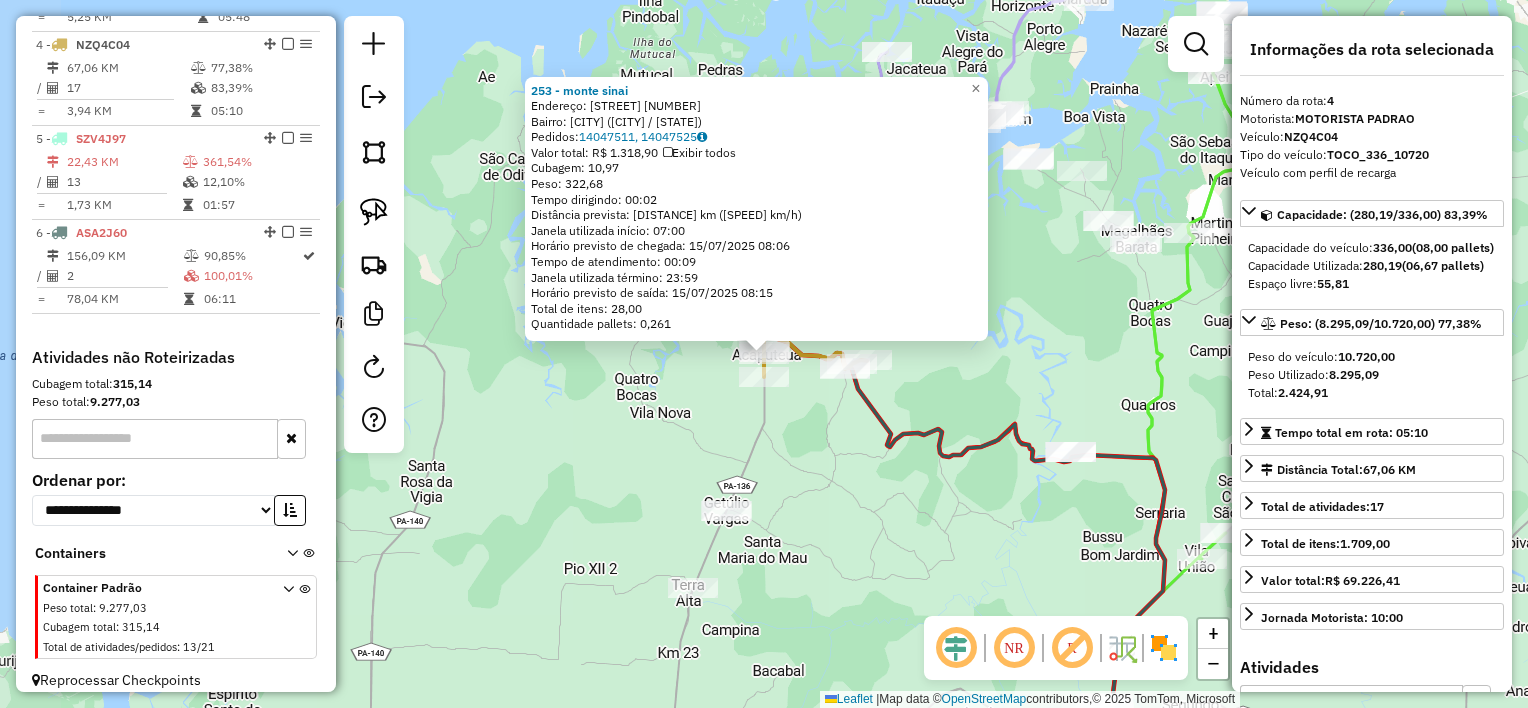 scroll, scrollTop: 1028, scrollLeft: 0, axis: vertical 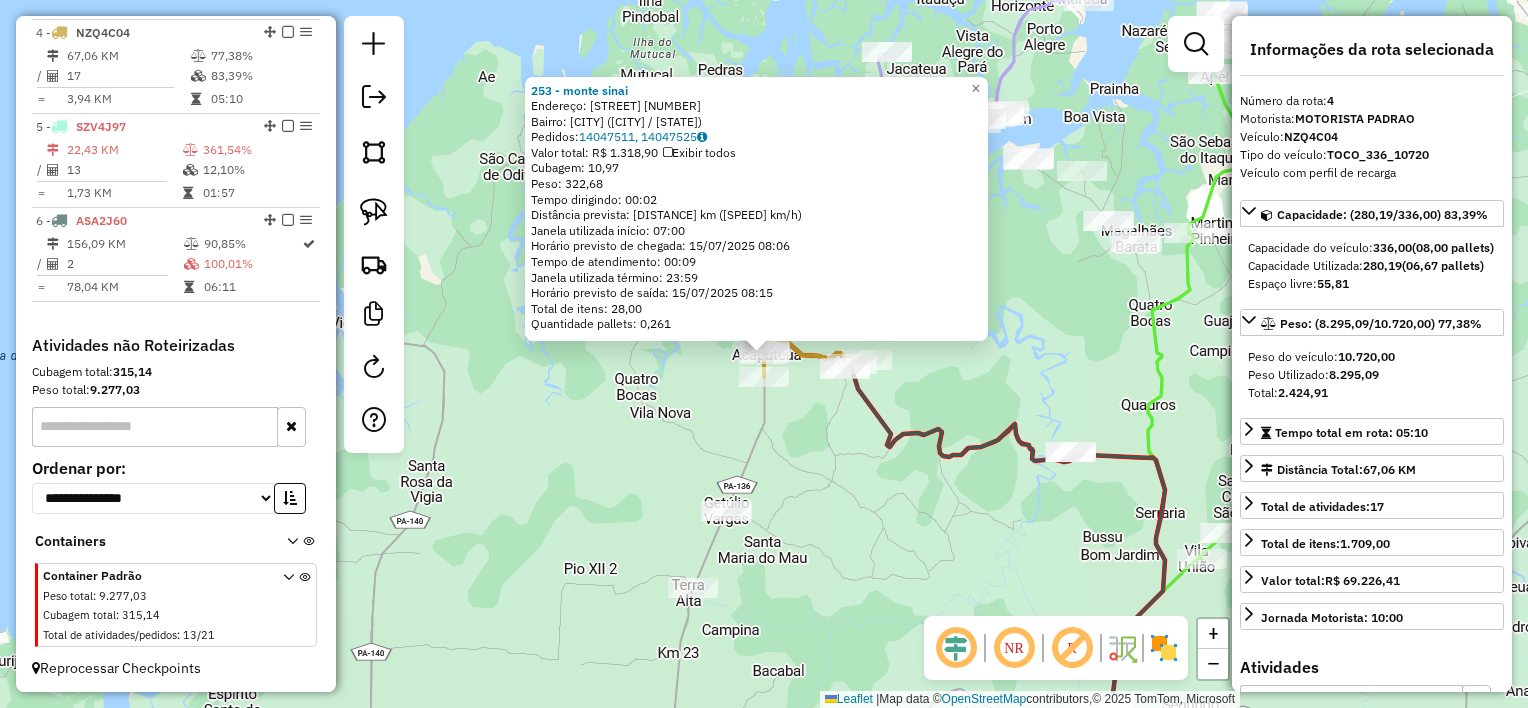 click on "Rota 4 - Placa NZQ4C04  253 - [PERSON] [PERSON] 253 - [PERSON] [PERSON]  Endereço:  ponta da rua 48 2   Bairro: [PERSON] 48 ([CITY] / [STATE])   Pedidos:  14047511, 14047525   Valor total: R$ 1.318,90   Exibir todos   Cubagem: 10,97  Peso: 322,68  Tempo dirigindo: 00:02   Distância prevista: 1,953 km (58,59 km/h)   Janela utilizada início: 07:00   Horário previsto de chegada: 15/07/2025 08:06   Tempo de atendimento: 00:09   Janela utilizada término: 23:59   Horário previsto de saída: 15/07/2025 08:15   Total de itens: 28,00   Quantidade pallets: 0,261  × Janela de atendimento Grade de atendimento Capacidade Transportadoras Veículos Cliente Pedidos  Rotas Selecione os dias de semana para filtrar as janelas de atendimento  Seg   Ter   Qua   Qui   Sex   Sáb   Dom  Informe o período da janela de atendimento: De: Até:  Filtrar exatamente a janela do cliente  Considerar janela de atendimento padrão  Selecione os dias de semana para filtrar as grades de atendimento  Seg   Ter   Qua   Qui   Sex   Sáb   Dom   De:  +" 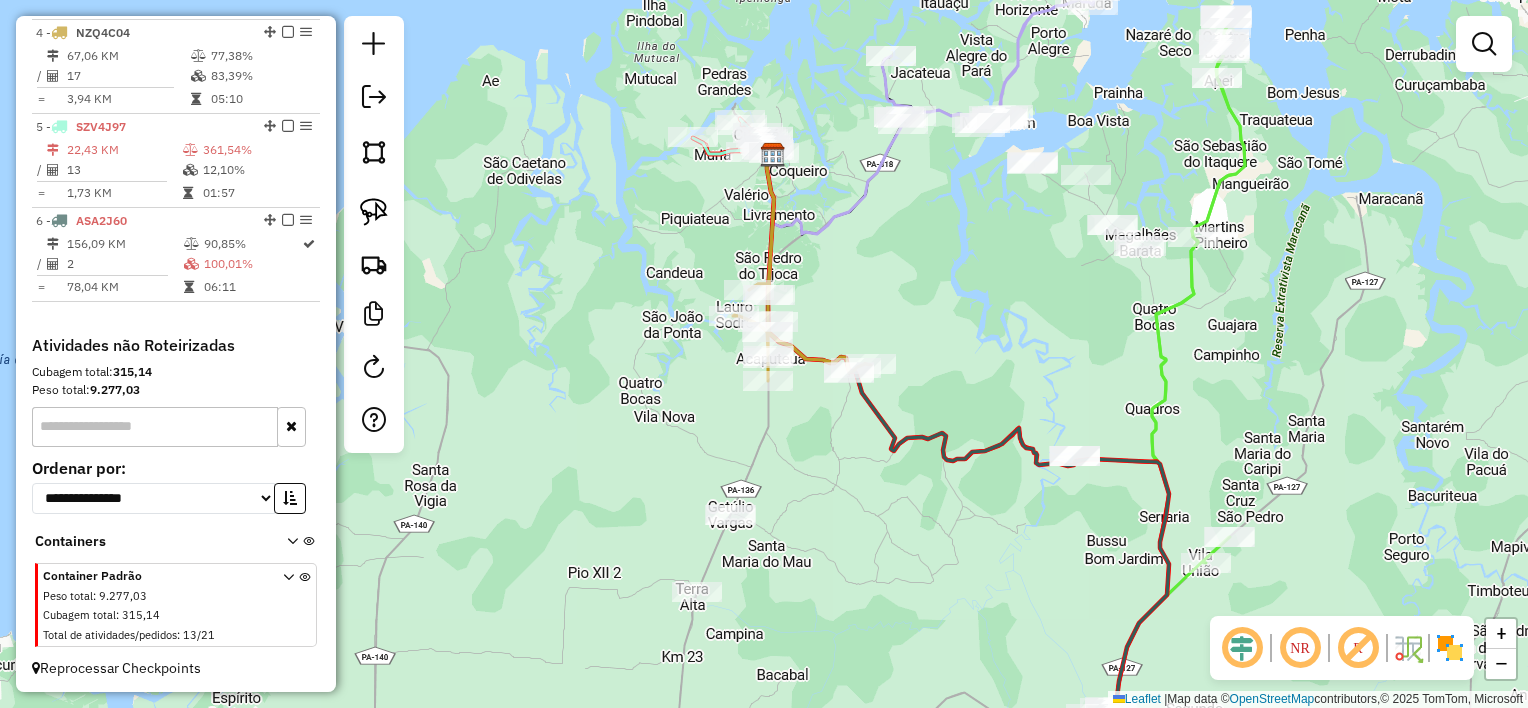 drag, startPoint x: 919, startPoint y: 280, endPoint x: 996, endPoint y: 436, distance: 173.96838 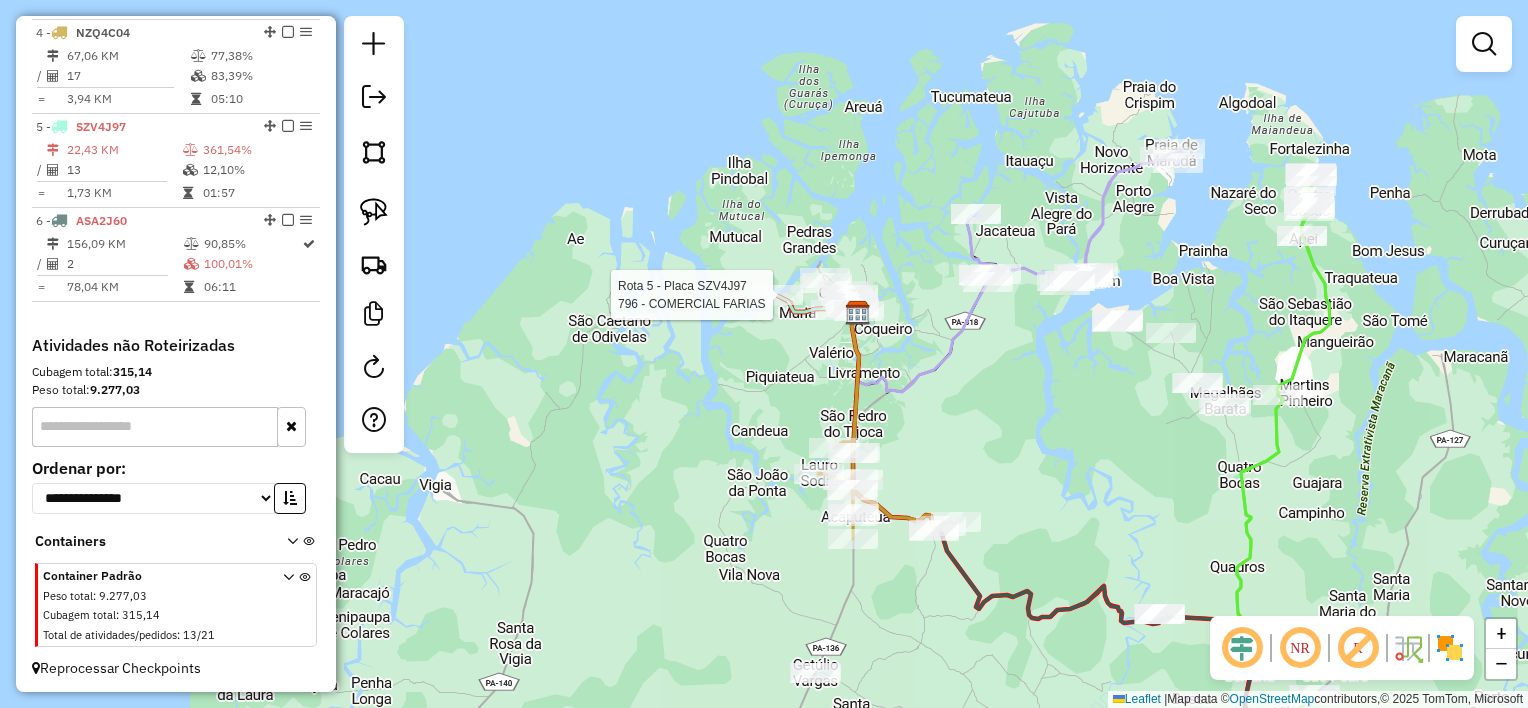 select on "**********" 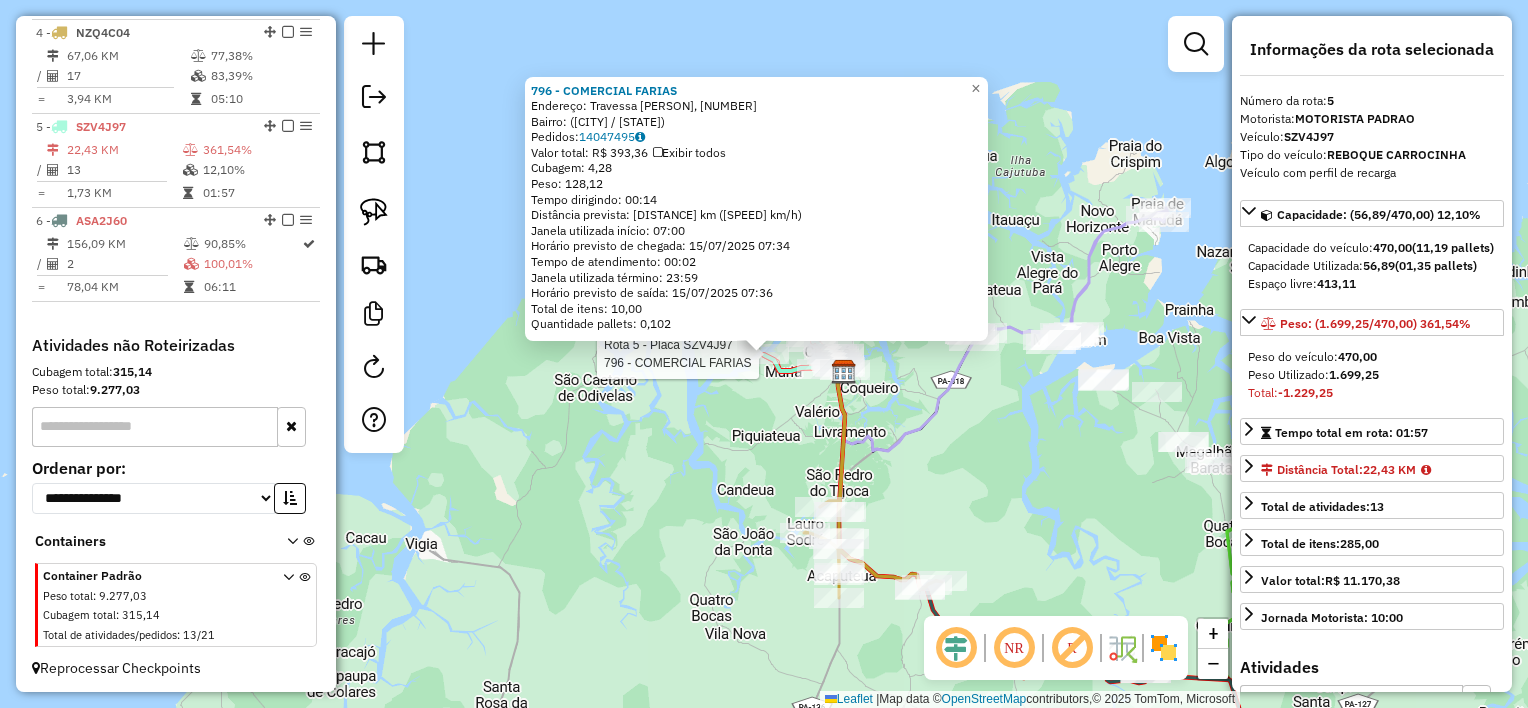 click on "Rota 5 - Placa [PLATE]  796 - COMERCIAL FARIAS 796 - COMERCIAL FARIAS  Endereço: [STREET], [NUMBER]   Bairro:  ([CITY] / [STATE])   Pedidos:  [NUMBER]   Valor total: R$ [PRICE]   Exibir todos   Cubagem: [CUBAGE]  Peso: [WEIGHT]  Tempo dirigindo: [TIME]   Distância prevista: [DISTANCE] km ([SPEED] km/h)   Janela utilizada início: [TIME]   Horário previsto de chegada: [DATE] [TIME]   Tempo de atendimento: [TIME]   Janela utilizada término: [TIME]   Horário previsto de saída: [DATE] [TIME]   Total de itens: [ITEMS]   Quantidade pallets: [PALLETS]  × Janela de atendimento Grade de atendimento Capacidade Transportadoras Veículos Cliente Pedidos  Rotas Selecione os dias de semana para filtrar as janelas de atendimento  Seg   Ter   Qua   Qui   Sex   Sáb   Dom  Informe o período da janela de atendimento: De: Até:  Filtrar exatamente a janela do cliente  Considerar janela de atendimento padrão  Selecione os dias de semana para filtrar as grades de atendimento  Seg   Ter   Qua   Qui   Sex   Sáb   Dom   Peso mínimo:" 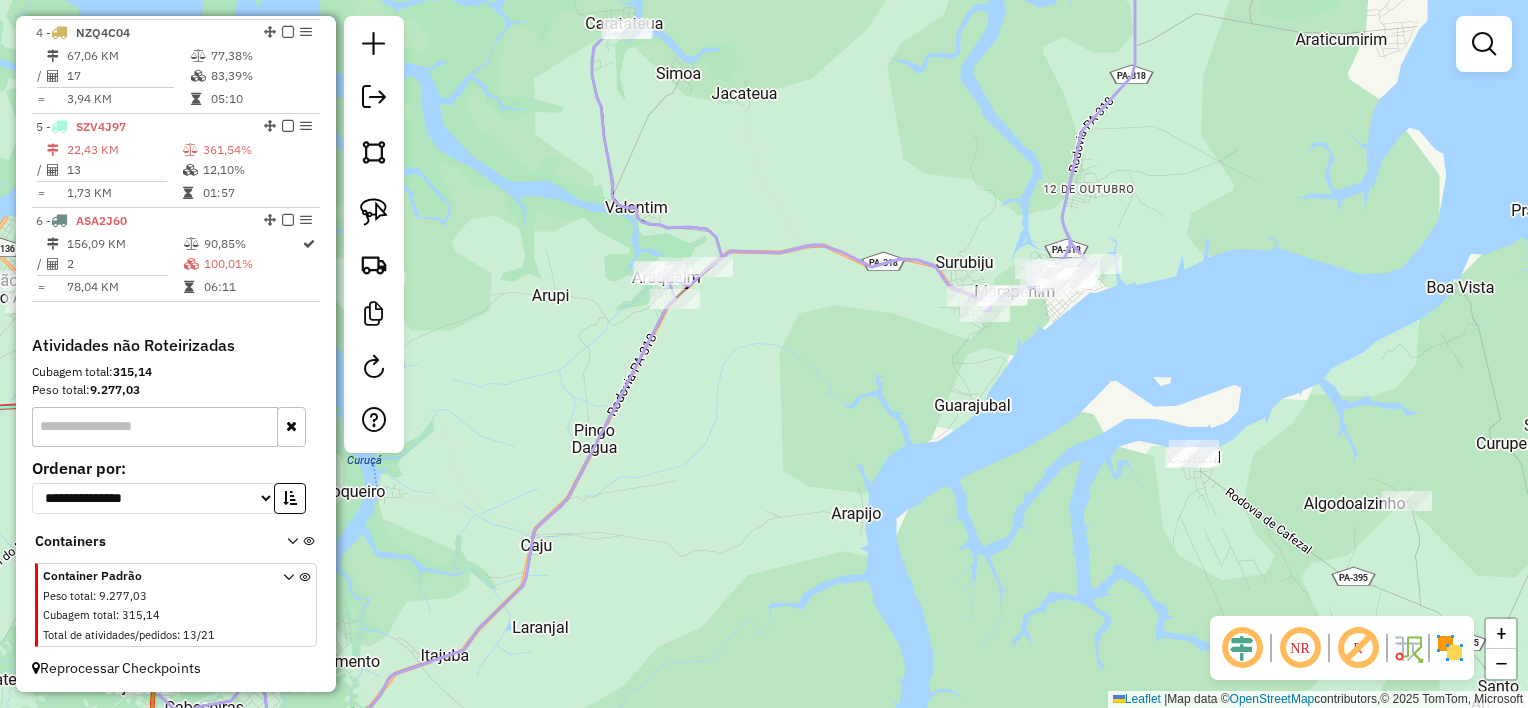 drag, startPoint x: 1079, startPoint y: 449, endPoint x: 1050, endPoint y: 292, distance: 159.65588 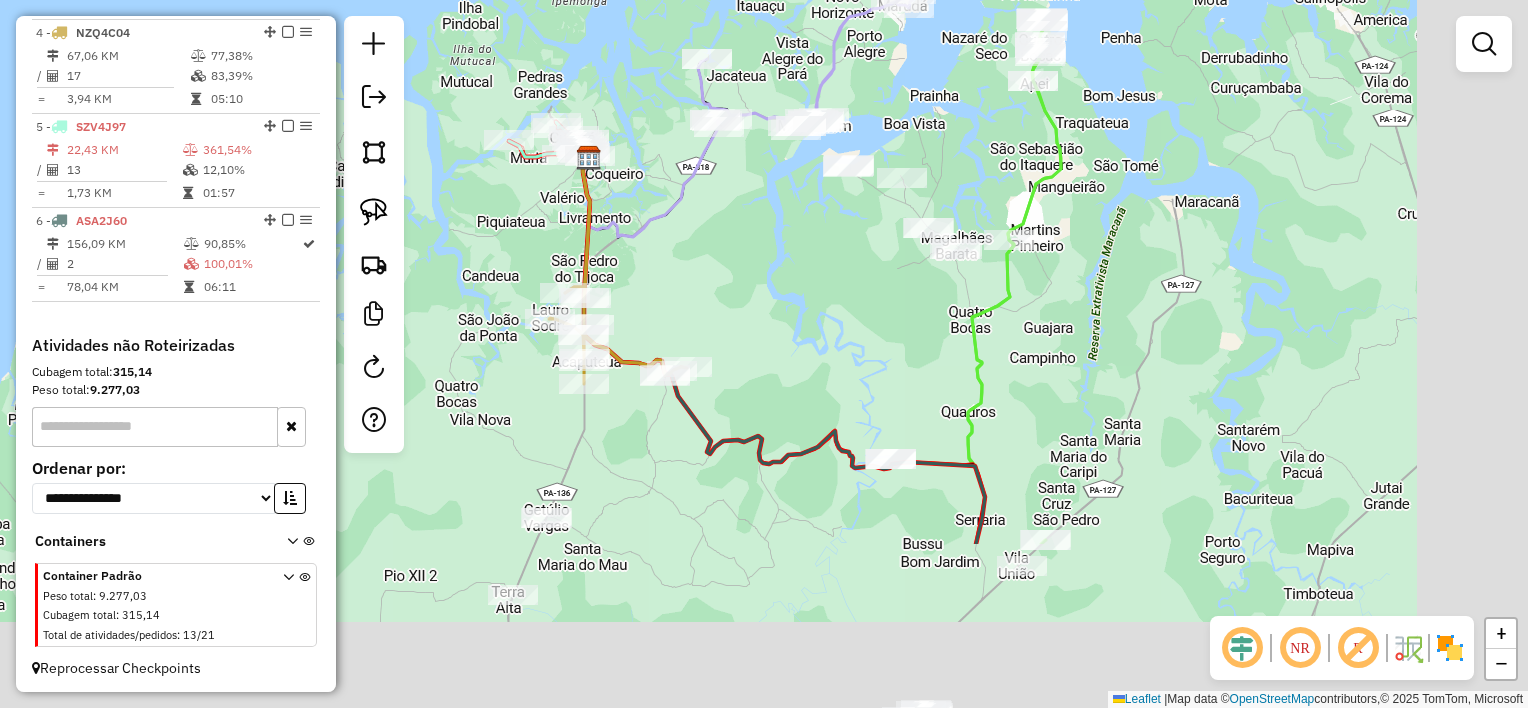 drag, startPoint x: 985, startPoint y: 525, endPoint x: 805, endPoint y: 214, distance: 359.3341 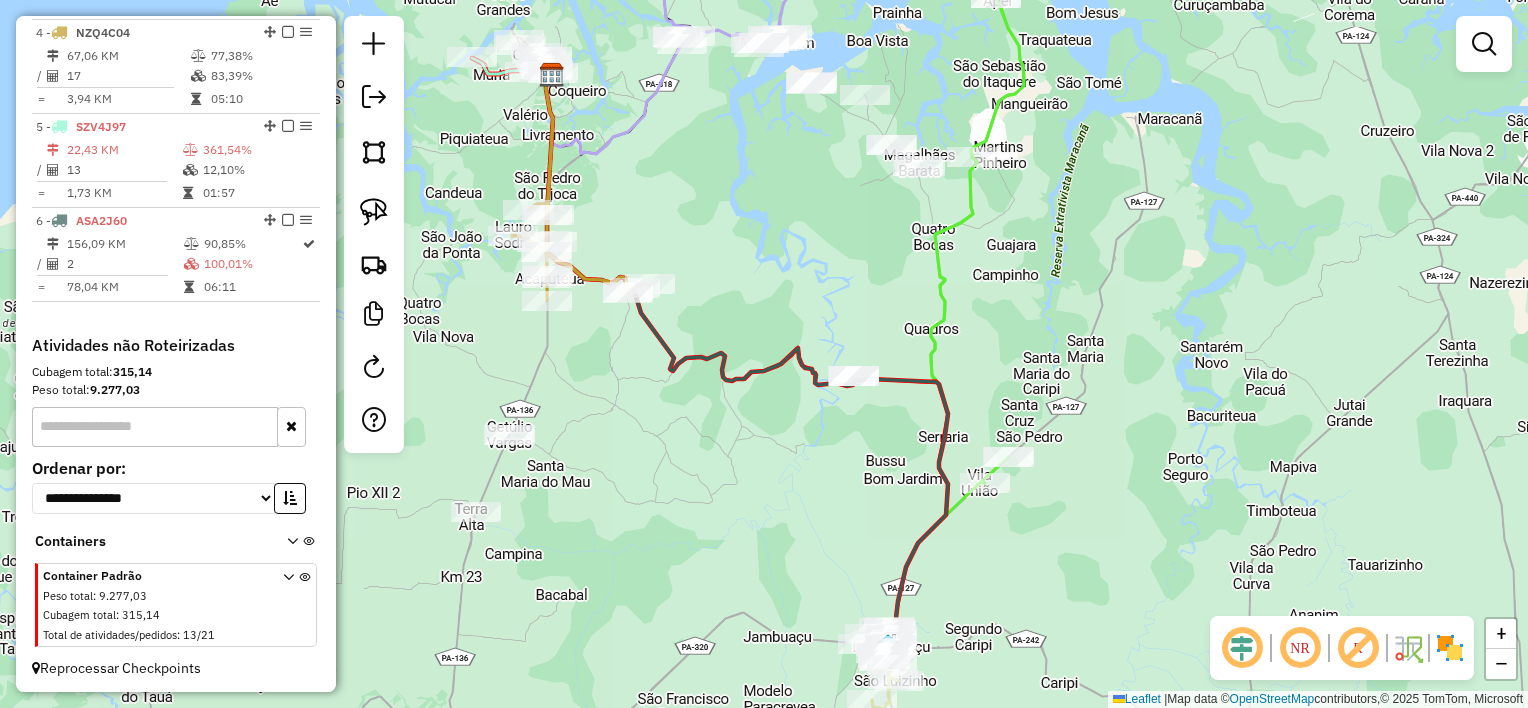 drag, startPoint x: 816, startPoint y: 503, endPoint x: 775, endPoint y: 251, distance: 255.31354 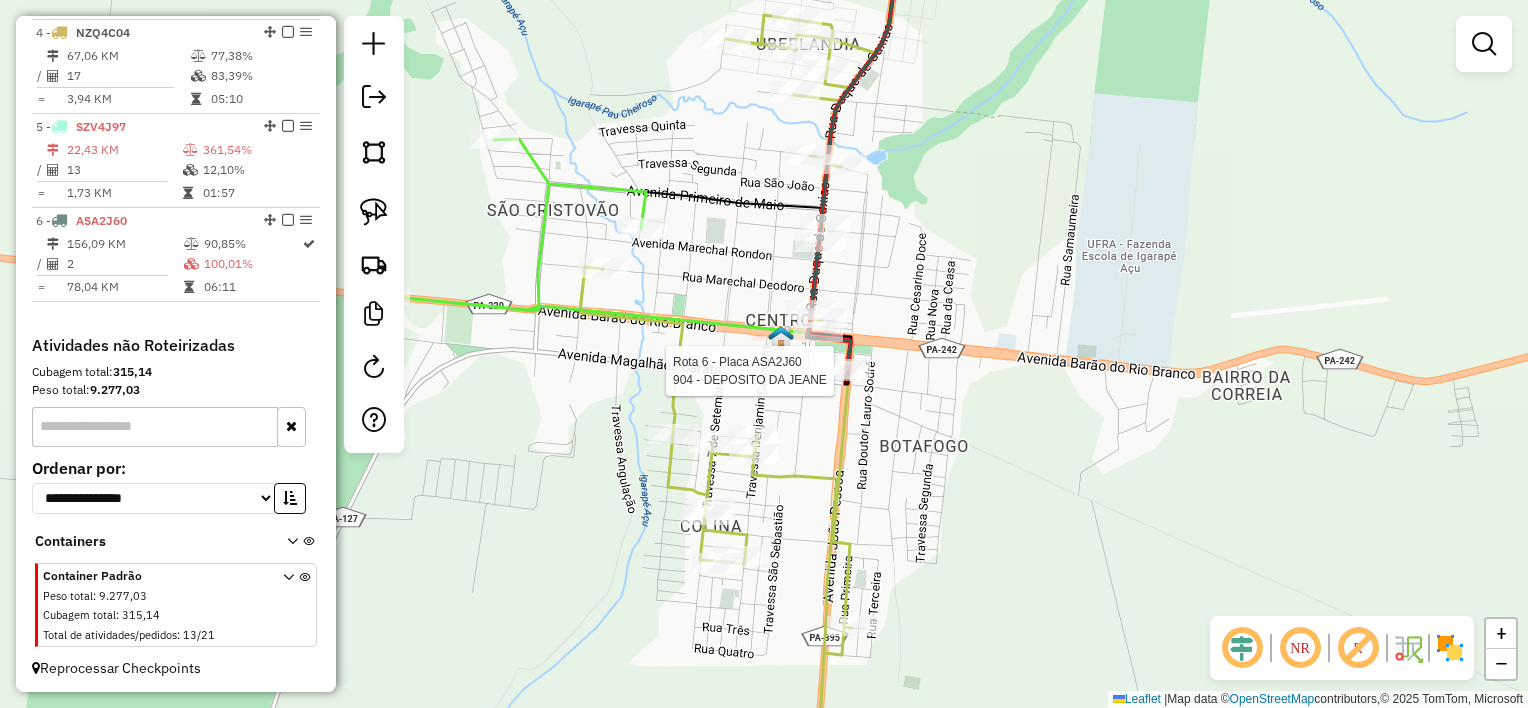 select on "**********" 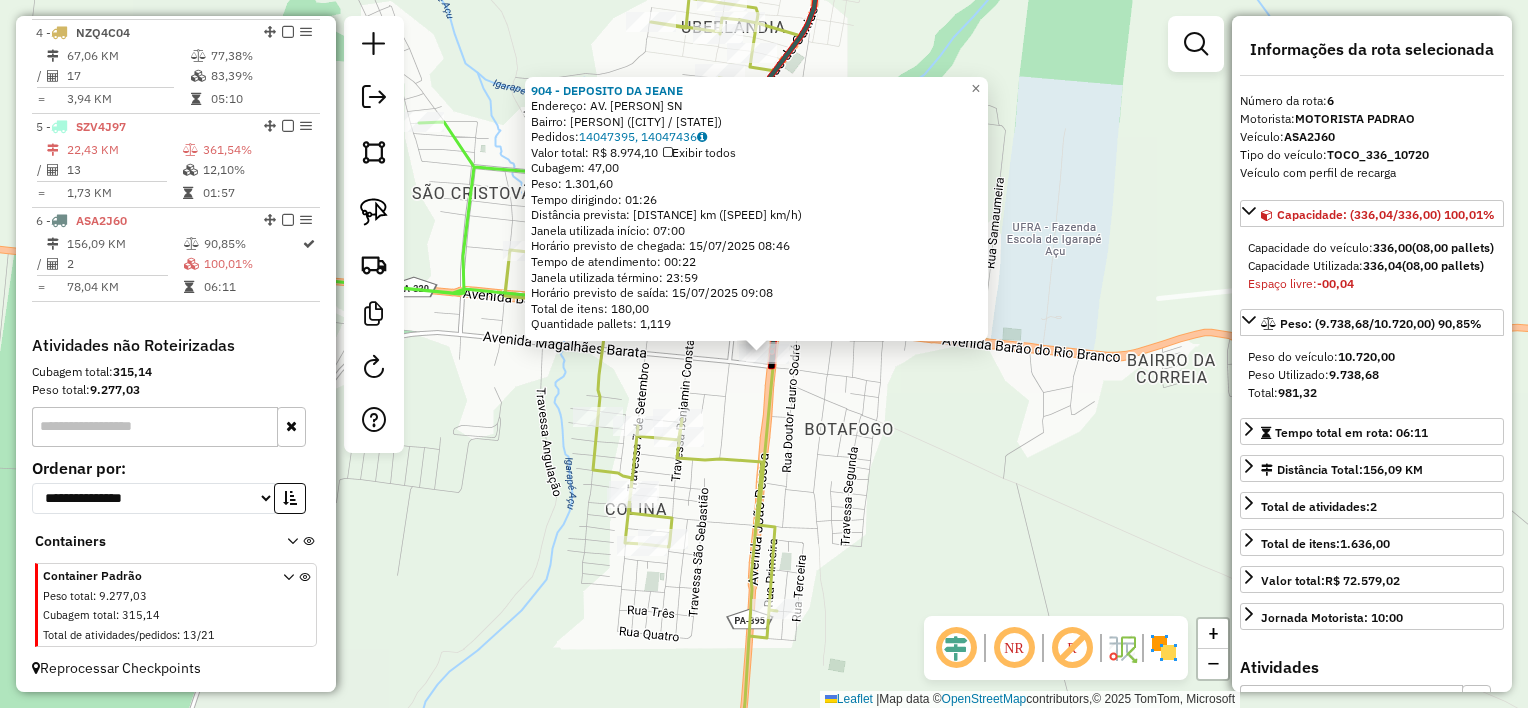 click on "904 - DEPOSITO DA JEANE  Endereço:  AV. JOAO PESSOA SN   Bairro: CENTRO (IGARAPE-ACU / PA)   Pedidos:  14047395, 14047436   Valor total: R$ 8.974,10   Exibir todos   Cubagem: 47,00  Peso: 1.301,60  Tempo dirigindo: 01:26   Distância prevista: 77,832 km (54,30 km/h)   Janela utilizada início: 07:00   Horário previsto de chegada: 15/07/2025 08:46   Tempo de atendimento: 00:22   Janela utilizada término: 23:59   Horário previsto de saída: 15/07/2025 09:08   Total de itens: 180,00   Quantidade pallets: 1,119  × Janela de atendimento Grade de atendimento Capacidade Transportadoras Veículos Cliente Pedidos  Rotas Selecione os dias de semana para filtrar as janelas de atendimento  Seg   Ter   Qua   Qui   Sex   Sáb   Dom  Informe o período da janela de atendimento: De: Até:  Filtrar exatamente a janela do cliente  Considerar janela de atendimento padrão  Selecione os dias de semana para filtrar as grades de atendimento  Seg   Ter   Qua   Qui   Sex   Sáb   Dom   Peso mínimo:   Peso máximo:   De:   De:" 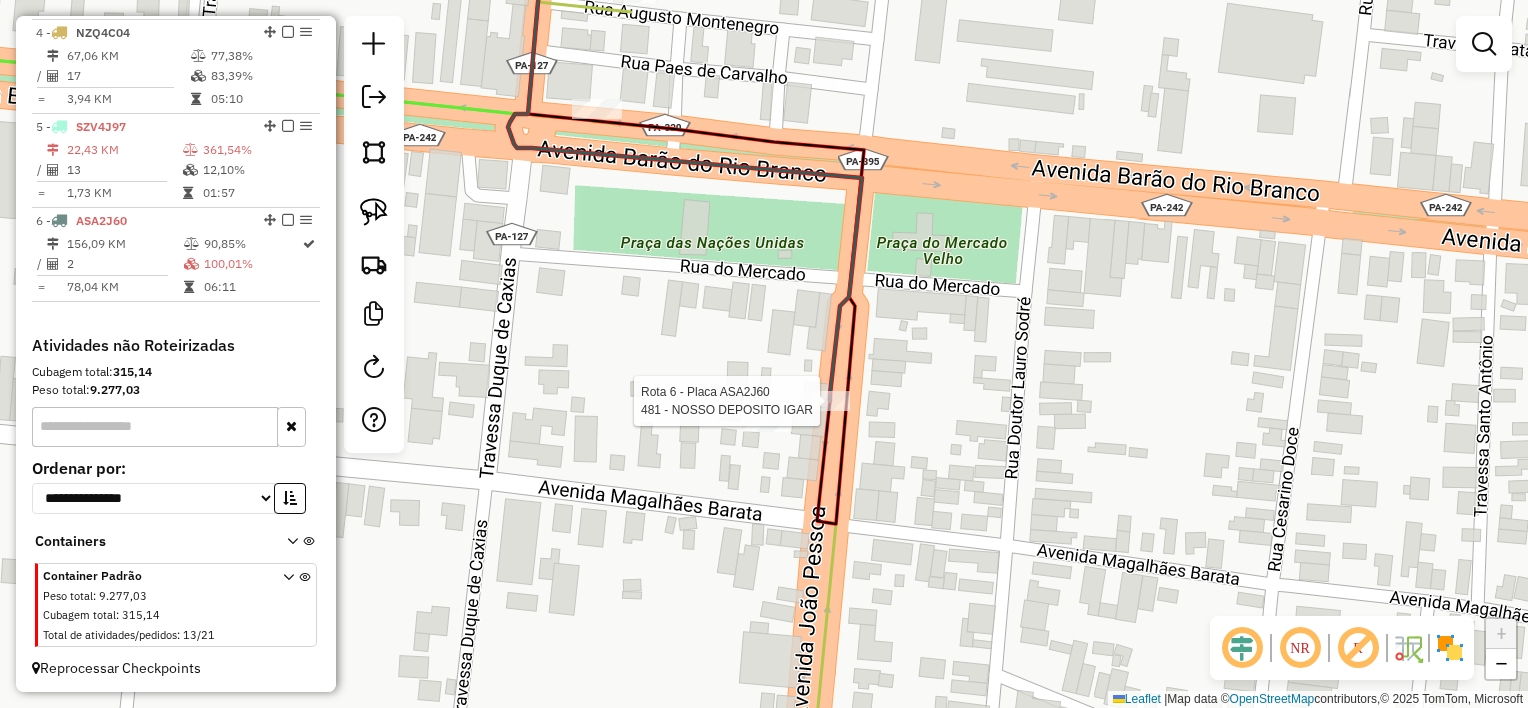 select on "**********" 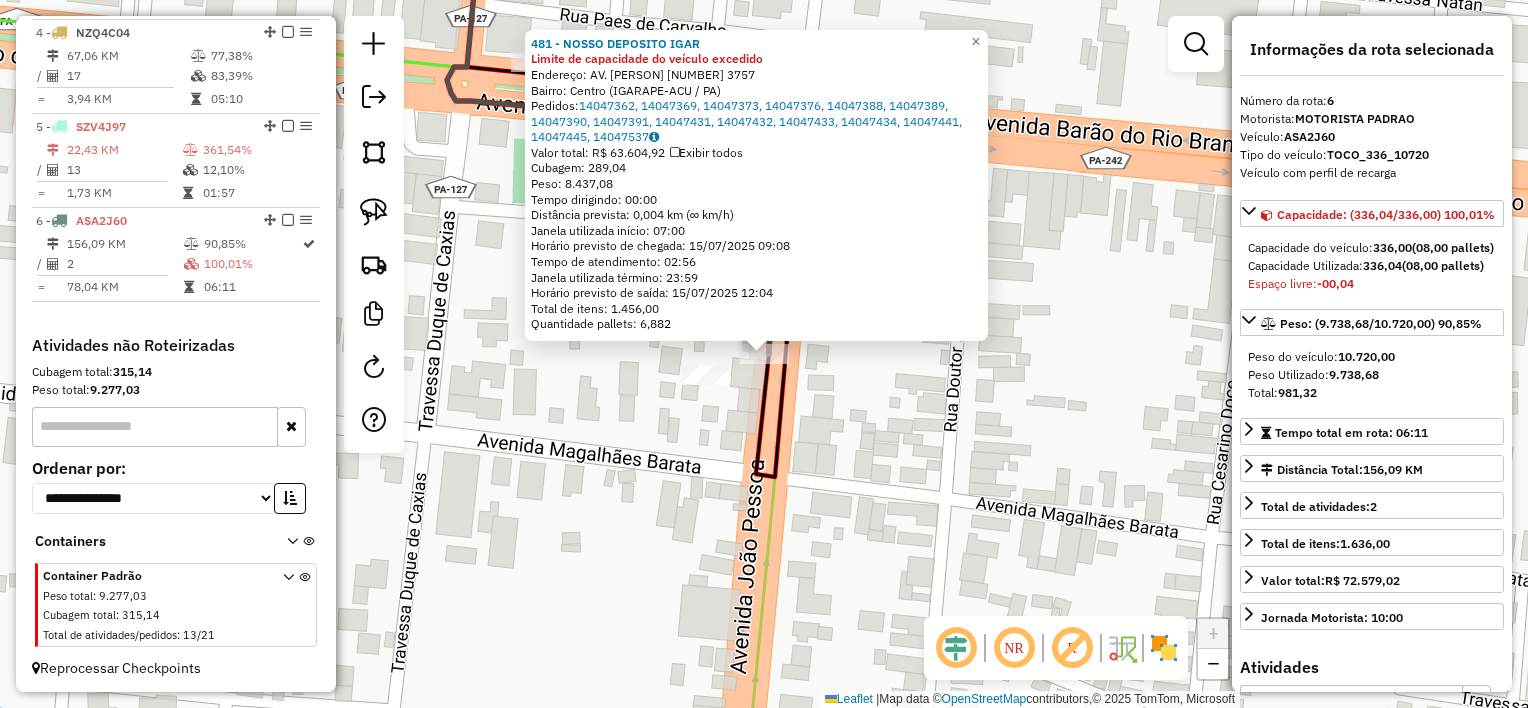click on "481 - NOSSO DEPOSITO  IGAR Limite de capacidade do veículo excedido  Endereço:  AV. JOAO PESSOA 3757   Bairro: Centro (IGARAPE-ACU / PA)   Pedidos:  14047362, 14047369, 14047373, 14047376, 14047388, 14047389, 14047390, 14047391, 14047431, 14047432, 14047433, 14047434, 14047441, 14047445, 14047537   Valor total: R$ 63.604,92   Exibir todos   Cubagem: 289,04  Peso: 8.437,08  Tempo dirigindo: 00:00   Distância prevista: 0,004 km (∞ km/h)   Janela utilizada início: 07:00   Horário previsto de chegada: 15/07/2025 09:08   Tempo de atendimento: 02:56   Janela utilizada término: 23:59   Horário previsto de saída: 15/07/2025 12:04   Total de itens: 1.456,00   Quantidade pallets: 6,882  × Janela de atendimento Grade de atendimento Capacidade Transportadoras Veículos Cliente Pedidos  Rotas Selecione os dias de semana para filtrar as janelas de atendimento  Seg   Ter   Qua   Qui   Sex   Sáb   Dom  Informe o período da janela de atendimento: De: Até:  Filtrar exatamente a janela do cliente  Seg   Ter   Qua" 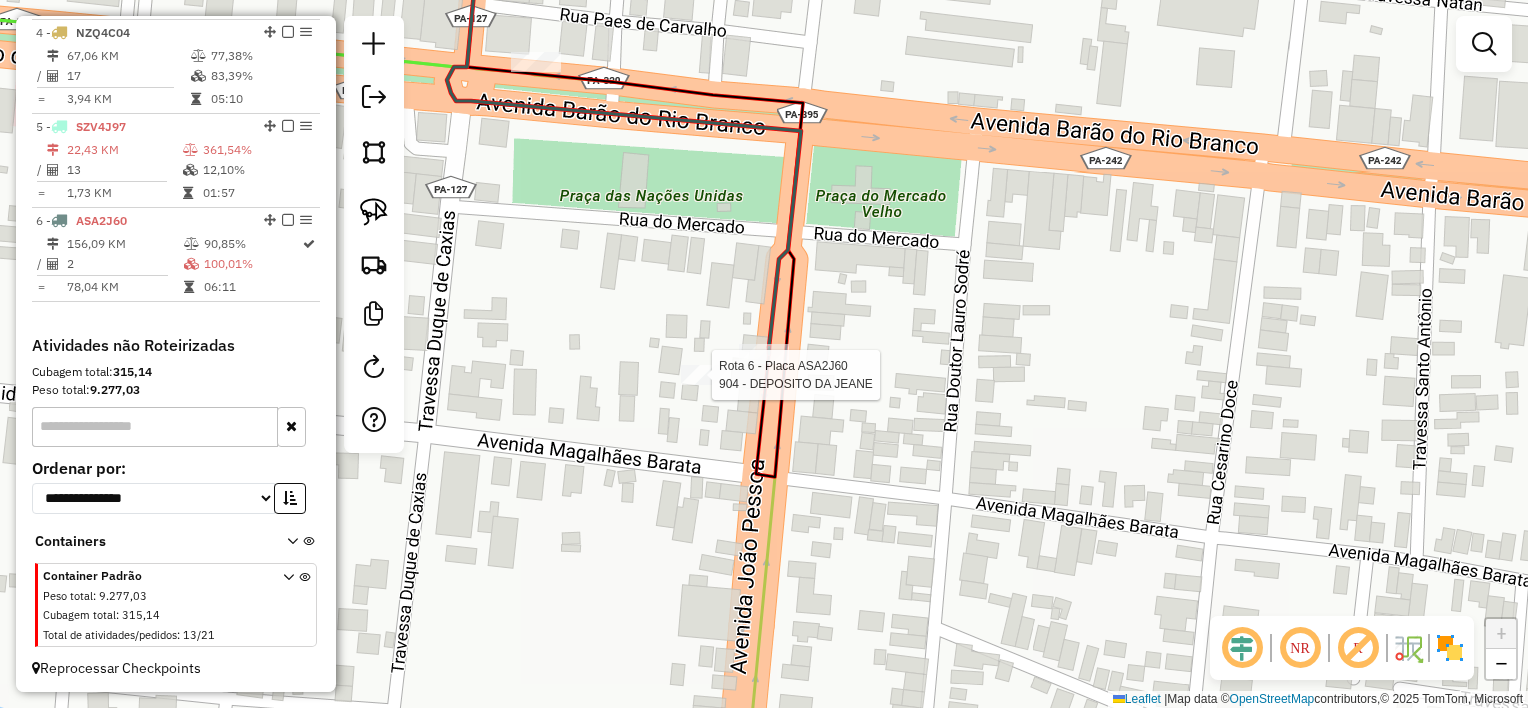 select on "**********" 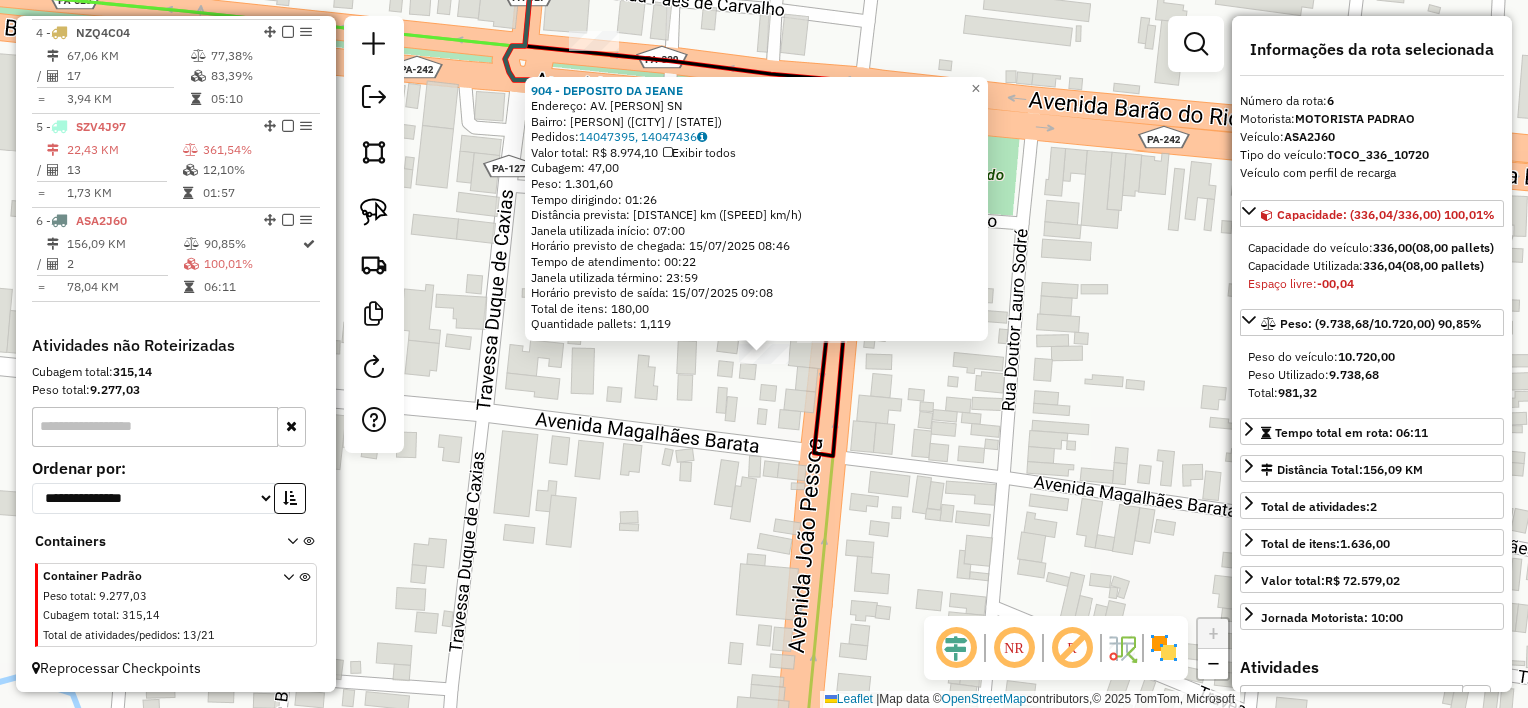 click on "904 - DEPOSITO DA JEANE  Endereço:  AV. JOAO PESSOA SN   Bairro: CENTRO (IGARAPE-ACU / PA)   Pedidos:  14047395, 14047436   Valor total: R$ 8.974,10   Exibir todos   Cubagem: 47,00  Peso: 1.301,60  Tempo dirigindo: 01:26   Distância prevista: 77,832 km (54,30 km/h)   Janela utilizada início: 07:00   Horário previsto de chegada: 15/07/2025 08:46   Tempo de atendimento: 00:22   Janela utilizada término: 23:59   Horário previsto de saída: 15/07/2025 09:08   Total de itens: 180,00   Quantidade pallets: 1,119  × Janela de atendimento Grade de atendimento Capacidade Transportadoras Veículos Cliente Pedidos  Rotas Selecione os dias de semana para filtrar as janelas de atendimento  Seg   Ter   Qua   Qui   Sex   Sáb   Dom  Informe o período da janela de atendimento: De: Até:  Filtrar exatamente a janela do cliente  Considerar janela de atendimento padrão  Selecione os dias de semana para filtrar as grades de atendimento  Seg   Ter   Qua   Qui   Sex   Sáb   Dom   Peso mínimo:   Peso máximo:   De:   De:" 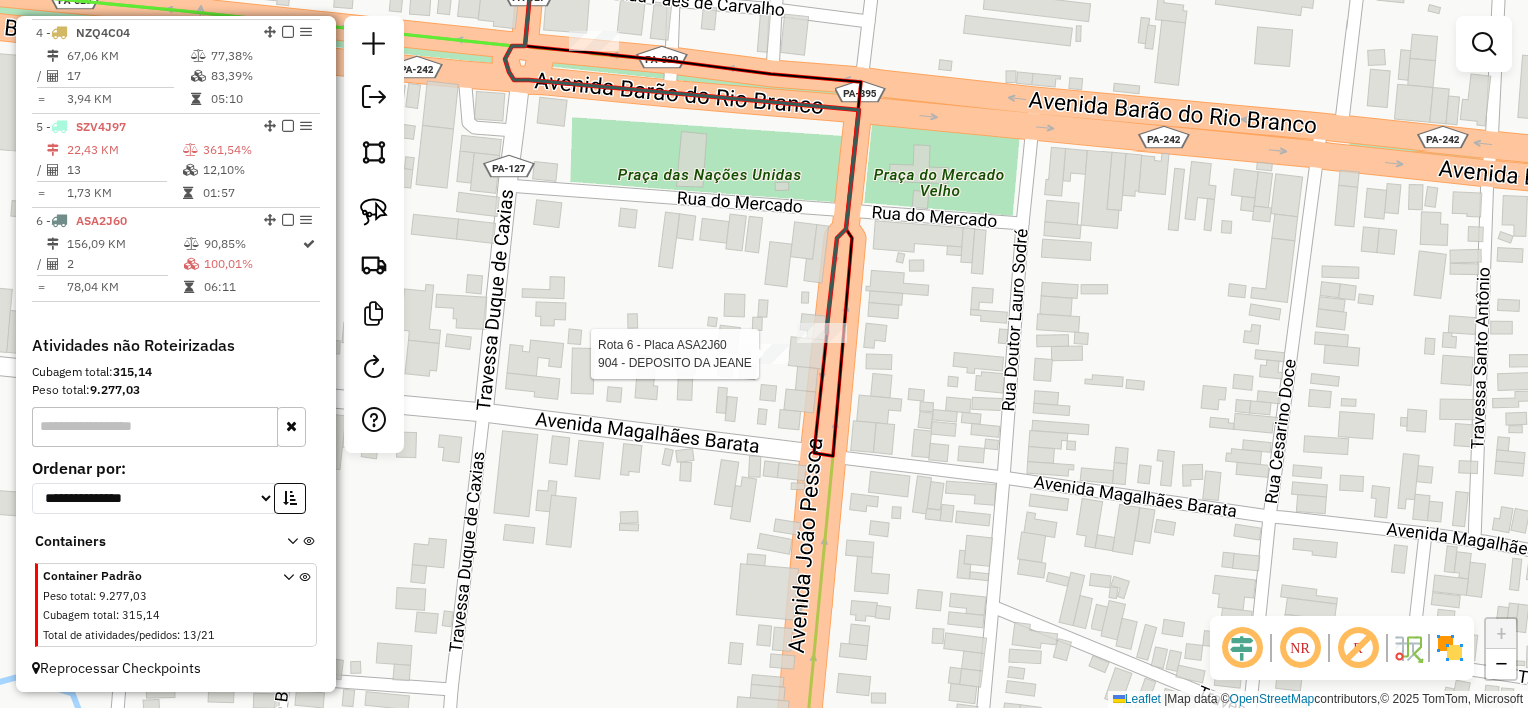 select on "**********" 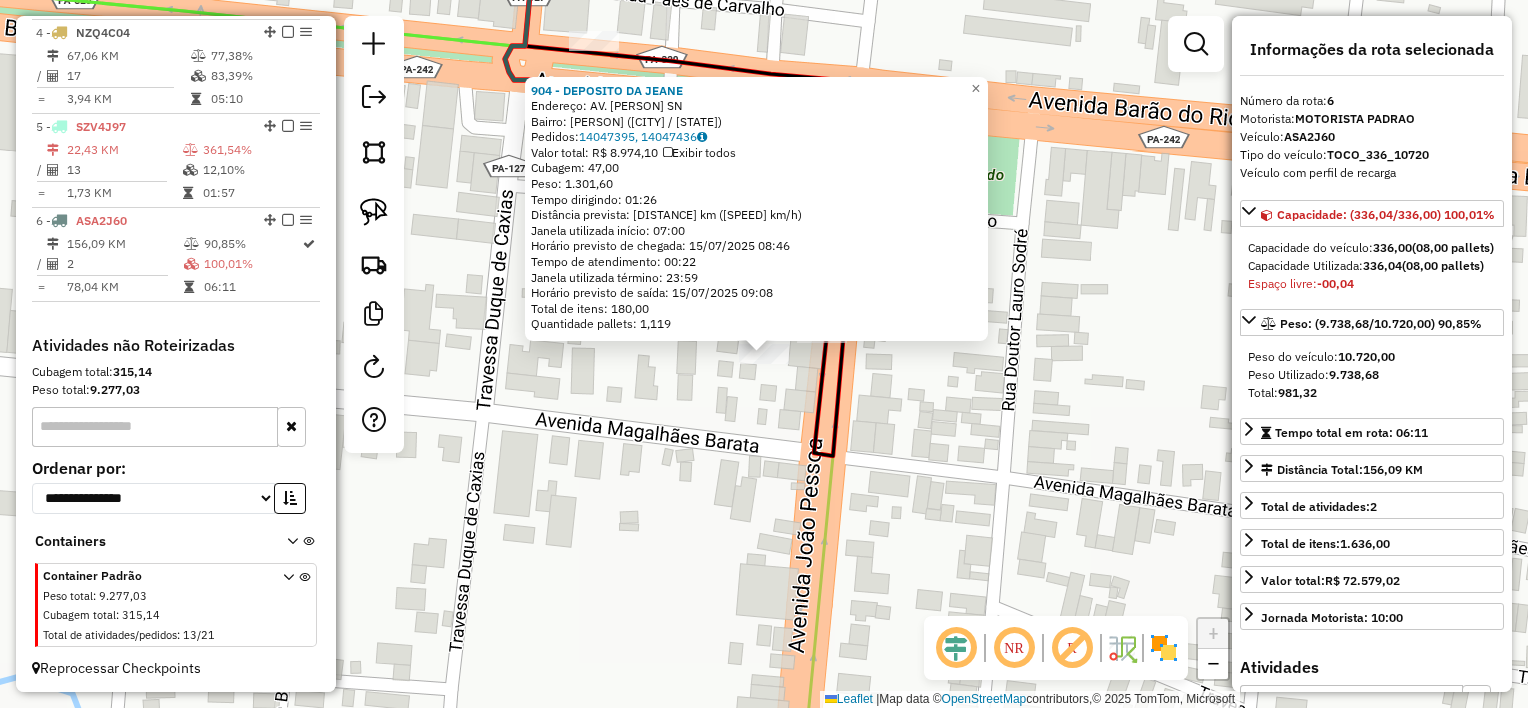 drag, startPoint x: 902, startPoint y: 512, endPoint x: 901, endPoint y: 492, distance: 20.024984 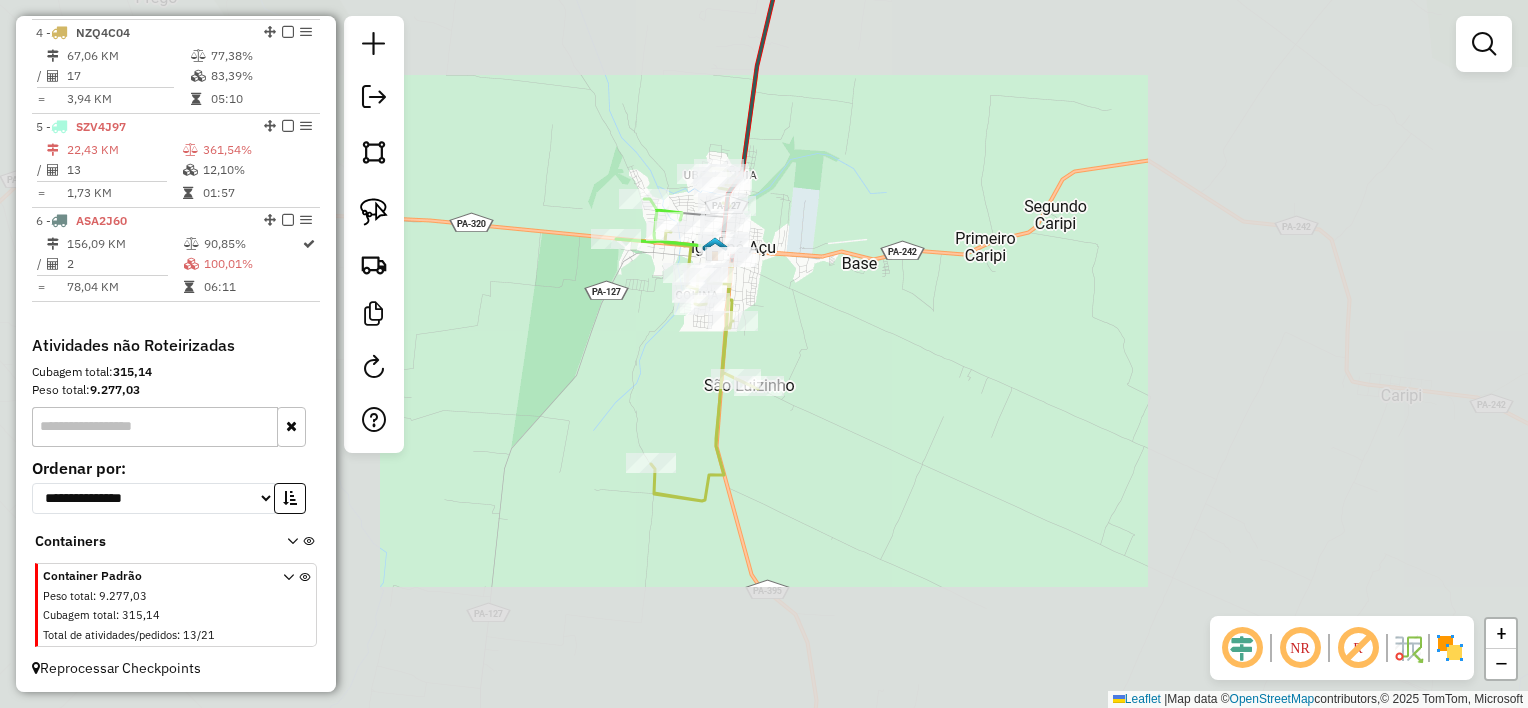 drag, startPoint x: 878, startPoint y: 246, endPoint x: 1076, endPoint y: 584, distance: 391.7244 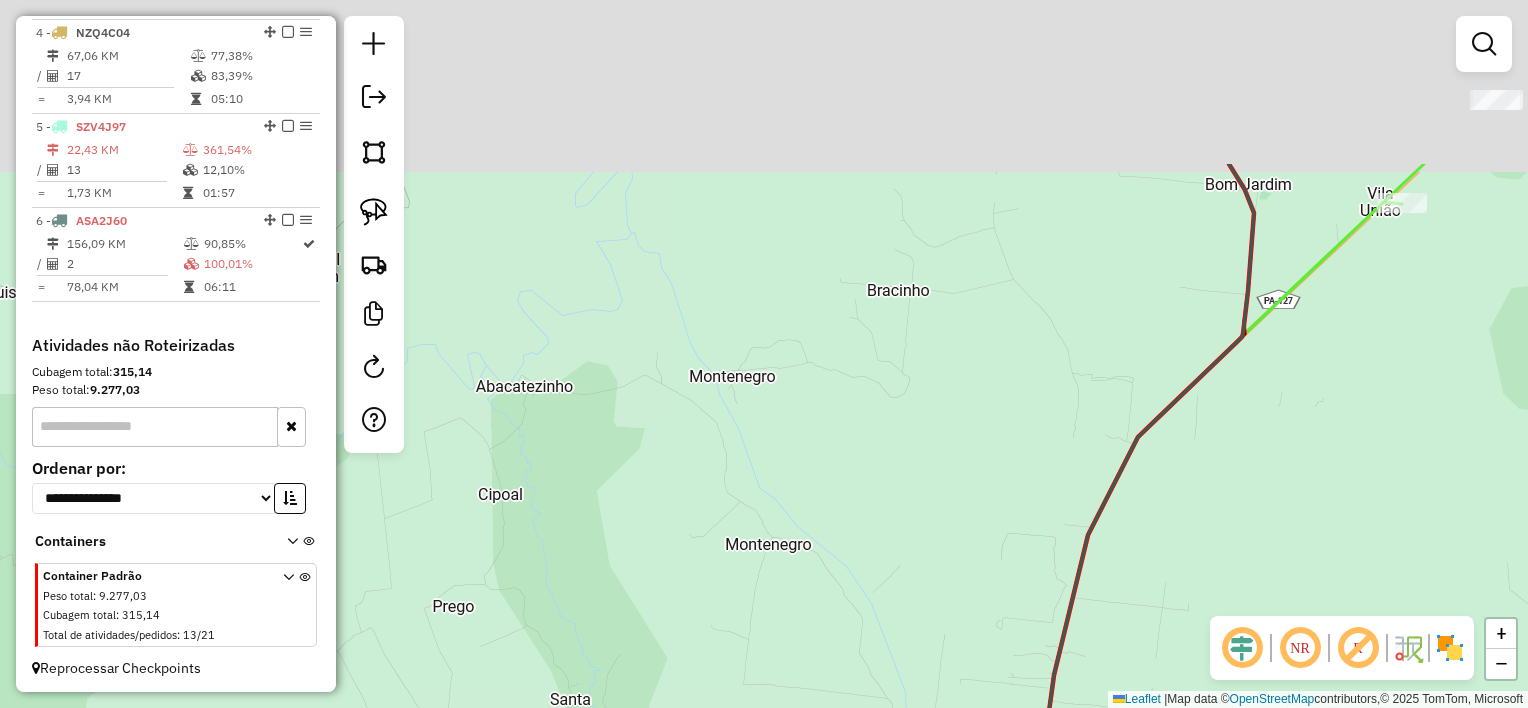 drag, startPoint x: 834, startPoint y: 293, endPoint x: 788, endPoint y: 314, distance: 50.566788 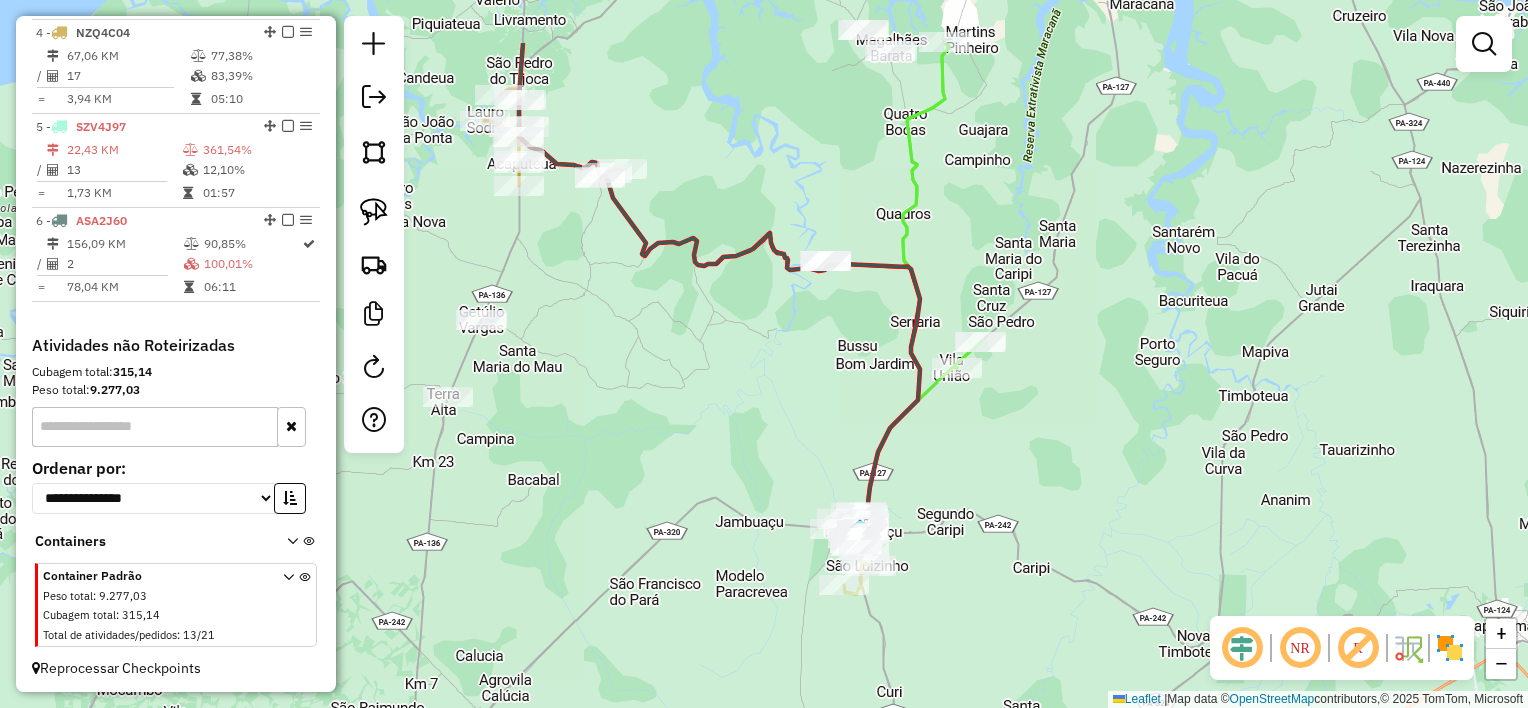 drag, startPoint x: 779, startPoint y: 244, endPoint x: 790, endPoint y: 341, distance: 97.62172 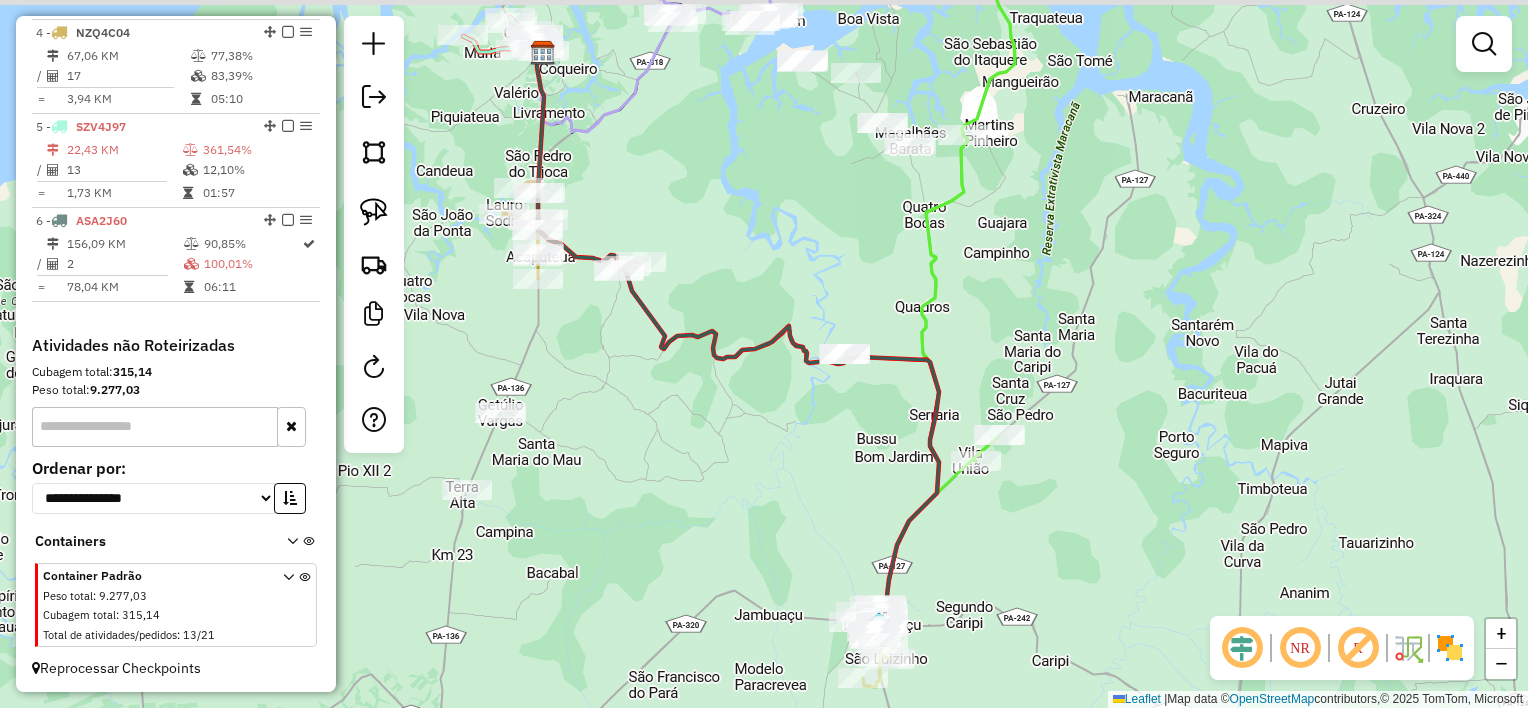 drag, startPoint x: 728, startPoint y: 192, endPoint x: 775, endPoint y: 422, distance: 234.75307 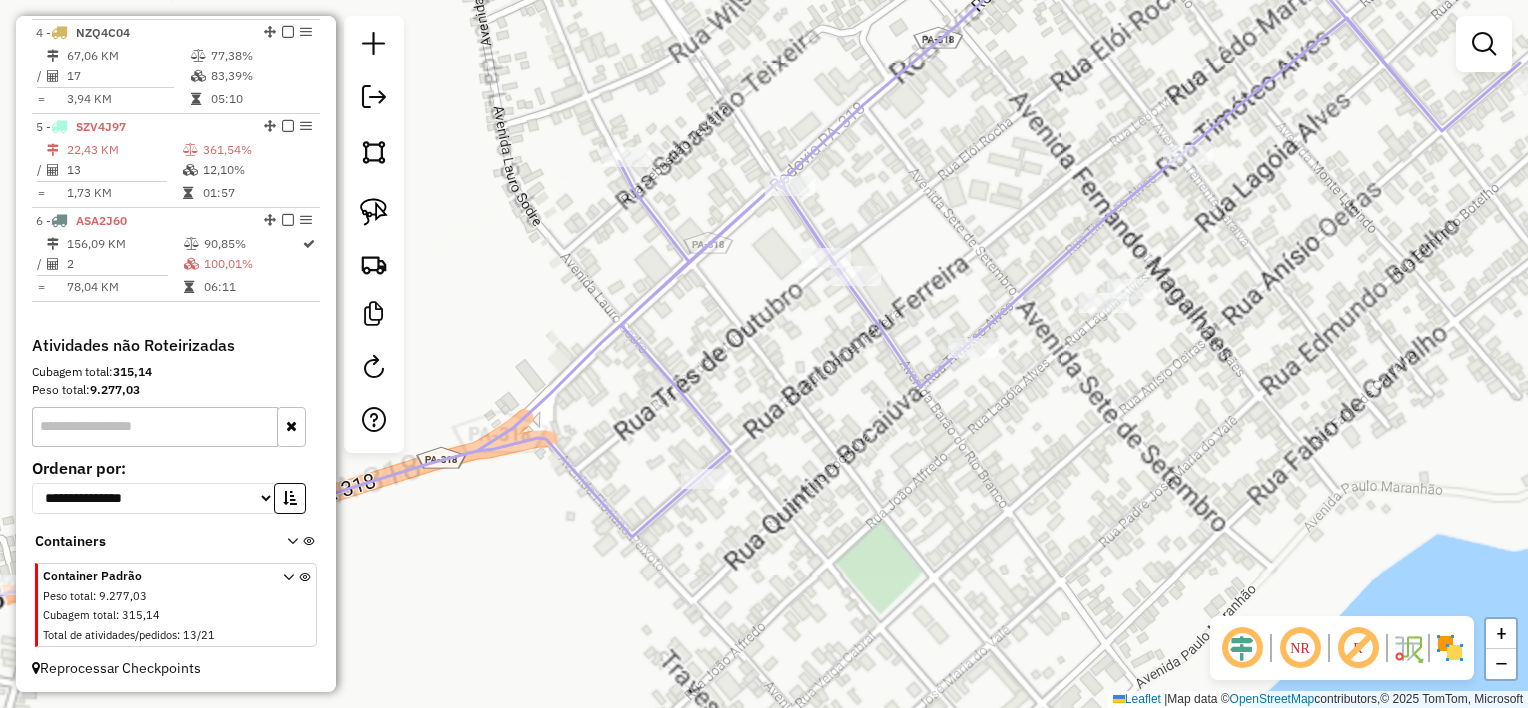 drag, startPoint x: 932, startPoint y: 496, endPoint x: 1053, endPoint y: 443, distance: 132.09845 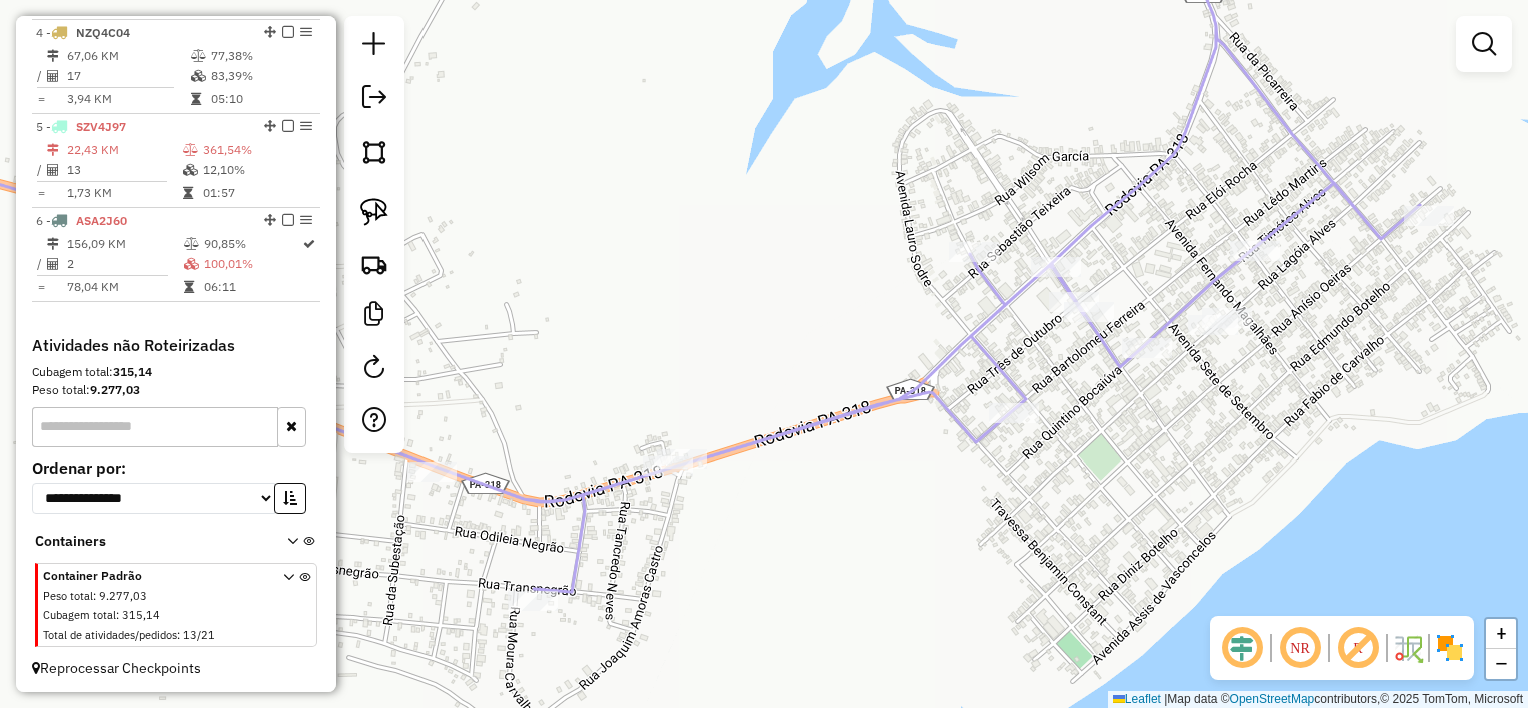 drag, startPoint x: 946, startPoint y: 528, endPoint x: 1075, endPoint y: 513, distance: 129.86917 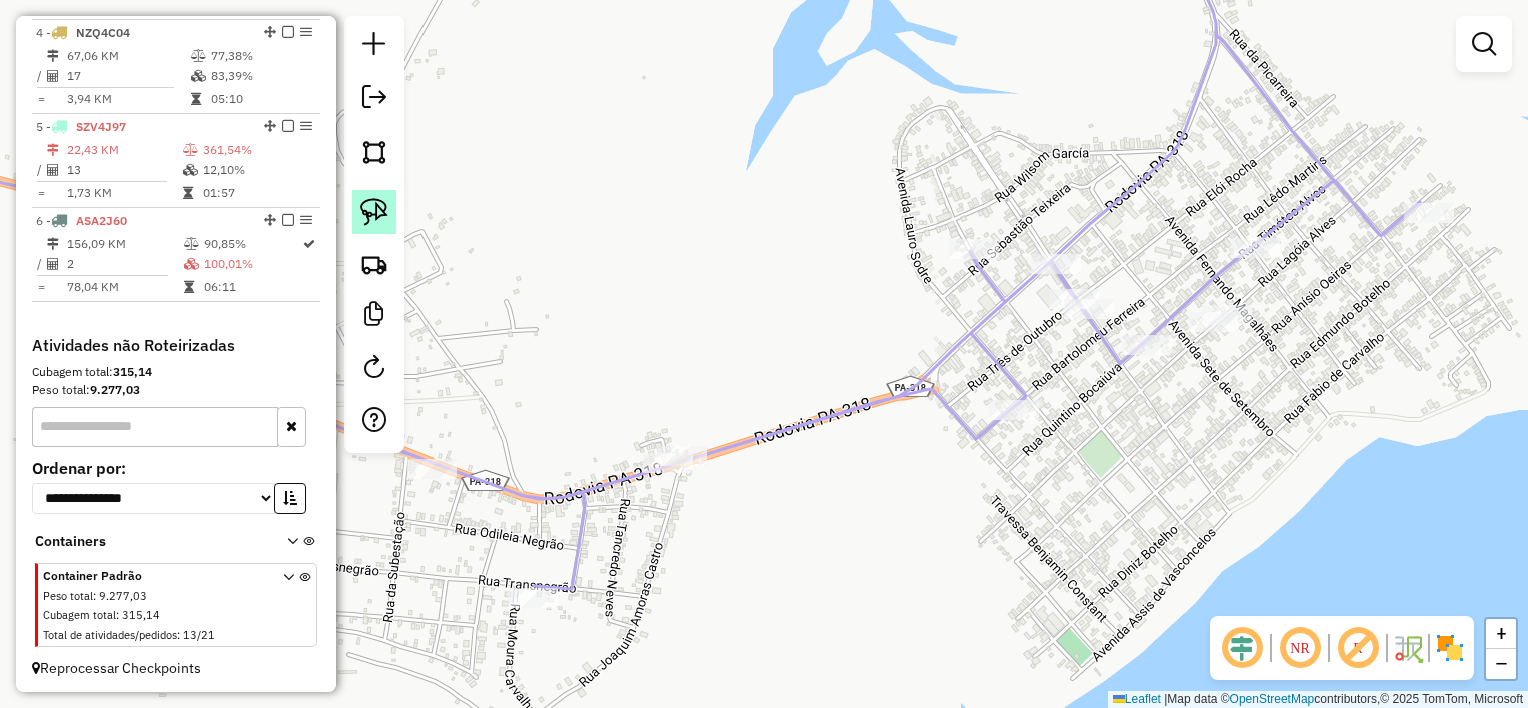 drag, startPoint x: 372, startPoint y: 204, endPoint x: 394, endPoint y: 212, distance: 23.409399 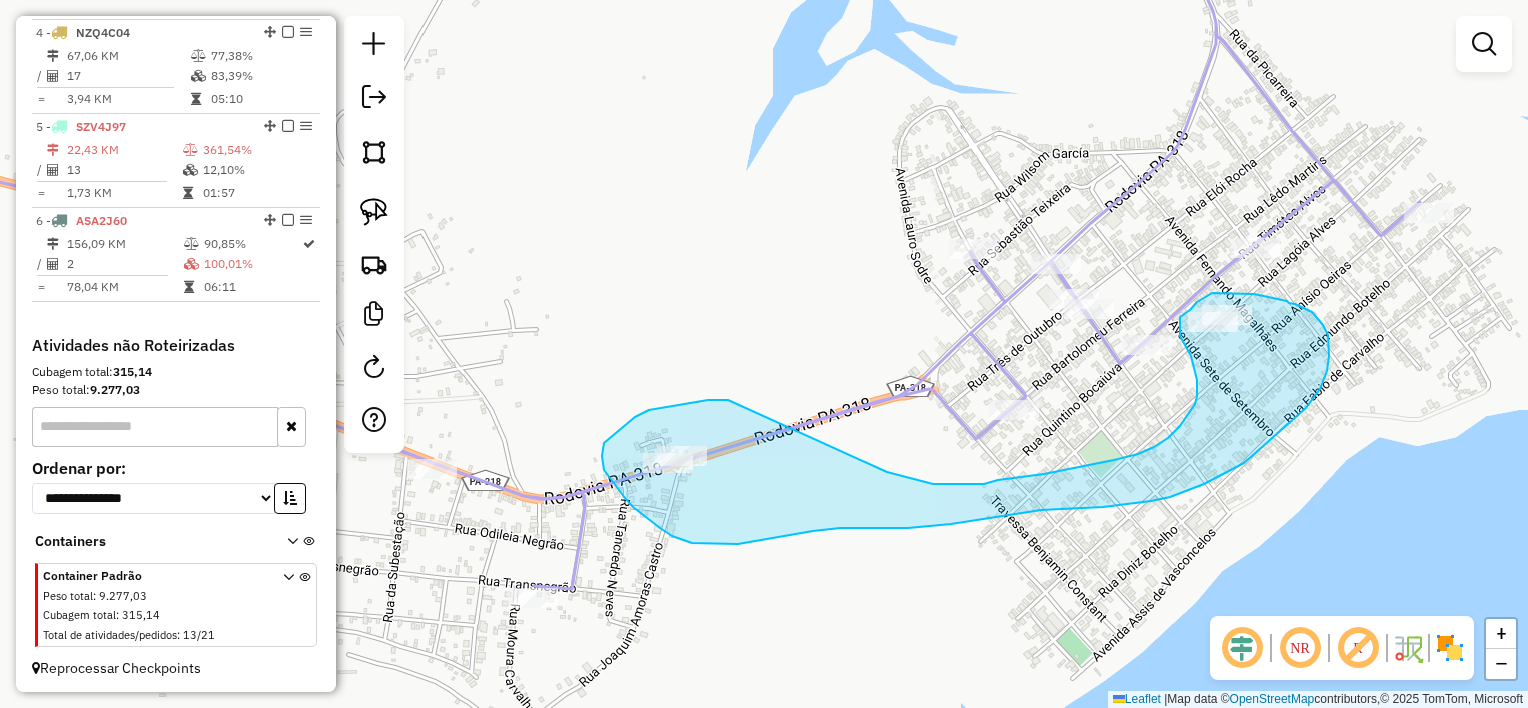 drag, startPoint x: 685, startPoint y: 404, endPoint x: 852, endPoint y: 464, distance: 177.4514 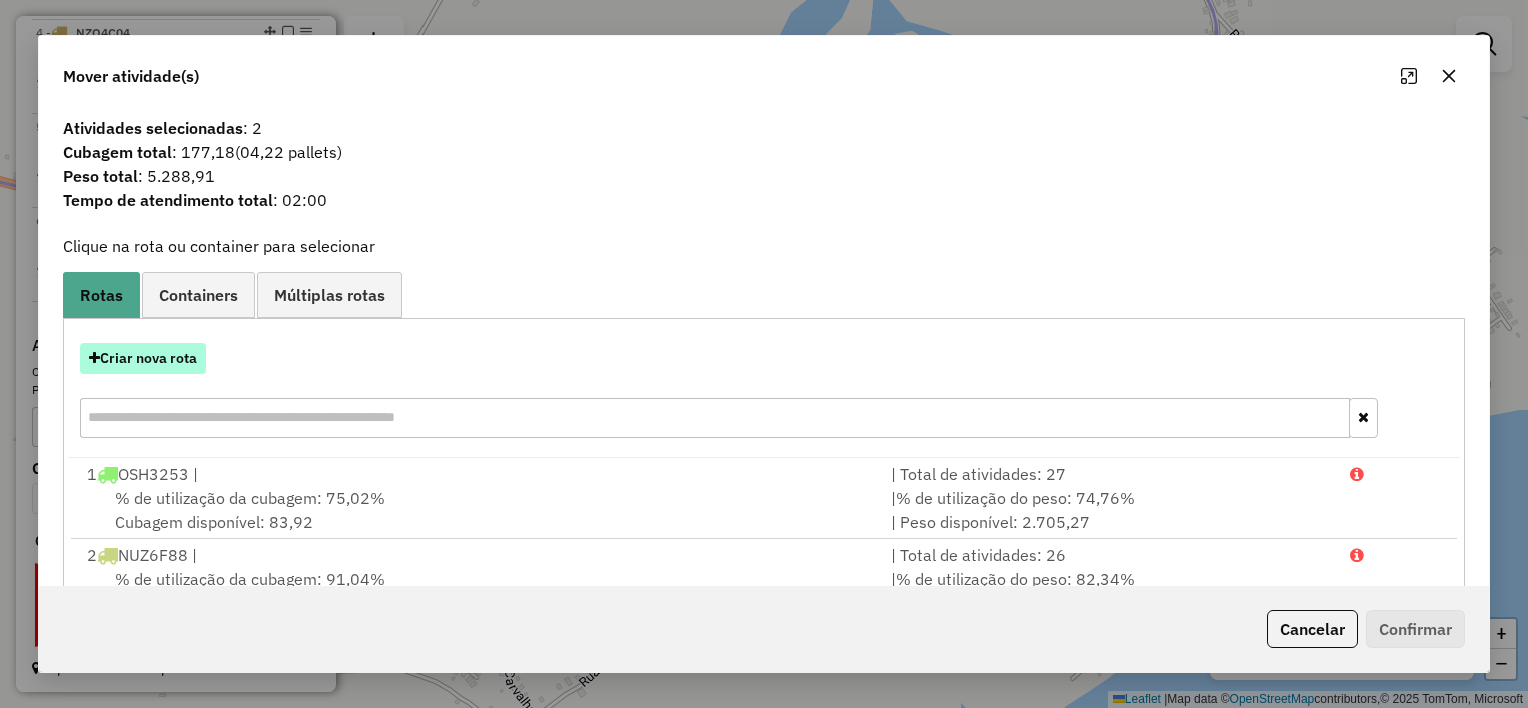 click on "Criar nova rota" at bounding box center [143, 358] 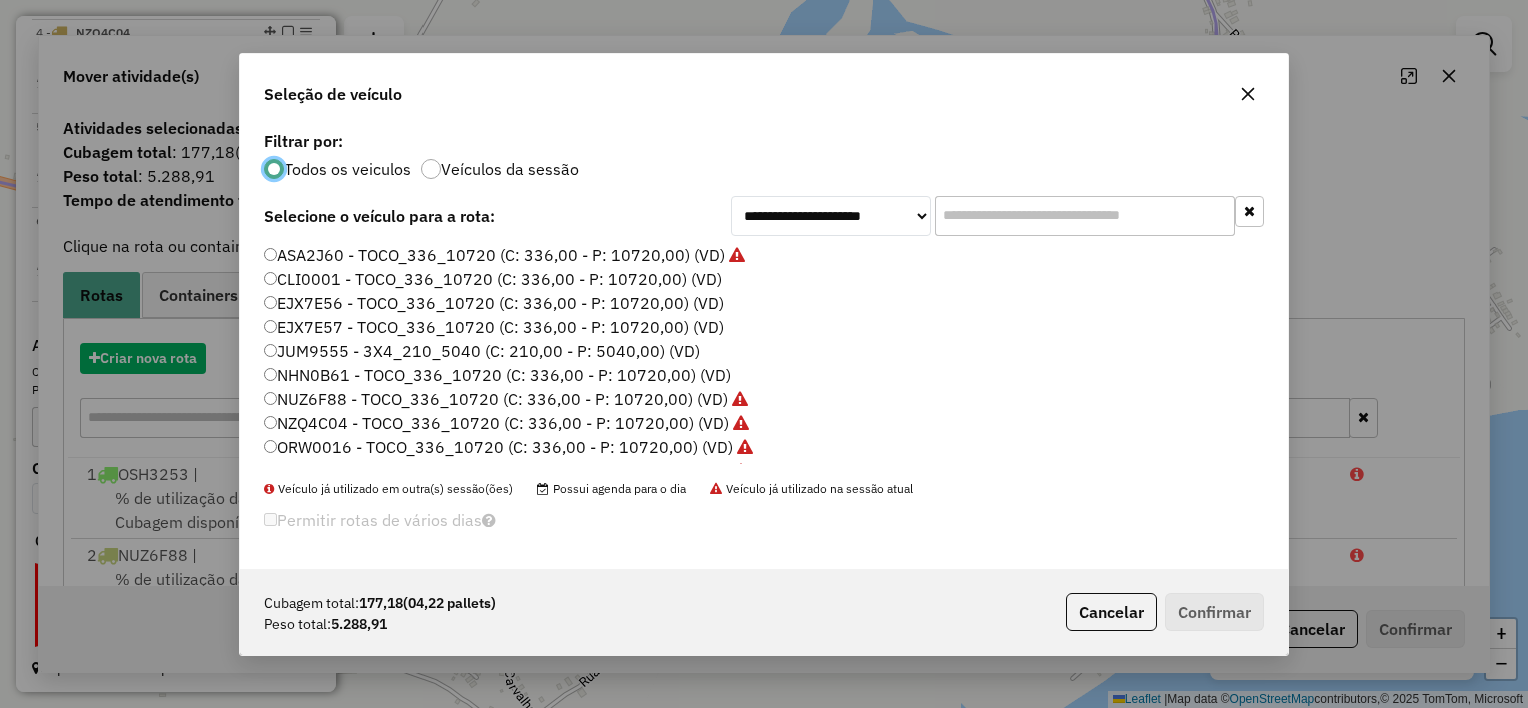 scroll, scrollTop: 10, scrollLeft: 6, axis: both 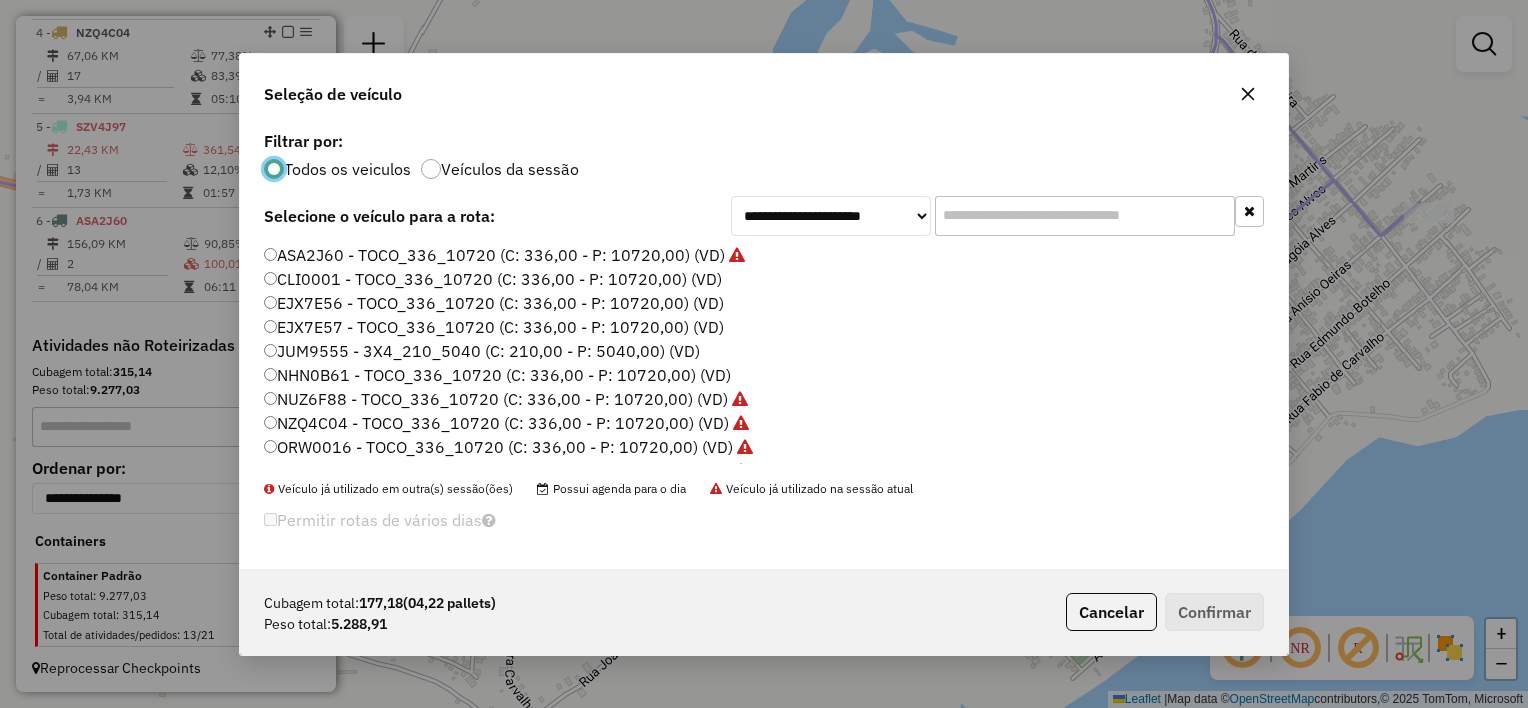 click 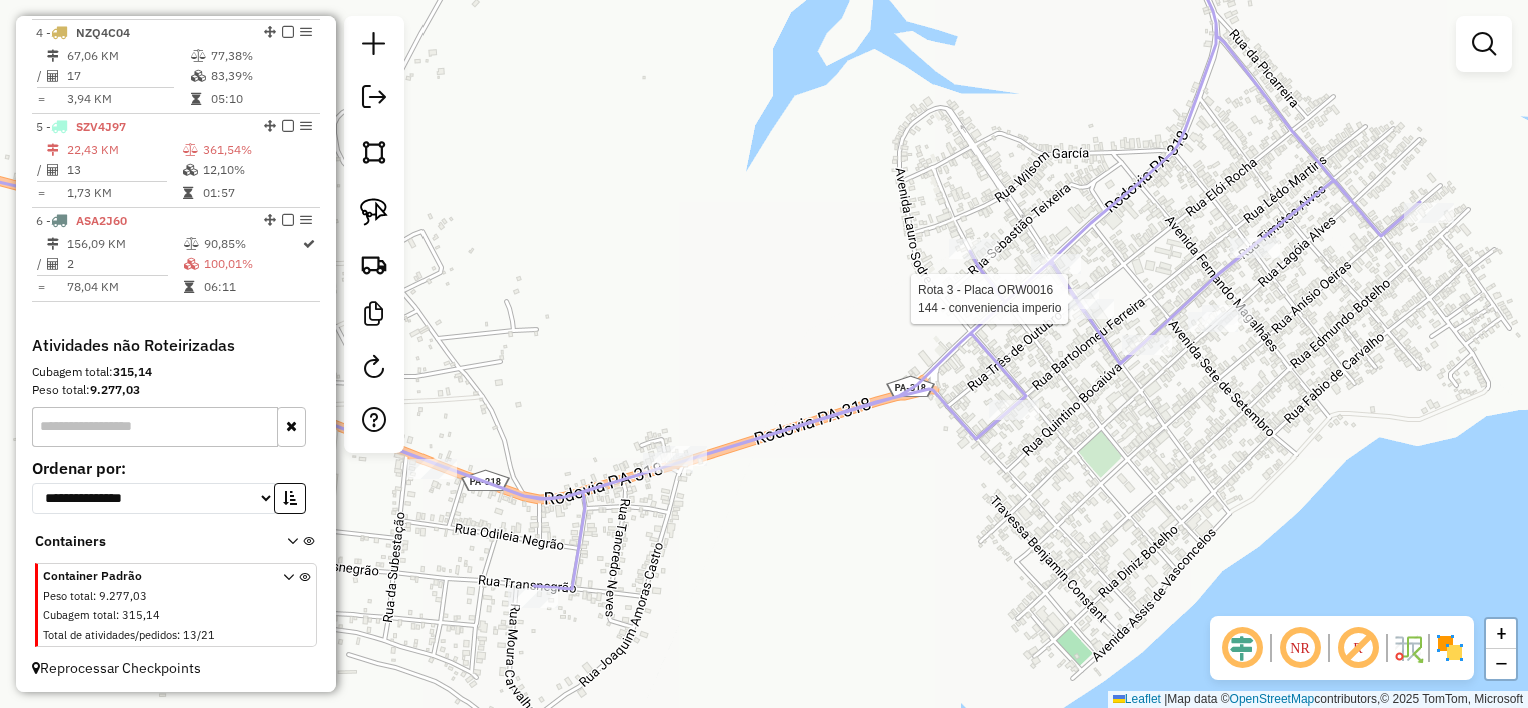 select on "**********" 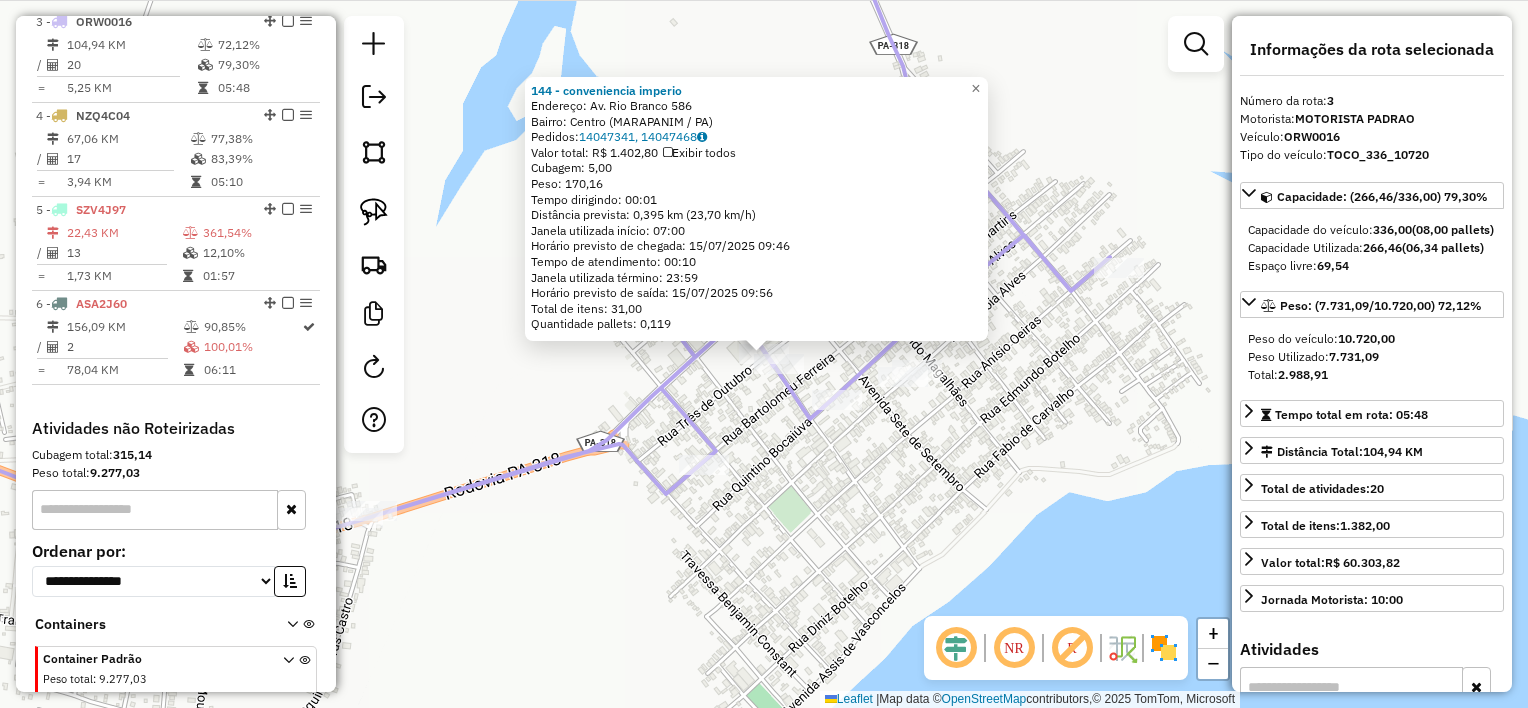 scroll, scrollTop: 936, scrollLeft: 0, axis: vertical 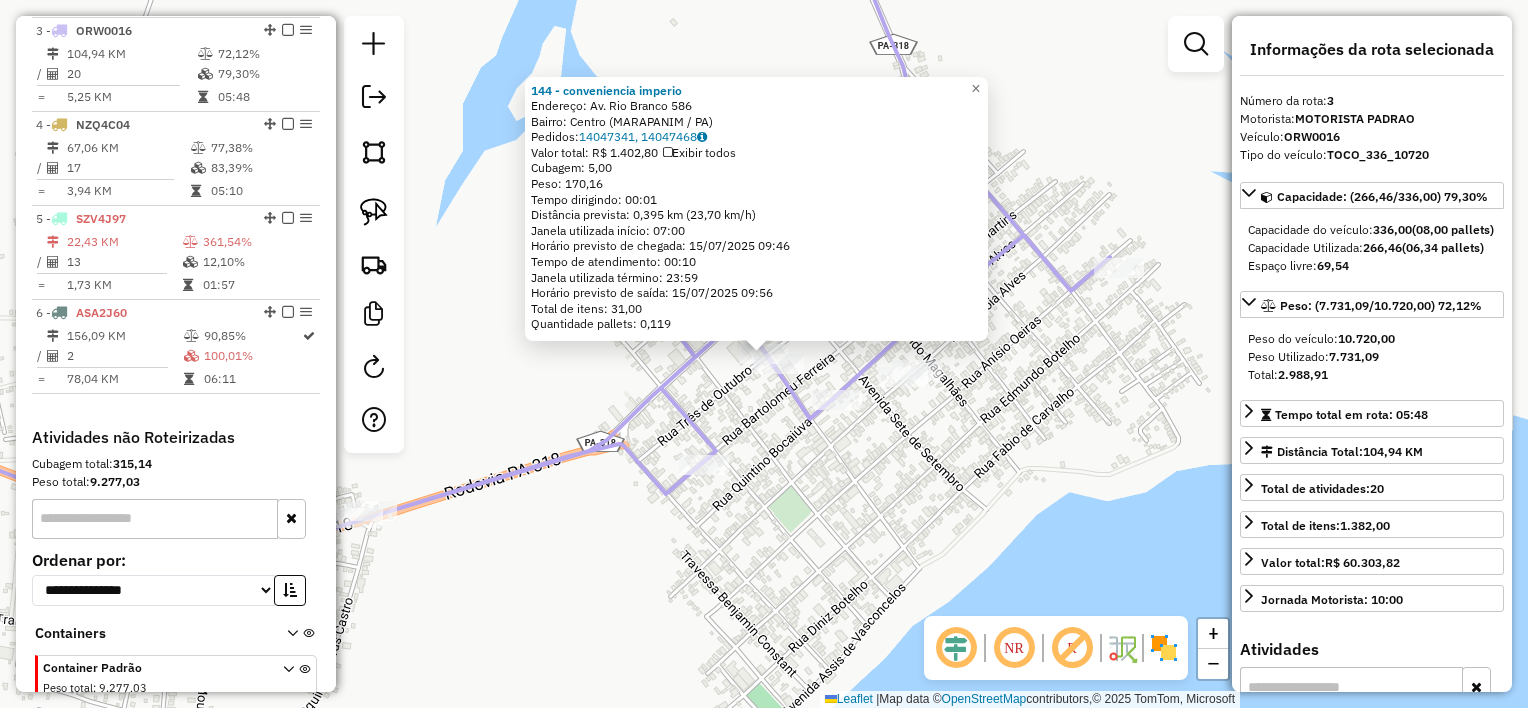 click on "144 - conveniencia imperio  Endereço:  Av. Rio Branco 586   Bairro: Centro (MARAPANIM / PA)   Pedidos:  14047341, 14047468   Valor total: R$ 1.402,80   Exibir todos   Cubagem: 5,00  Peso: 170,16  Tempo dirigindo: 00:01   Distância prevista: 0,395 km (23,70 km/h)   Janela utilizada início: 07:00   Horário previsto de chegada: 15/07/2025 09:46   Tempo de atendimento: 00:10   Janela utilizada término: 23:59   Horário previsto de saída: 15/07/2025 09:56   Total de itens: 31,00   Quantidade pallets: 0,119  × Janela de atendimento Grade de atendimento Capacidade Transportadoras Veículos Cliente Pedidos  Rotas Selecione os dias de semana para filtrar as janelas de atendimento  Seg   Ter   Qua   Qui   Sex   Sáb   Dom  Informe o período da janela de atendimento: De: Até:  Filtrar exatamente a janela do cliente  Considerar janela de atendimento padrão  Selecione os dias de semana para filtrar as grades de atendimento  Seg   Ter   Qua   Qui   Sex   Sáb   Dom   Peso mínimo:   Peso máximo:   De:   Até:  +" 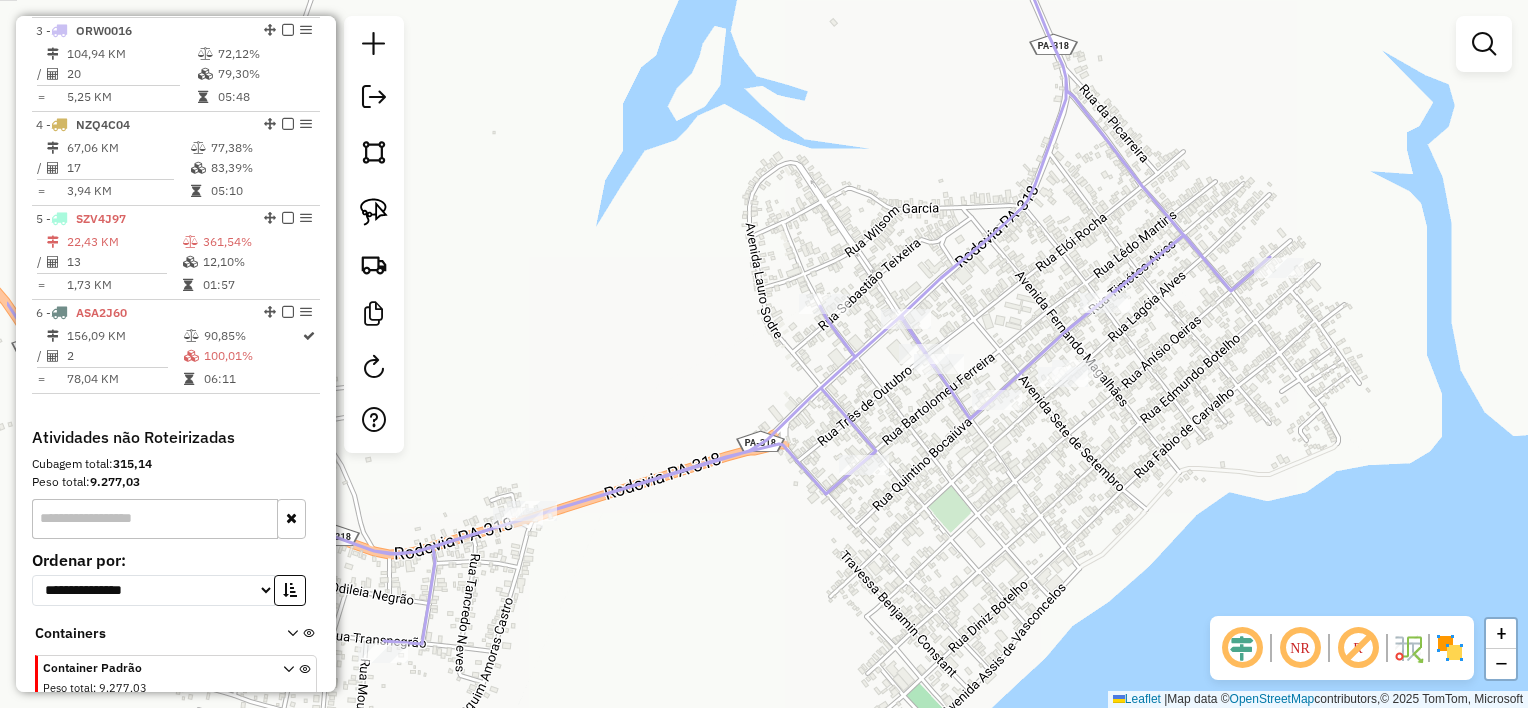 drag, startPoint x: 862, startPoint y: 497, endPoint x: 916, endPoint y: 484, distance: 55.542778 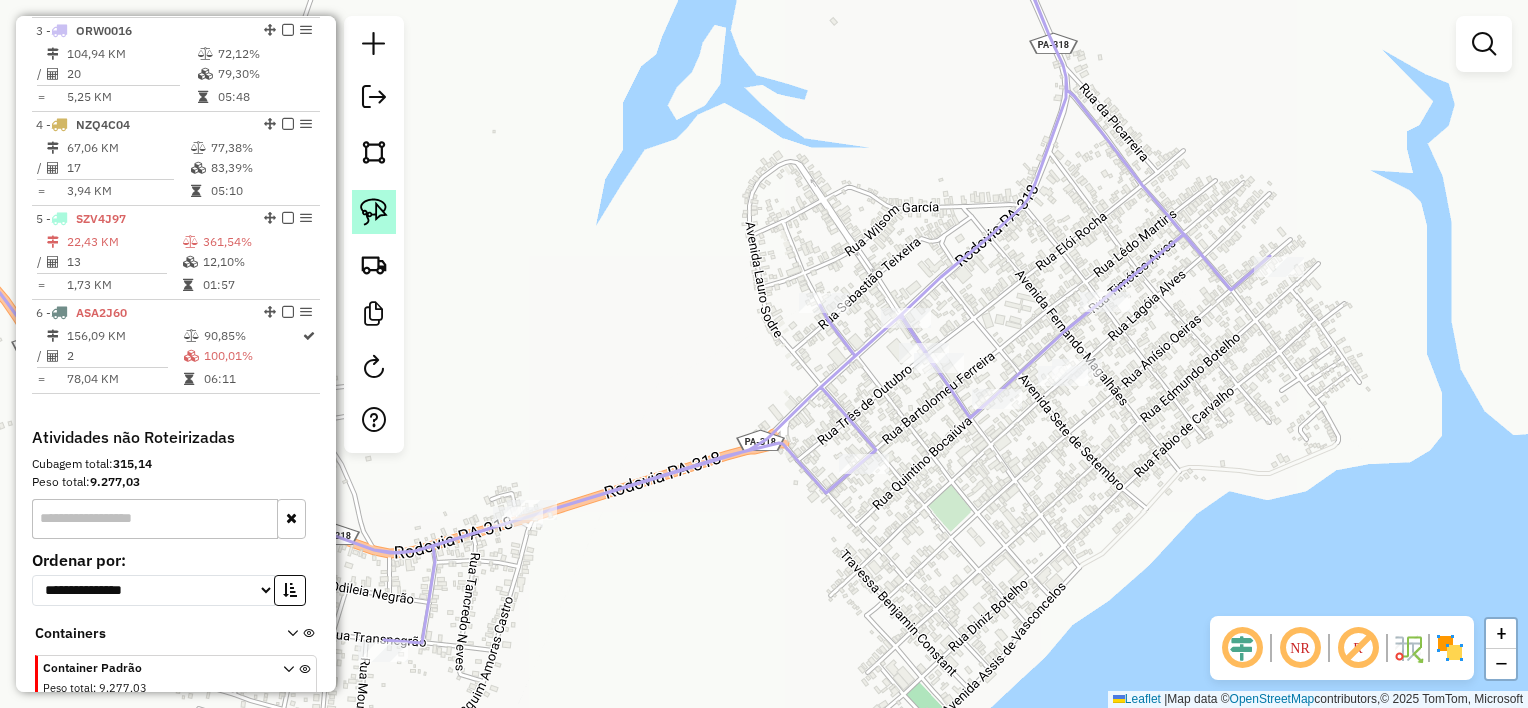 click 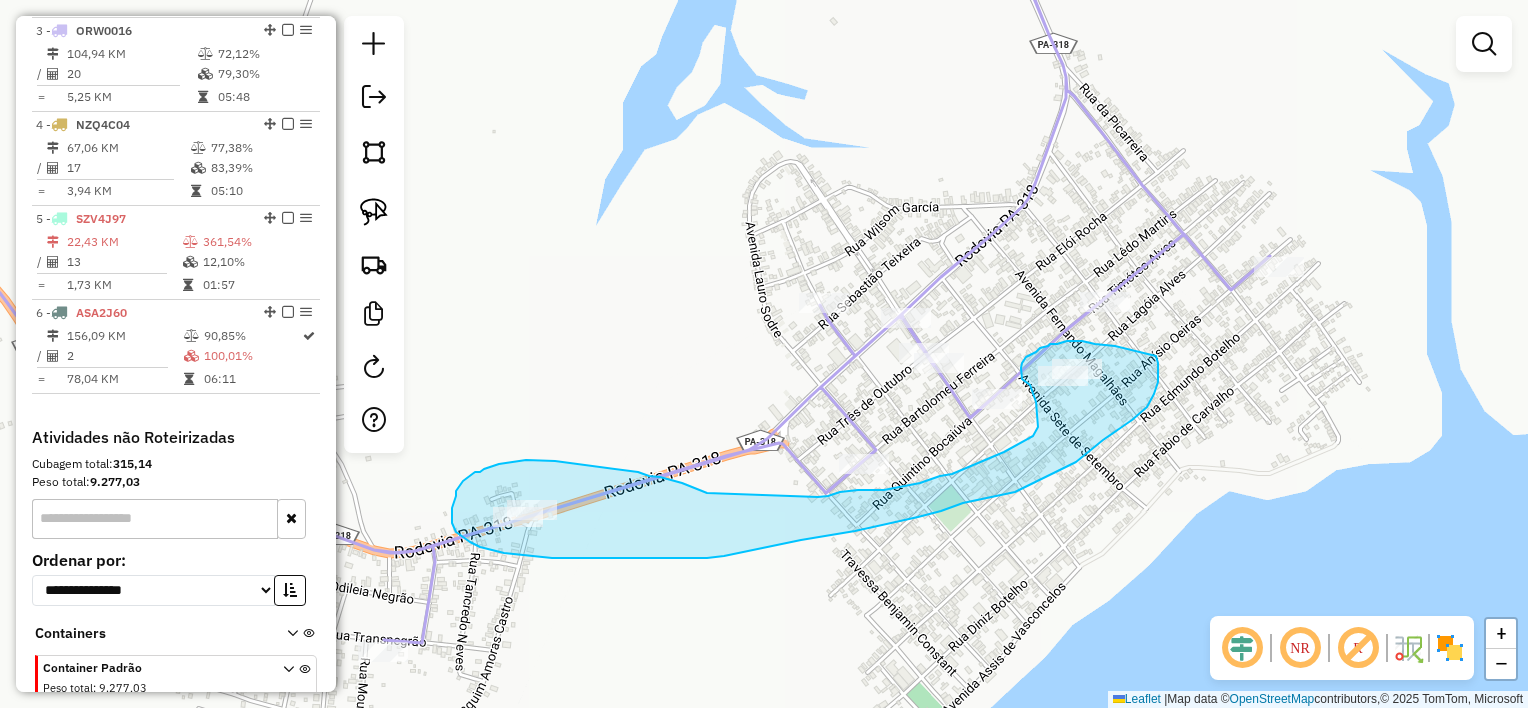 drag, startPoint x: 638, startPoint y: 472, endPoint x: 818, endPoint y: 498, distance: 181.86809 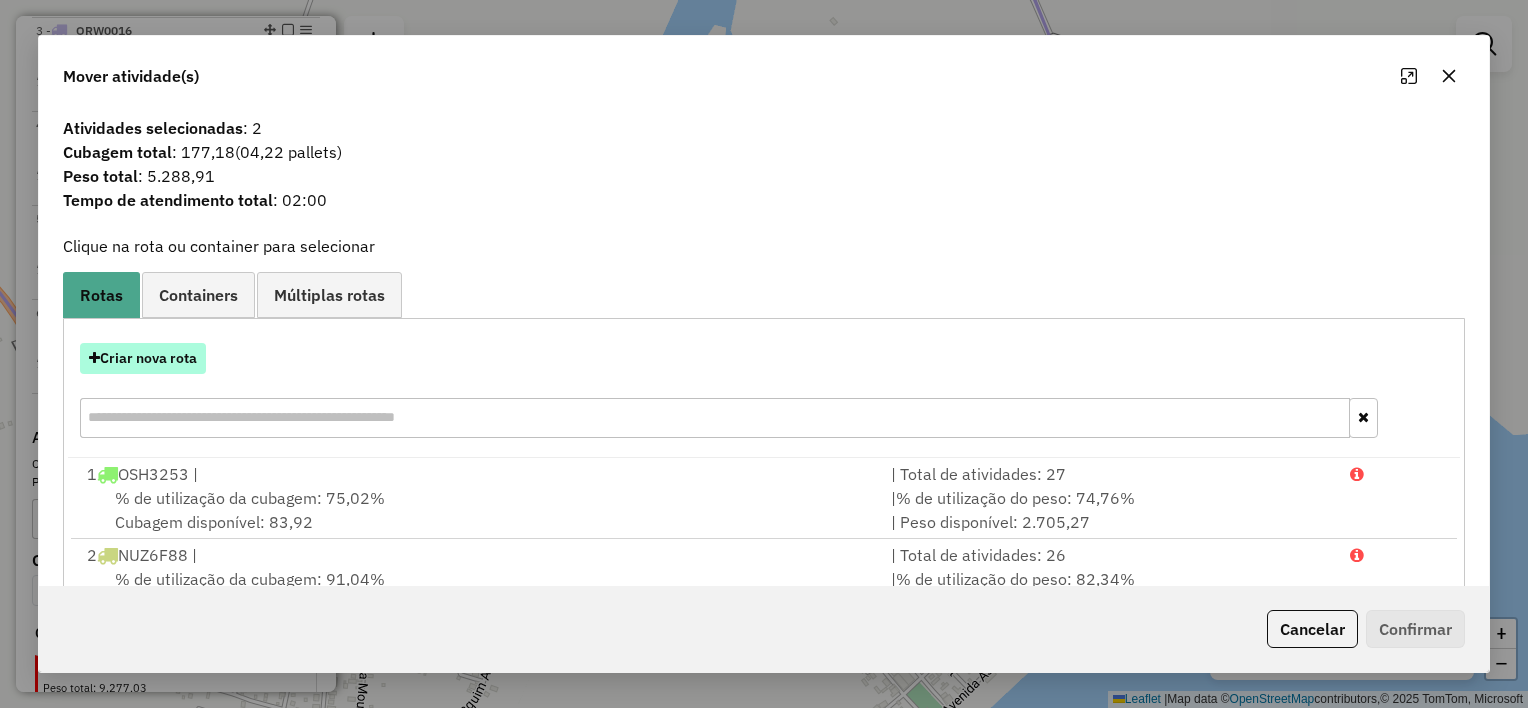 click on "Criar nova rota" at bounding box center (143, 358) 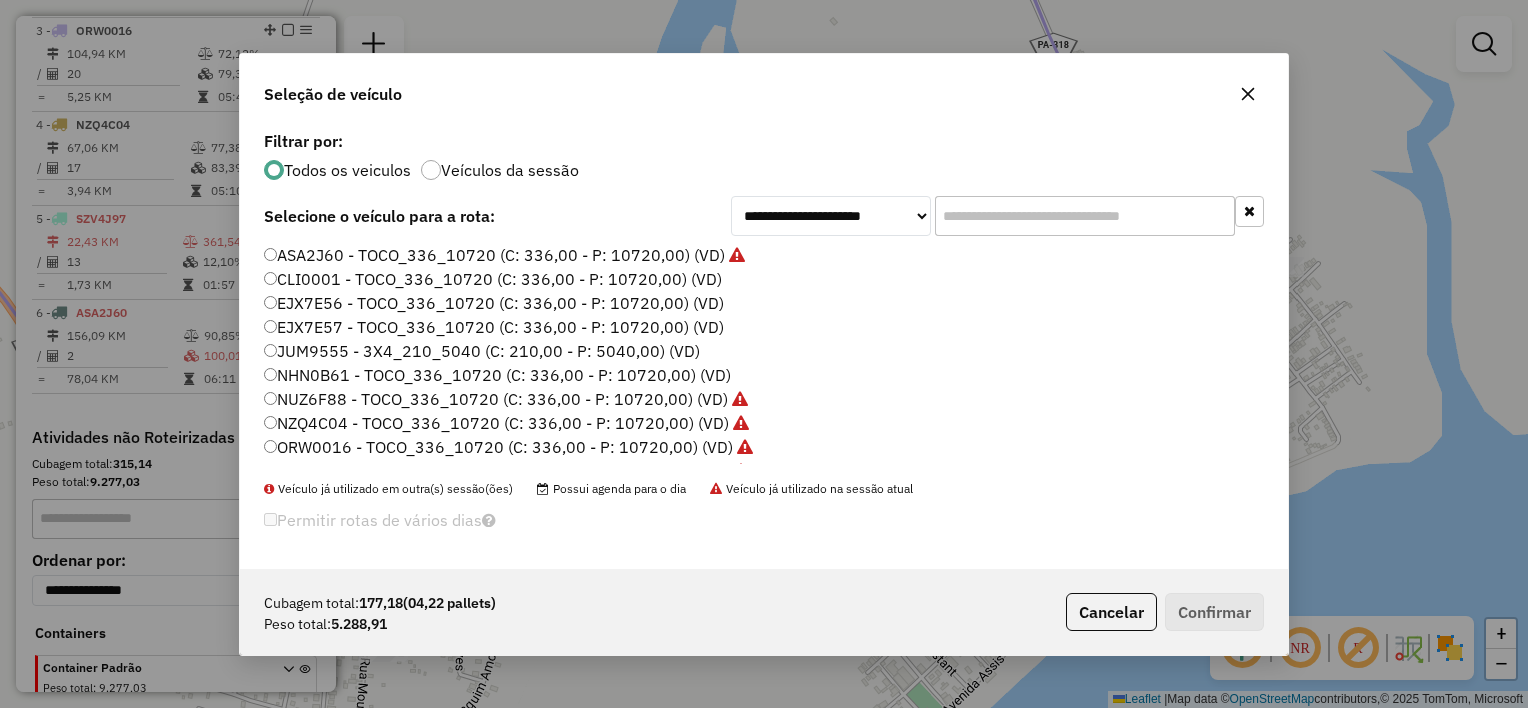scroll, scrollTop: 10, scrollLeft: 6, axis: both 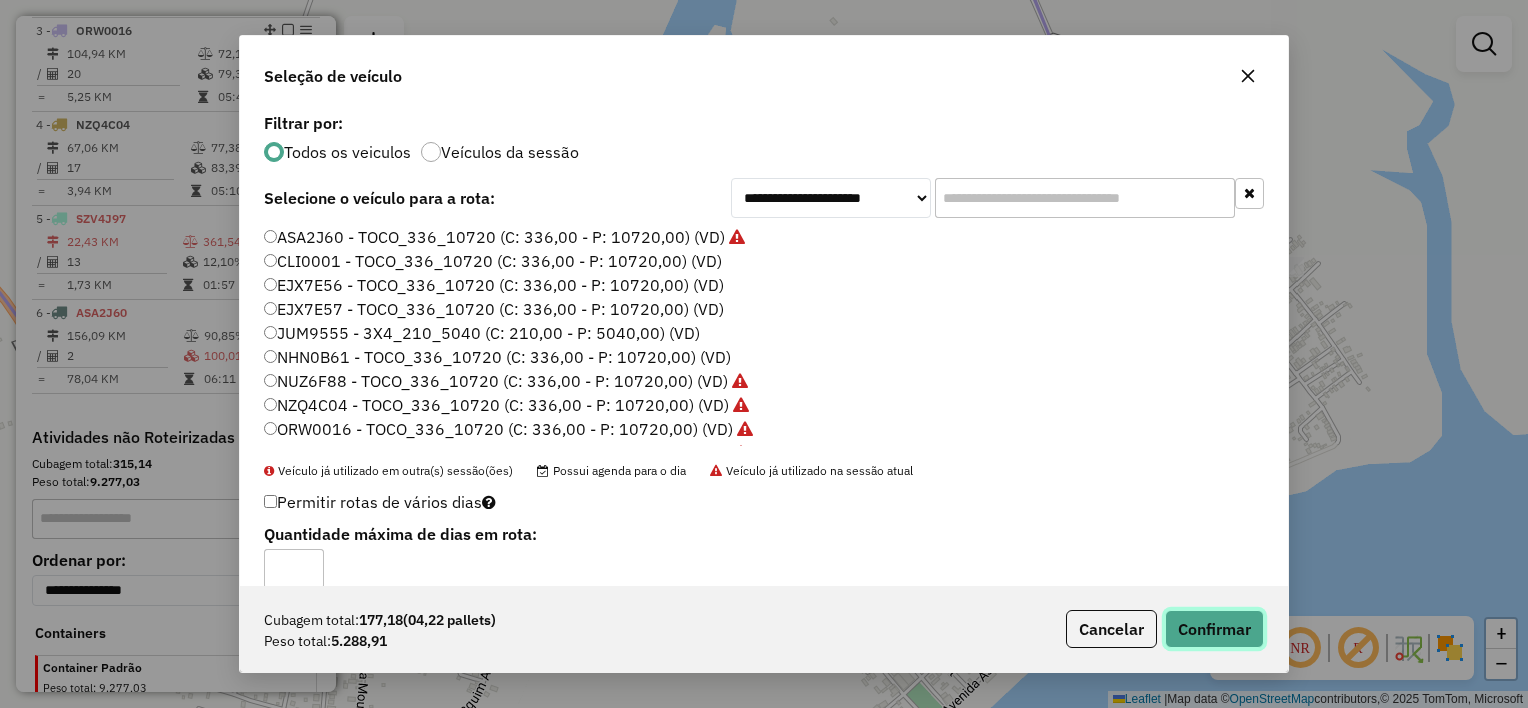 click on "Confirmar" 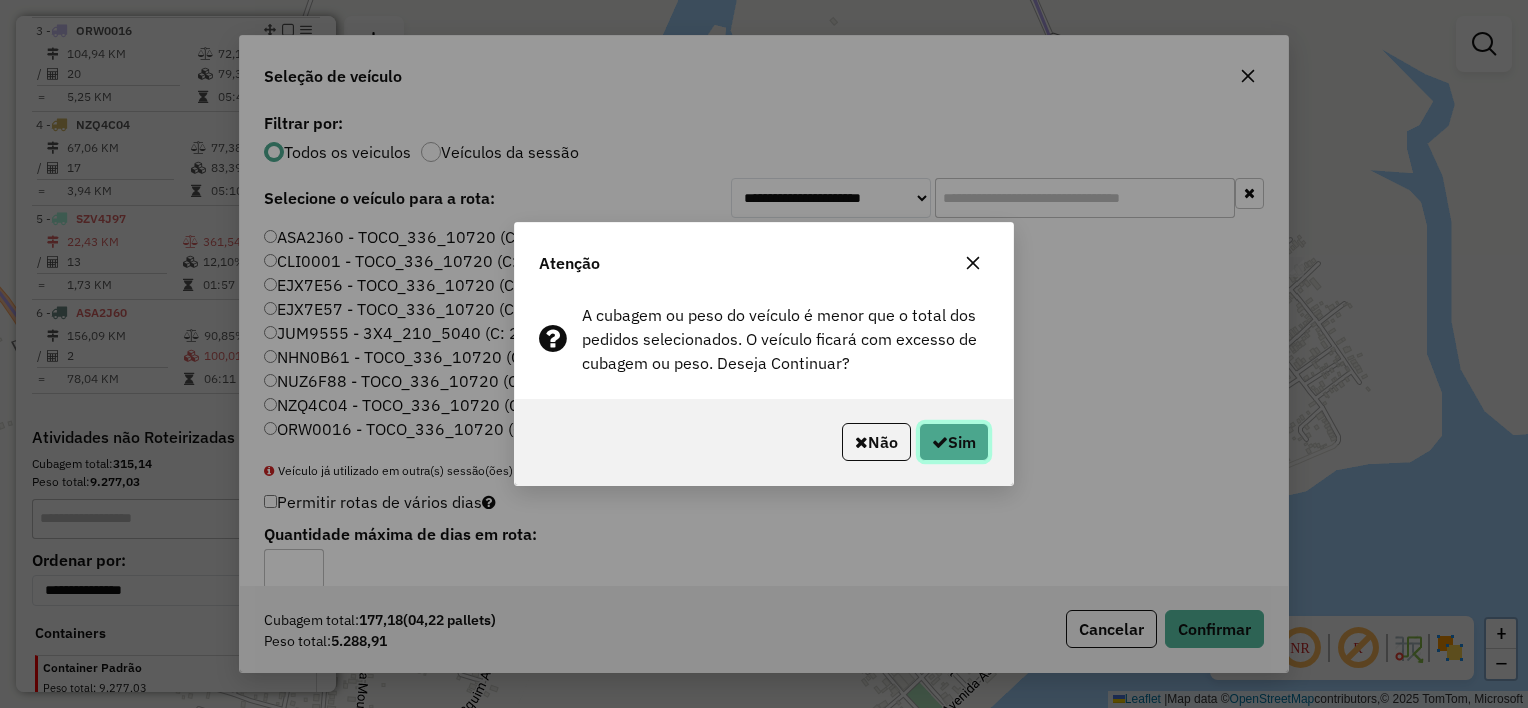 click on "Sim" 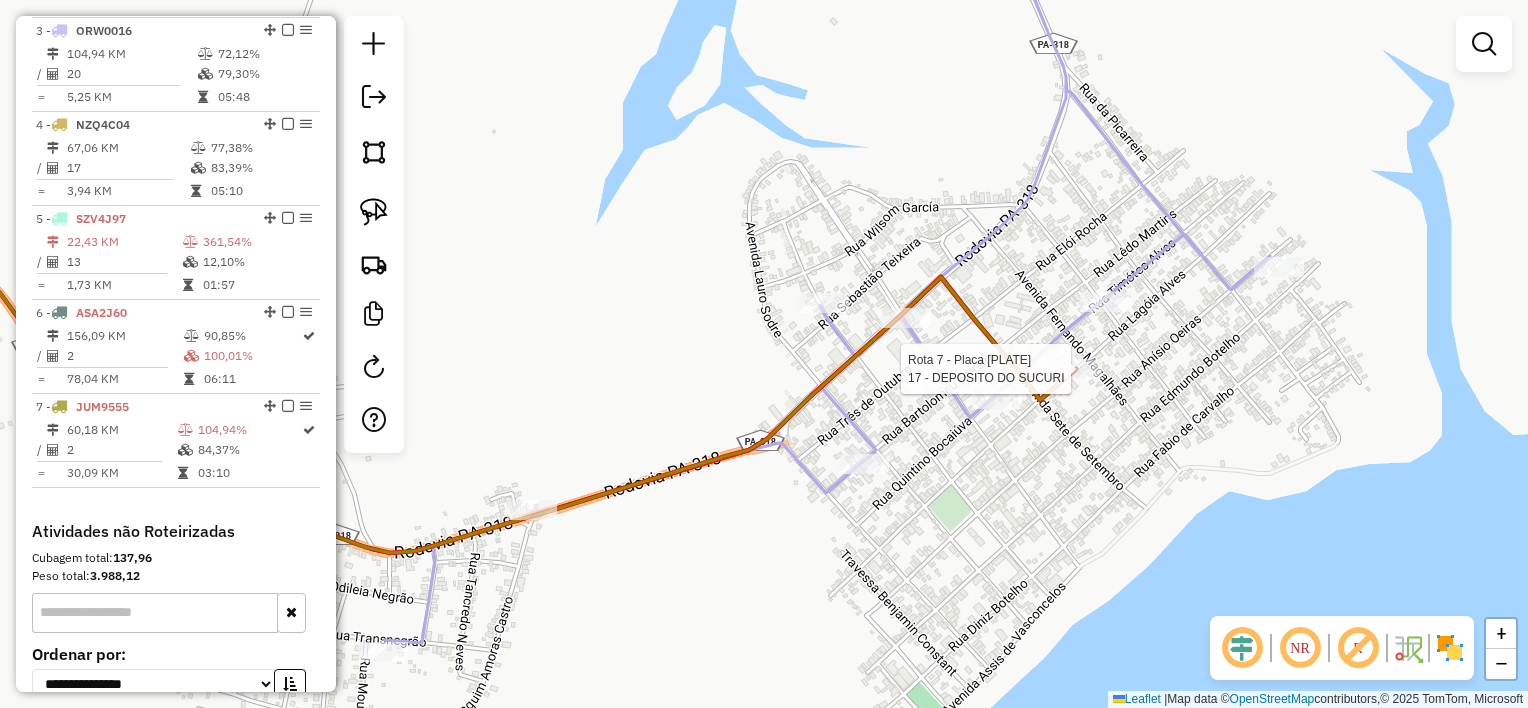 select on "**********" 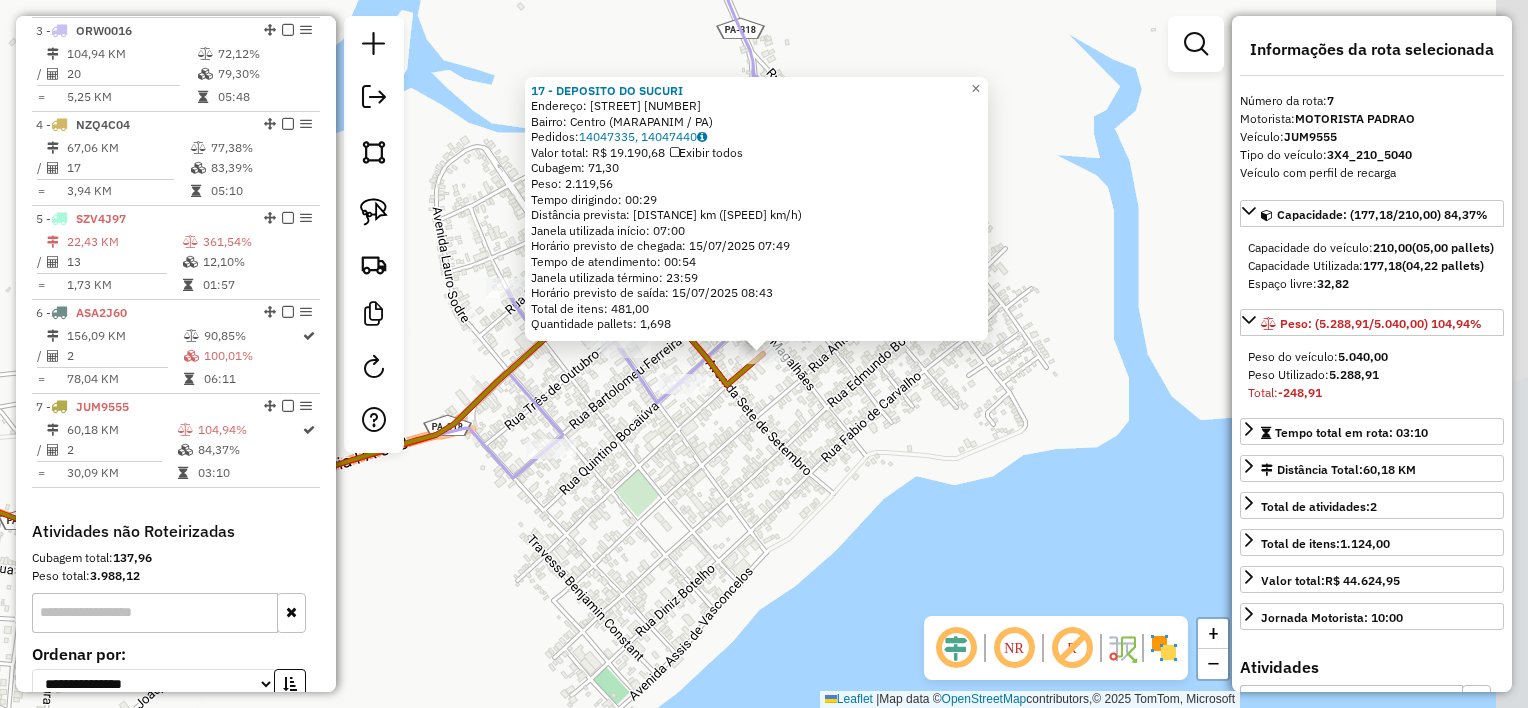 scroll, scrollTop: 1122, scrollLeft: 0, axis: vertical 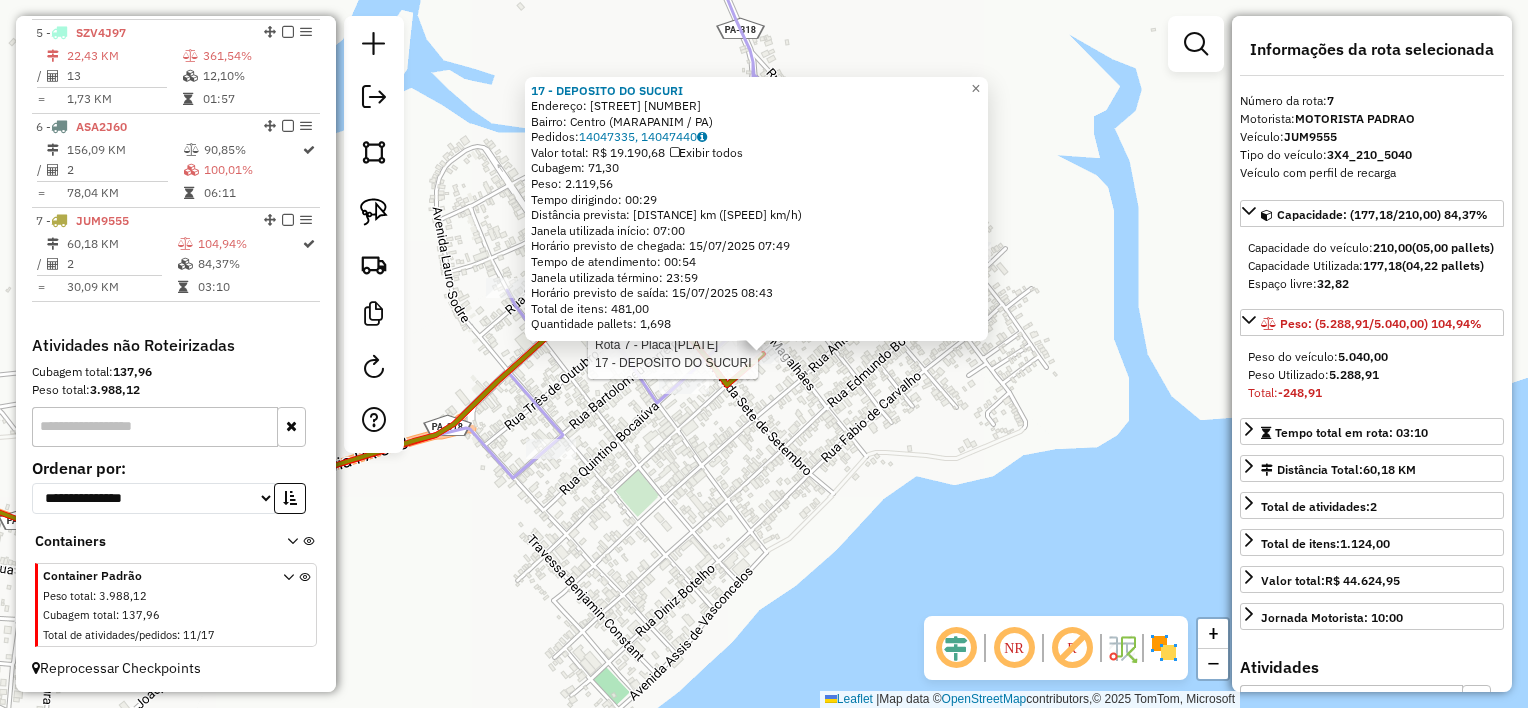click on "Rota 7 - Placa JUM9555  17 - DEPOSITO DO SUCURI 17 - DEPOSITO DO SUCURI  Endereço:  AV BARAO DE RIO BRANCO 12   Bairro: Centro (MARAPANIM / PA)   Pedidos:  14047335, 14047440   Valor total: R$ 19.190,68   Exibir todos   Cubagem: 71,30  Peso: 2.119,56  Tempo dirigindo: 00:29   Distância prevista: 29,958 km (61,98 km/h)   Janela utilizada início: 07:00   Horário previsto de chegada: 15/07/2025 07:49   Tempo de atendimento: 00:54   Janela utilizada término: 23:59   Horário previsto de saída: 15/07/2025 08:43   Total de itens: 481,00   Quantidade pallets: 1,698  × Janela de atendimento Grade de atendimento Capacidade Transportadoras Veículos Cliente Pedidos  Rotas Selecione os dias de semana para filtrar as janelas de atendimento  Seg   Ter   Qua   Qui   Sex   Sáb   Dom  Informe o período da janela de atendimento: De: Até:  Filtrar exatamente a janela do cliente  Considerar janela de atendimento padrão  Selecione os dias de semana para filtrar as grades de atendimento  Seg   Ter   Qua   Qui   Sex  +" 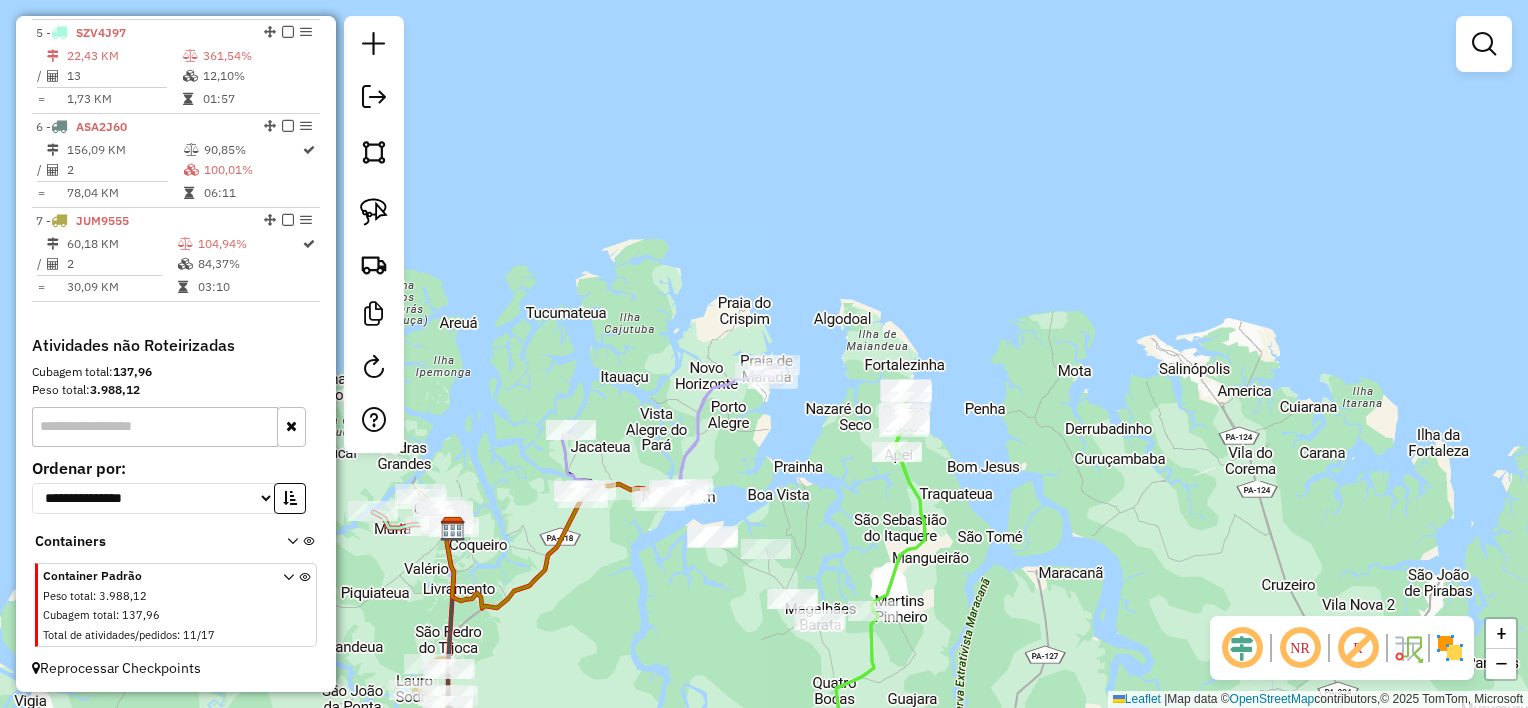 drag, startPoint x: 655, startPoint y: 562, endPoint x: 906, endPoint y: 435, distance: 281.30054 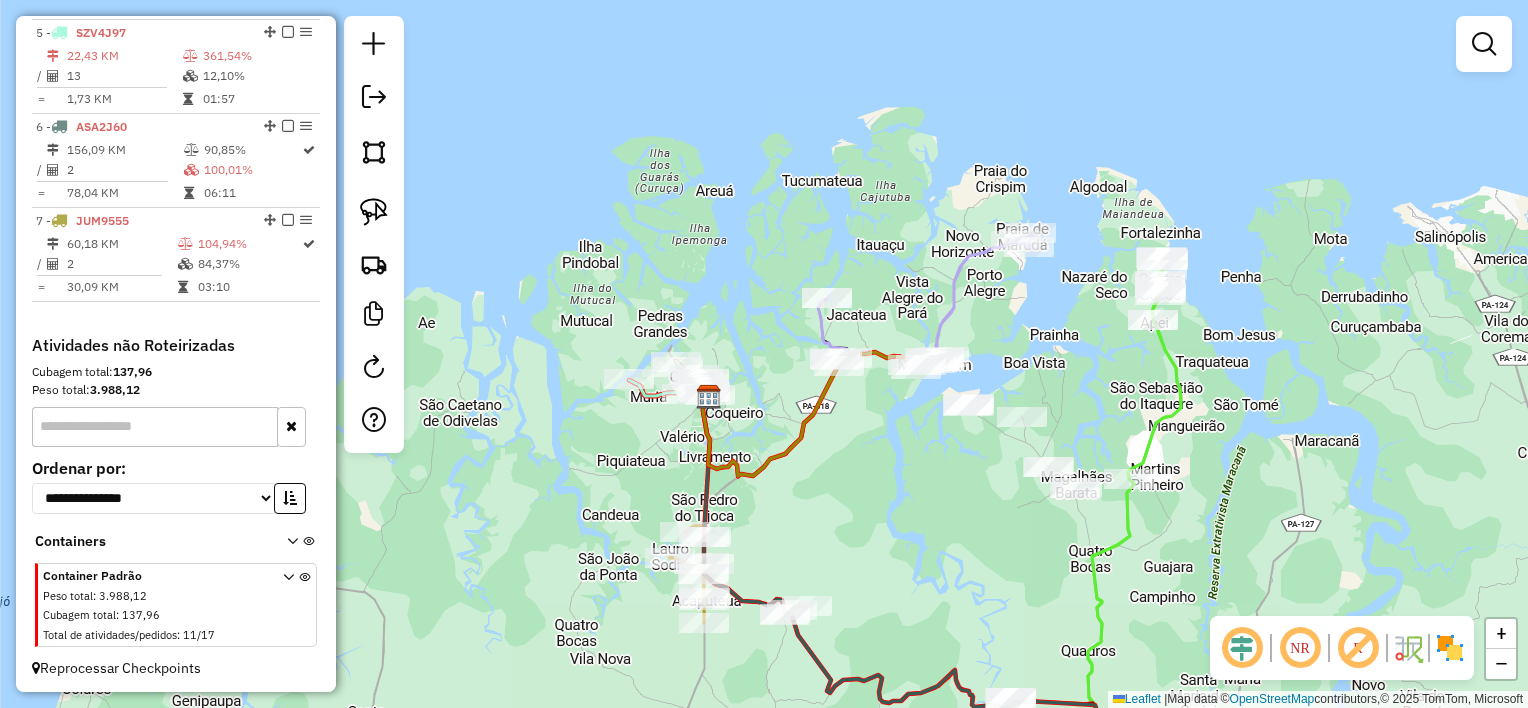 drag, startPoint x: 904, startPoint y: 498, endPoint x: 812, endPoint y: 285, distance: 232.0194 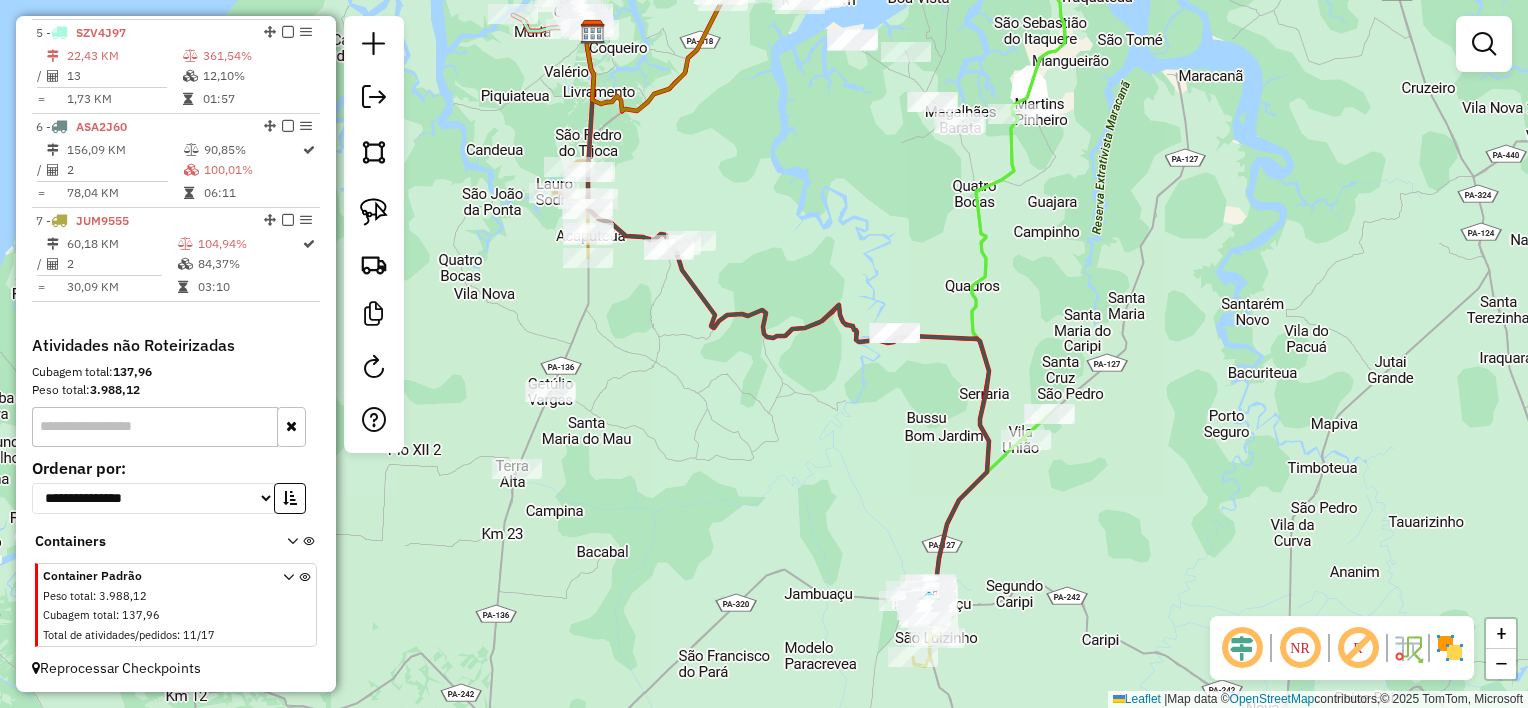 click on "Janela de atendimento Grade de atendimento Capacidade Transportadoras Veículos Cliente Pedidos  Rotas Selecione os dias de semana para filtrar as janelas de atendimento  Seg   Ter   Qua   Qui   Sex   Sáb   Dom  Informe o período da janela de atendimento: De: Até:  Filtrar exatamente a janela do cliente  Considerar janela de atendimento padrão  Selecione os dias de semana para filtrar as grades de atendimento  Seg   Ter   Qua   Qui   Sex   Sáb   Dom   Considerar clientes sem dia de atendimento cadastrado  Clientes fora do dia de atendimento selecionado Filtrar as atividades entre os valores definidos abaixo:  Peso mínimo:   Peso máximo:   Cubagem mínima:   Cubagem máxima:   De:   Até:  Filtrar as atividades entre o tempo de atendimento definido abaixo:  De:   Até:   Considerar capacidade total dos clientes não roteirizados Transportadora: Selecione um ou mais itens Tipo de veículo: Selecione um ou mais itens Veículo: Selecione um ou mais itens Motorista: Selecione um ou mais itens Nome: Rótulo:" 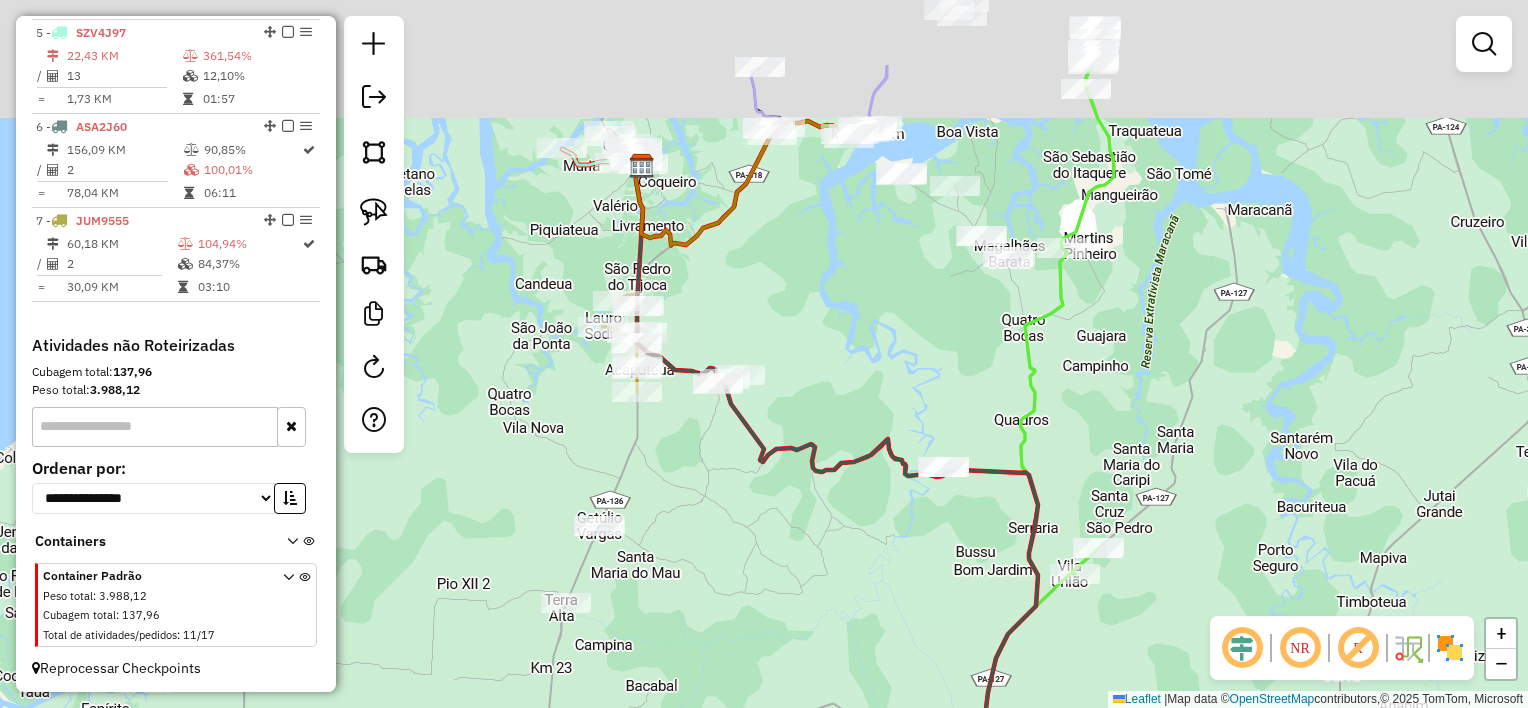 drag, startPoint x: 778, startPoint y: 238, endPoint x: 843, endPoint y: 408, distance: 182.00275 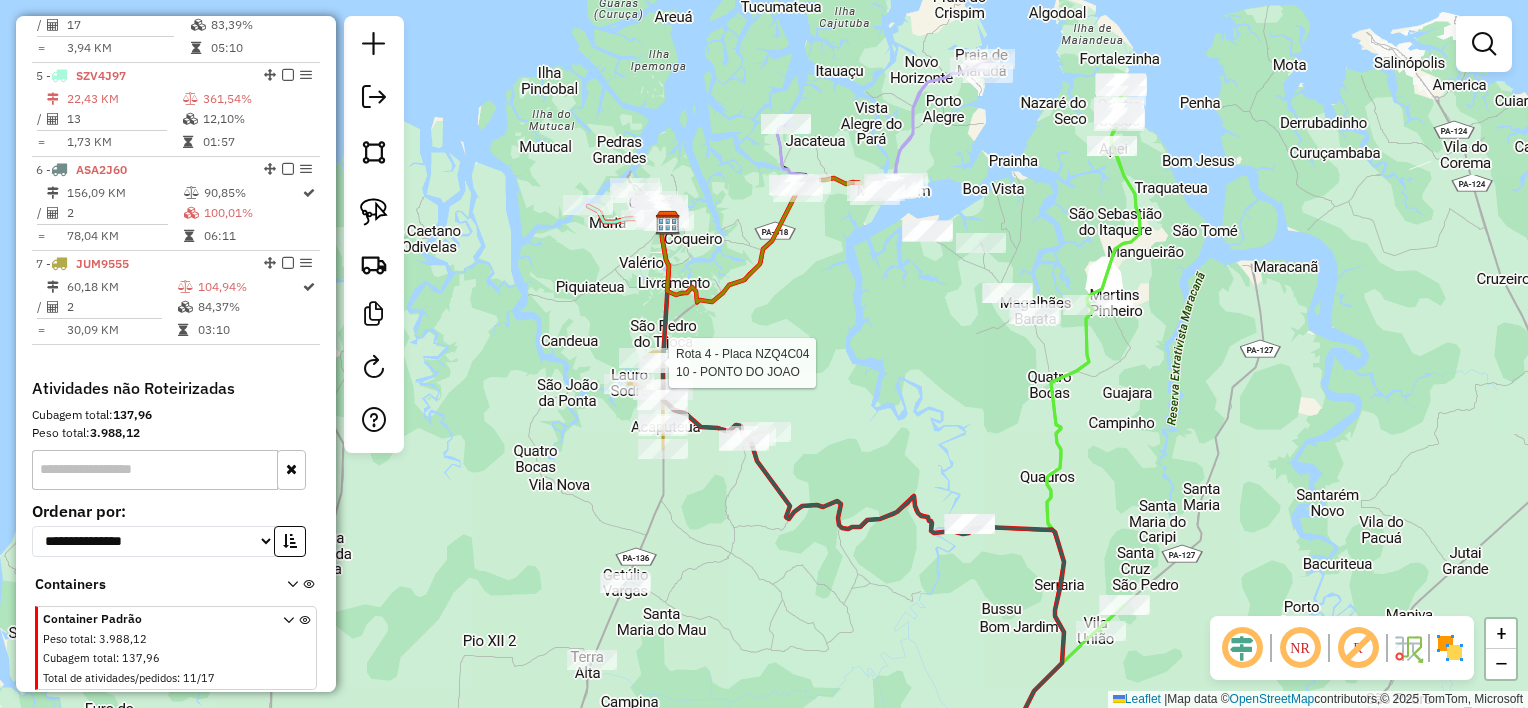 select on "**********" 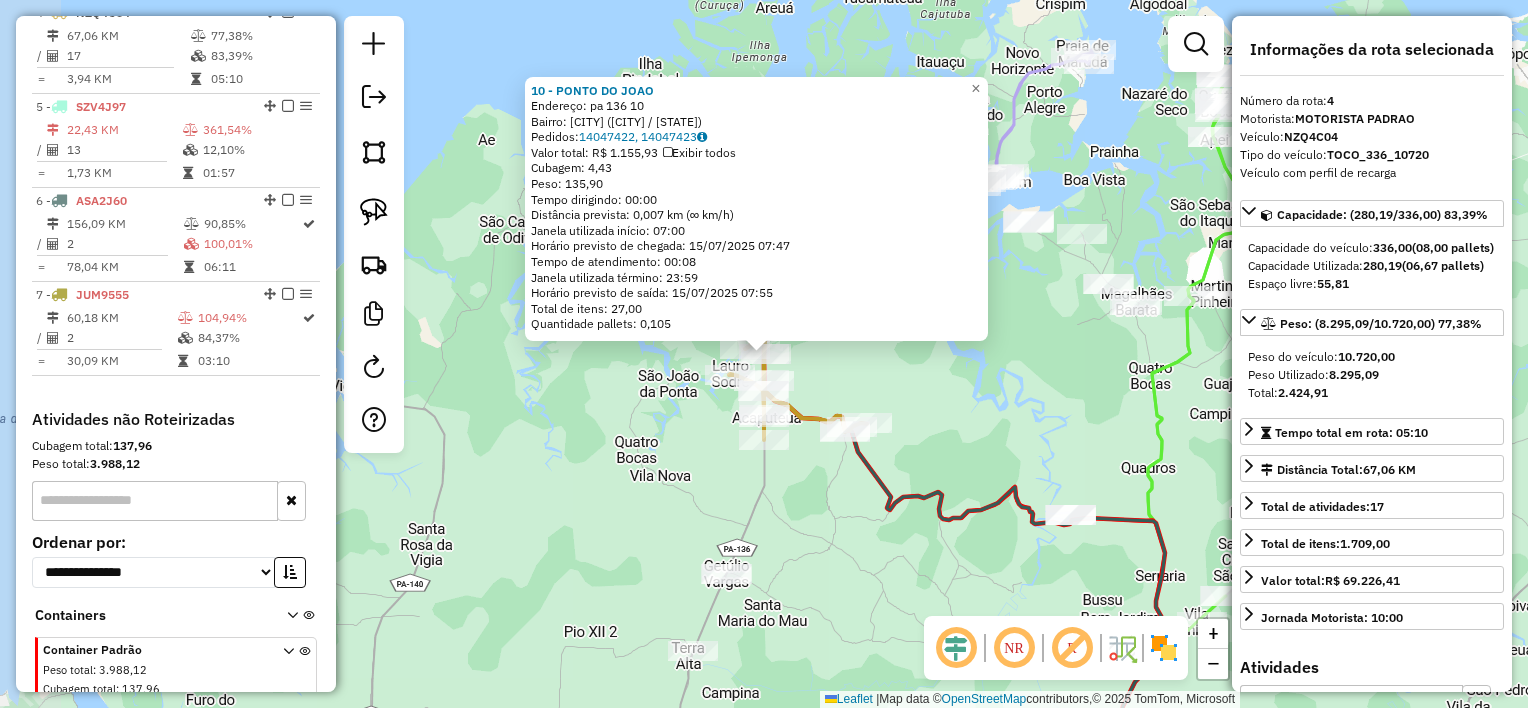 scroll, scrollTop: 1031, scrollLeft: 0, axis: vertical 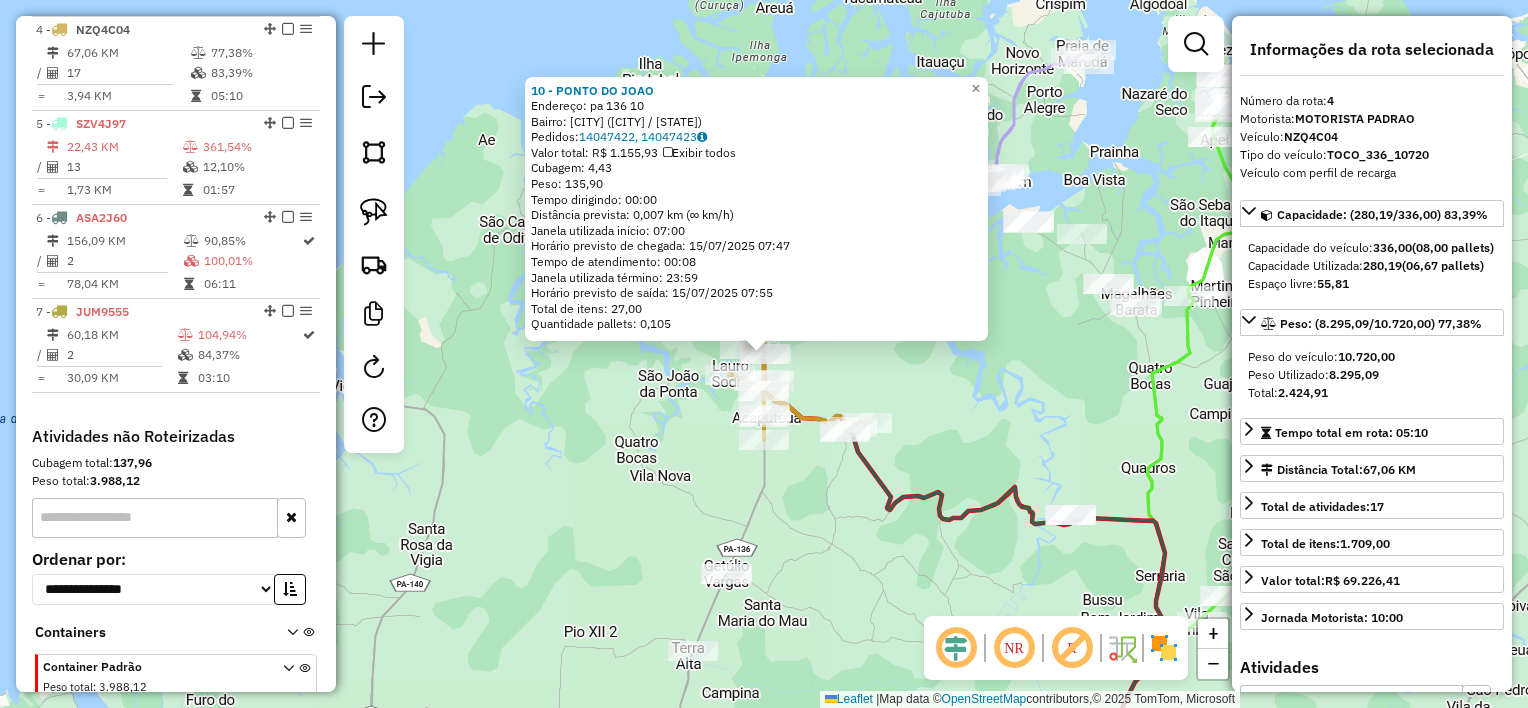 click on "10 - PONTO DO JOAO  Endereço:  pa 136 10   Bairro: Sao Pedro (CURUCA / PA)   Pedidos:  14047422, 14047423   Valor total: R$ 1.155,93   Exibir todos   Cubagem: 4,43  Peso: 135,90  Tempo dirigindo: 00:00   Distância prevista: 0,007 km (∞ km/h)   Janela utilizada início: 07:00   Horário previsto de chegada: 15/07/2025 07:47   Tempo de atendimento: 00:08   Janela utilizada término: 23:59   Horário previsto de saída: 15/07/2025 07:55   Total de itens: 27,00   Quantidade pallets: 0,105  × Janela de atendimento Grade de atendimento Capacidade Transportadoras Veículos Cliente Pedidos  Rotas Selecione os dias de semana para filtrar as janelas de atendimento  Seg   Ter   Qua   Qui   Sex   Sáb   Dom  Informe o período da janela de atendimento: De: Até:  Filtrar exatamente a janela do cliente  Considerar janela de atendimento padrão  Selecione os dias de semana para filtrar as grades de atendimento  Seg   Ter   Qua   Qui   Sex   Sáb   Dom   Considerar clientes sem dia de atendimento cadastrado  De:   De:" 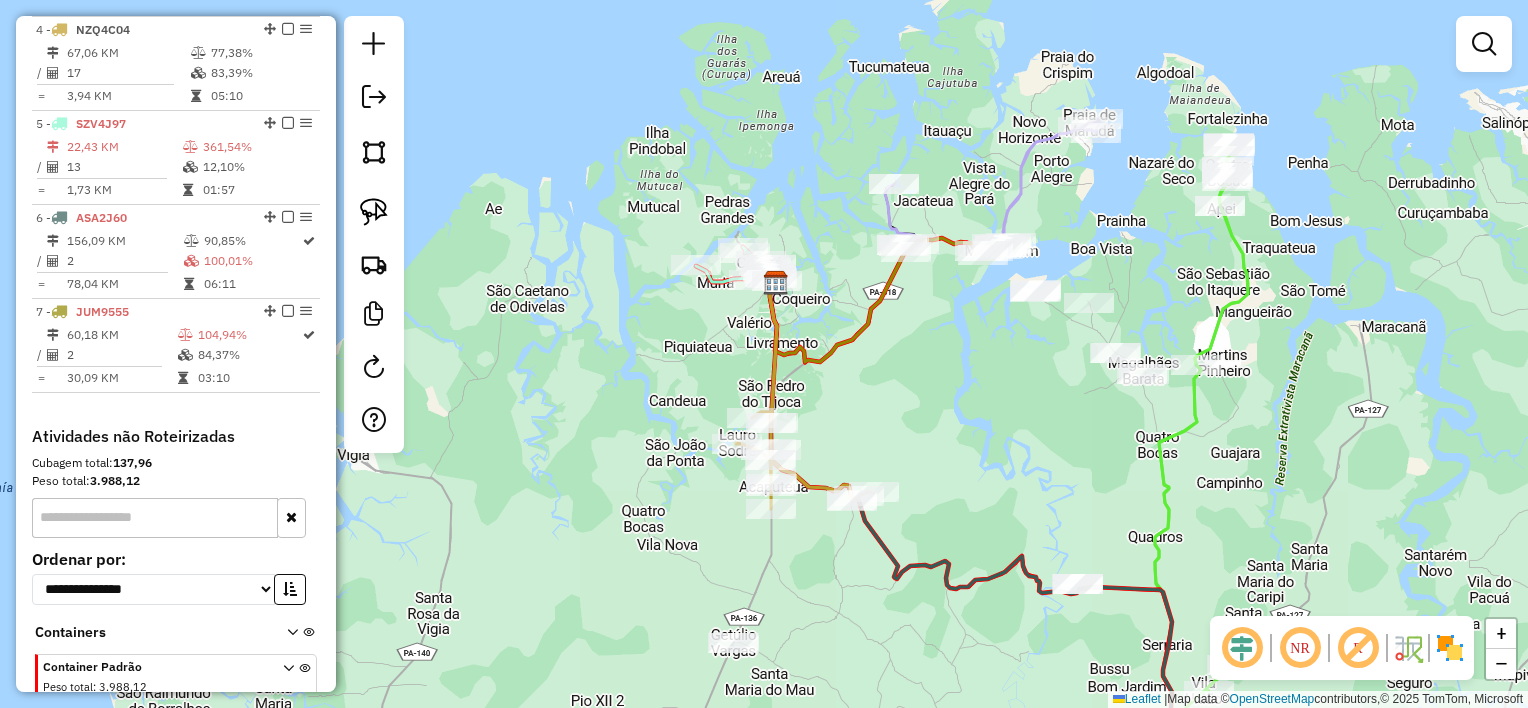 drag, startPoint x: 875, startPoint y: 354, endPoint x: 882, endPoint y: 423, distance: 69.354164 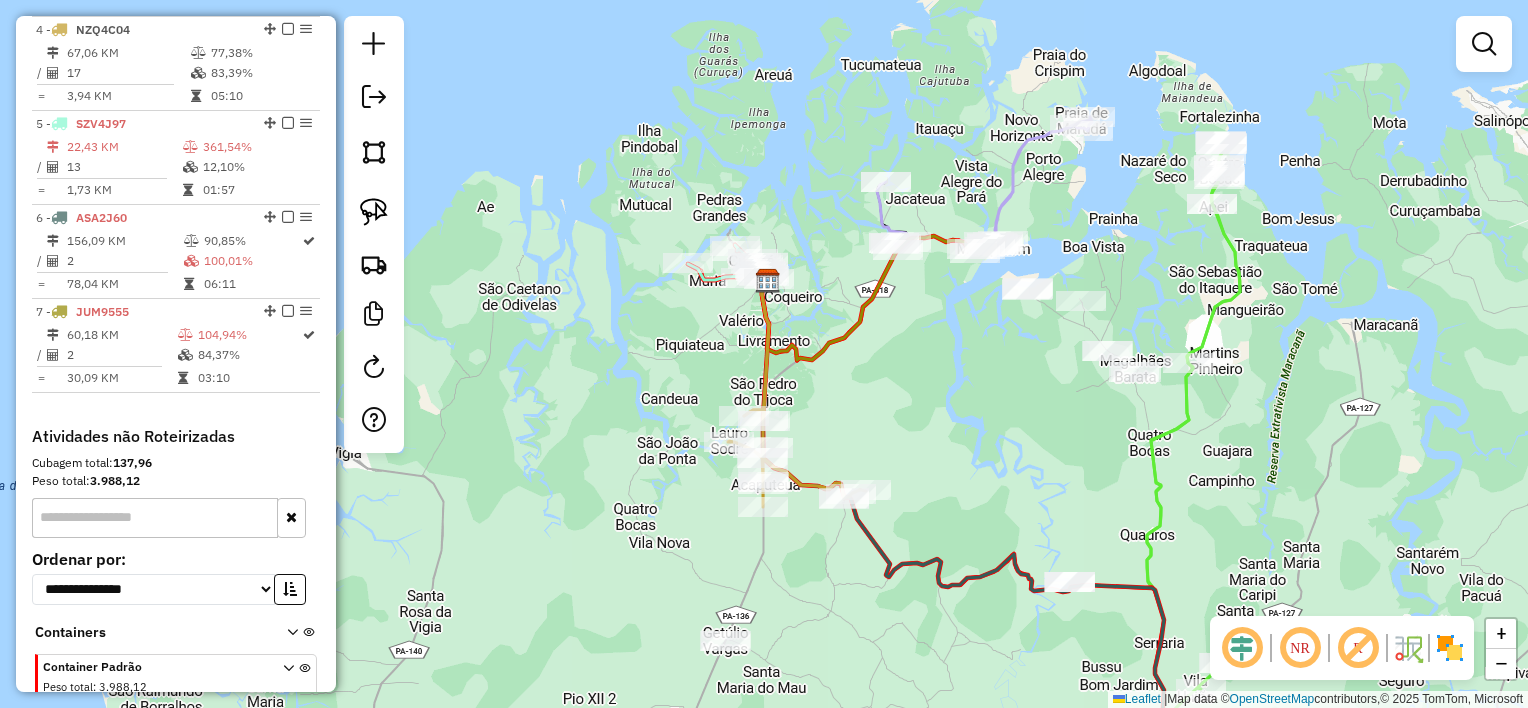 drag, startPoint x: 980, startPoint y: 646, endPoint x: 873, endPoint y: 401, distance: 267.34622 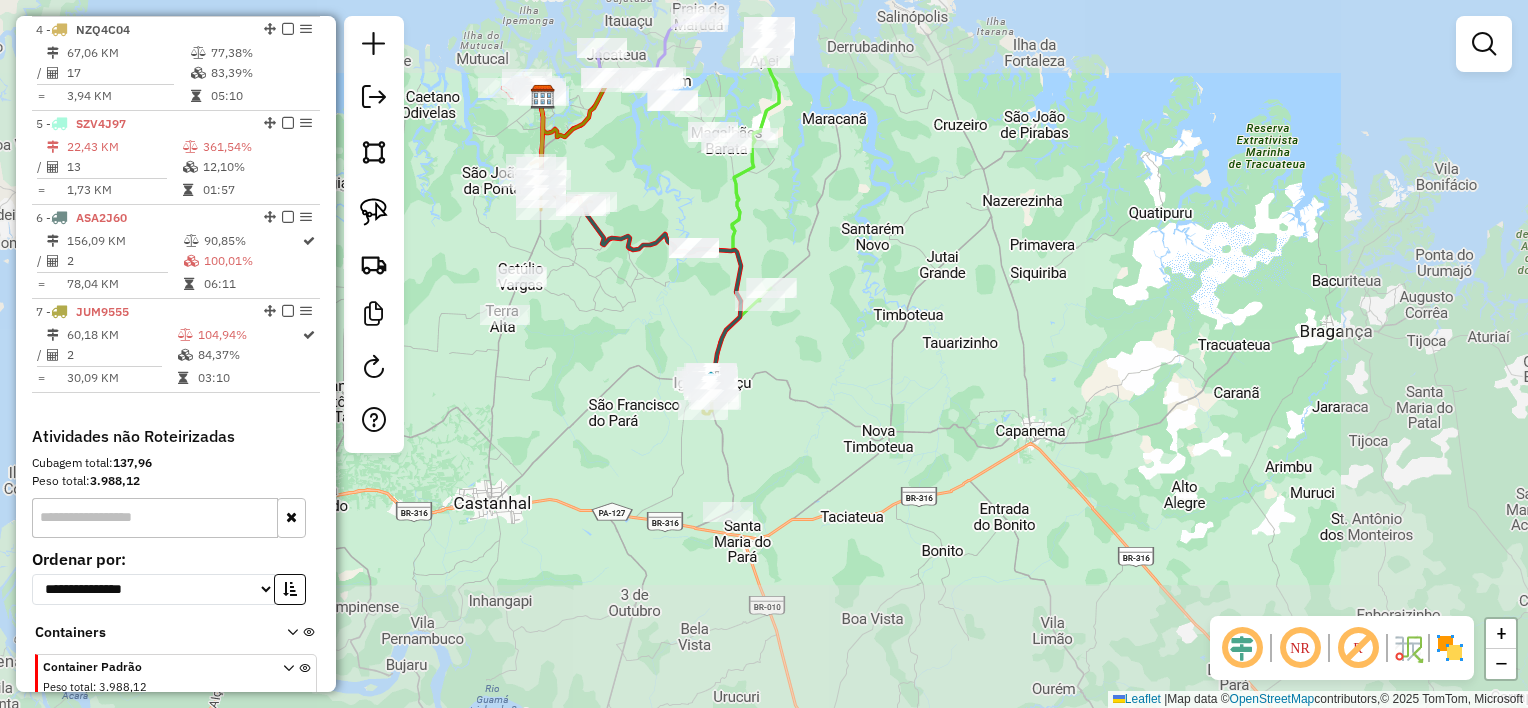 click on "Janela de atendimento Grade de atendimento Capacidade Transportadoras Veículos Cliente Pedidos  Rotas Selecione os dias de semana para filtrar as janelas de atendimento  Seg   Ter   Qua   Qui   Sex   Sáb   Dom  Informe o período da janela de atendimento: De: Até:  Filtrar exatamente a janela do cliente  Considerar janela de atendimento padrão  Selecione os dias de semana para filtrar as grades de atendimento  Seg   Ter   Qua   Qui   Sex   Sáb   Dom   Considerar clientes sem dia de atendimento cadastrado  Clientes fora do dia de atendimento selecionado Filtrar as atividades entre os valores definidos abaixo:  Peso mínimo:   Peso máximo:   Cubagem mínima:   Cubagem máxima:   De:   Até:  Filtrar as atividades entre o tempo de atendimento definido abaixo:  De:   Até:   Considerar capacidade total dos clientes não roteirizados Transportadora: Selecione um ou mais itens Tipo de veículo: Selecione um ou mais itens Veículo: Selecione um ou mais itens Motorista: Selecione um ou mais itens Nome: Rótulo:" 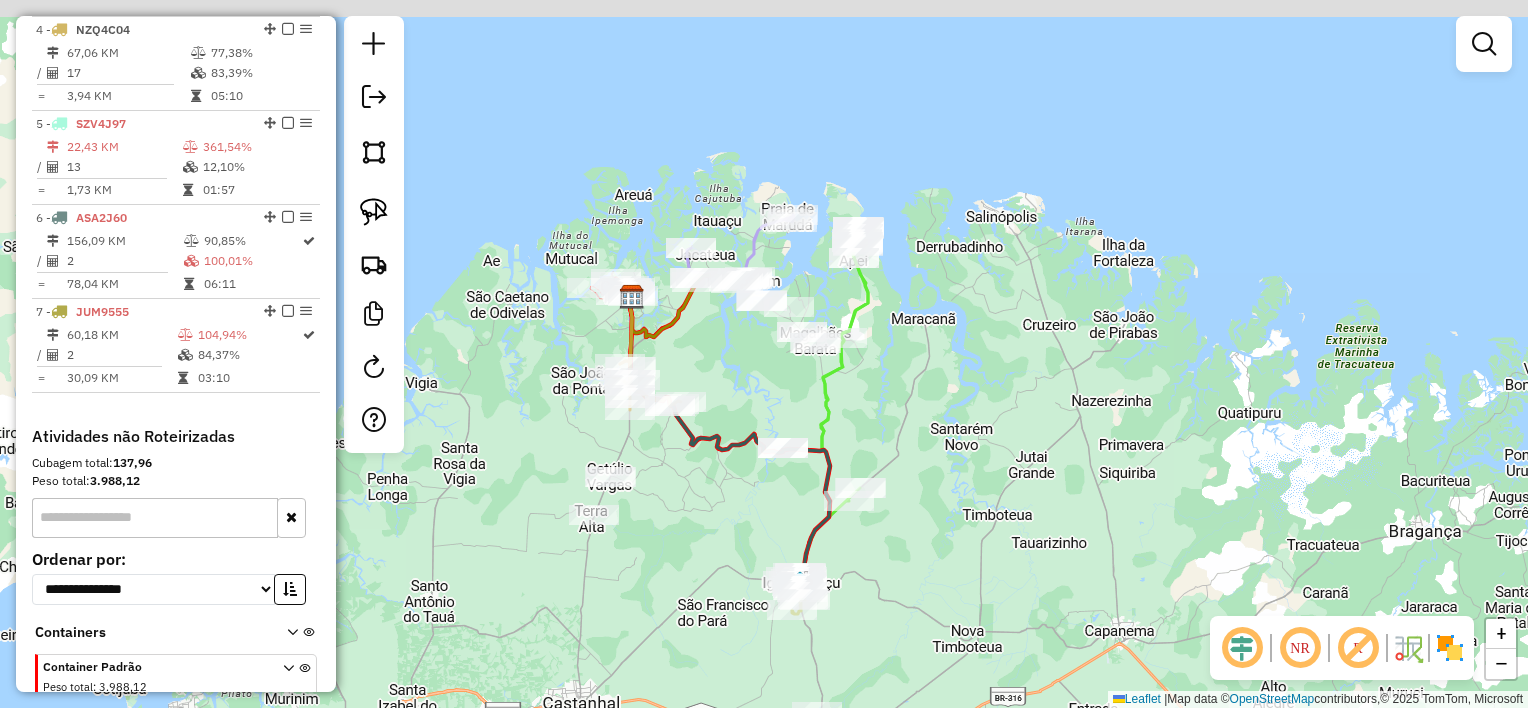 drag, startPoint x: 736, startPoint y: 348, endPoint x: 745, endPoint y: 369, distance: 22.847319 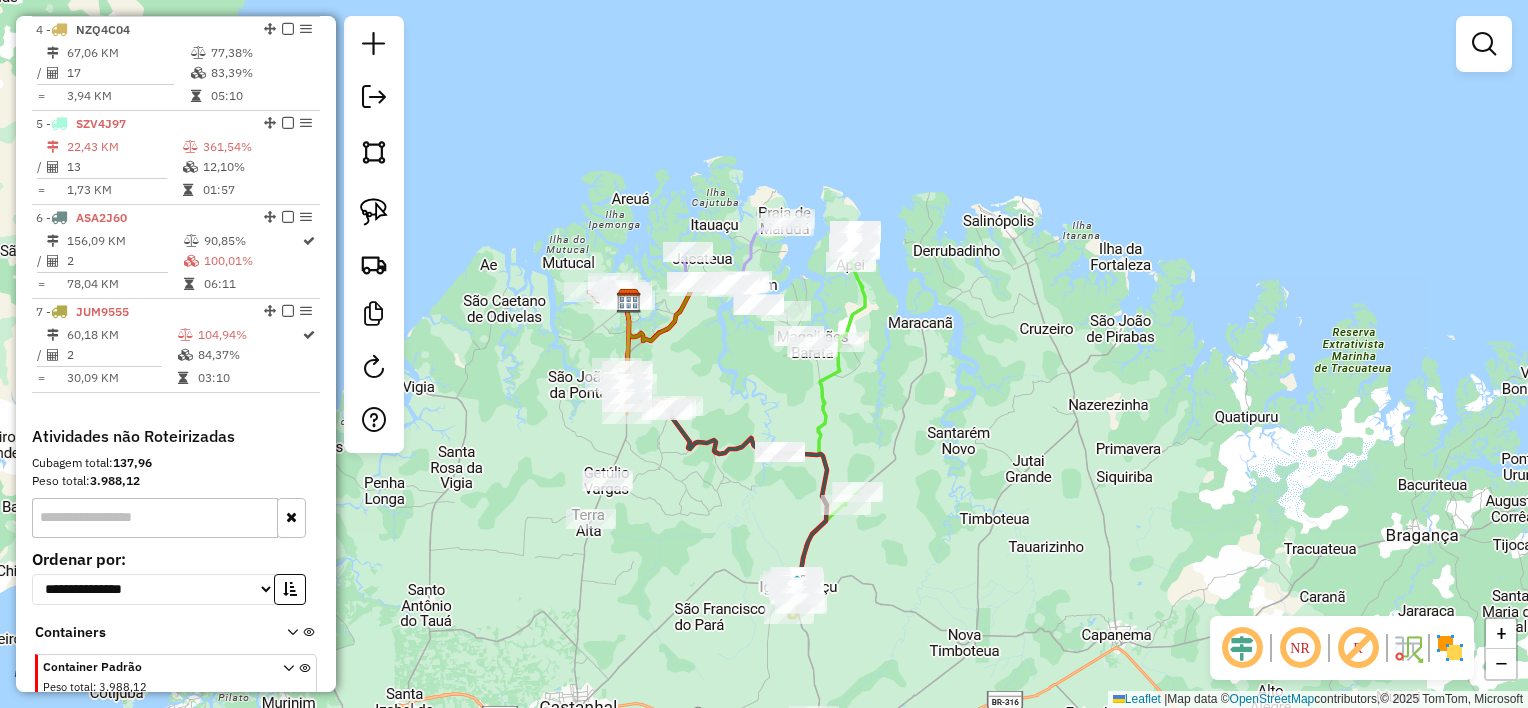 drag, startPoint x: 756, startPoint y: 528, endPoint x: 751, endPoint y: 504, distance: 24.5153 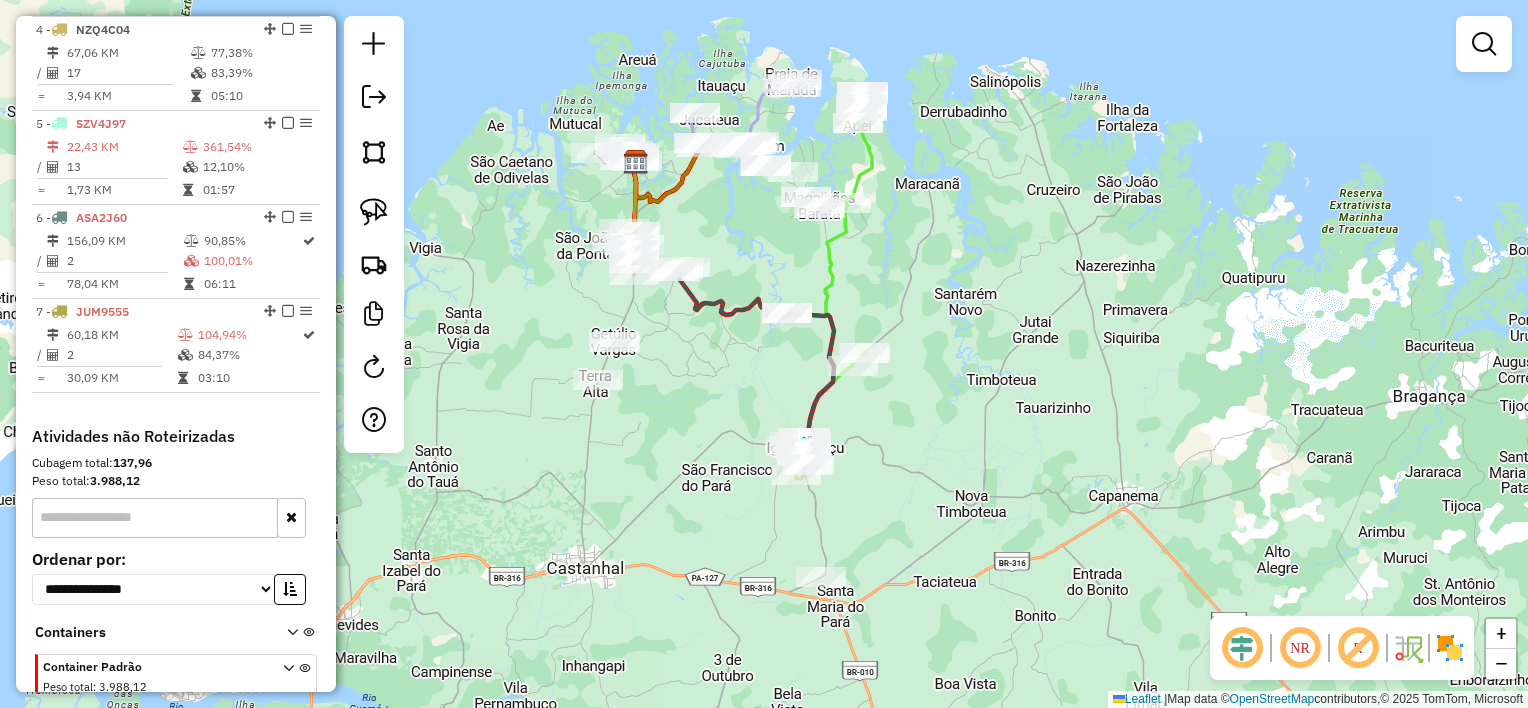drag, startPoint x: 751, startPoint y: 506, endPoint x: 767, endPoint y: 348, distance: 158.80806 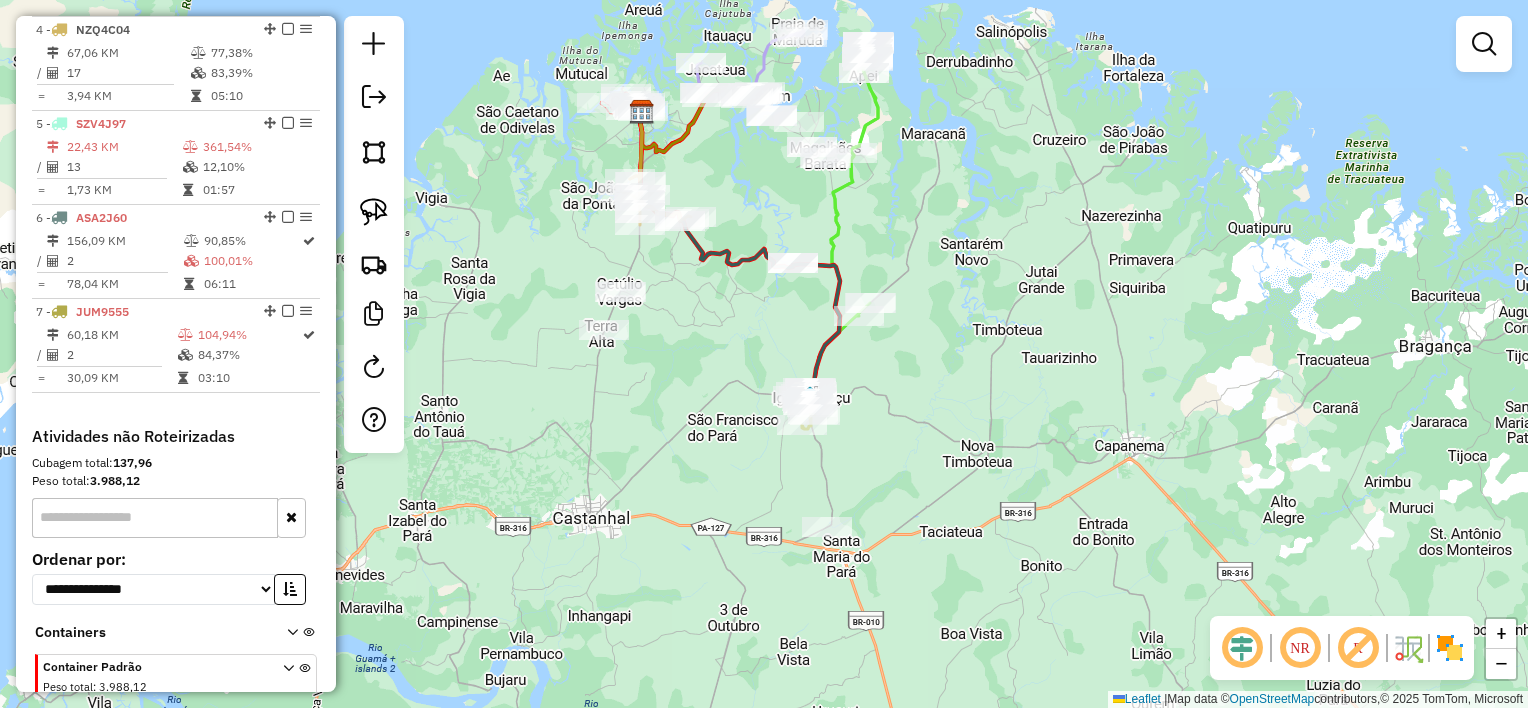 drag, startPoint x: 743, startPoint y: 369, endPoint x: 744, endPoint y: 337, distance: 32.01562 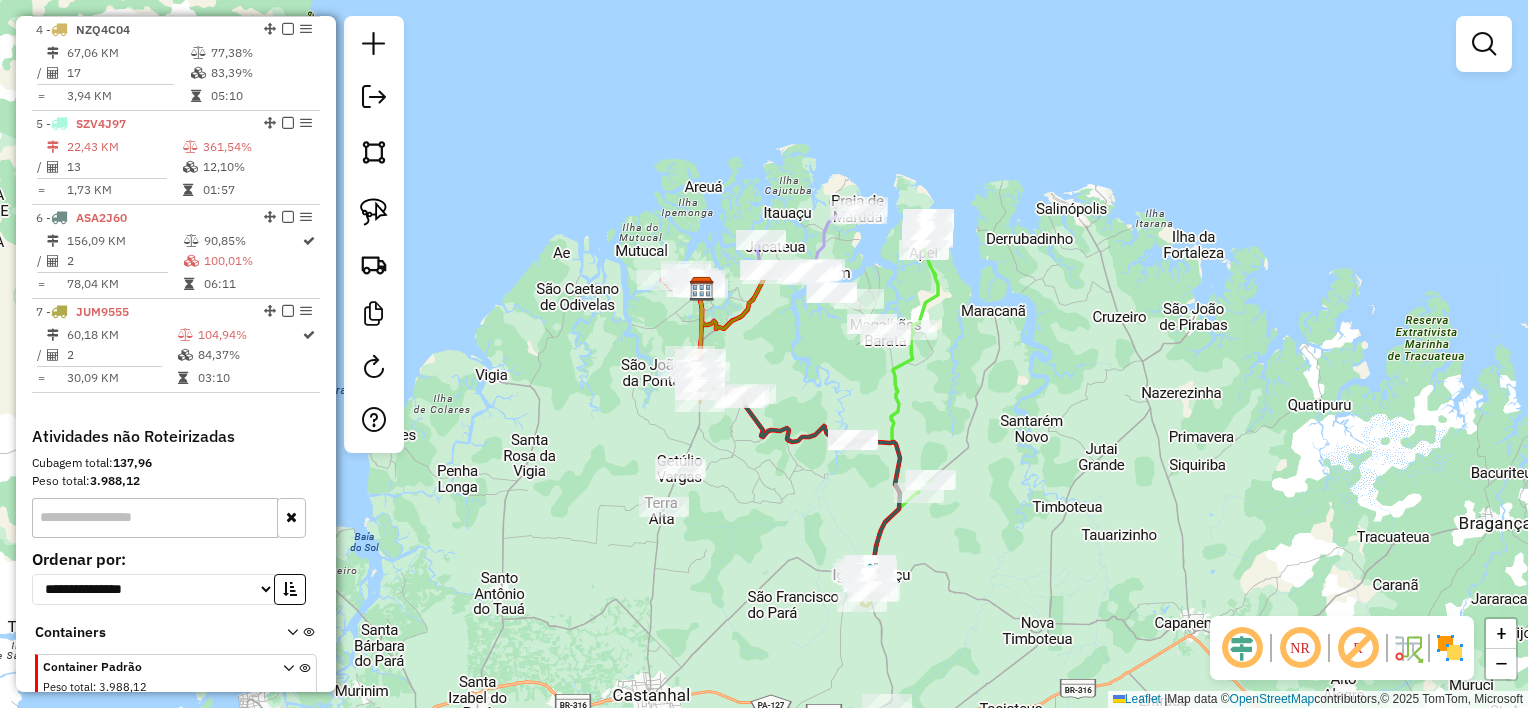 drag, startPoint x: 742, startPoint y: 324, endPoint x: 800, endPoint y: 516, distance: 200.56918 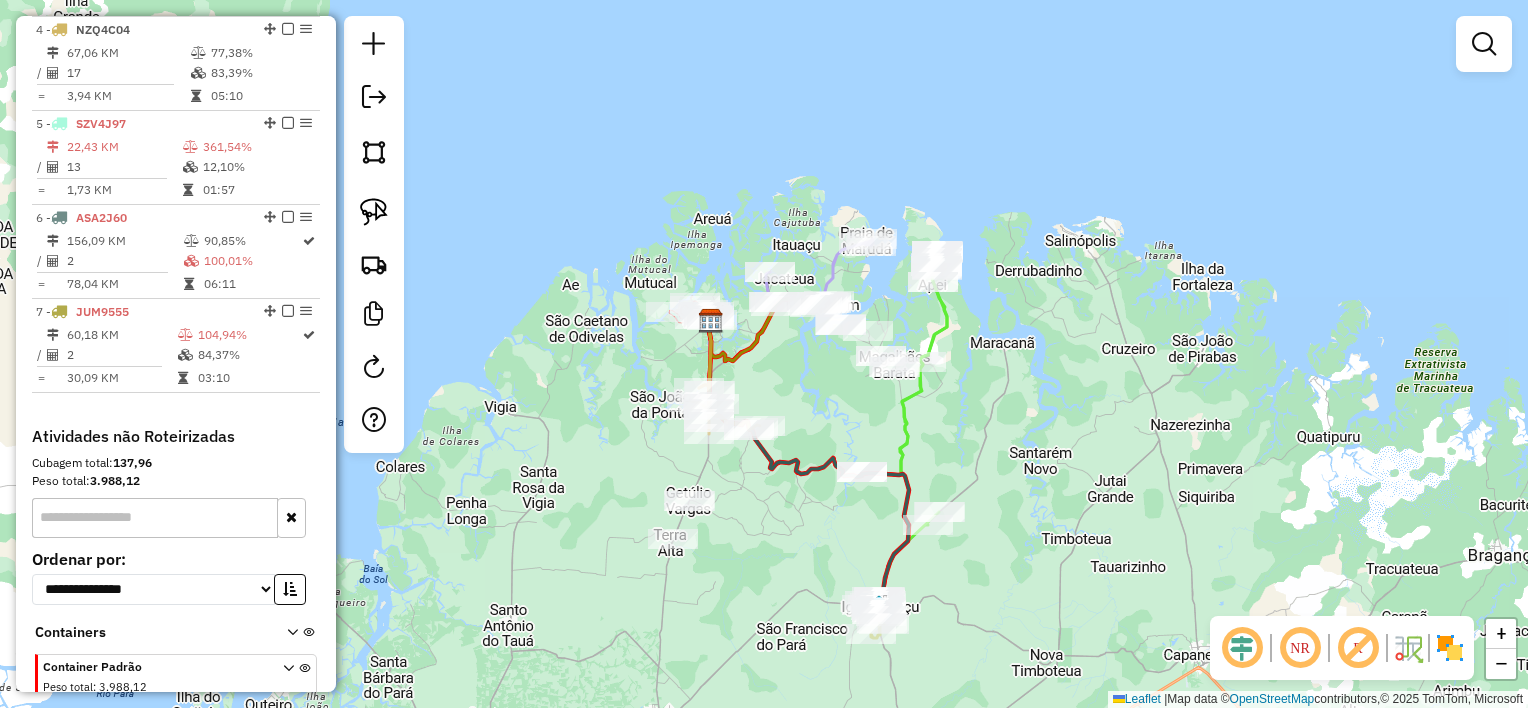 drag, startPoint x: 784, startPoint y: 380, endPoint x: 793, endPoint y: 412, distance: 33.24154 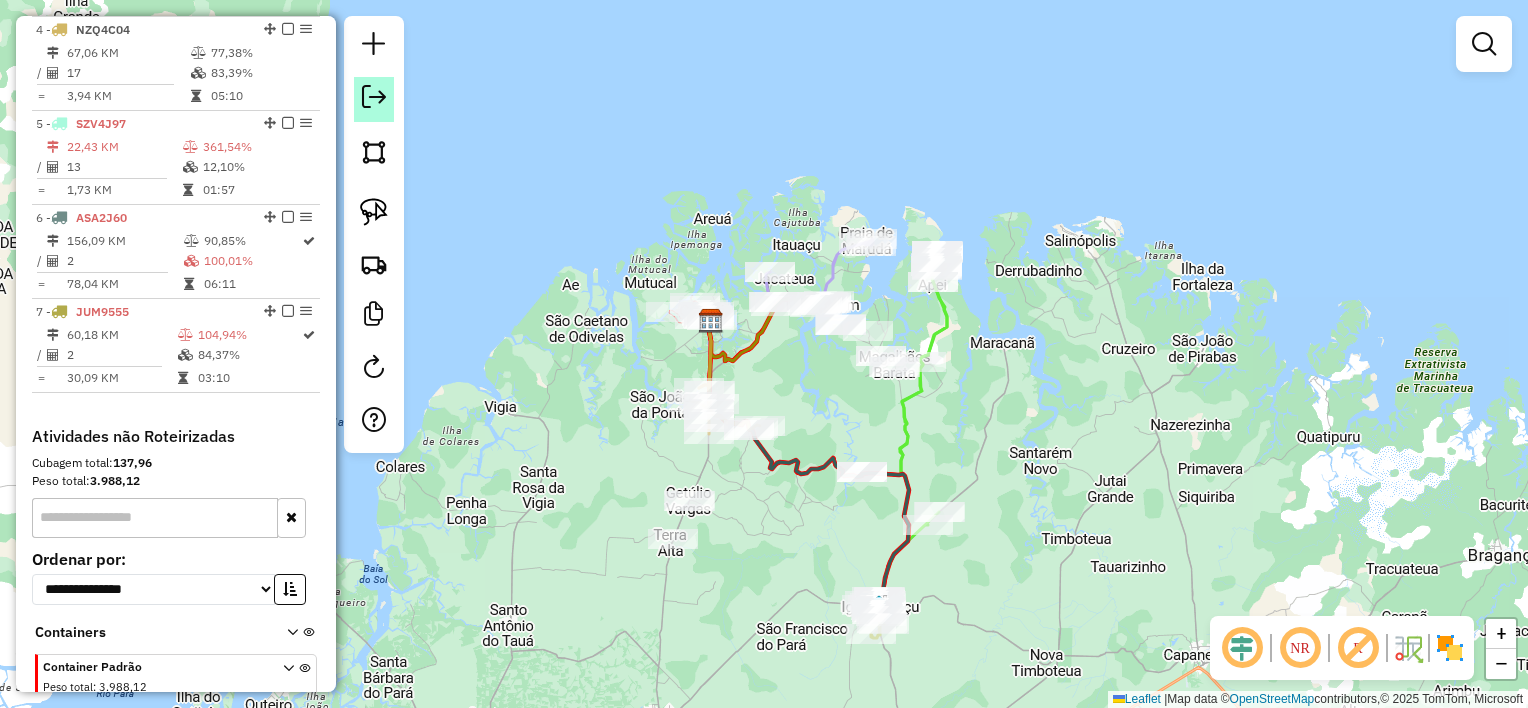 click 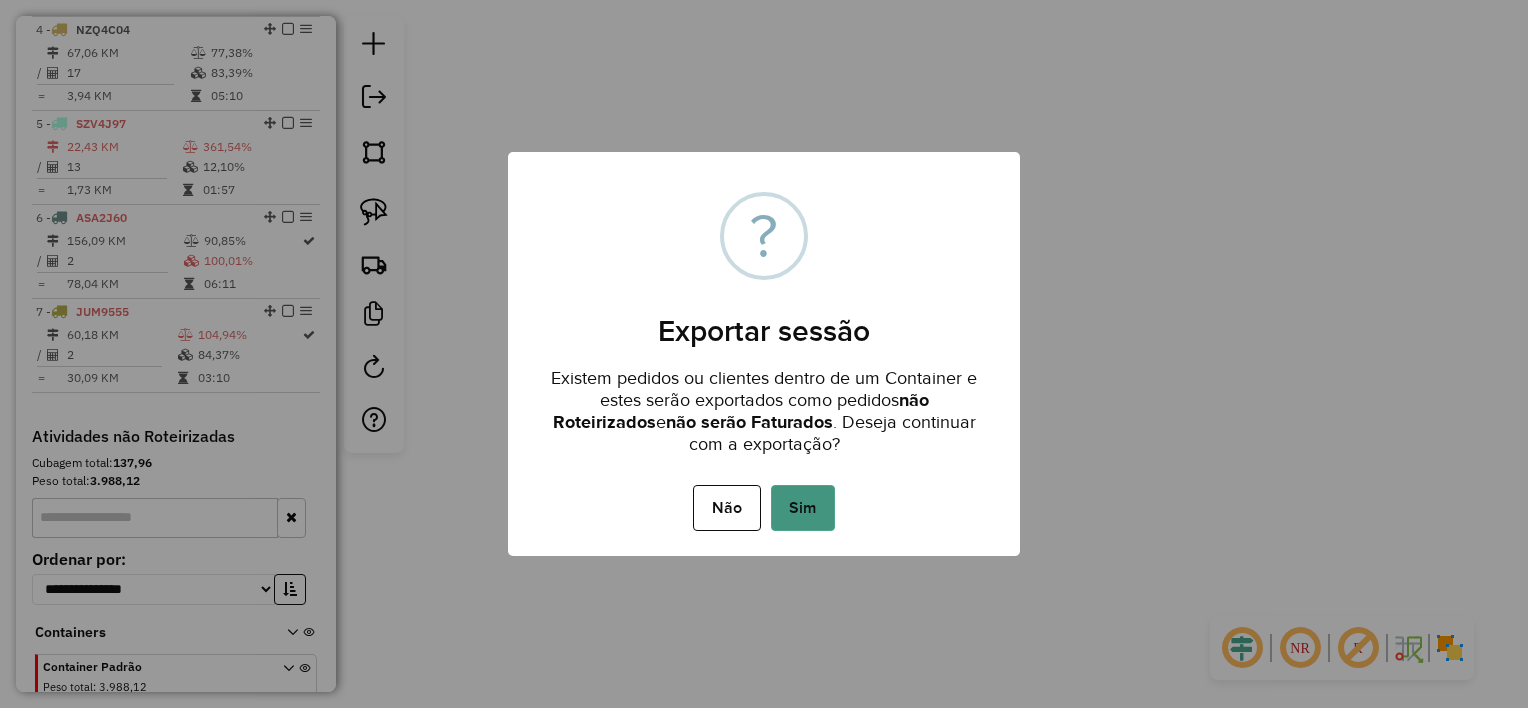 click on "Sim" at bounding box center (803, 508) 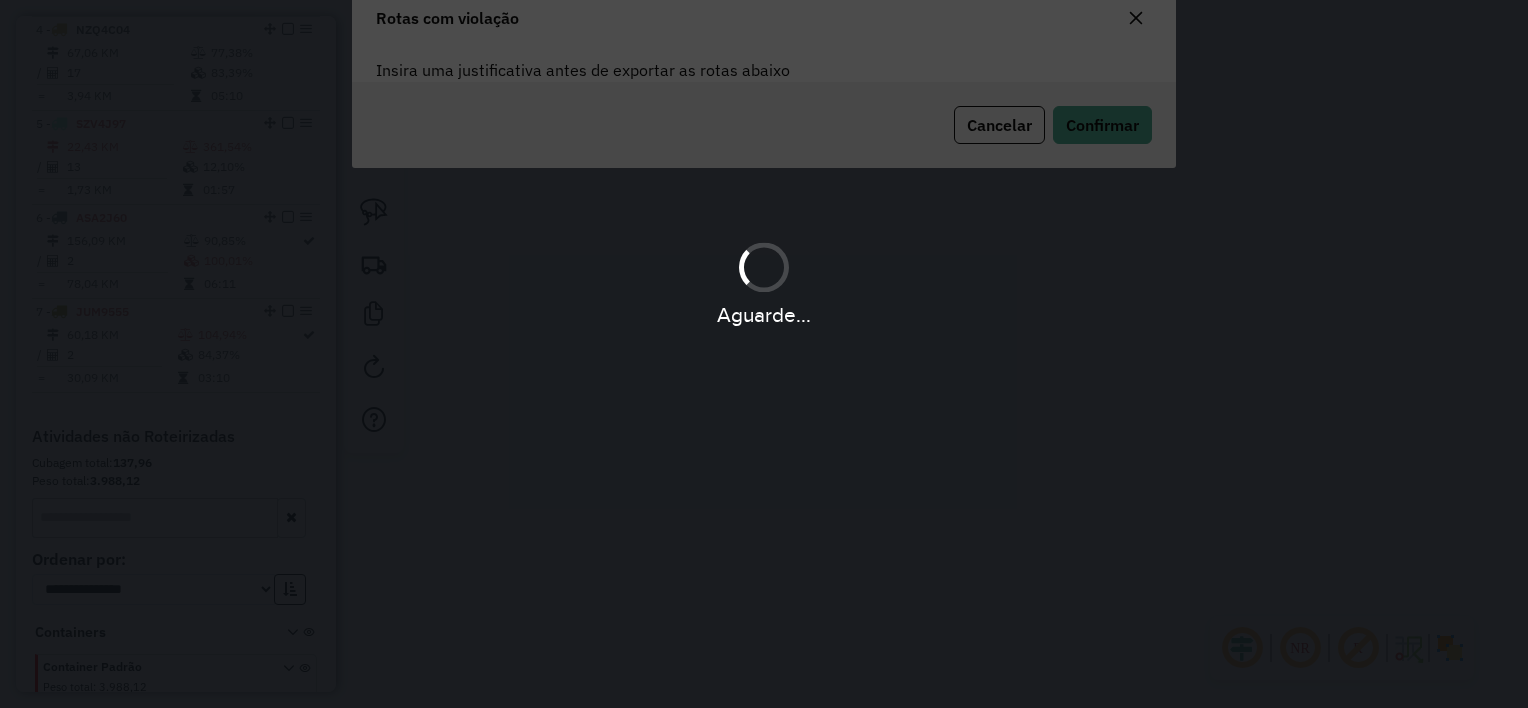 scroll, scrollTop: 107, scrollLeft: 0, axis: vertical 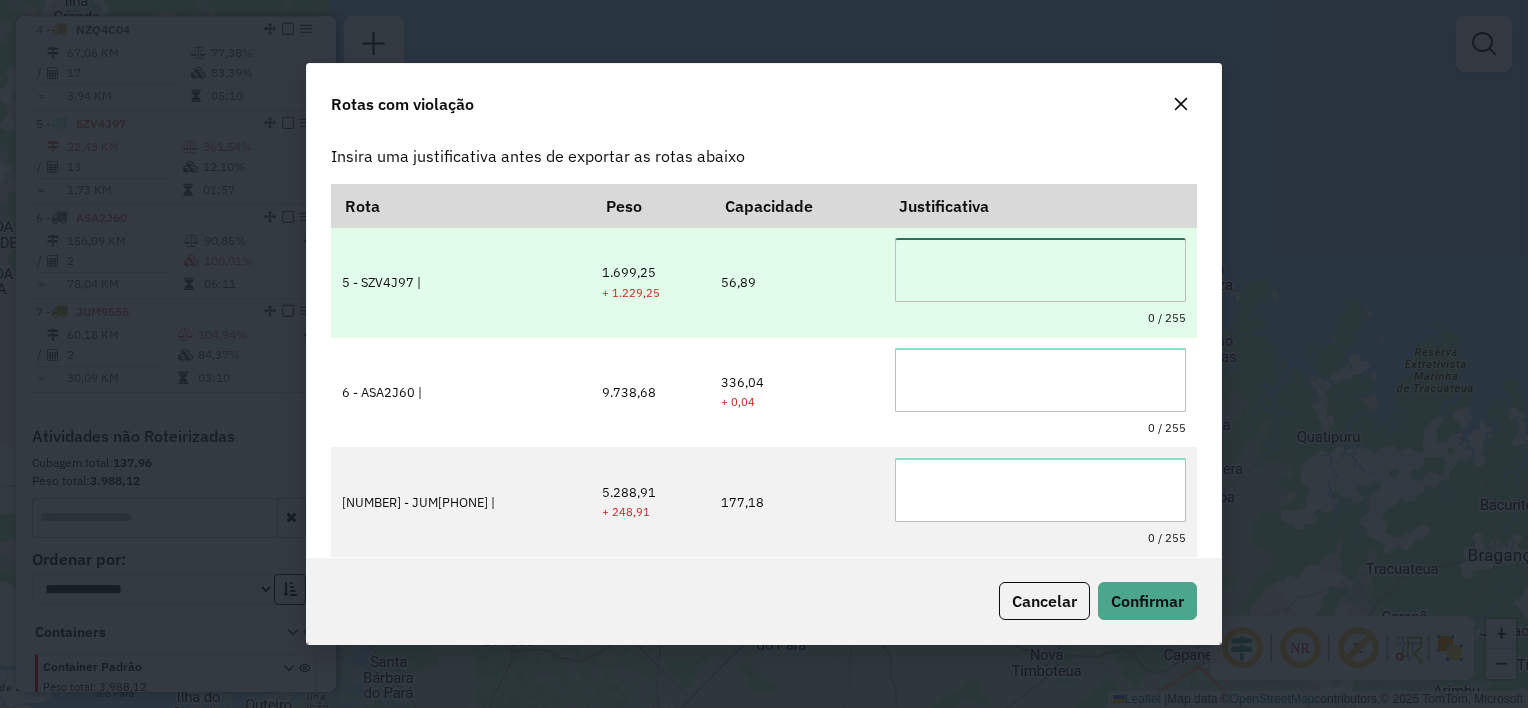 click at bounding box center (1040, 270) 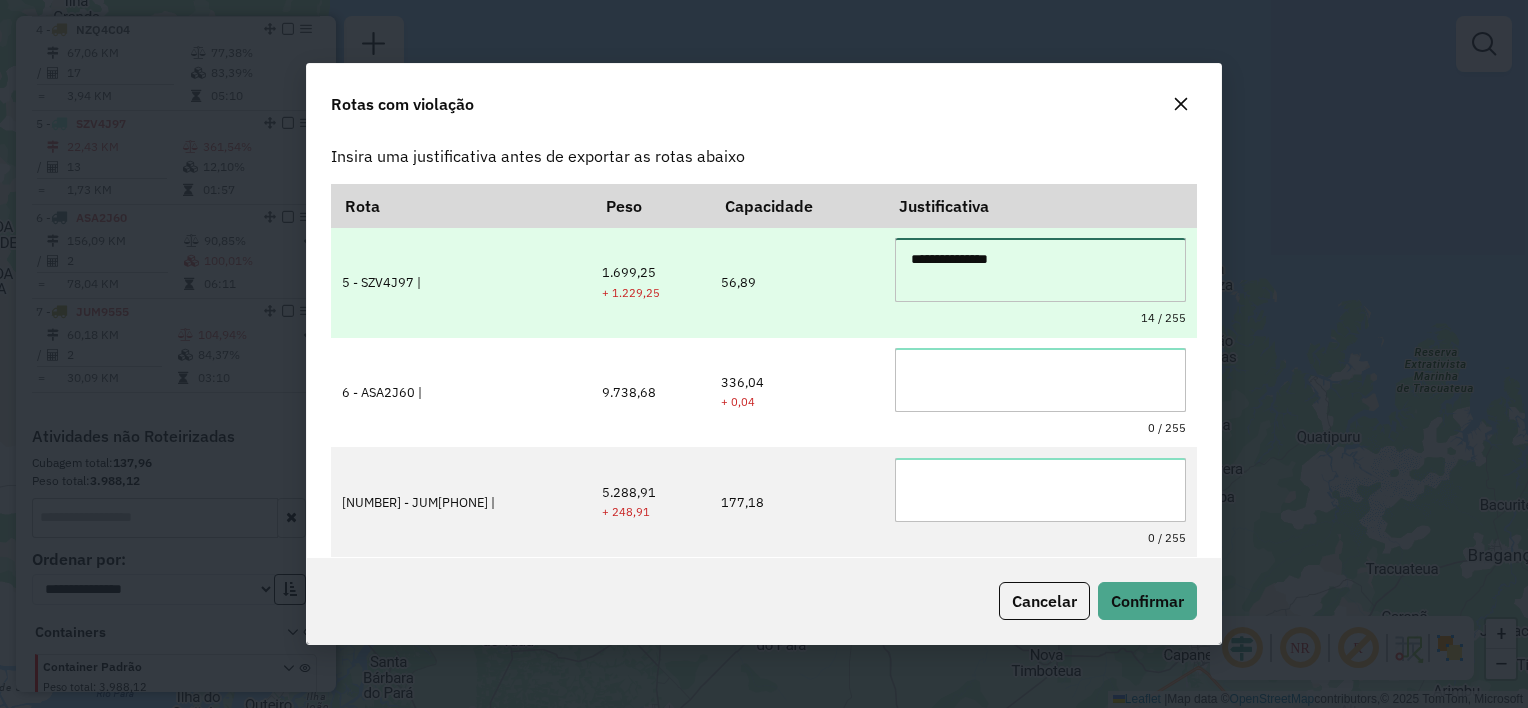 type on "**********" 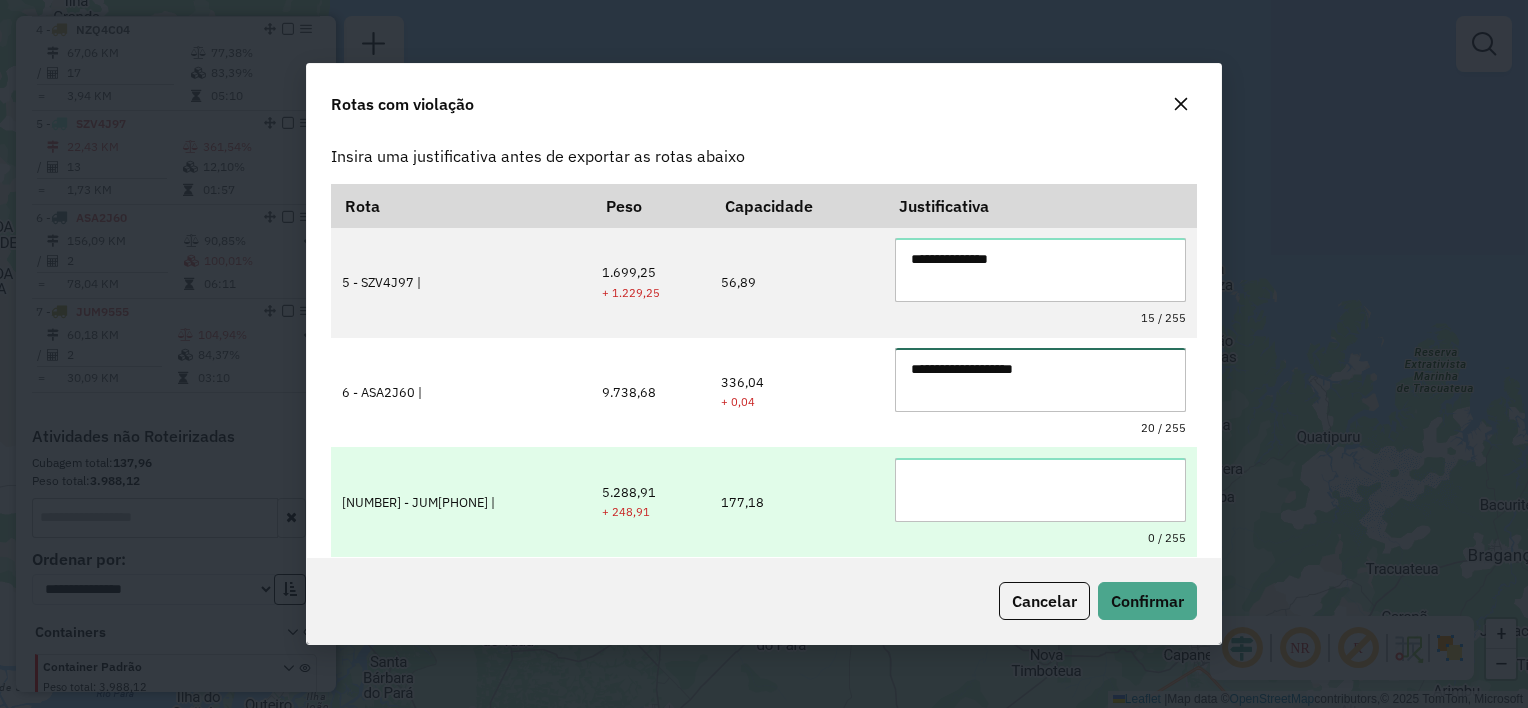 type on "**********" 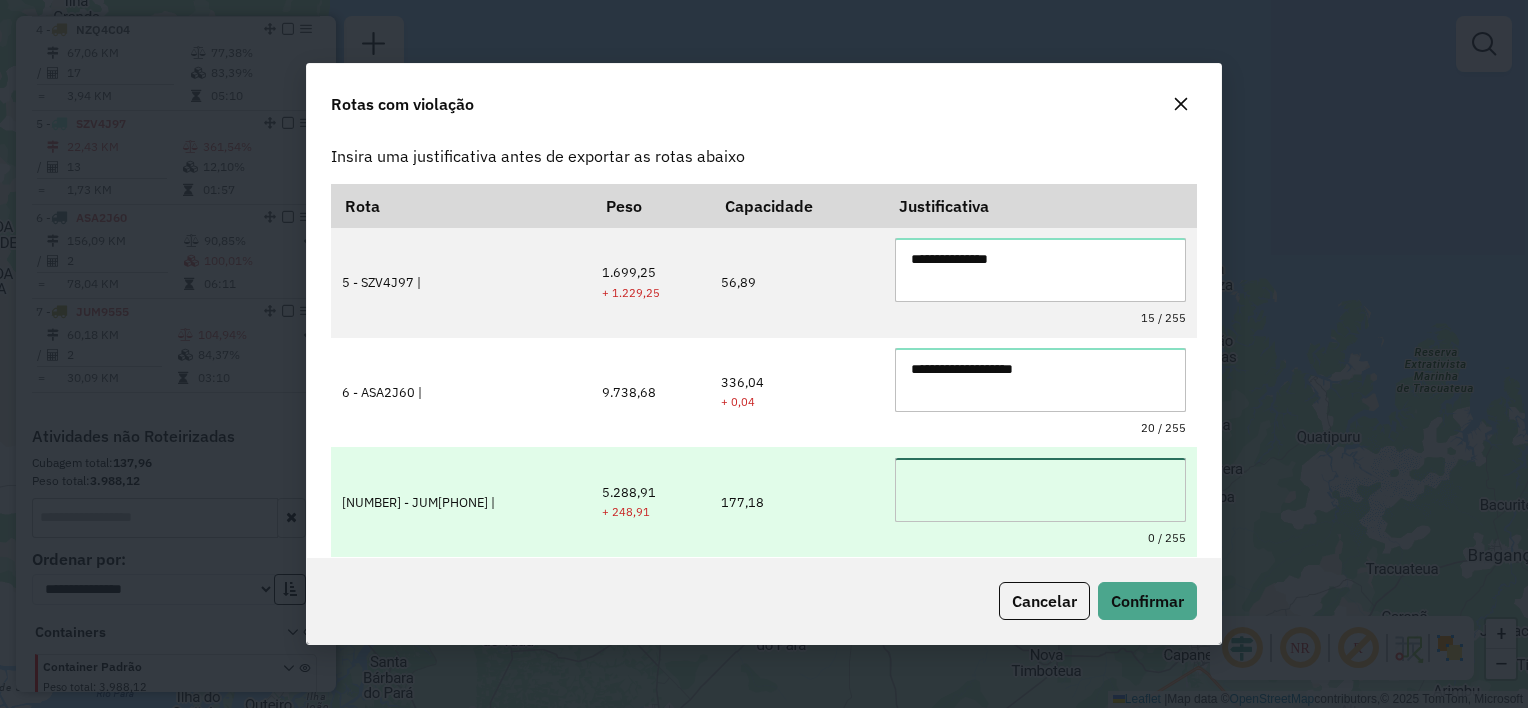 click at bounding box center [1040, 490] 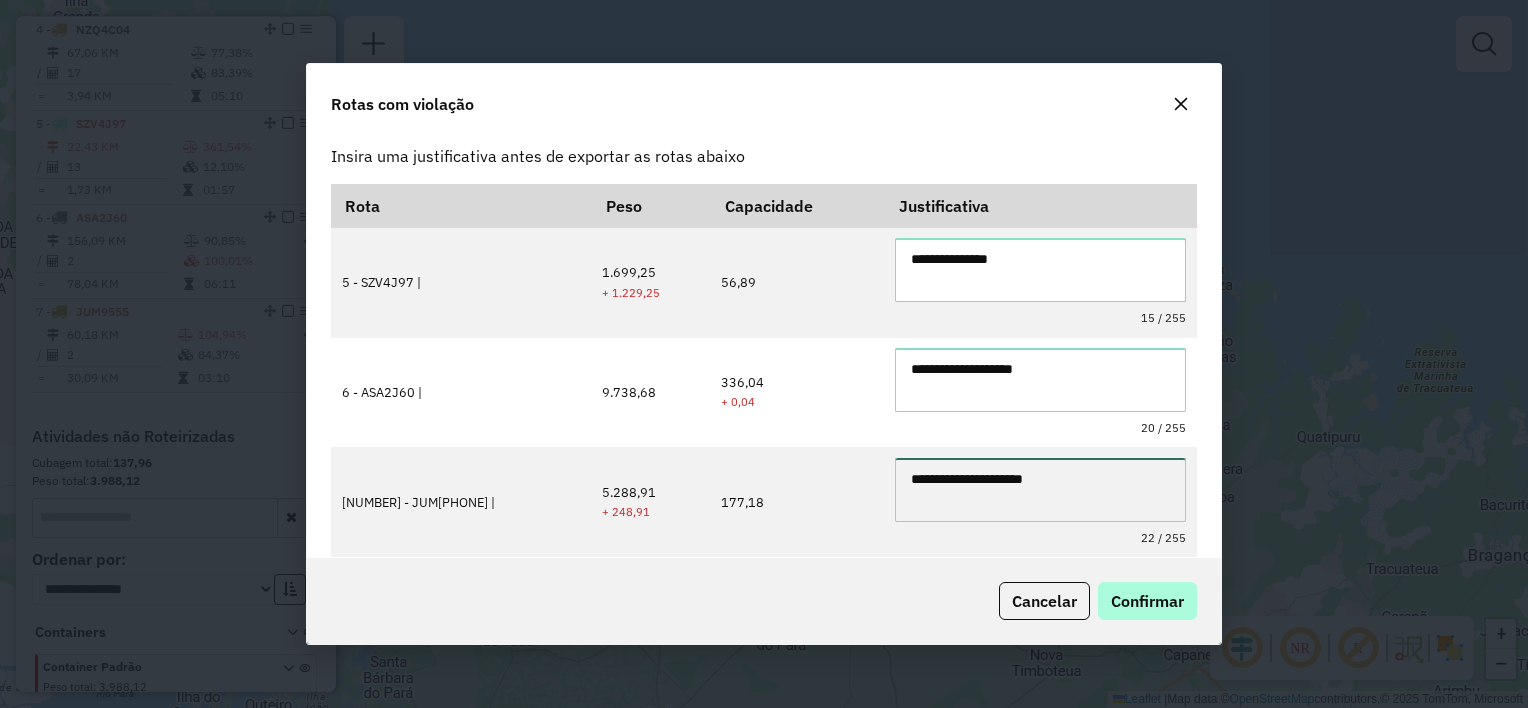 type on "**********" 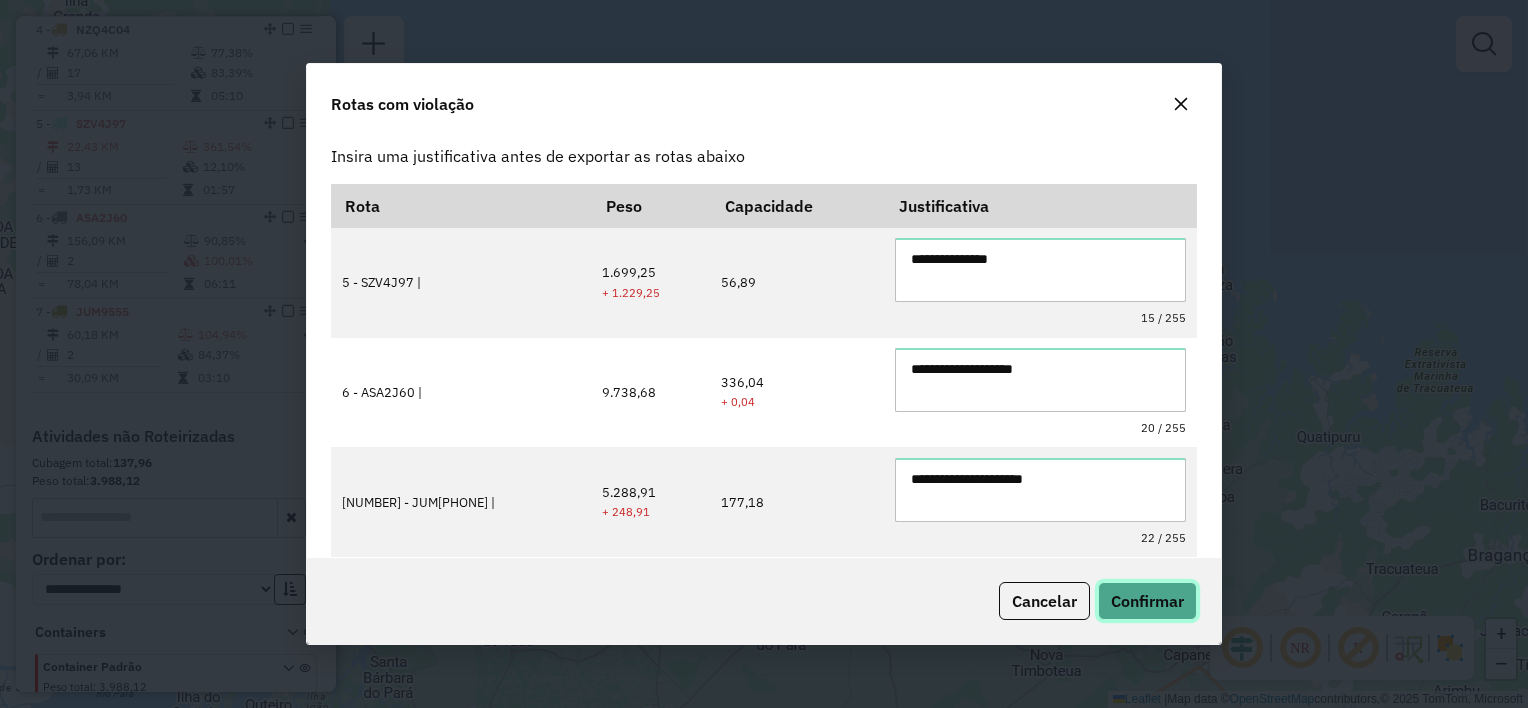 click on "Confirmar" 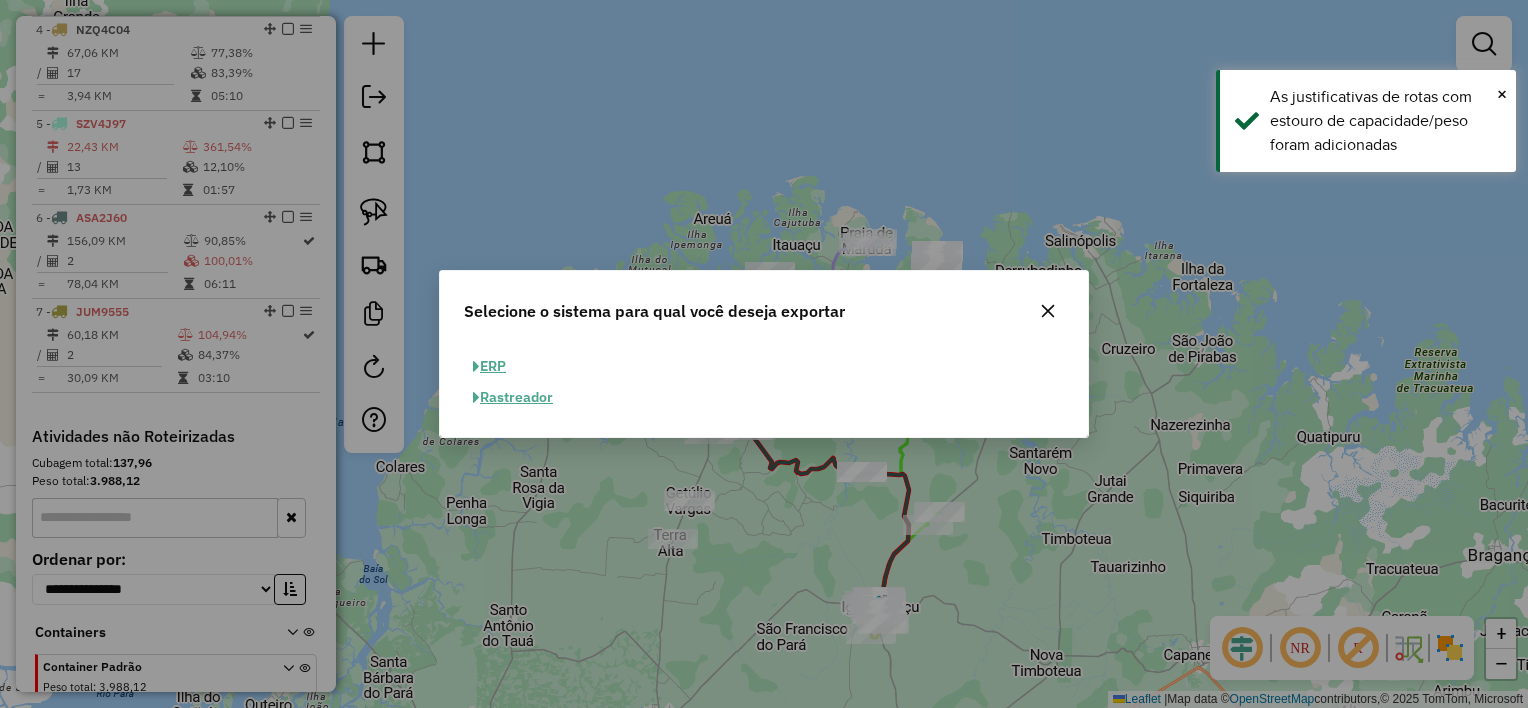 click on "ERP" 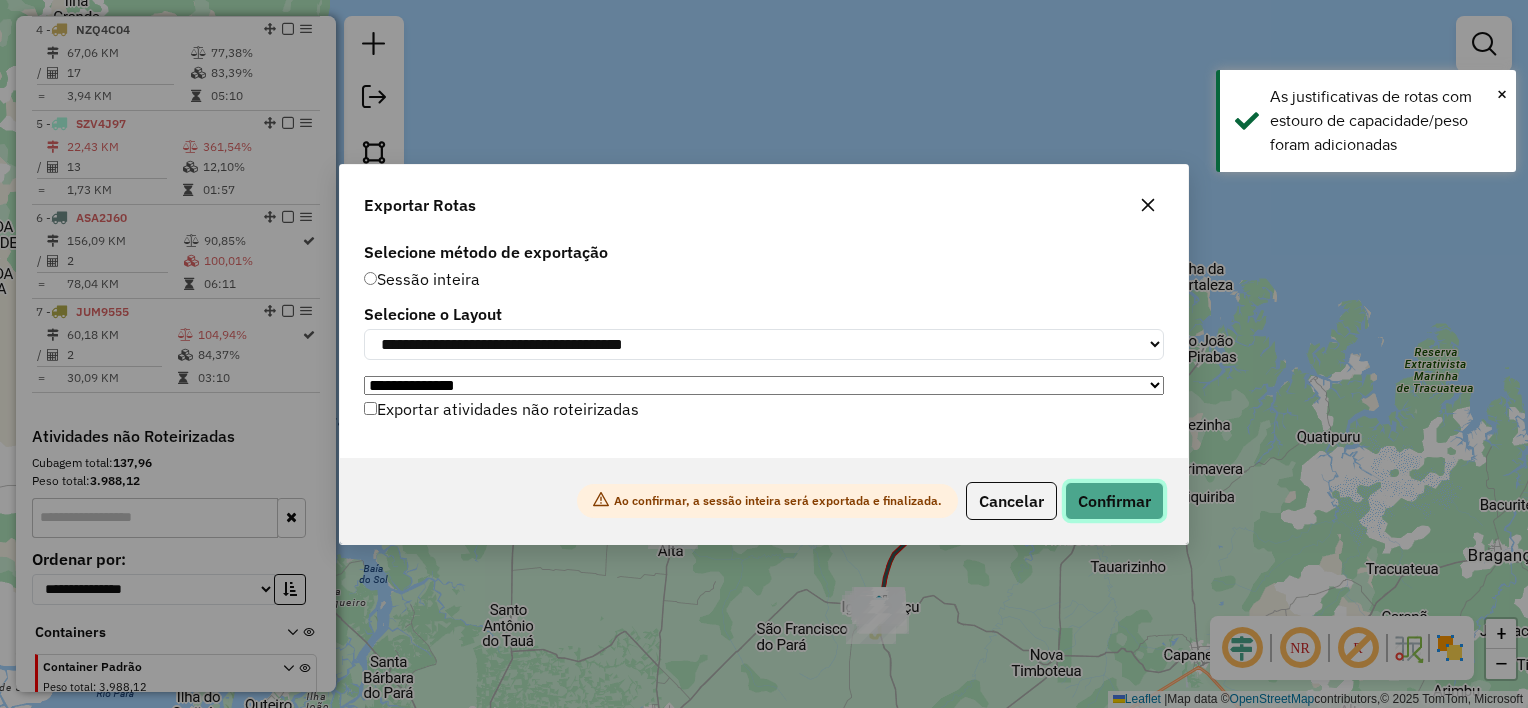 click on "Confirmar" 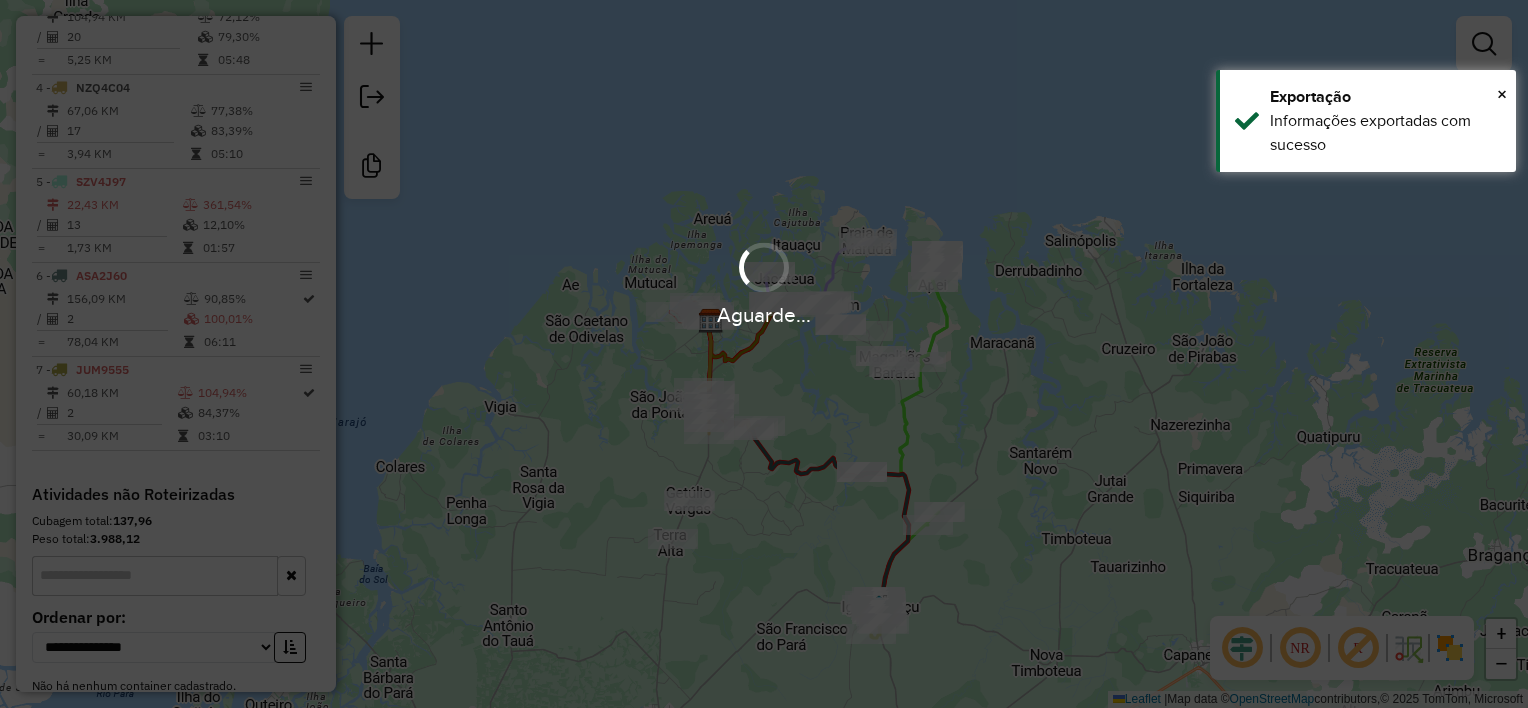 scroll, scrollTop: 1044, scrollLeft: 0, axis: vertical 